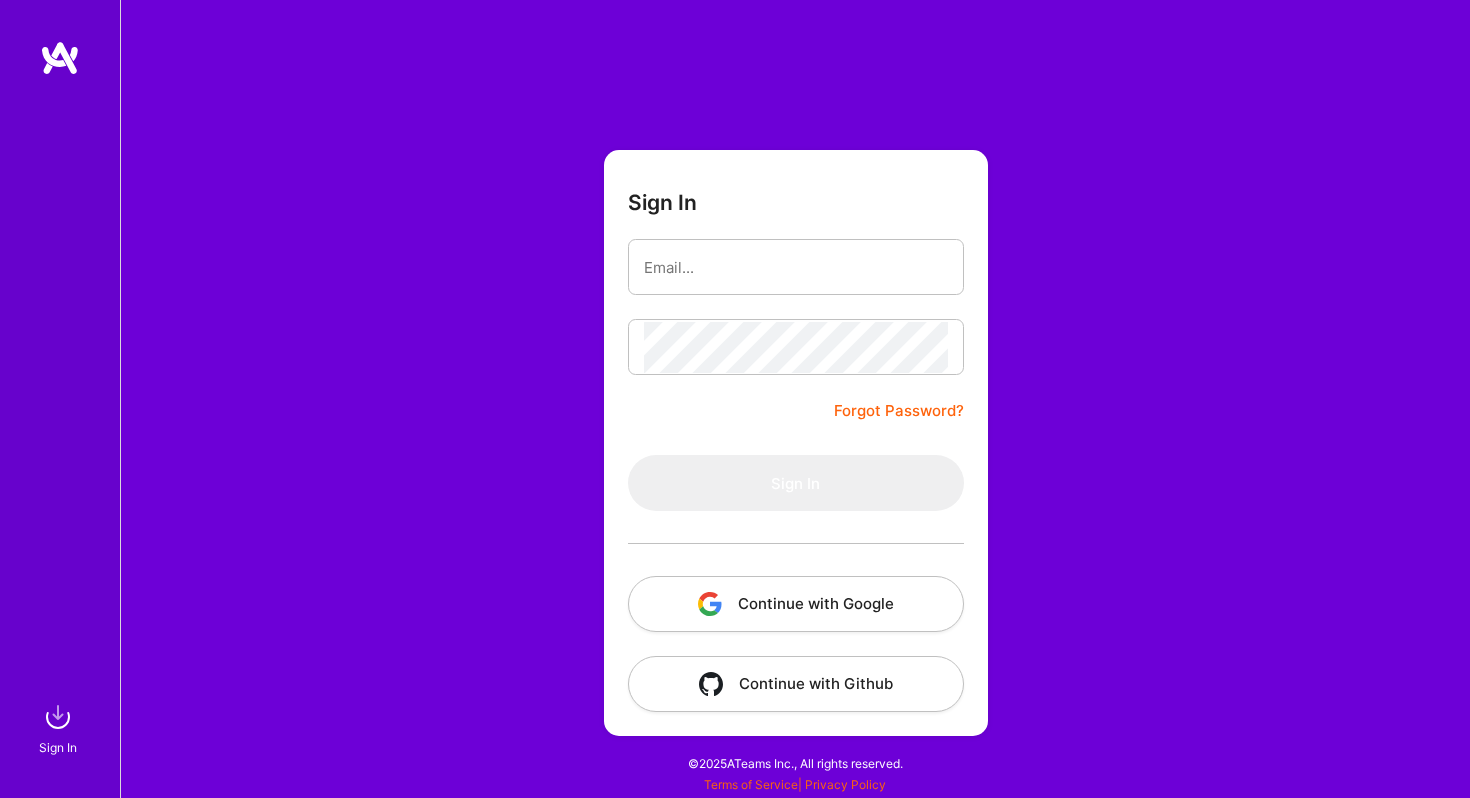 click at bounding box center [796, 267] 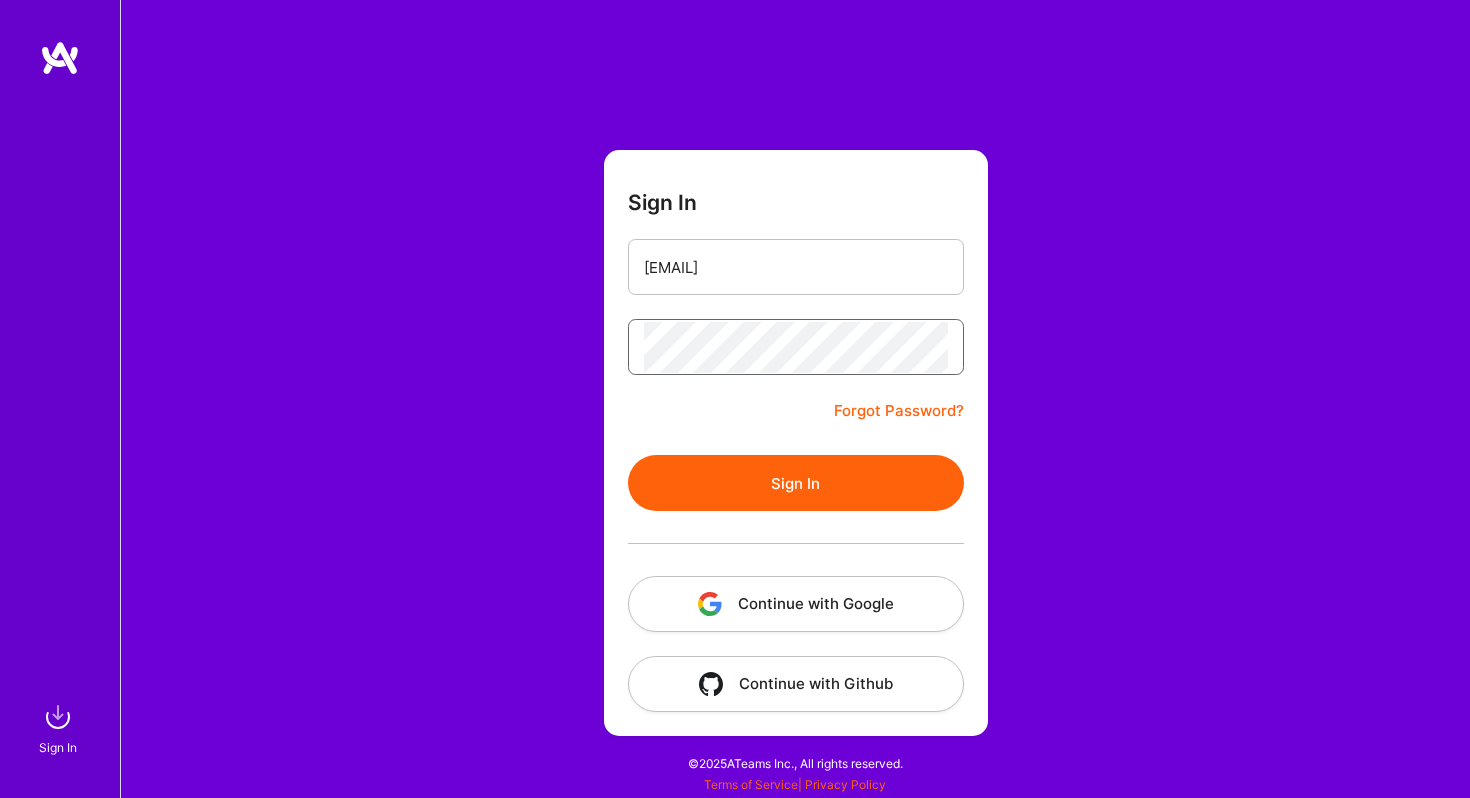 click on "Sign In" at bounding box center (796, 483) 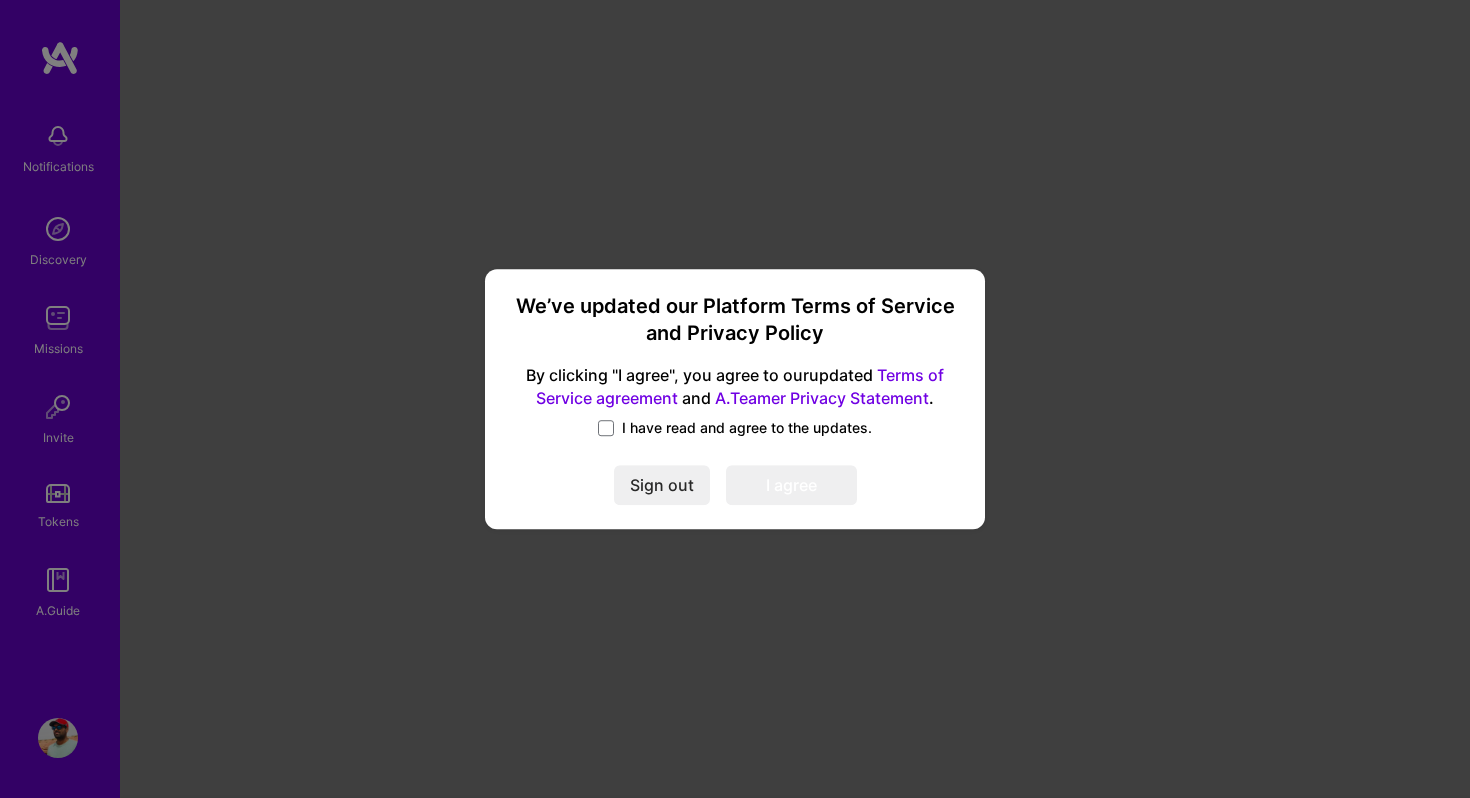 click on "I have read and agree to the updates." at bounding box center [747, 428] 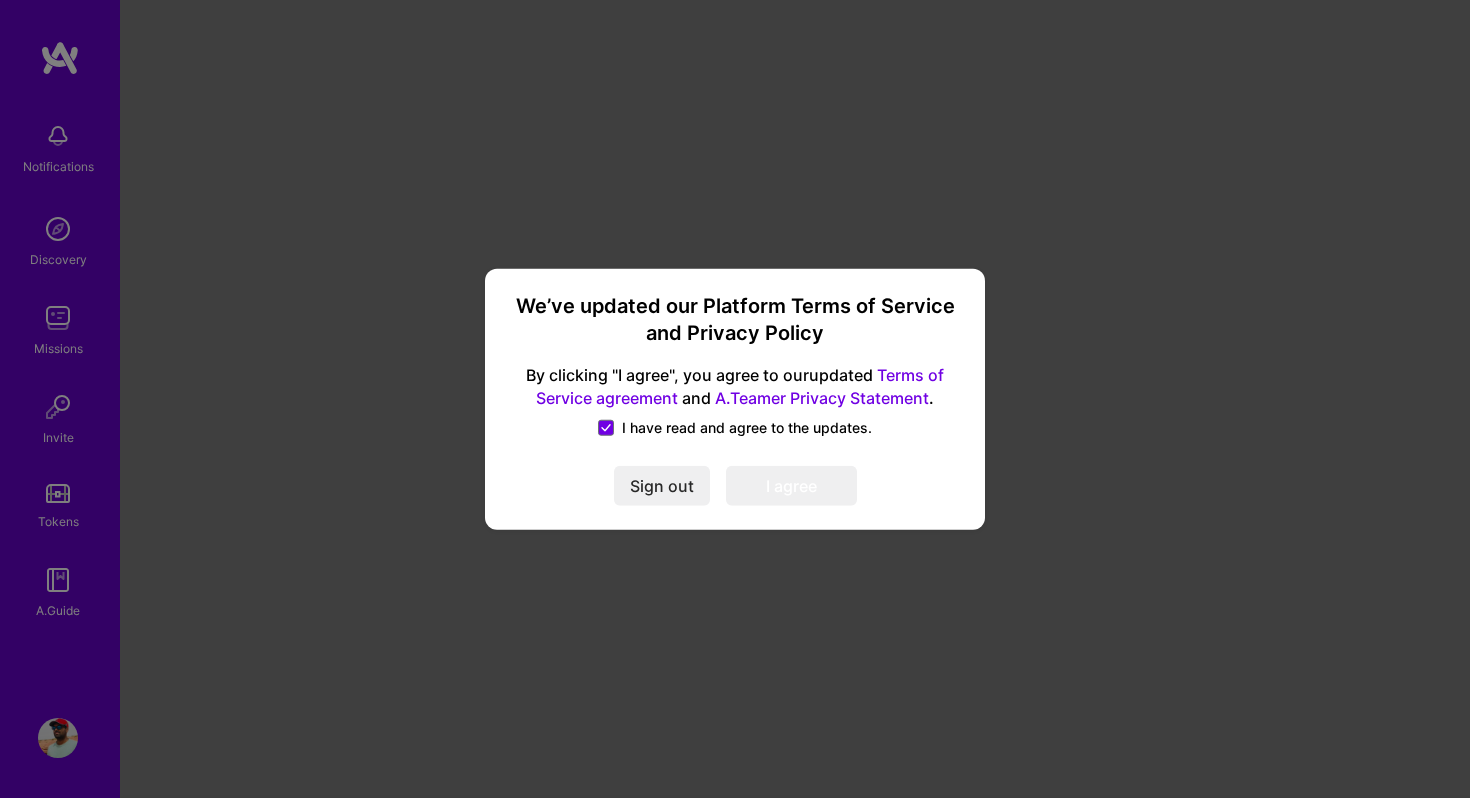 click on "I agree" at bounding box center (791, 485) 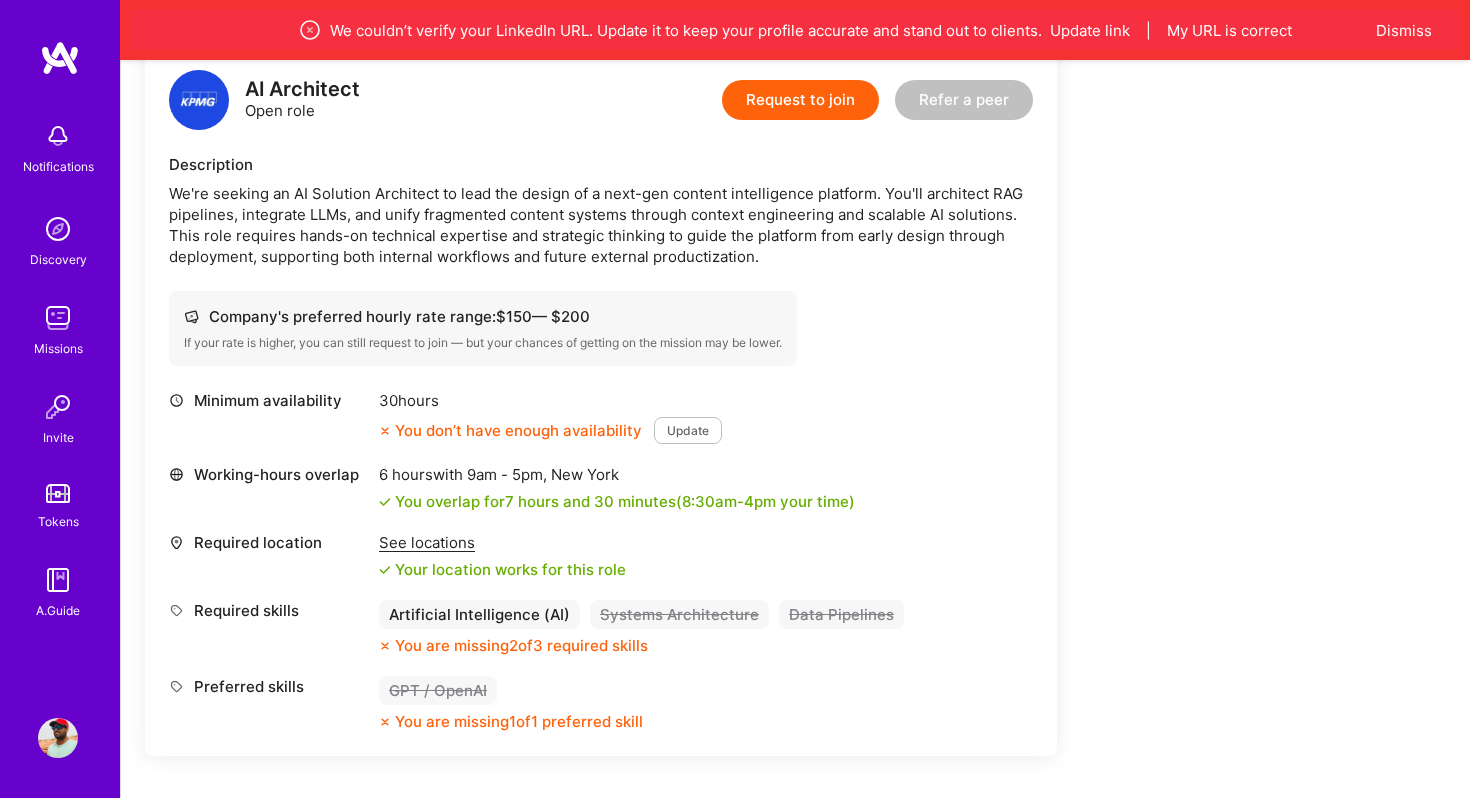 scroll, scrollTop: 530, scrollLeft: 0, axis: vertical 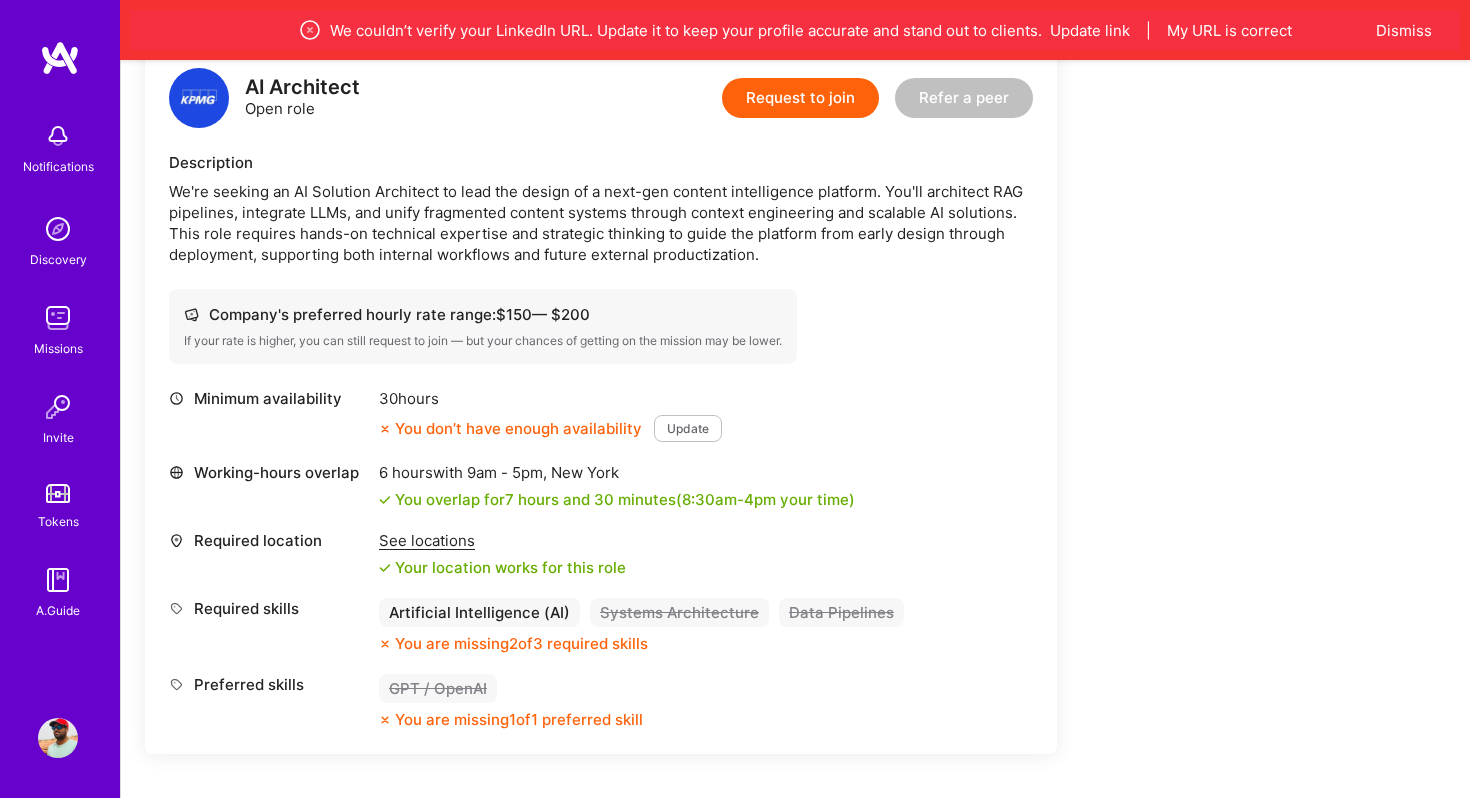 click on "See locations" at bounding box center [502, 540] 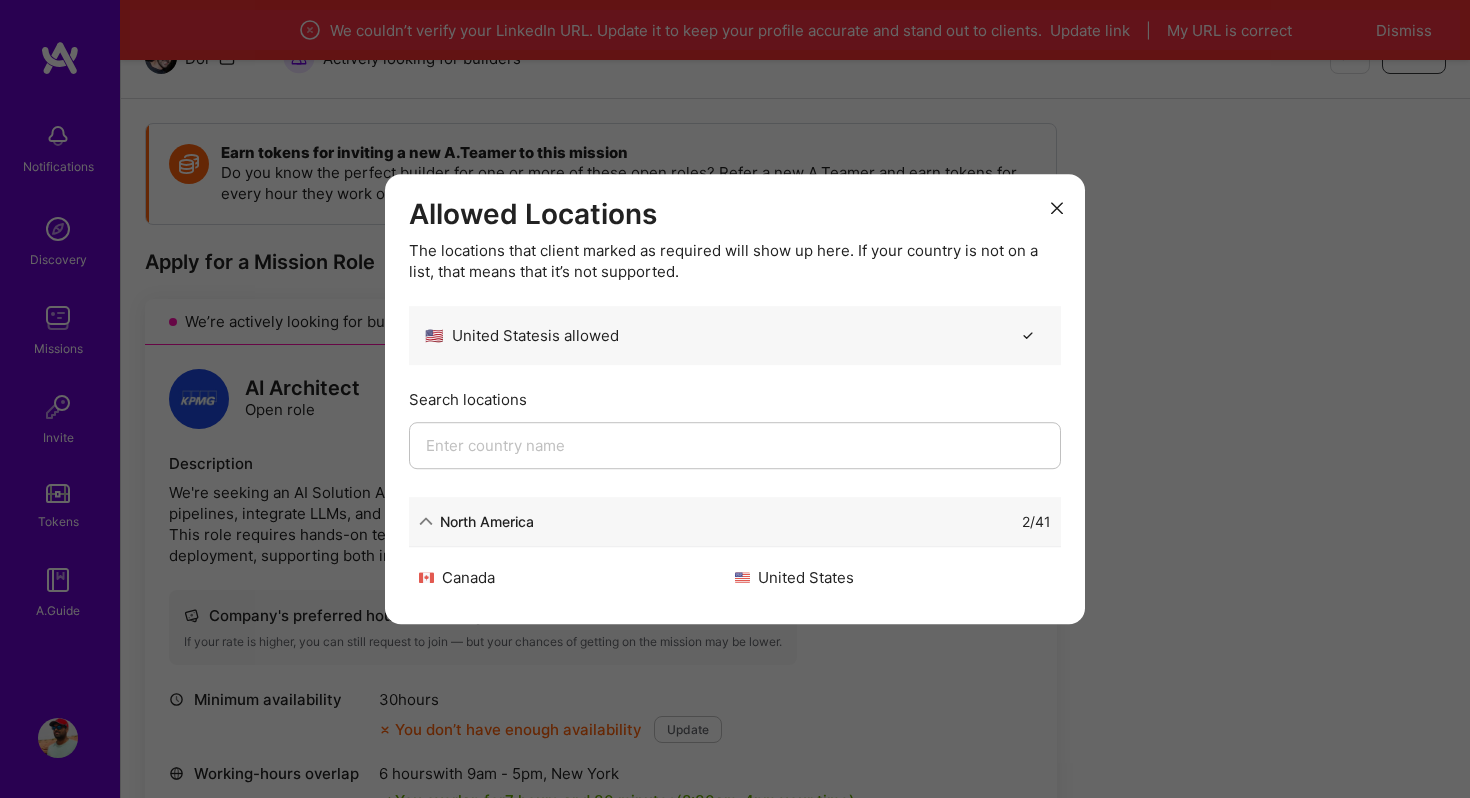 scroll, scrollTop: 0, scrollLeft: 0, axis: both 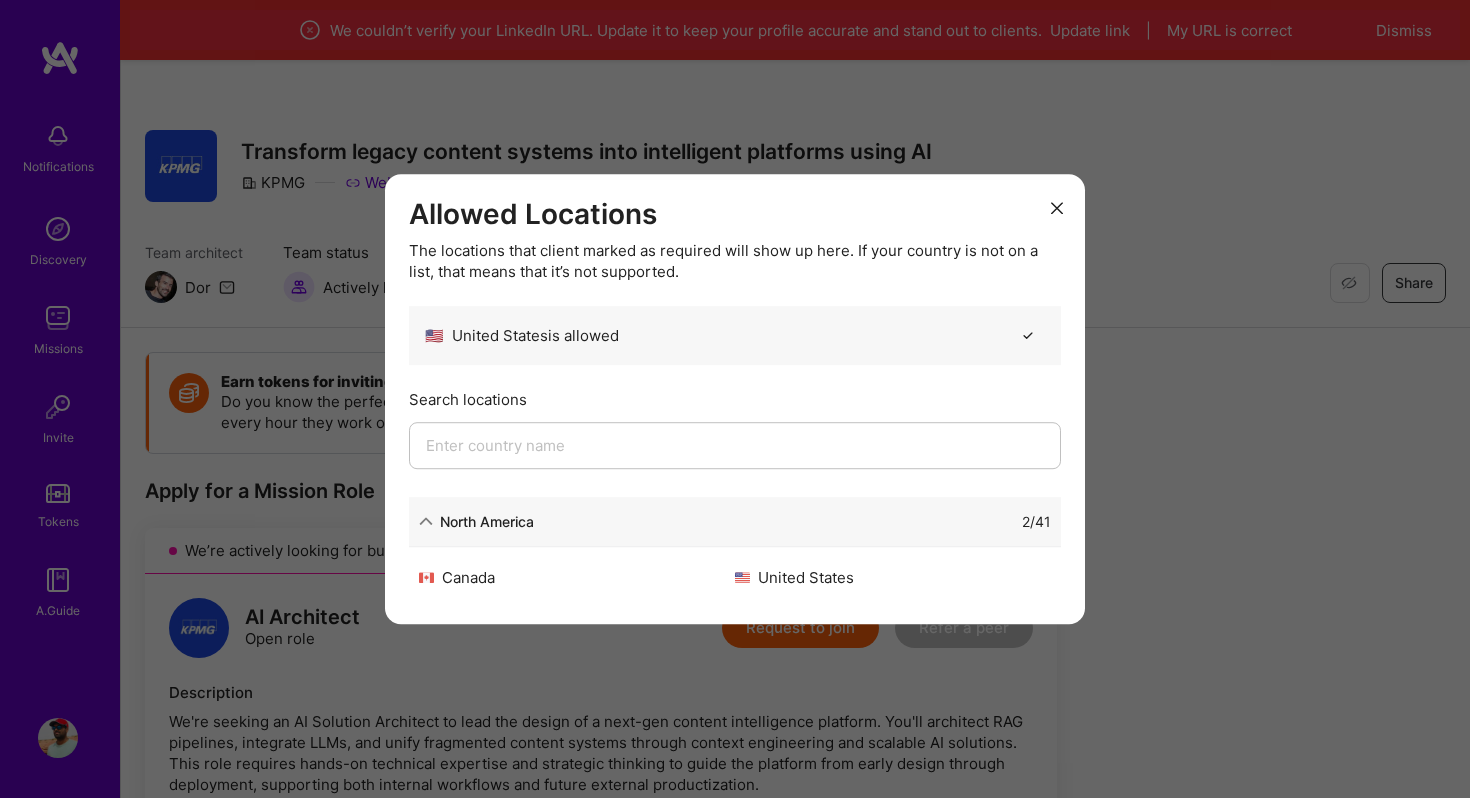 click at bounding box center [1057, 206] 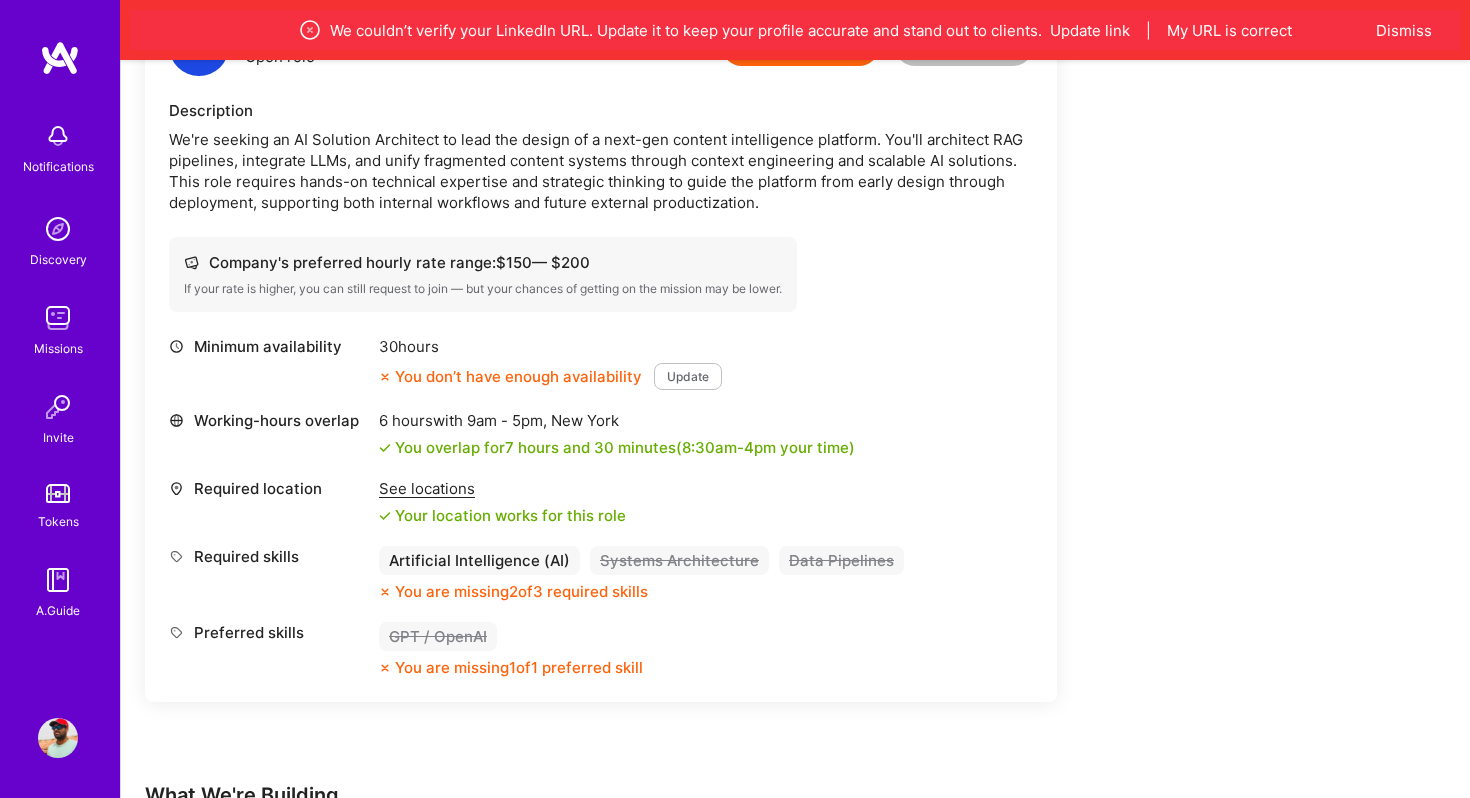 scroll, scrollTop: 506, scrollLeft: 0, axis: vertical 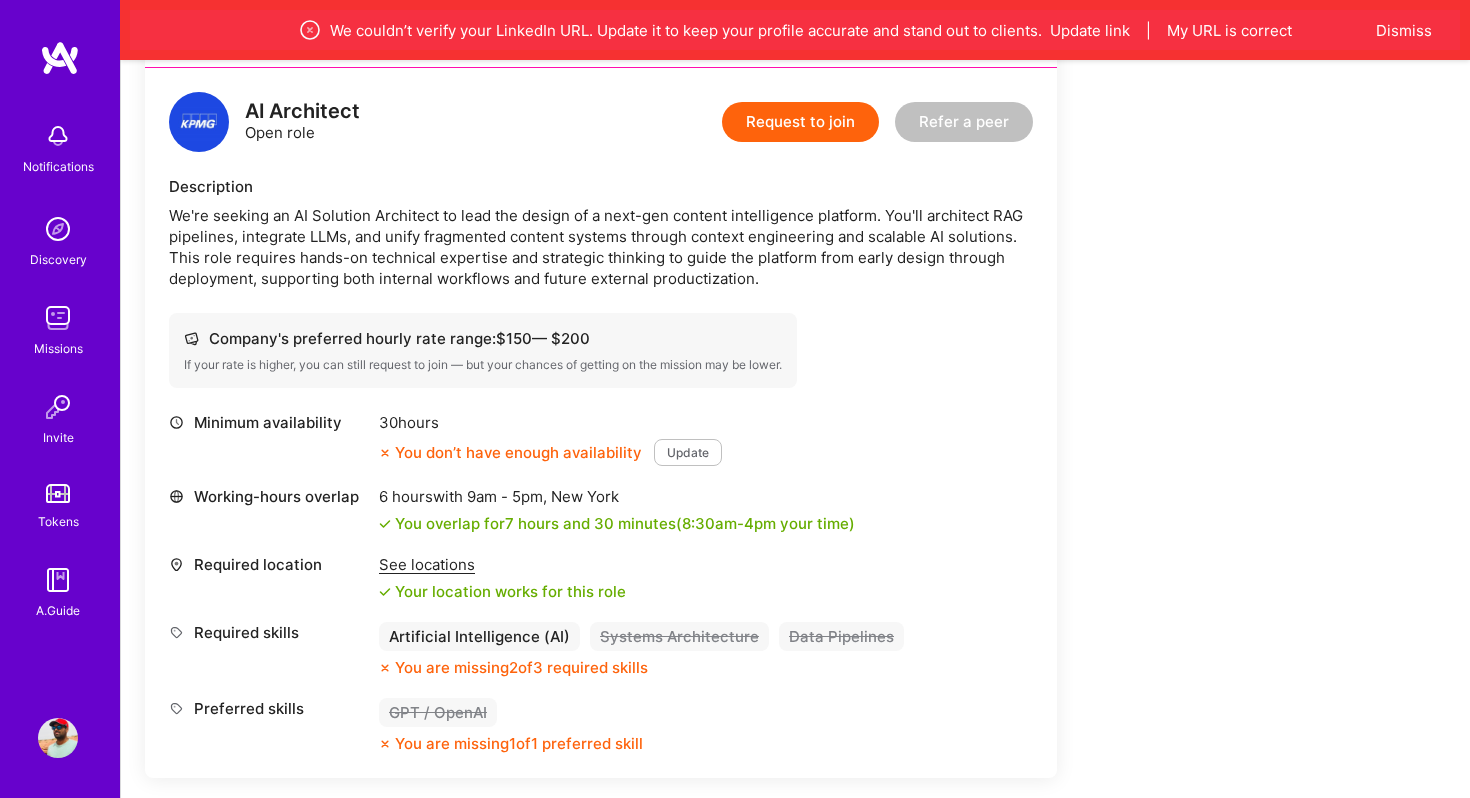 click on "Update" at bounding box center (688, 452) 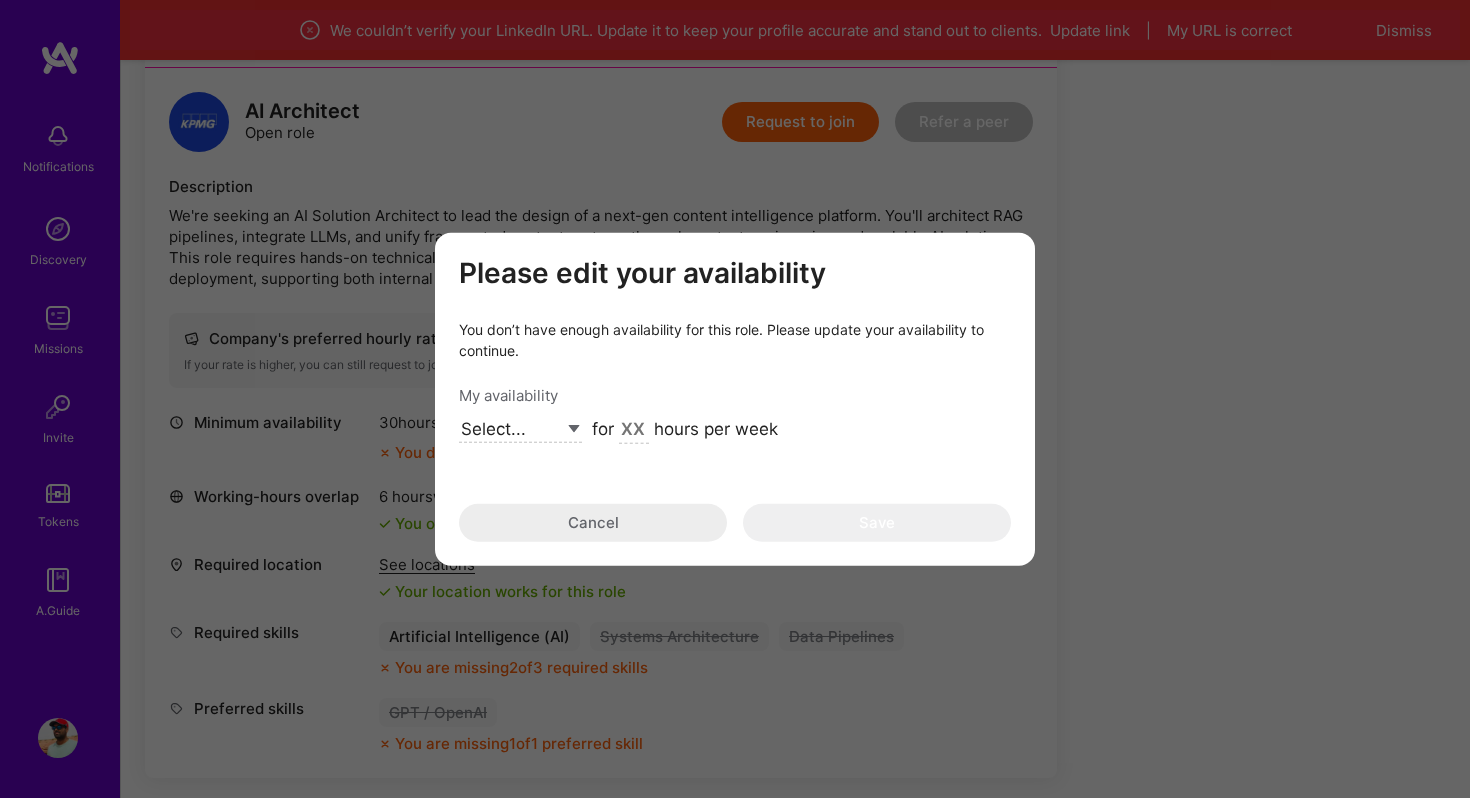 click on "Select... Right Now Future Date Not Available" at bounding box center [520, 429] 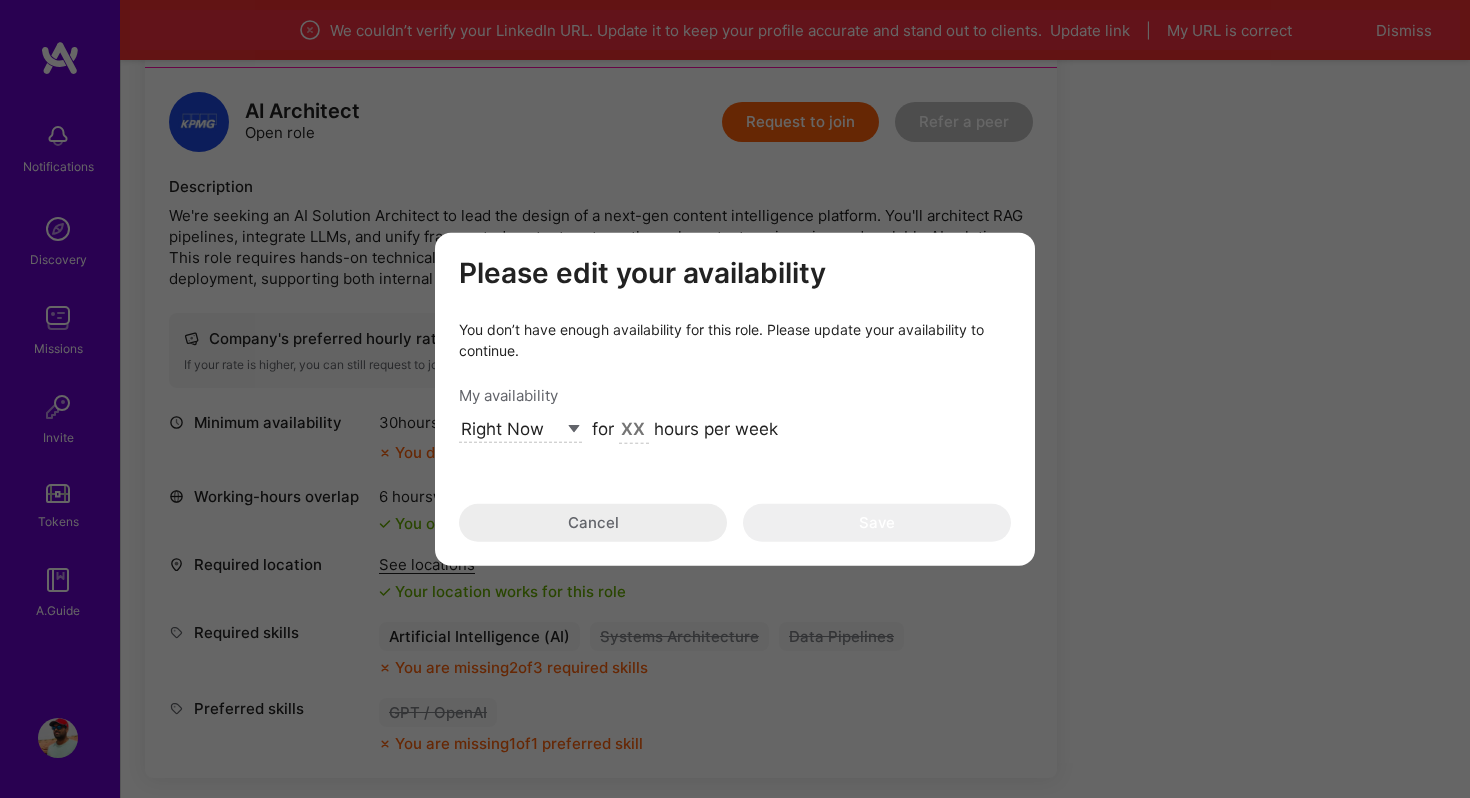 click on "Select... Right Now Future Date Not Available" at bounding box center (520, 429) 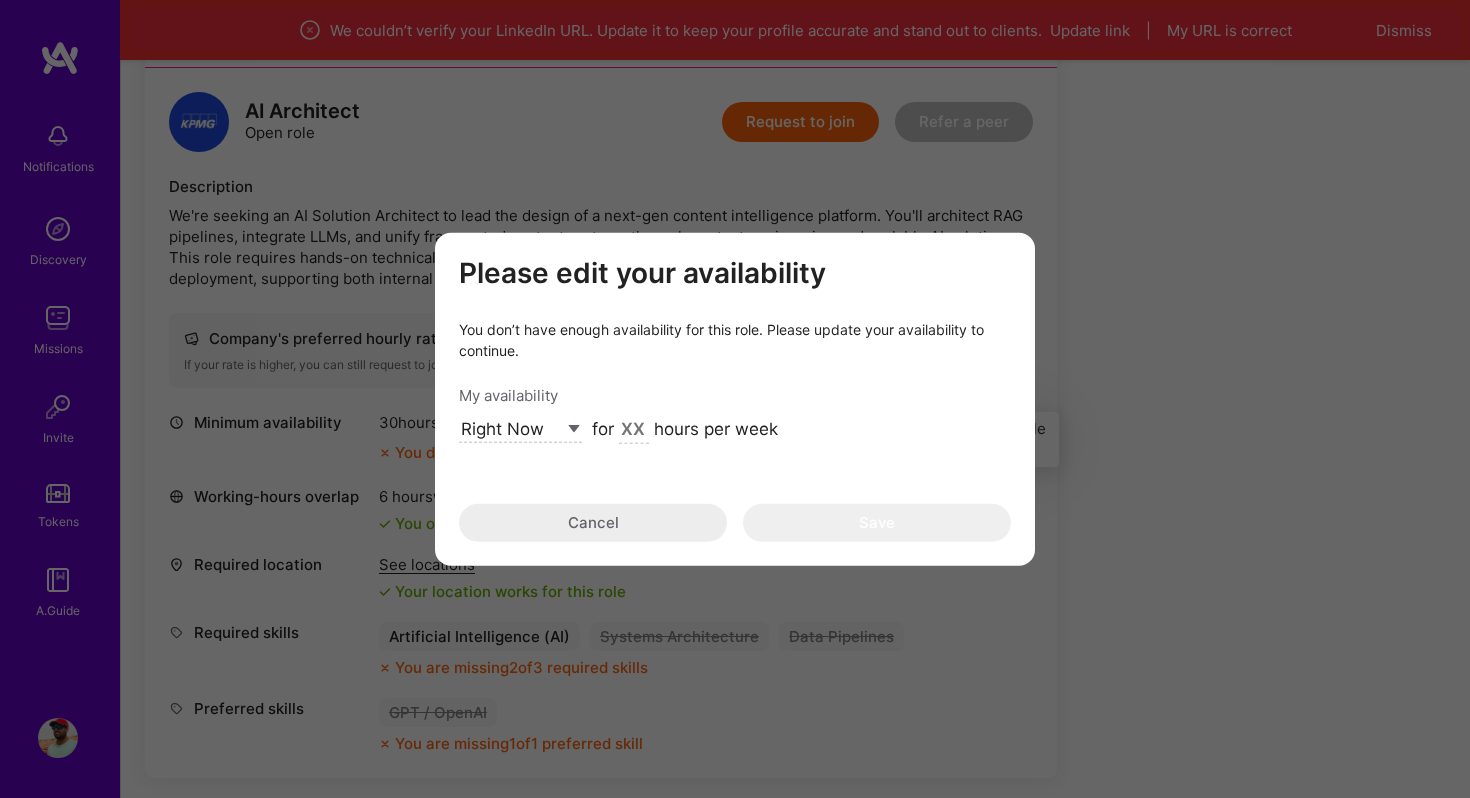 click at bounding box center [634, 430] 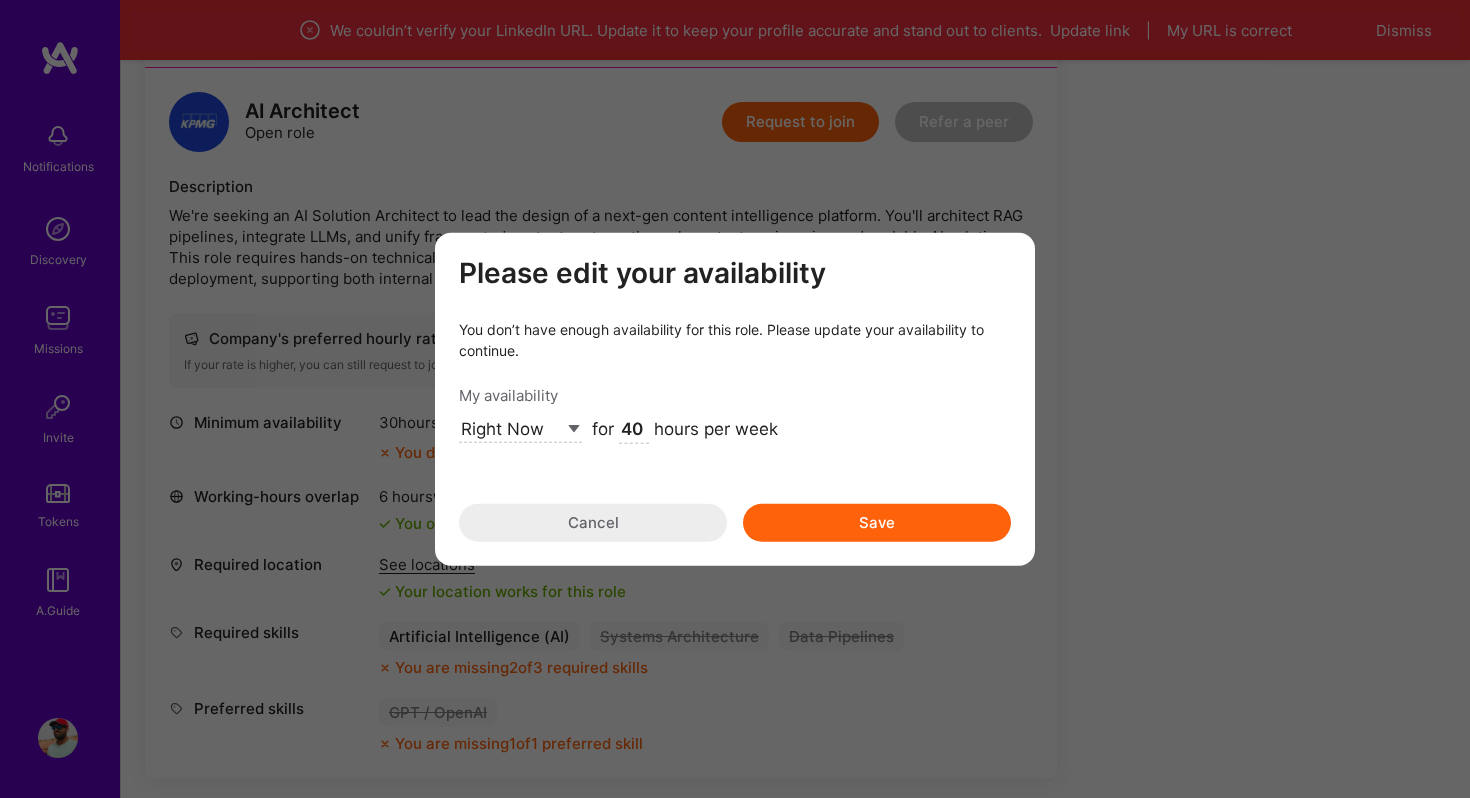 type on "40" 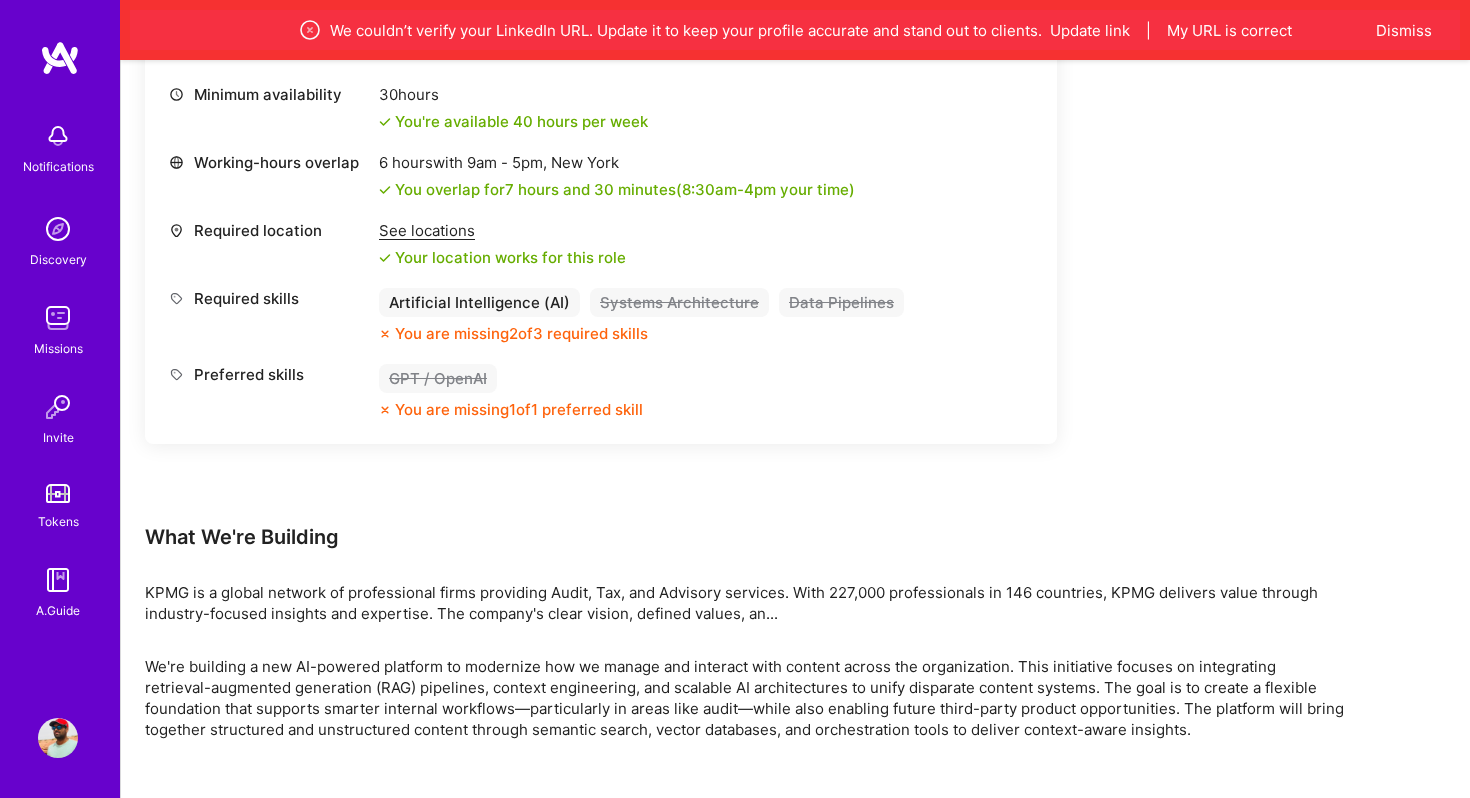 scroll, scrollTop: 788, scrollLeft: 0, axis: vertical 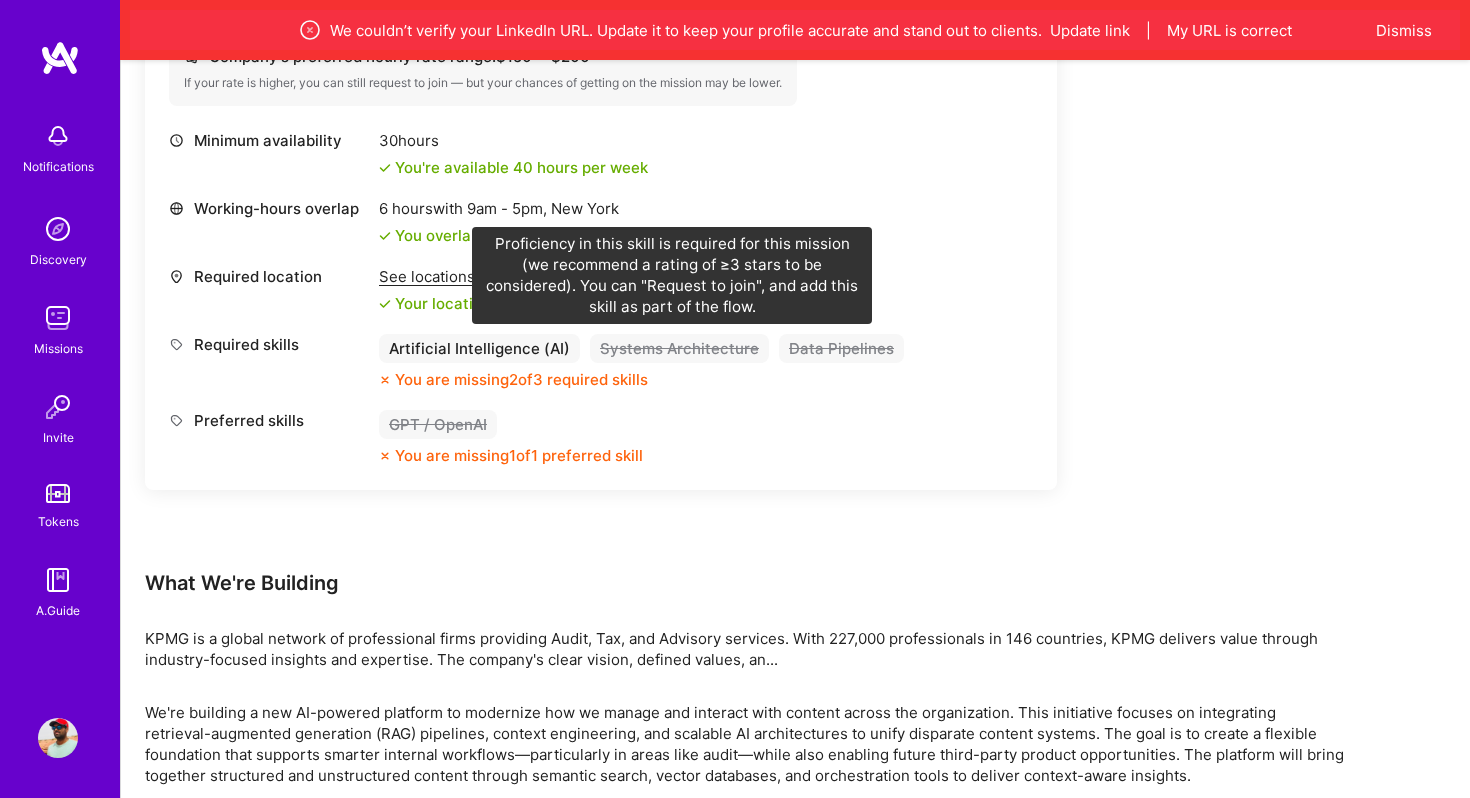 click on "Systems Architecture" at bounding box center (679, 348) 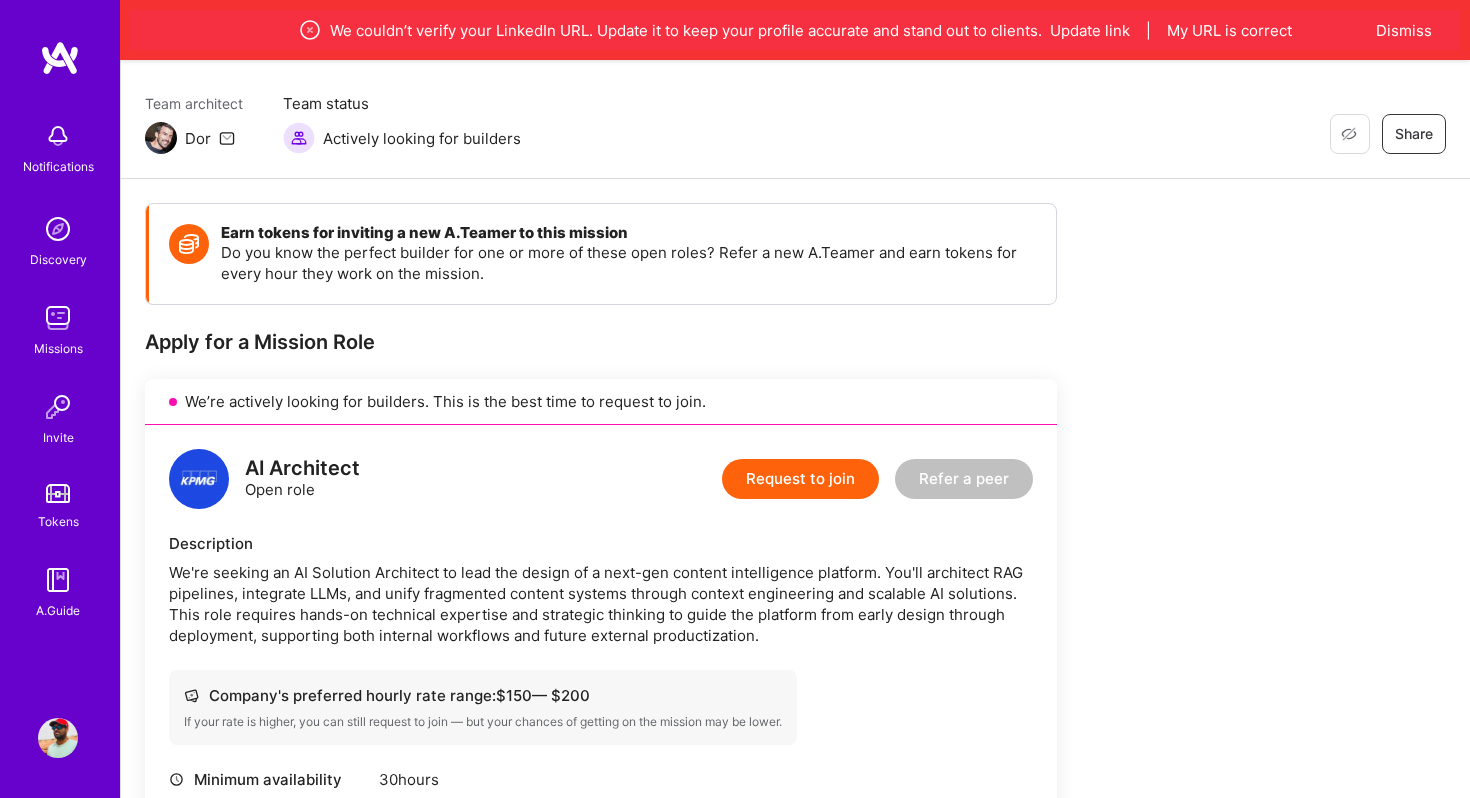 scroll, scrollTop: 0, scrollLeft: 0, axis: both 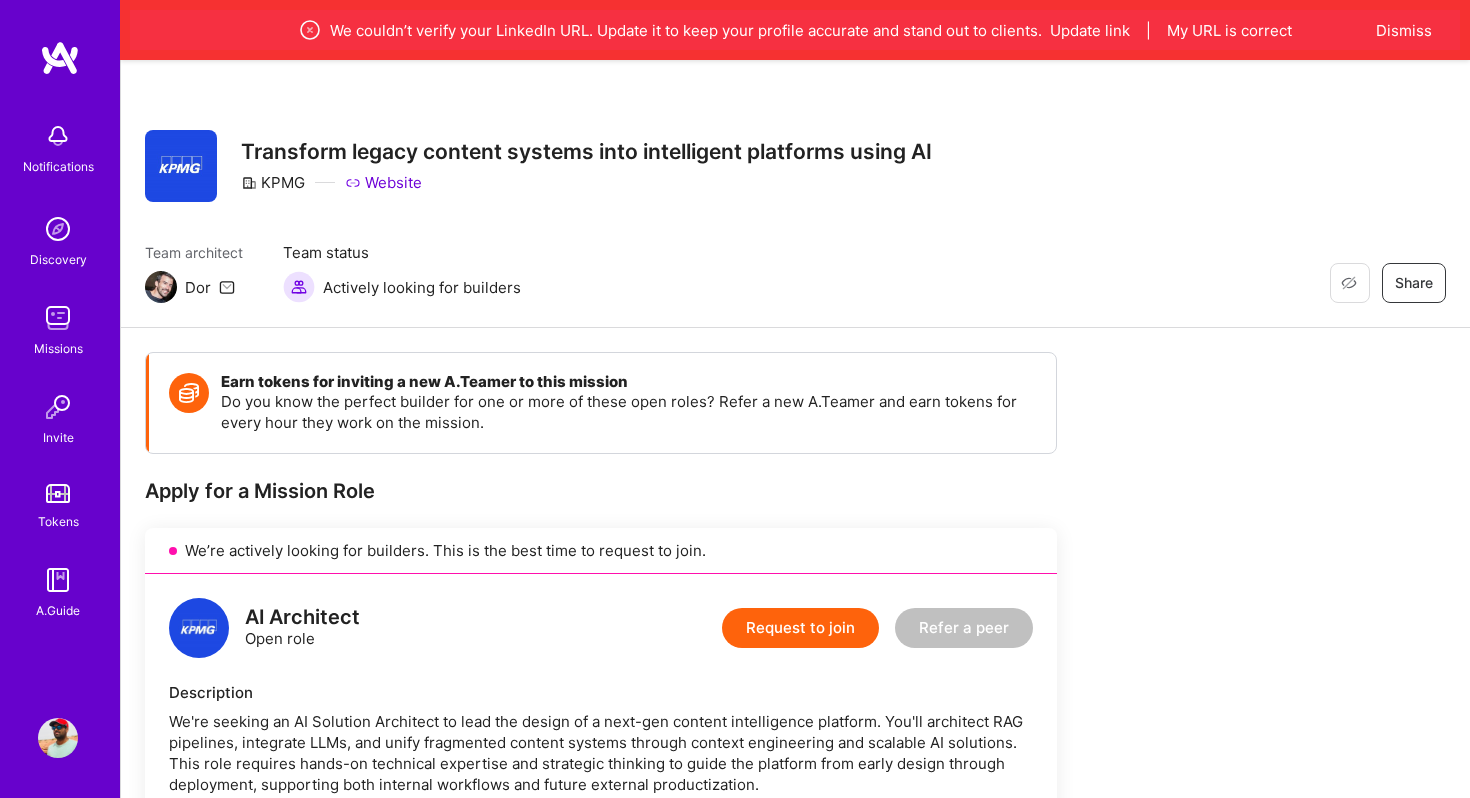 click at bounding box center [58, 738] 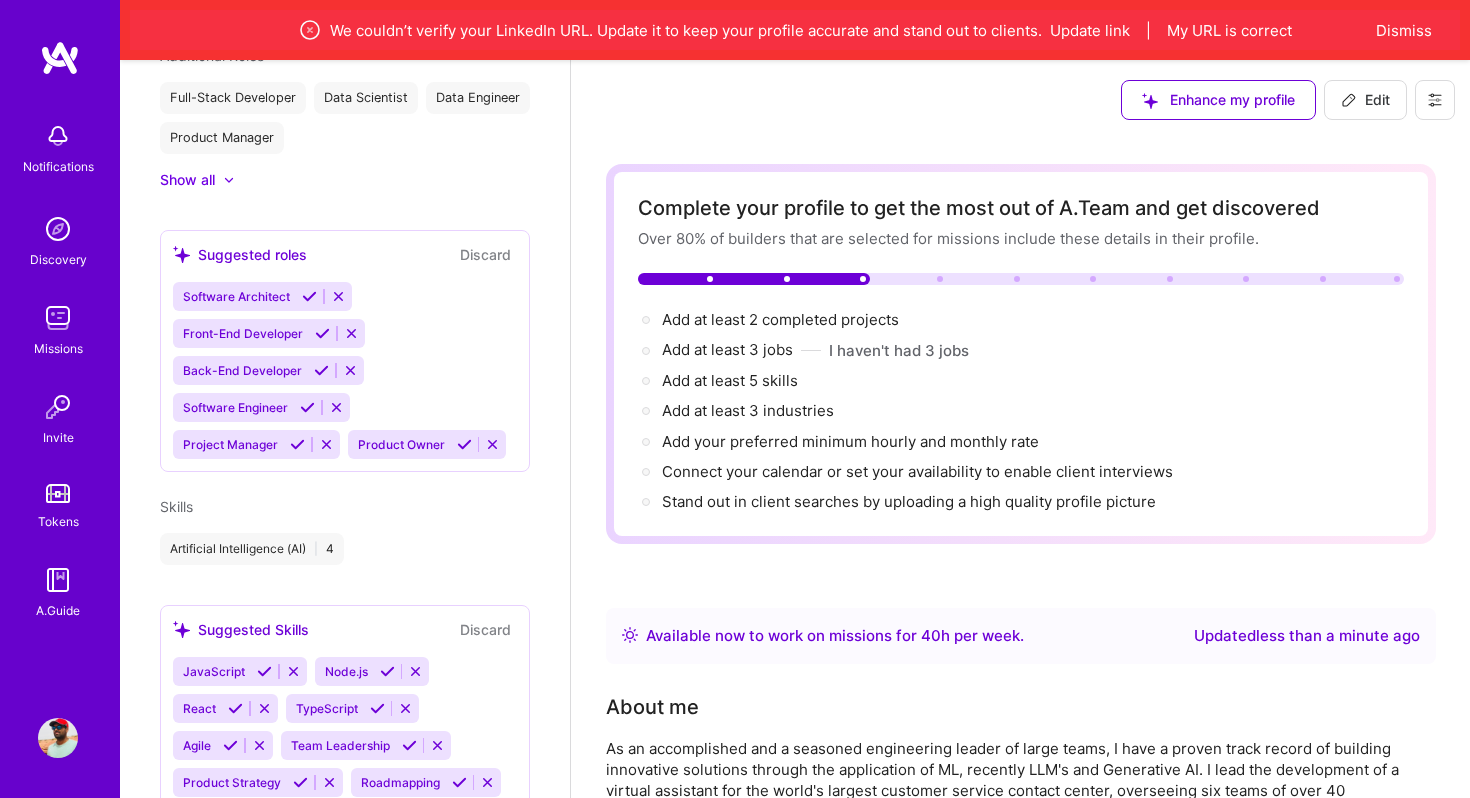 scroll, scrollTop: 699, scrollLeft: 0, axis: vertical 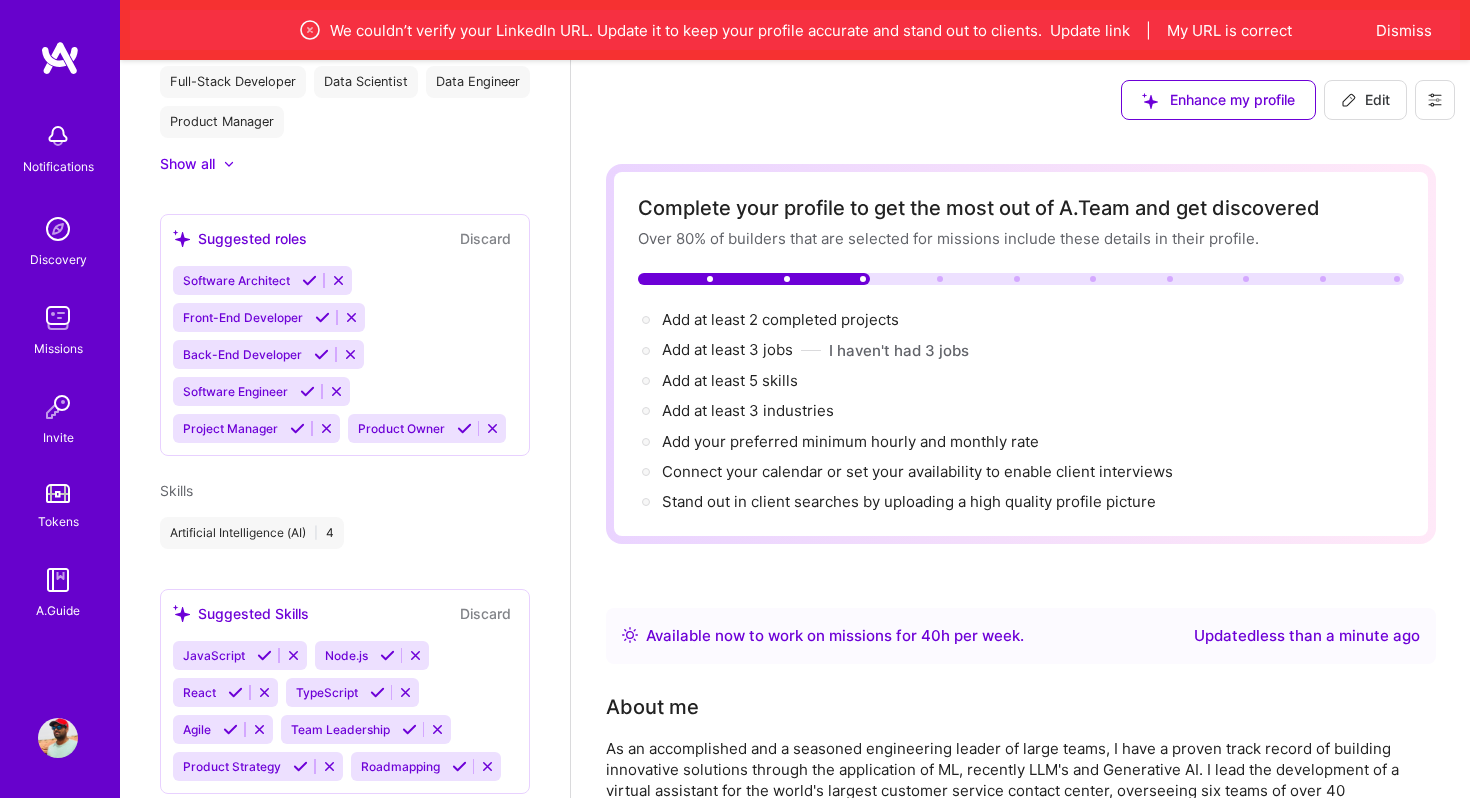 click on "Artificial Intelligence (AI) | 4" at bounding box center [252, 533] 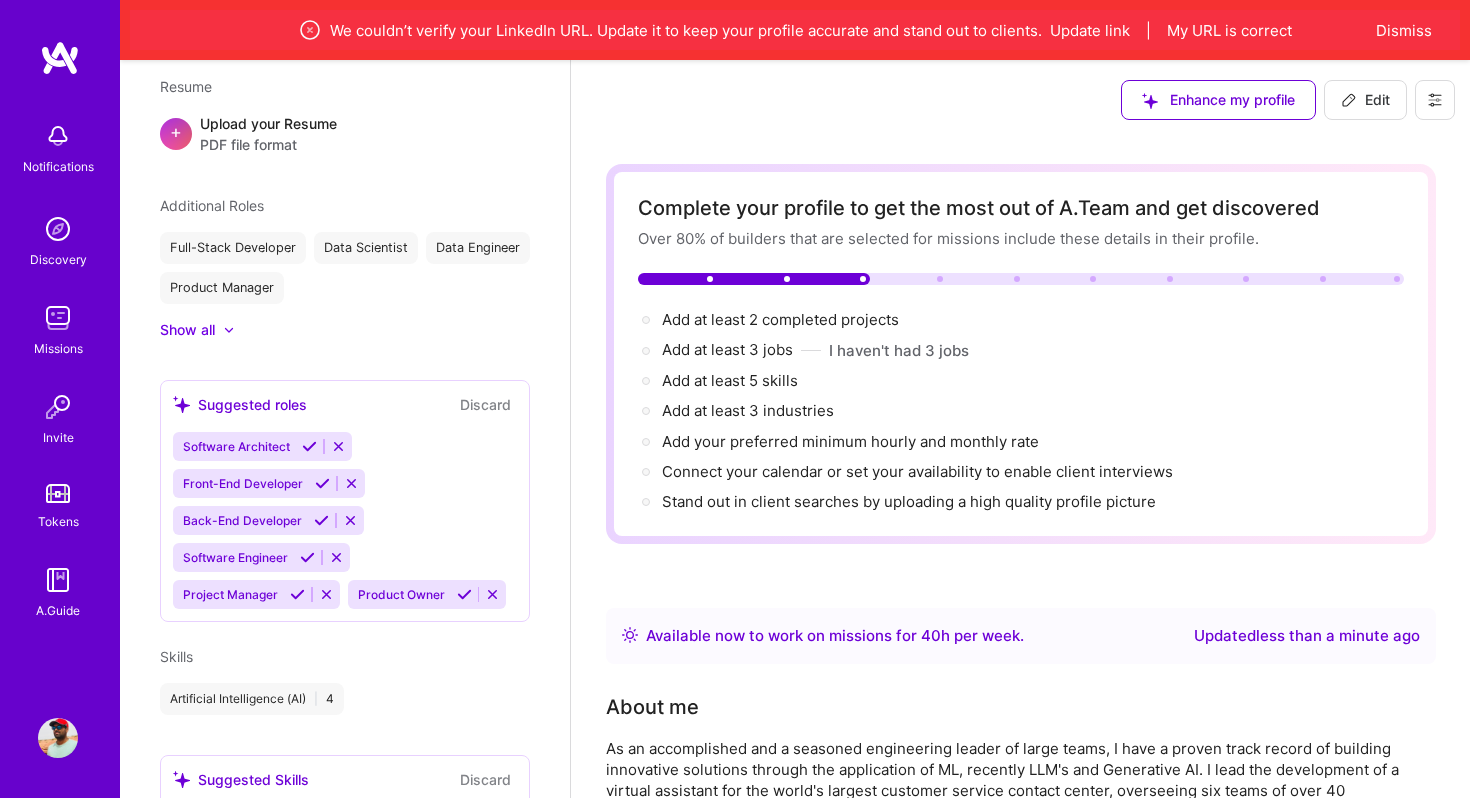 click at bounding box center [309, 446] 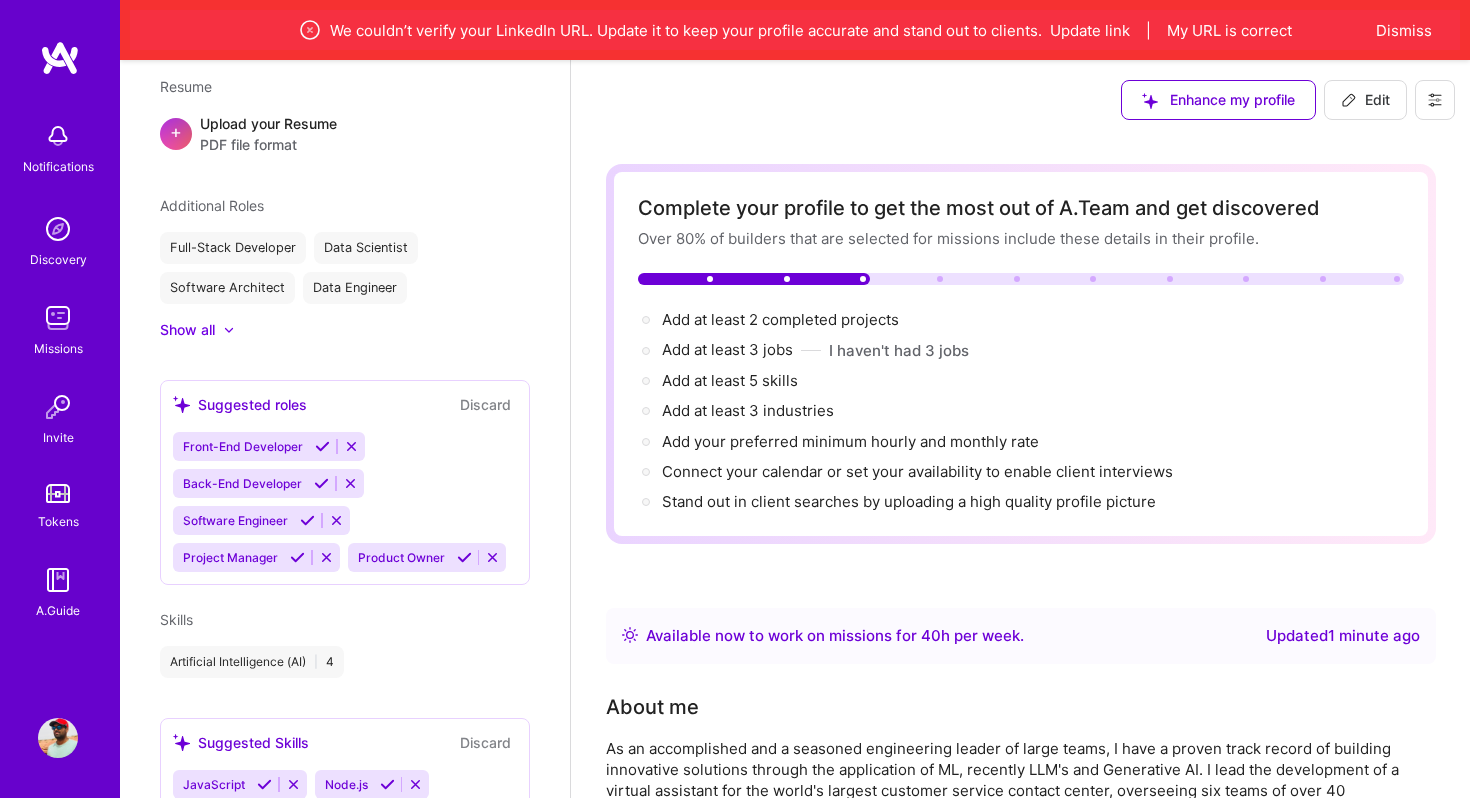 click at bounding box center (321, 483) 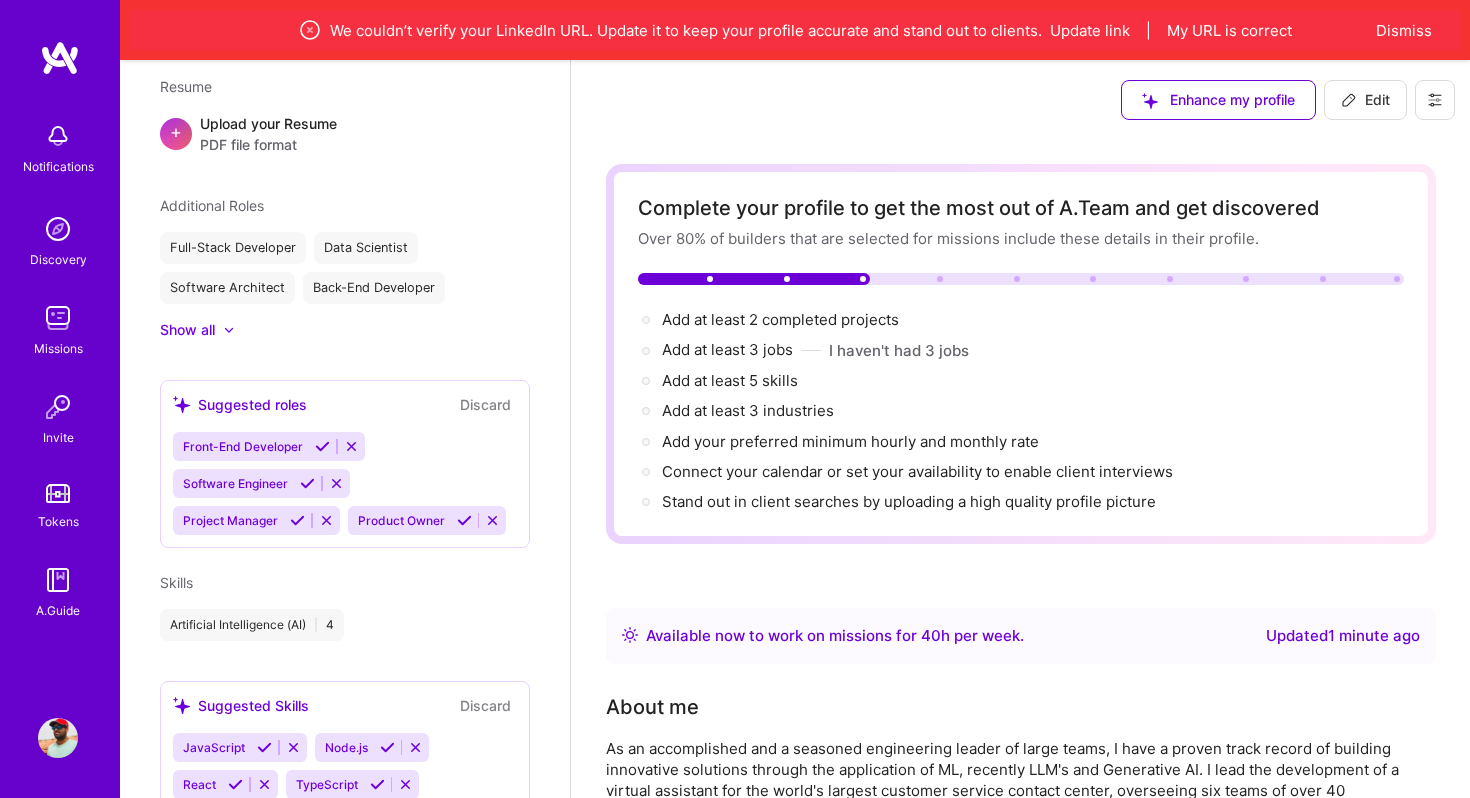 click at bounding box center (307, 483) 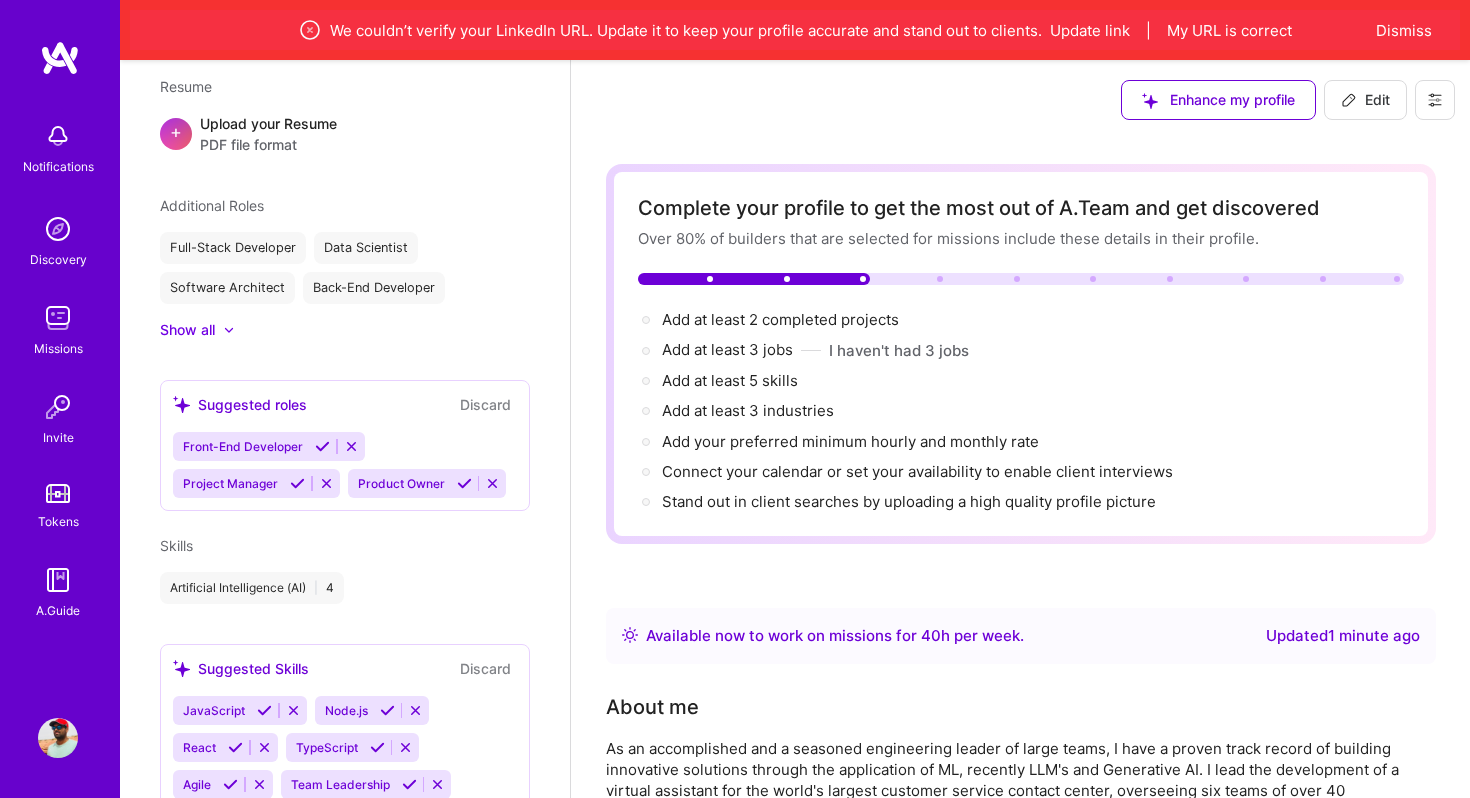 scroll, scrollTop: 588, scrollLeft: 0, axis: vertical 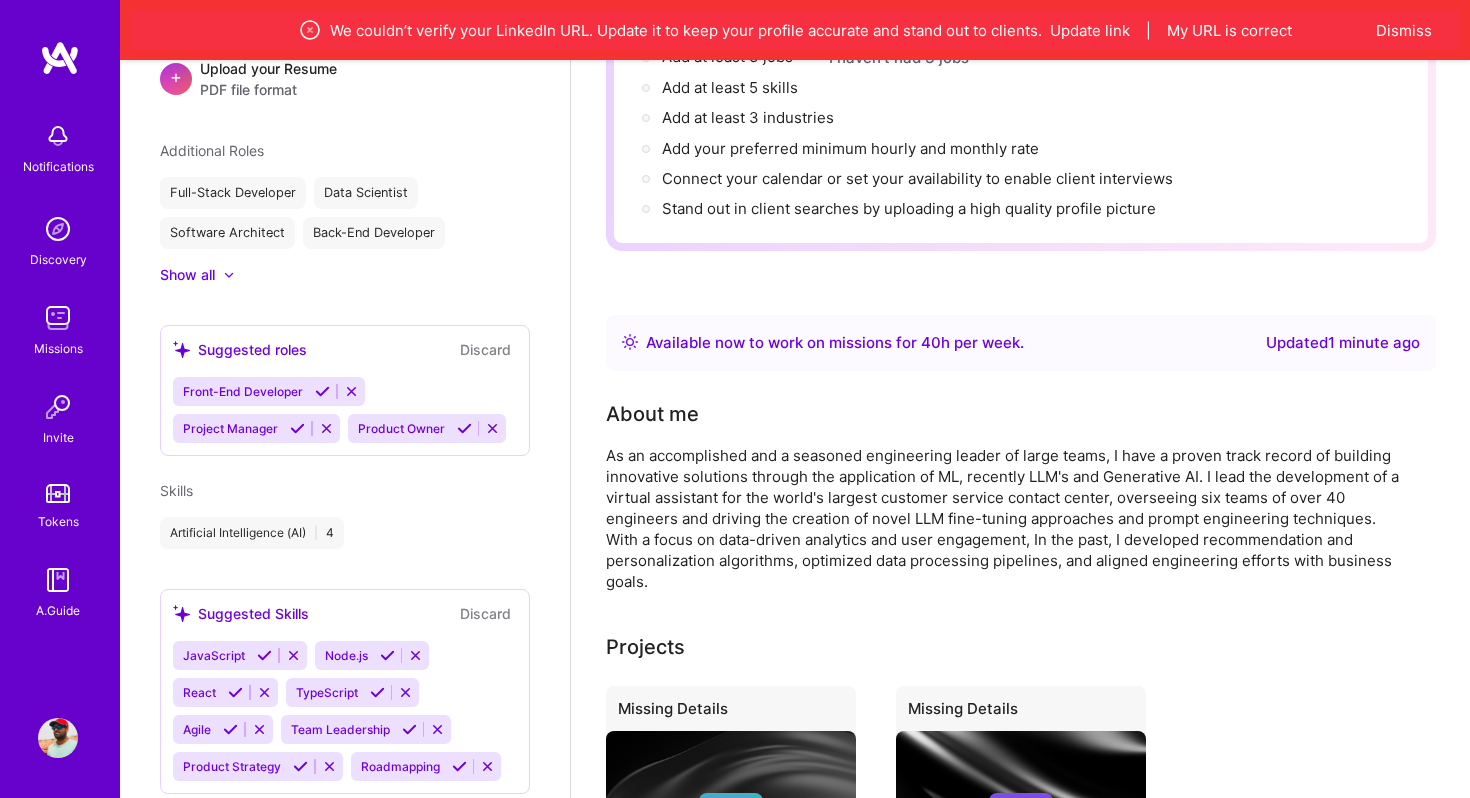 click on "Suggested Skills Discard" at bounding box center [345, 613] 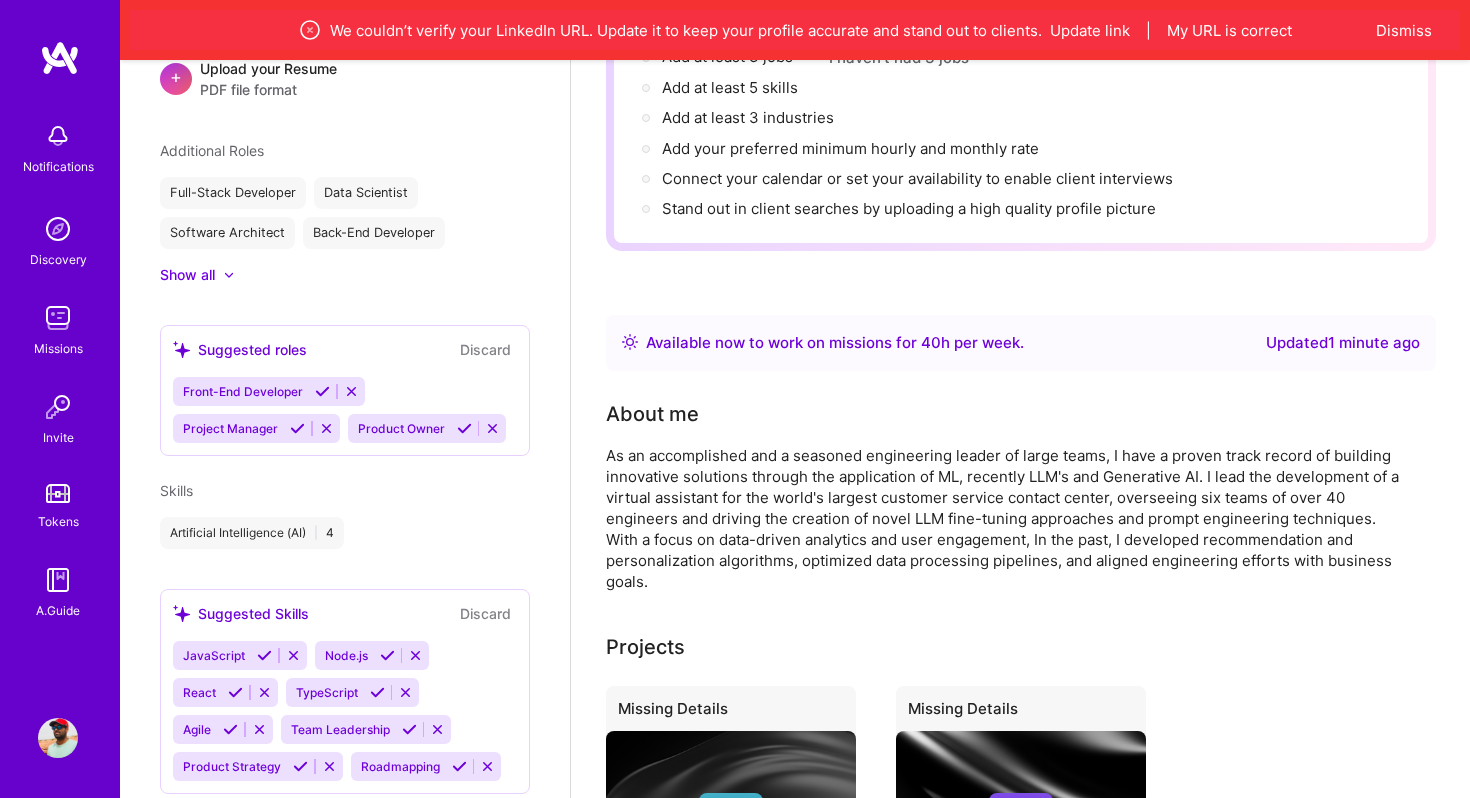 click on "Artificial Intelligence (AI) | 4" at bounding box center (345, 533) 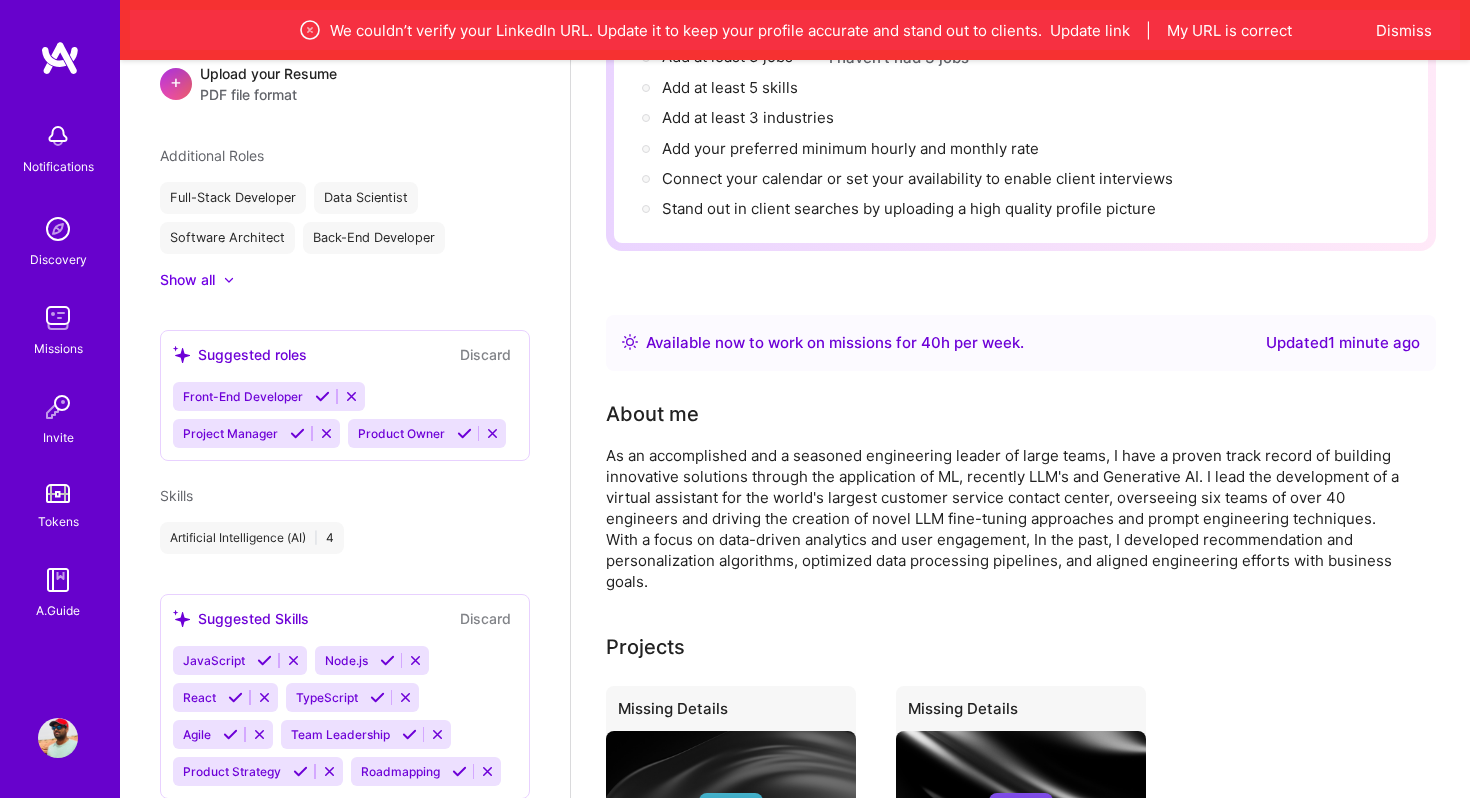 click on "Discard" at bounding box center [485, 354] 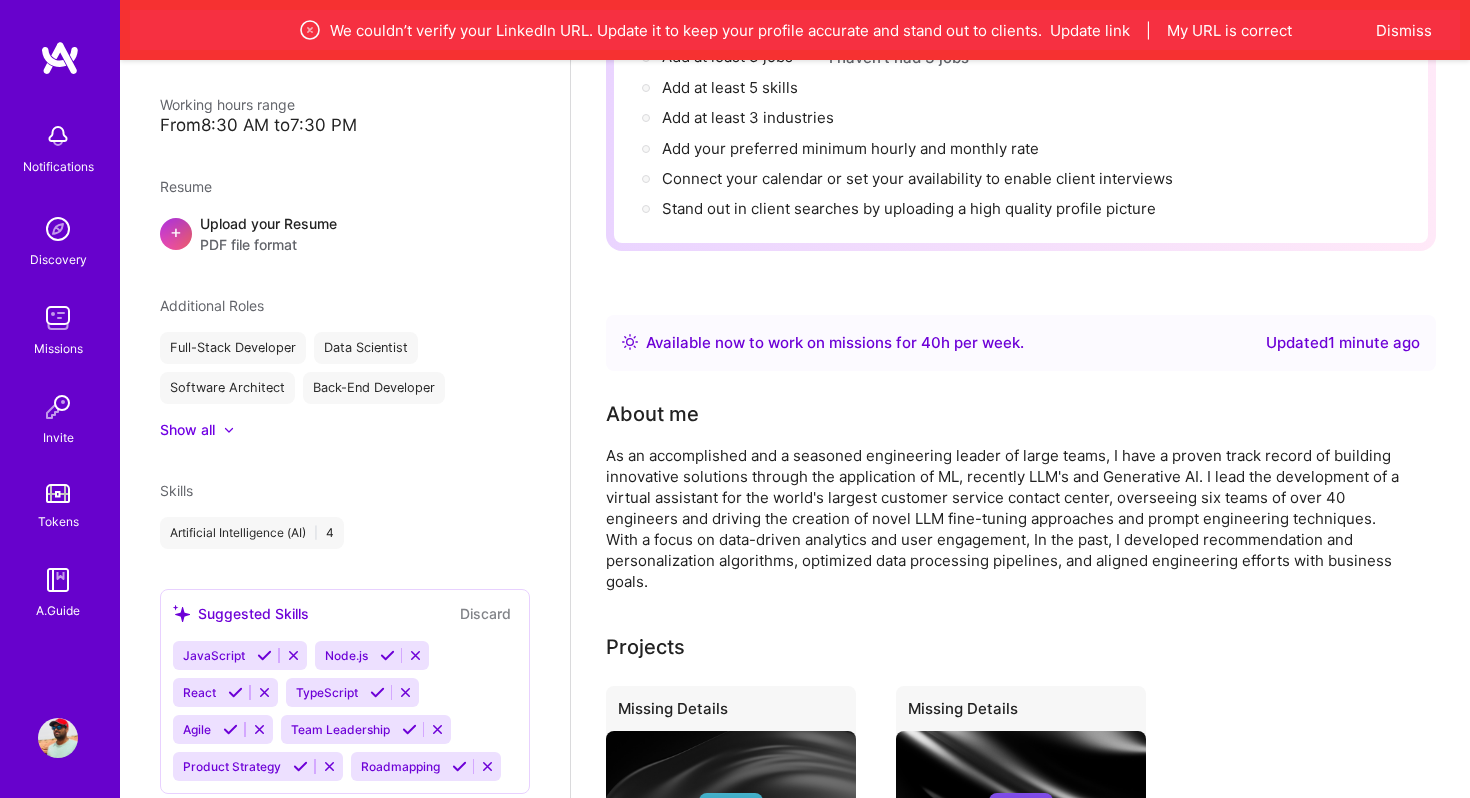 scroll, scrollTop: 583, scrollLeft: 0, axis: vertical 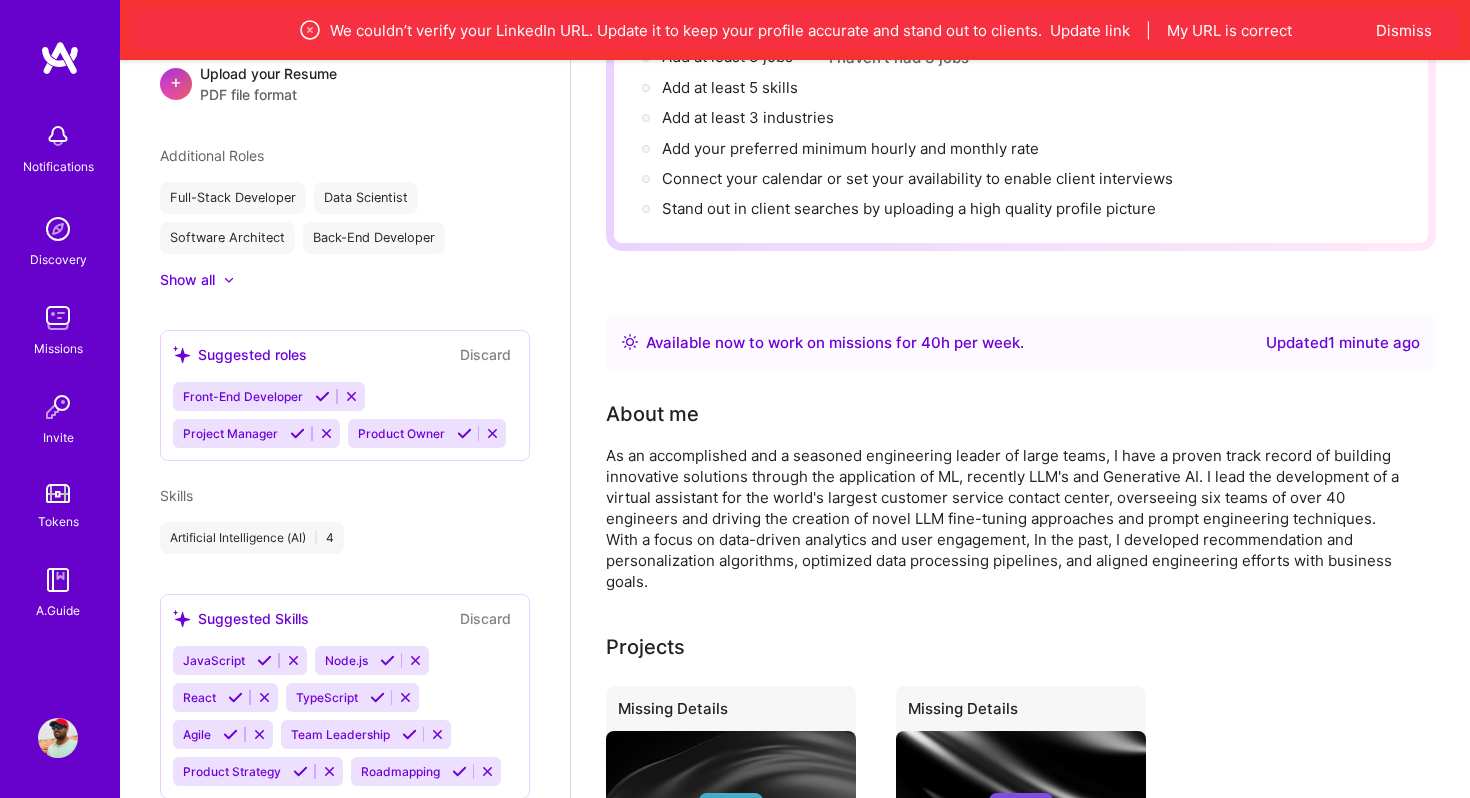 click on "Discard" at bounding box center [485, 618] 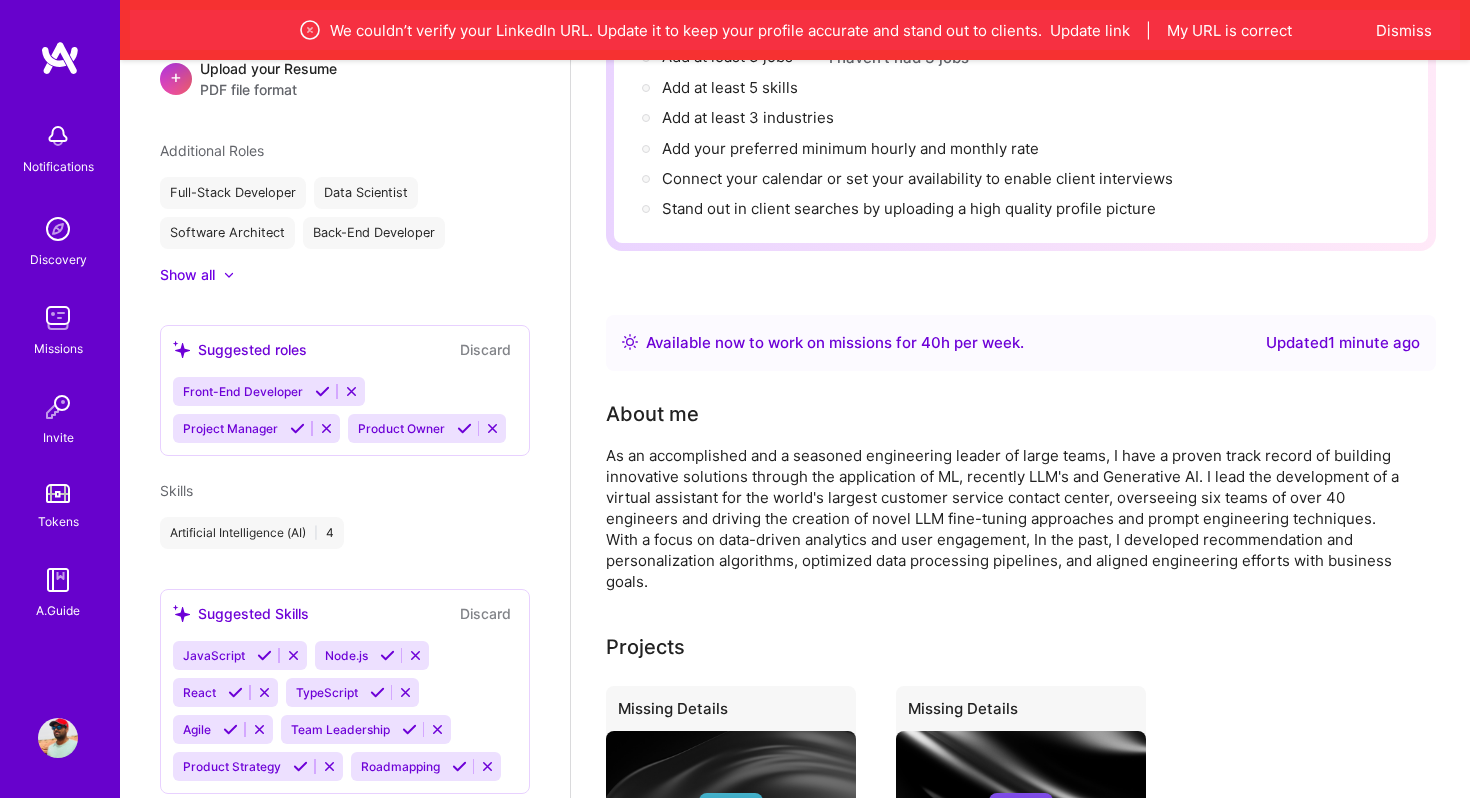scroll, scrollTop: 295, scrollLeft: 0, axis: vertical 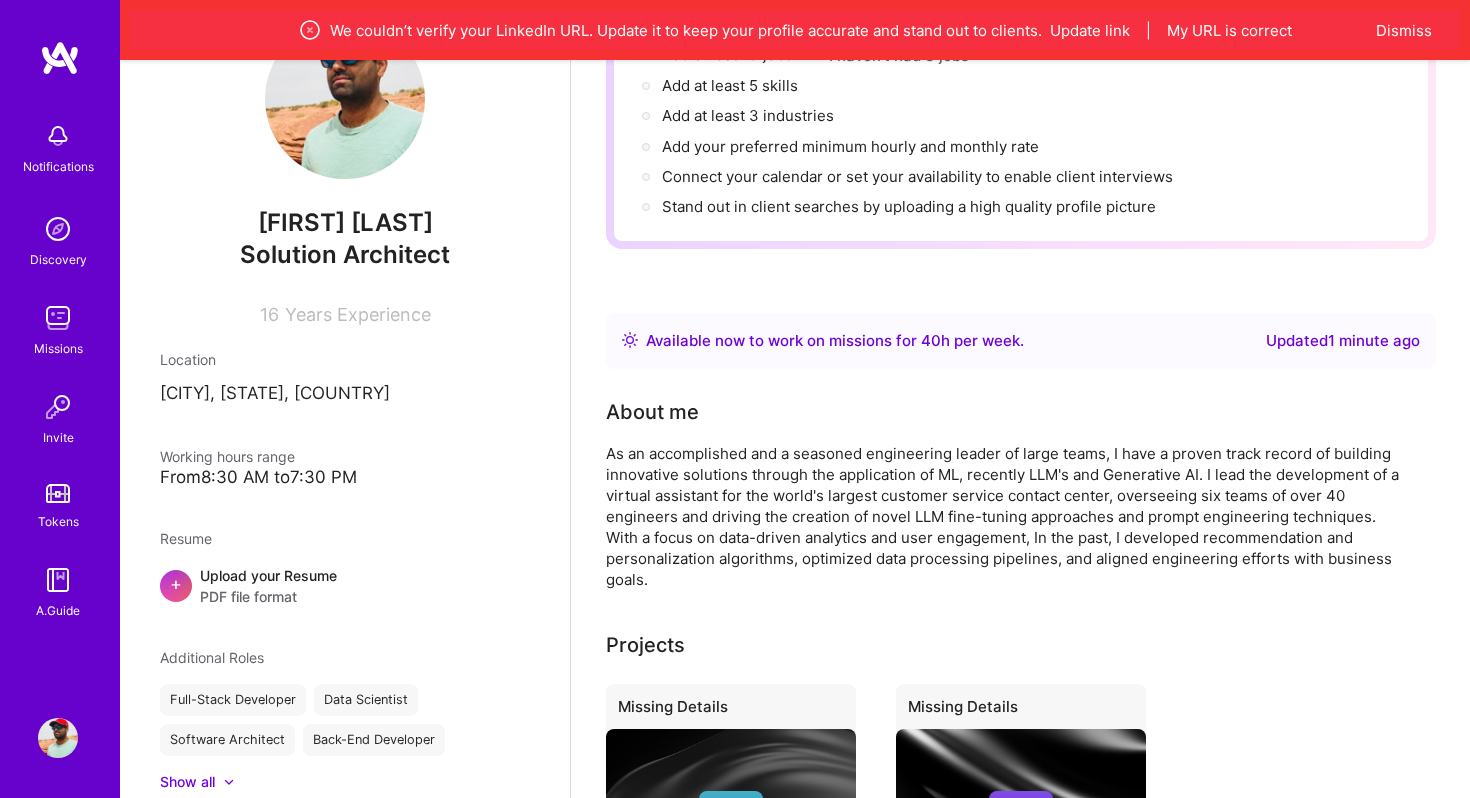 click on "Available now to work on missions   for   40 h per week ." at bounding box center (835, 341) 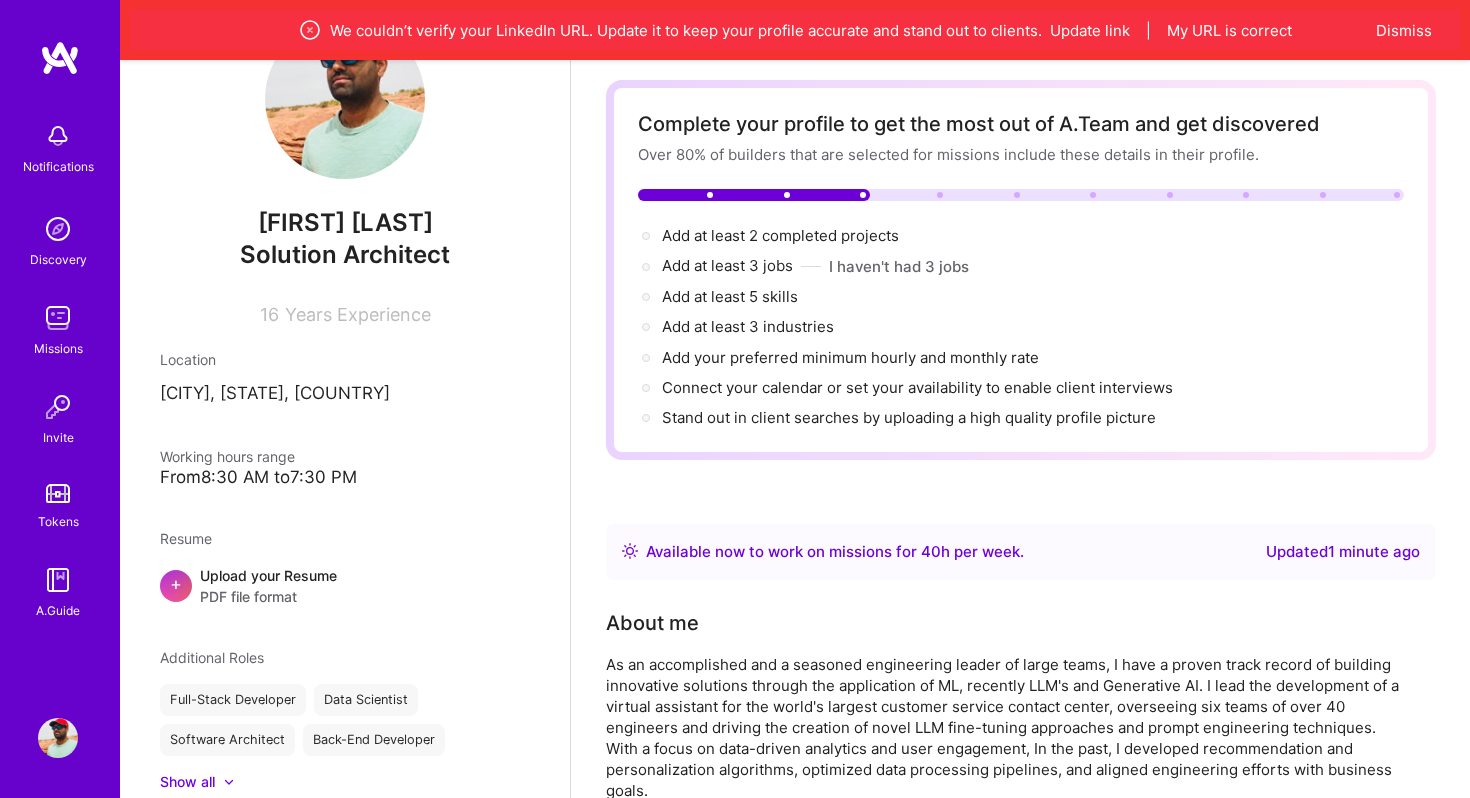 scroll, scrollTop: 0, scrollLeft: 0, axis: both 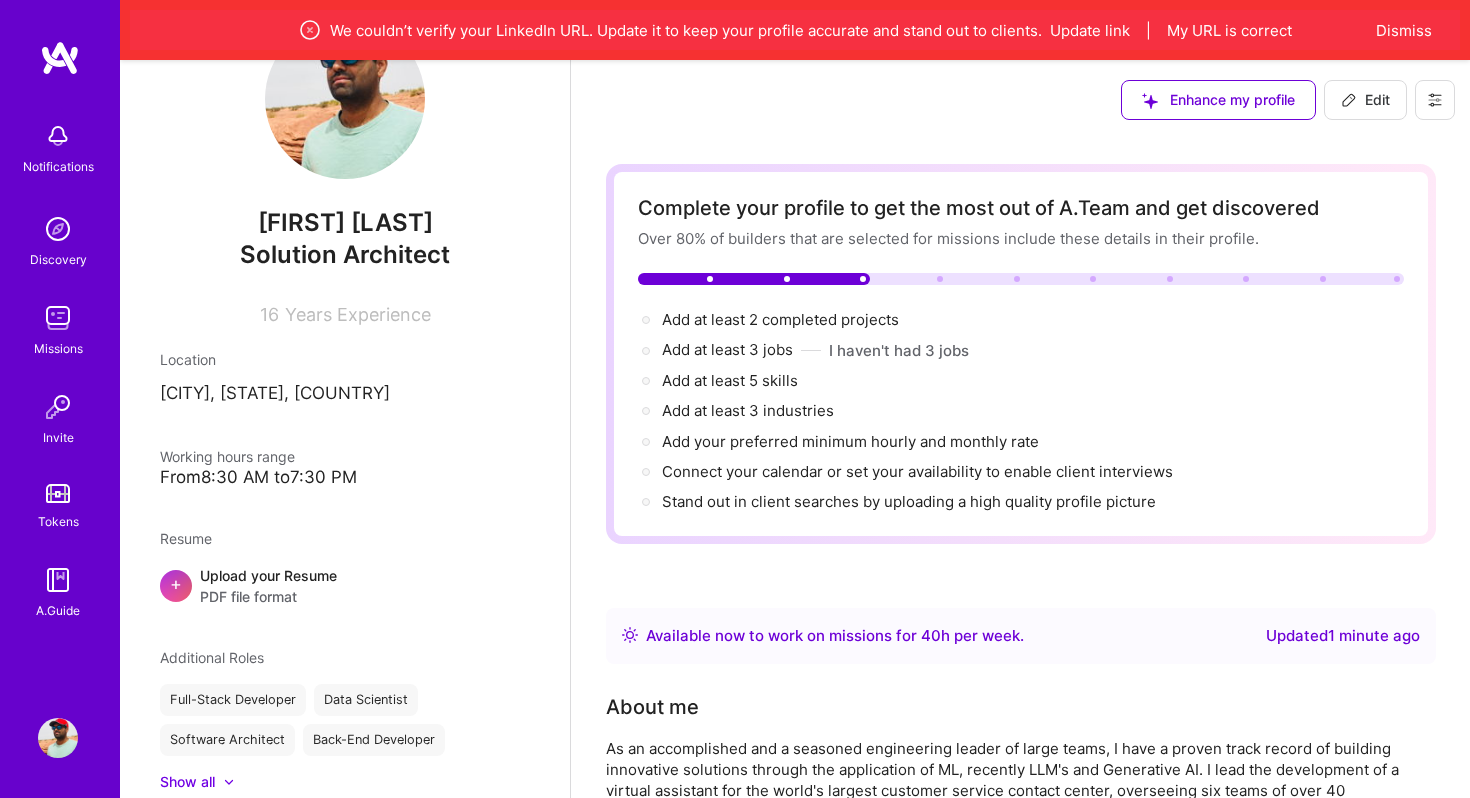 click on "Enhance my profile" at bounding box center [1218, 100] 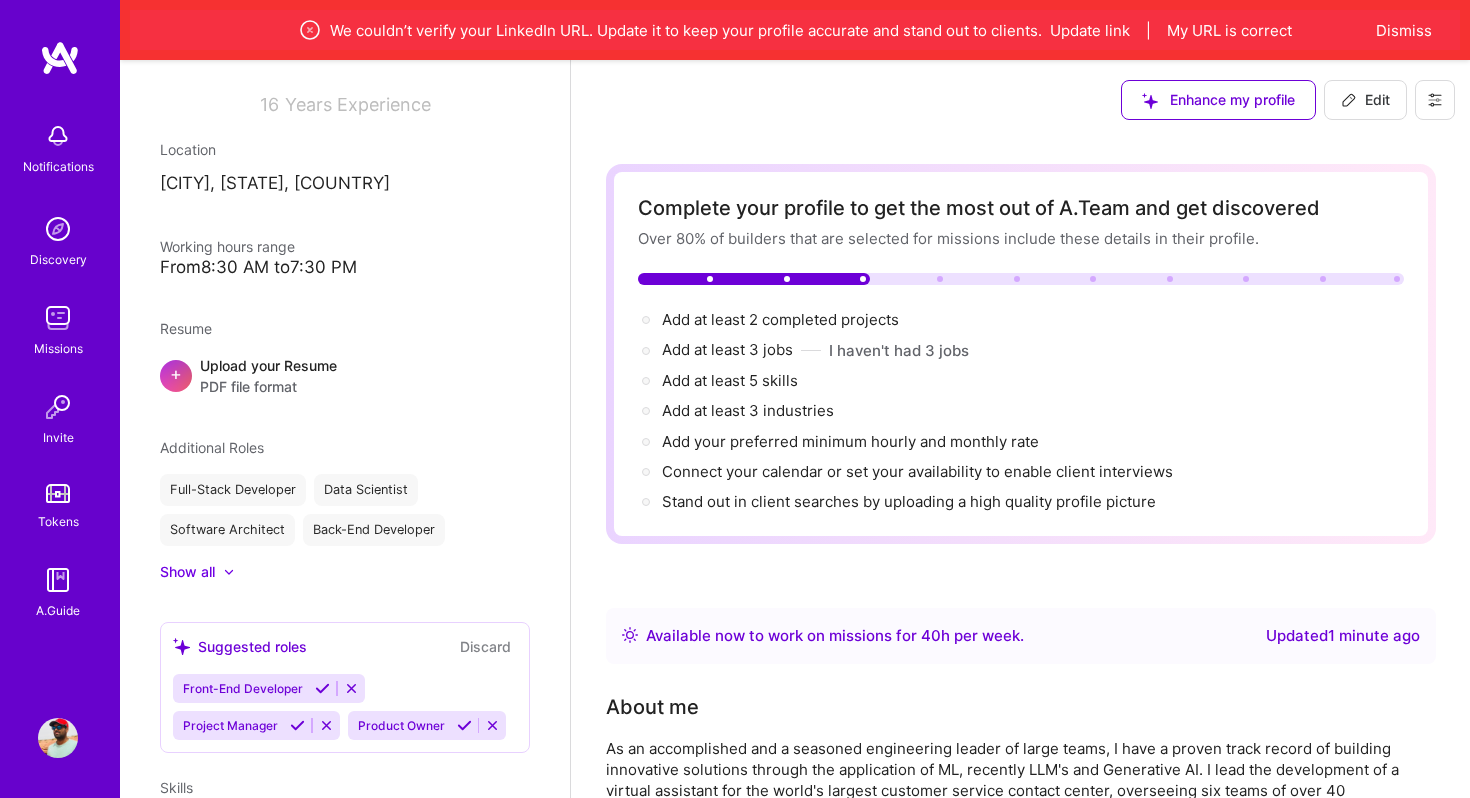 scroll, scrollTop: 407, scrollLeft: 0, axis: vertical 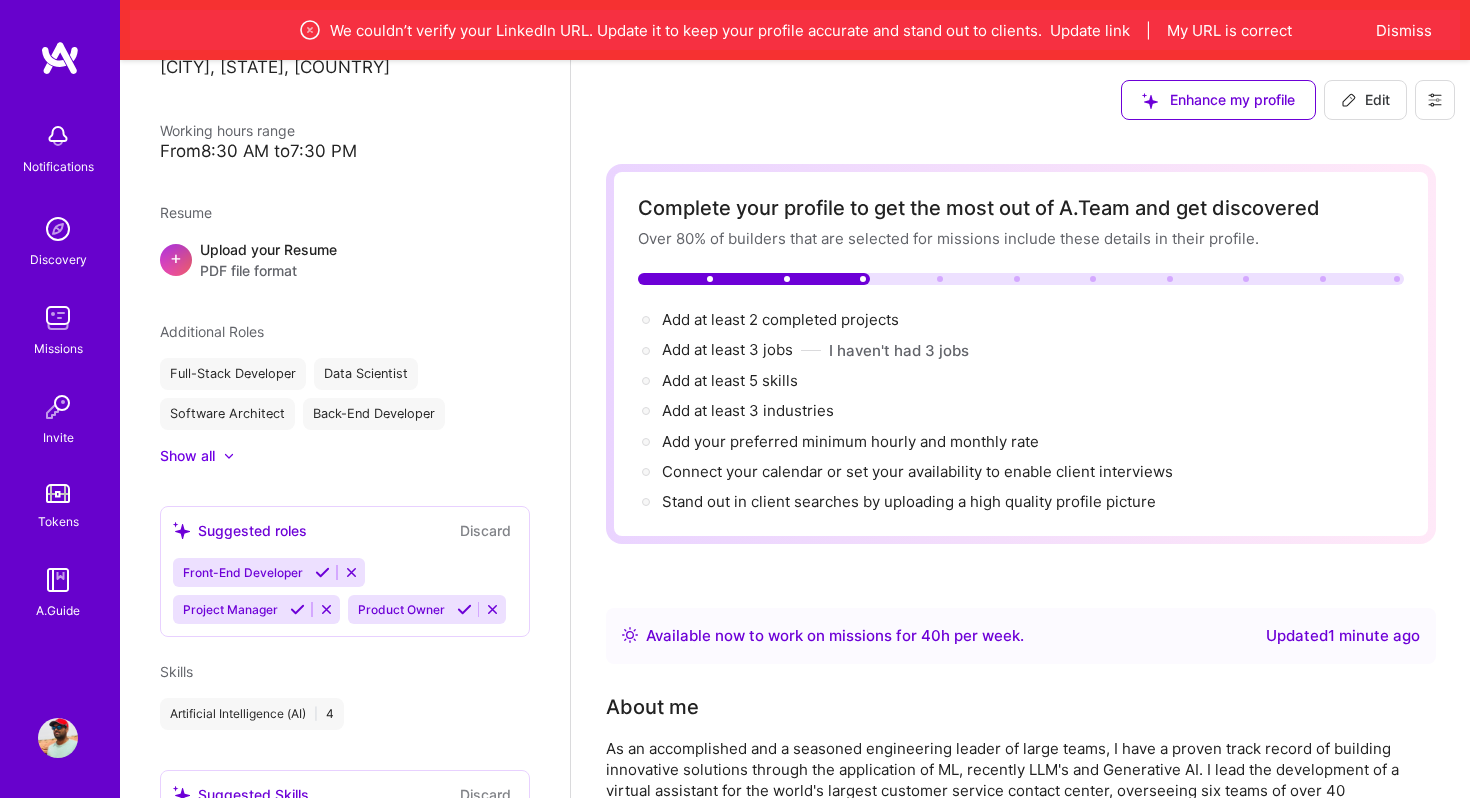 click on "Edit" at bounding box center (1365, 100) 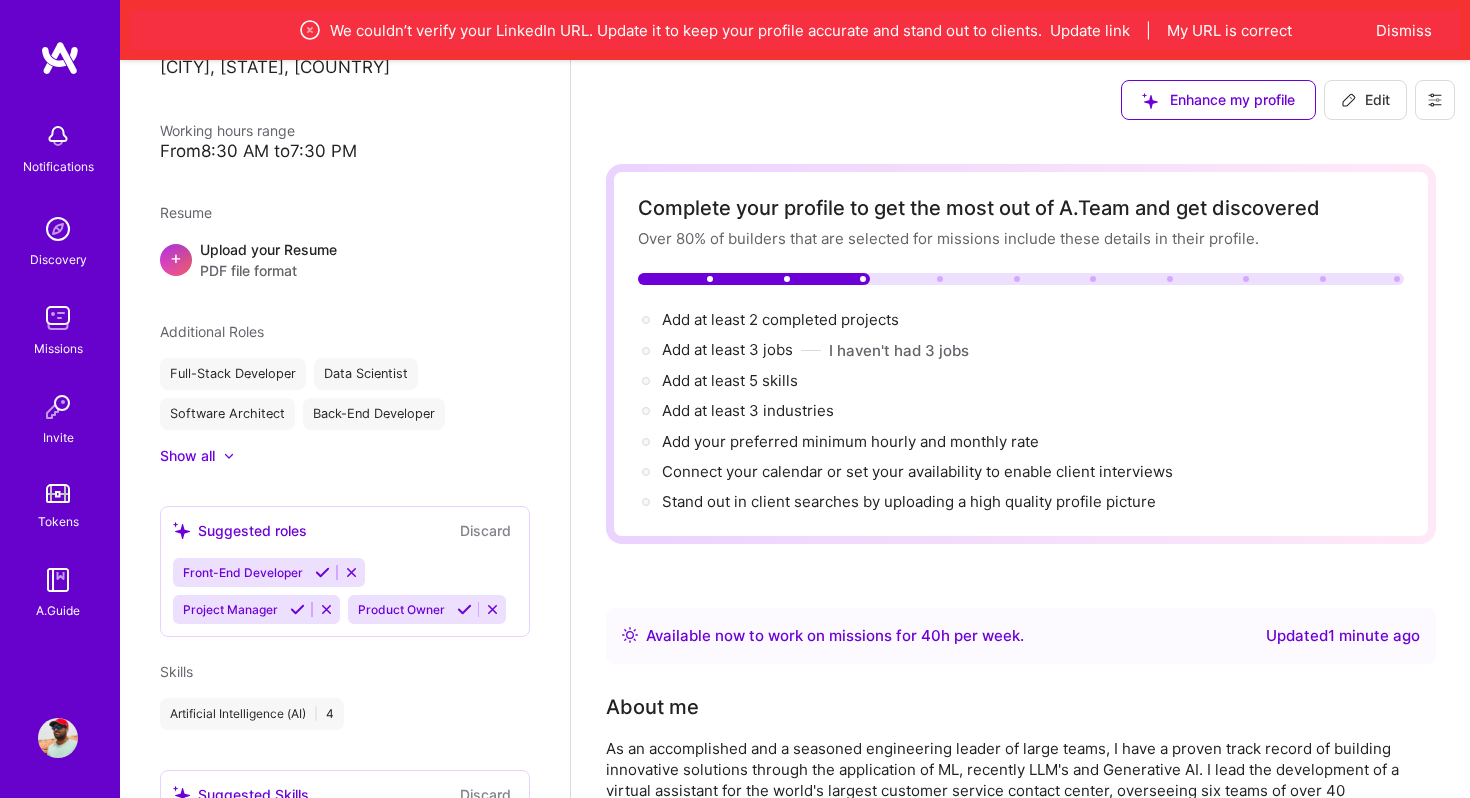 select on "US" 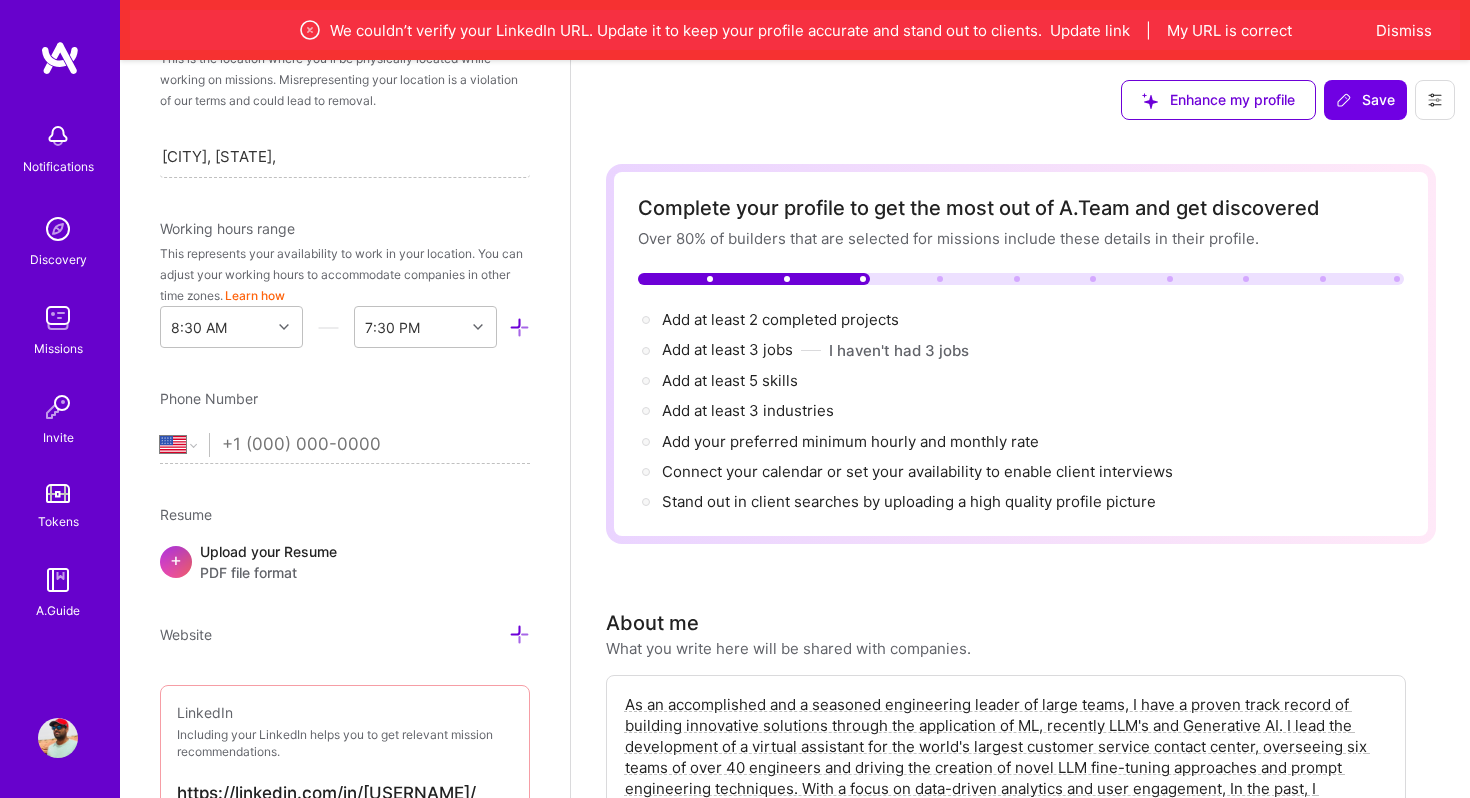 scroll, scrollTop: 591, scrollLeft: 0, axis: vertical 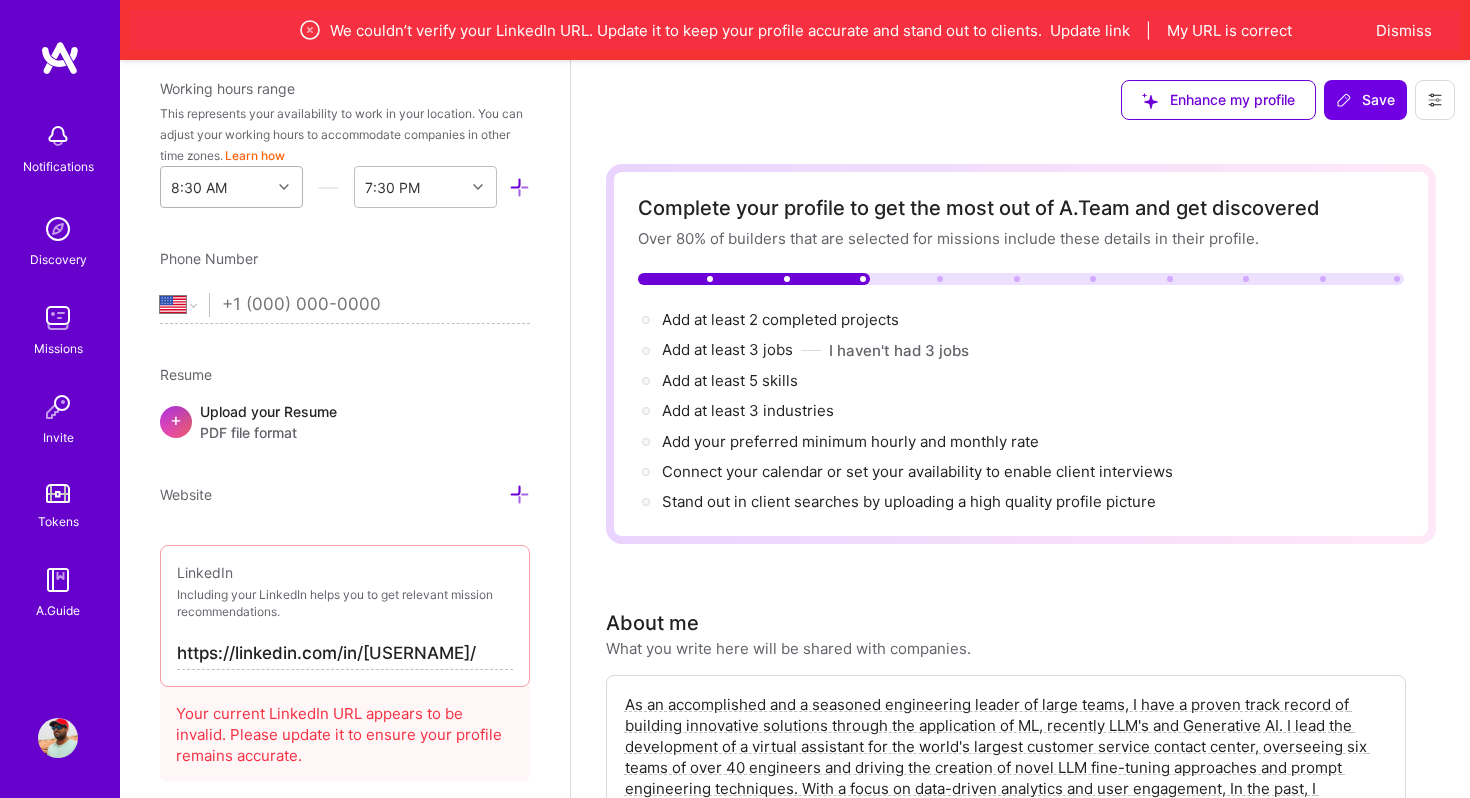 click at bounding box center [286, 187] 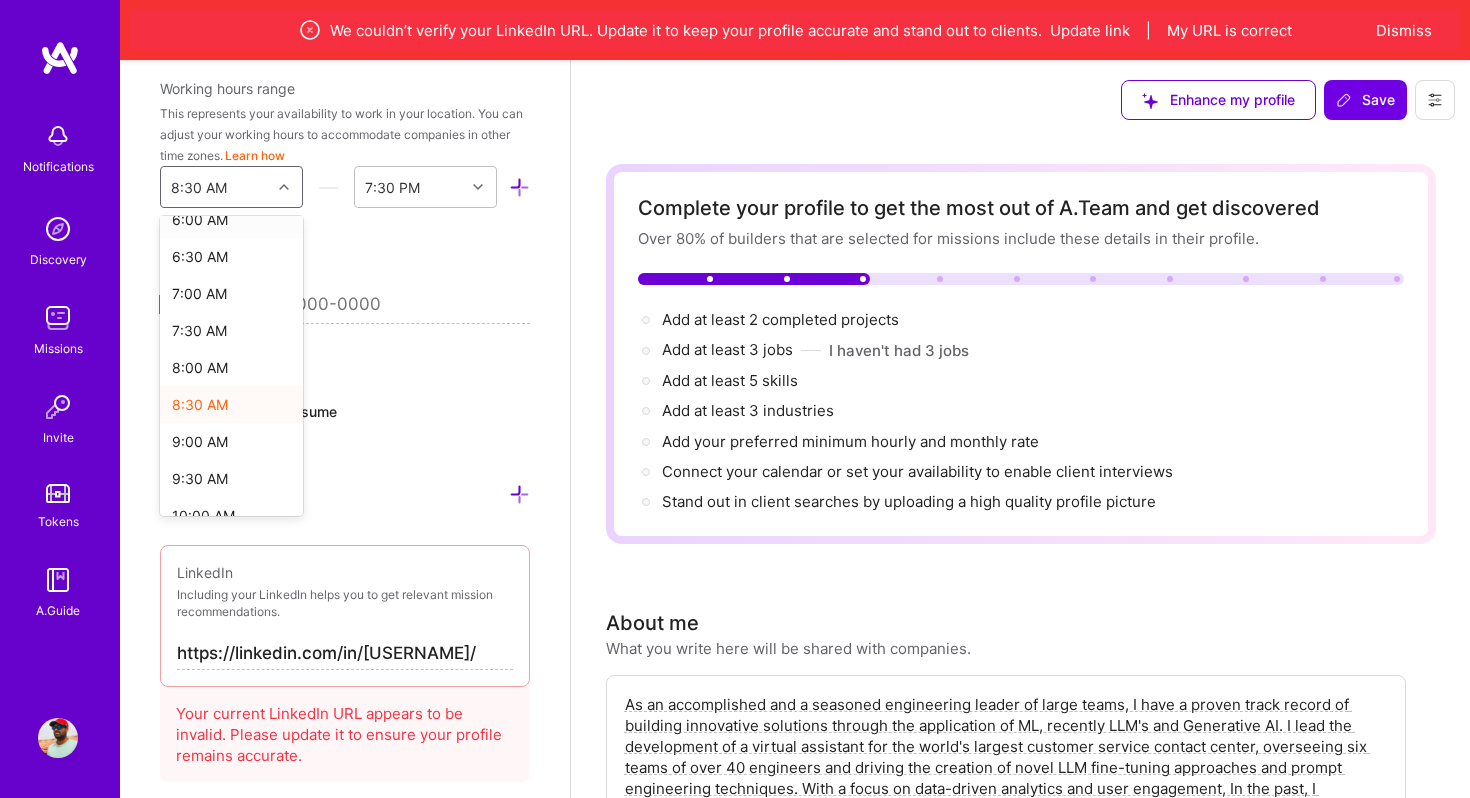 scroll, scrollTop: 464, scrollLeft: 0, axis: vertical 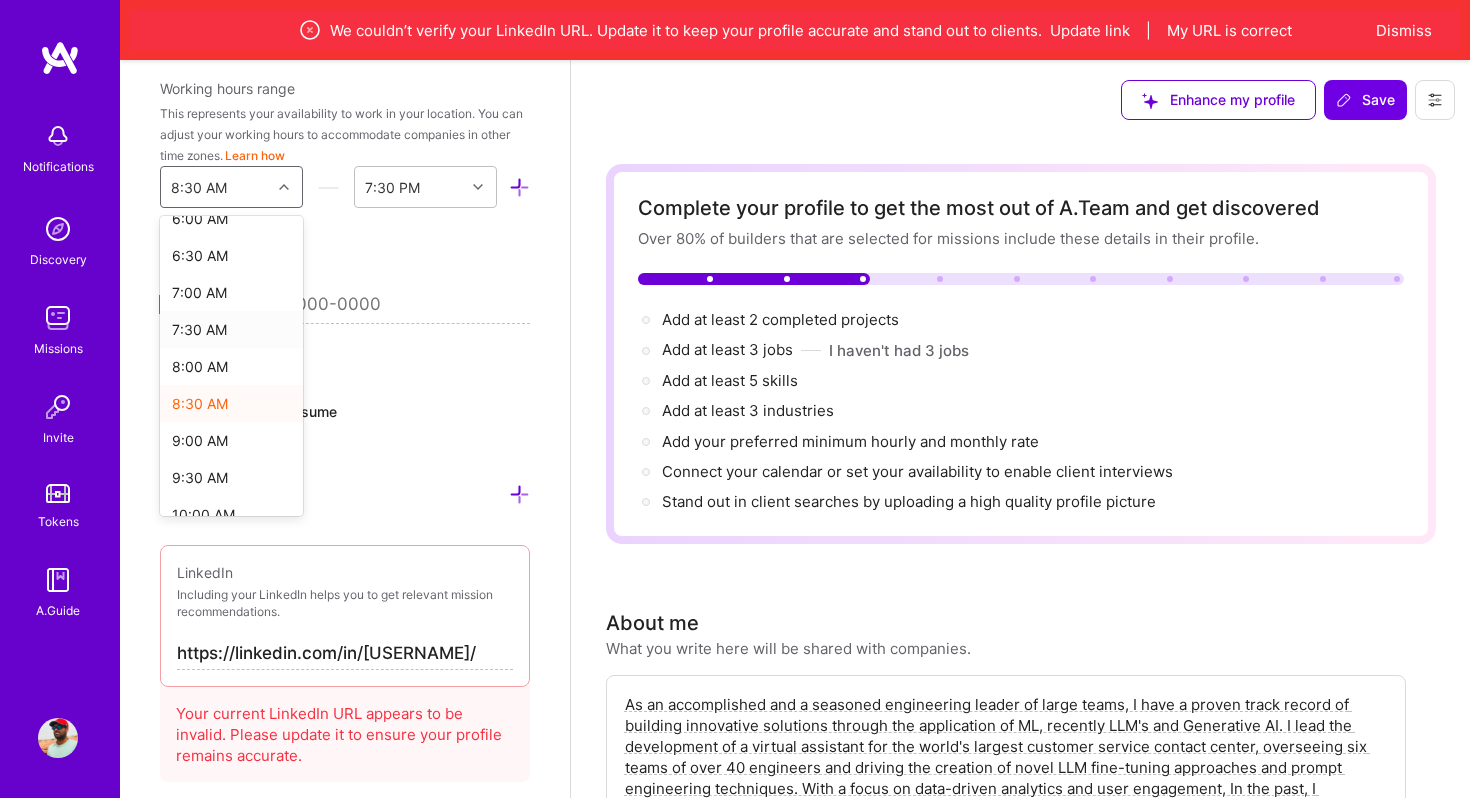click on "7:30 AM" at bounding box center [231, 329] 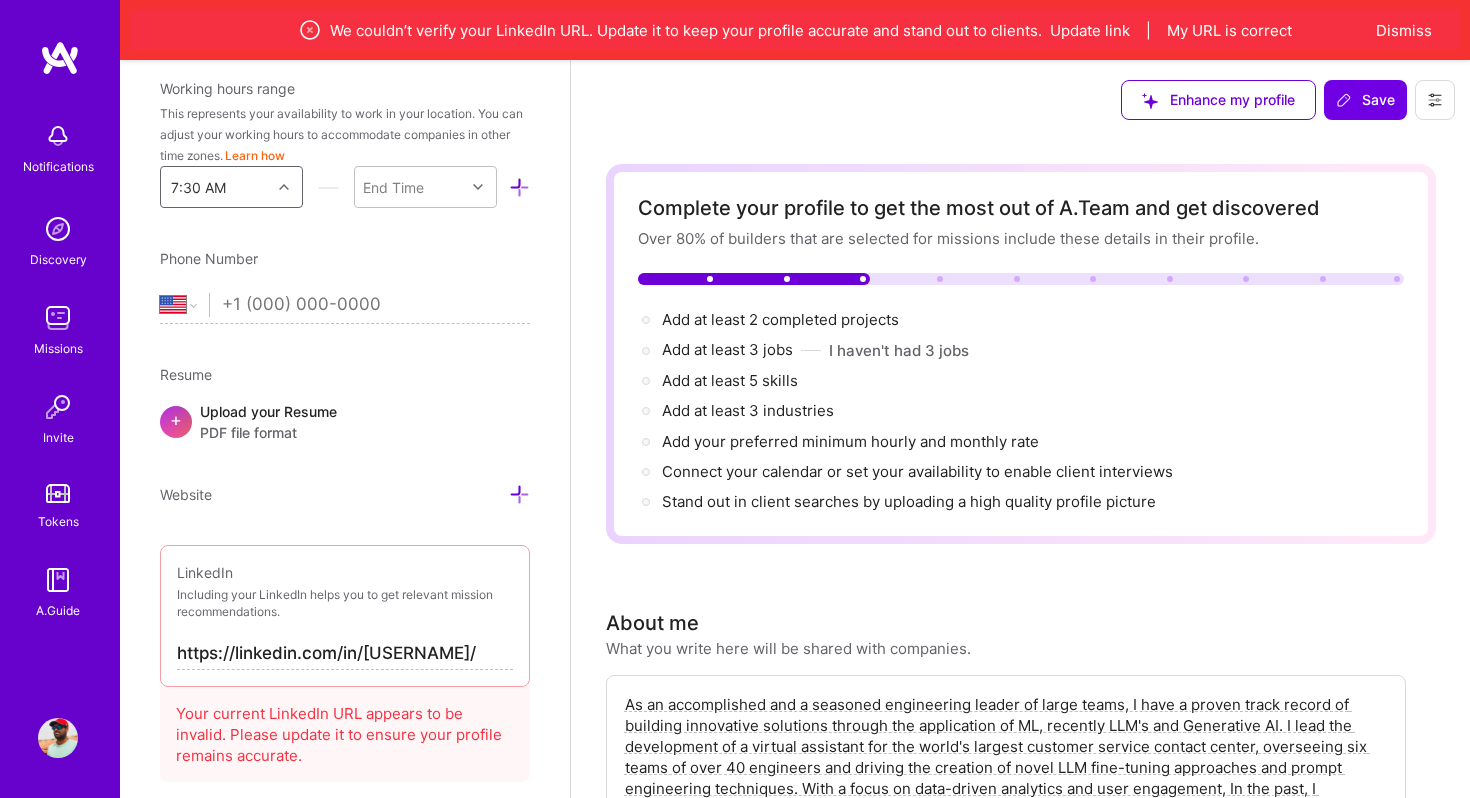 click on "Edit photo Valliappan Narayanan Solution Architect 16 Years Experience Location  This is the location where you'll be physically located while working on missions. Misrepresenting your location is a violation of our terms and could lead to removal. Austin, TX, USA Austin, TX, USA Working hours range This represents your availability to work in your location. You can adjust your working hours to accommodate companies in other time zones. Learn how option 7:30 AM, selected.   Select is focused ,type to refine list, press Down to open the menu,  7:30 AM End Time Phone Number Afghanistan Åland Islands Albania Algeria American Samoa Andorra Angola Anguilla Antigua and Barbuda Argentina Armenia Aruba Ascension Island Australia Austria Azerbaijan Bahamas Bahrain Bangladesh Barbados Belarus Belgium Belize Benin Bermuda Bhutan Bolivia Bonaire, Sint Eustatius and Saba Bosnia and Herzegovina Botswana Brazil British Indian Ocean Territory Brunei Darussalam Bulgaria Burkina Faso Burundi Cambodia Cameroon Canada Chad +" at bounding box center (345, 459) 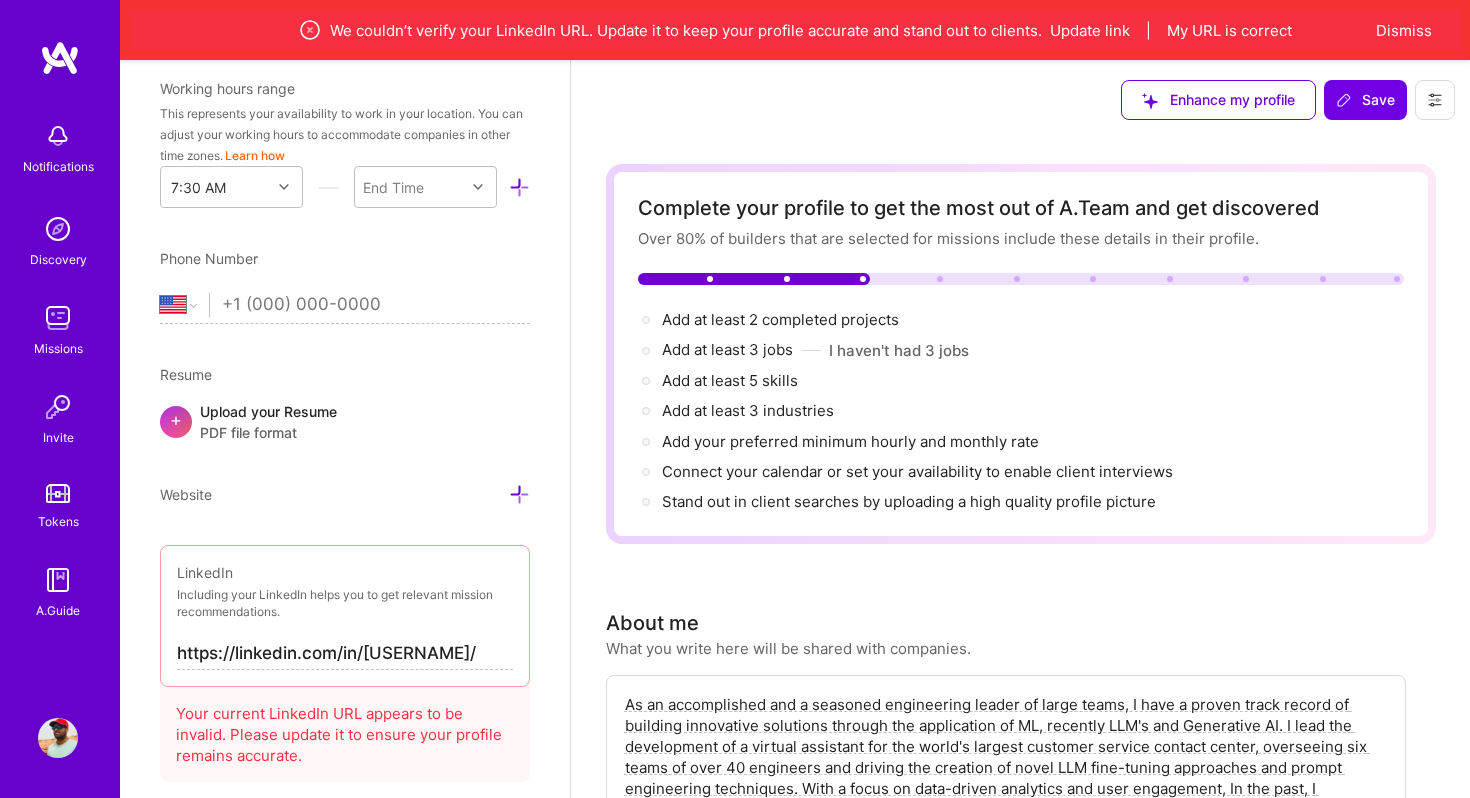 click at bounding box center [376, 305] 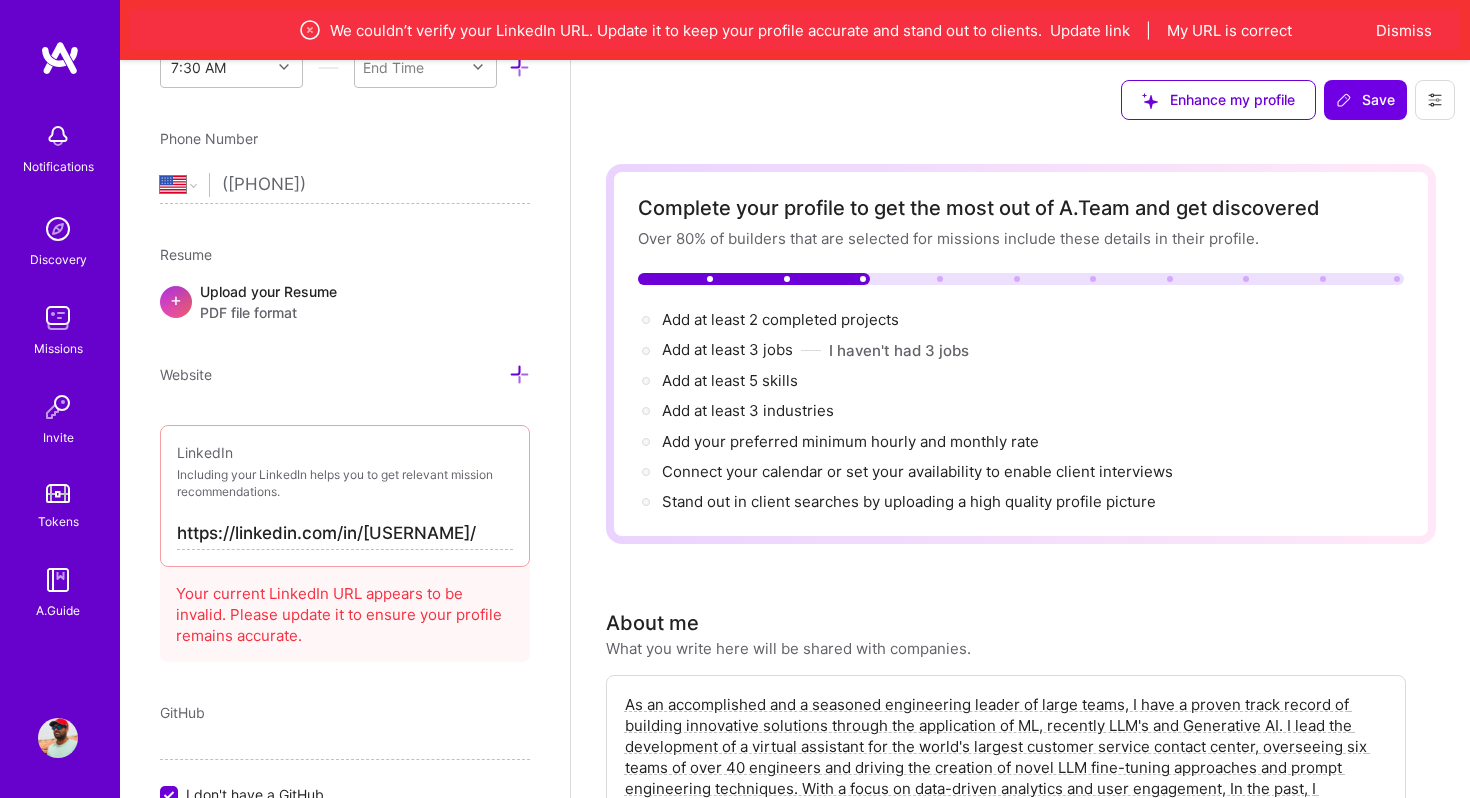 scroll, scrollTop: 724, scrollLeft: 0, axis: vertical 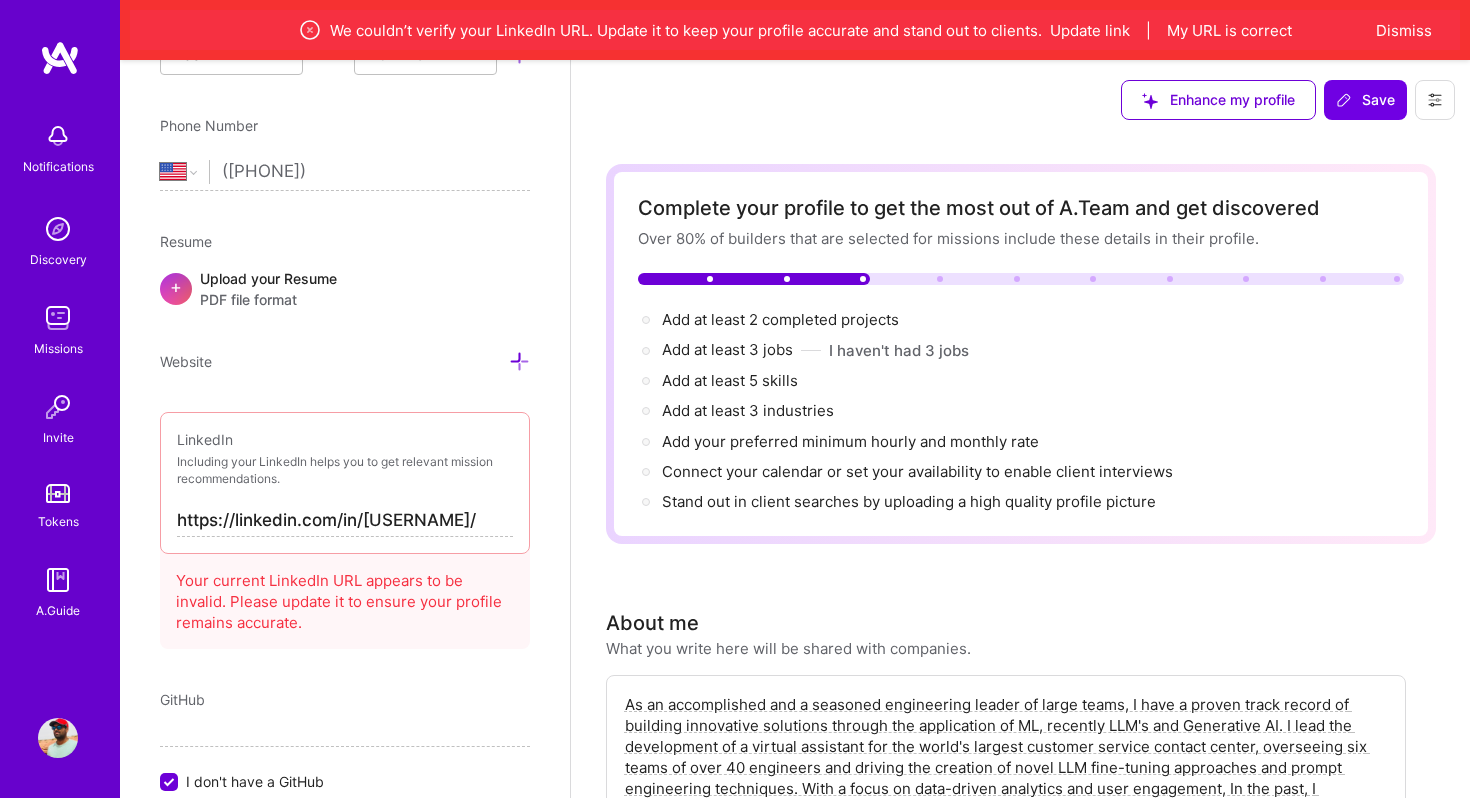 type on "(612) 940-2456" 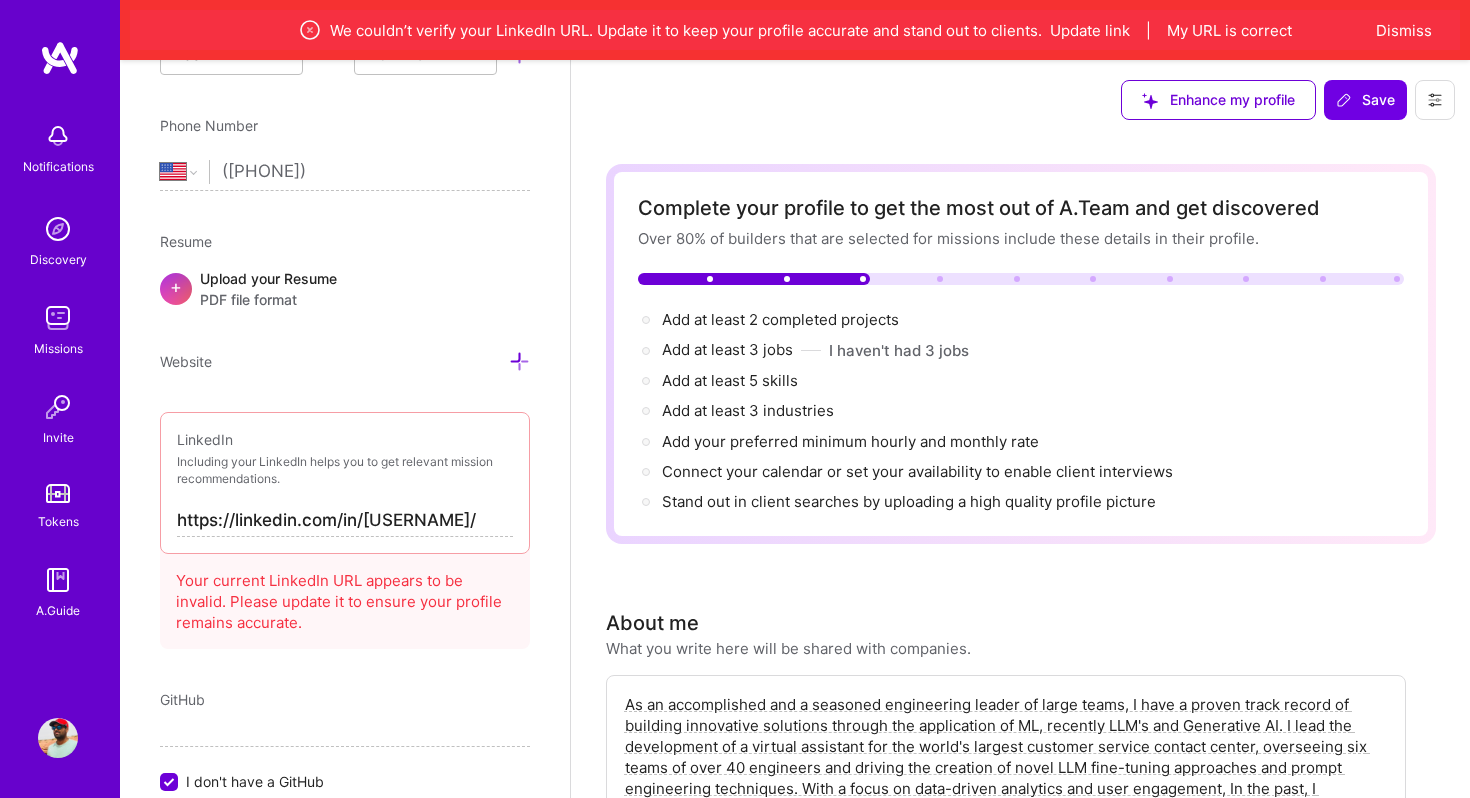 click on "https://linkedin.com/in/valliappann/" at bounding box center [345, 521] 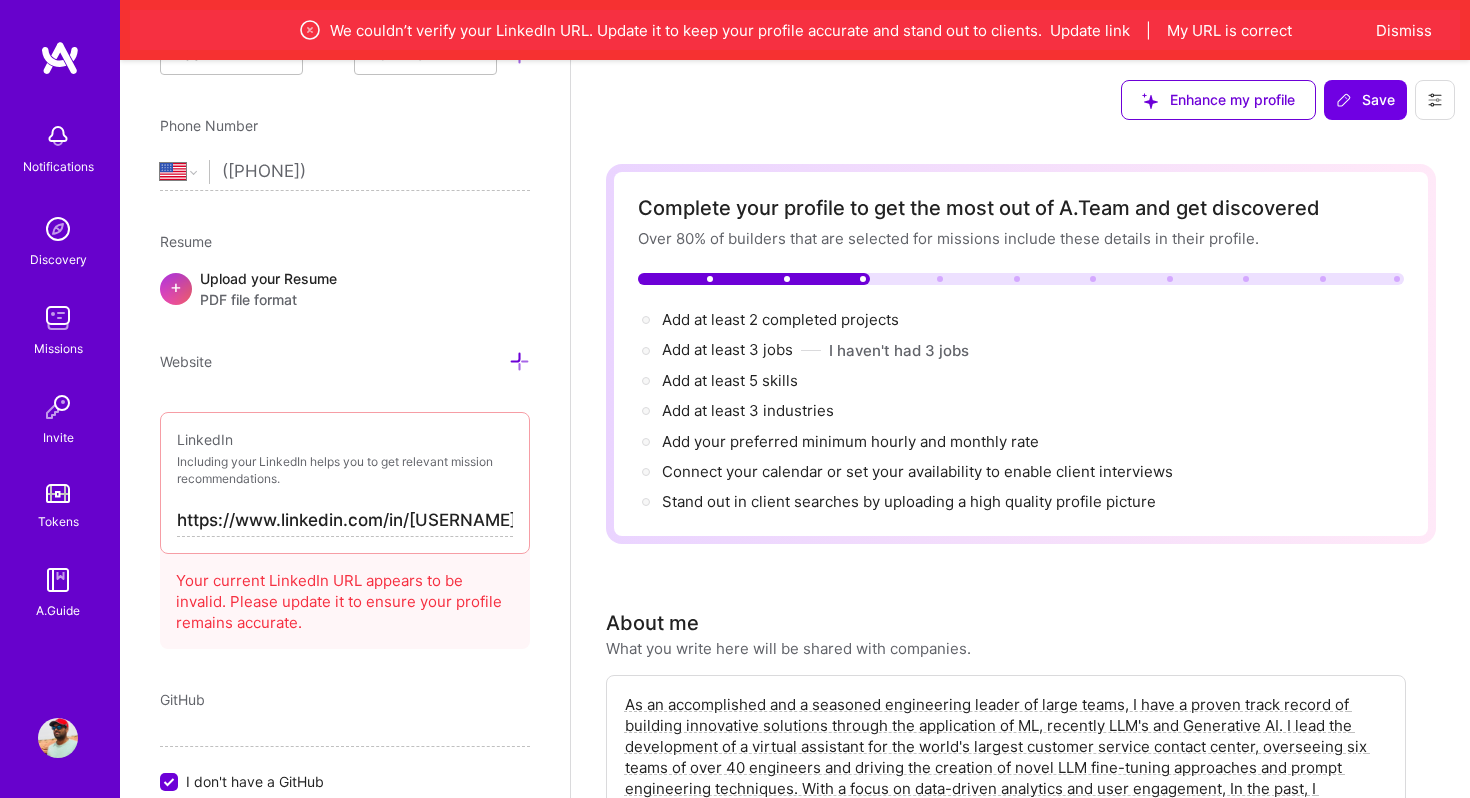 type on "https://www.linkedin.com/in/valliappann" 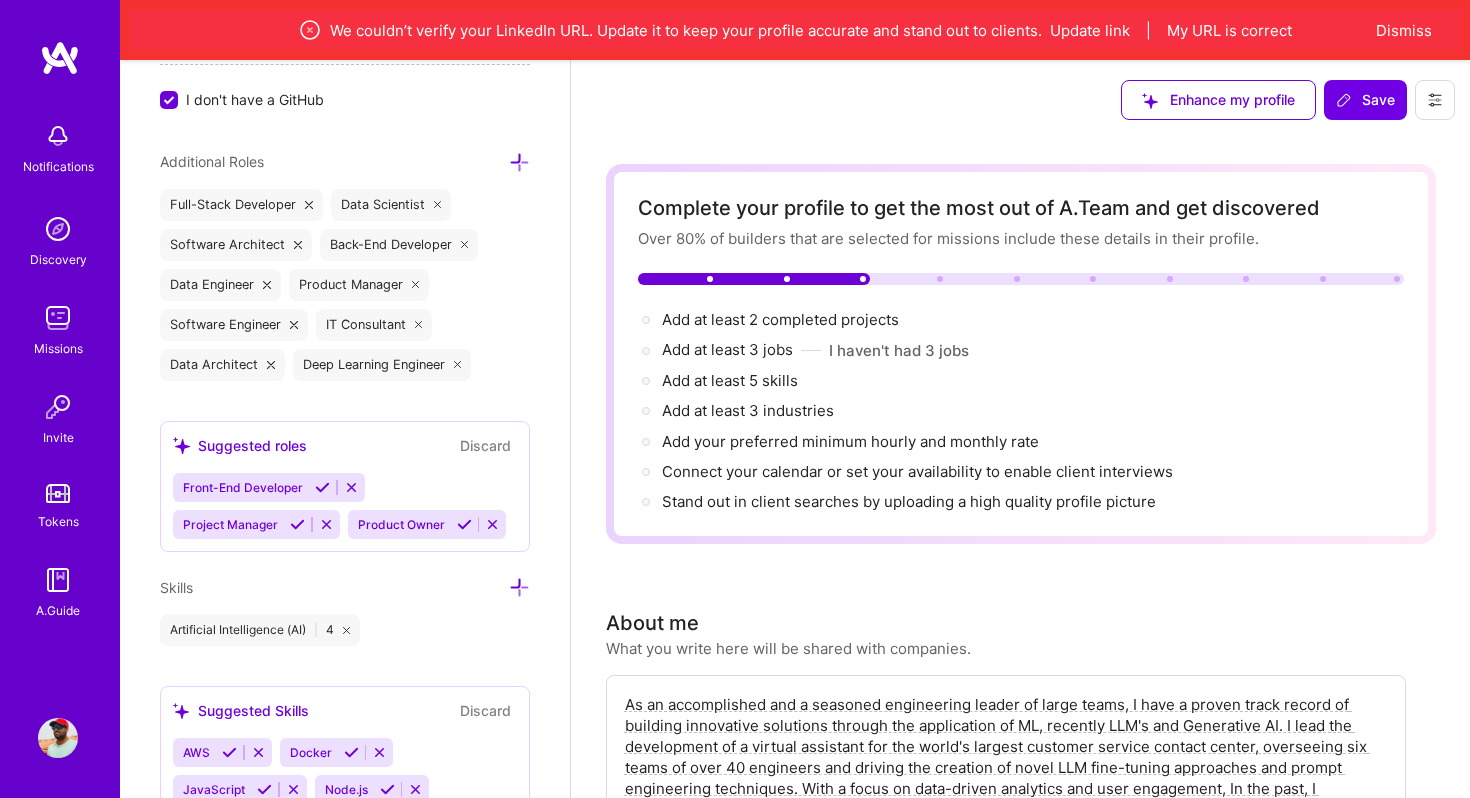 scroll, scrollTop: 1405, scrollLeft: 0, axis: vertical 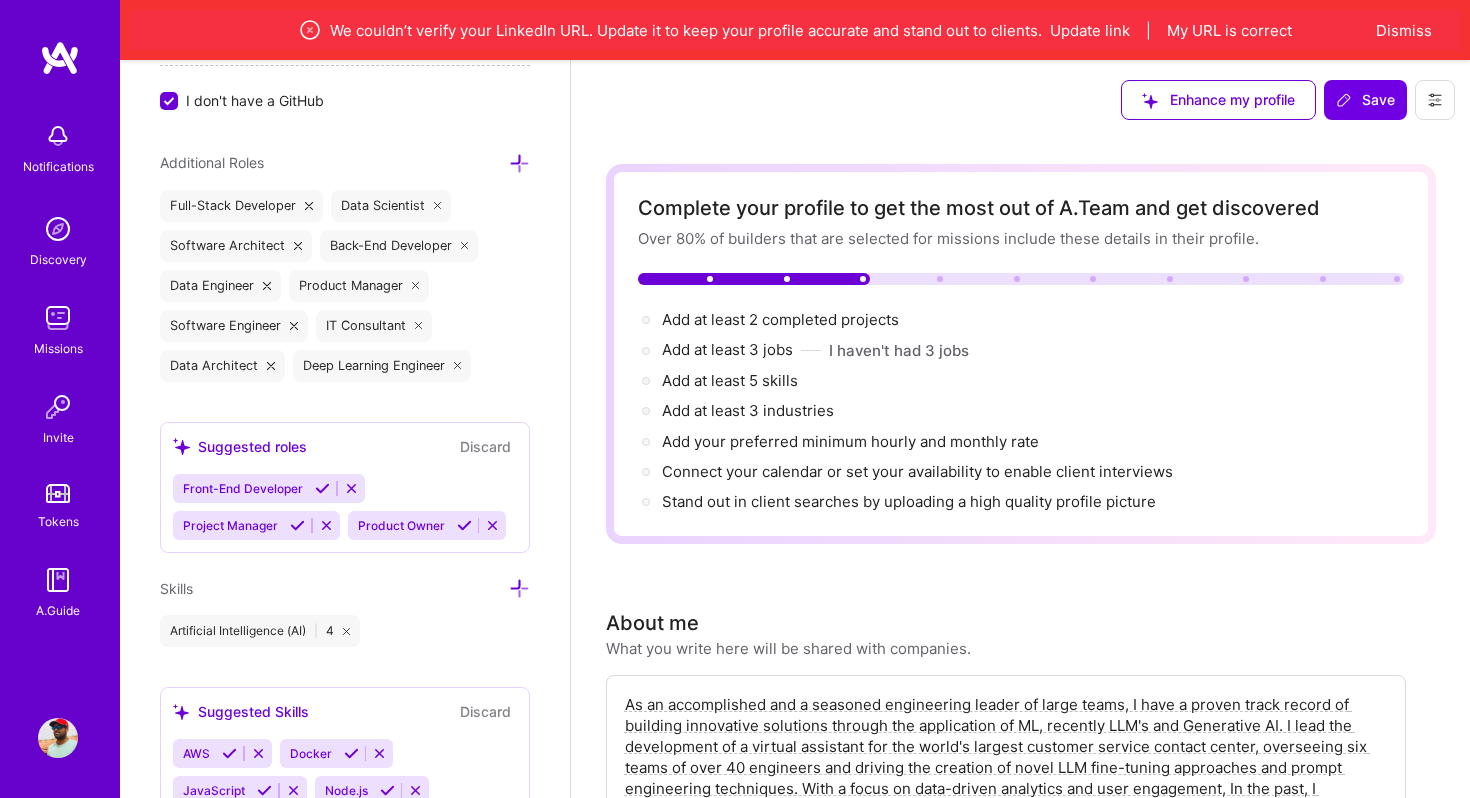 click on "I don't have a GitHub" at bounding box center (171, 102) 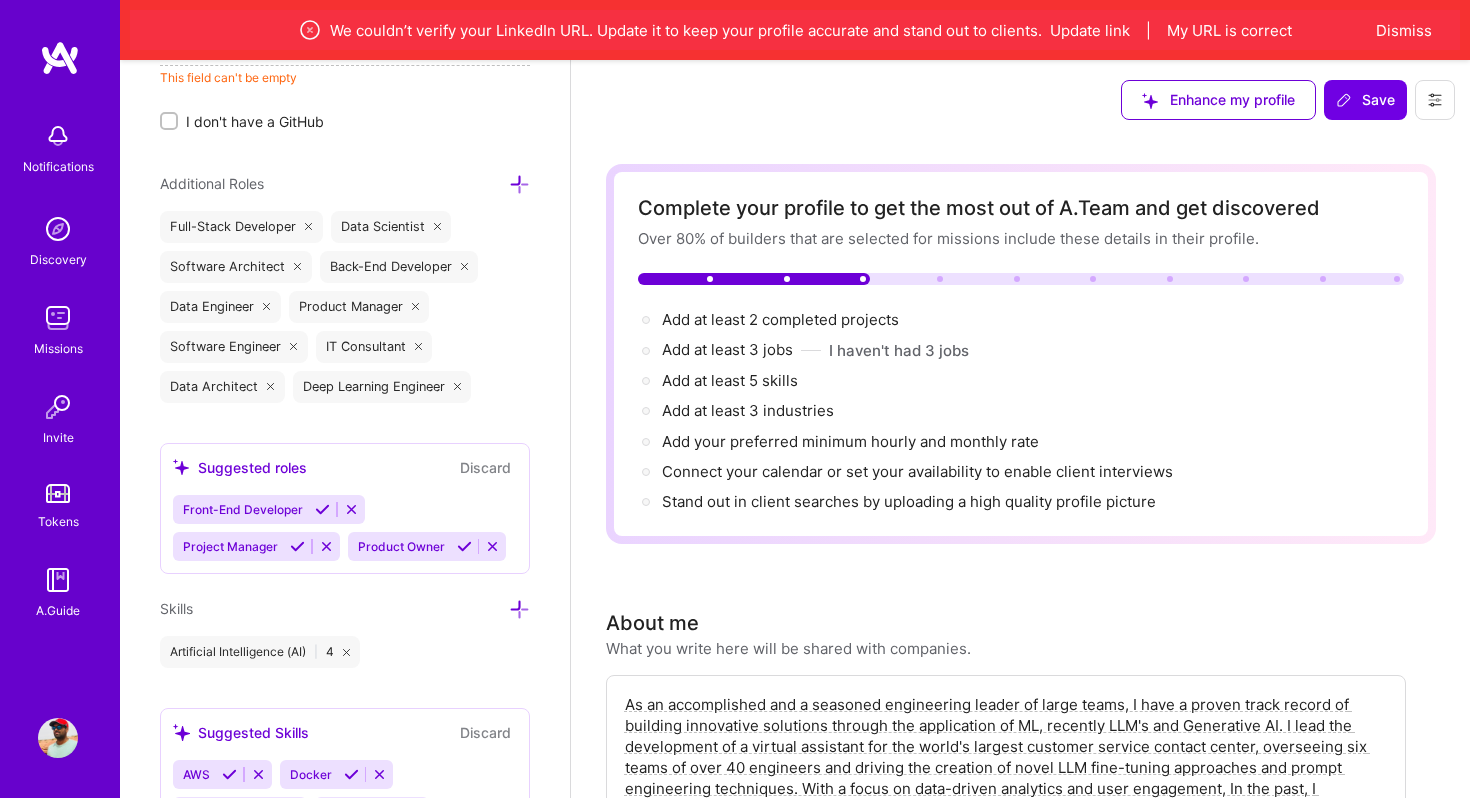 scroll, scrollTop: 1378, scrollLeft: 0, axis: vertical 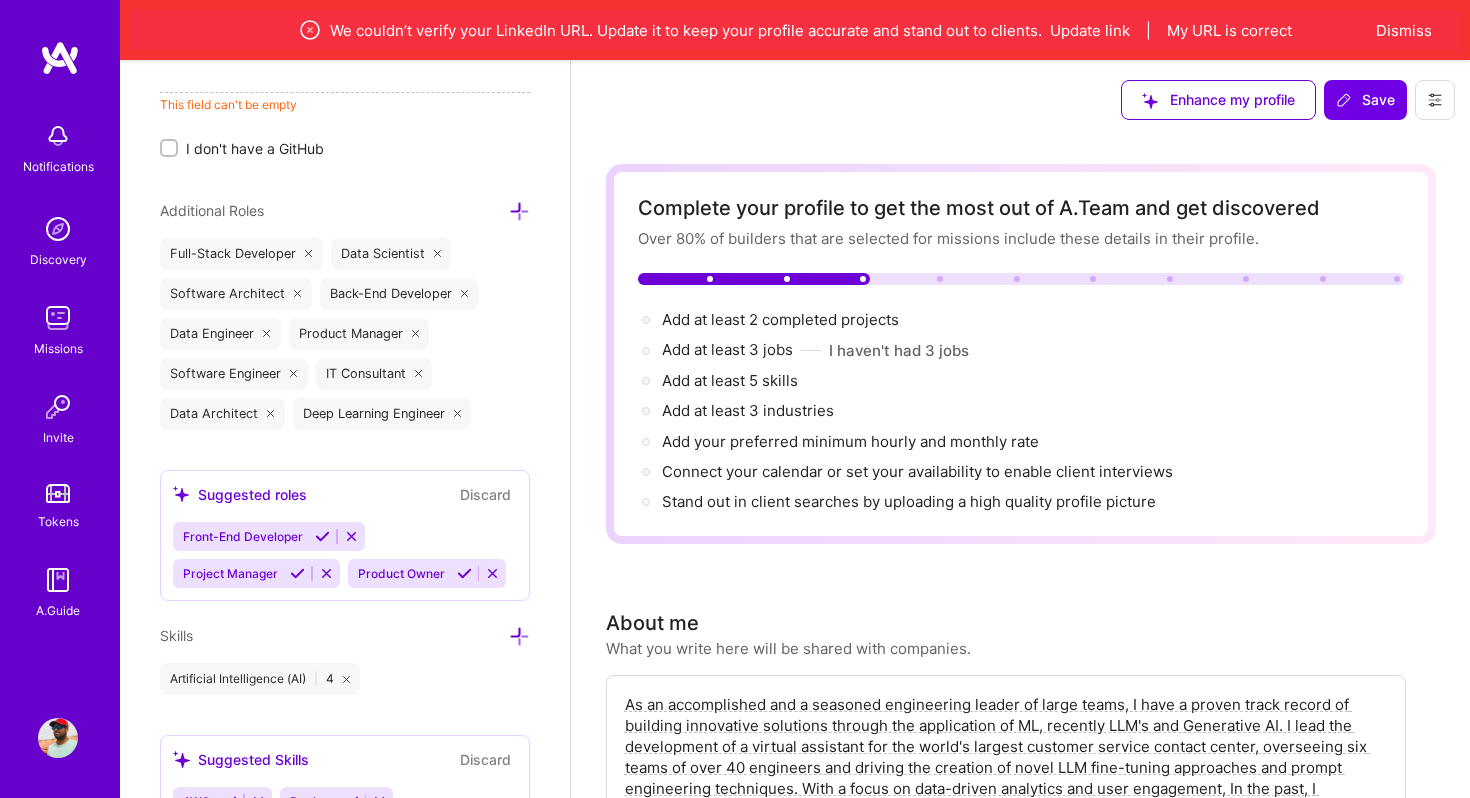 click on "I don't have a GitHub" at bounding box center (171, 149) 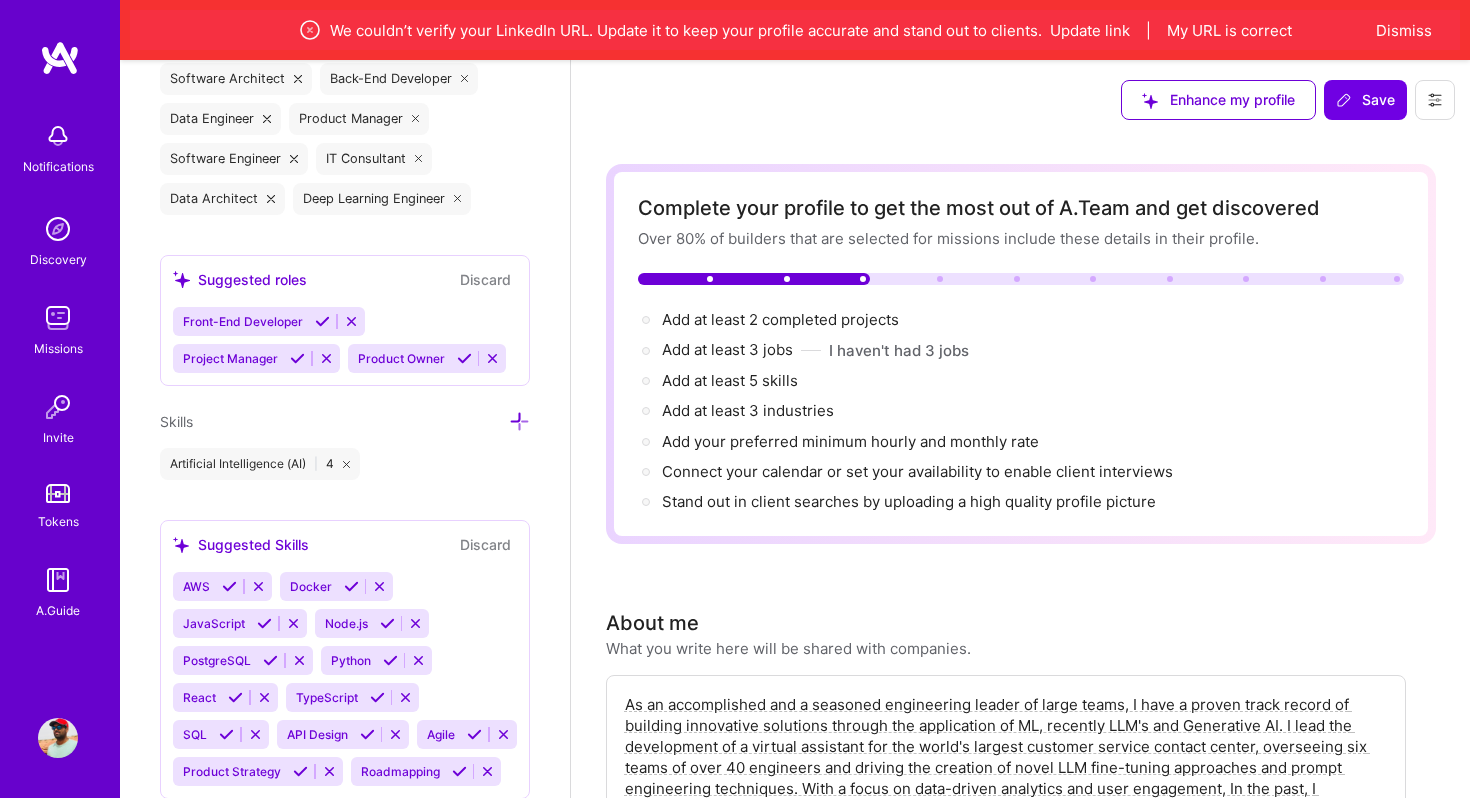 scroll, scrollTop: 1575, scrollLeft: 0, axis: vertical 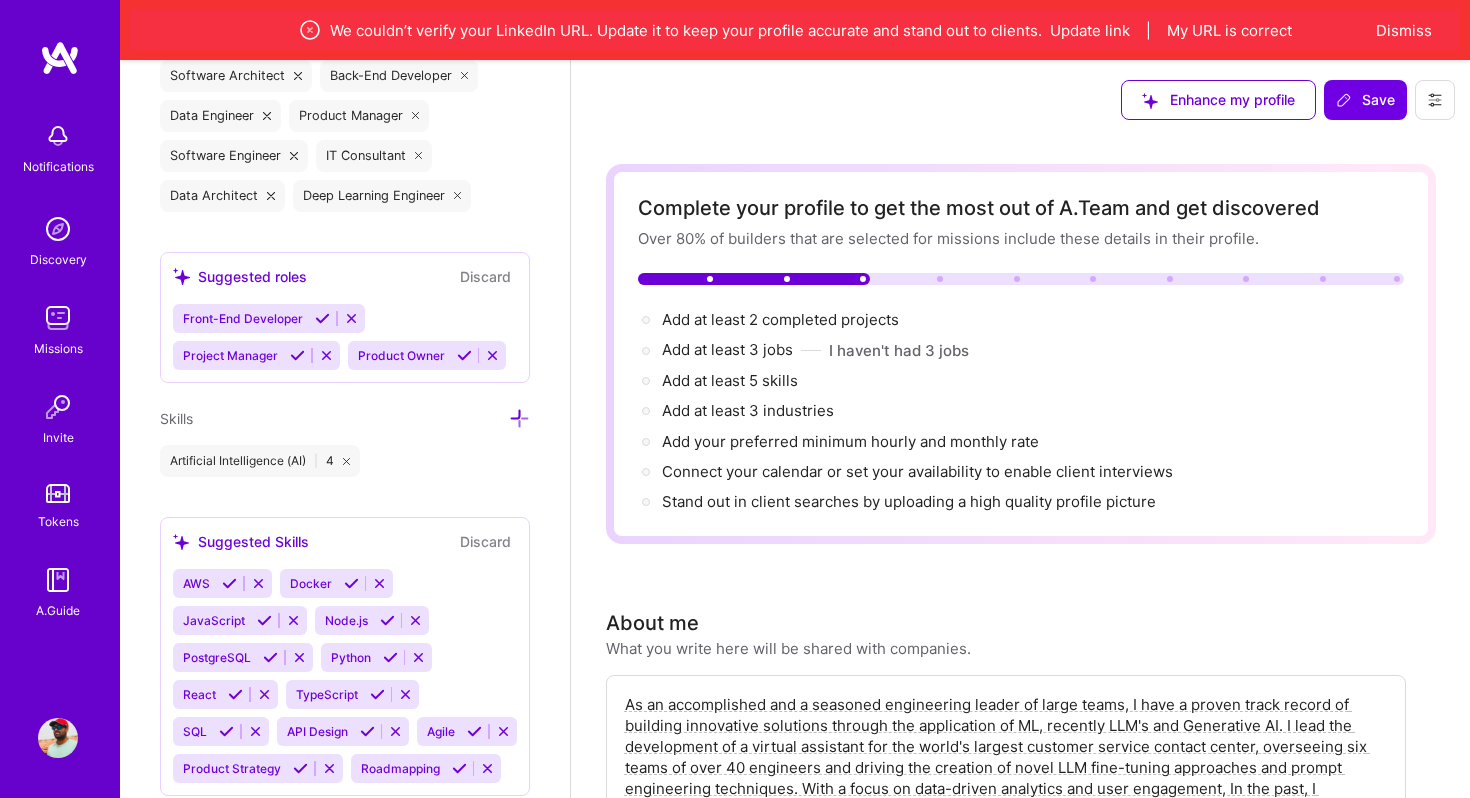 click at bounding box center (519, 418) 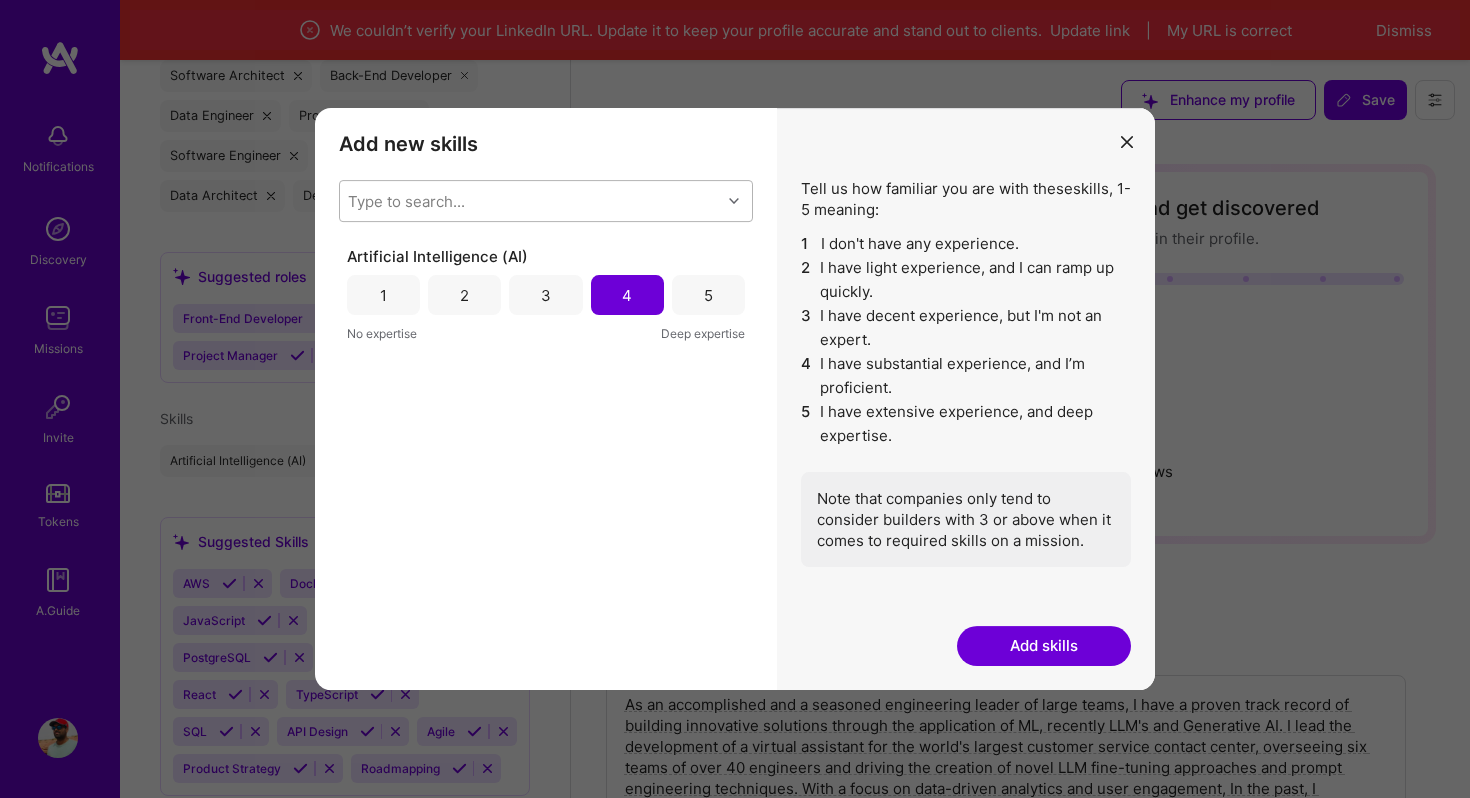 click on "Type to search..." at bounding box center (530, 201) 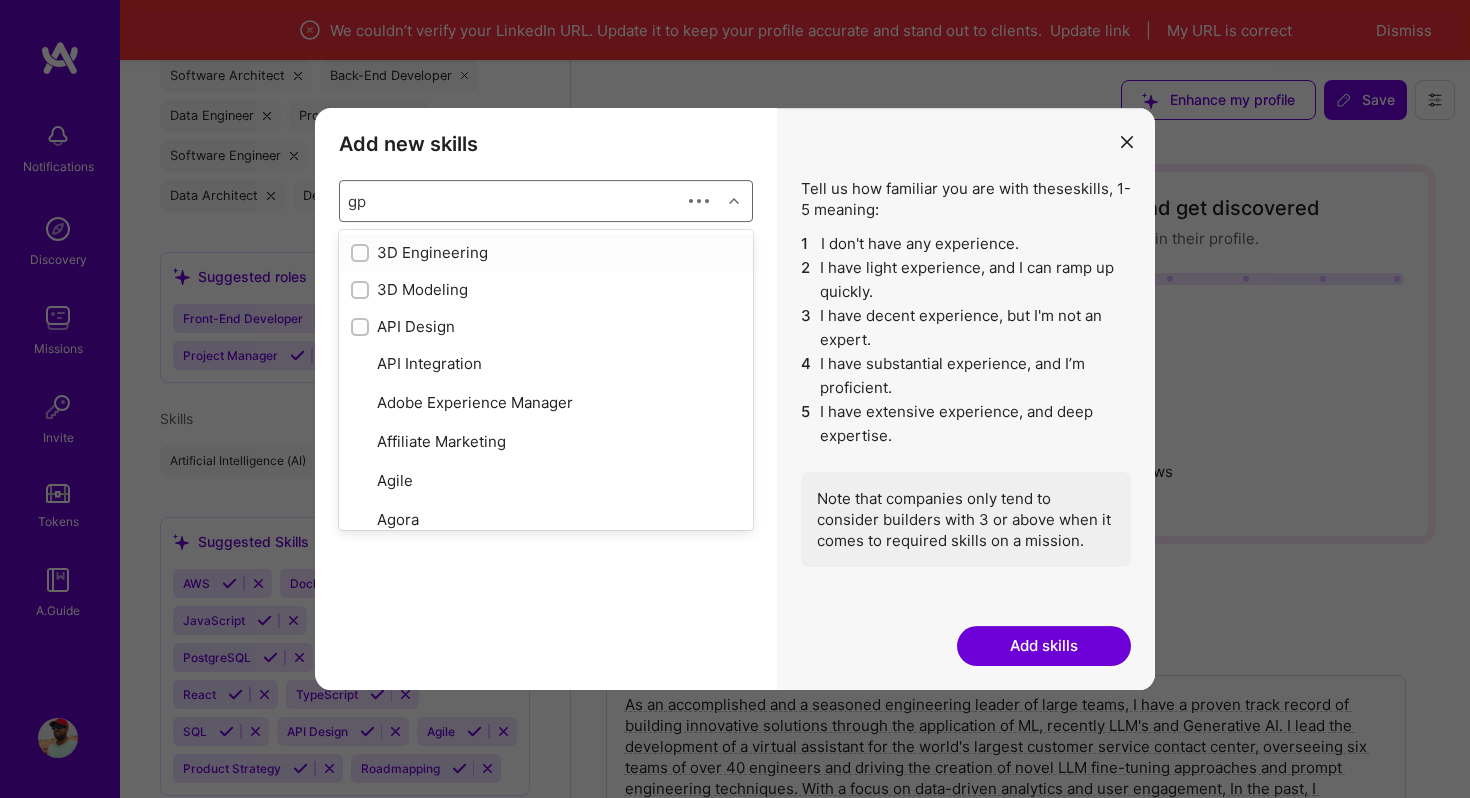 type on "gpt" 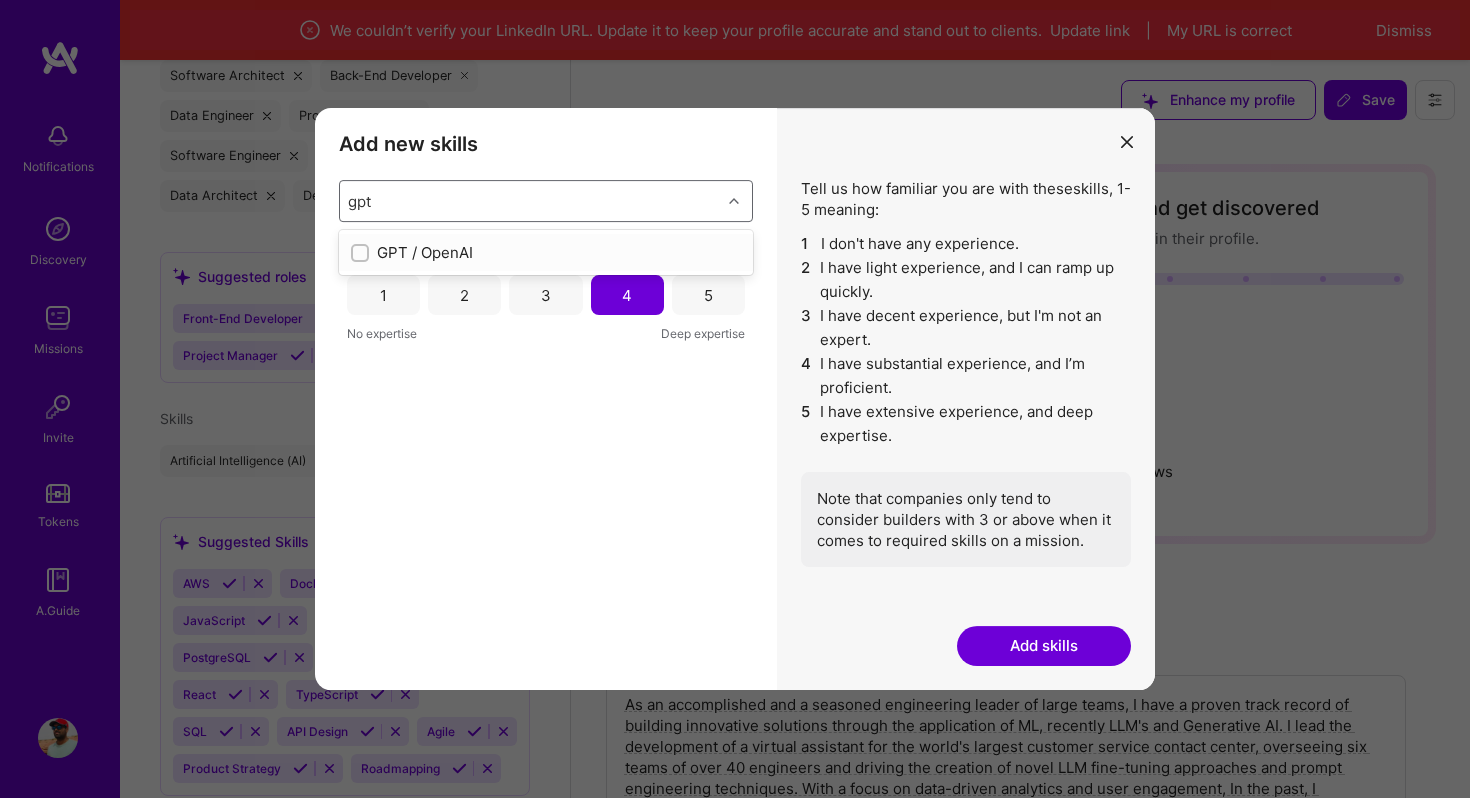 click on "GPT / OpenAI" at bounding box center (546, 252) 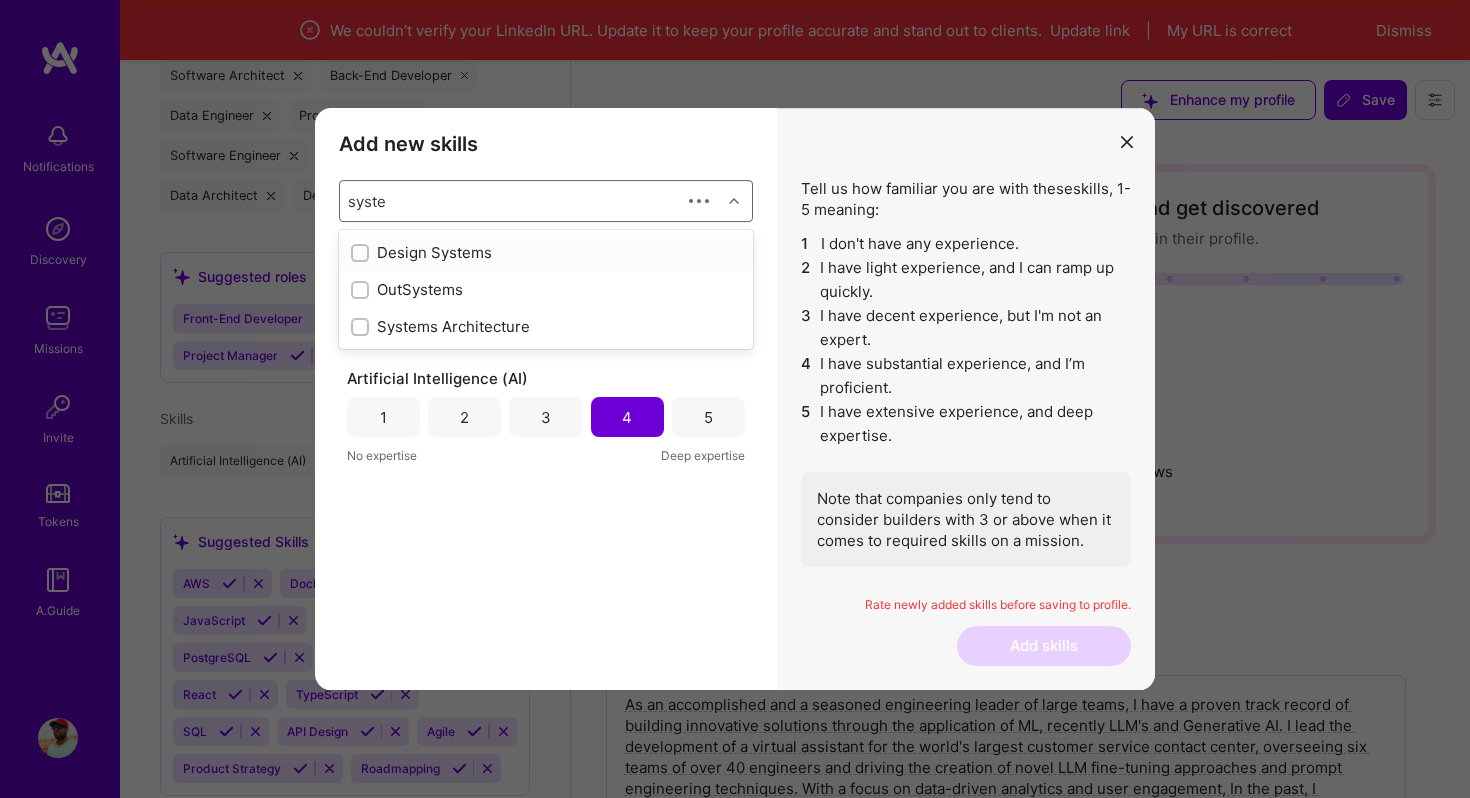 type on "system" 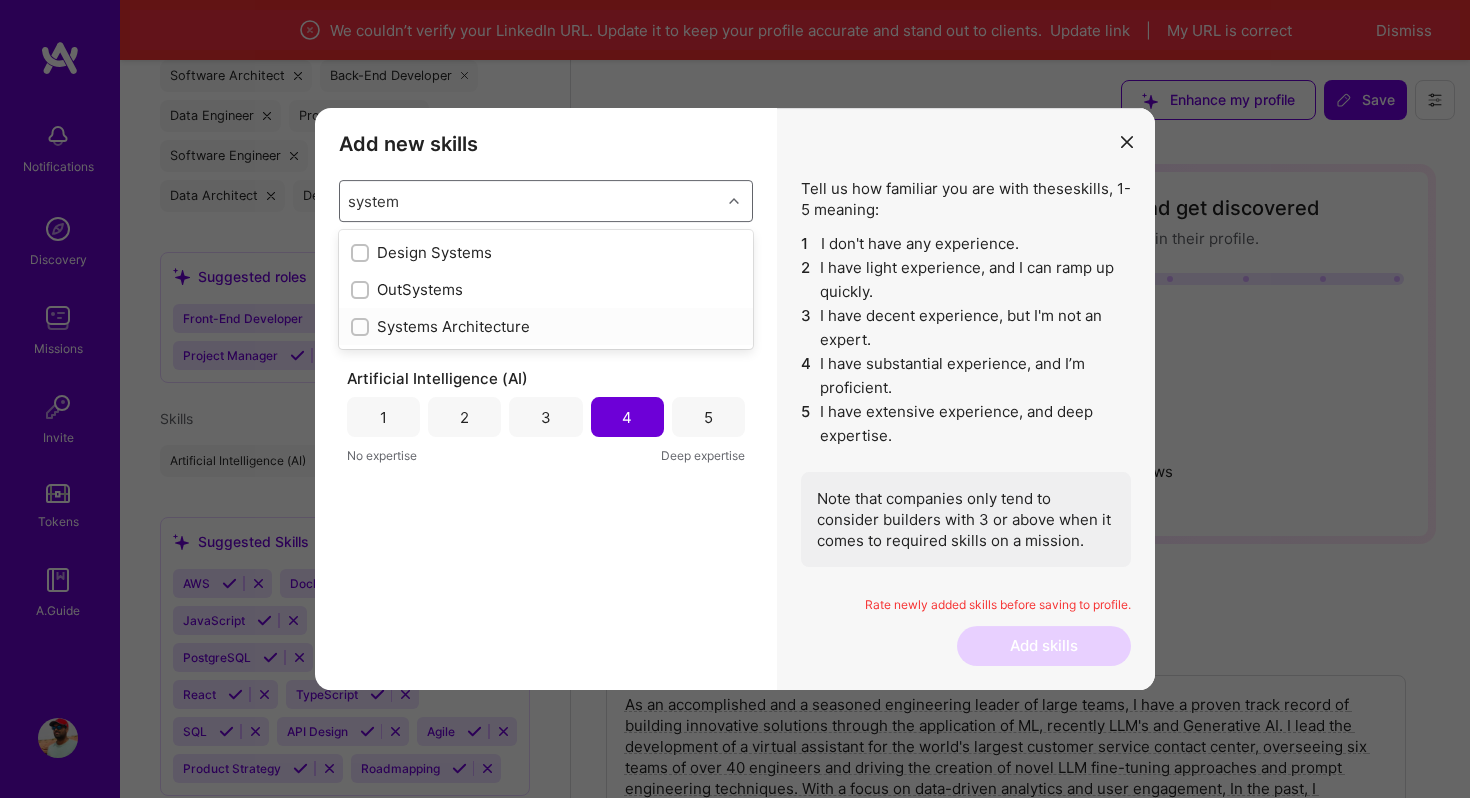 click on "Systems Architecture" at bounding box center (546, 326) 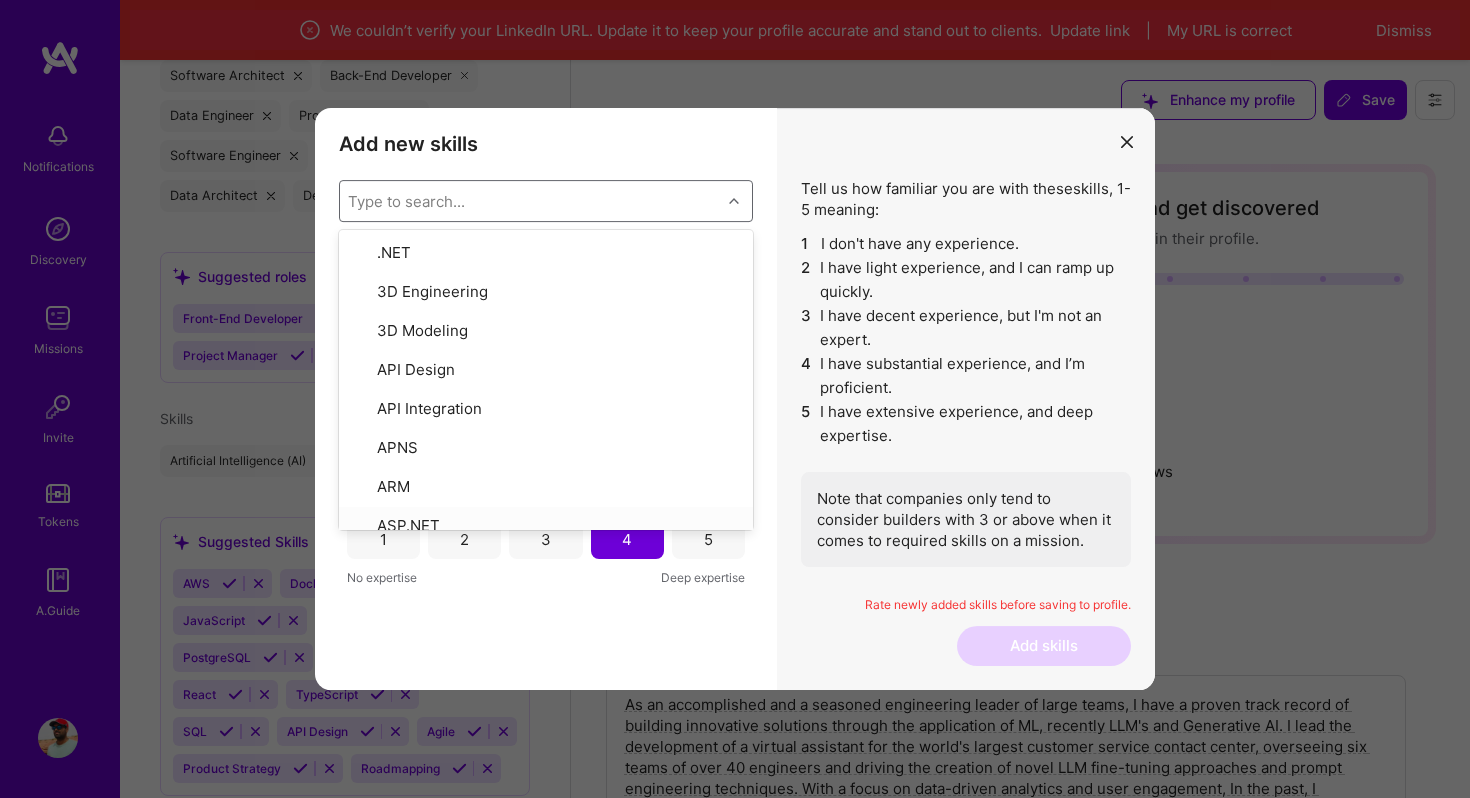 click on "Add new skills Tell us how familiar you are with given skills, using between 1 (No experience) and 5 (Expert). option Systems Architecture, selected. option ASP.NET focused, 8 of 378. 378 results available. Use Up and Down to choose options, press Enter to select the currently focused option, press Escape to exit the menu, press Tab to select the option and exit the menu. Type to search... .NET 3D Engineering 3D Modeling API Design API Integration APNS ARM ASP.NET AWS AWS Aurora AWS BETA AWS CDK AWS CloudFormation AWS Lambda AWS Neptune AWS RDS Ada Adobe Creative Cloud Adobe Experience Manager Affiliate Marketing Agile Agora Airflow Airtable Algorithm Design Amazon Athena Amplitude Analytics Android Angular Angular.js Ansible Apache Kafka Apex (Salesforce) Apollo App Clip (iOS) ArangoDB Artifactory Artificial Intelligence (AI) Assembly Async.io Aurelia Authentication Automated Testing Azure BLE (Bluetooth) Babylon.js Backbone.js Backlog Prioritization BigQuery Blockchain / Crypto Blog Bloomreach Bootstrap JS" at bounding box center (546, 399) 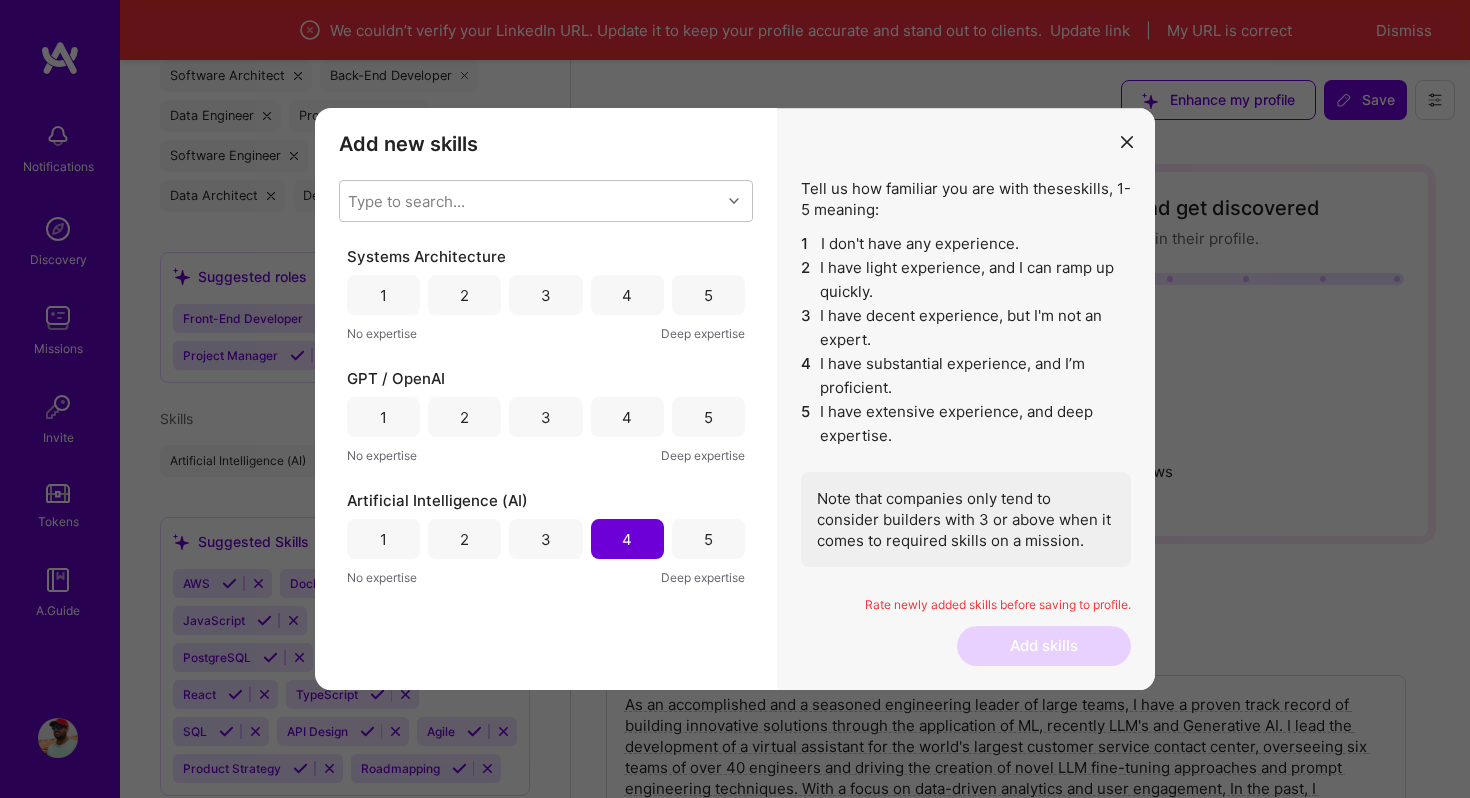 click on "4" at bounding box center [627, 417] 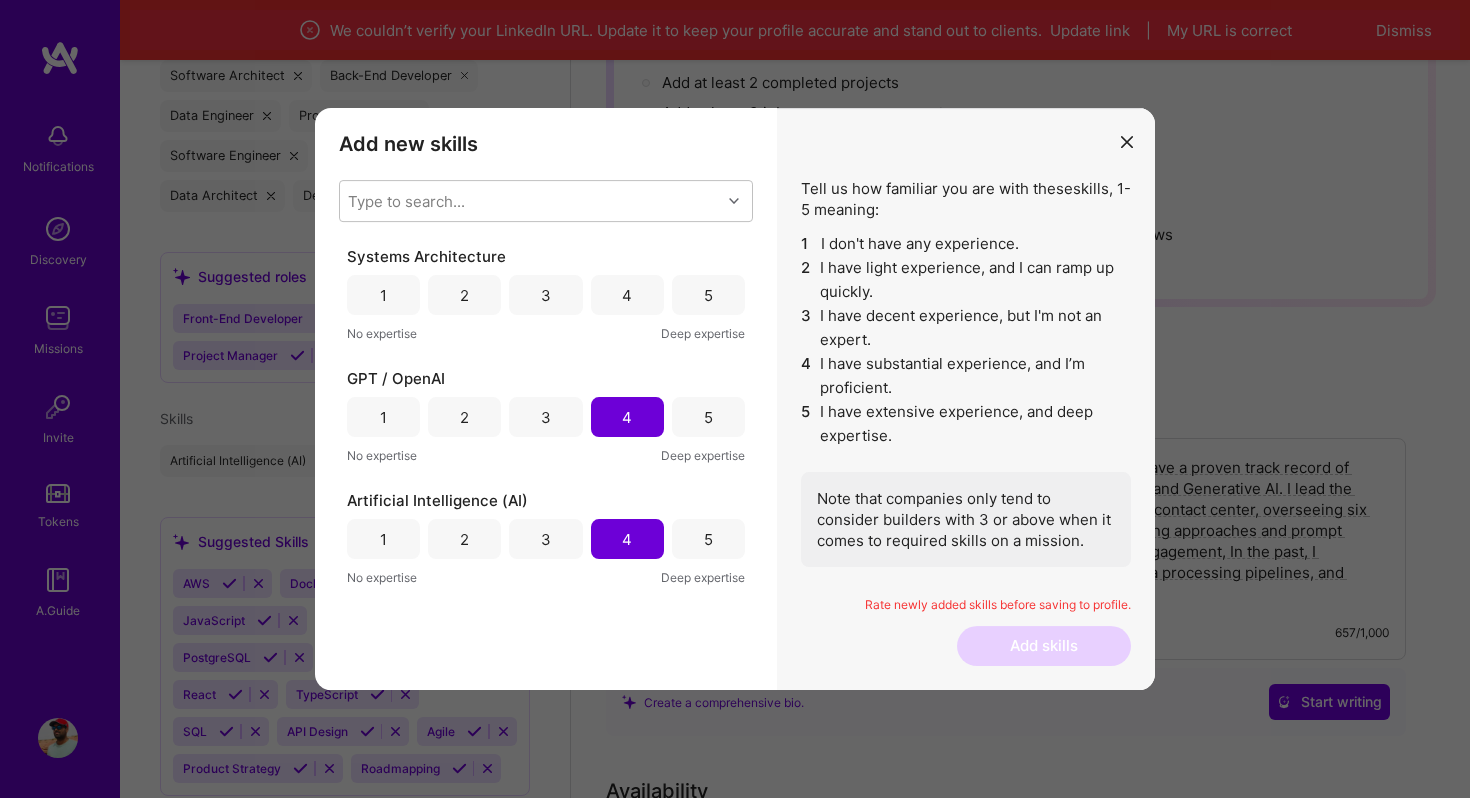 scroll, scrollTop: 236, scrollLeft: 0, axis: vertical 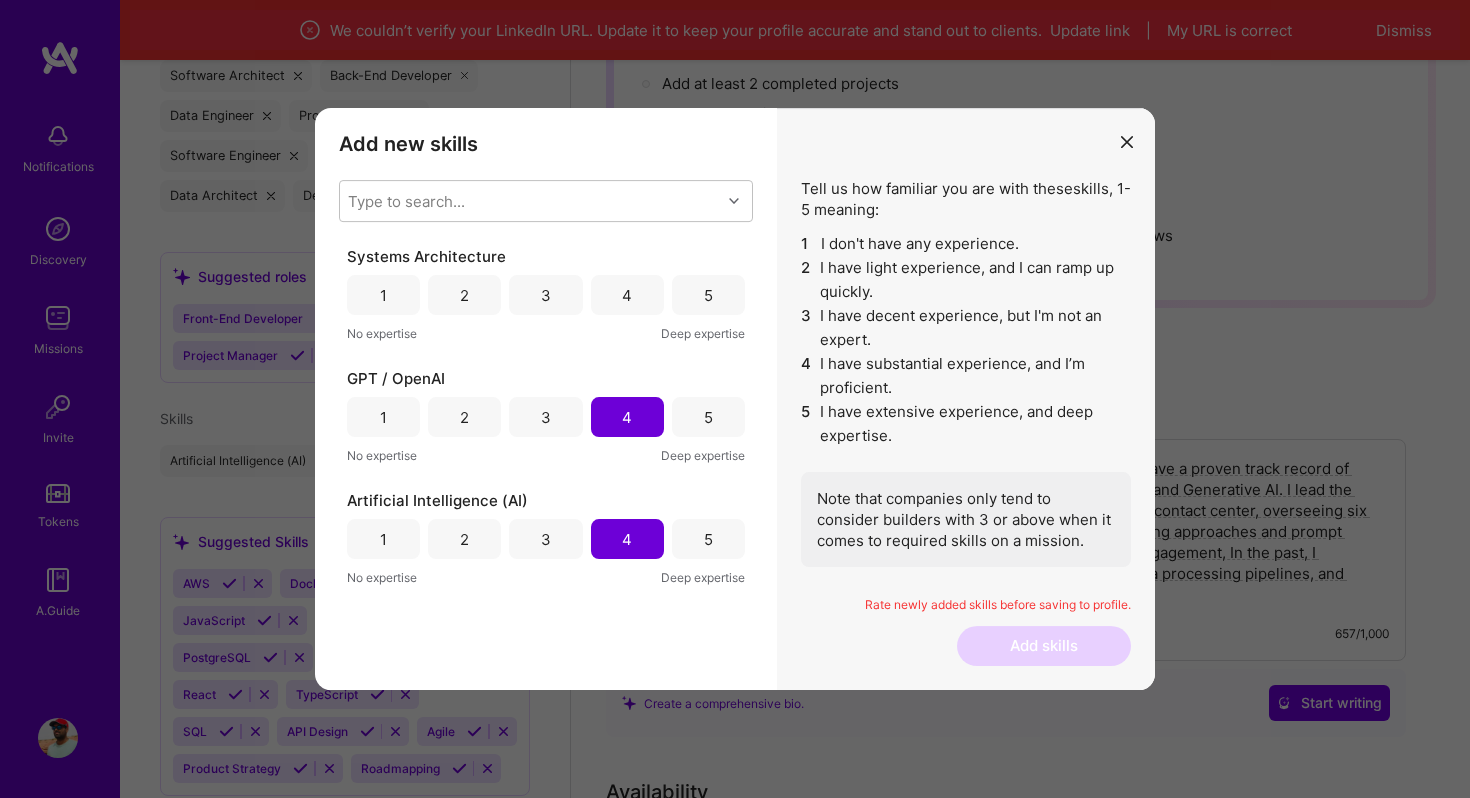 click on "4" at bounding box center [627, 295] 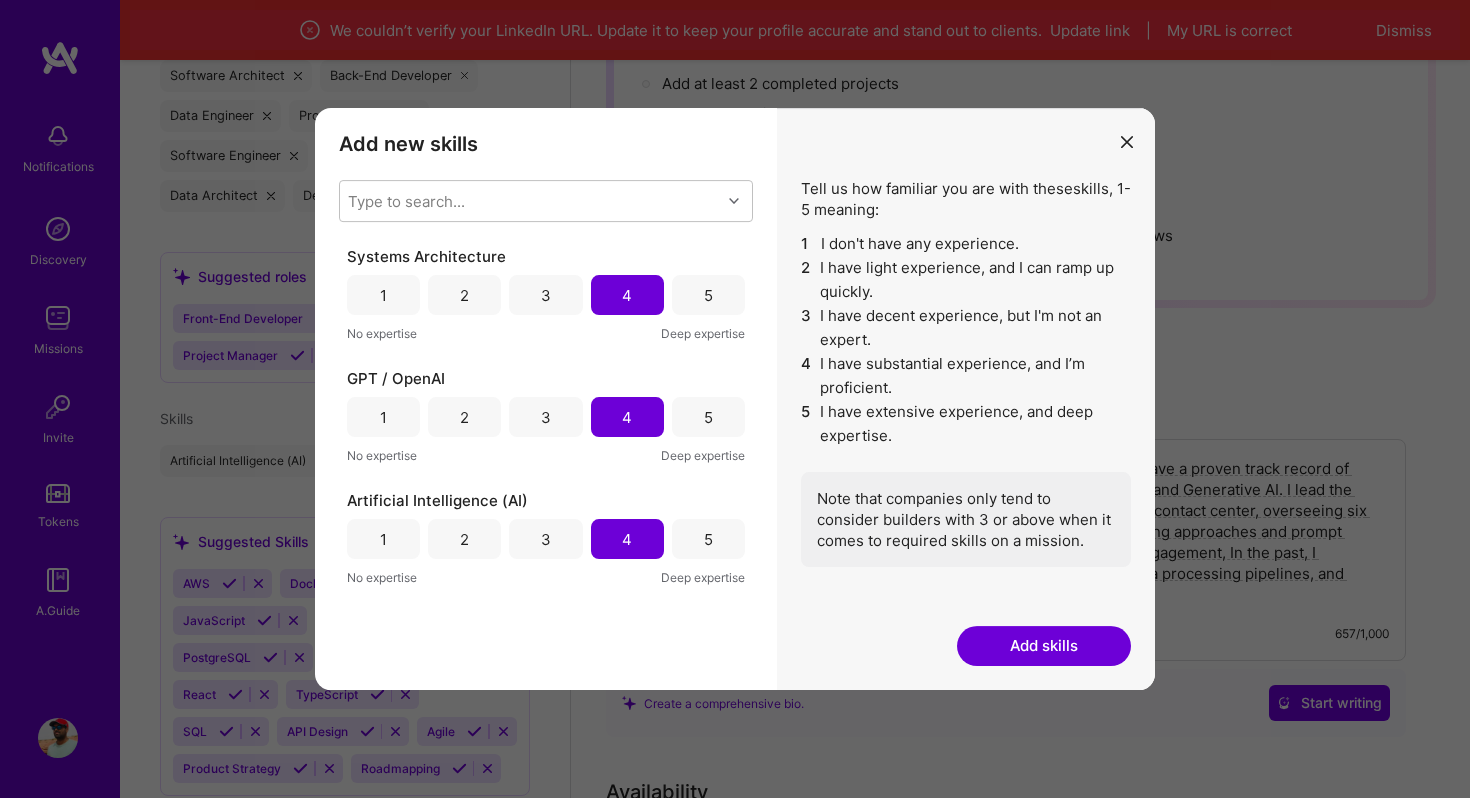 click on "Add skills" at bounding box center [1044, 646] 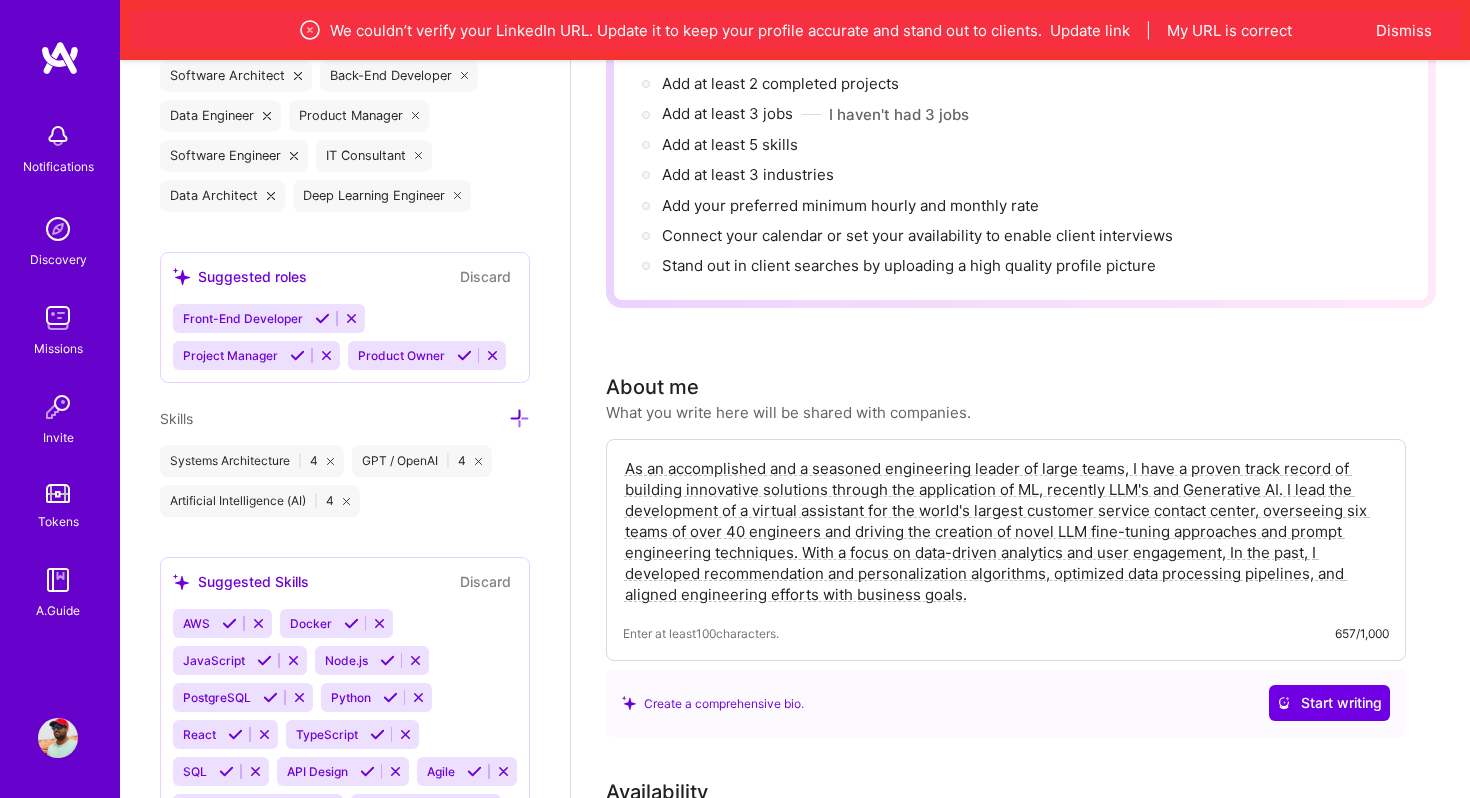 scroll, scrollTop: 1644, scrollLeft: 0, axis: vertical 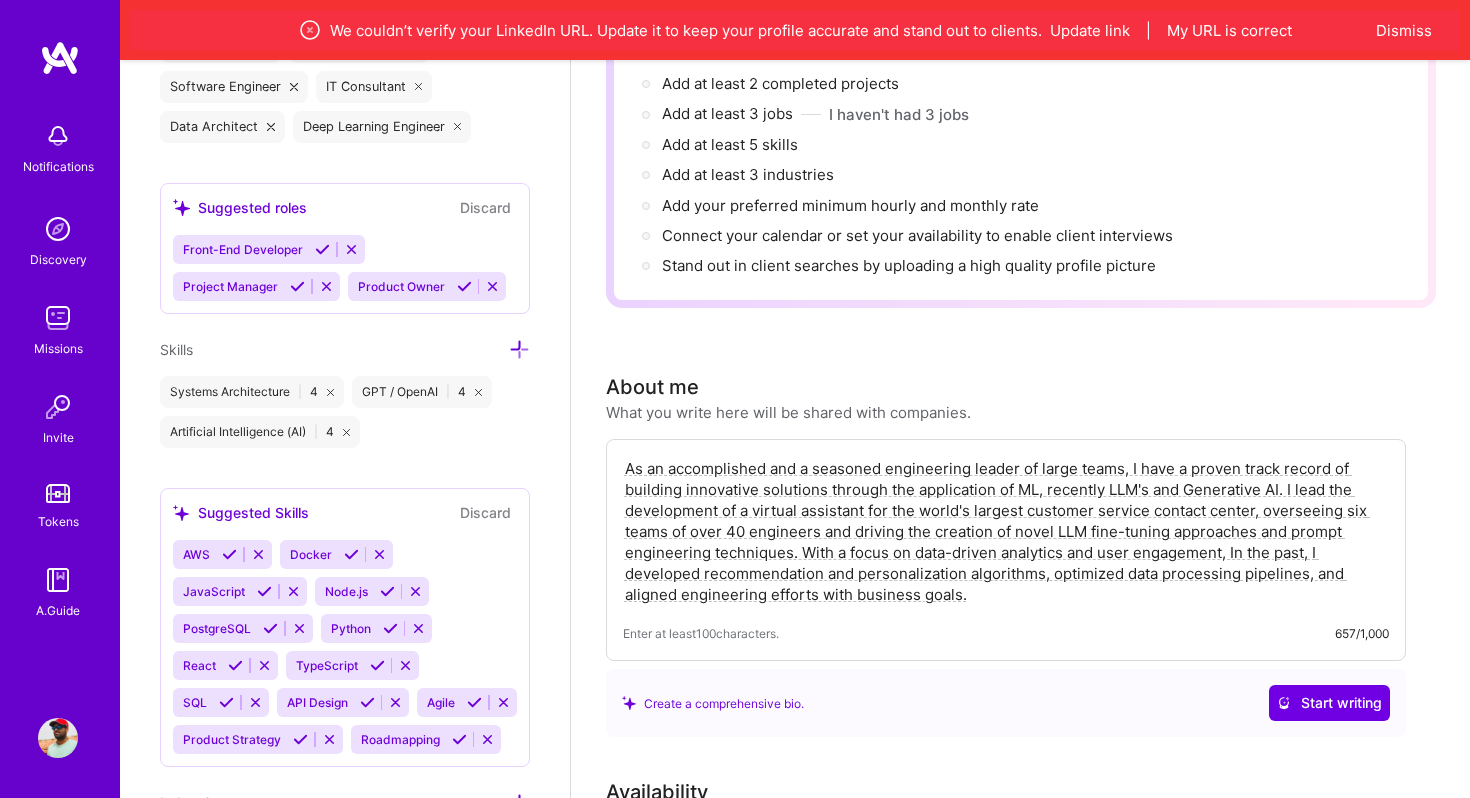click at bounding box center [519, 349] 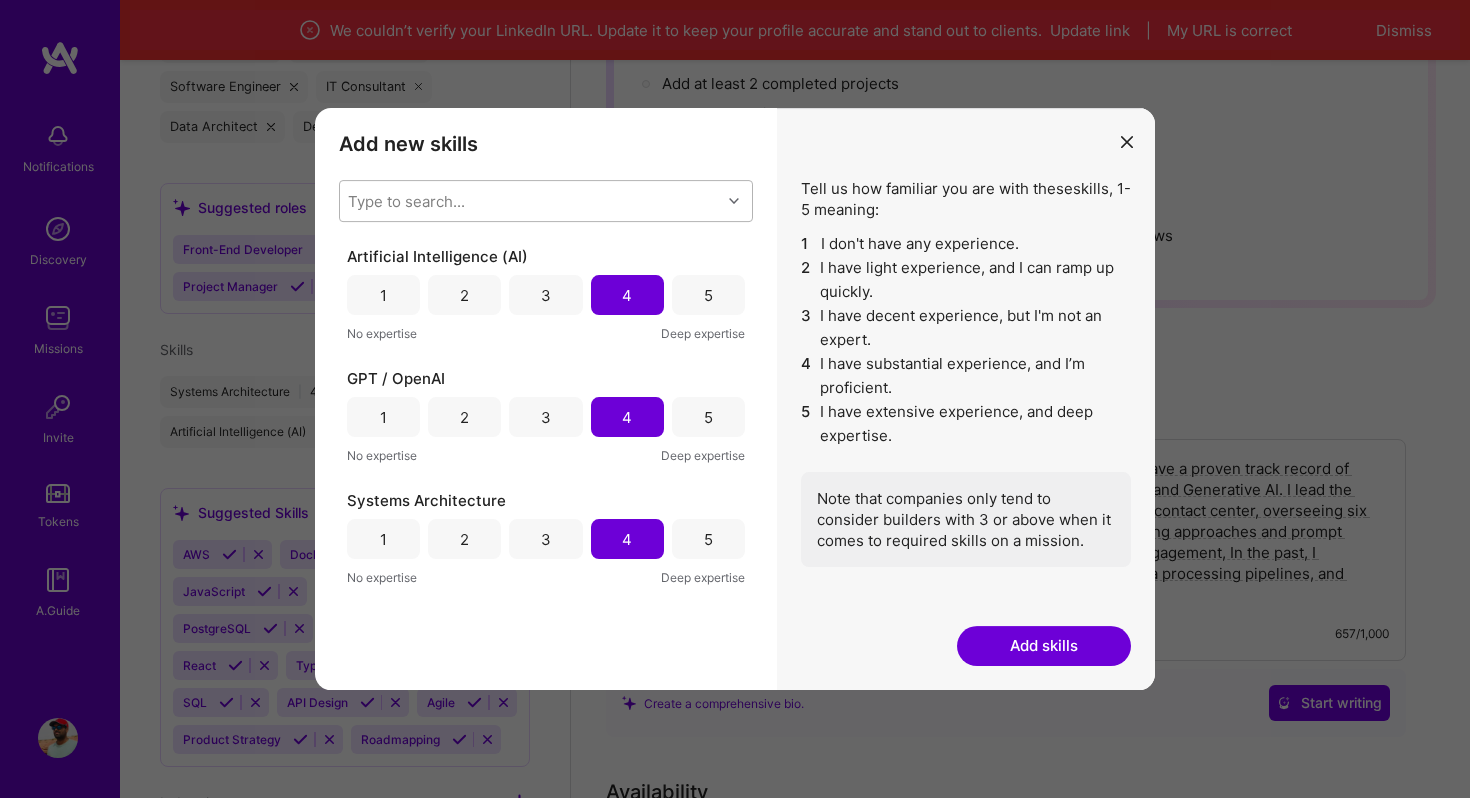 click on "Type to search..." at bounding box center (530, 201) 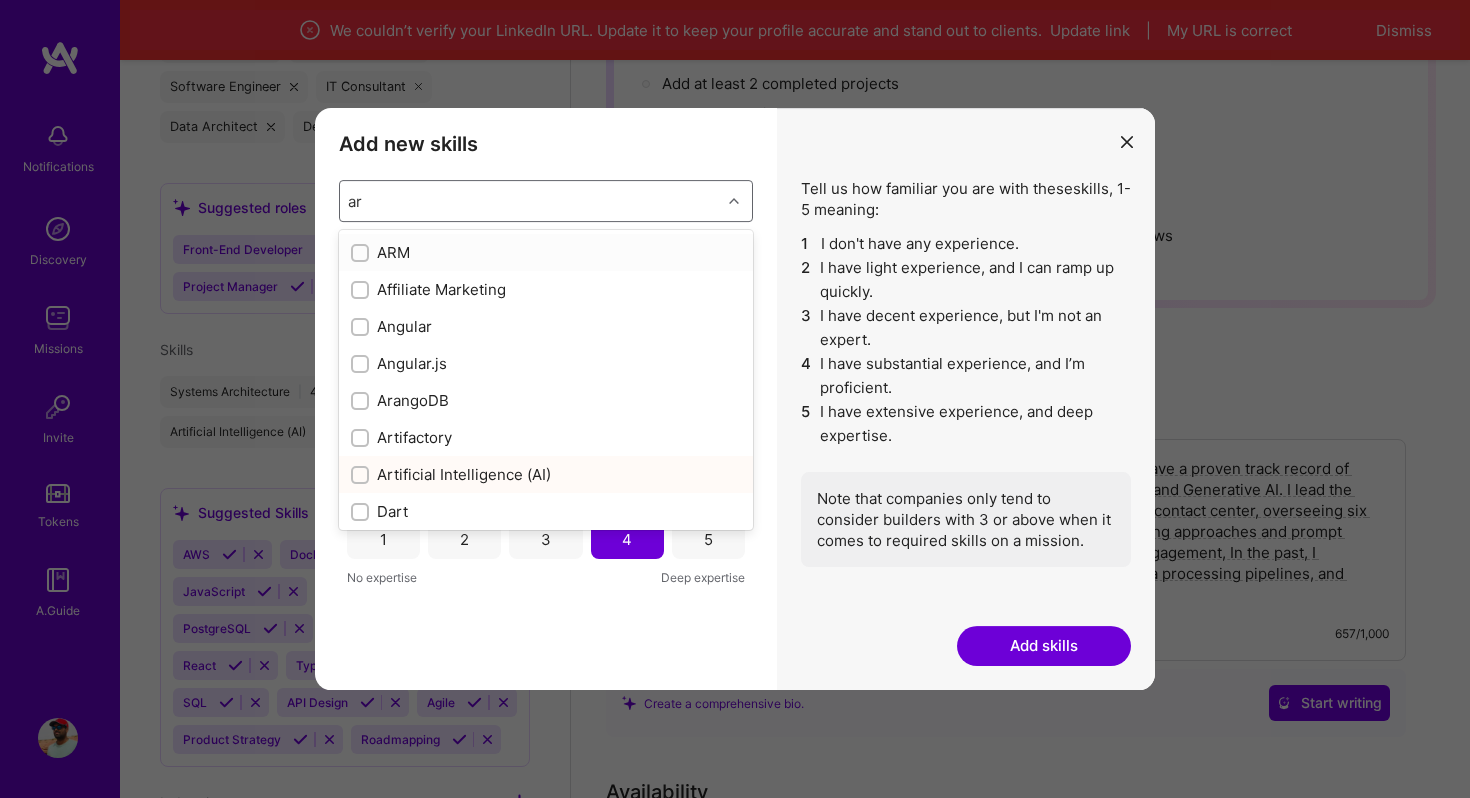 type on "arc" 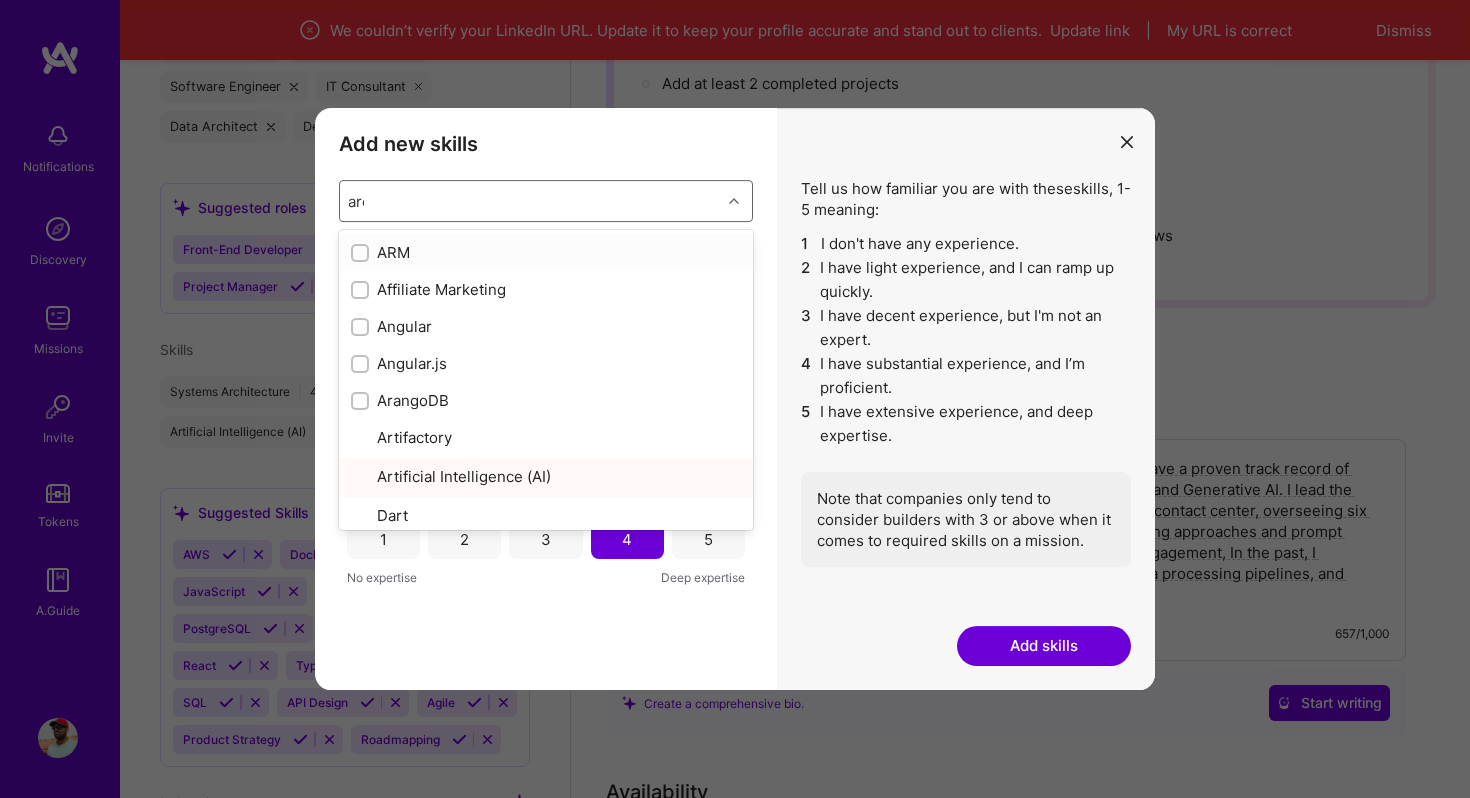 checkbox on "true" 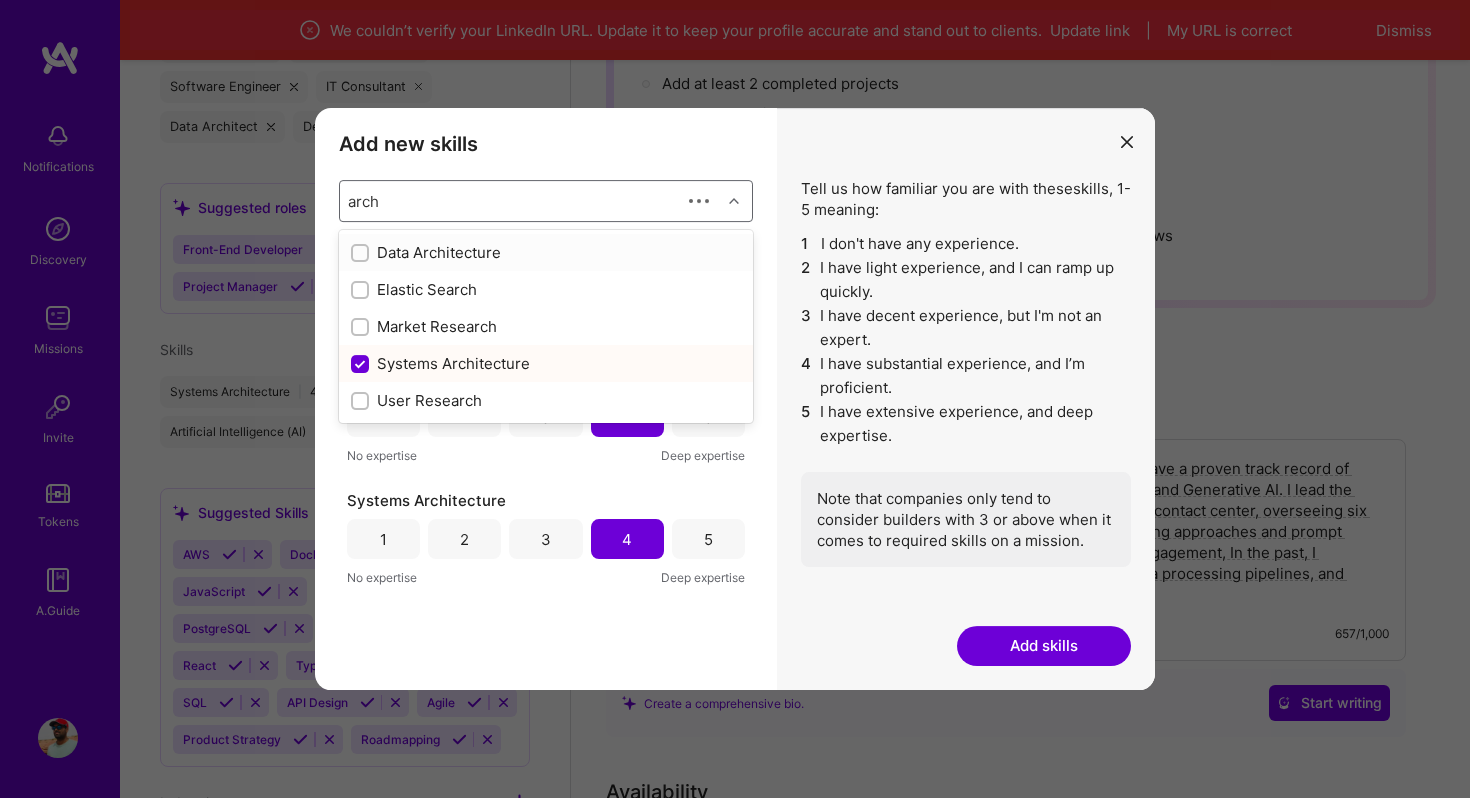 type on "archi" 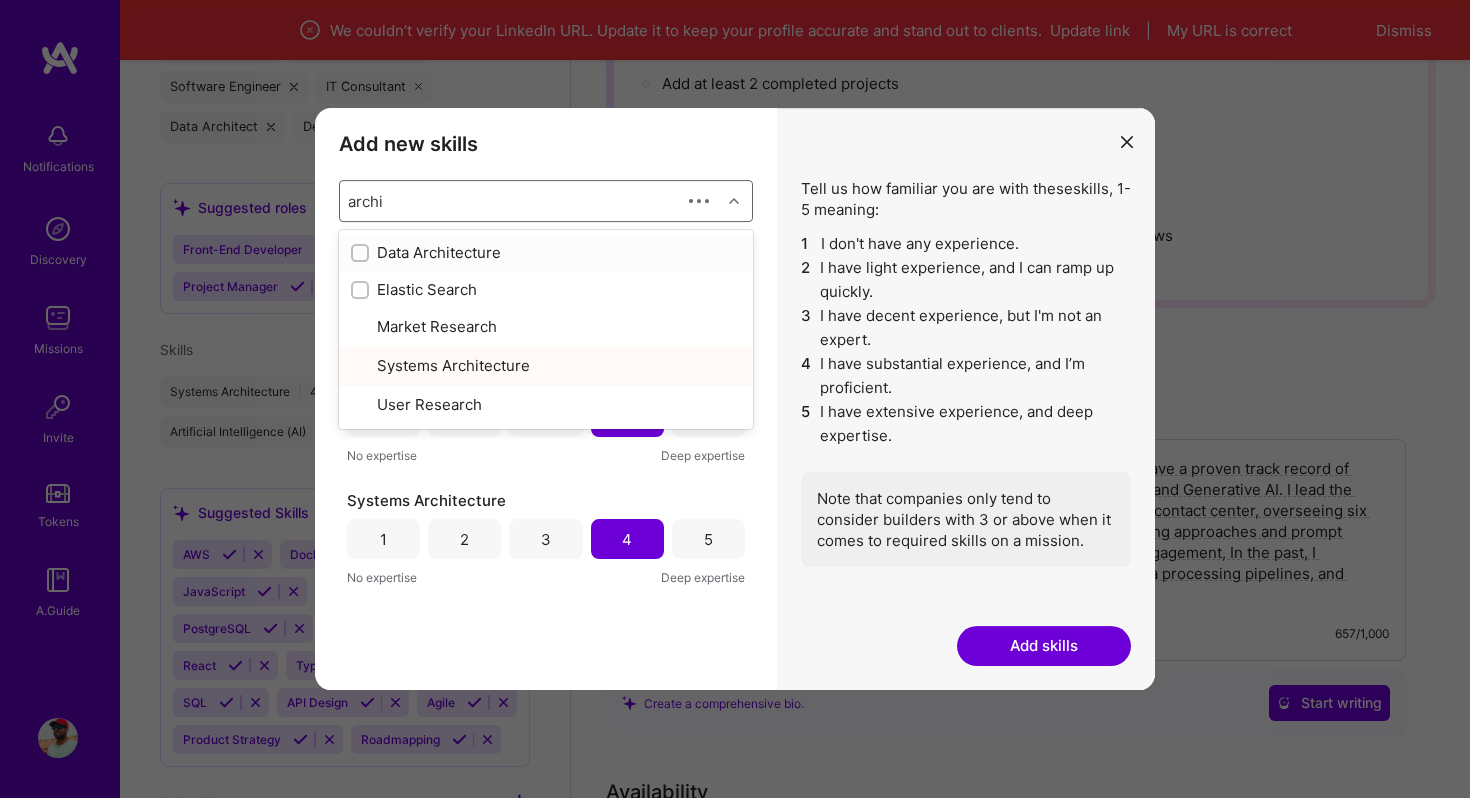checkbox on "true" 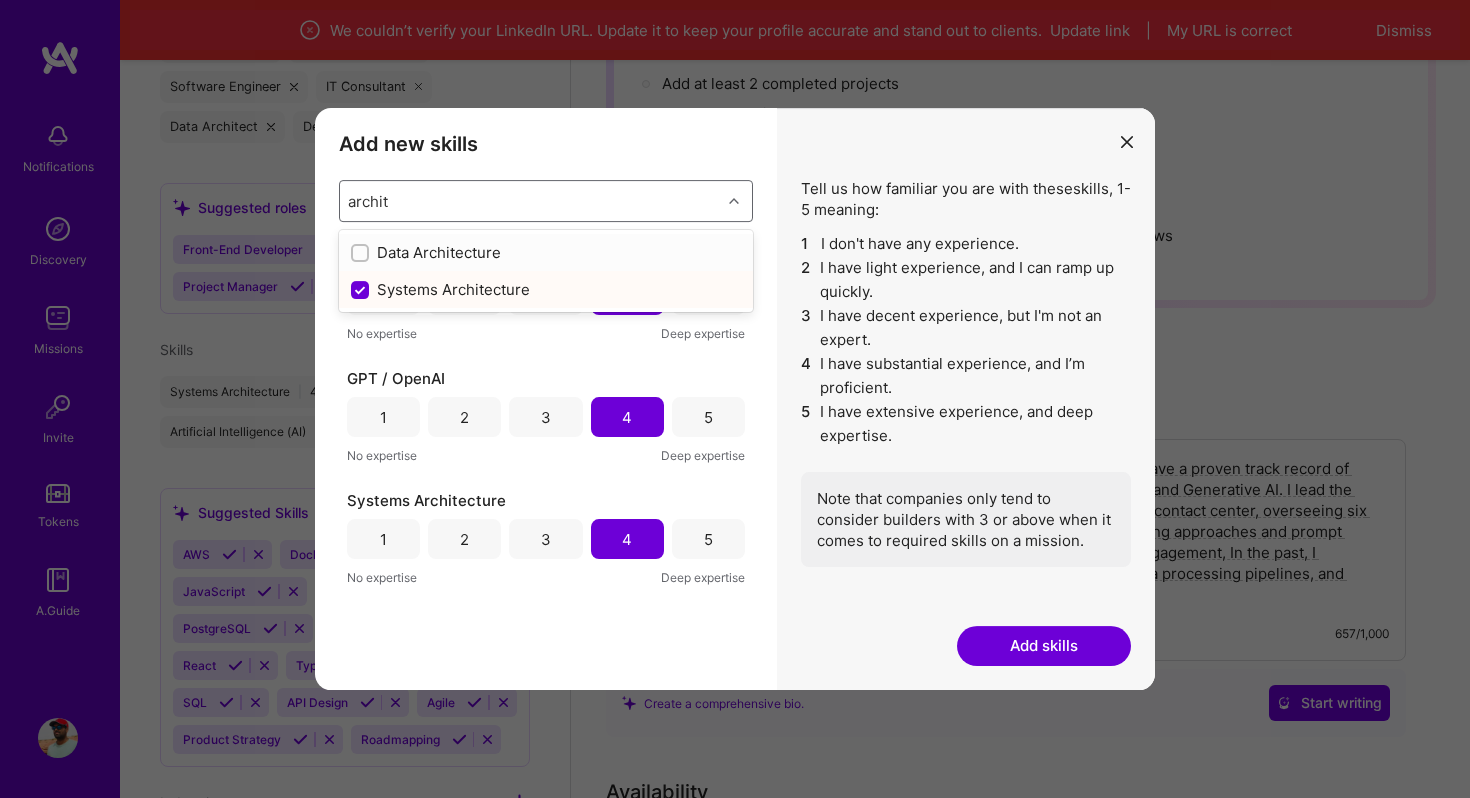 type on "archite" 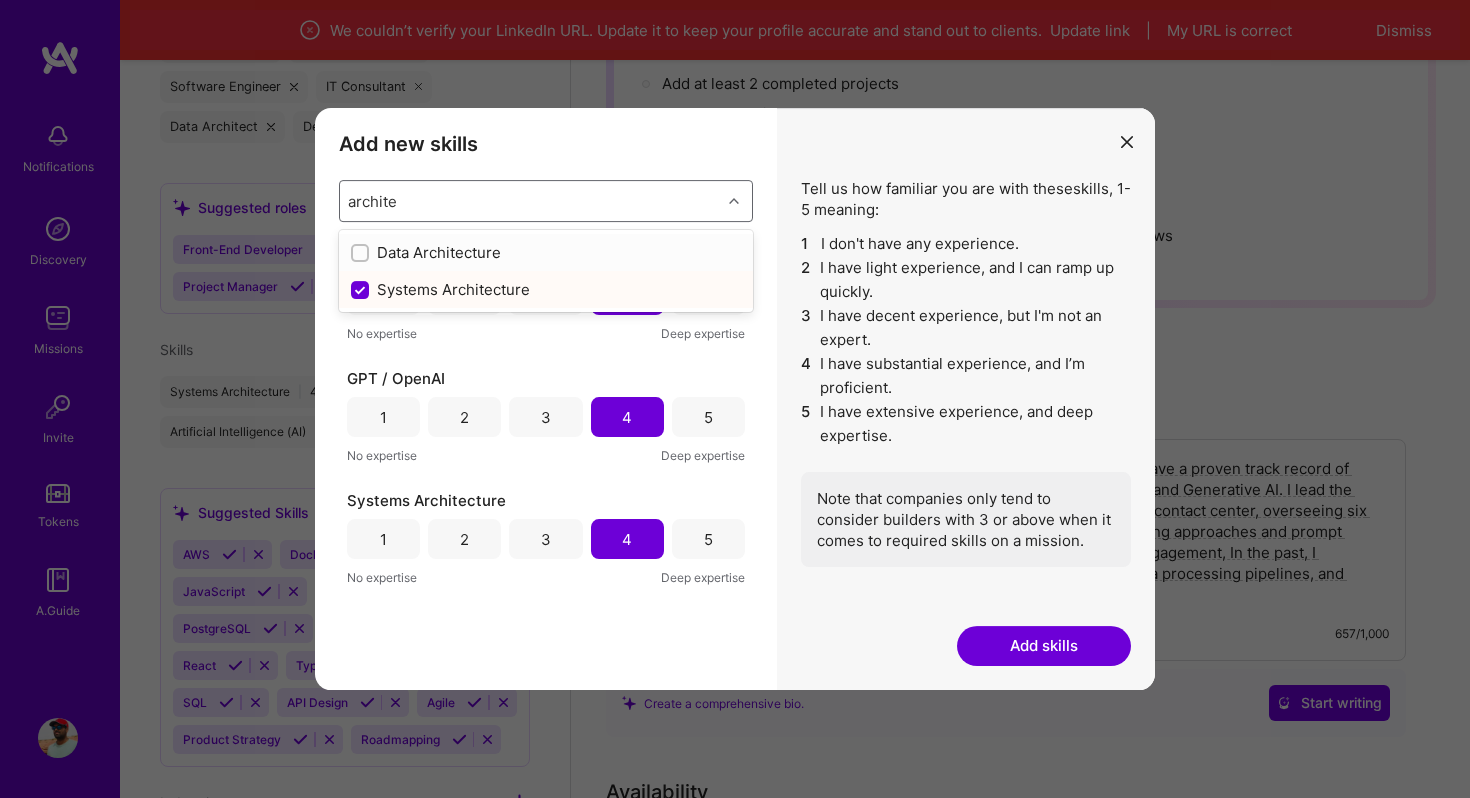 click on "Data Architecture" at bounding box center (546, 252) 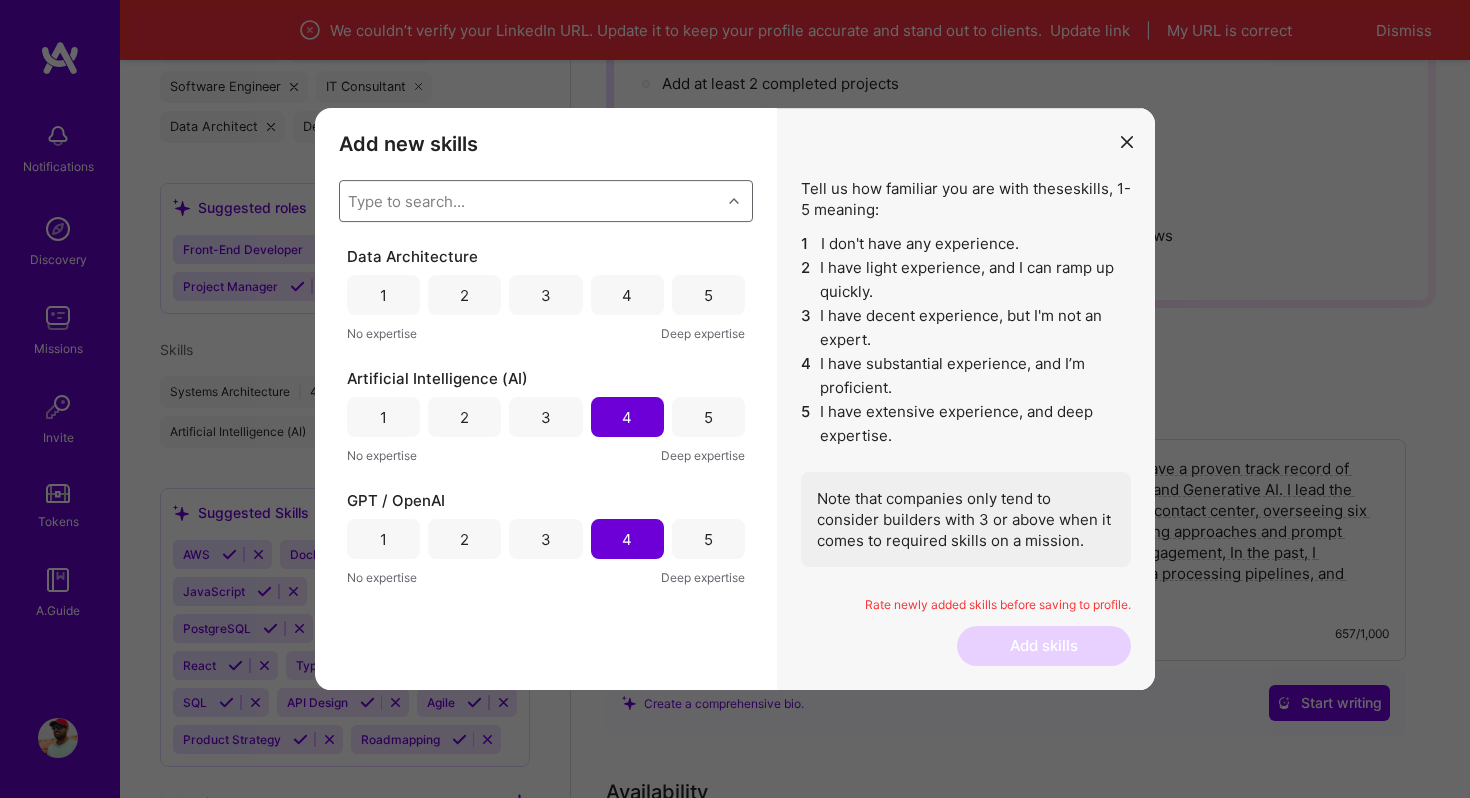 click on "Type to search..." at bounding box center [530, 201] 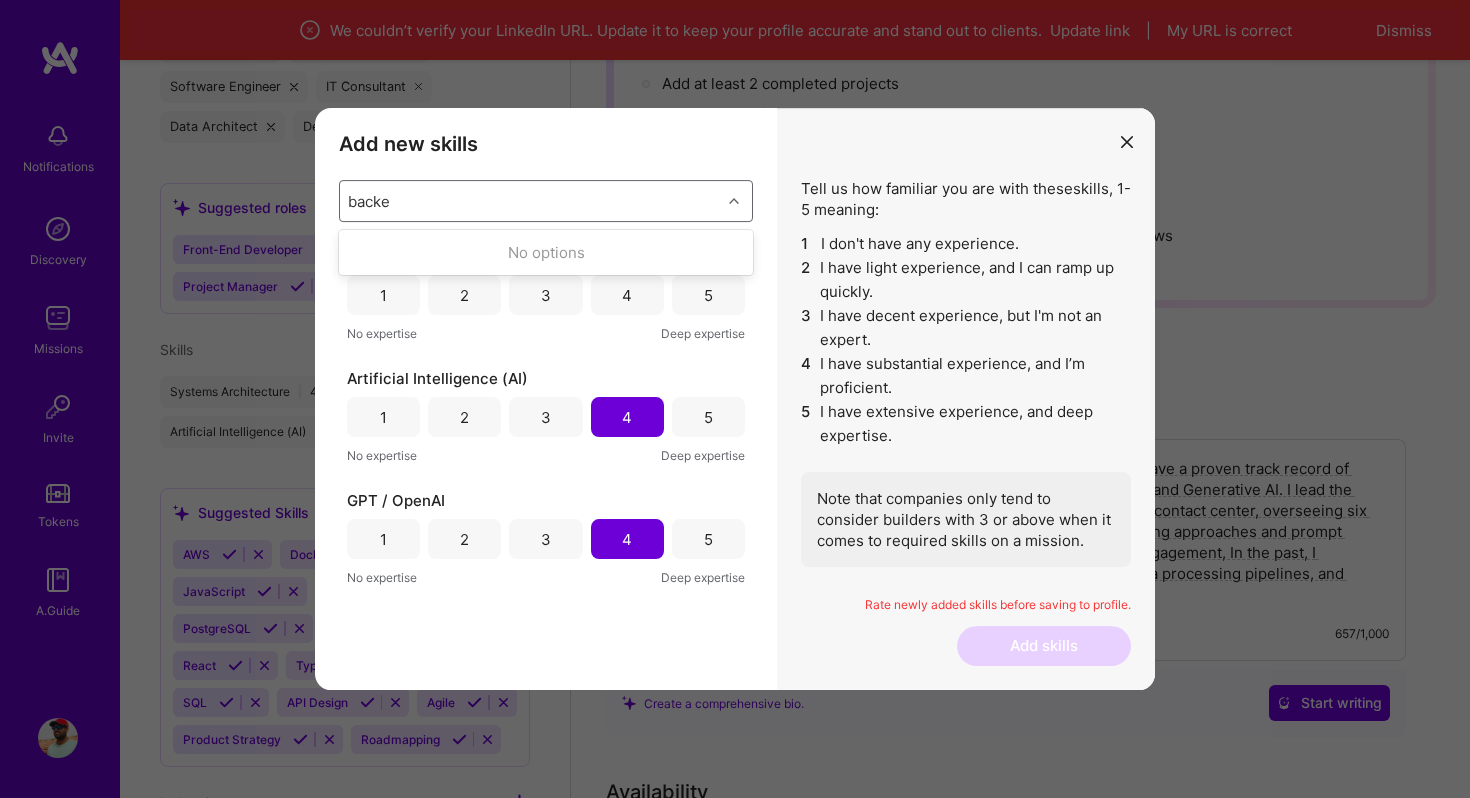type on "back" 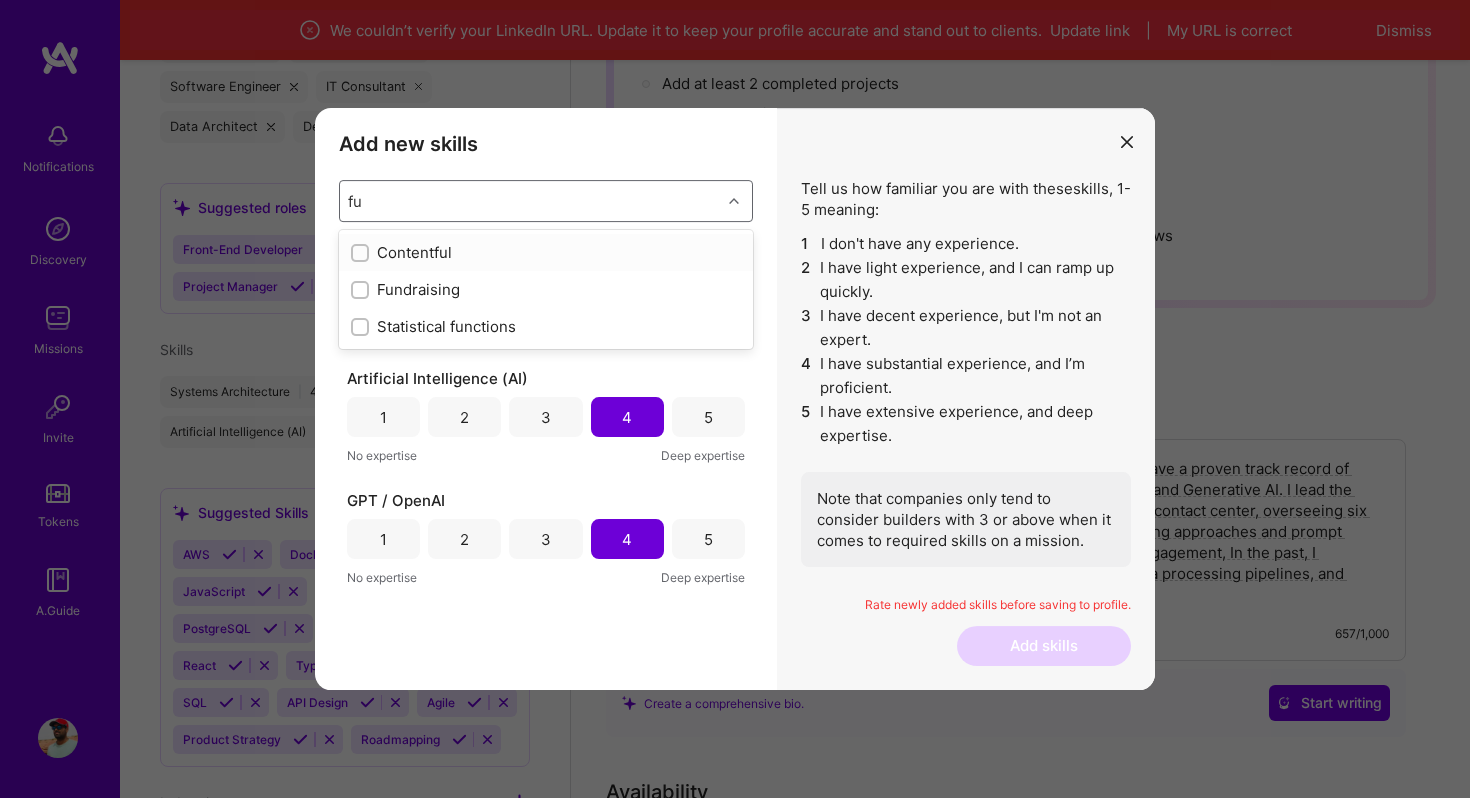 type on "f" 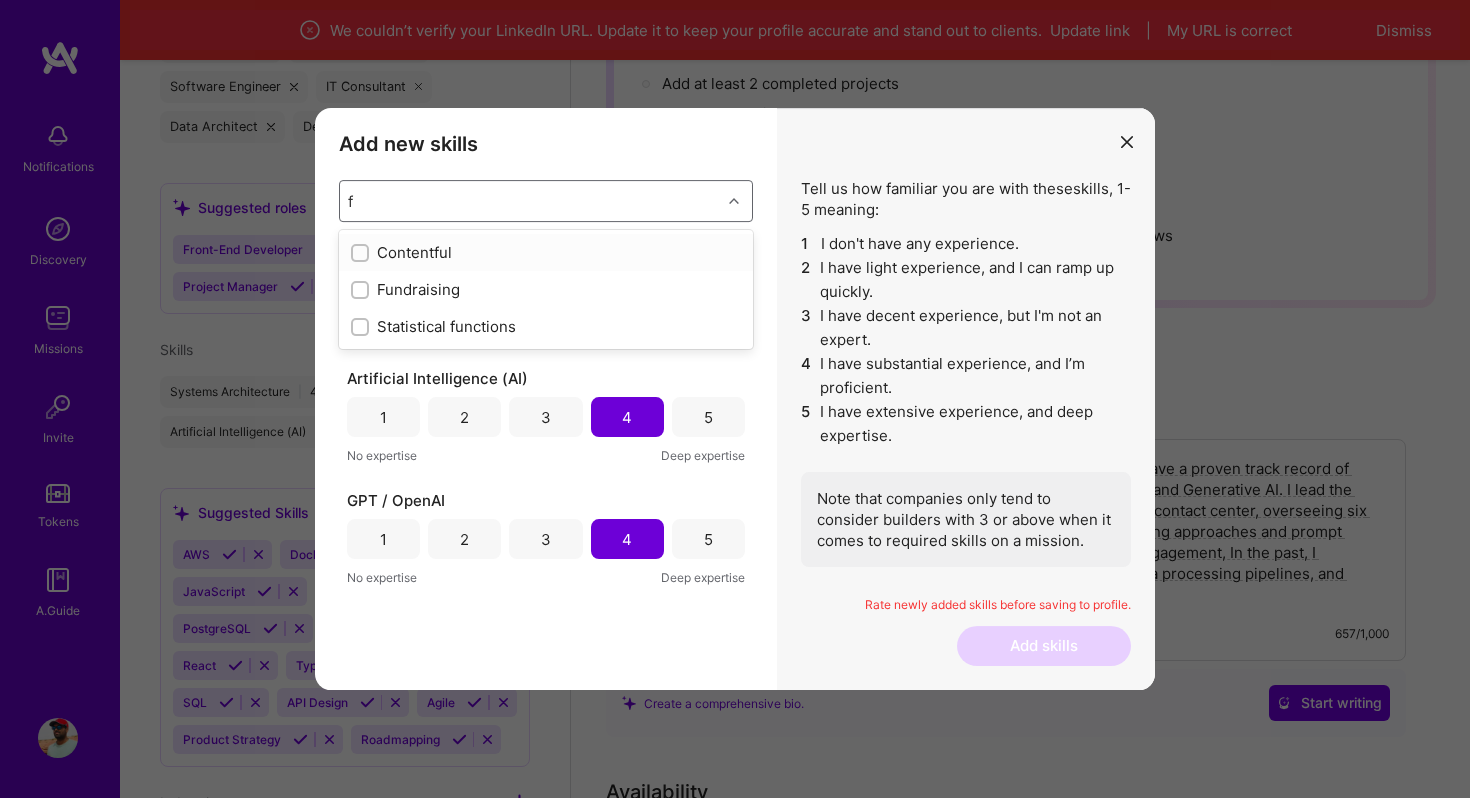 type 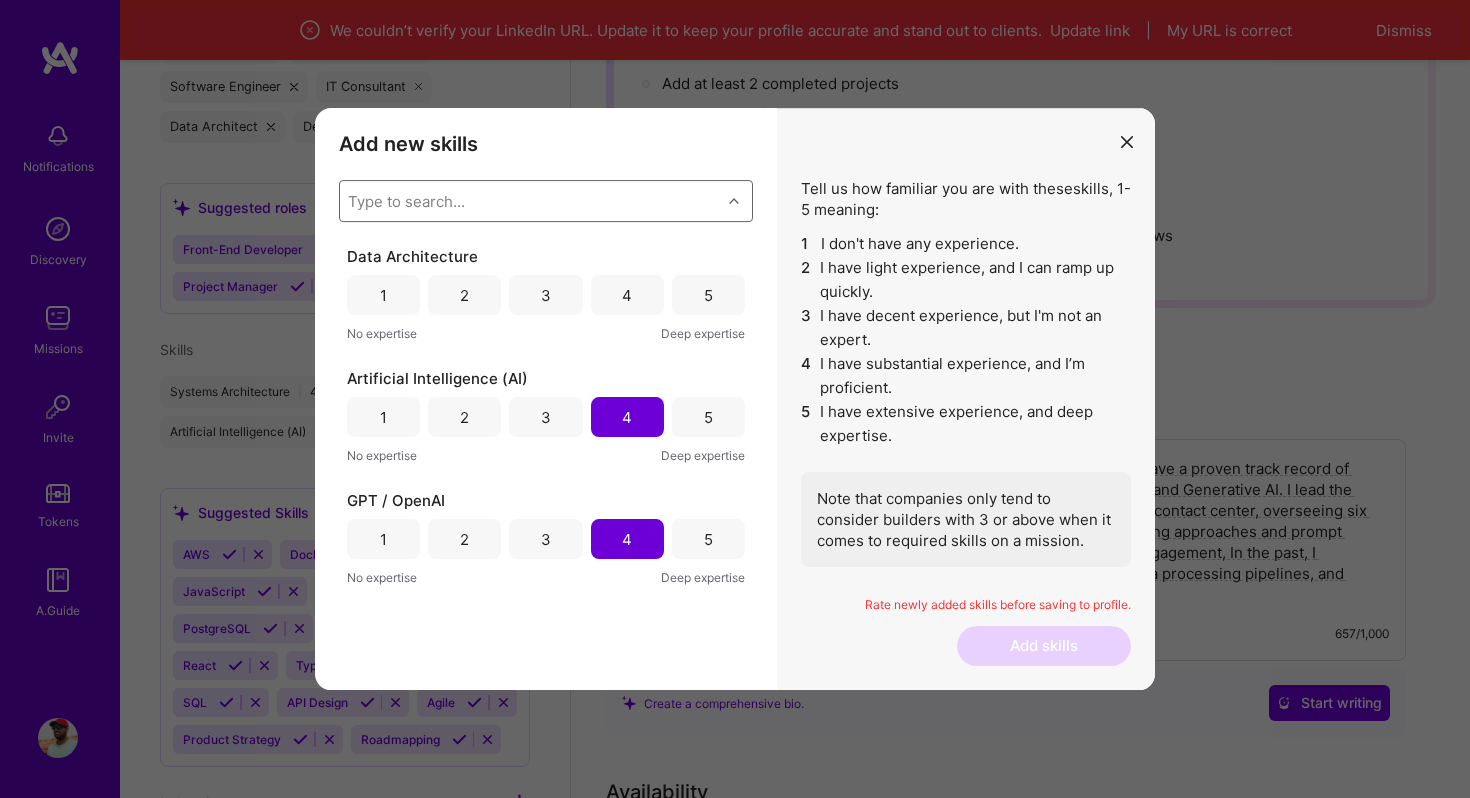 click at bounding box center [1127, 142] 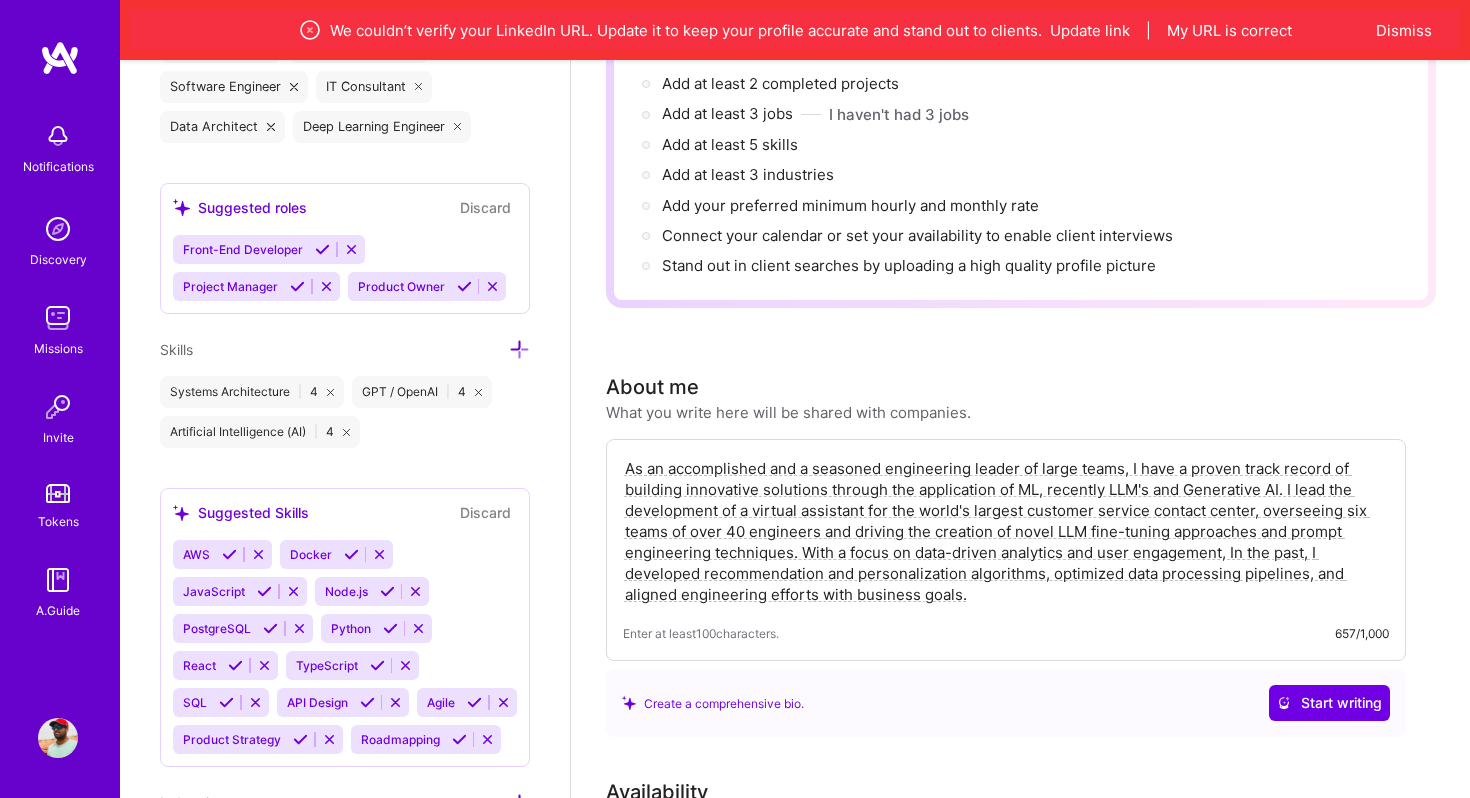 scroll, scrollTop: 1731, scrollLeft: 0, axis: vertical 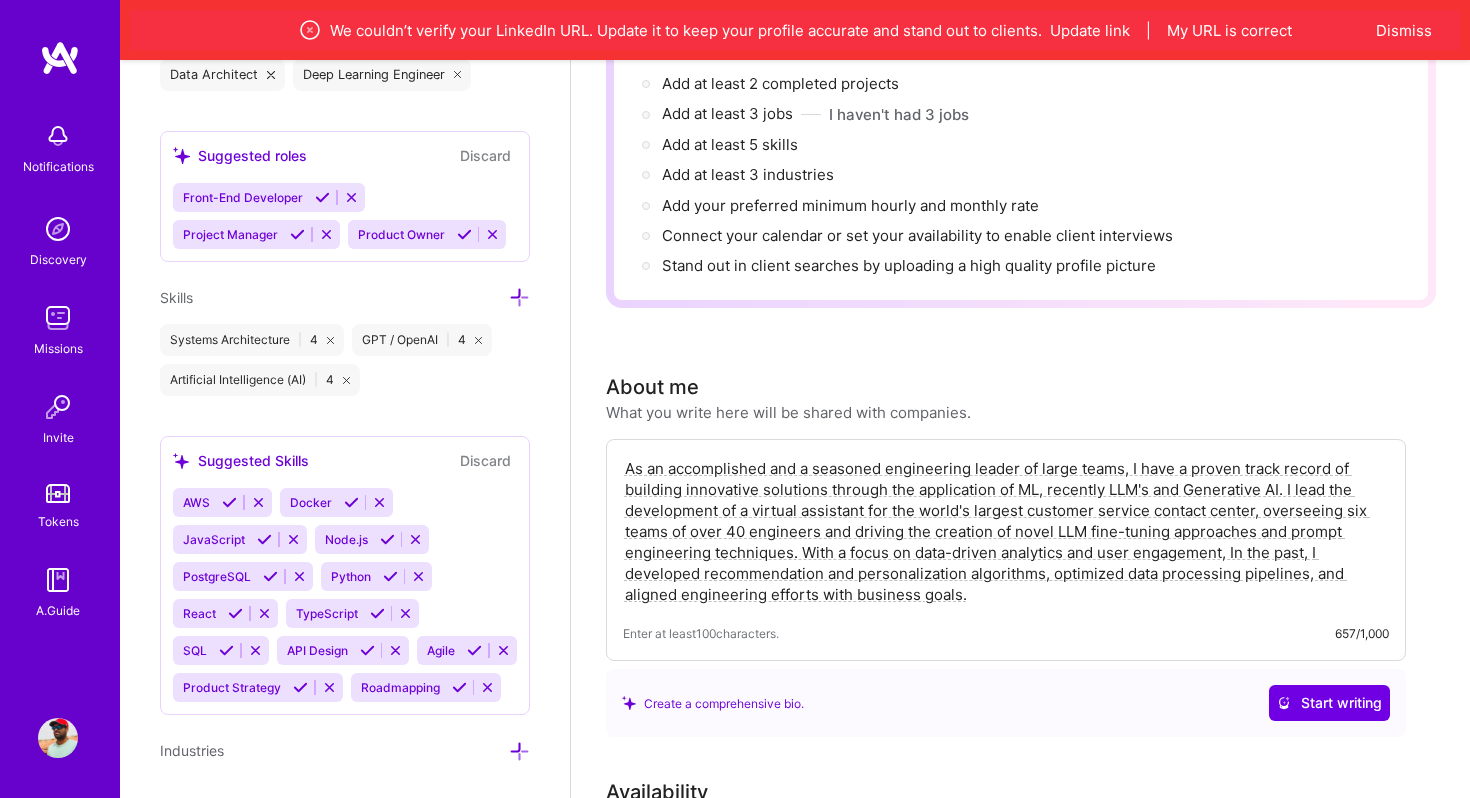 click at bounding box center [300, 687] 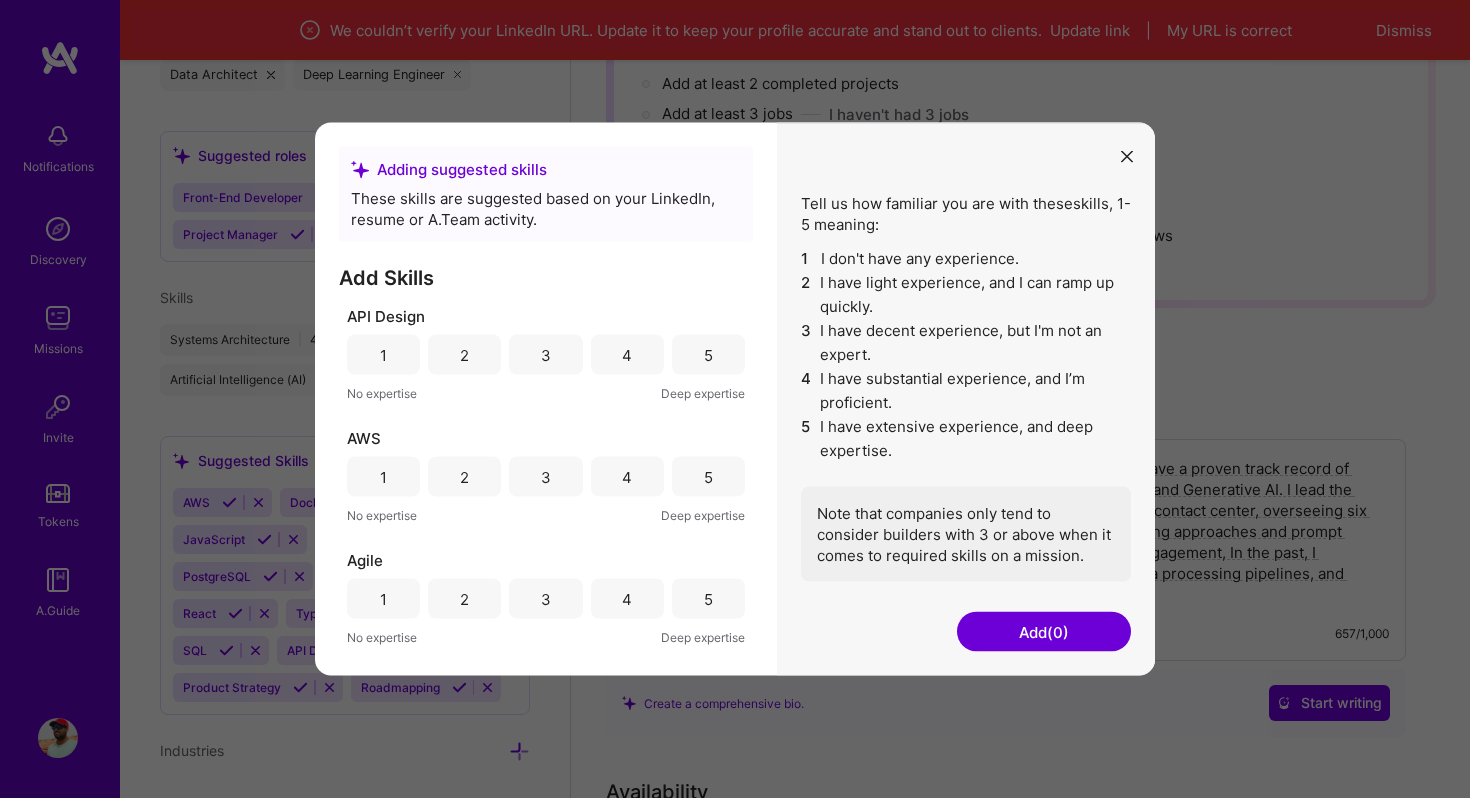 click on "4" at bounding box center (627, 355) 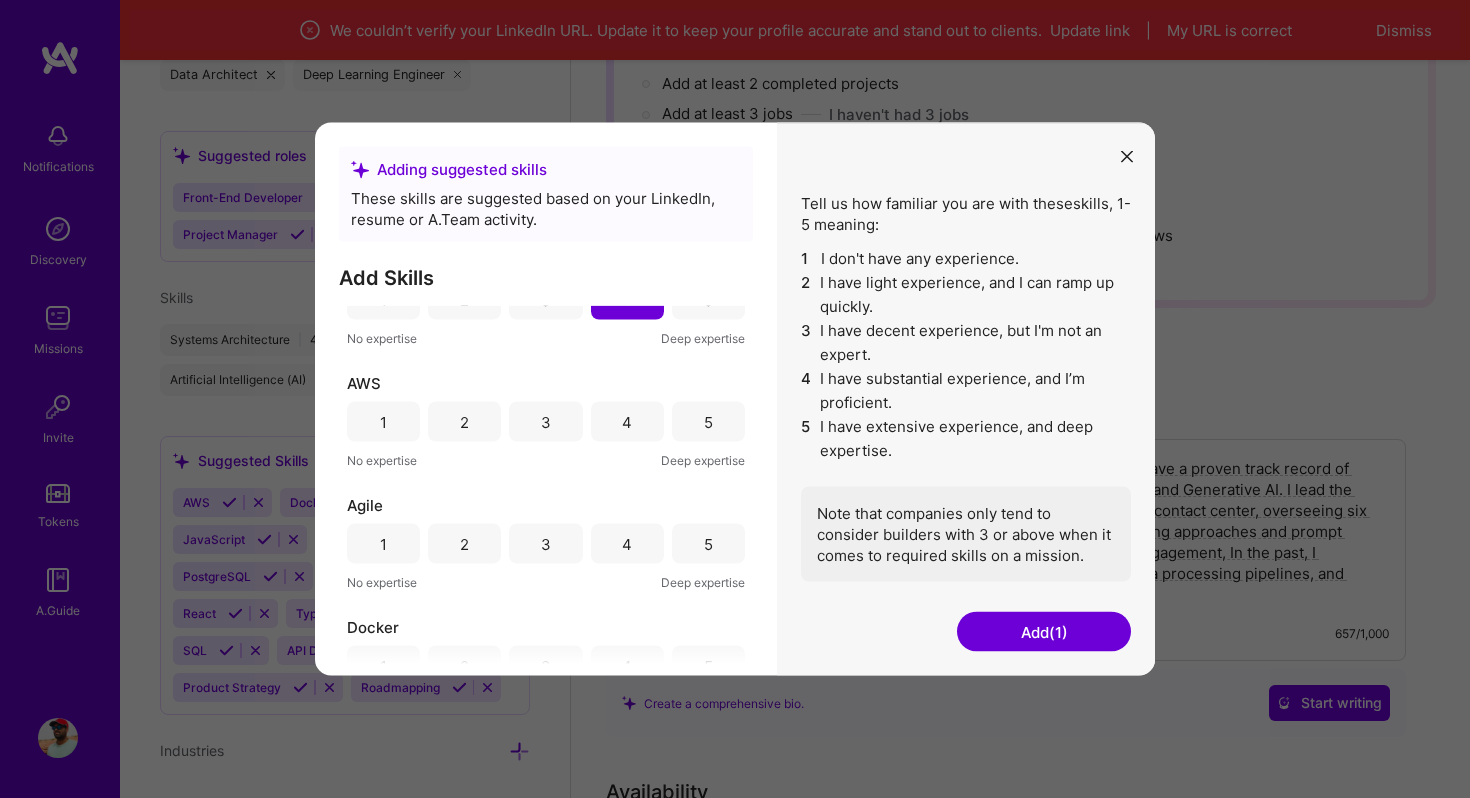 scroll, scrollTop: 76, scrollLeft: 0, axis: vertical 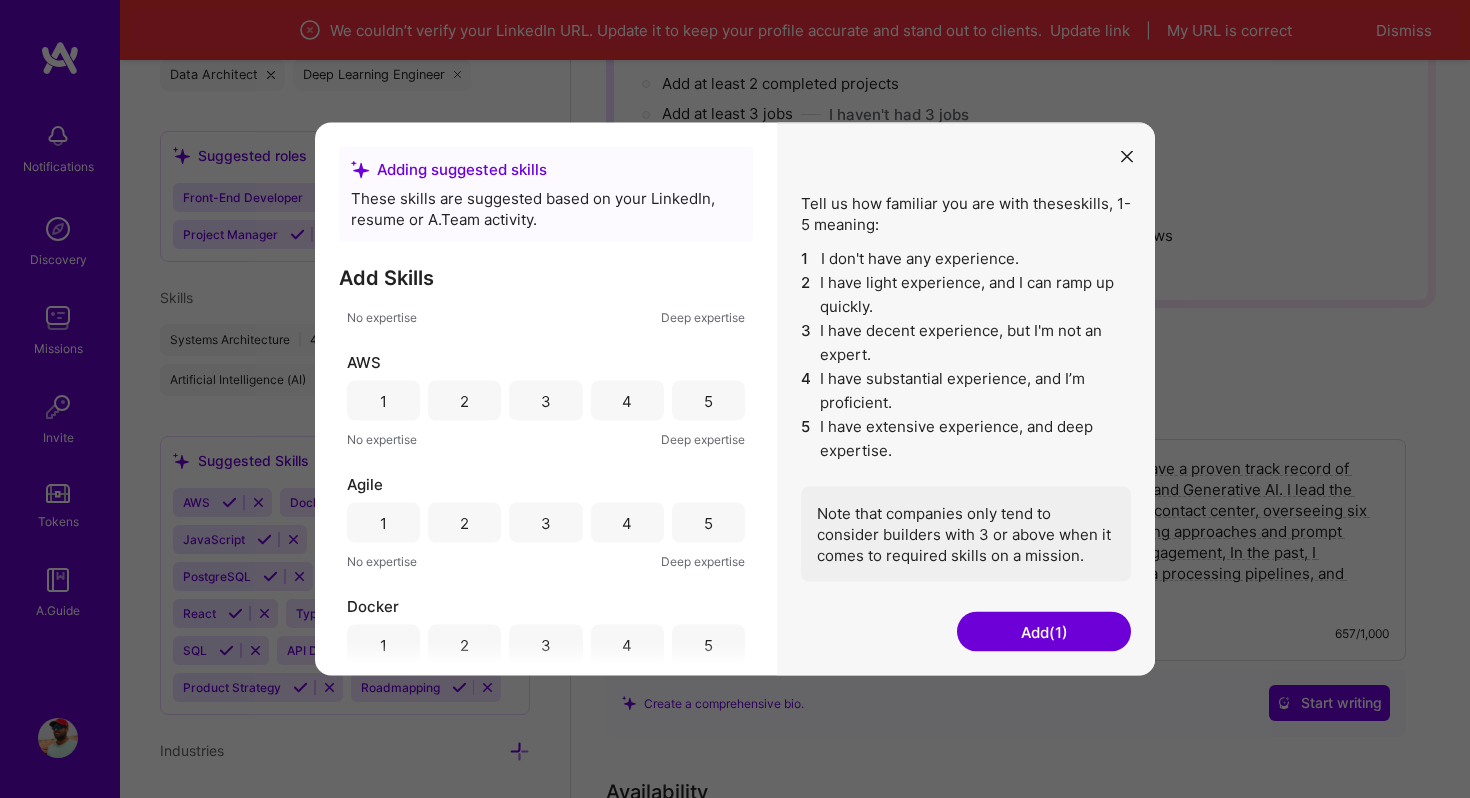 click on "4" at bounding box center (627, 401) 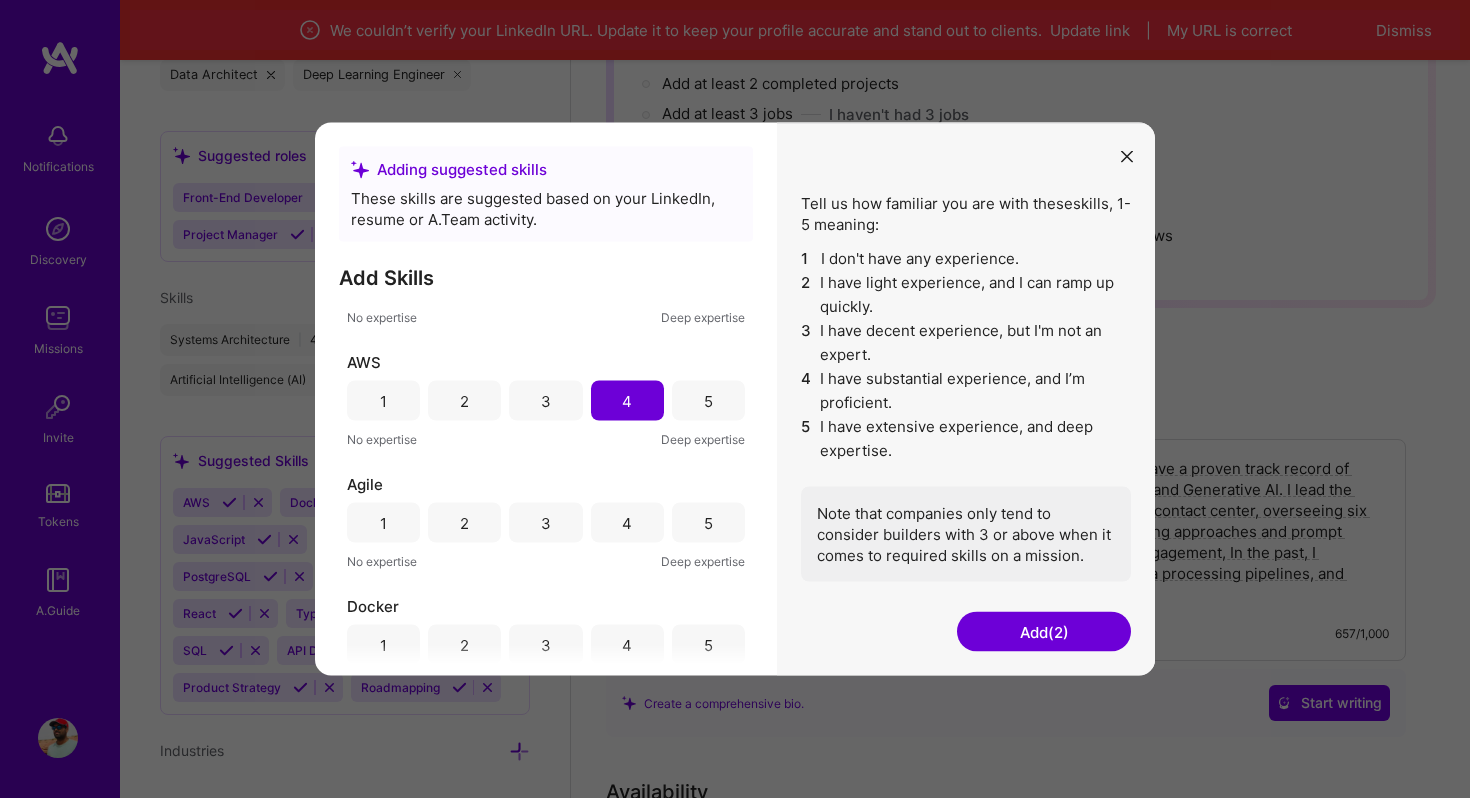 click on "4" at bounding box center (627, 522) 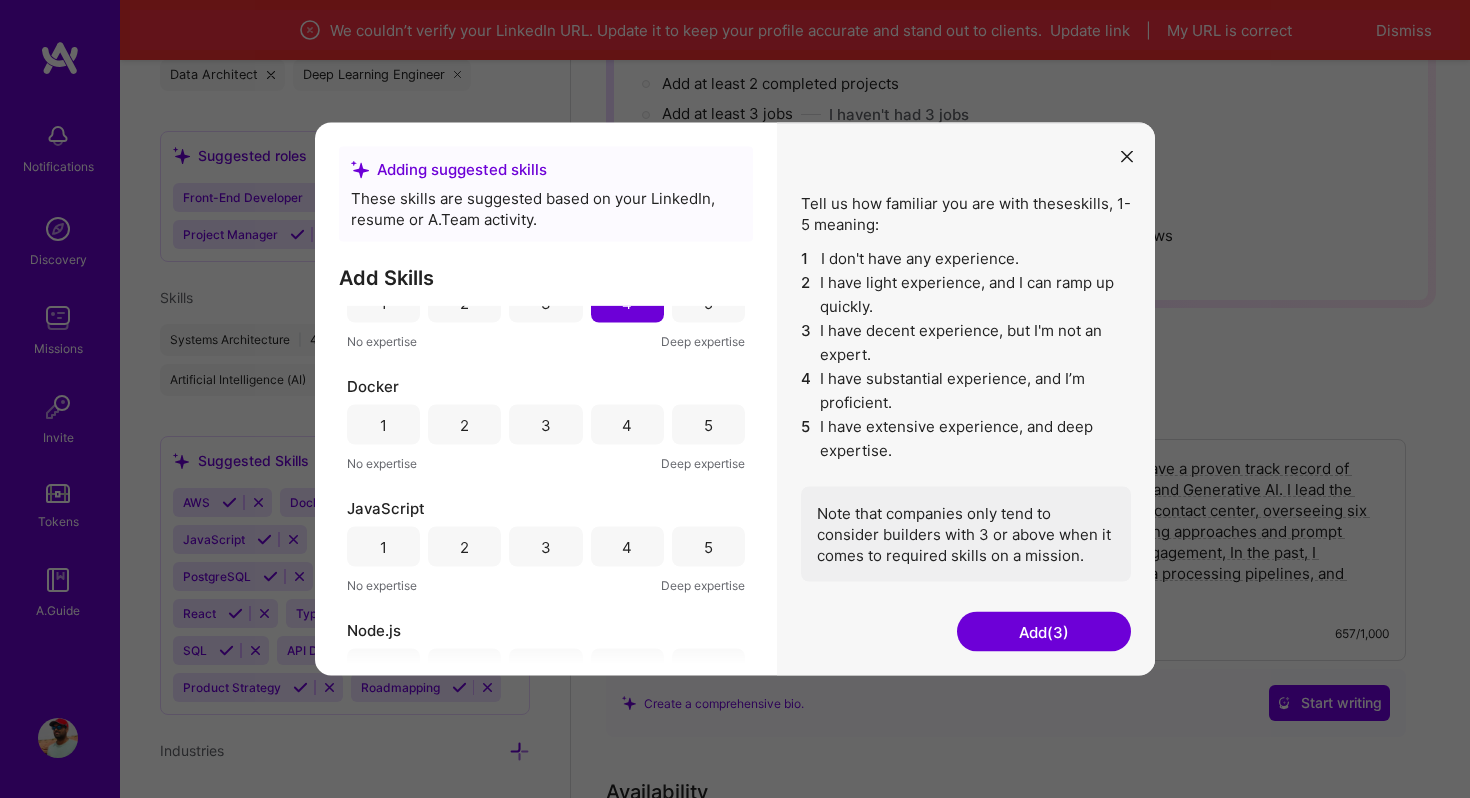 scroll, scrollTop: 295, scrollLeft: 0, axis: vertical 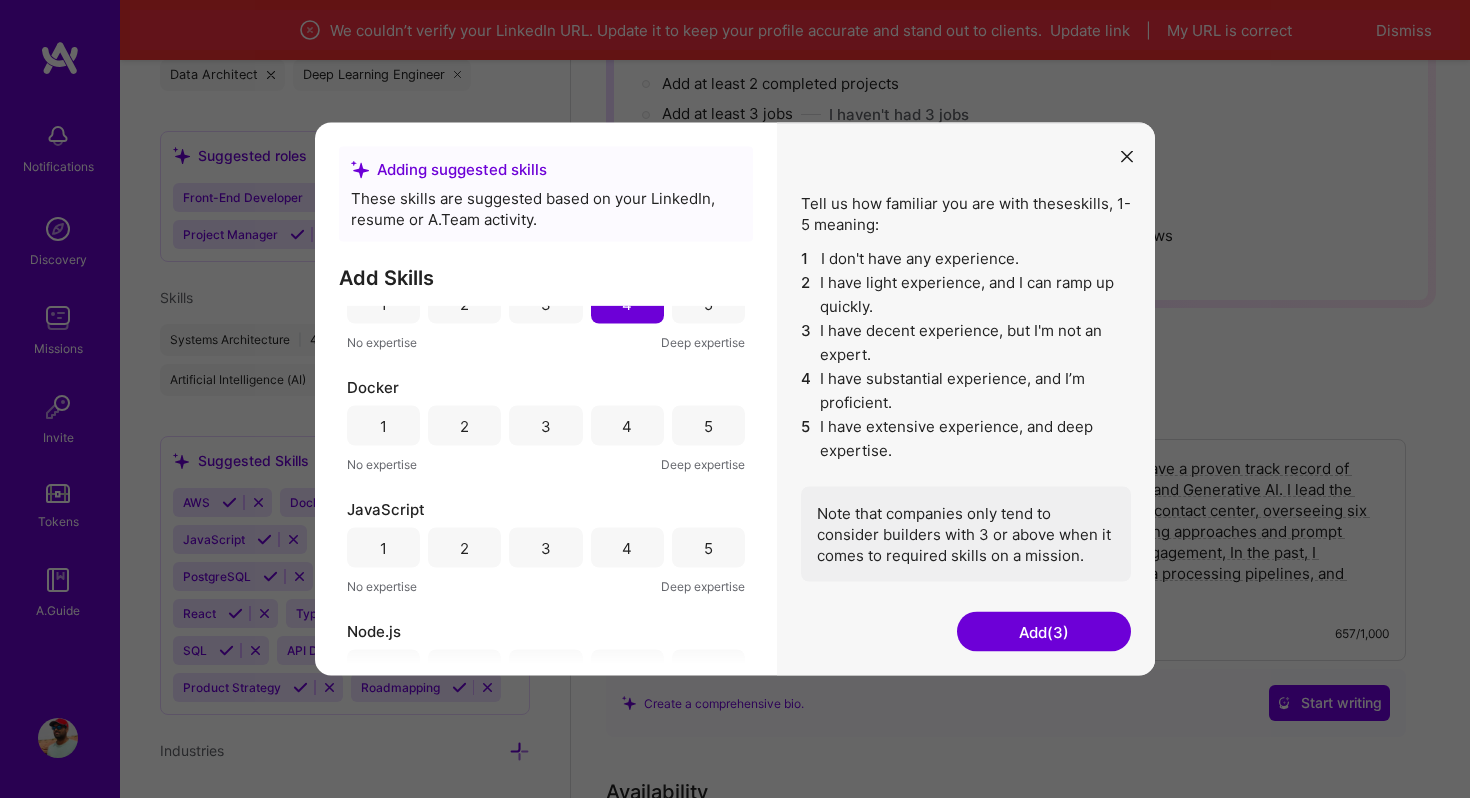 click on "4" at bounding box center (627, 426) 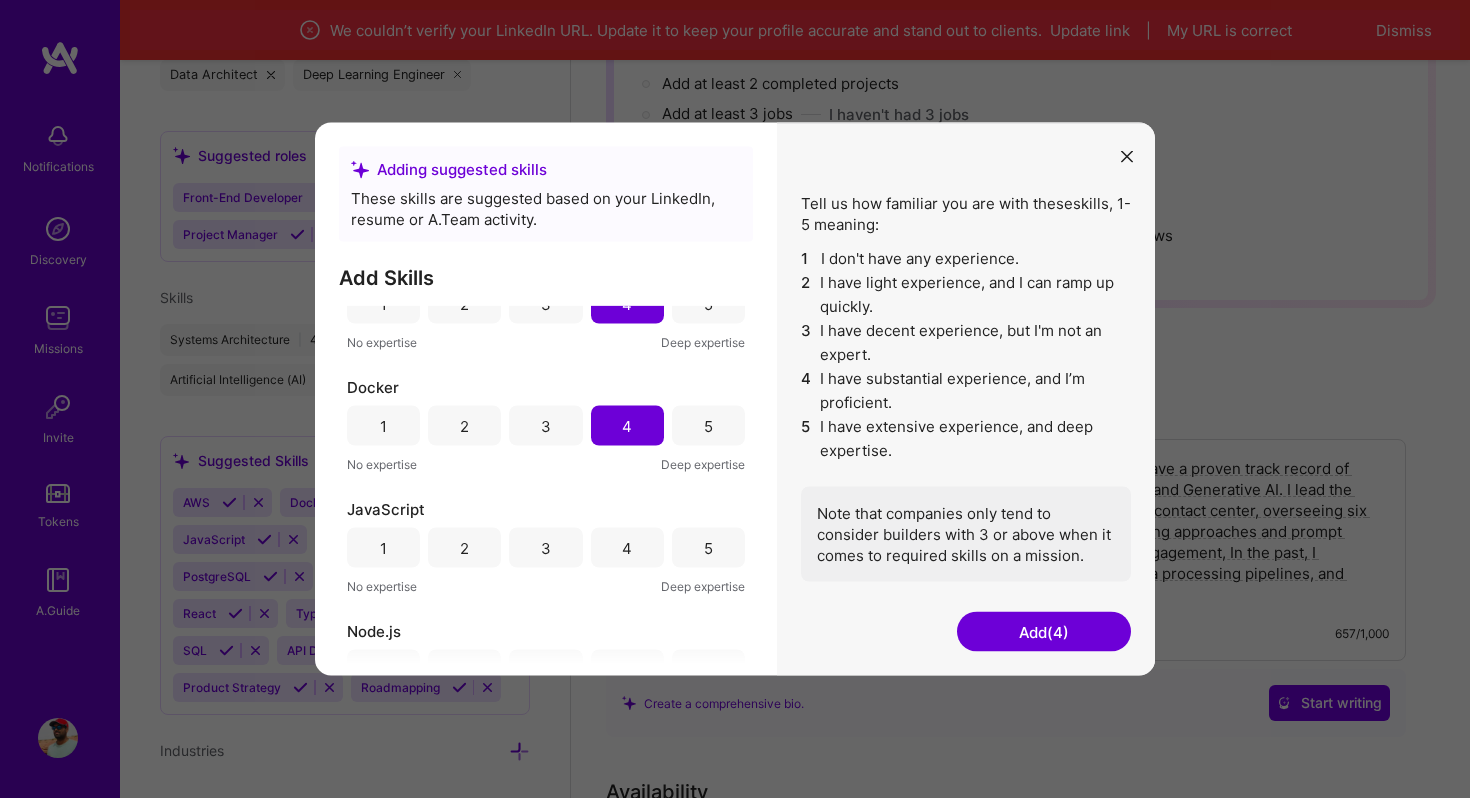 click on "4" at bounding box center (627, 548) 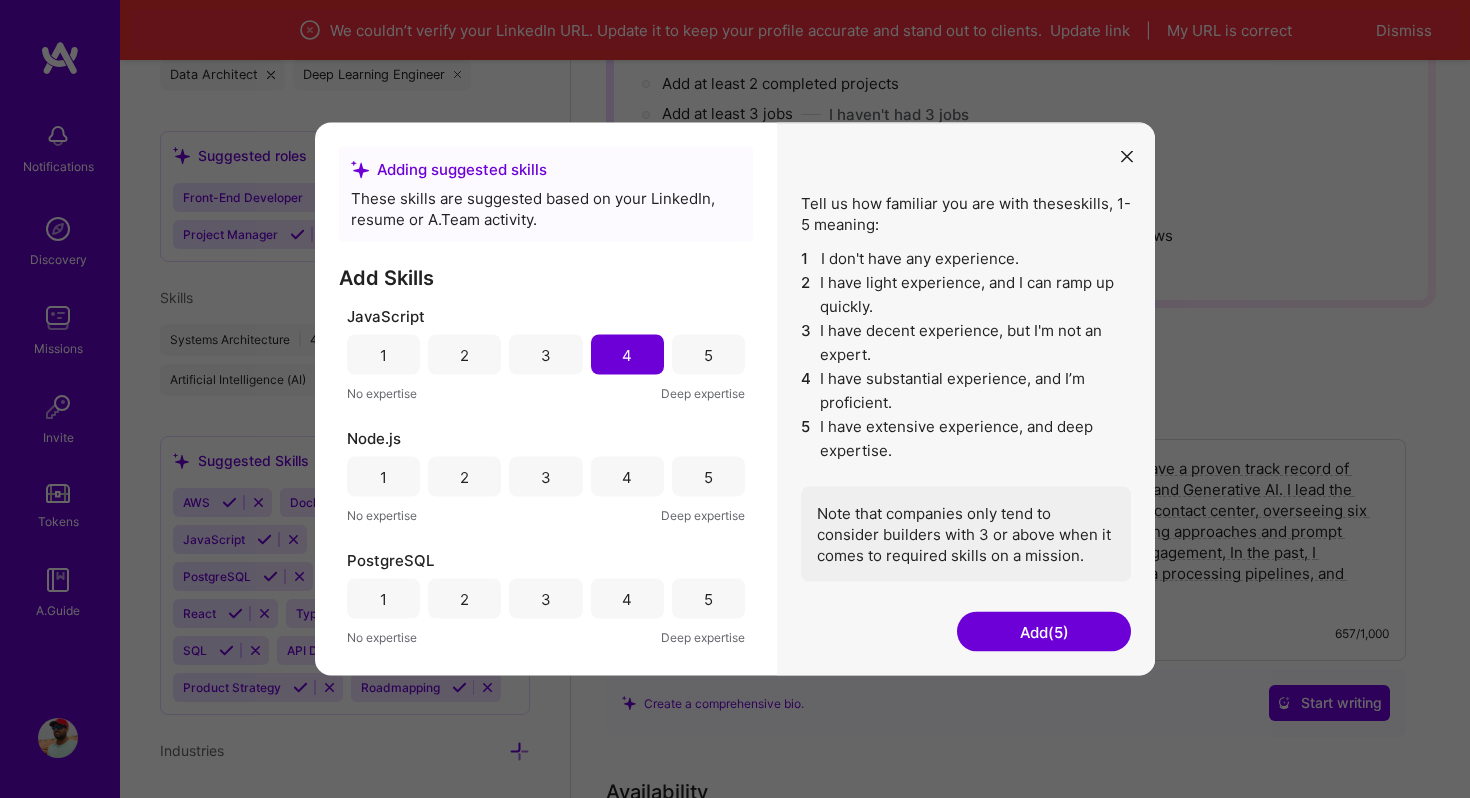 scroll, scrollTop: 488, scrollLeft: 0, axis: vertical 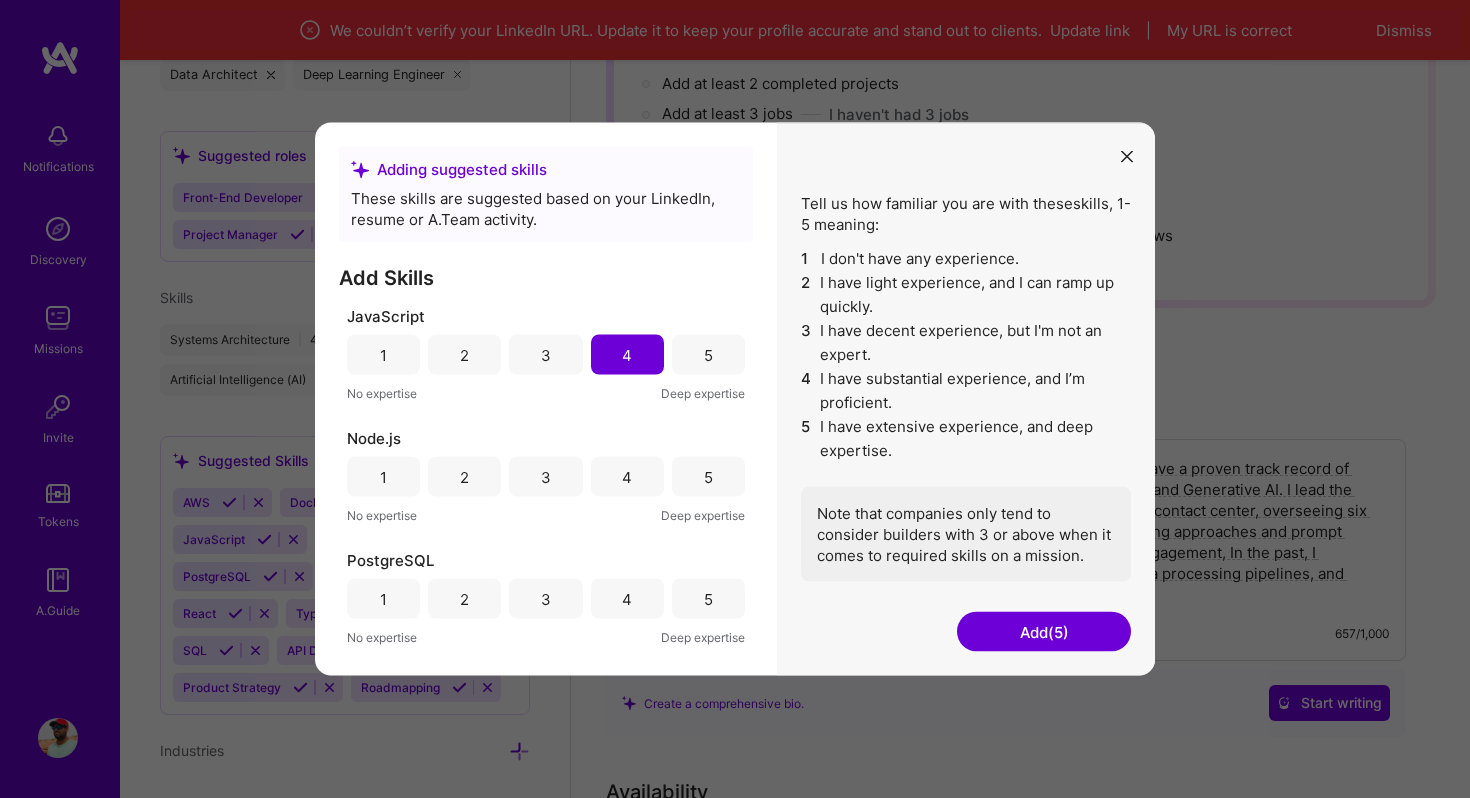 click on "4" at bounding box center [627, 354] 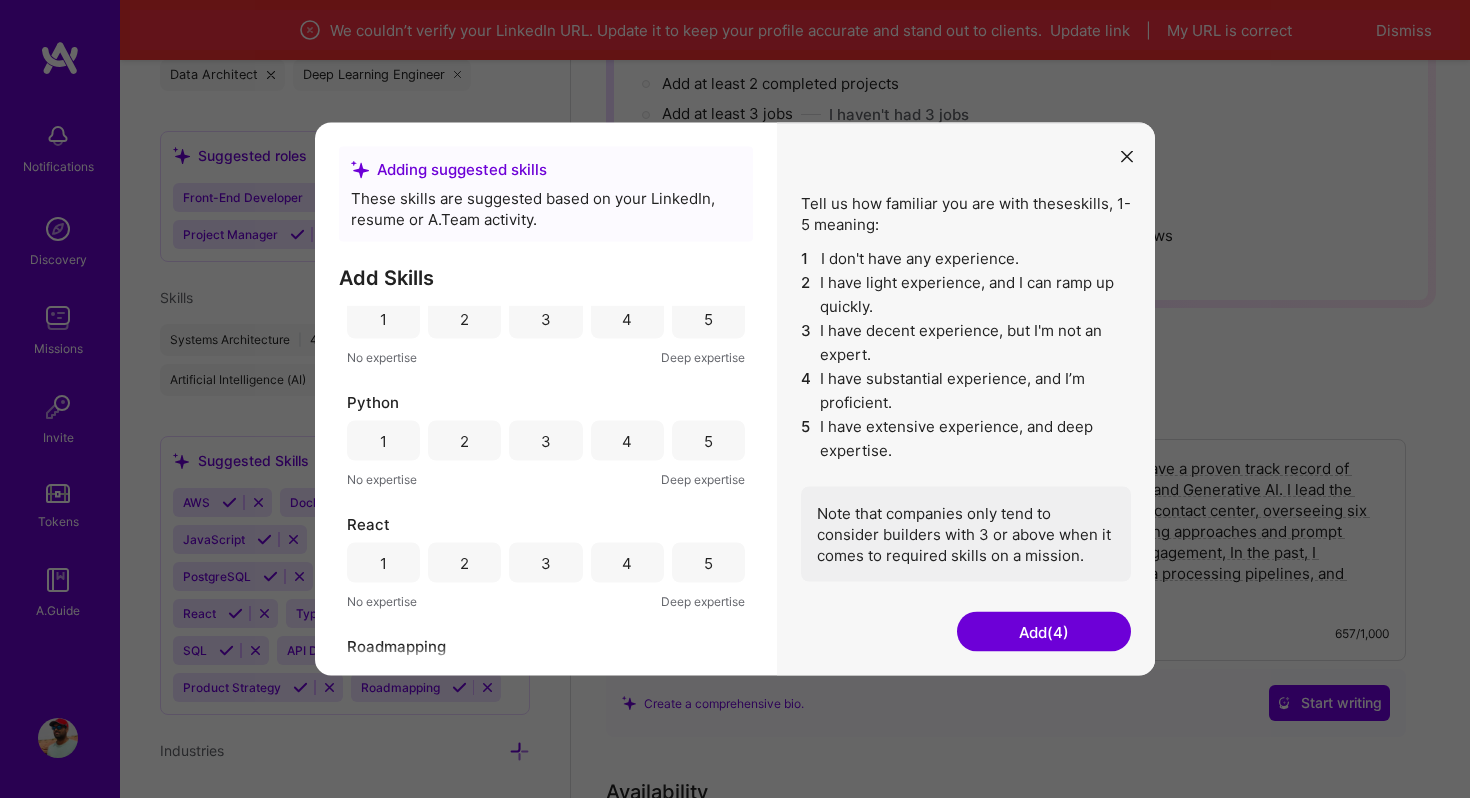 scroll, scrollTop: 891, scrollLeft: 0, axis: vertical 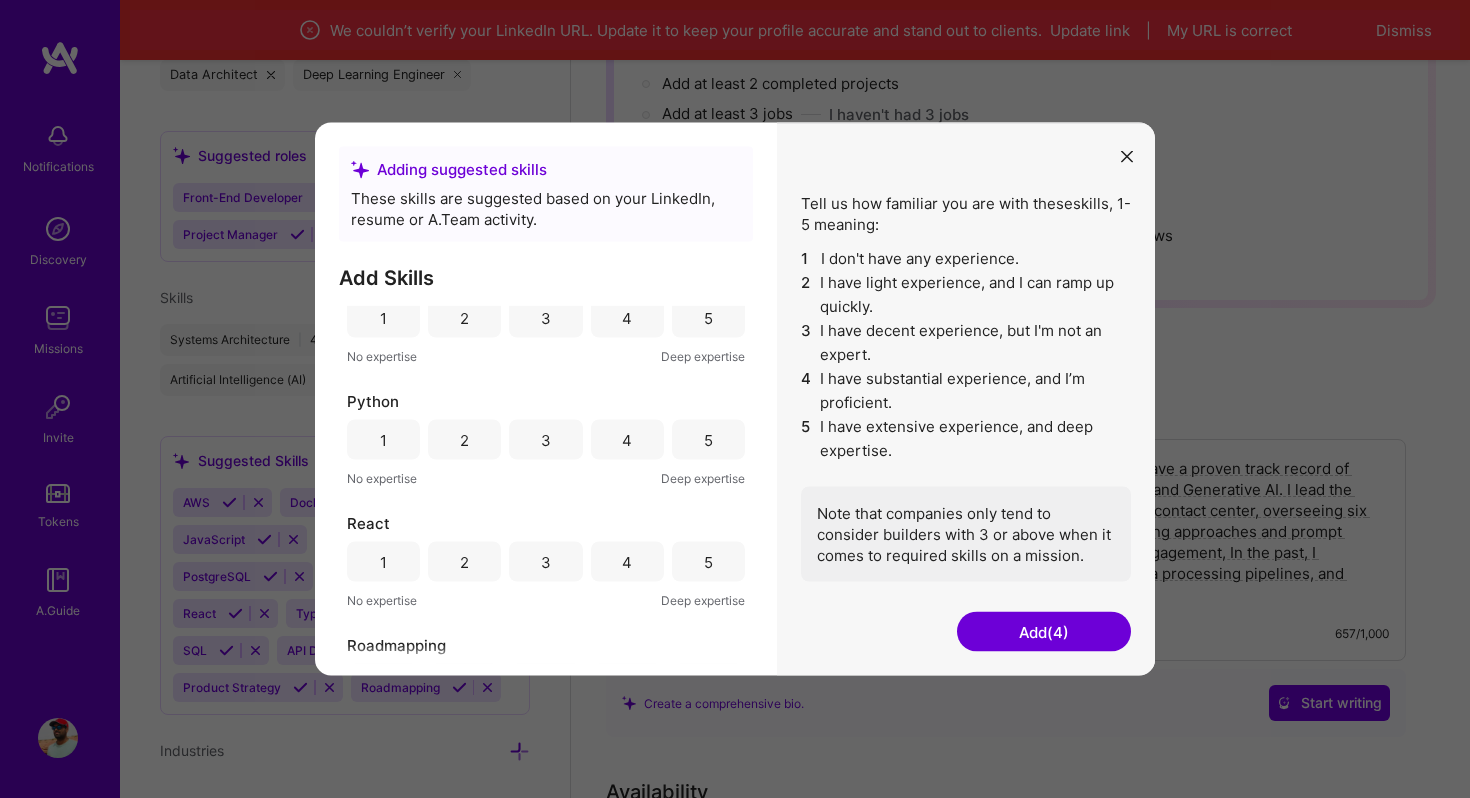 click on "4" at bounding box center [627, 318] 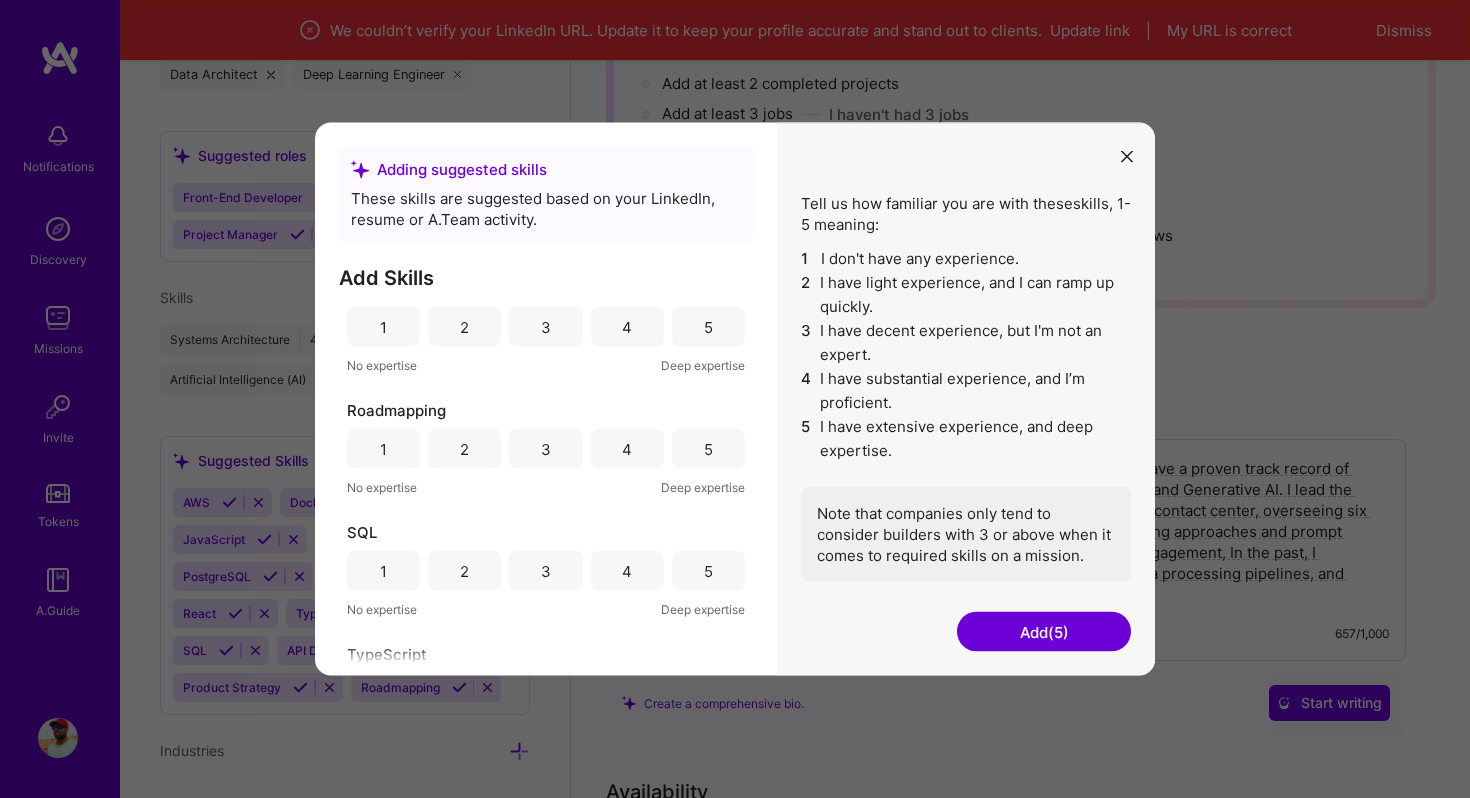scroll, scrollTop: 1203, scrollLeft: 0, axis: vertical 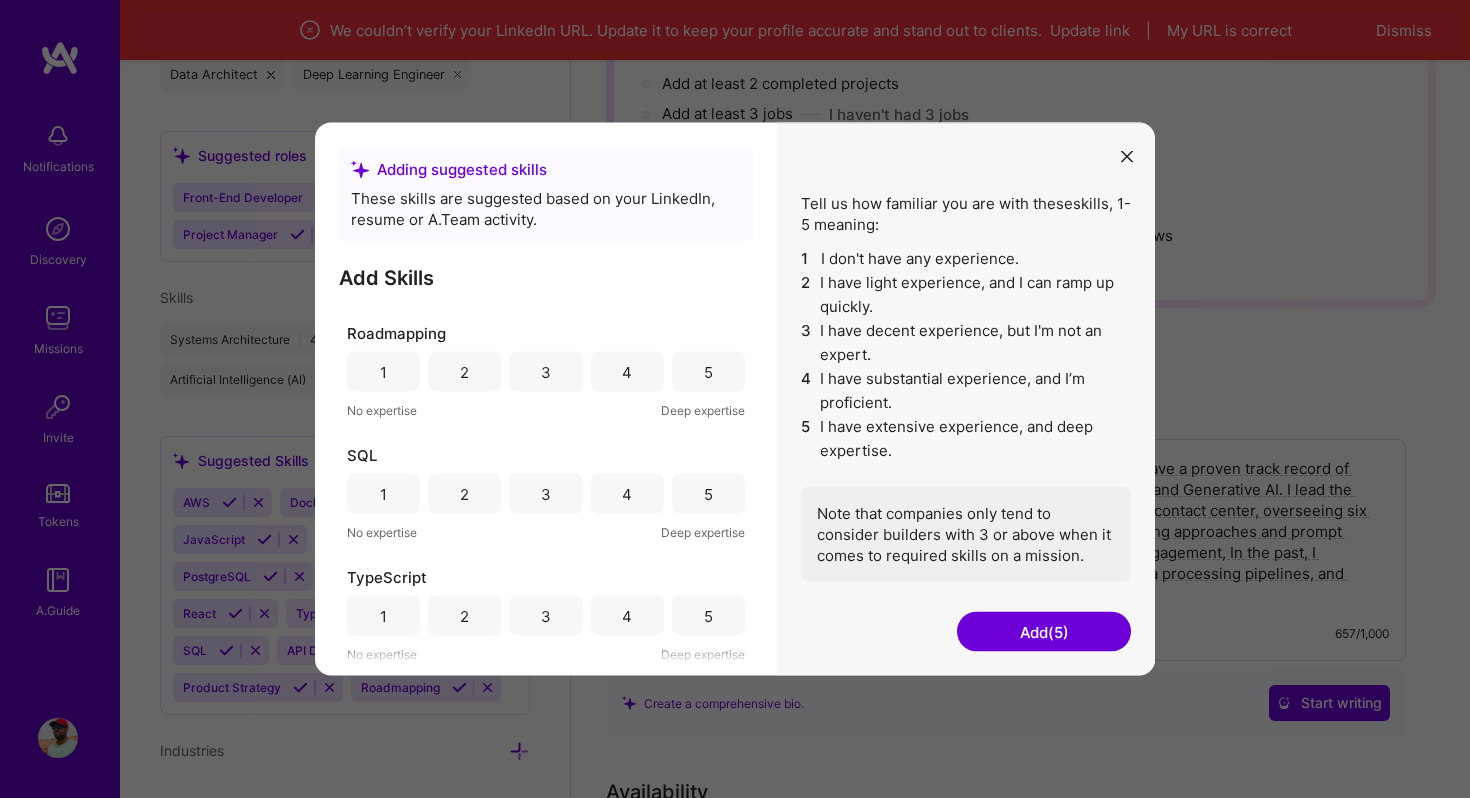 click on "Add  (5)" at bounding box center [1044, 632] 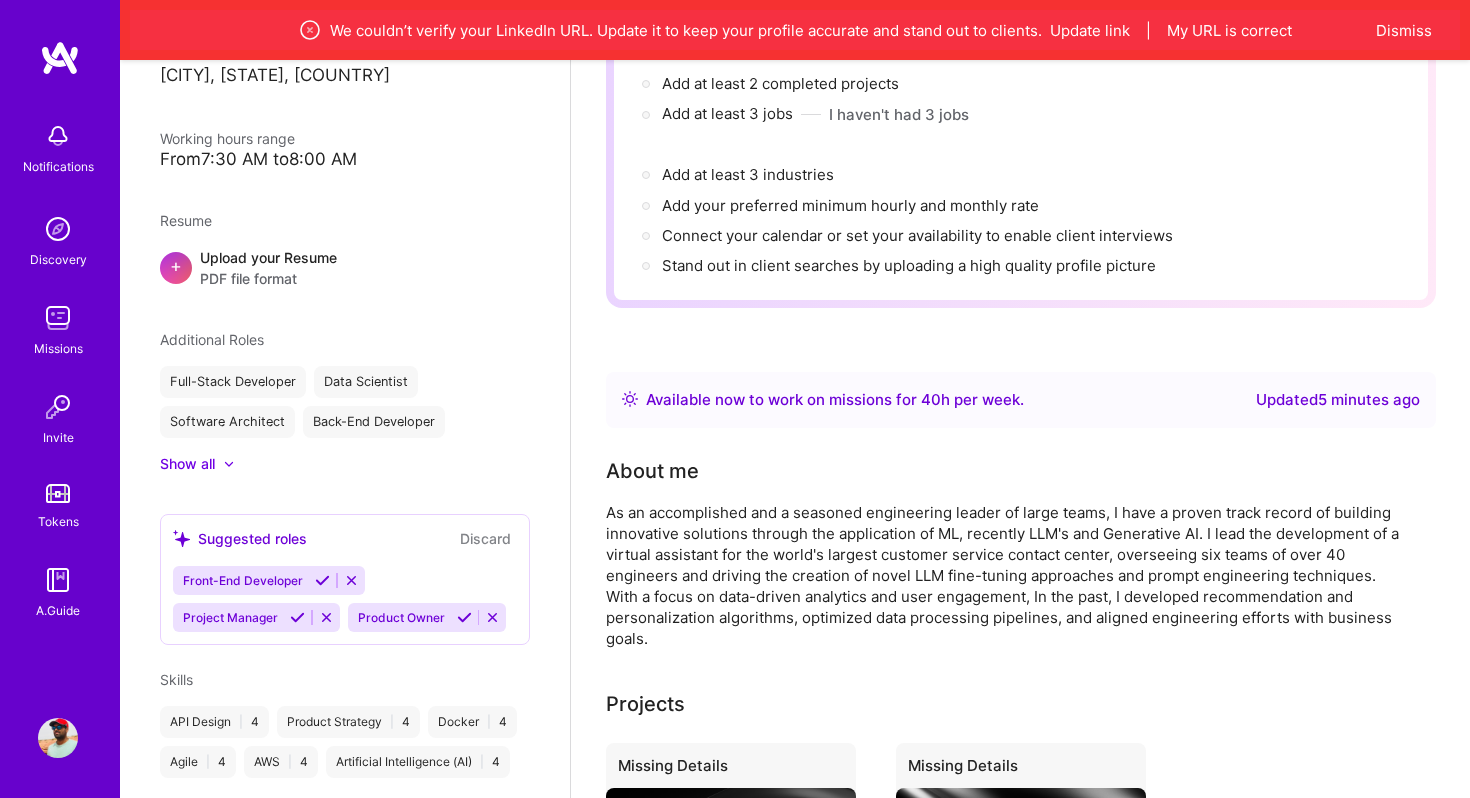 scroll, scrollTop: 628, scrollLeft: 0, axis: vertical 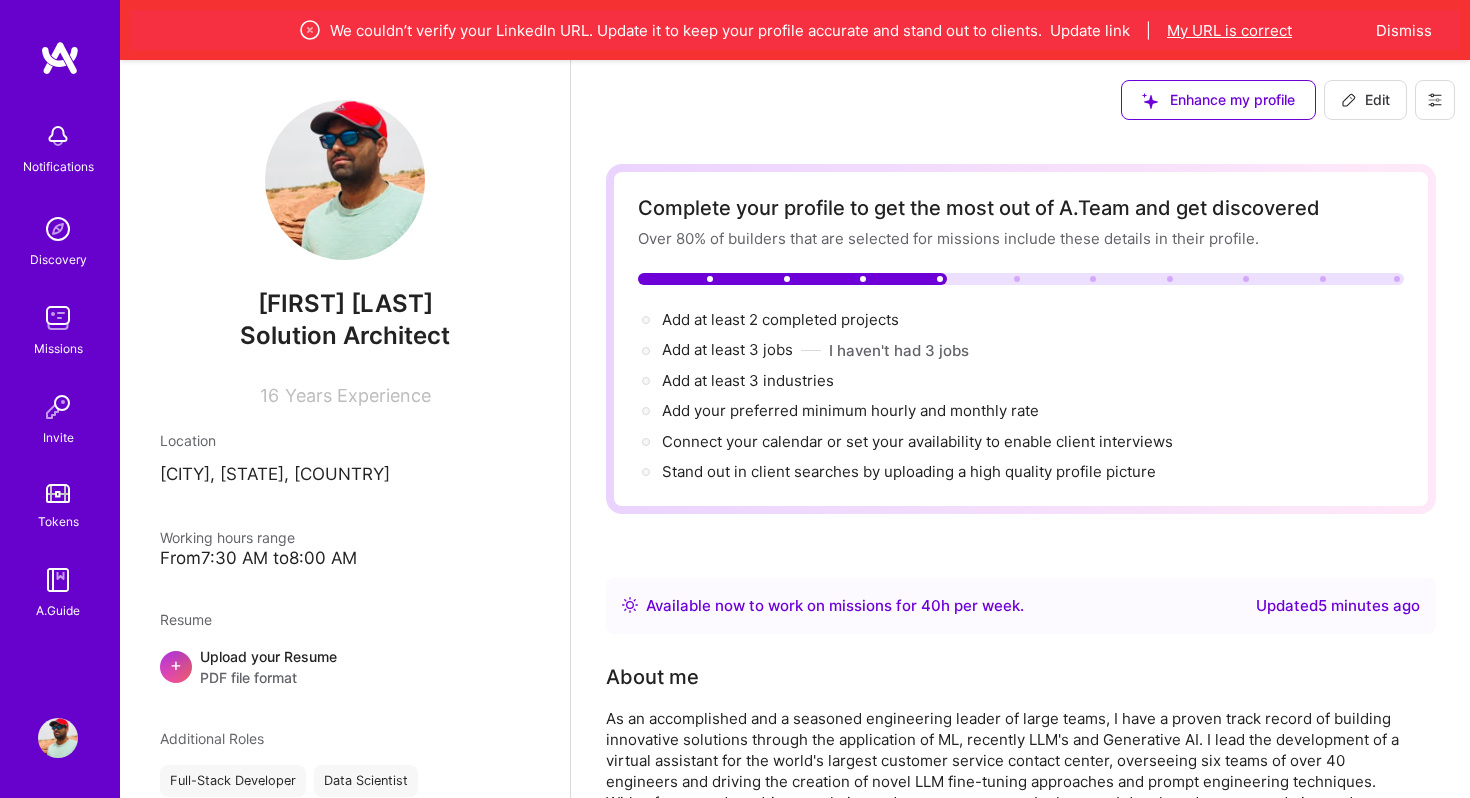 click on "My URL is correct" at bounding box center [1229, 30] 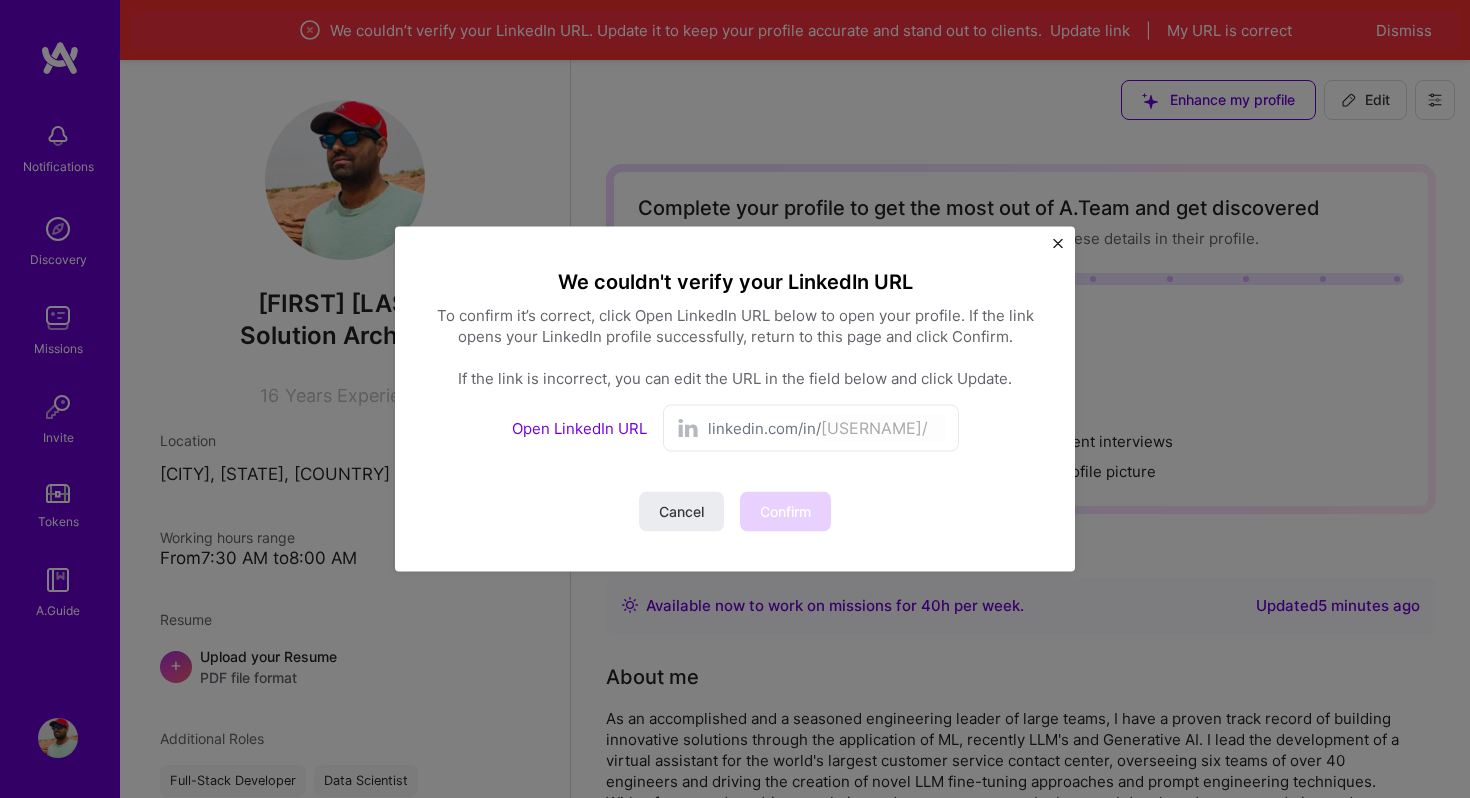 click on "linkedin.com/in/" at bounding box center [764, 428] 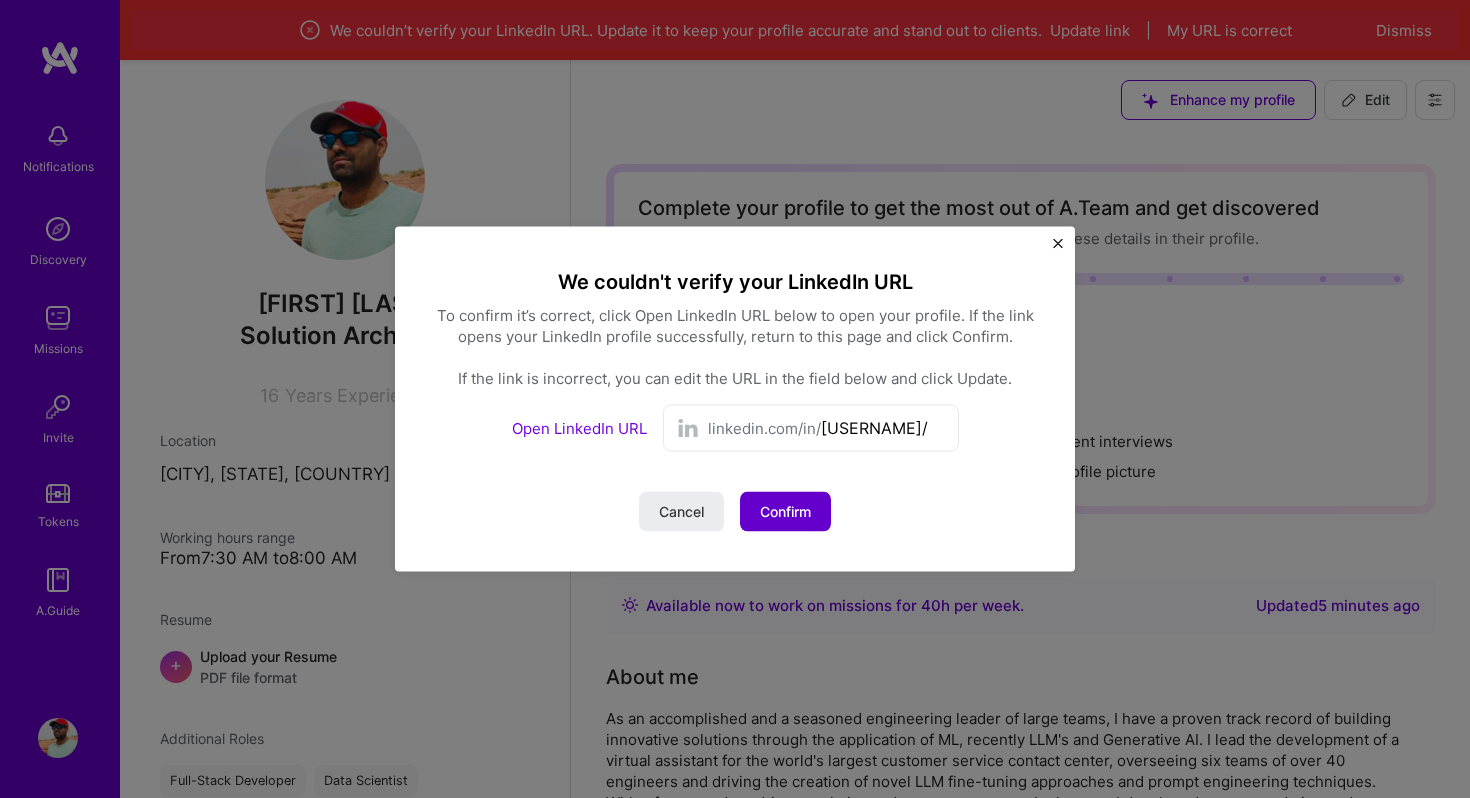 click on "Confirm" at bounding box center [785, 512] 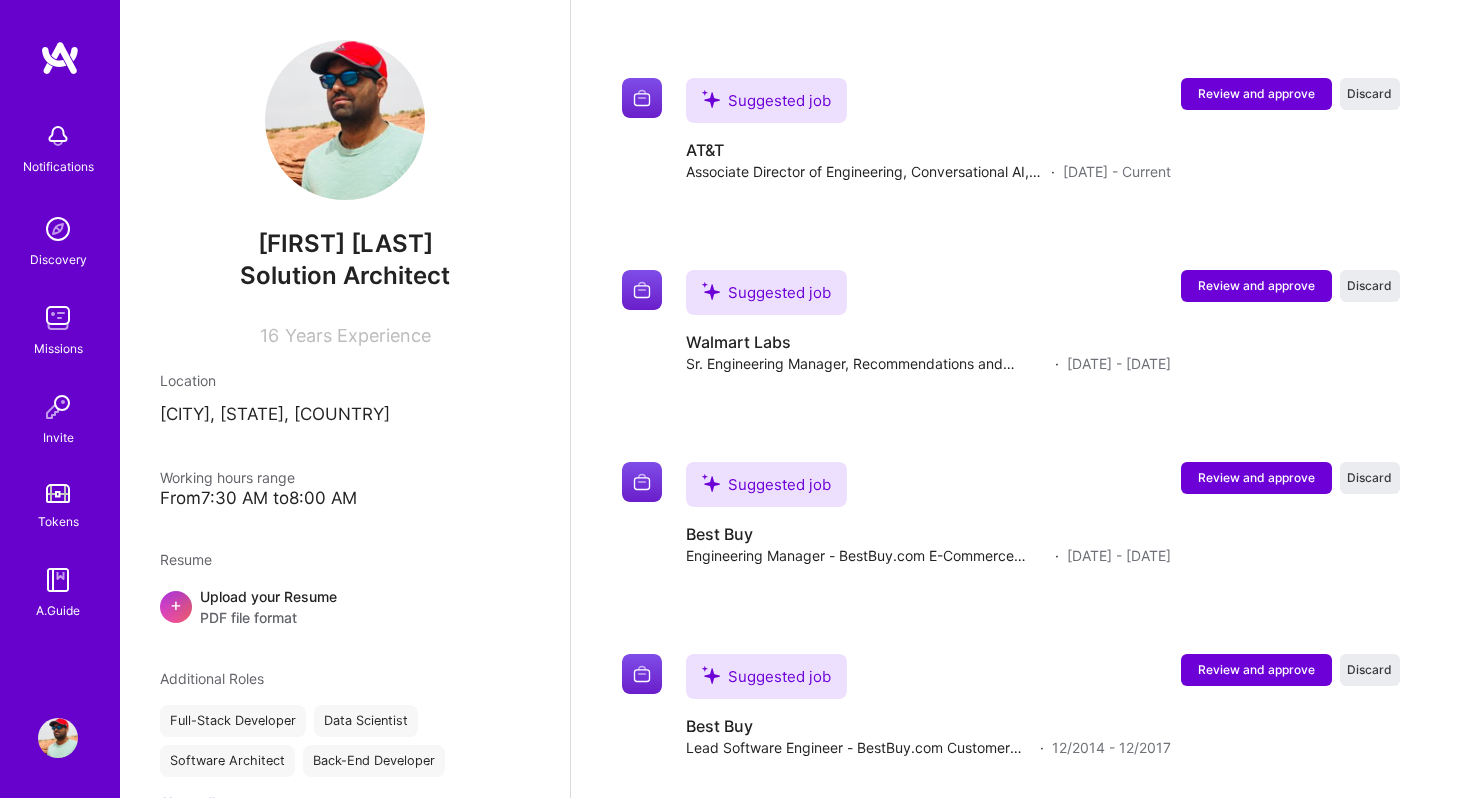 scroll, scrollTop: 1868, scrollLeft: 0, axis: vertical 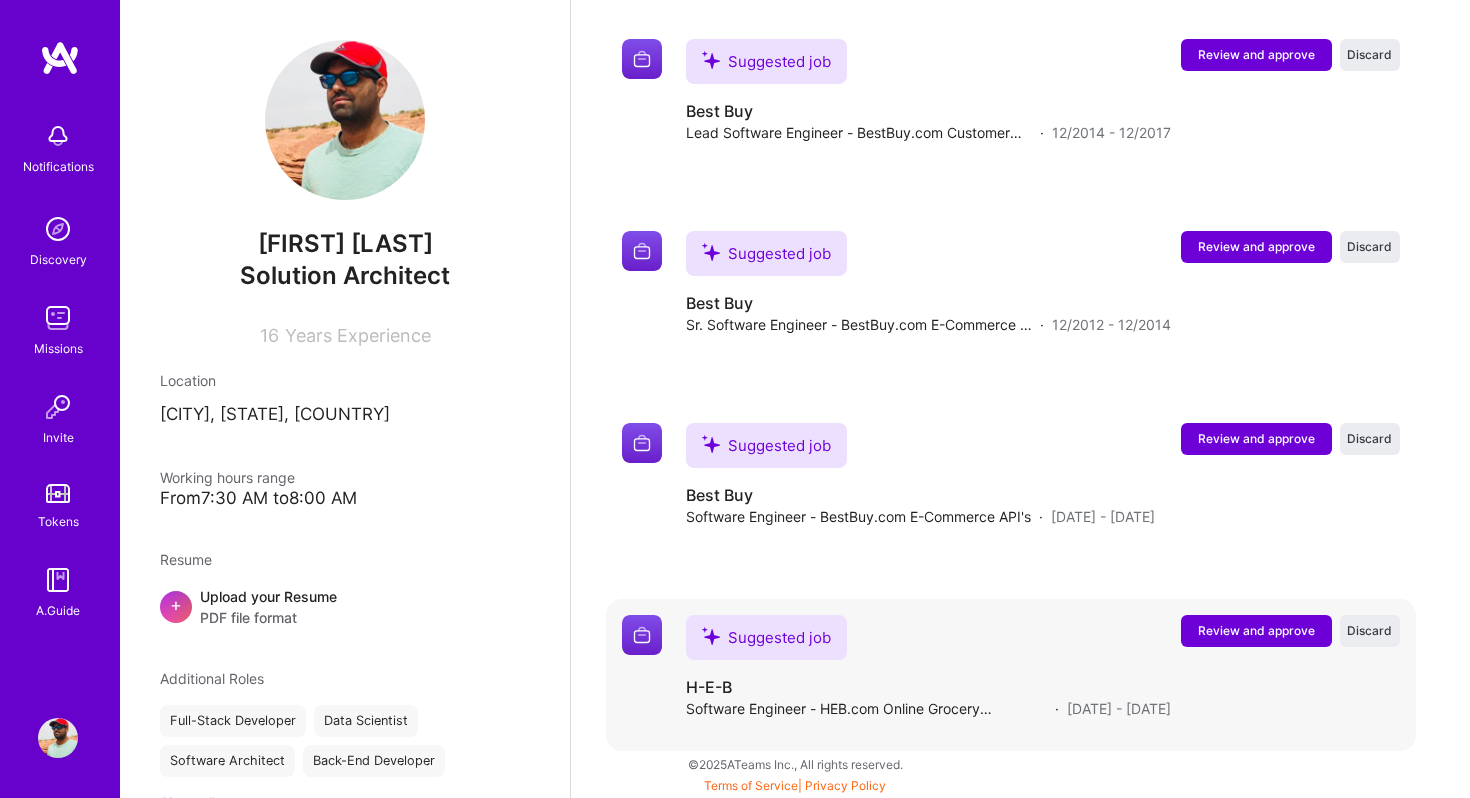 click on "Review and approve" at bounding box center (1256, 630) 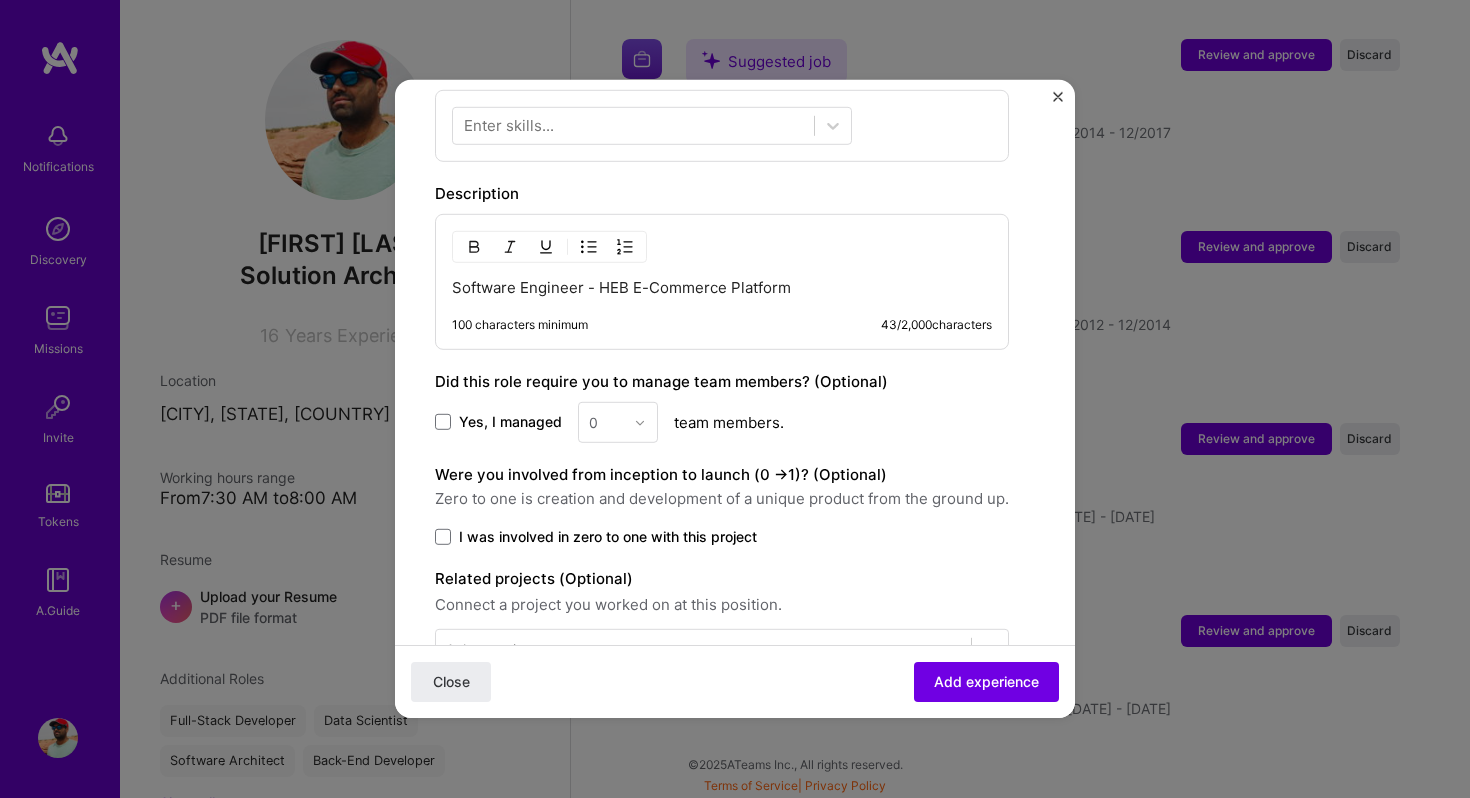 scroll, scrollTop: 808, scrollLeft: 0, axis: vertical 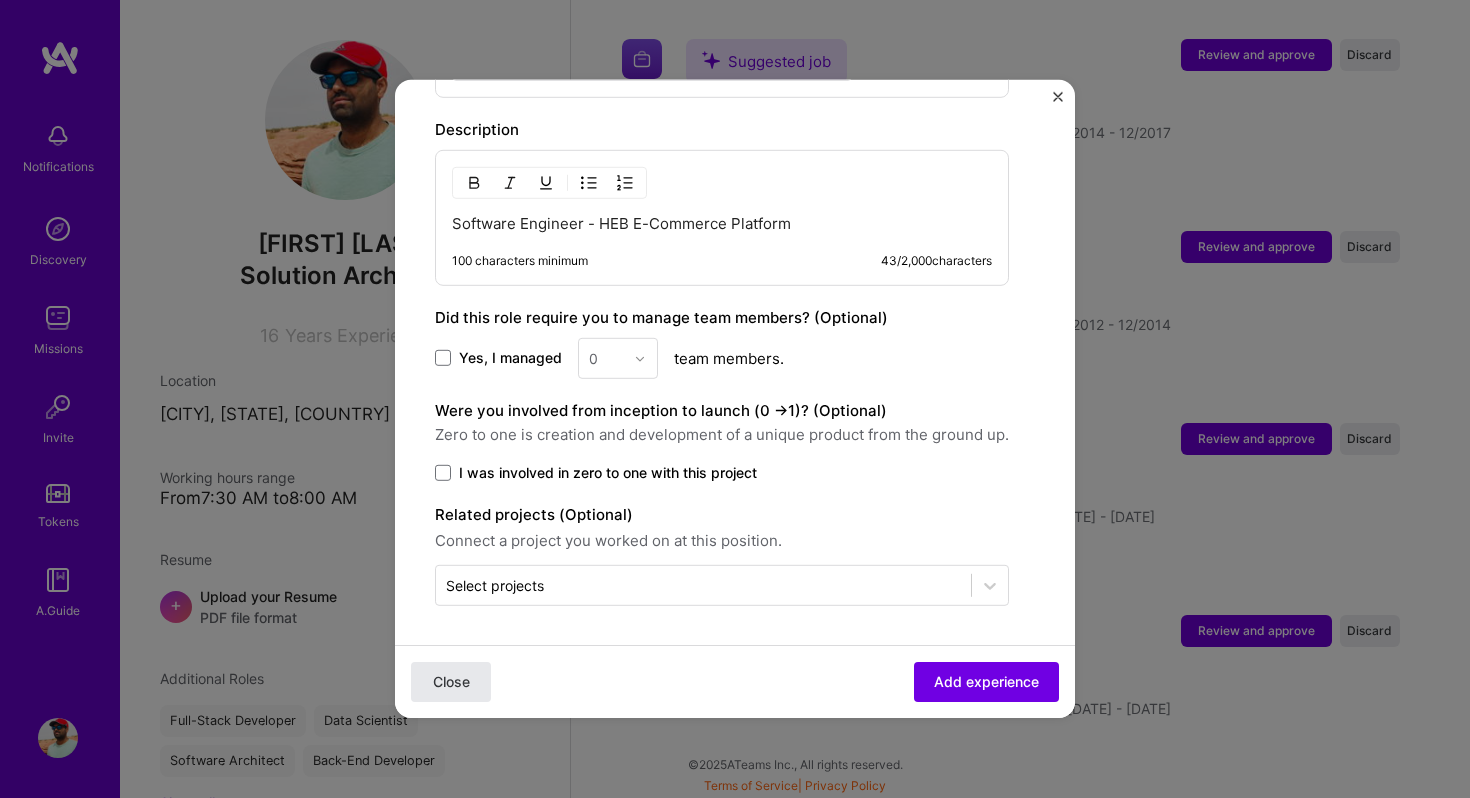 click on "Close" at bounding box center (451, 682) 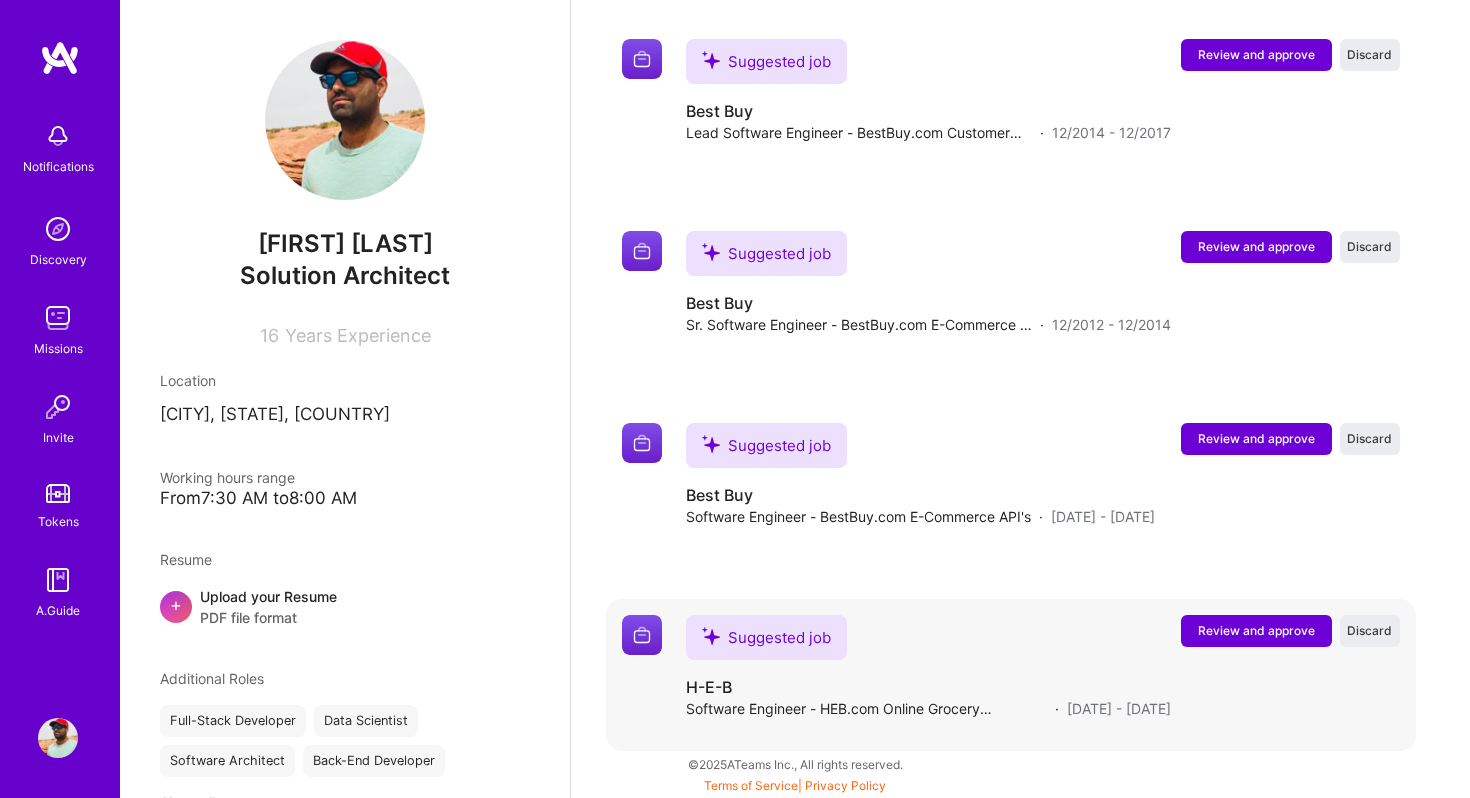 click on "Review and approve" at bounding box center [1256, 630] 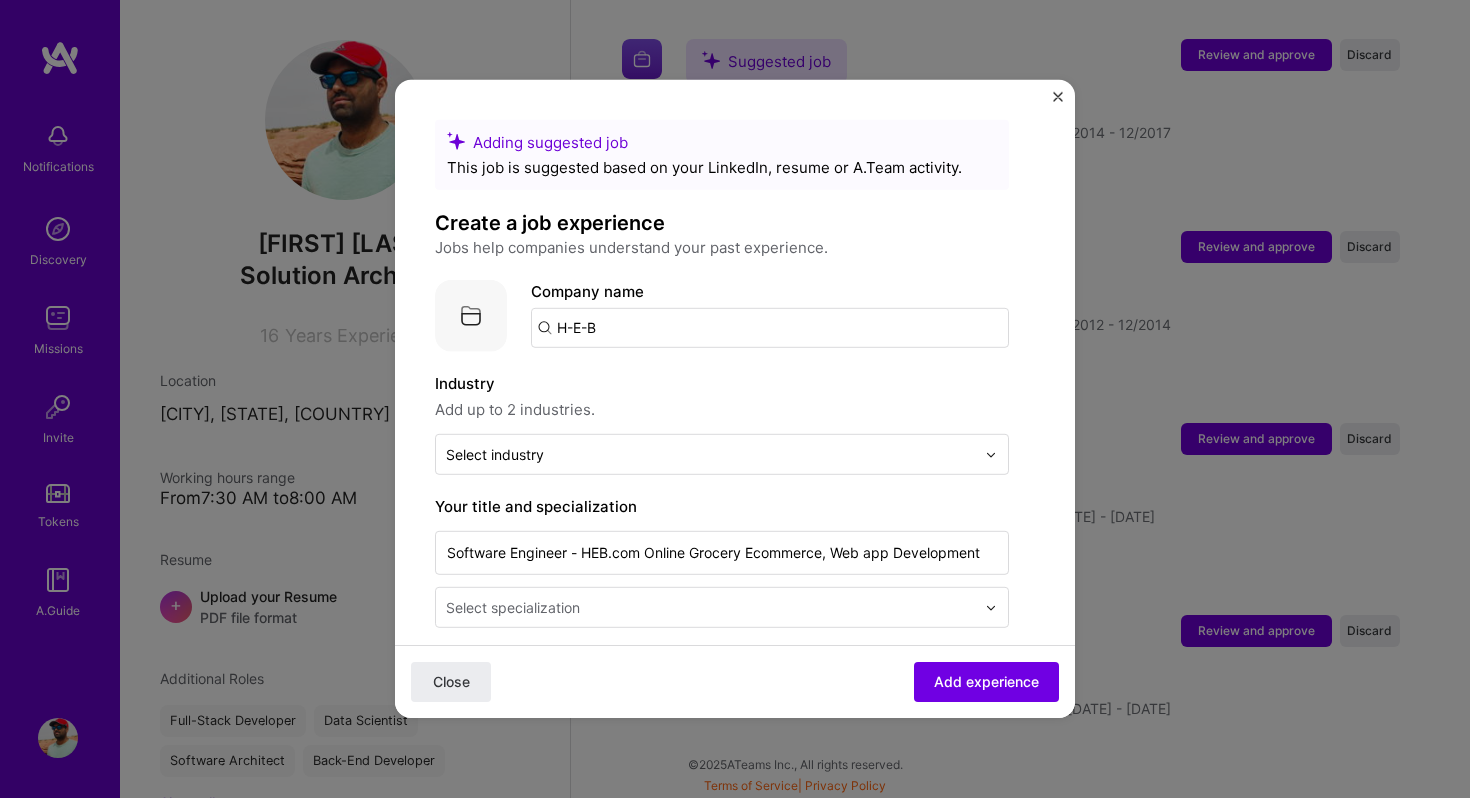 scroll, scrollTop: 808, scrollLeft: 0, axis: vertical 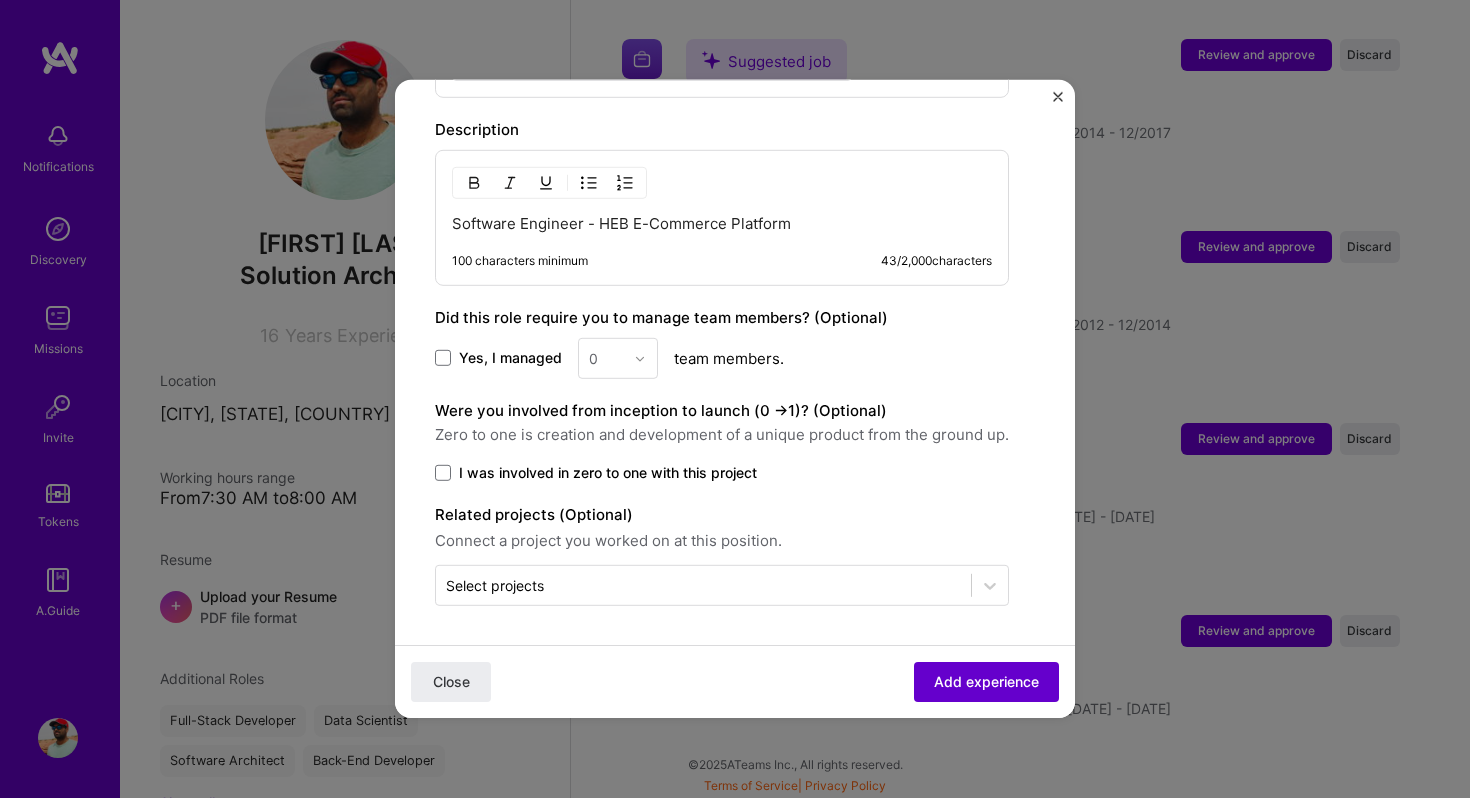 click on "Add experience" at bounding box center [986, 682] 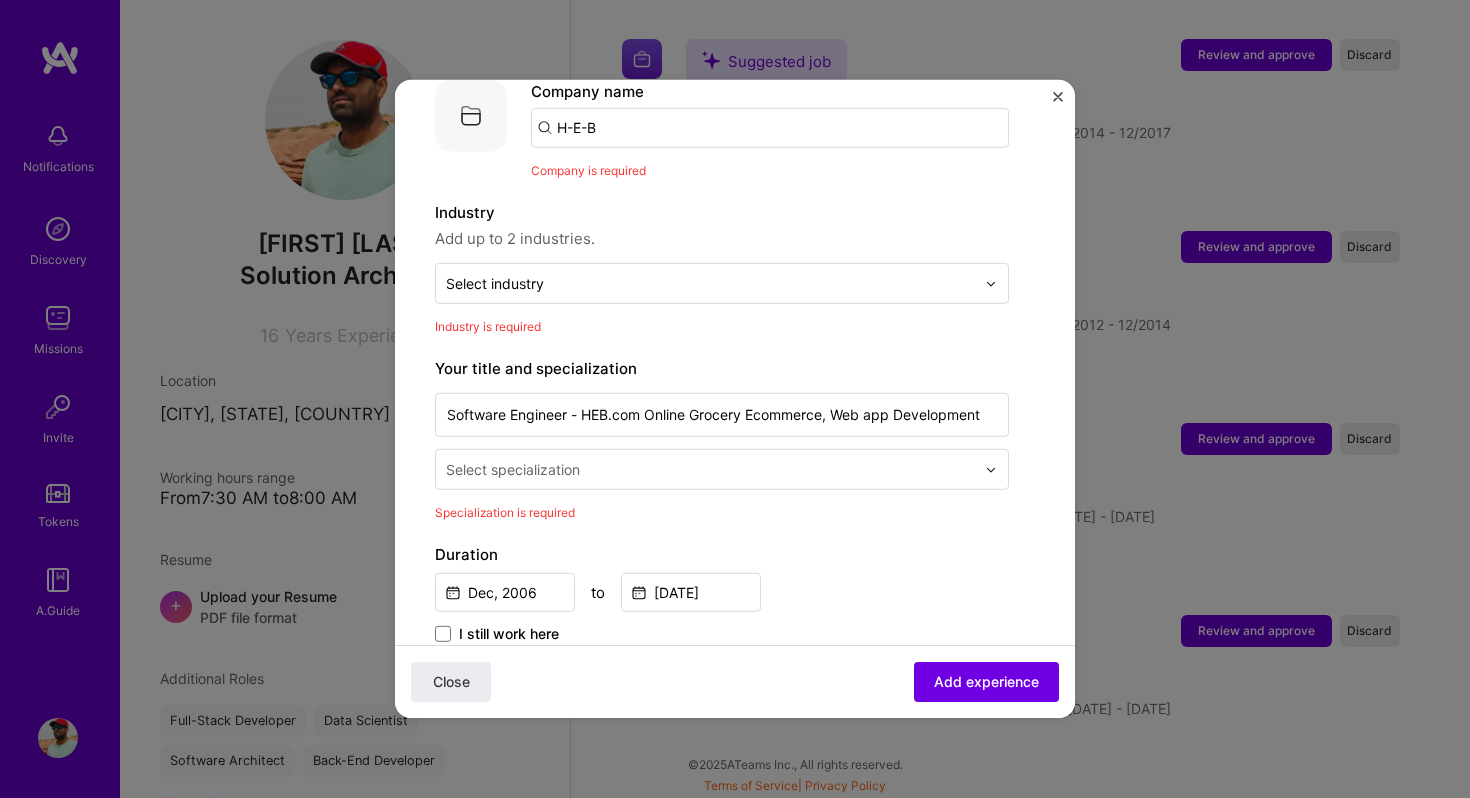 scroll, scrollTop: 0, scrollLeft: 0, axis: both 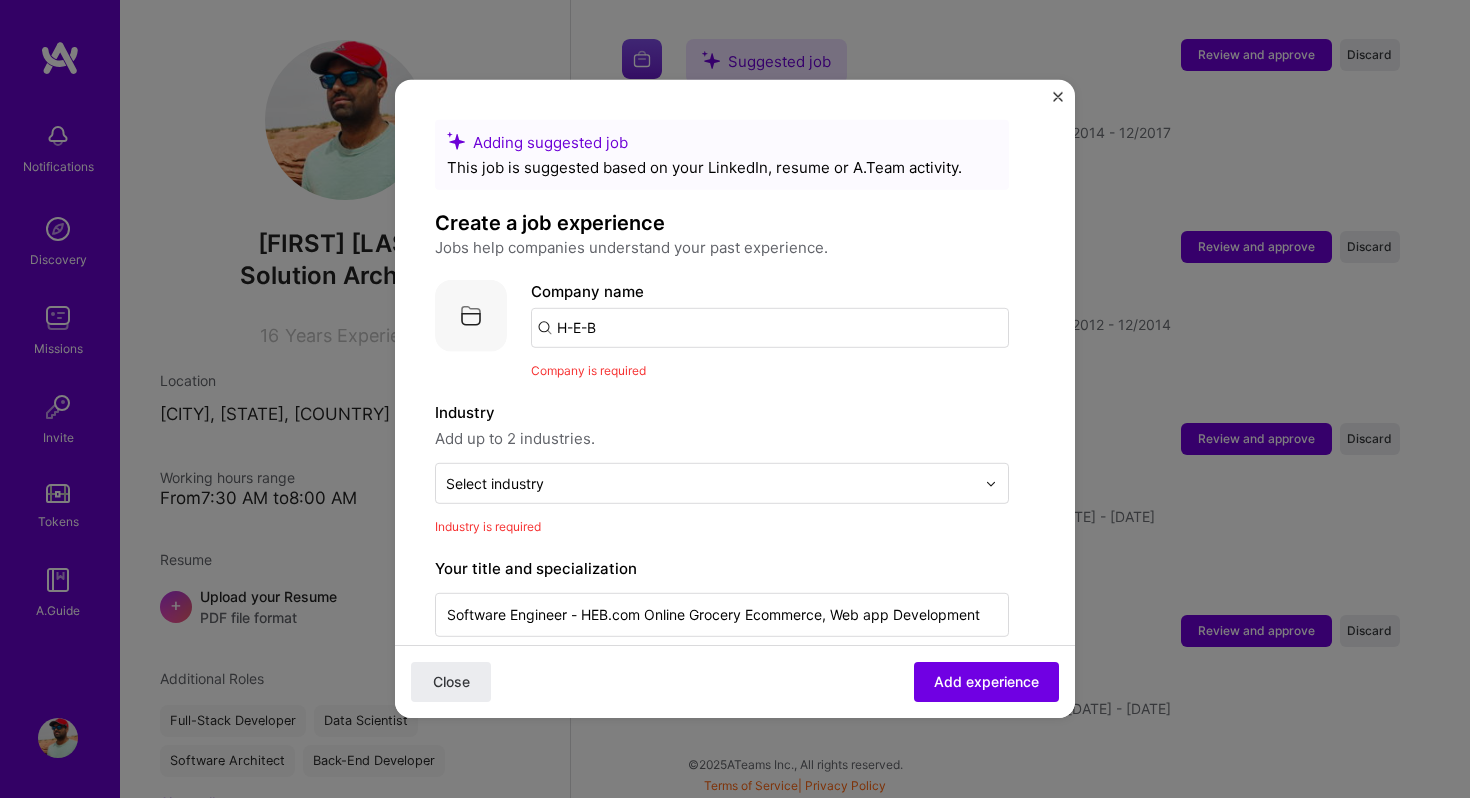 click at bounding box center [1058, 97] 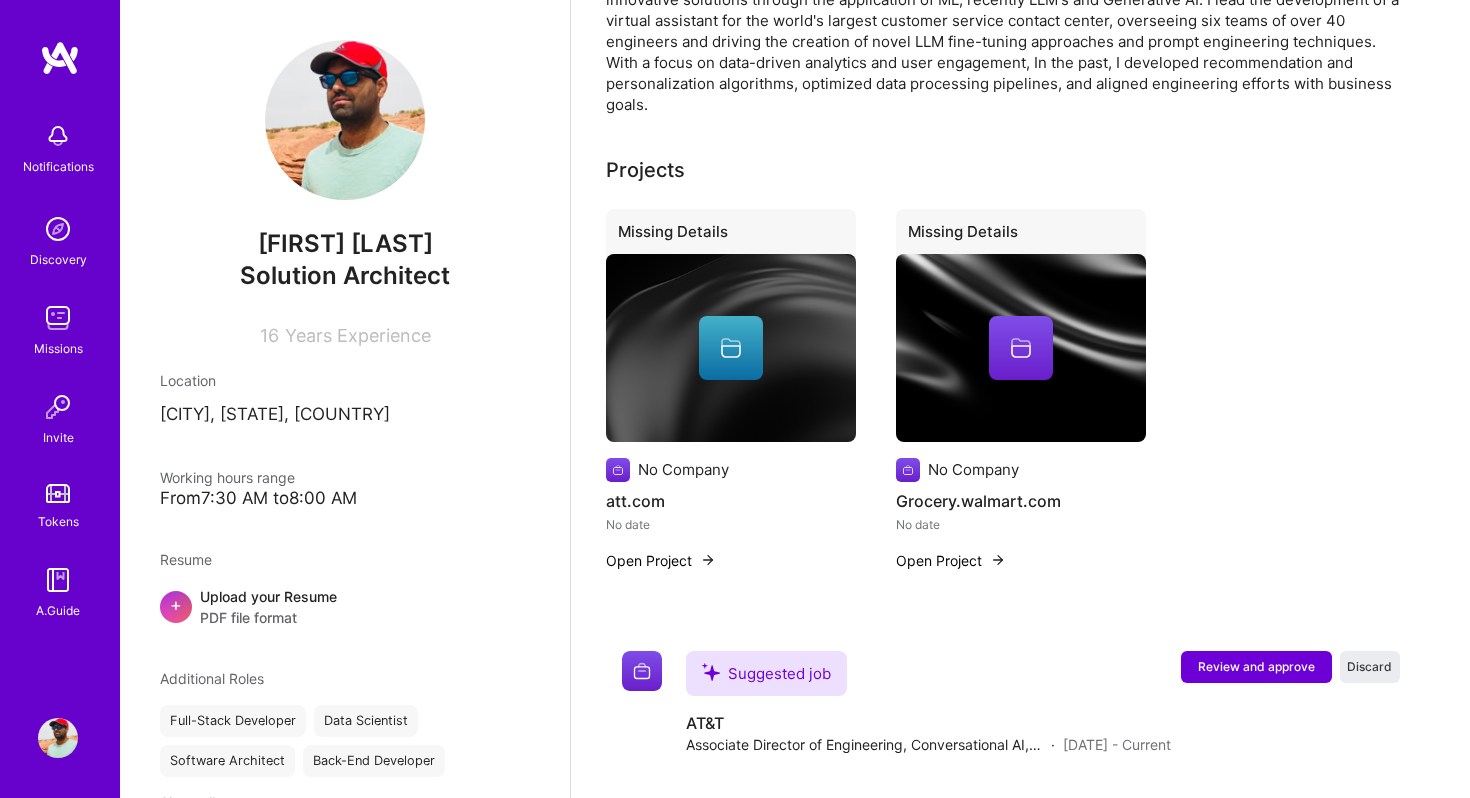 scroll, scrollTop: 1023, scrollLeft: 0, axis: vertical 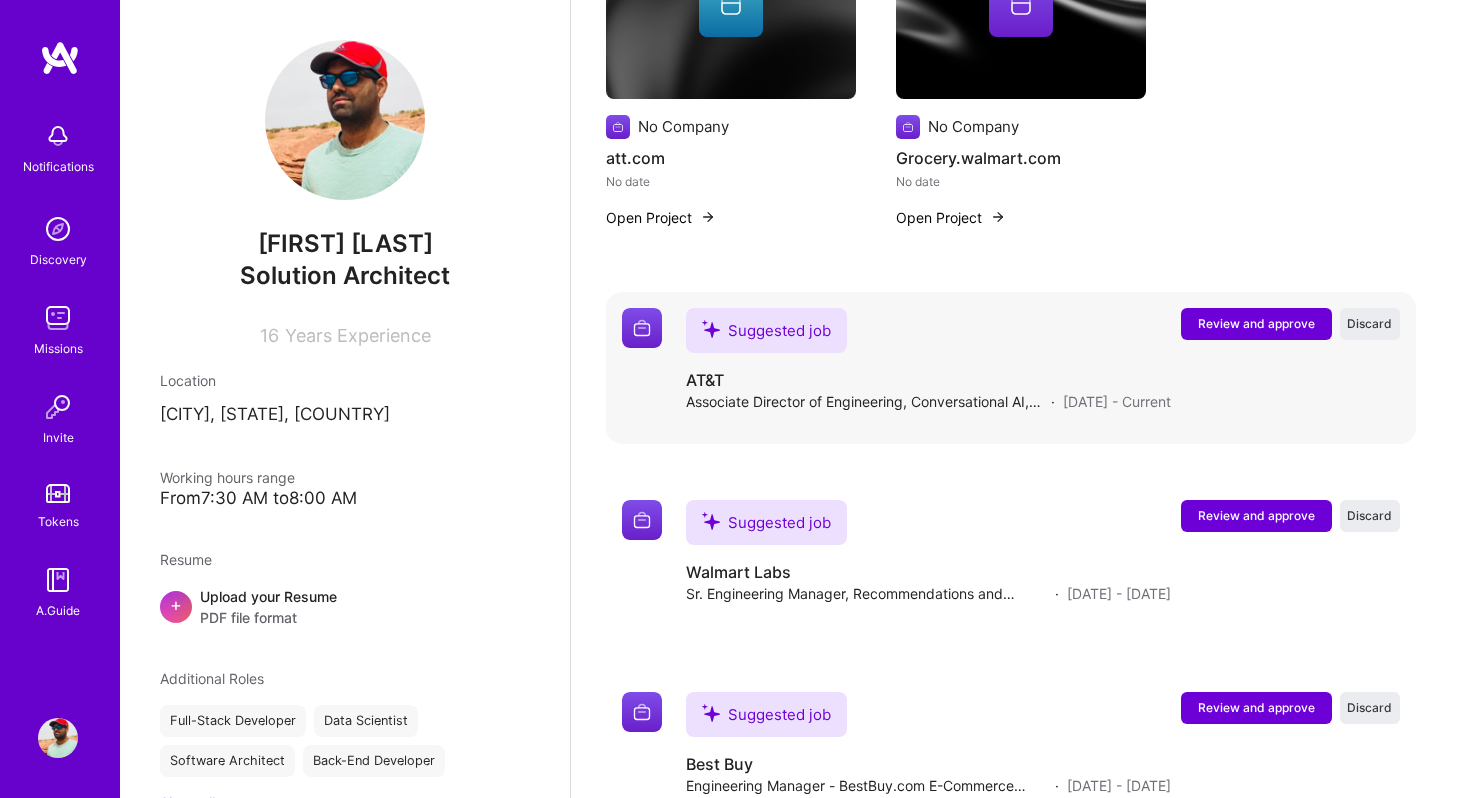 click on "Review and approve" at bounding box center (1256, 323) 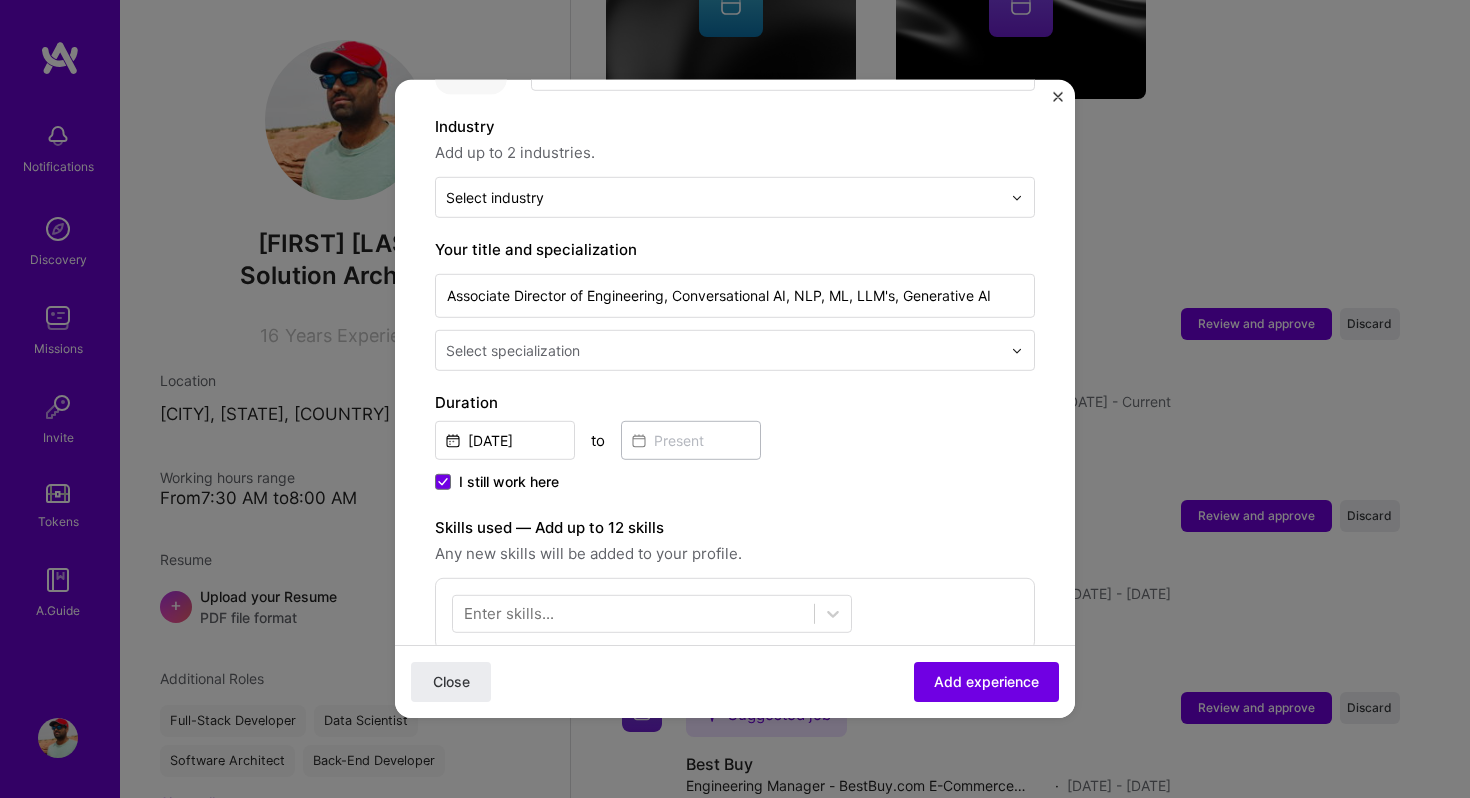 scroll, scrollTop: 258, scrollLeft: 0, axis: vertical 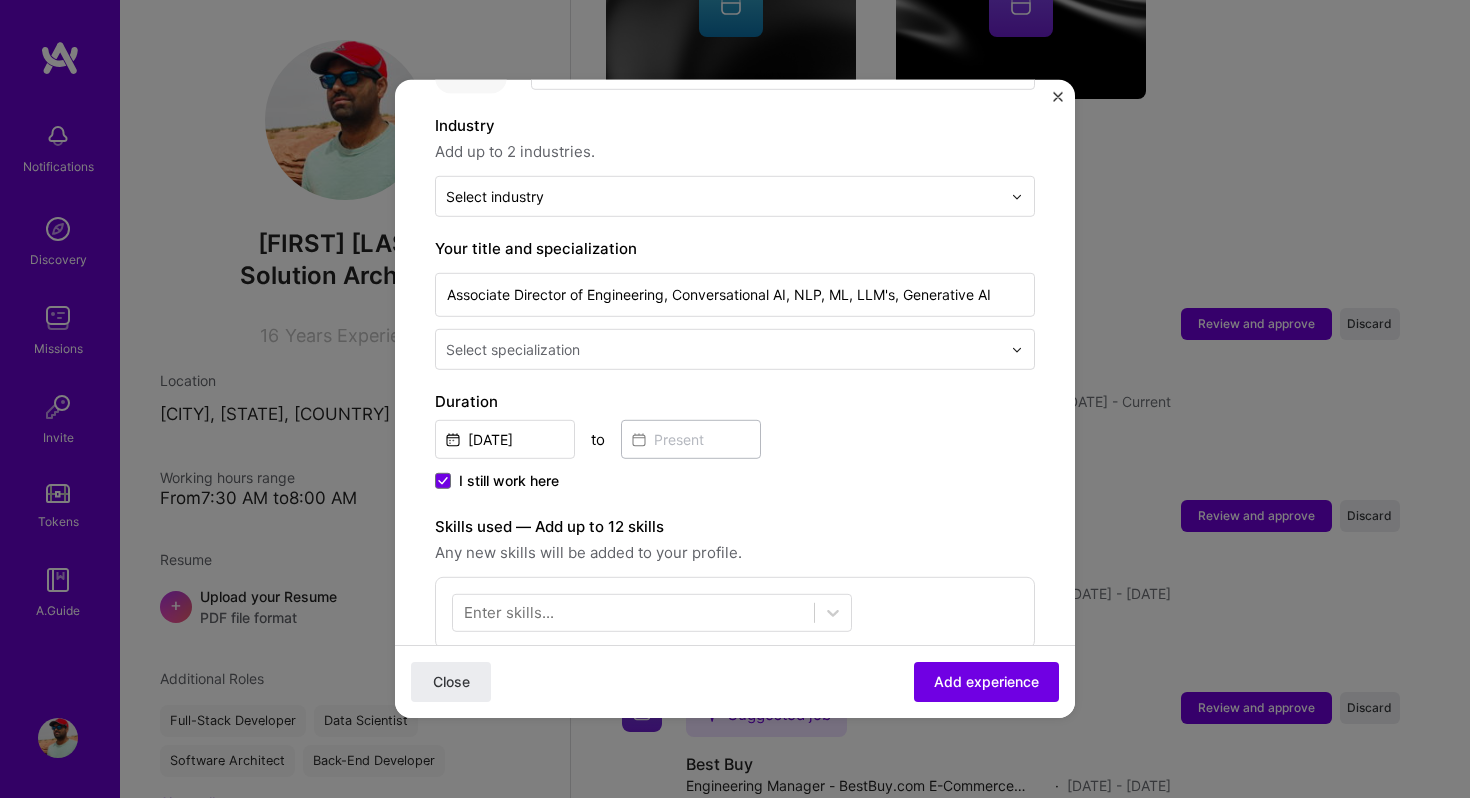 click at bounding box center (1058, 97) 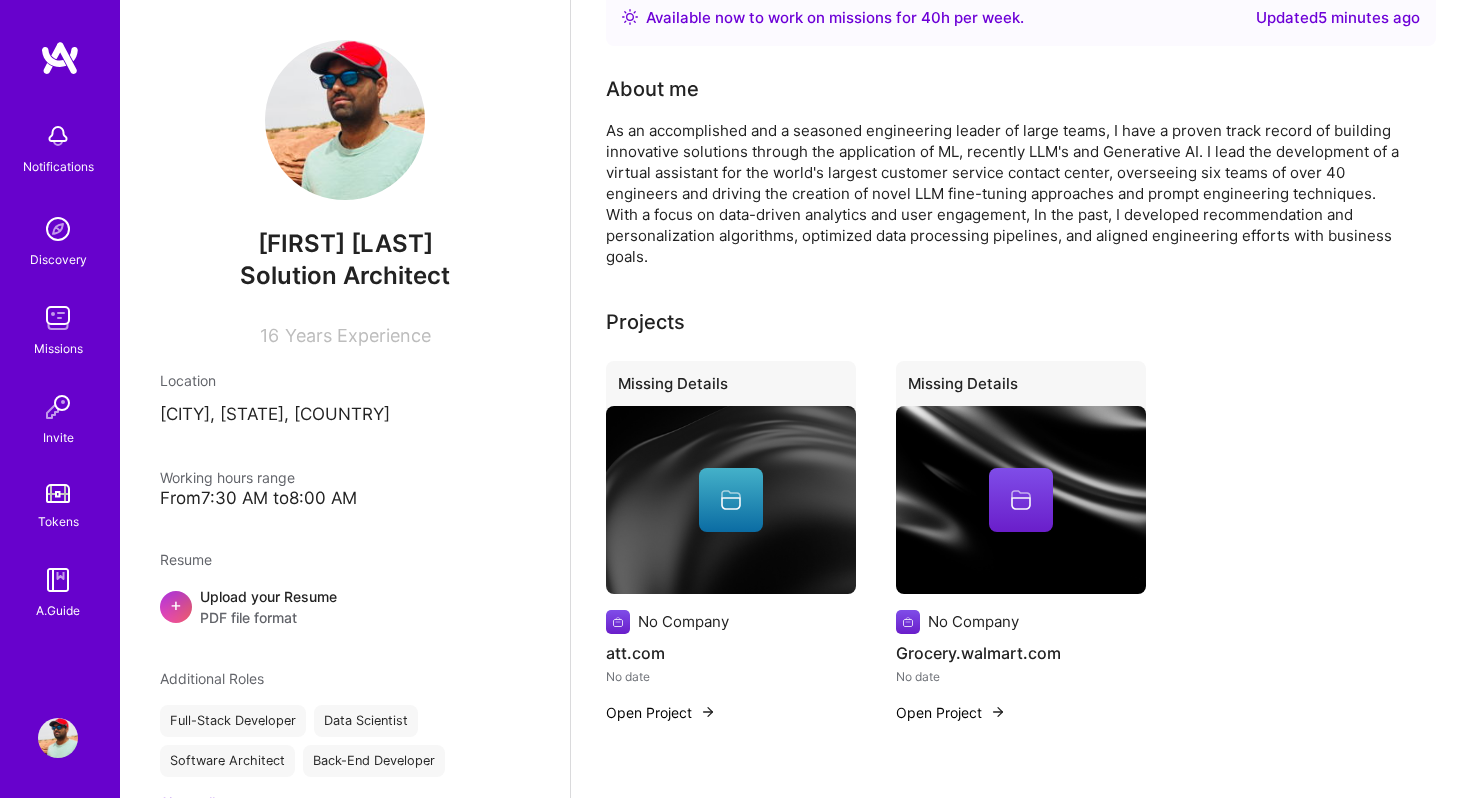 scroll, scrollTop: 359, scrollLeft: 0, axis: vertical 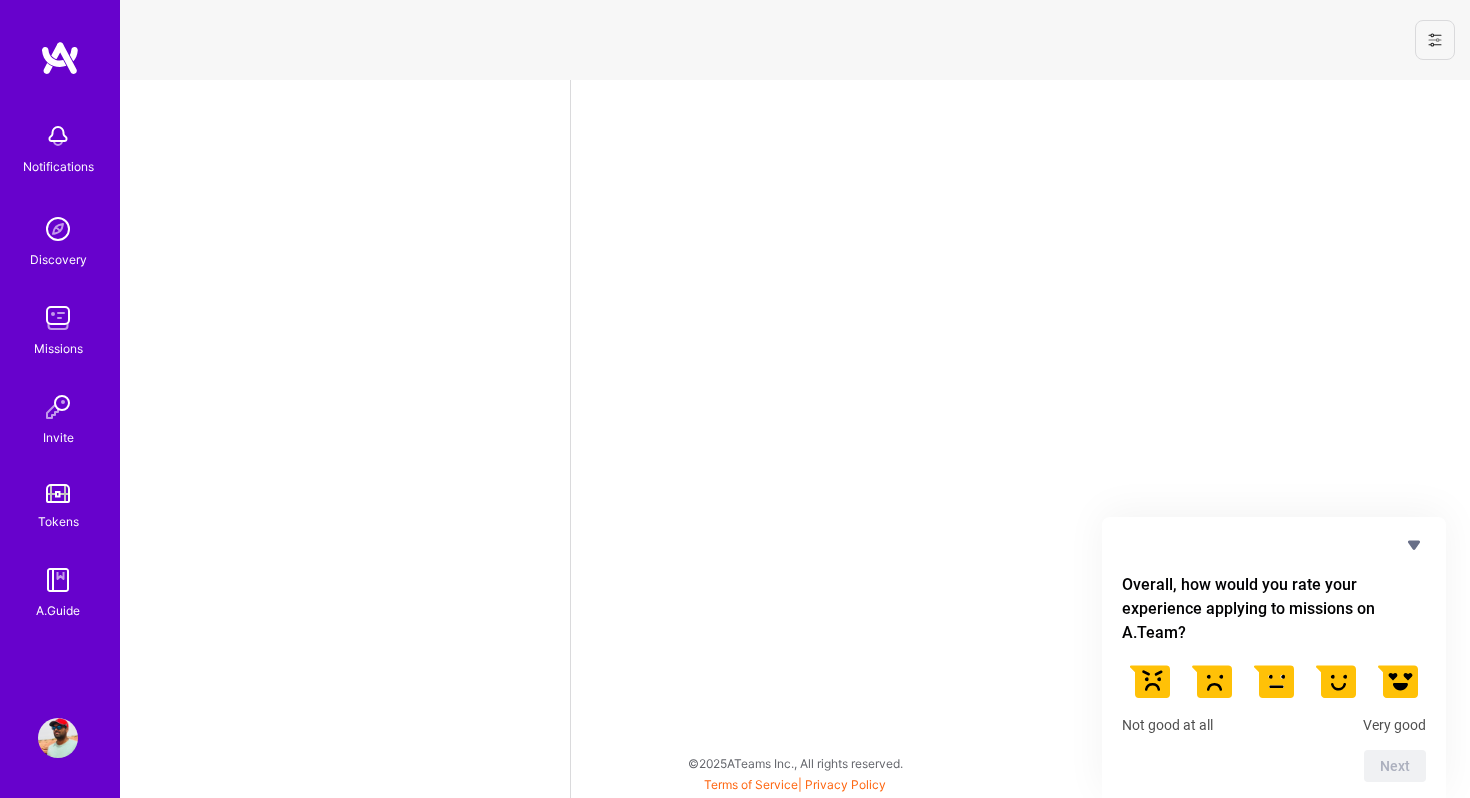 select on "US" 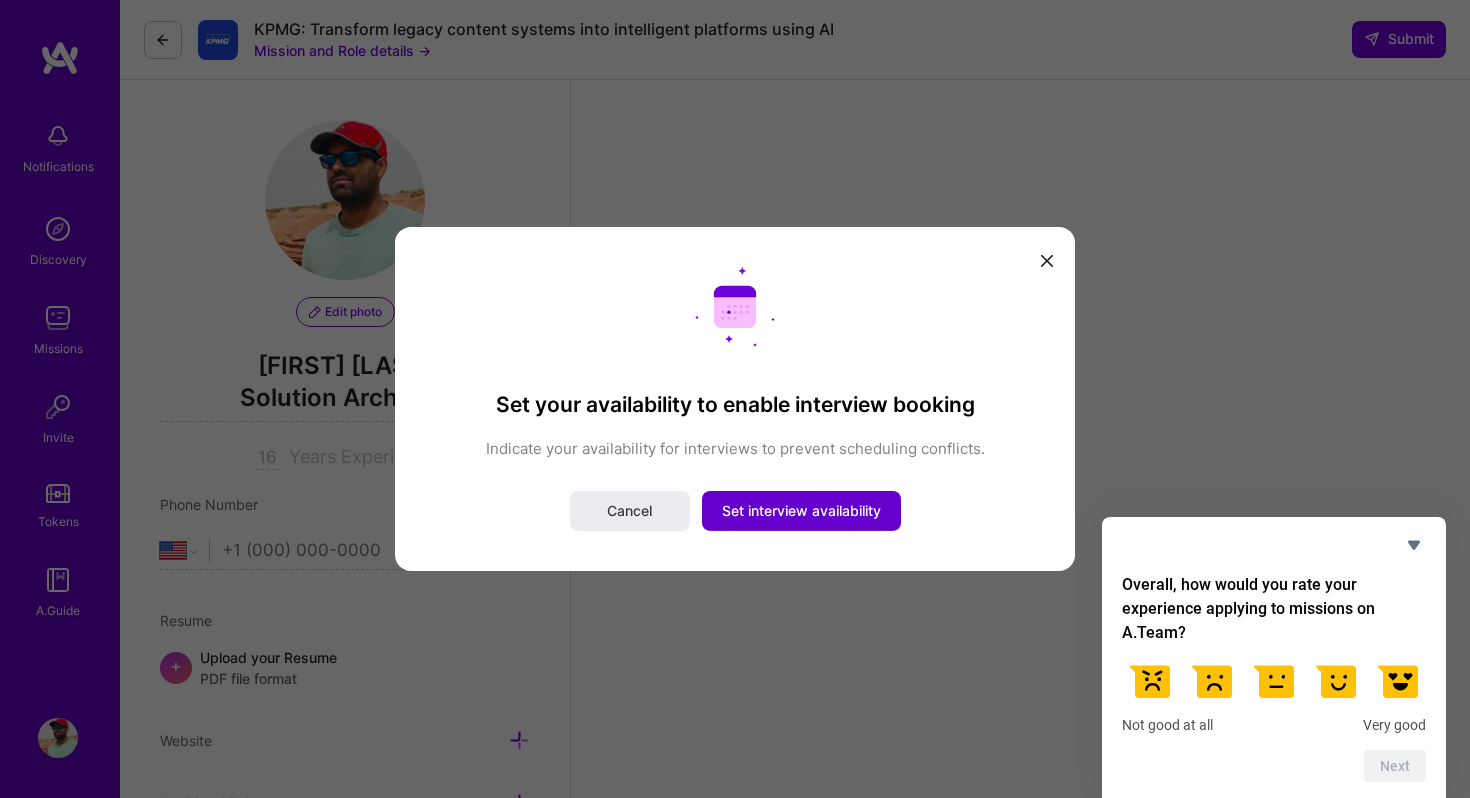 click on "Set interview availability" at bounding box center [801, 511] 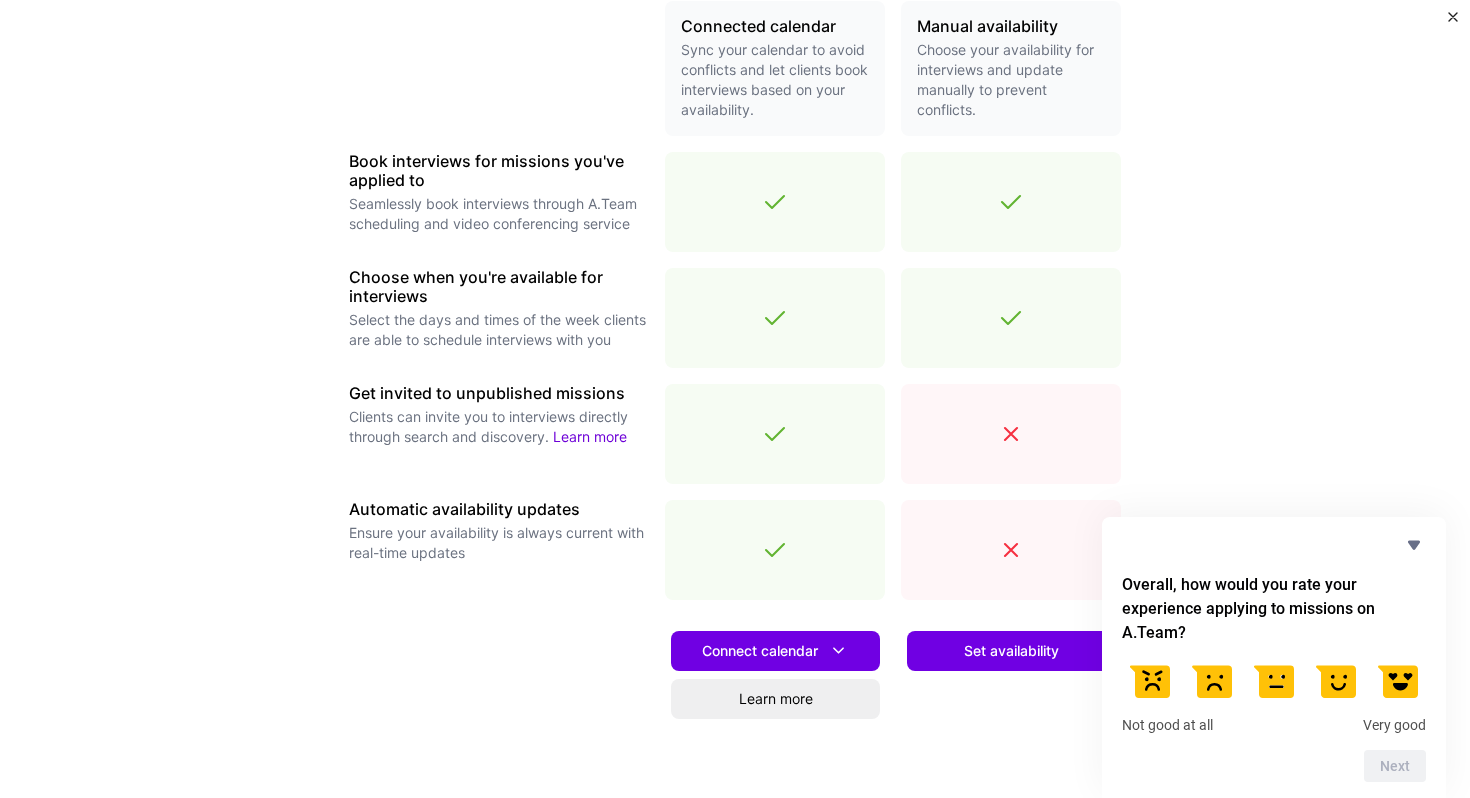 scroll, scrollTop: 603, scrollLeft: 0, axis: vertical 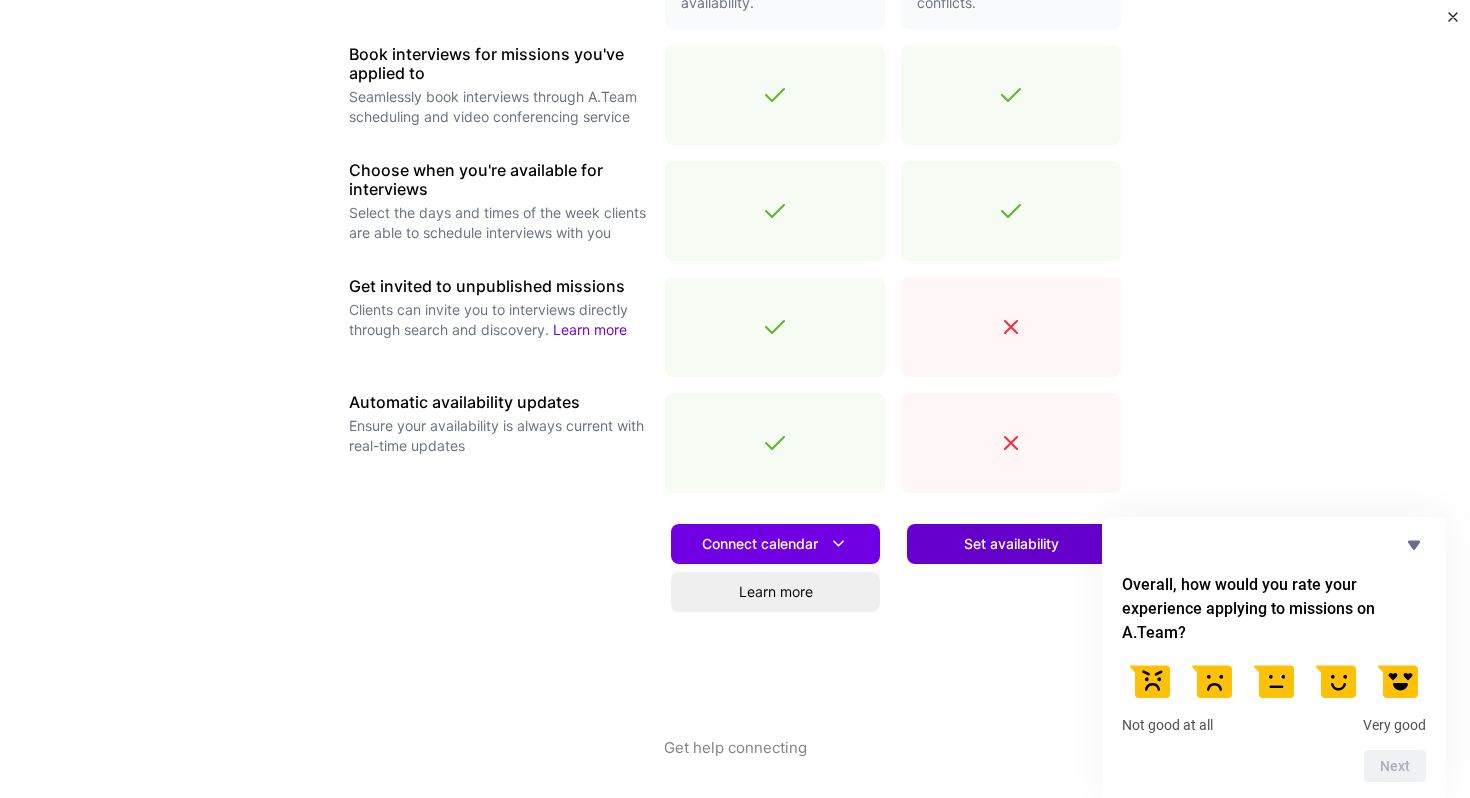 click on "Set availability" at bounding box center (1011, 544) 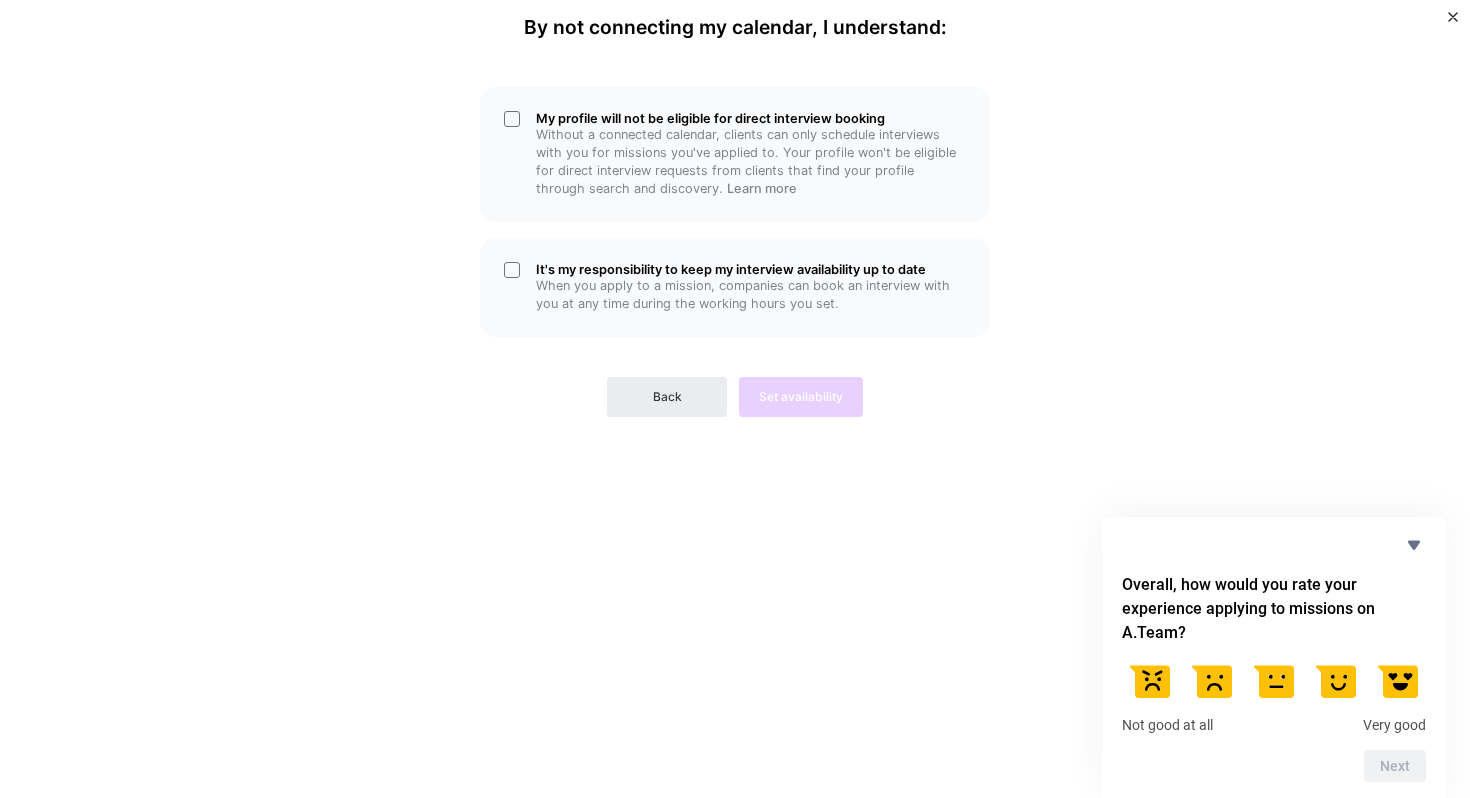 scroll, scrollTop: 0, scrollLeft: 0, axis: both 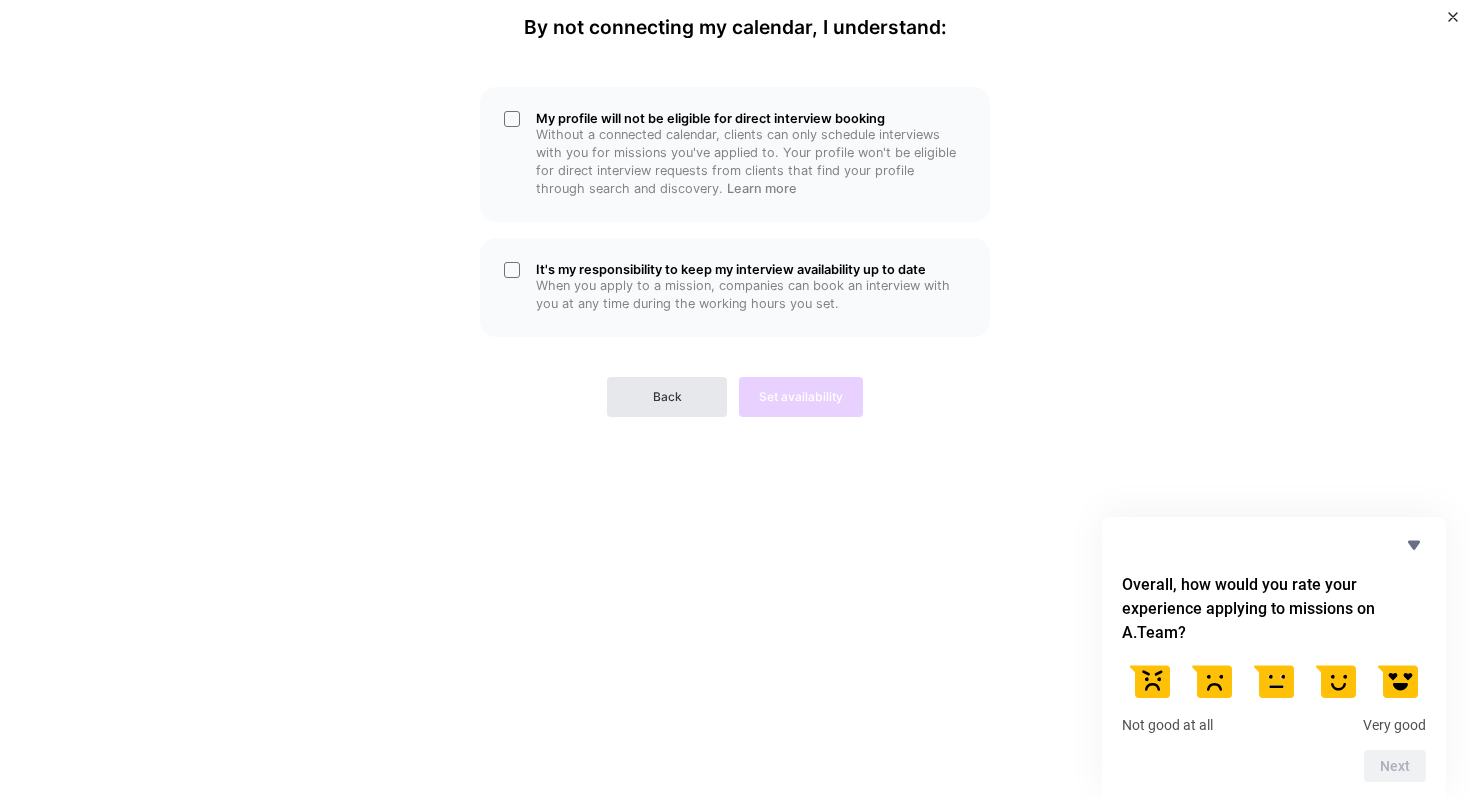 click on "Back" at bounding box center [667, 397] 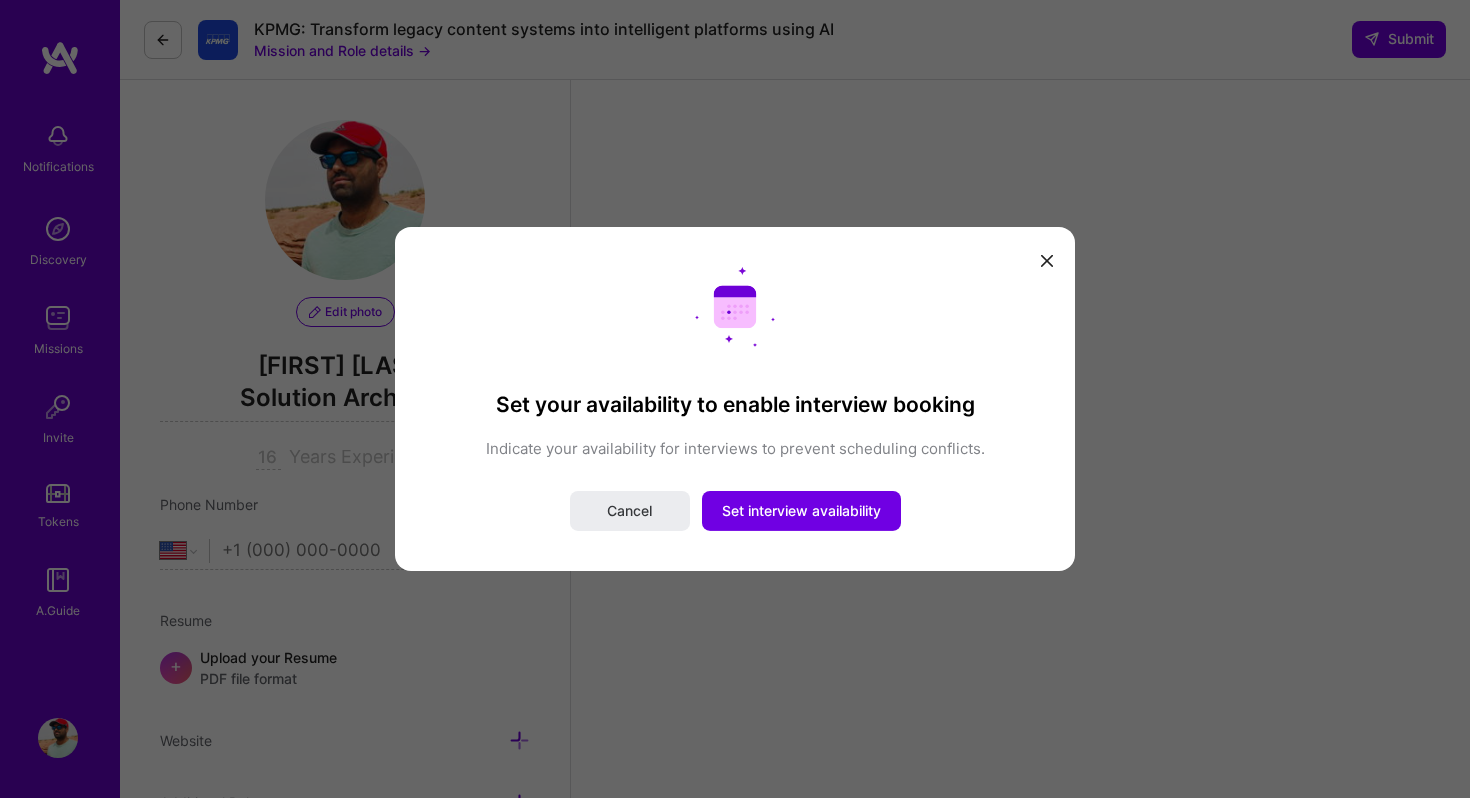 select on "US" 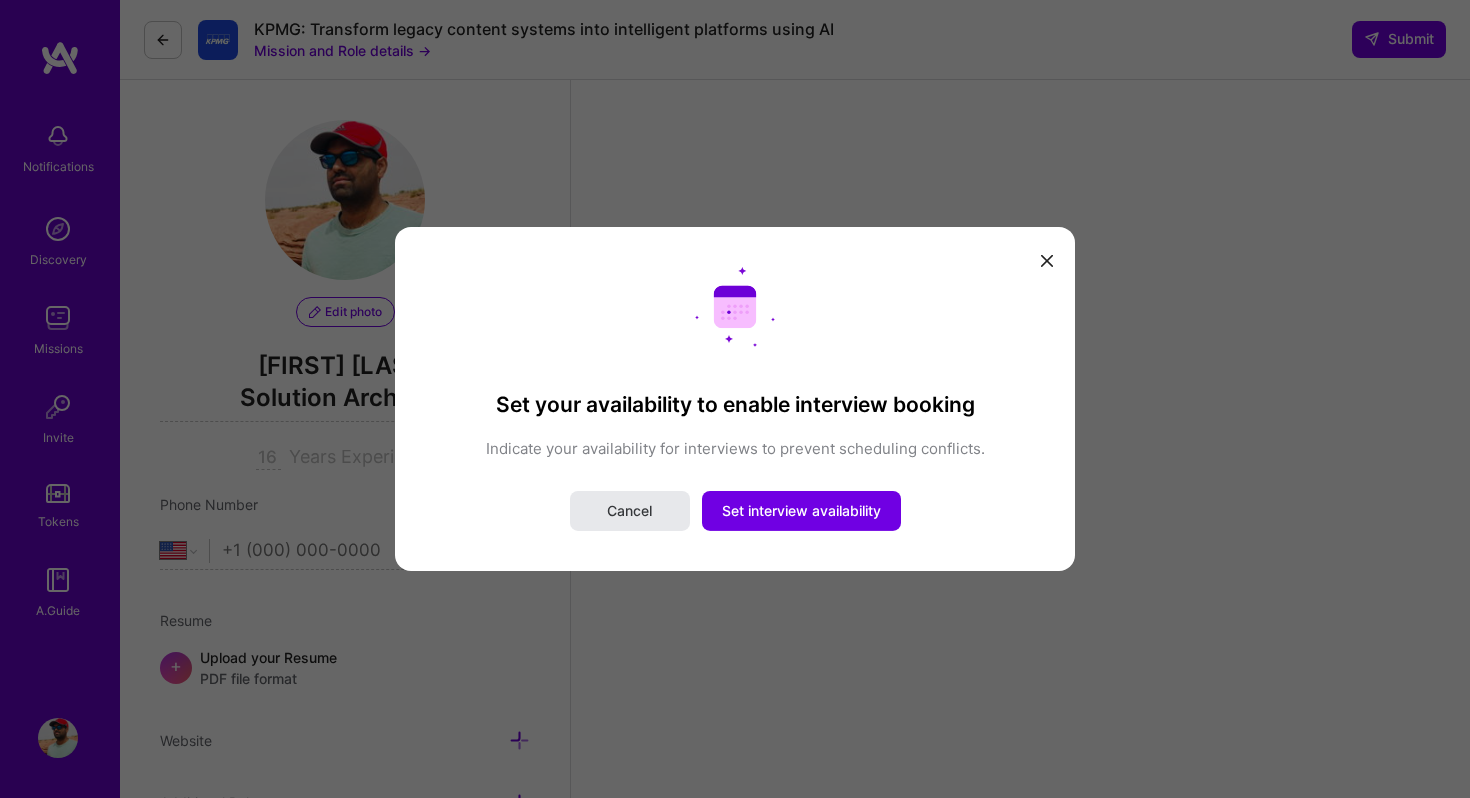 click on "Cancel" at bounding box center [629, 511] 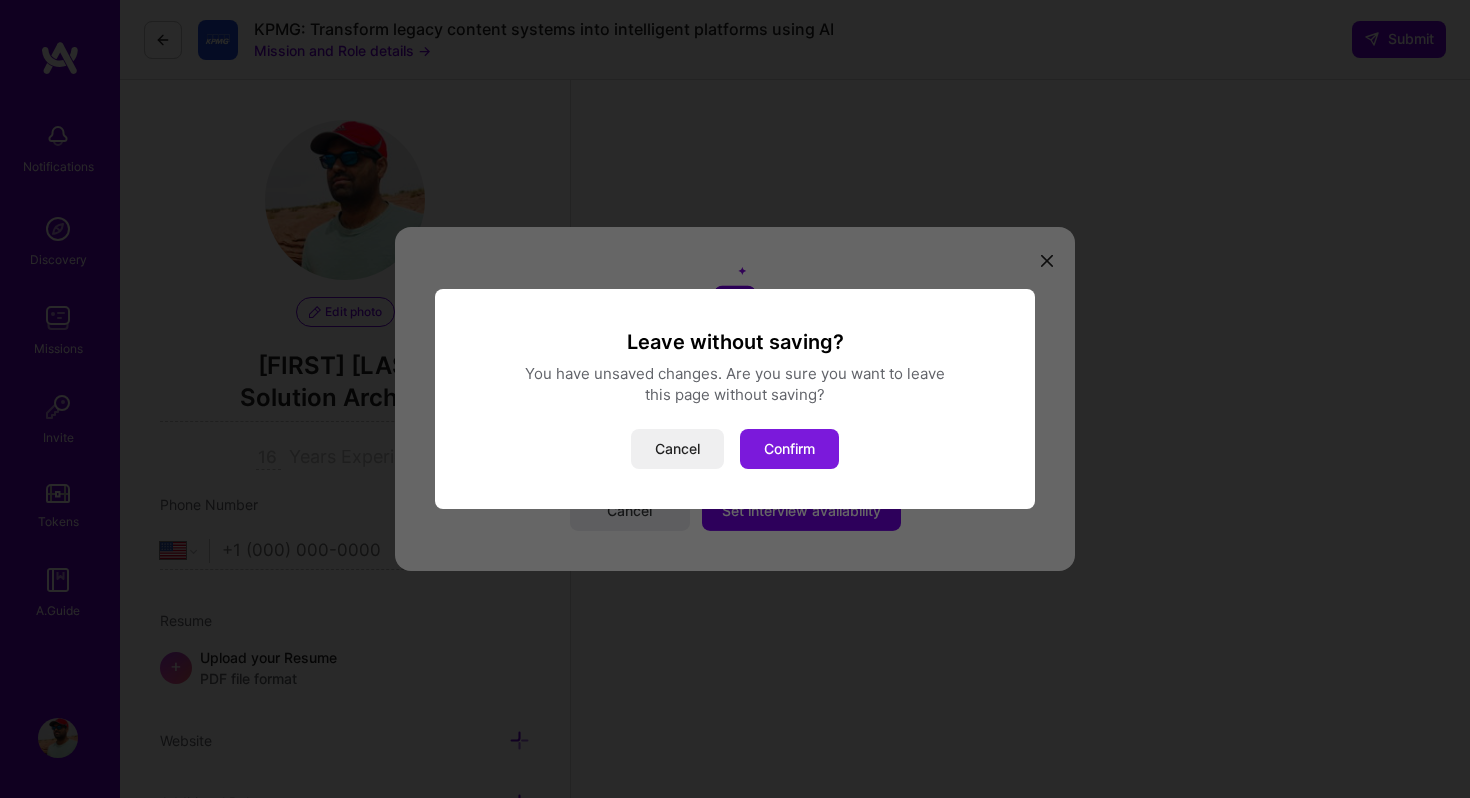 click on "Confirm" at bounding box center [789, 449] 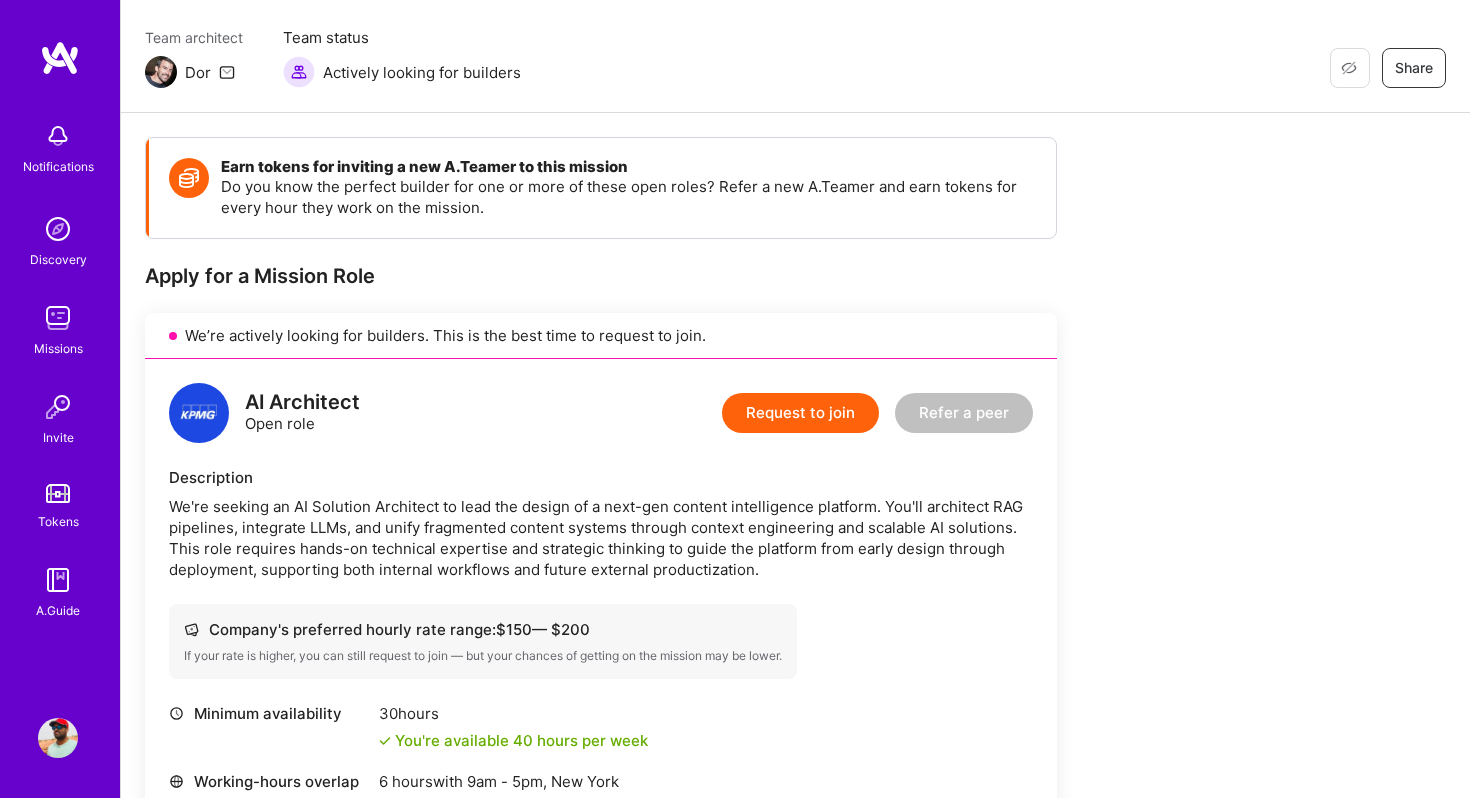 scroll, scrollTop: 0, scrollLeft: 0, axis: both 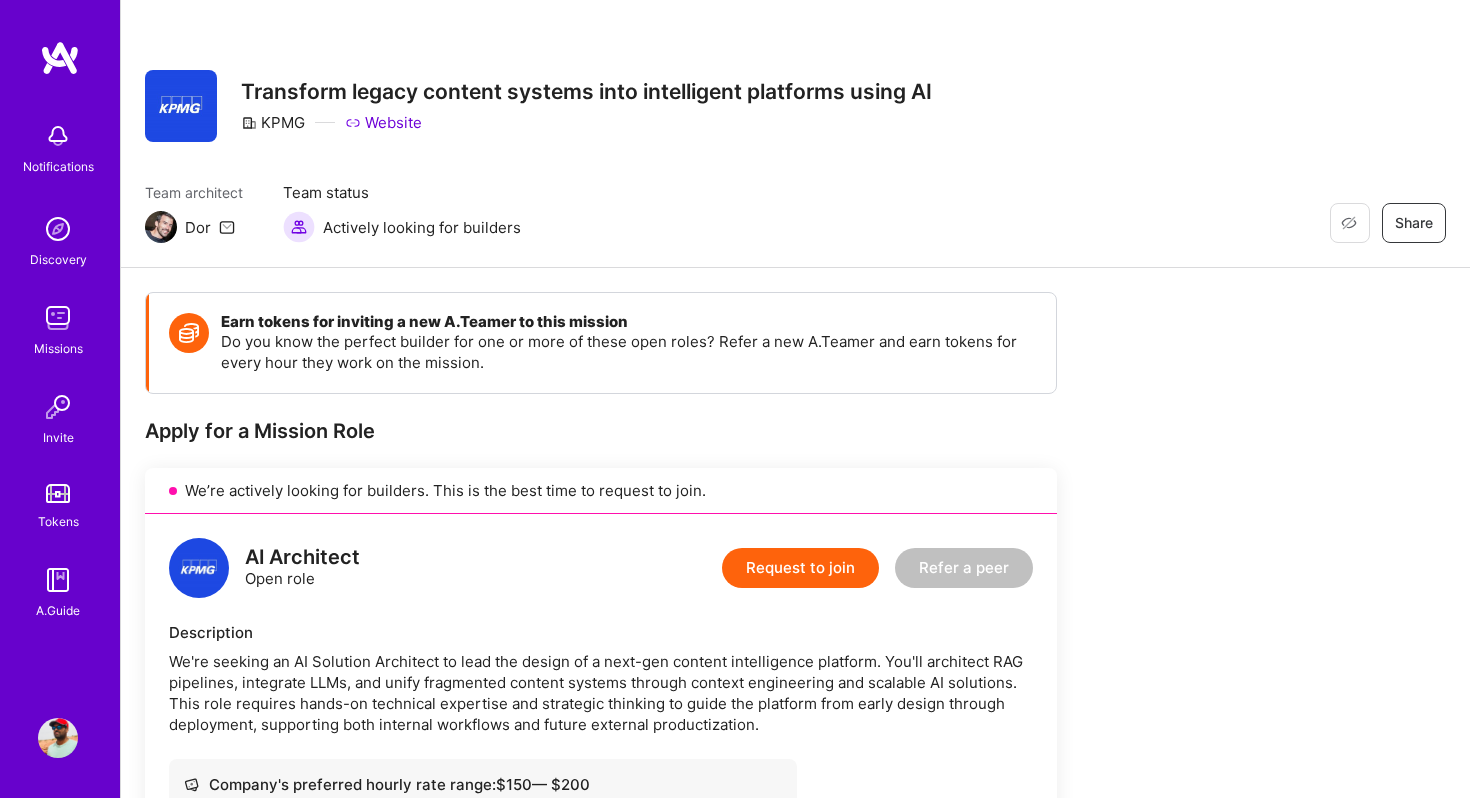 click on "Website" at bounding box center [383, 122] 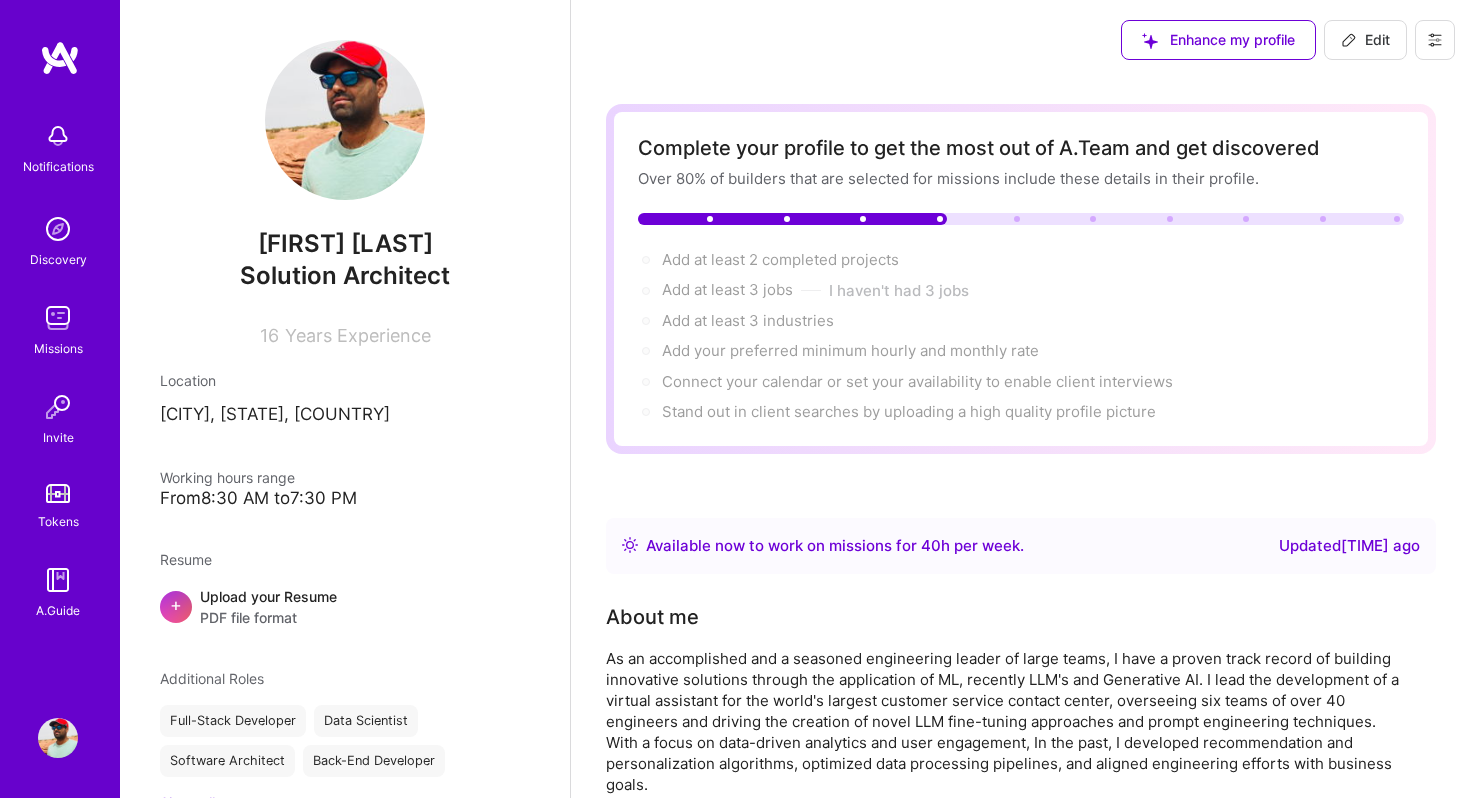 scroll, scrollTop: 0, scrollLeft: 0, axis: both 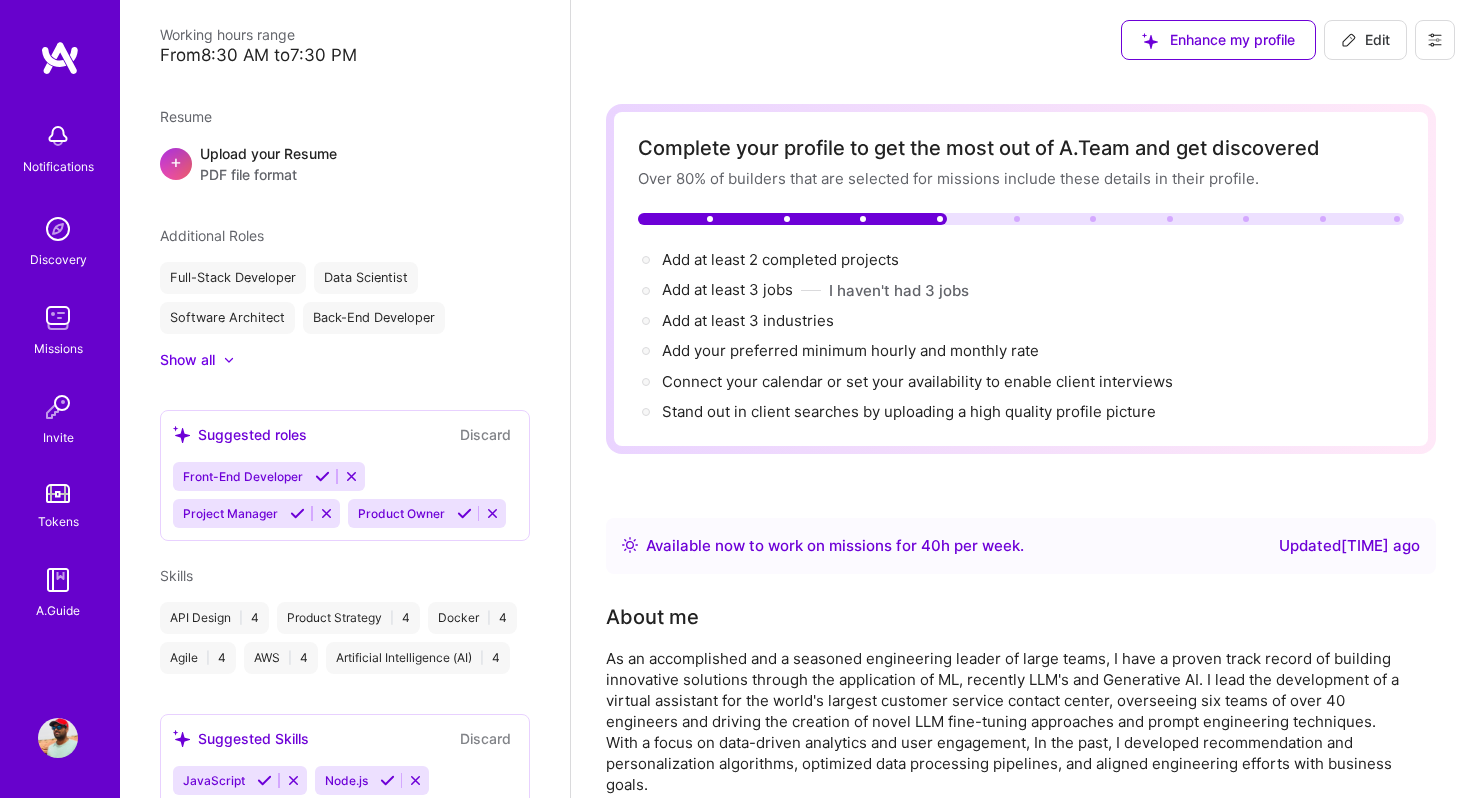 click on "Show all" at bounding box center [187, 360] 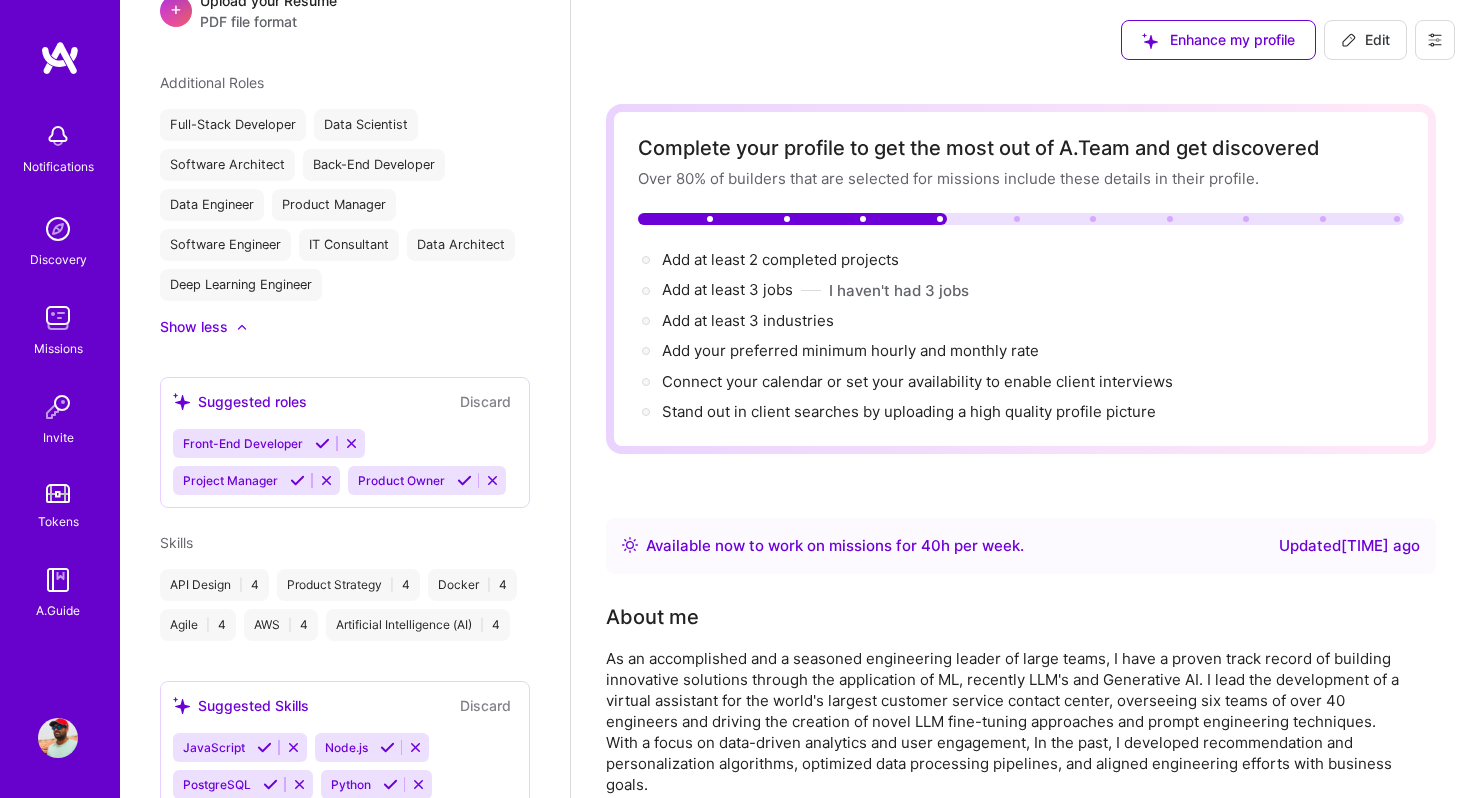 scroll, scrollTop: 566, scrollLeft: 0, axis: vertical 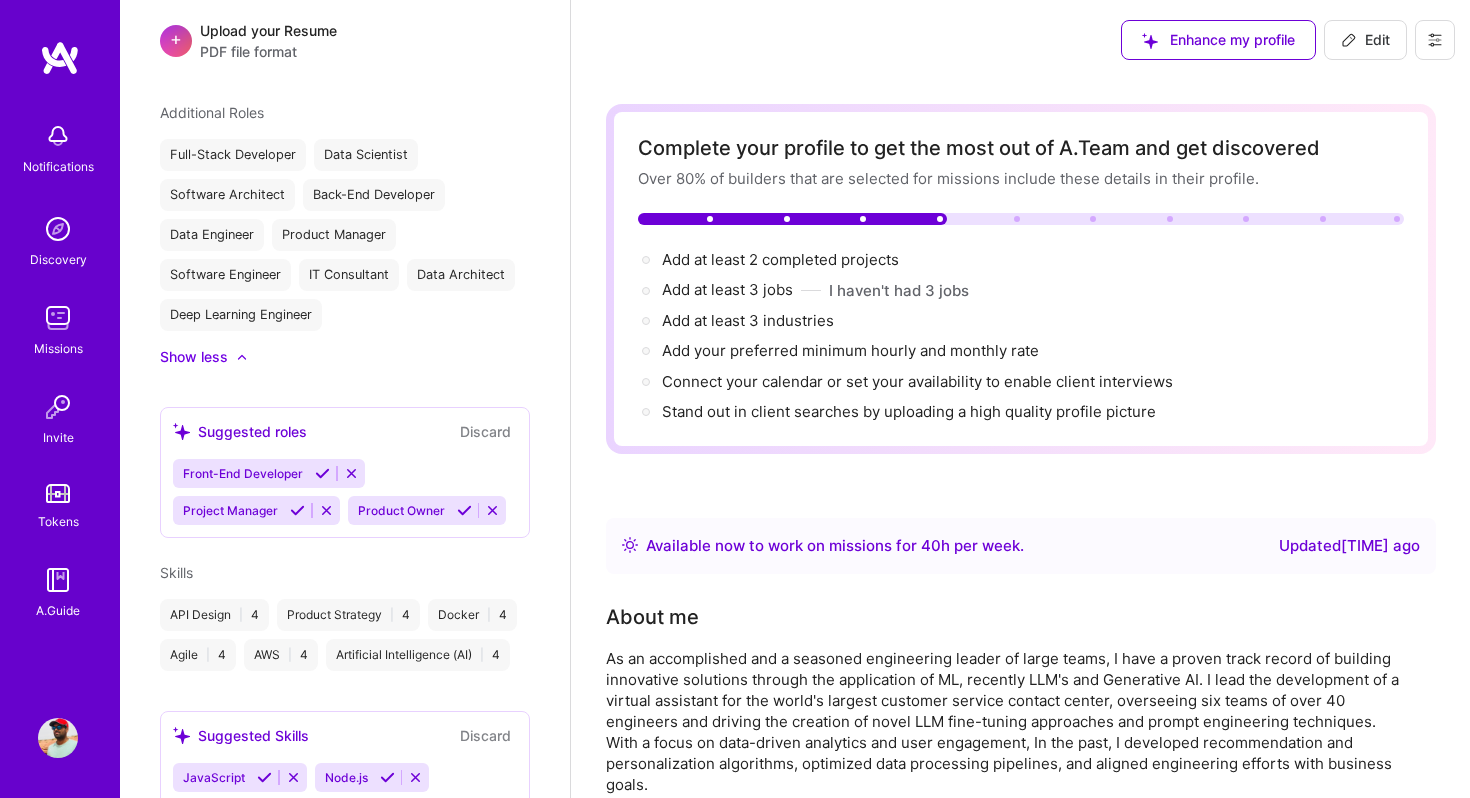 click on "Edit" at bounding box center [1365, 40] 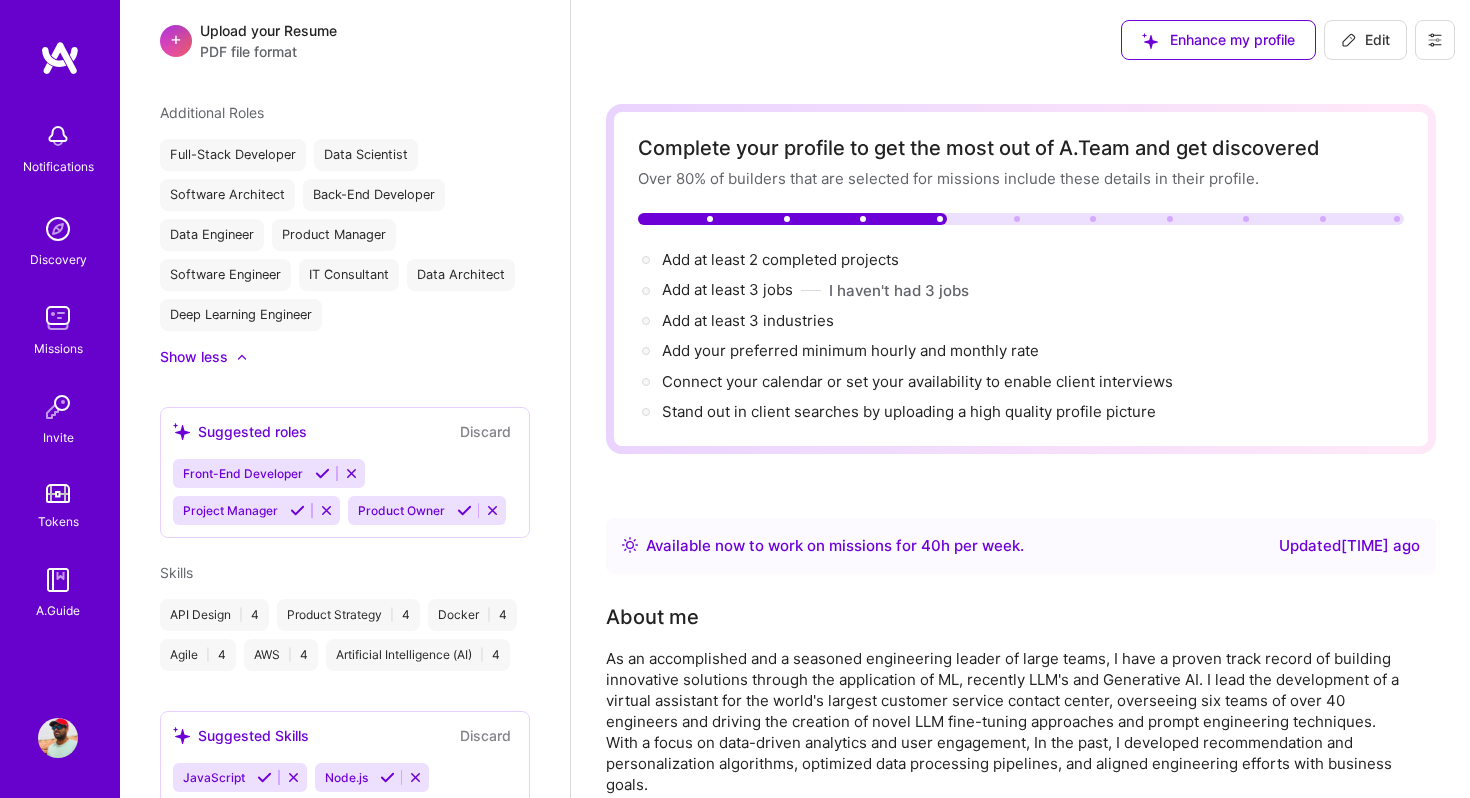 select on "US" 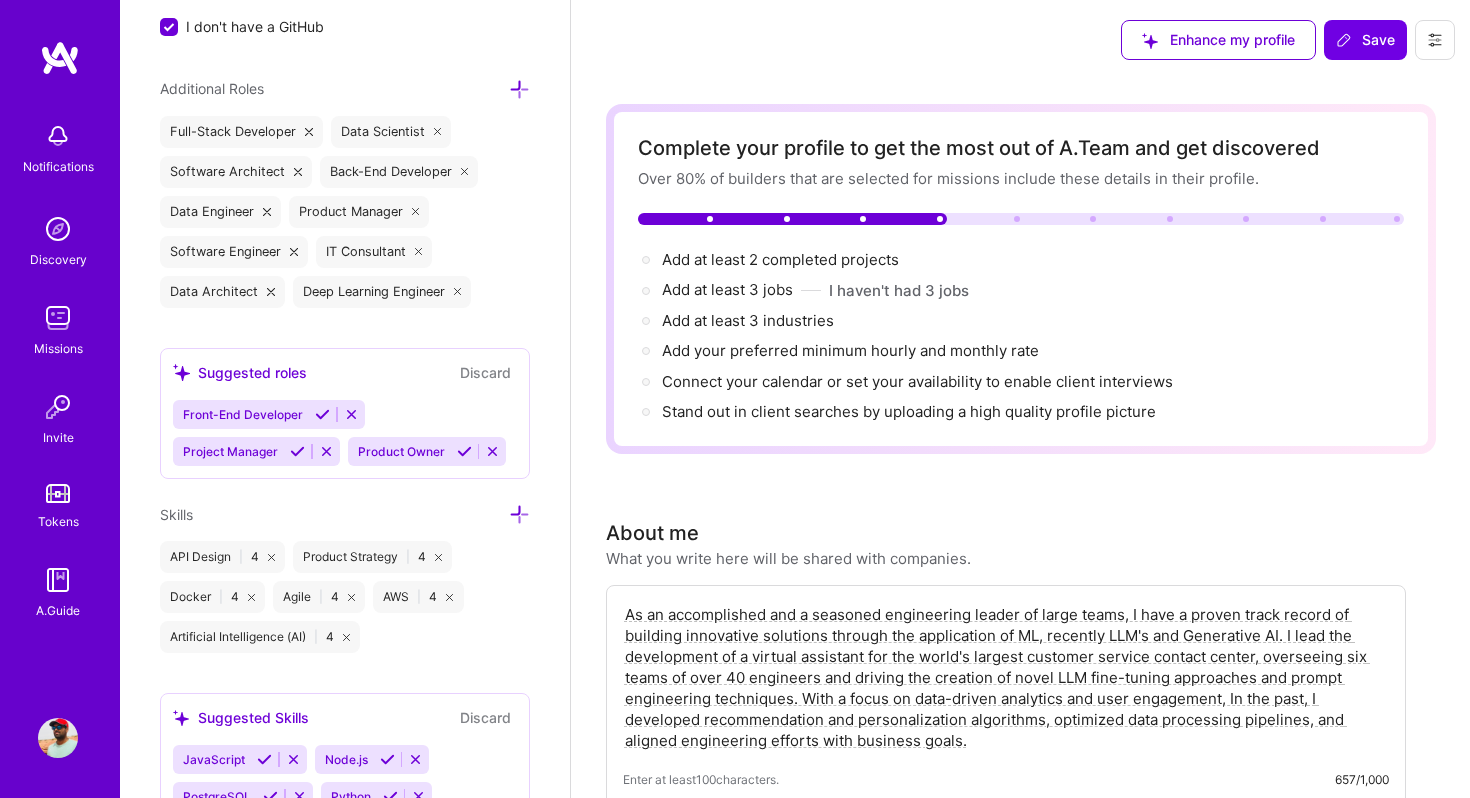 scroll, scrollTop: 1651, scrollLeft: 0, axis: vertical 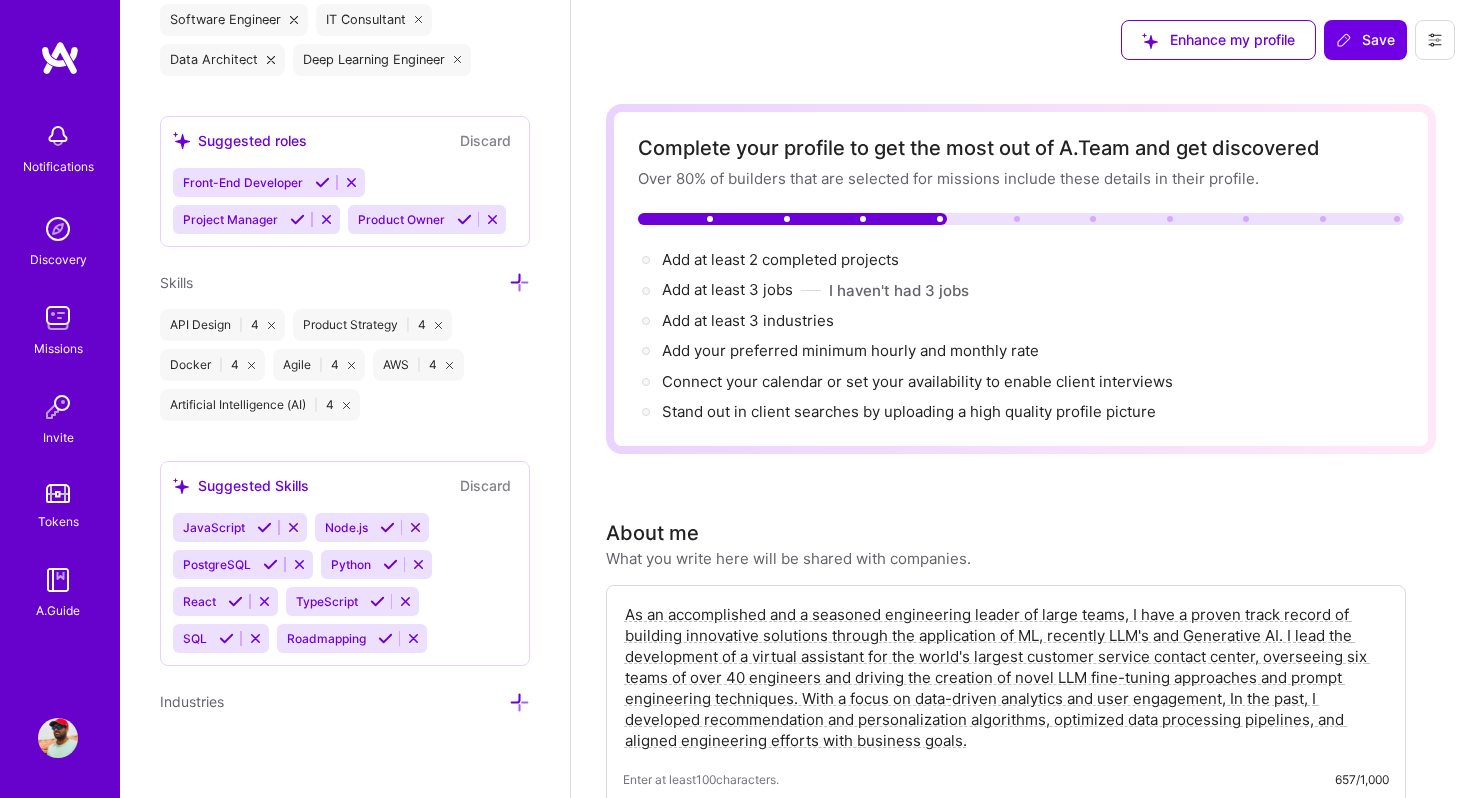 click at bounding box center [519, 282] 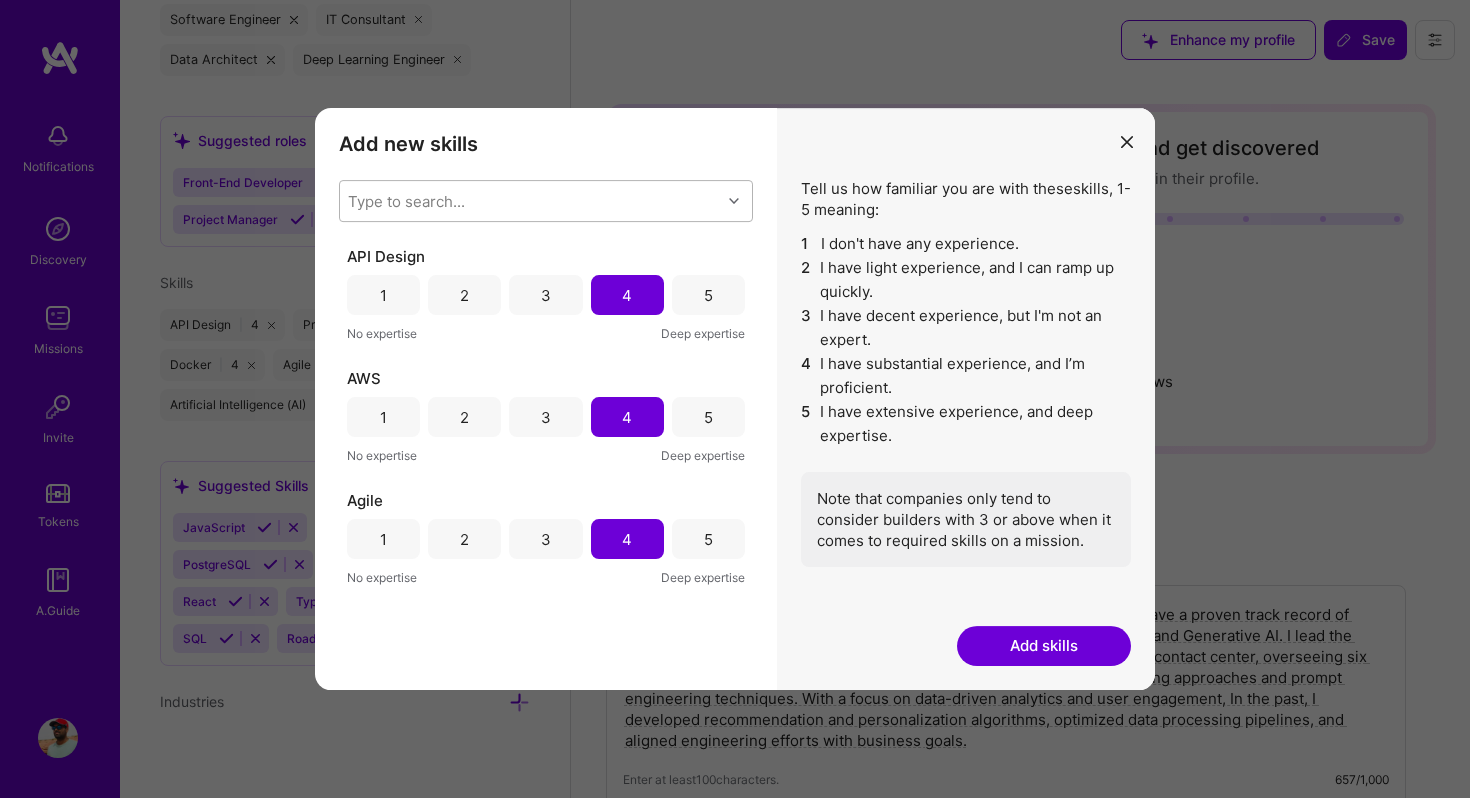 click on "Type to search..." at bounding box center [530, 201] 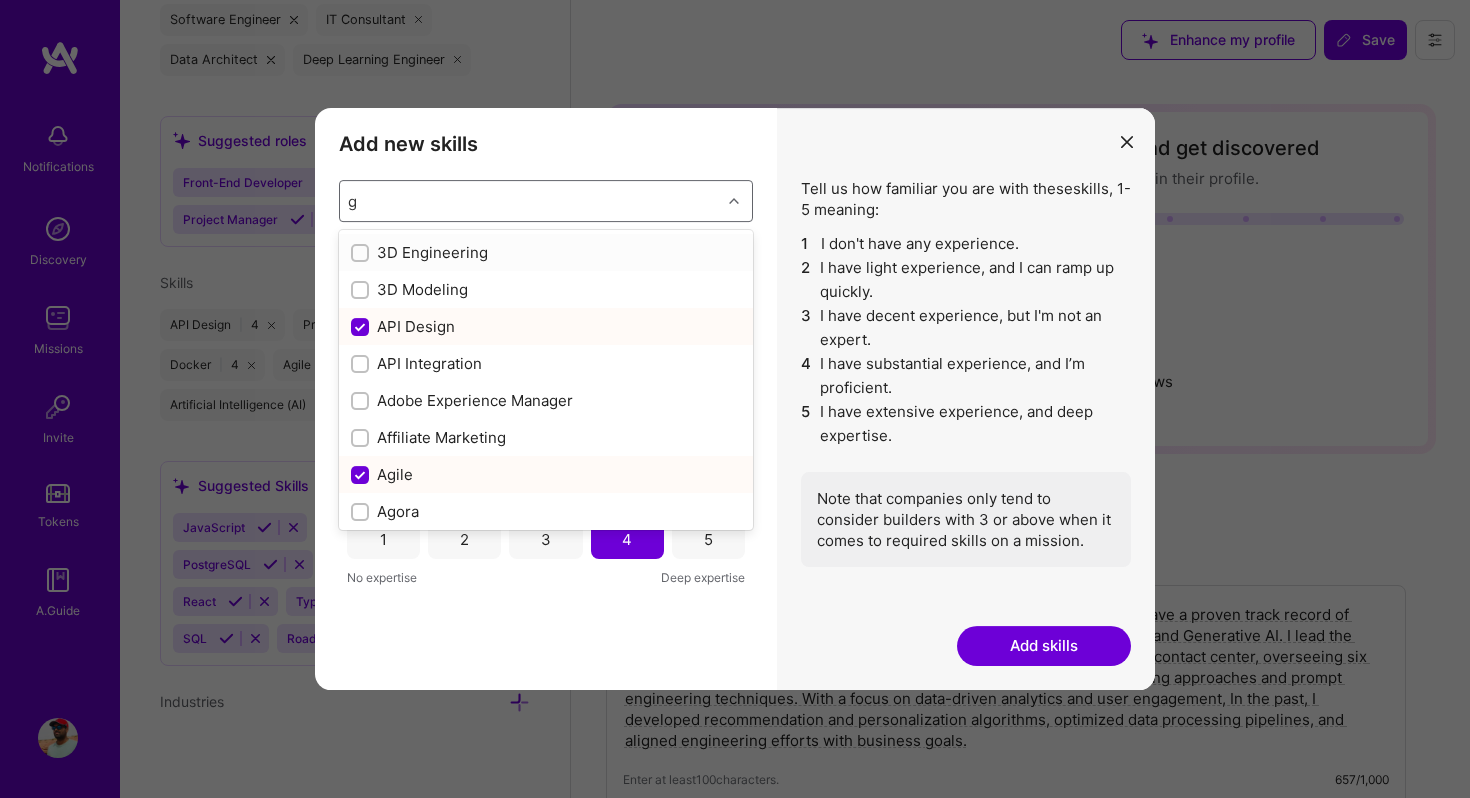 type on "gp" 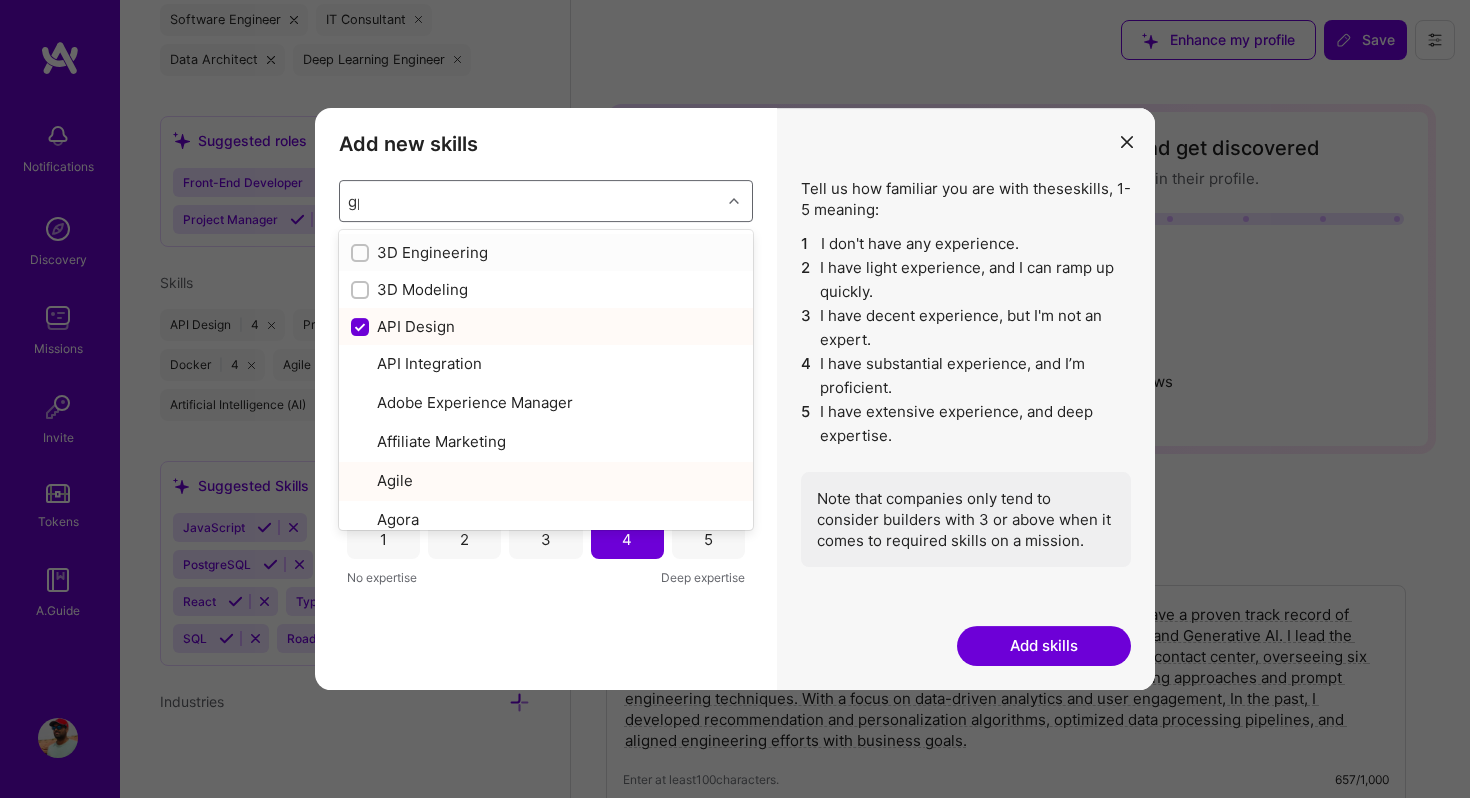 checkbox on "false" 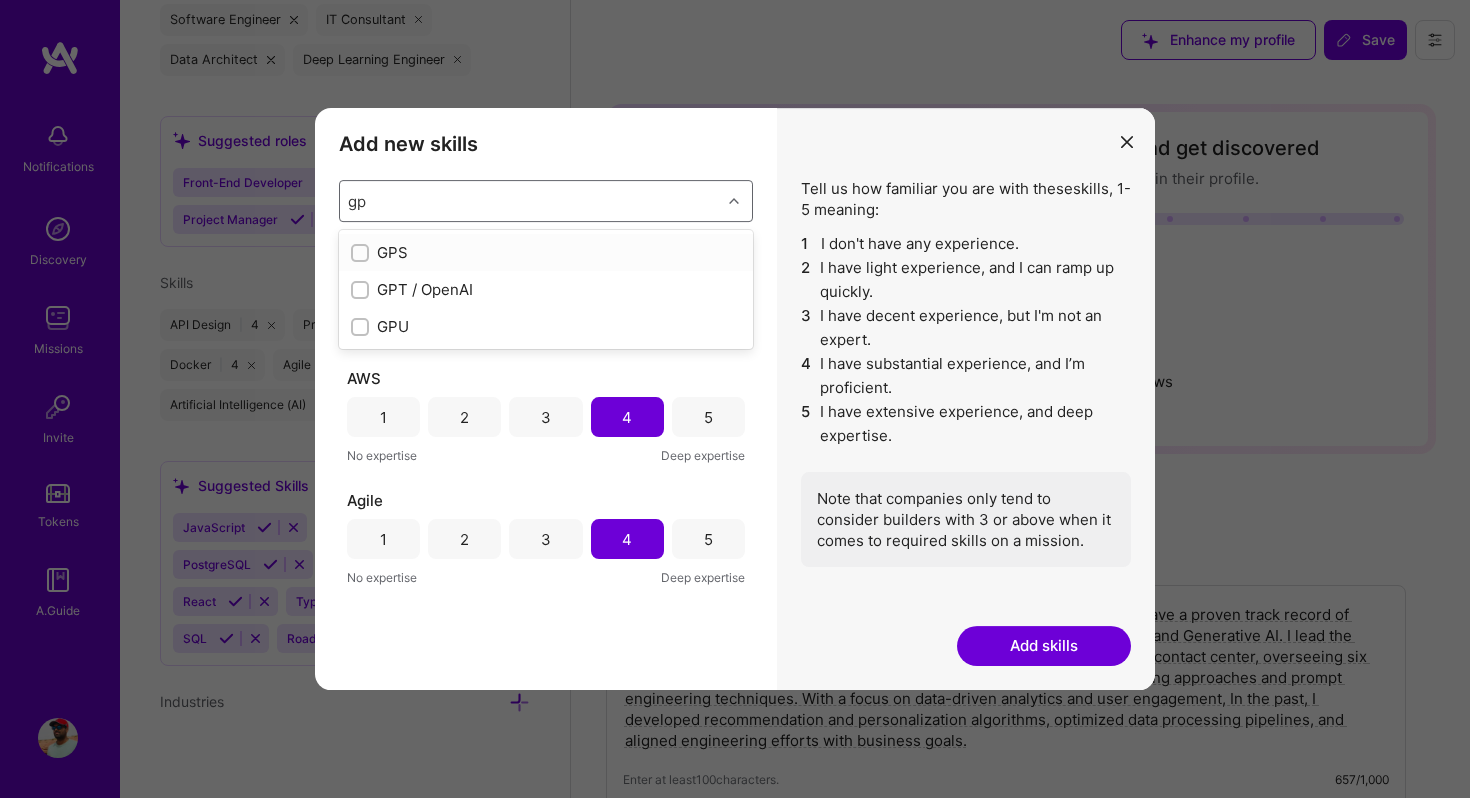 type on "gpt" 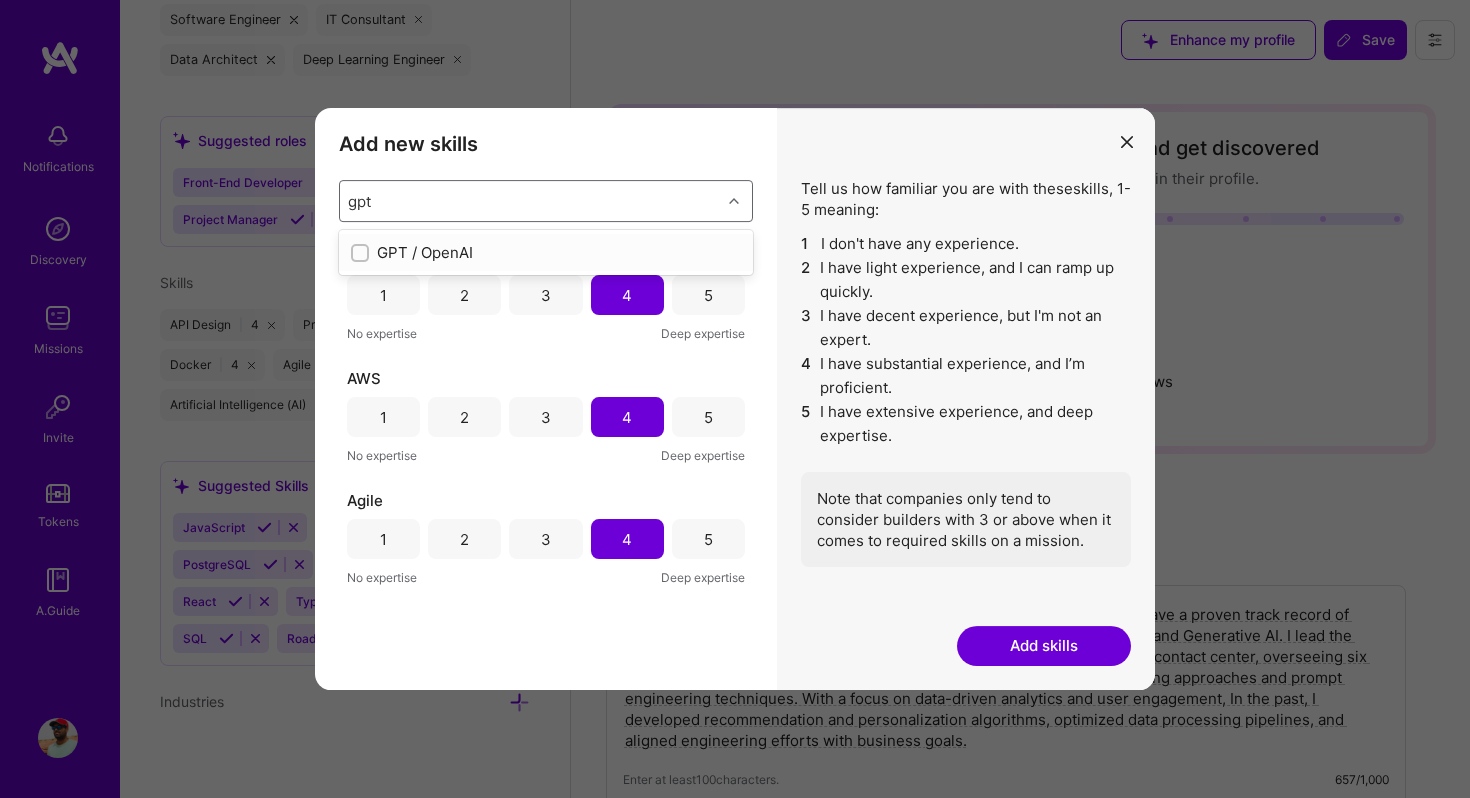 click on "GPT / OpenAI" at bounding box center [546, 252] 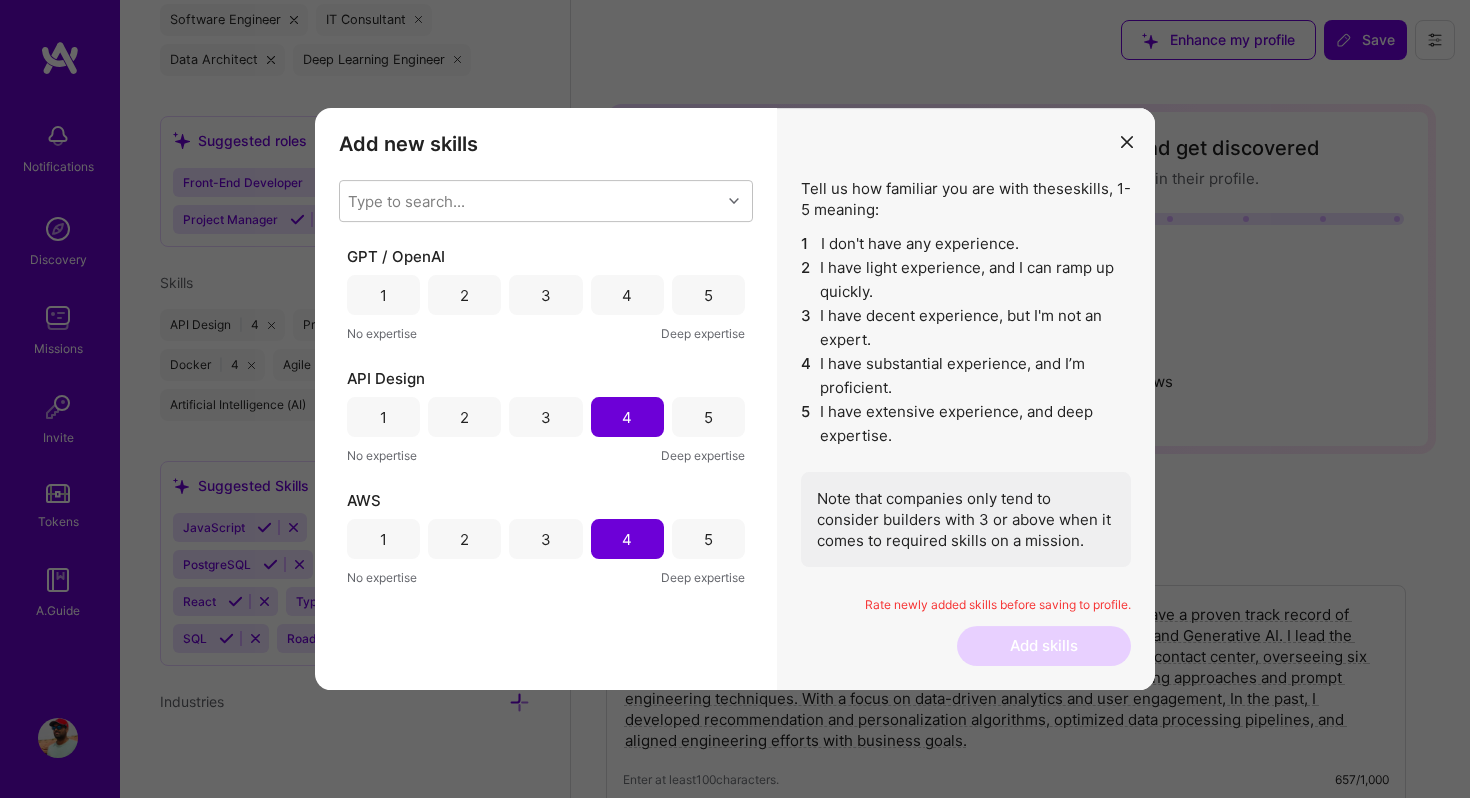 click on "Add new skills Tell us how familiar you are with given skills, using between 1 (No experience) and 5 (Expert). Type to search... GPT / OpenAI 1 2 3 4 5 No expertise Deep expertise API Design 1 2 3 4 5 No expertise Deep expertise AWS 1 2 3 4 5 No expertise Deep expertise Agile 1 2 3 4 5 No expertise Deep expertise Artificial Intelligence (AI) 1 2 3 4 5 No expertise Deep expertise Docker 1 2 3 4 5 No expertise Deep expertise Product Strategy 1 2 3 4 5 No expertise Deep expertise" at bounding box center [546, 399] 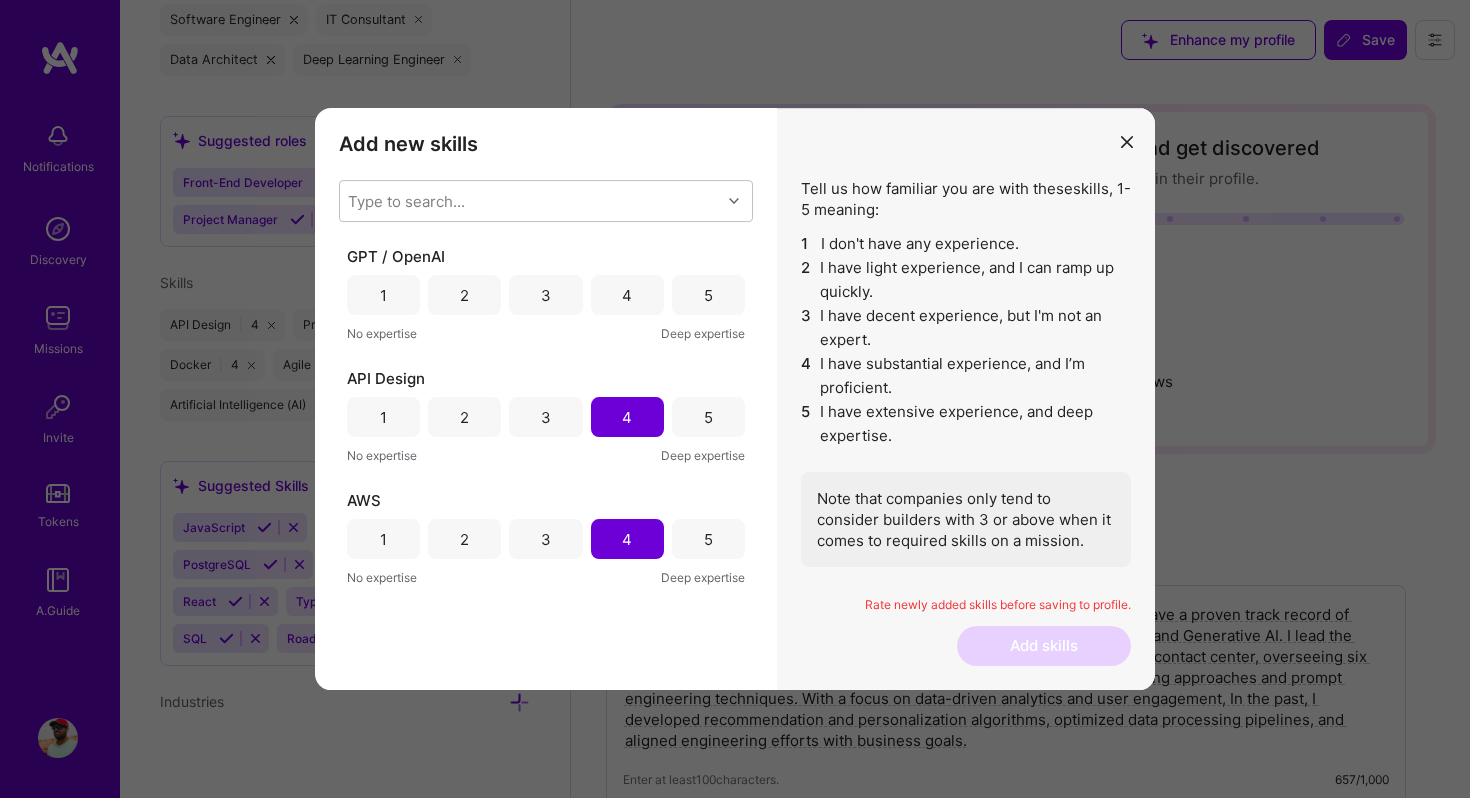 click on "4" at bounding box center (627, 295) 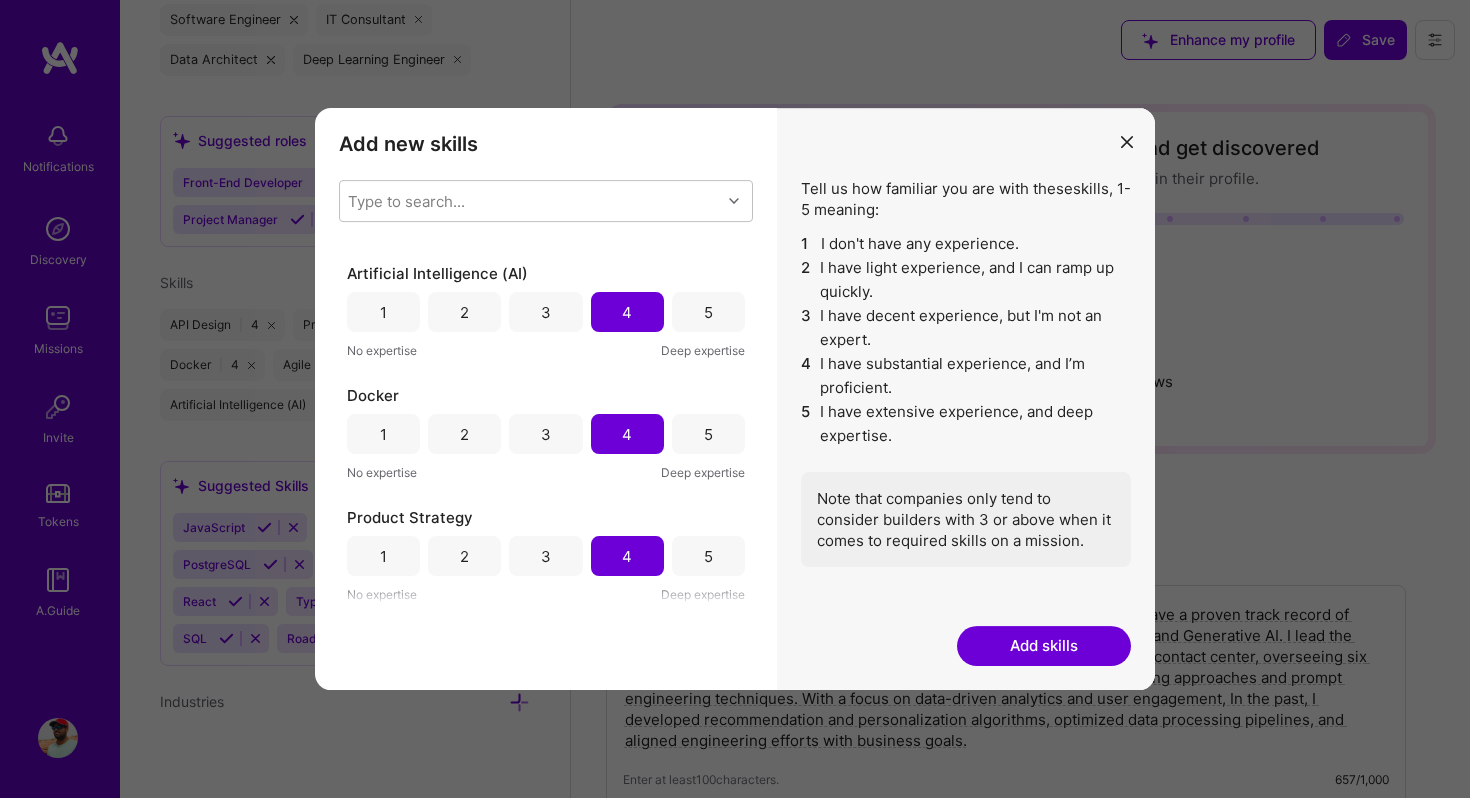 scroll, scrollTop: 0, scrollLeft: 0, axis: both 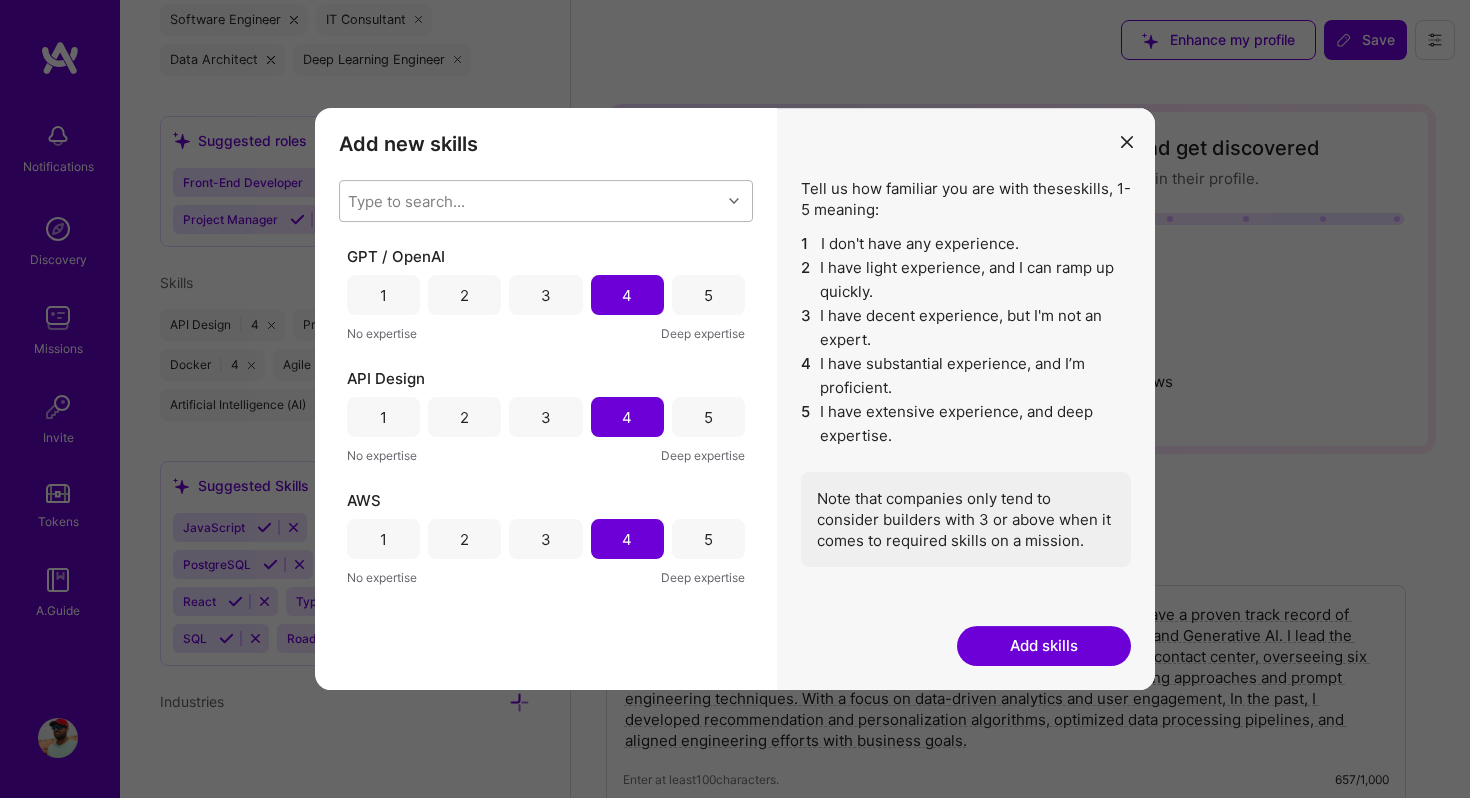 click on "Type to search..." at bounding box center [530, 201] 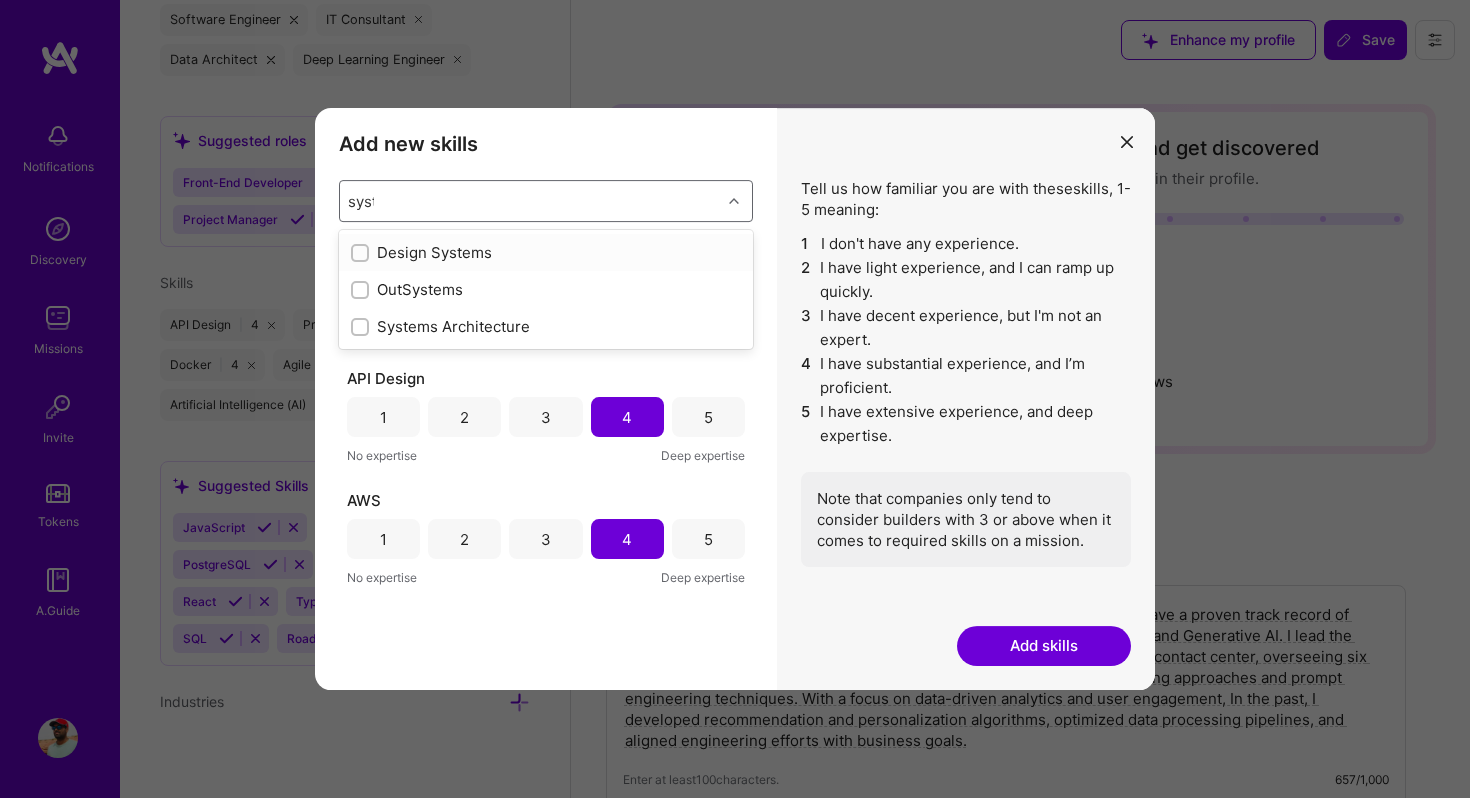 type on "syste" 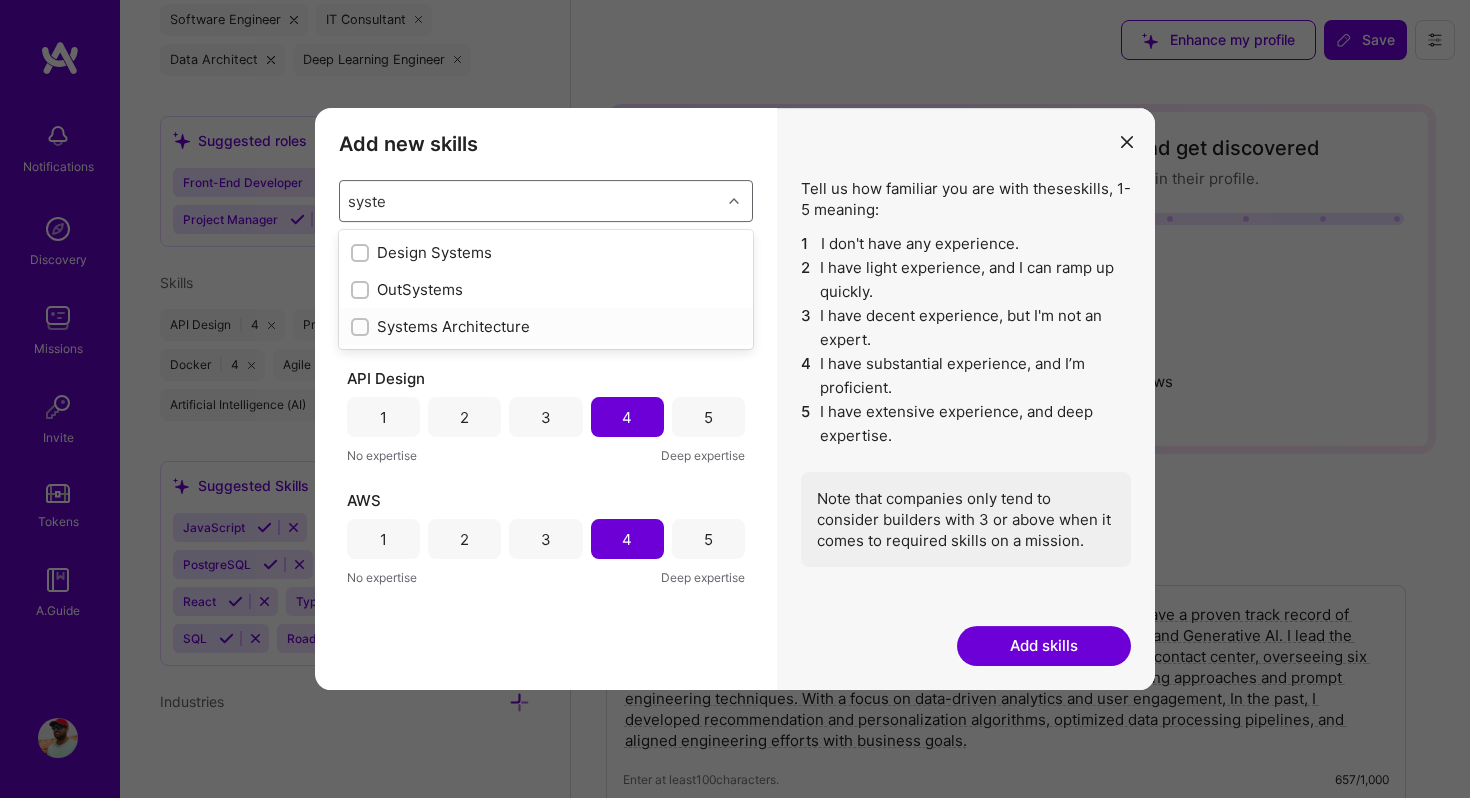 click on "Systems Architecture" at bounding box center (546, 326) 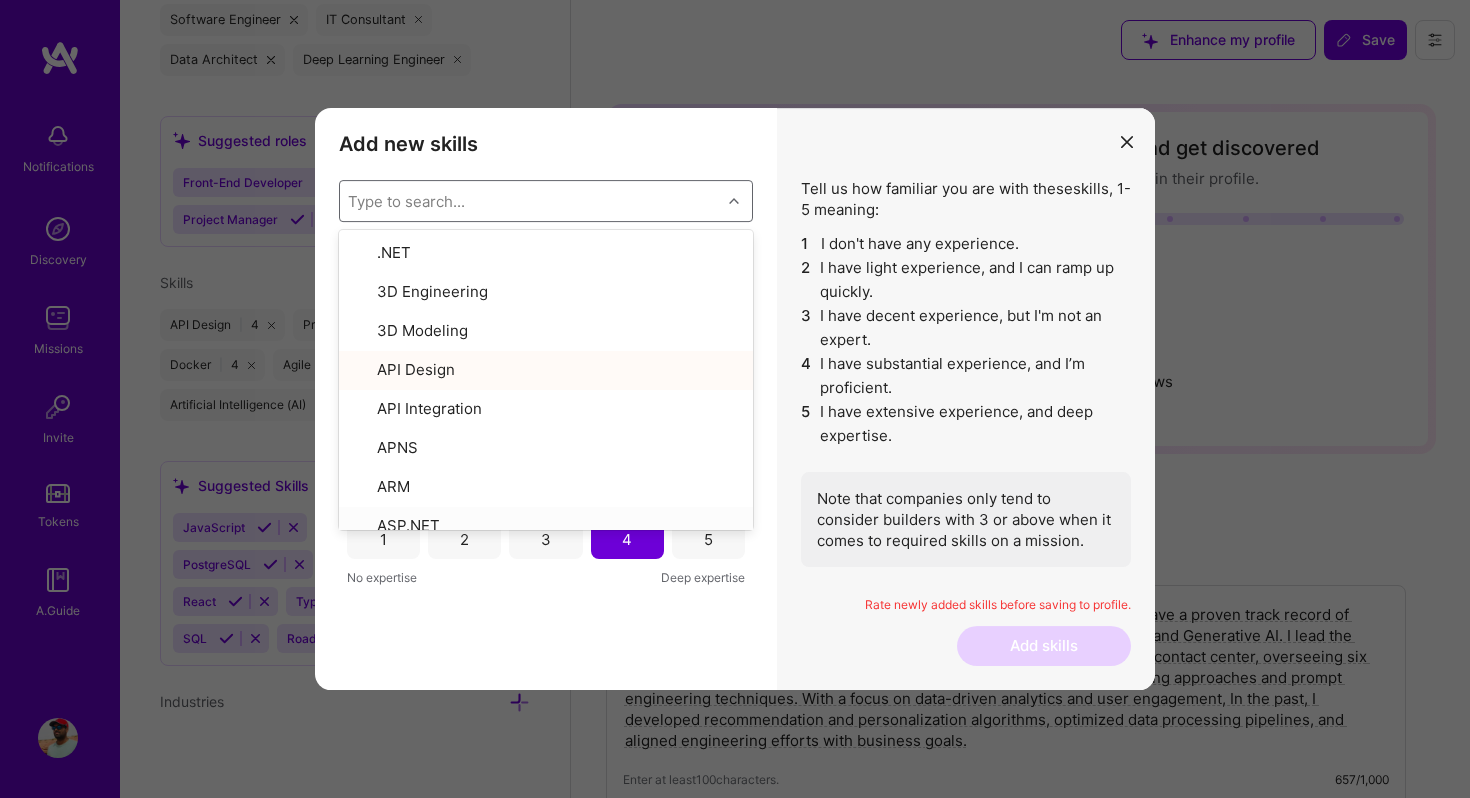 click on "Add new skills Tell us how familiar you are with given skills, using between 1 (No experience) and 5 (Expert). option Systems Architecture, selected. option ASP.NET focused, 8 of 378. 378 results available. Use Up and Down to choose options, press Enter to select the currently focused option, press Escape to exit the menu, press Tab to select the option and exit the menu. Type to search... .NET 3D Engineering 3D Modeling API Design API Integration APNS ARM ASP.NET AWS AWS Aurora AWS BETA AWS CDK AWS CloudFormation AWS Lambda AWS Neptune AWS RDS Ada Adobe Creative Cloud Adobe Experience Manager Affiliate Marketing Agile Agora Airflow Airtable Algorithm Design Amazon Athena Amplitude Analytics Android Angular Angular.js Ansible Apache Kafka Apex (Salesforce) Apollo App Clip (iOS) ArangoDB Artifactory Artificial Intelligence (AI) Assembly Async.io Aurelia Authentication Automated Testing Azure BLE (Bluetooth) Babylon.js Backbone.js Backlog Prioritization BigQuery Blockchain / Crypto Blog Bloomreach Bootstrap JS" at bounding box center [546, 399] 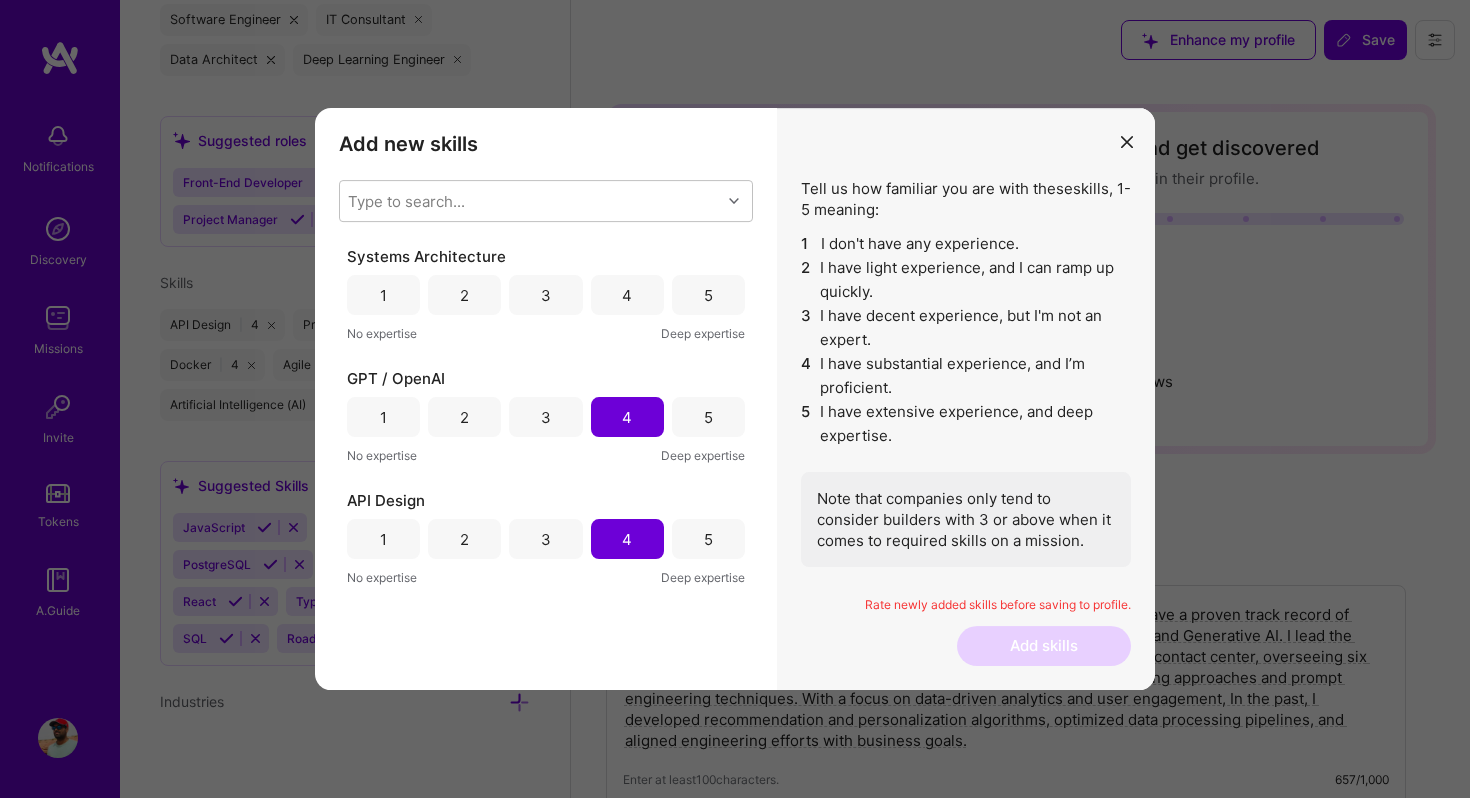 click on "4" at bounding box center [627, 295] 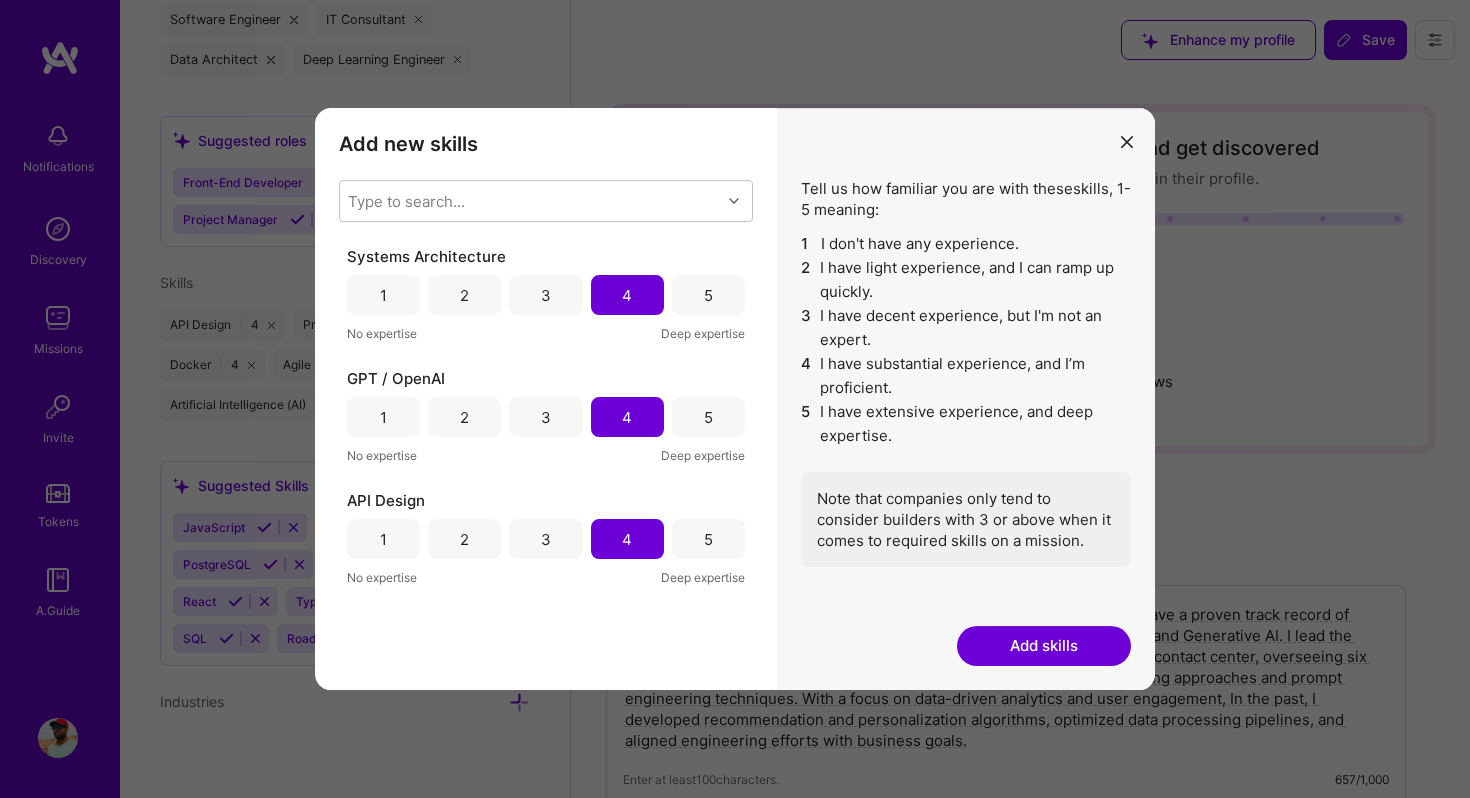 click on "Add skills" at bounding box center [1044, 646] 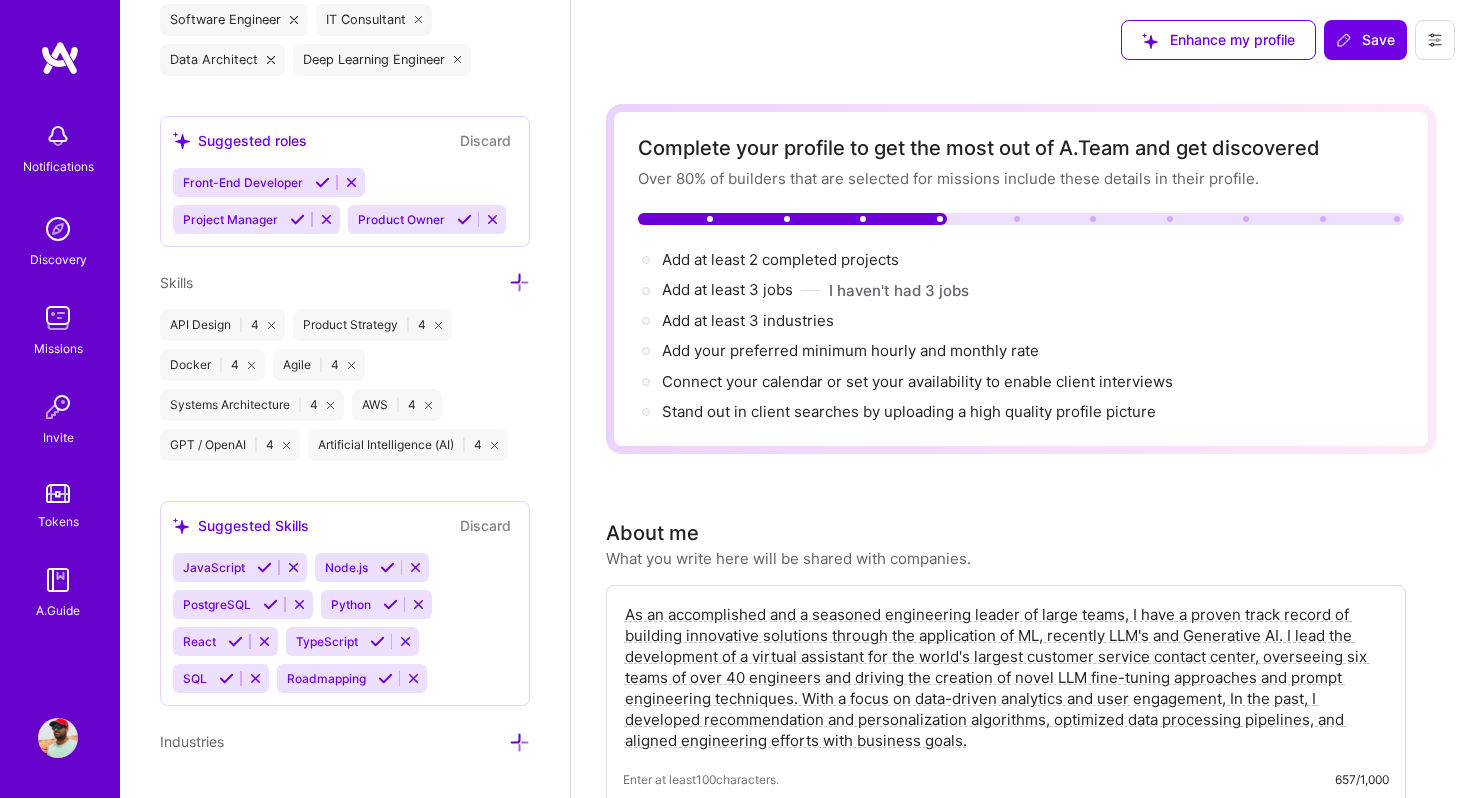 scroll, scrollTop: 1700, scrollLeft: 0, axis: vertical 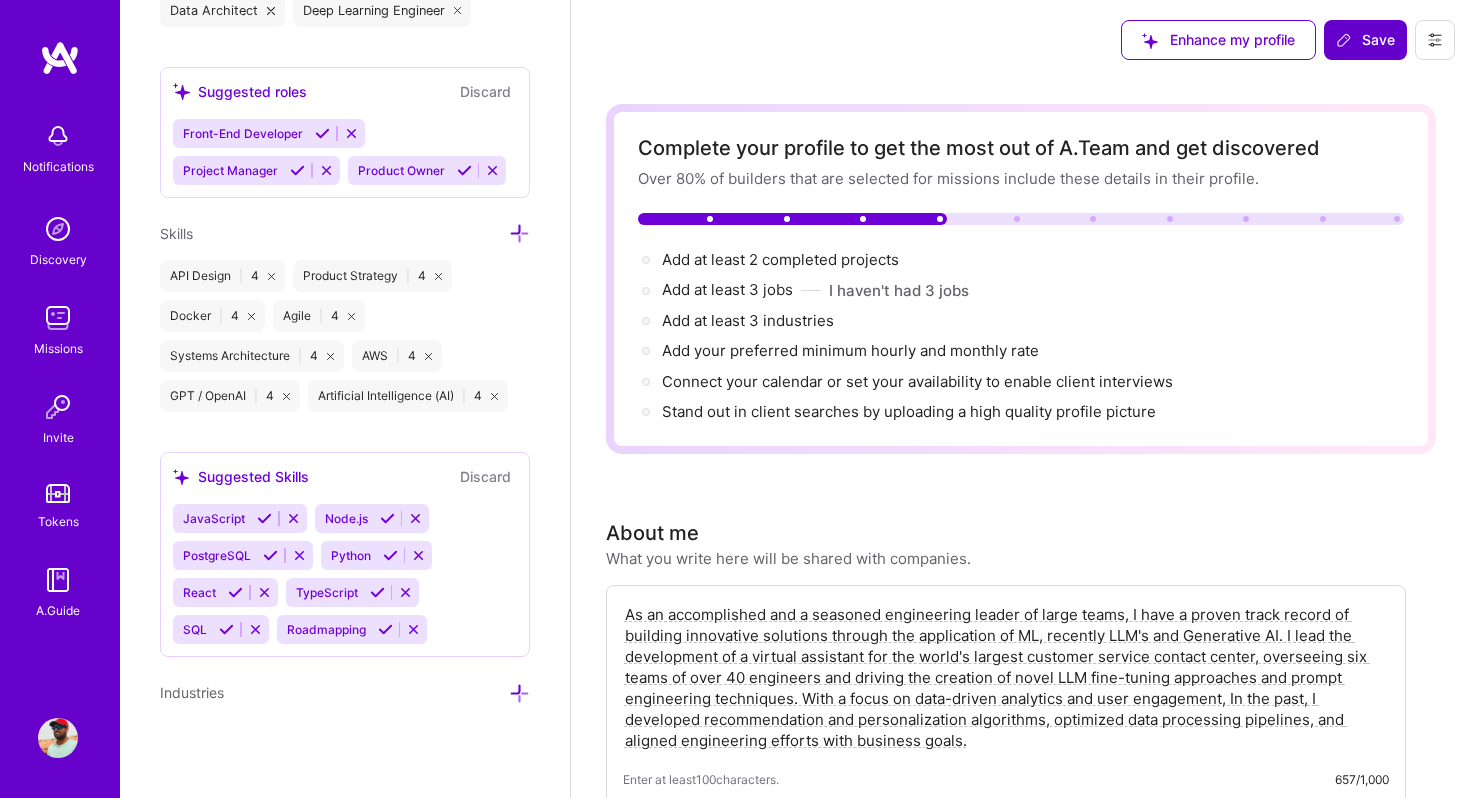 click on "Save" at bounding box center (1365, 40) 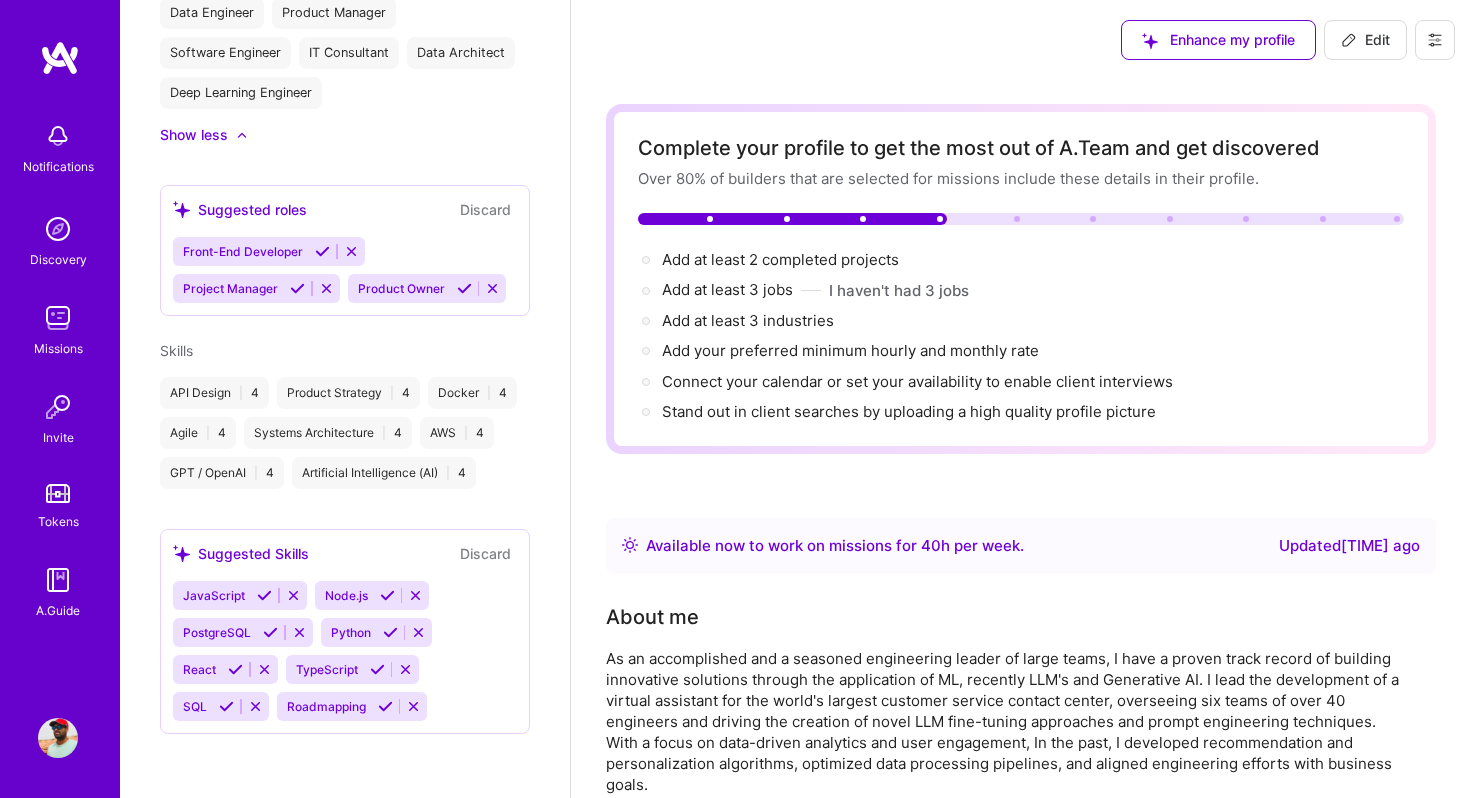 scroll, scrollTop: 788, scrollLeft: 0, axis: vertical 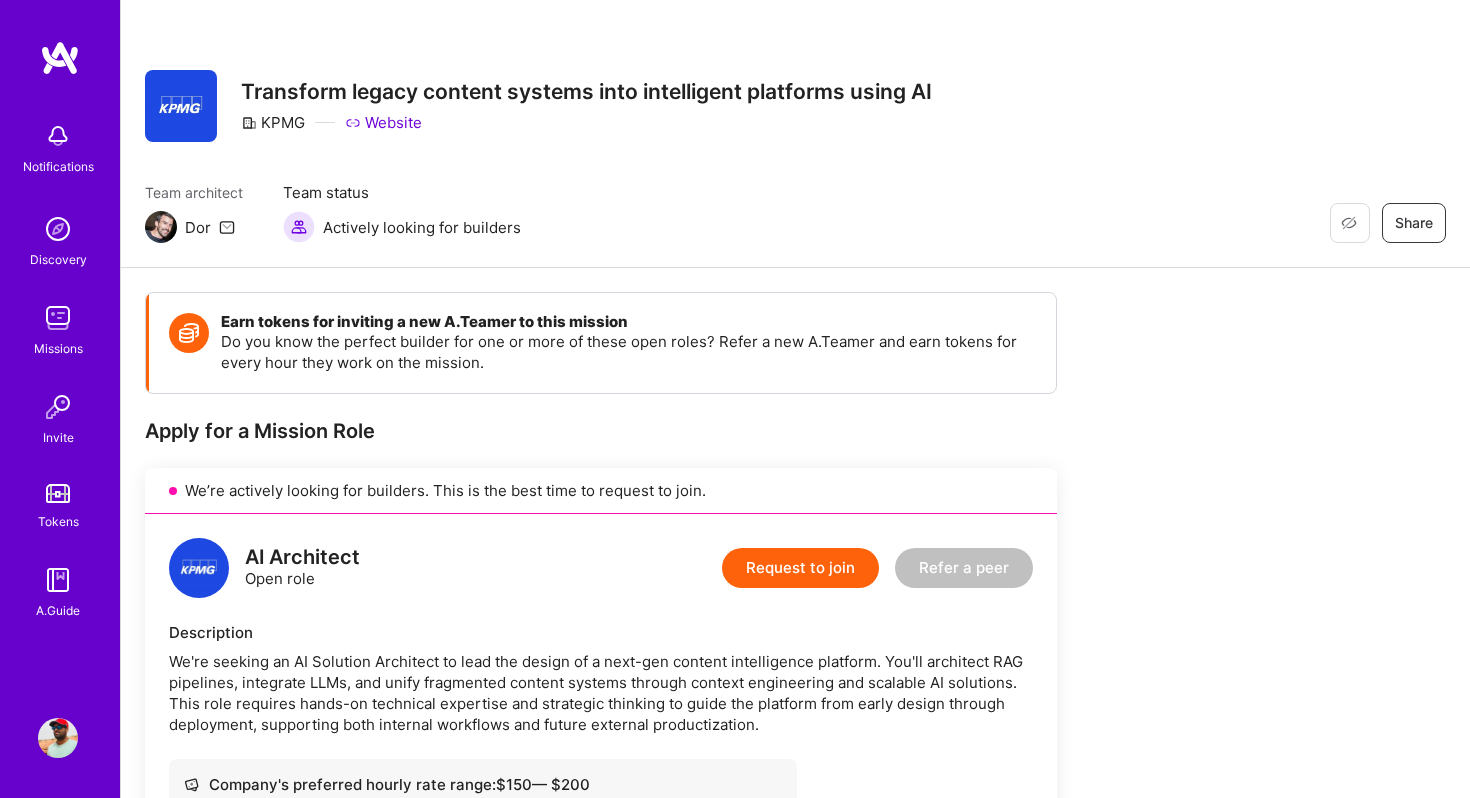 click on "Request to join" at bounding box center (800, 568) 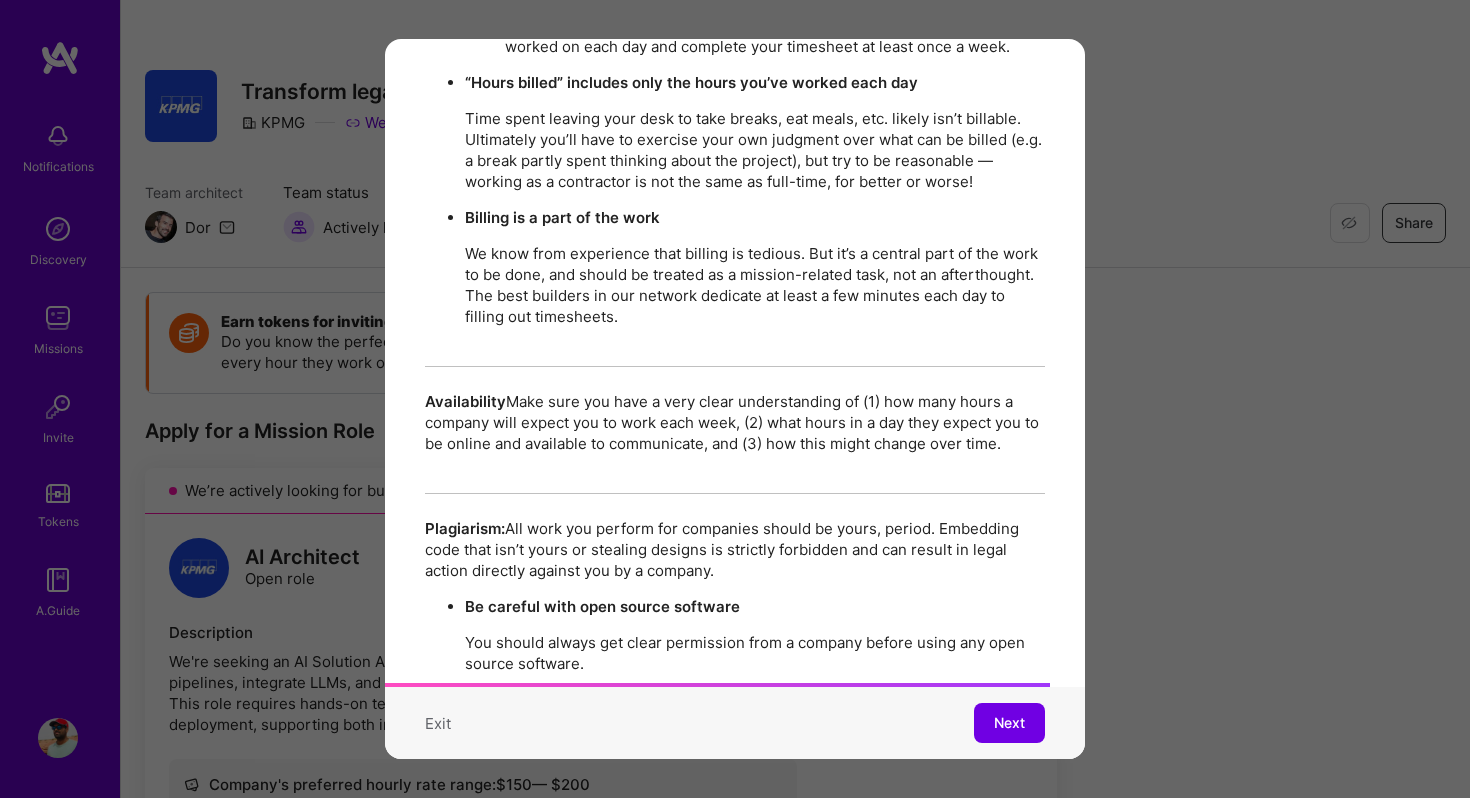 scroll, scrollTop: 3430, scrollLeft: 0, axis: vertical 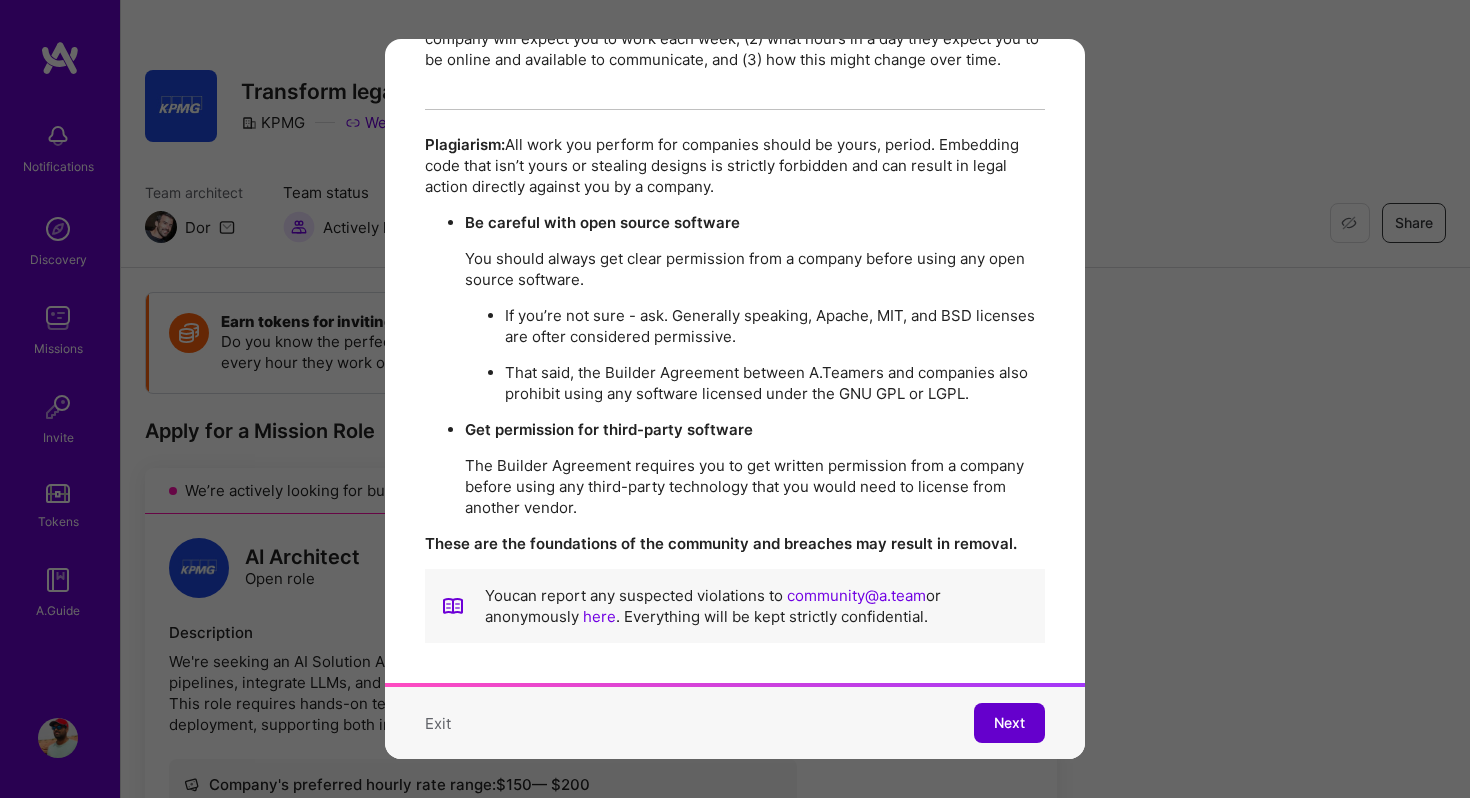 click on "Next" at bounding box center [1009, 723] 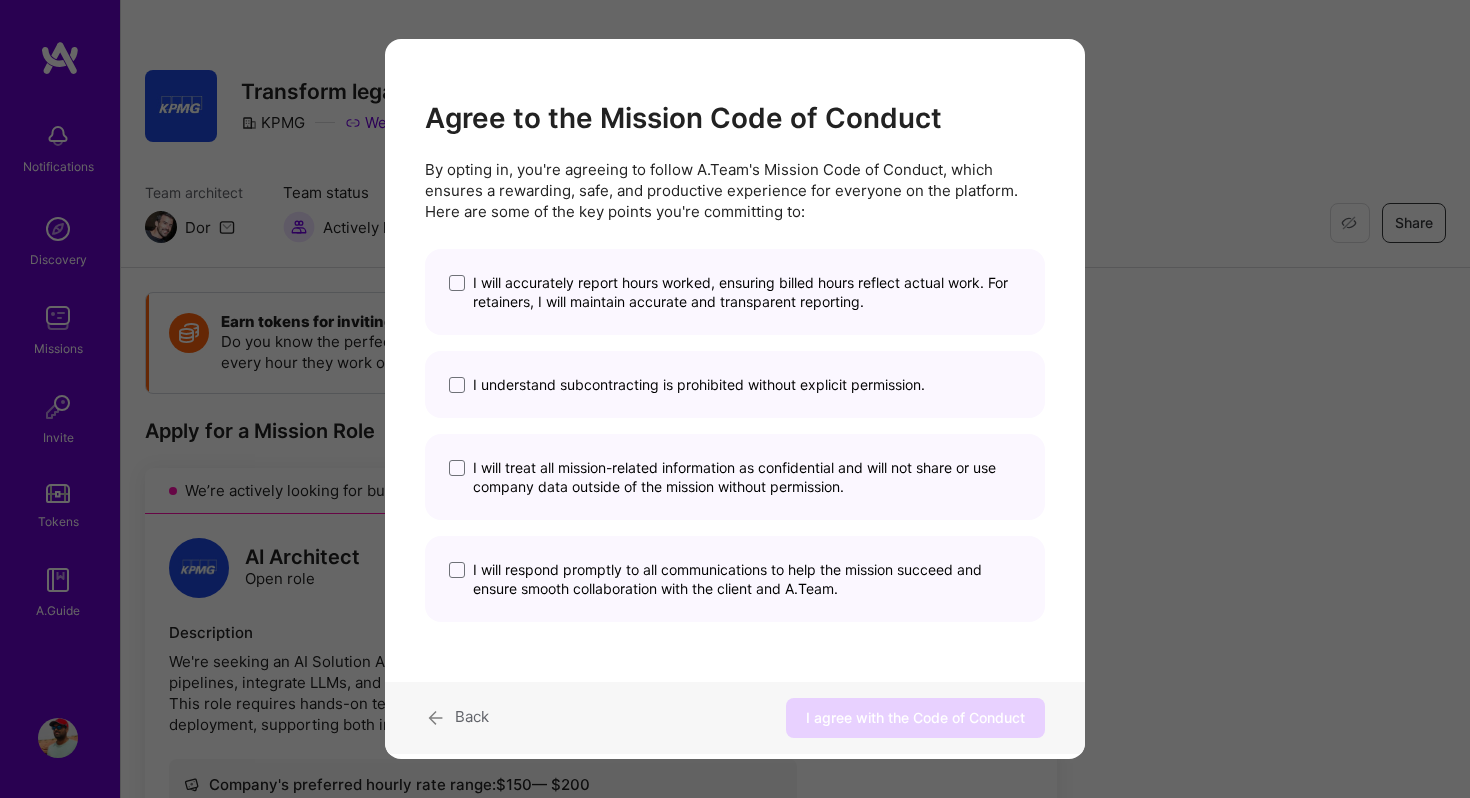 scroll, scrollTop: 0, scrollLeft: 0, axis: both 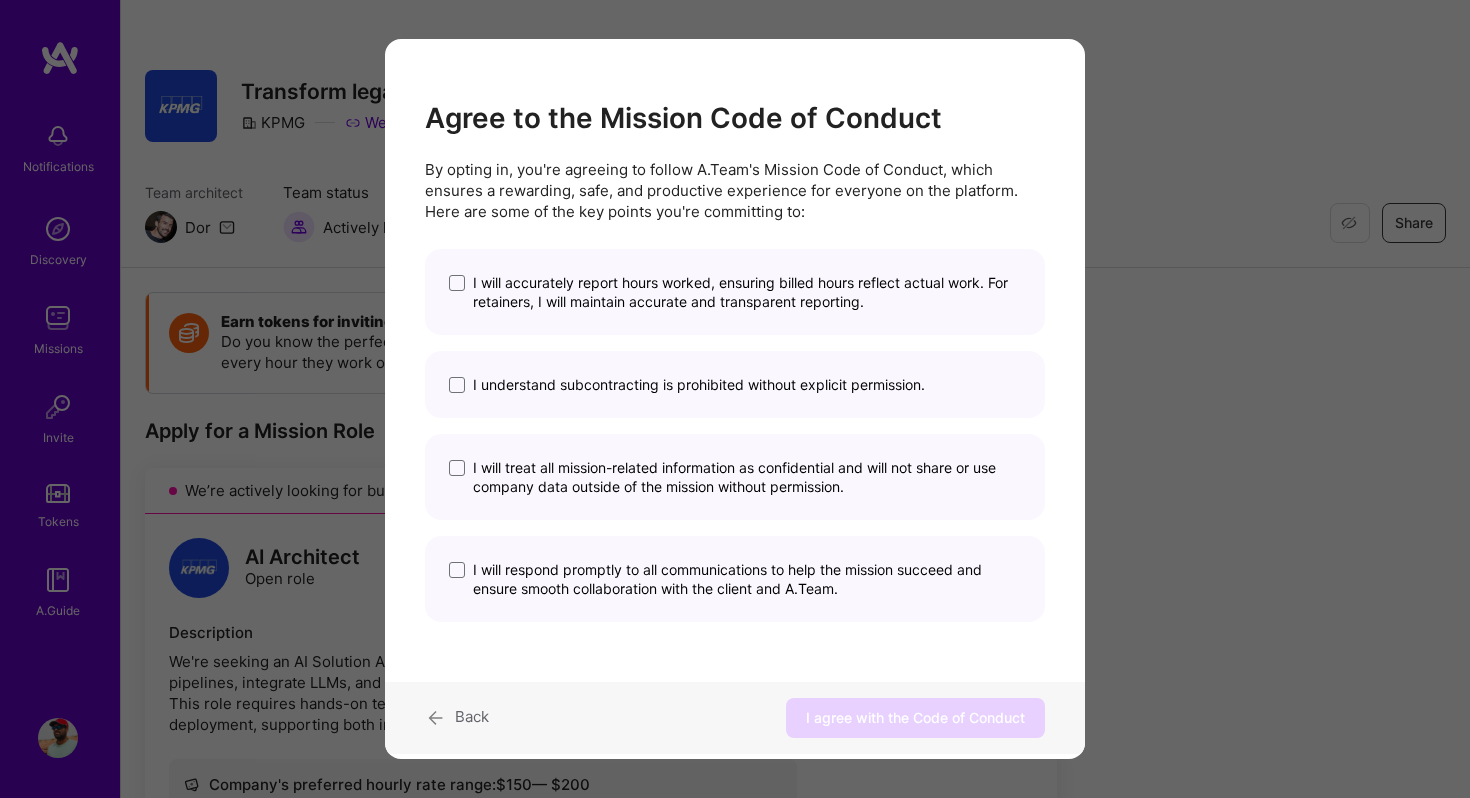 click on "I will accurately report hours worked, ensuring billed hours reflect actual work. For retainers, I will maintain accurate and transparent reporting." at bounding box center [747, 292] 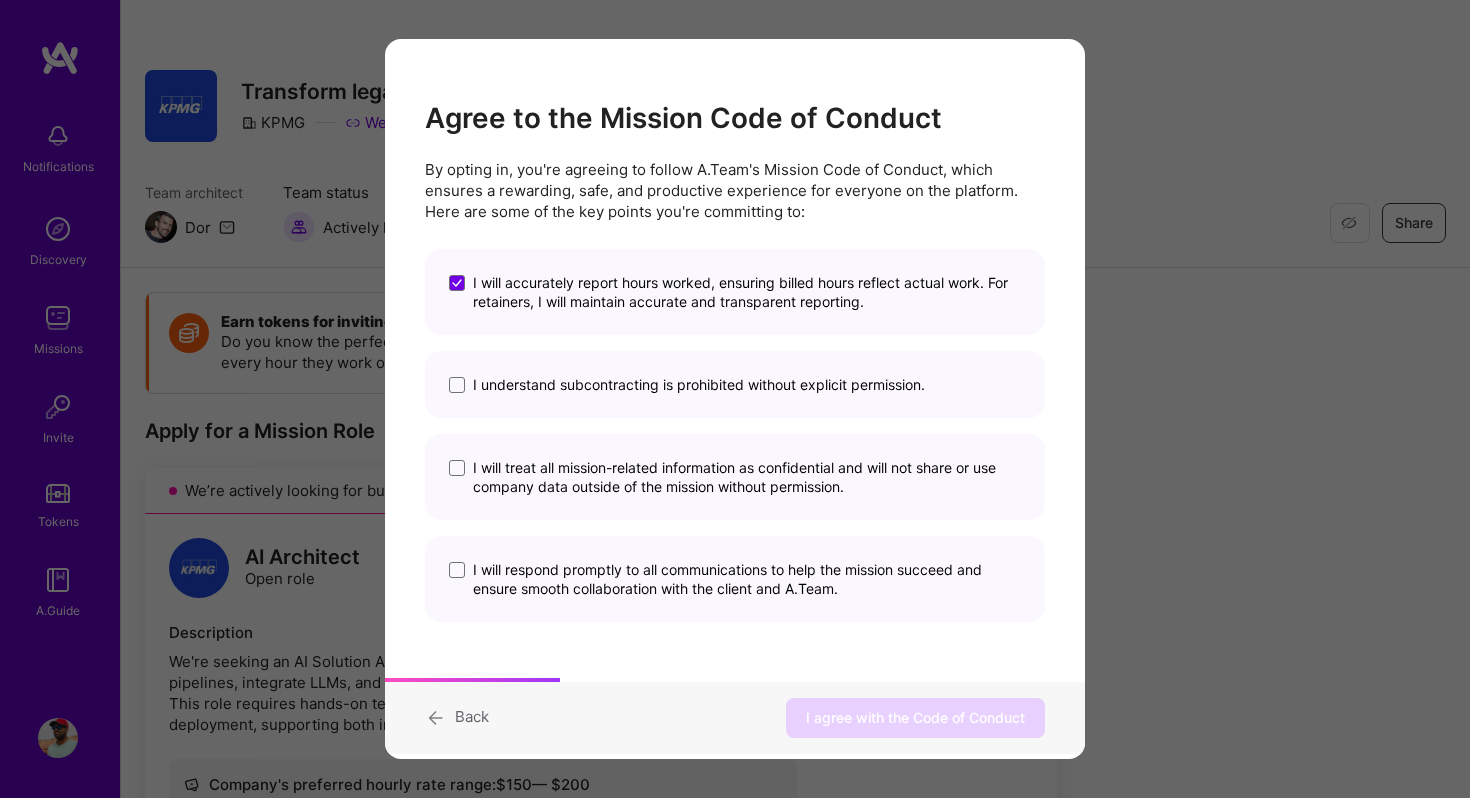 click on "I understand subcontracting is prohibited without explicit permission." at bounding box center (699, 384) 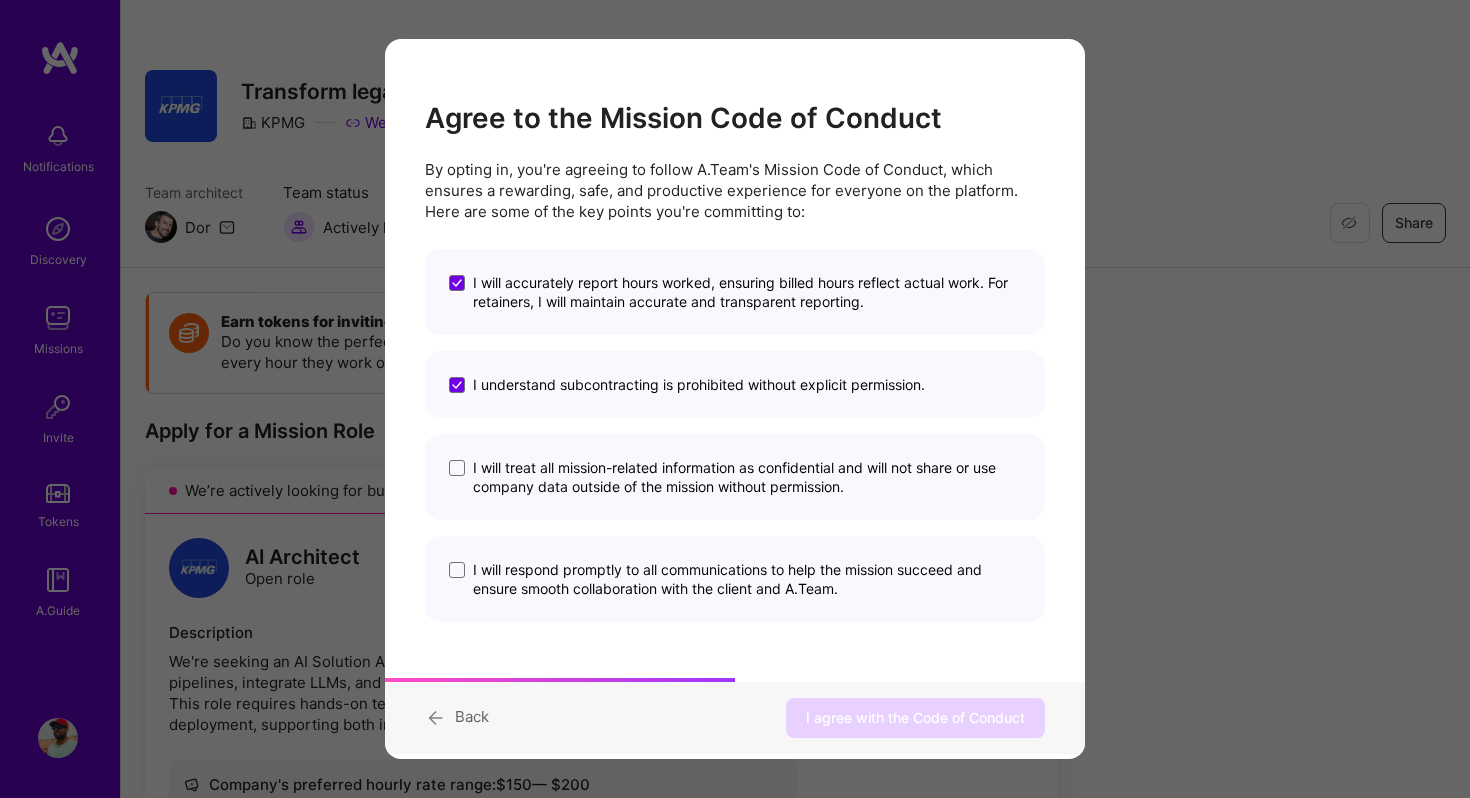 click on "I will treat all mission-related information as confidential and will not share or use company data outside of the mission without permission." at bounding box center [747, 477] 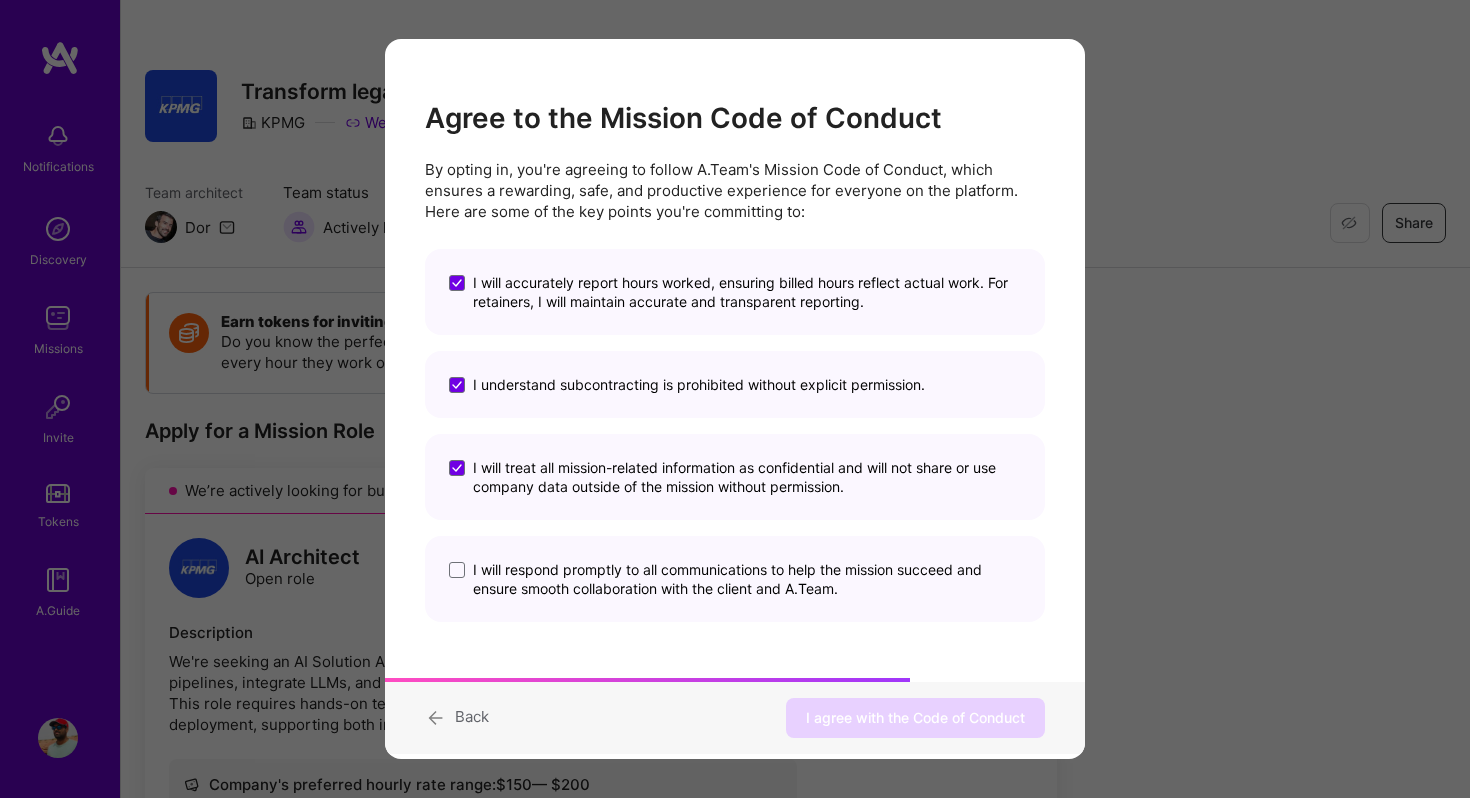 click on "I will respond promptly to all communications to help the mission succeed and ensure smooth collaboration with the client and A.Team." at bounding box center (747, 579) 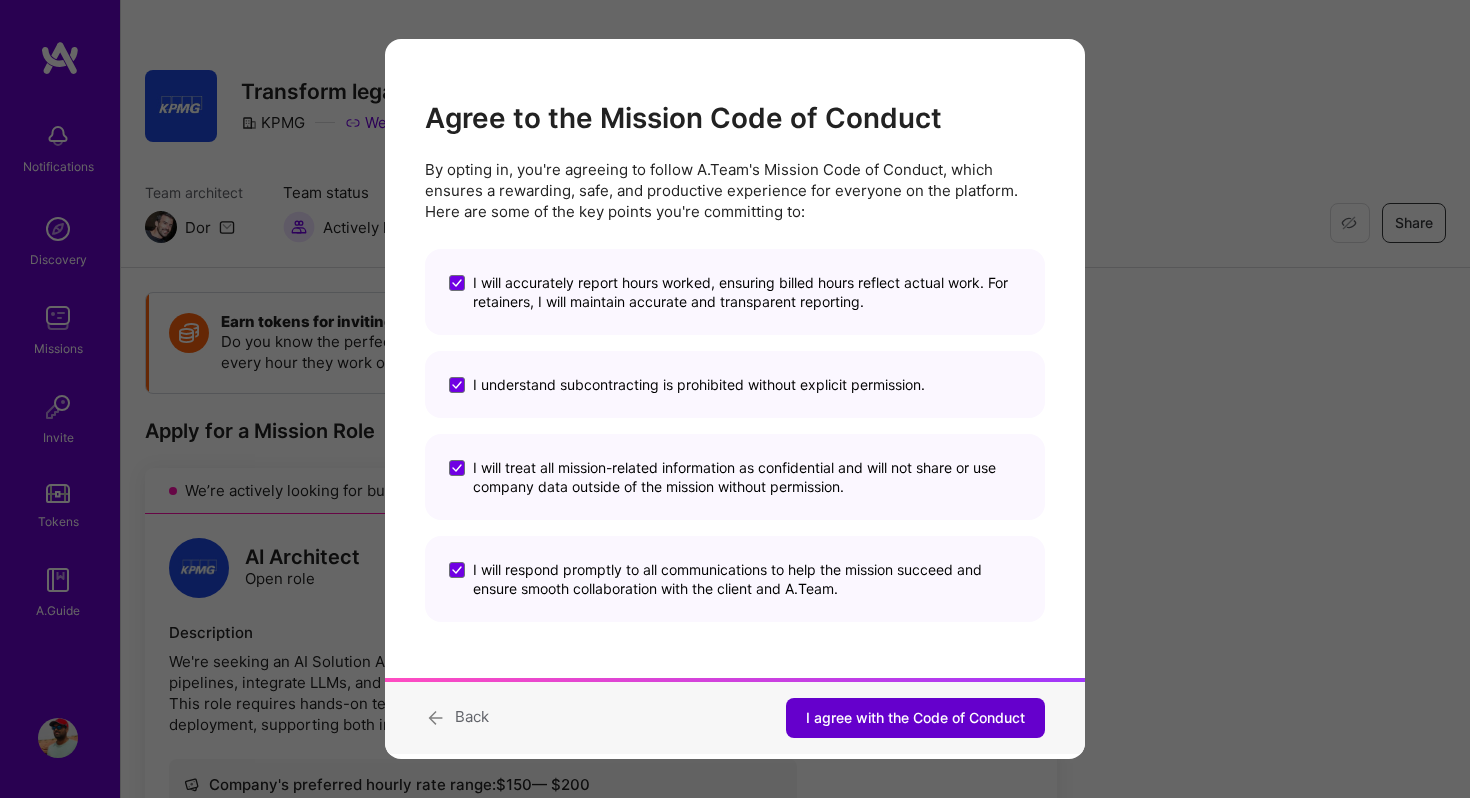 click on "I agree with the Code of Conduct" at bounding box center (915, 718) 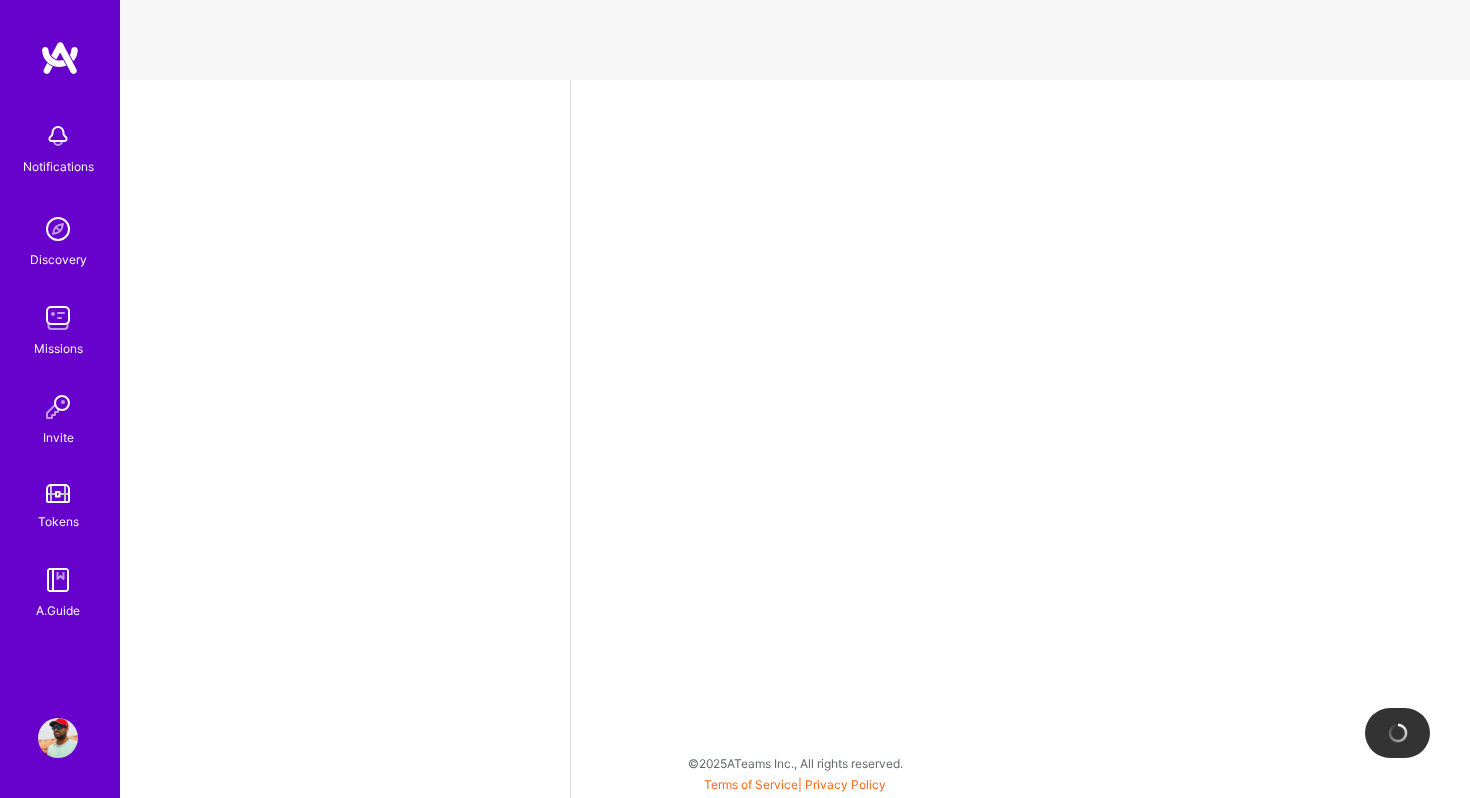 select on "US" 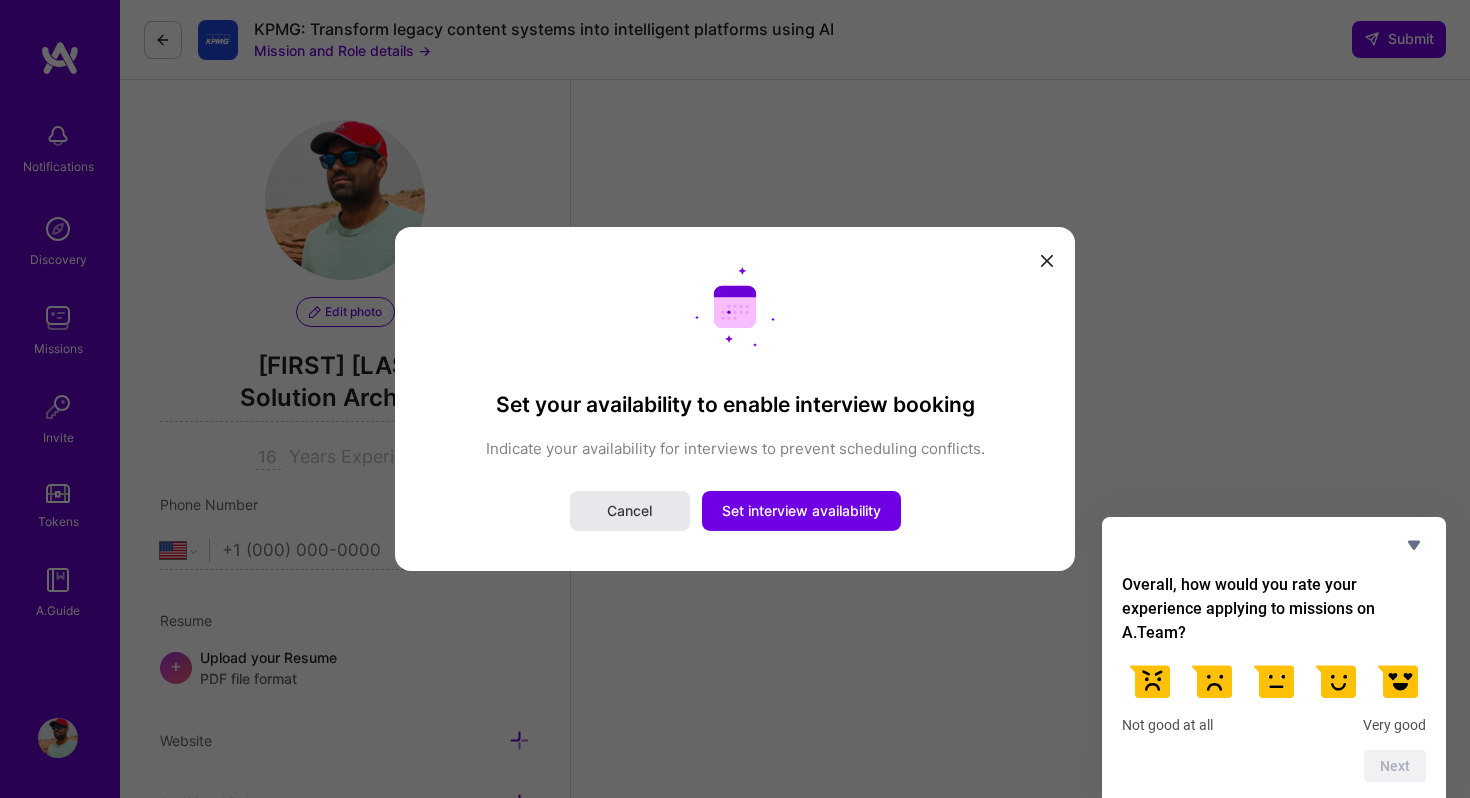 click on "Cancel" at bounding box center [629, 511] 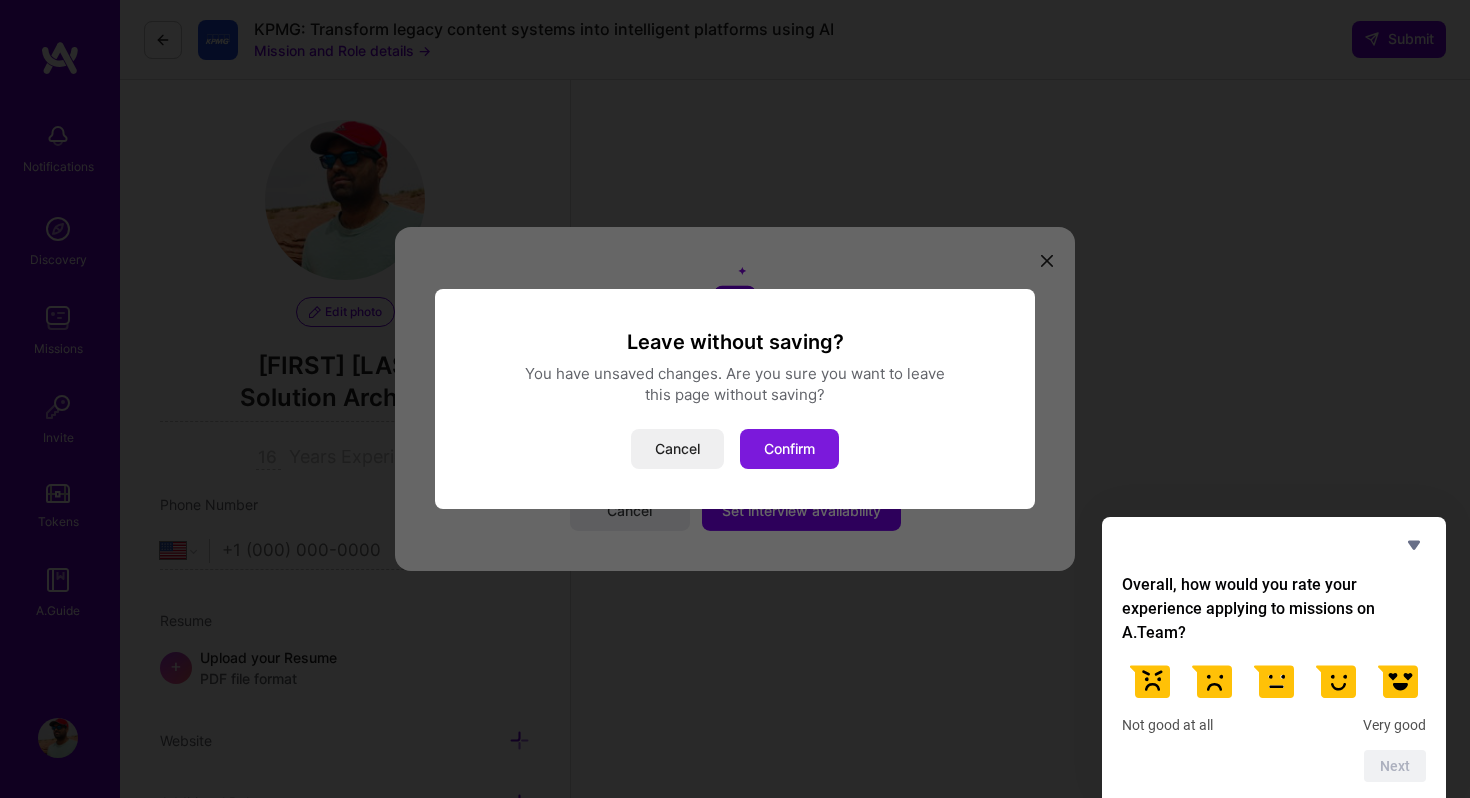 click on "Confirm" at bounding box center [789, 449] 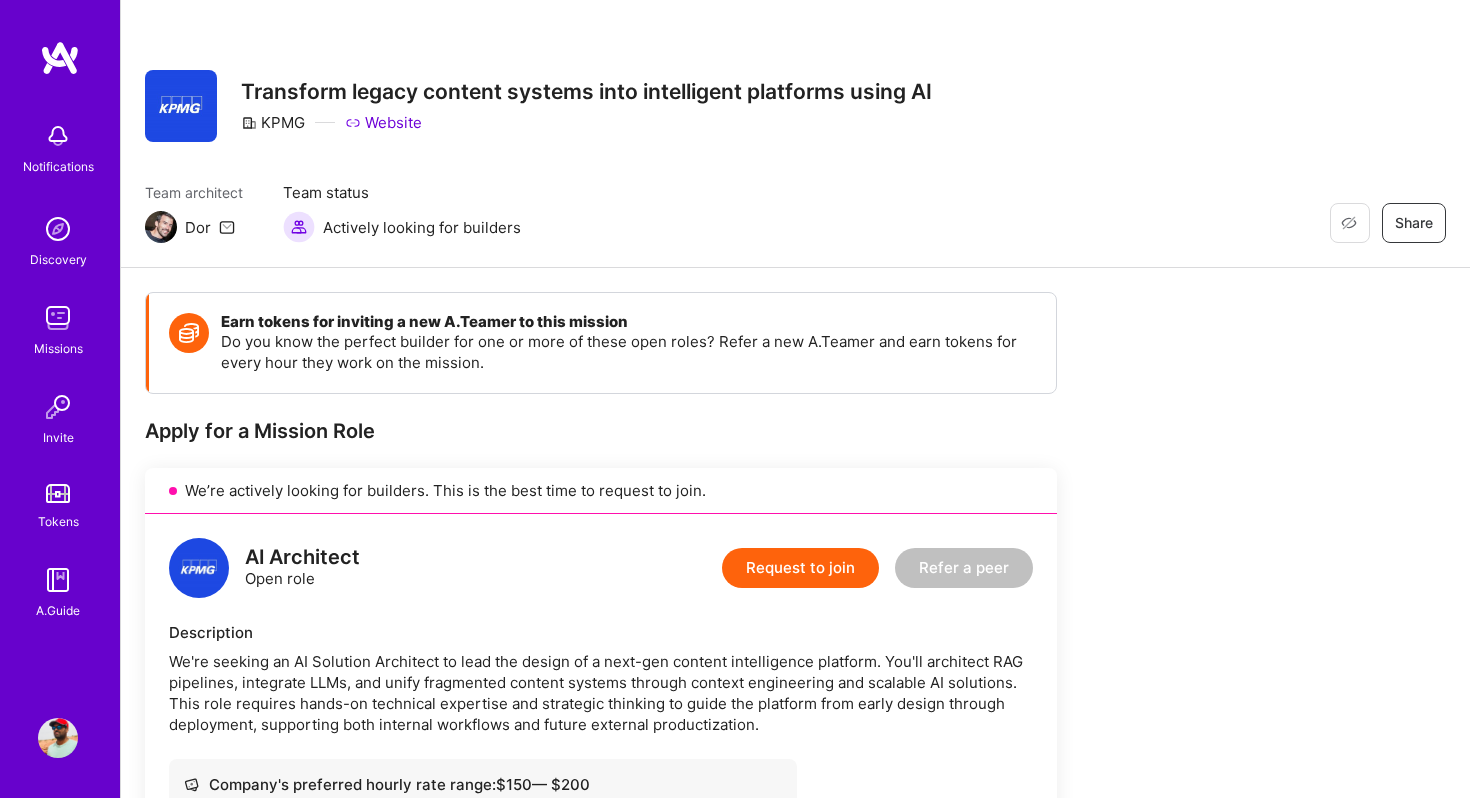 scroll, scrollTop: 71, scrollLeft: 0, axis: vertical 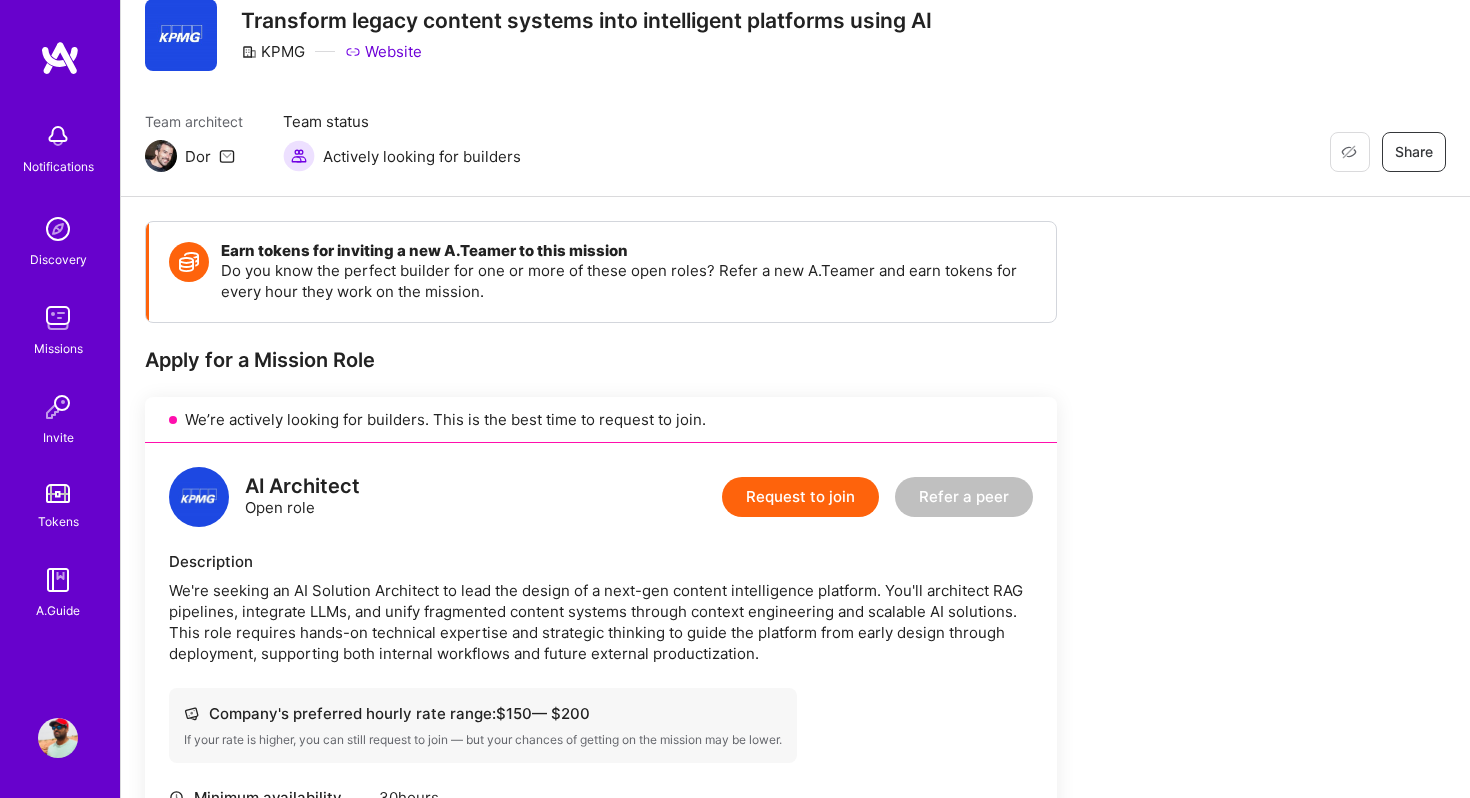 click on "Request to join" at bounding box center (800, 497) 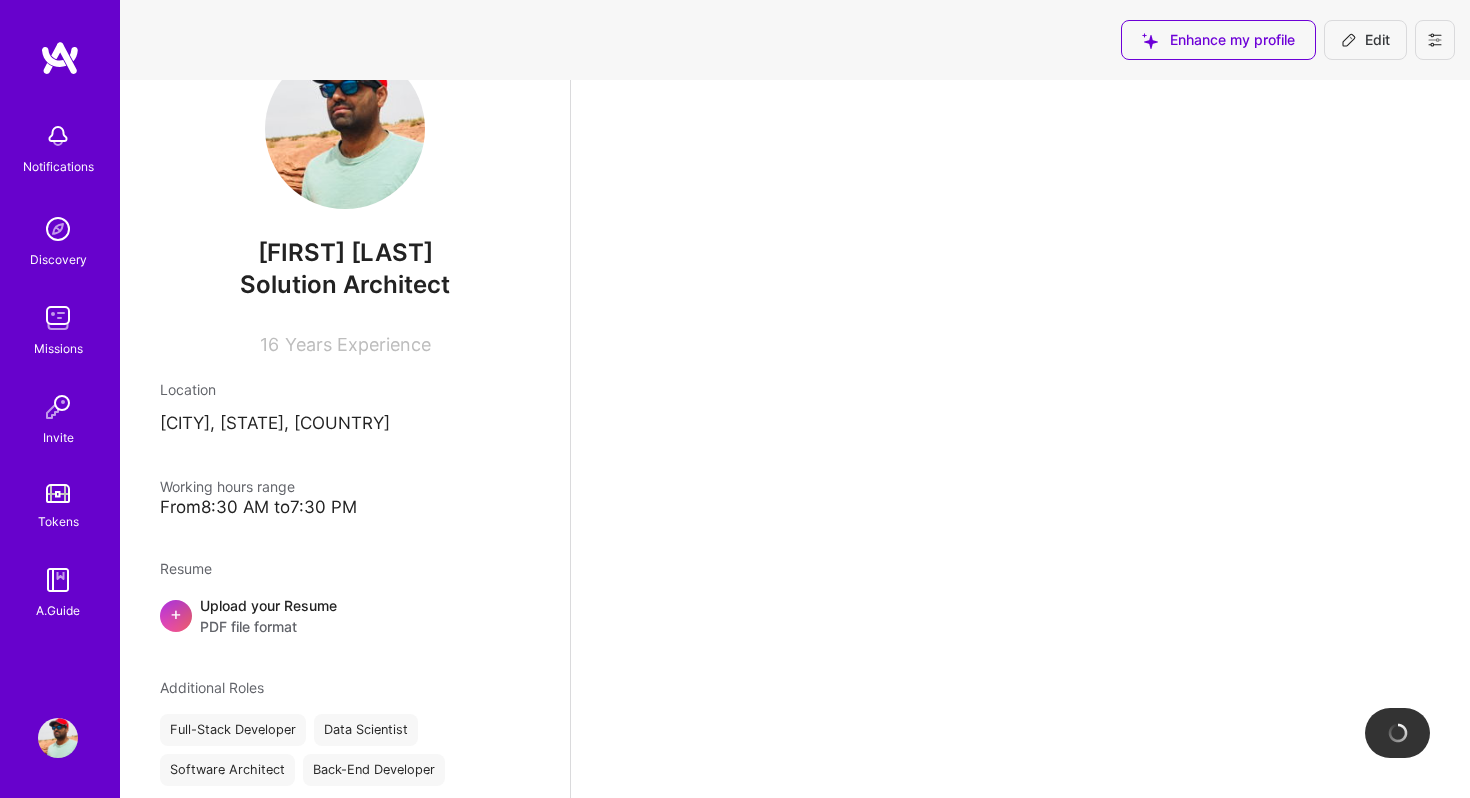 scroll, scrollTop: 0, scrollLeft: 0, axis: both 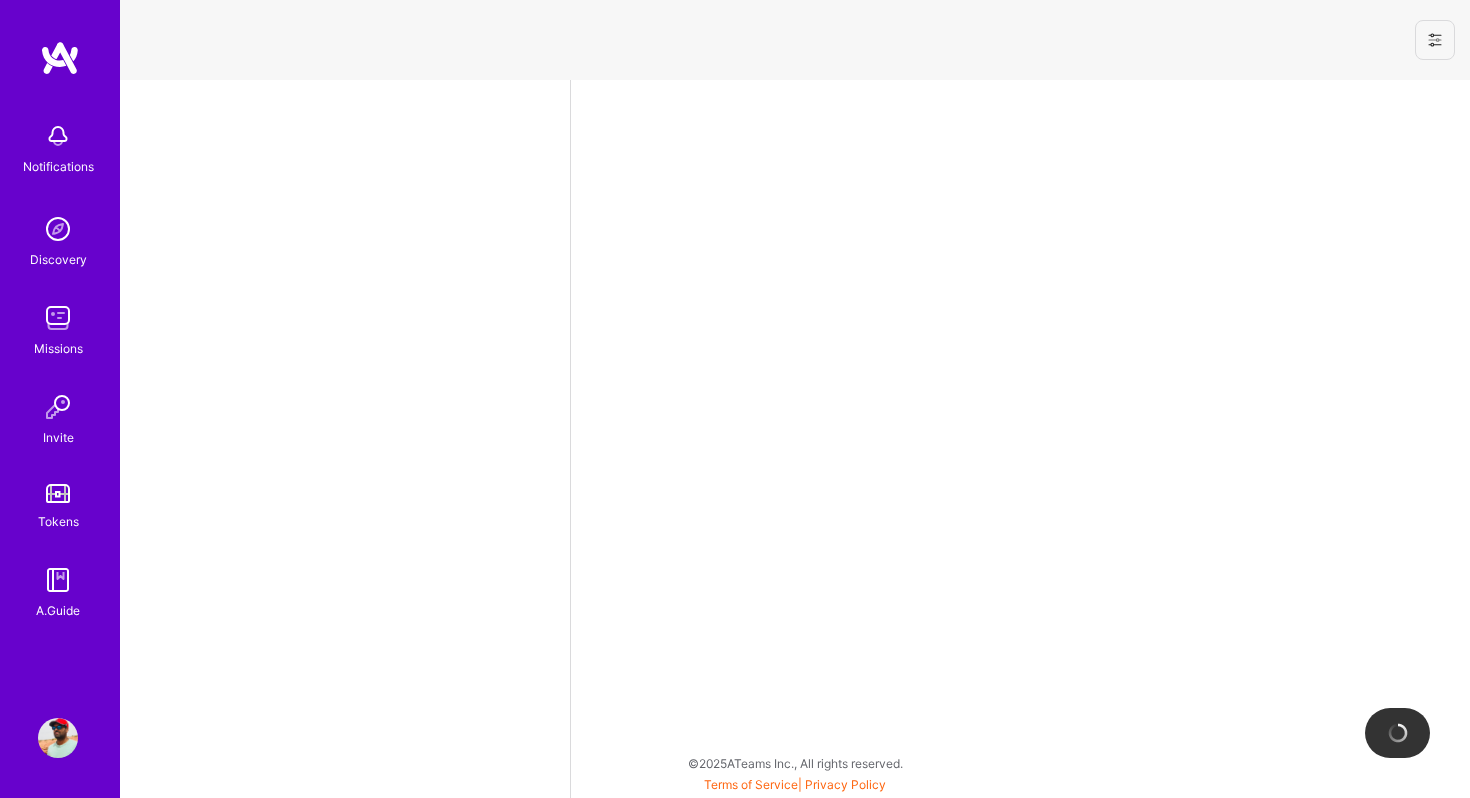 select on "US" 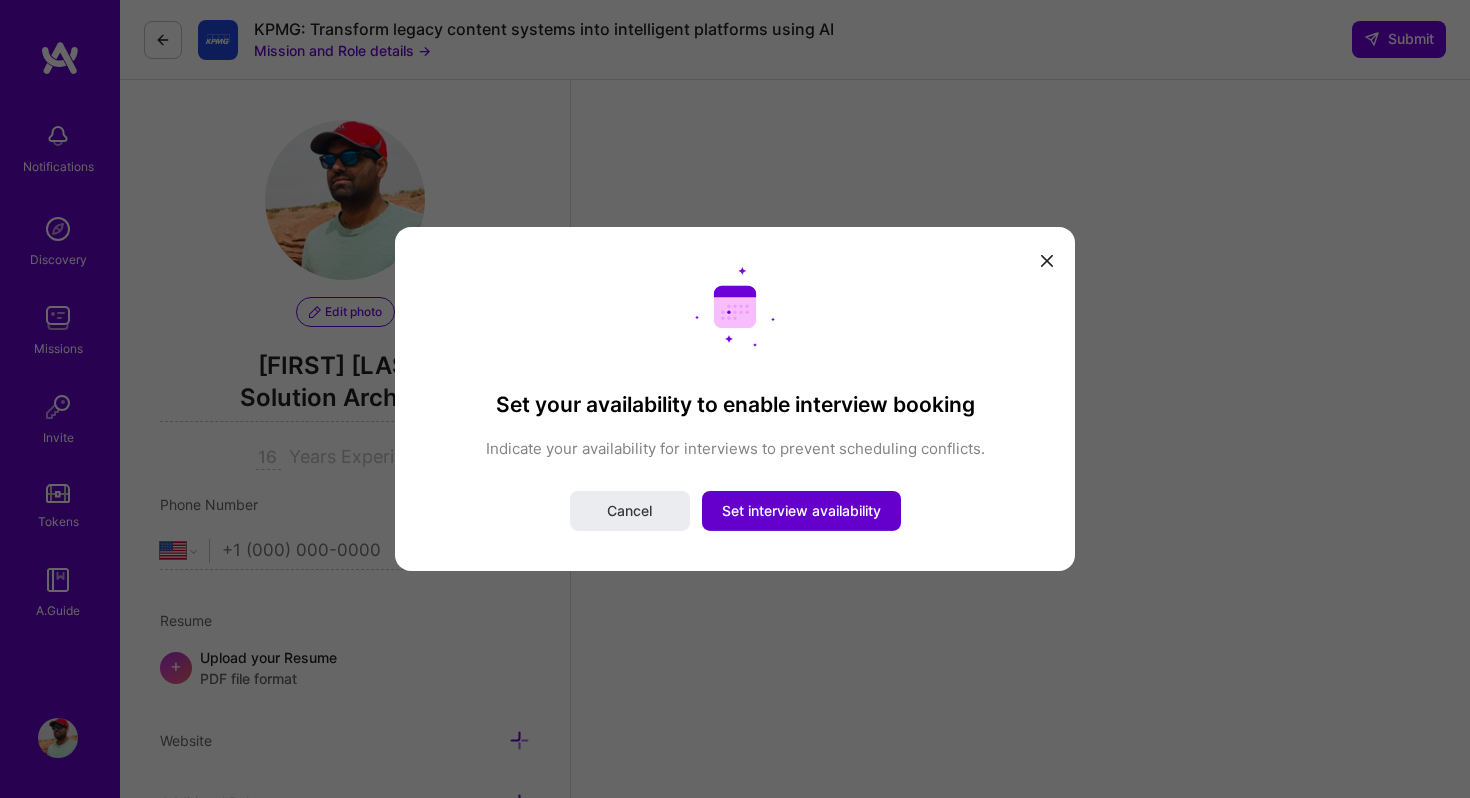 click on "Set interview availability" at bounding box center [801, 511] 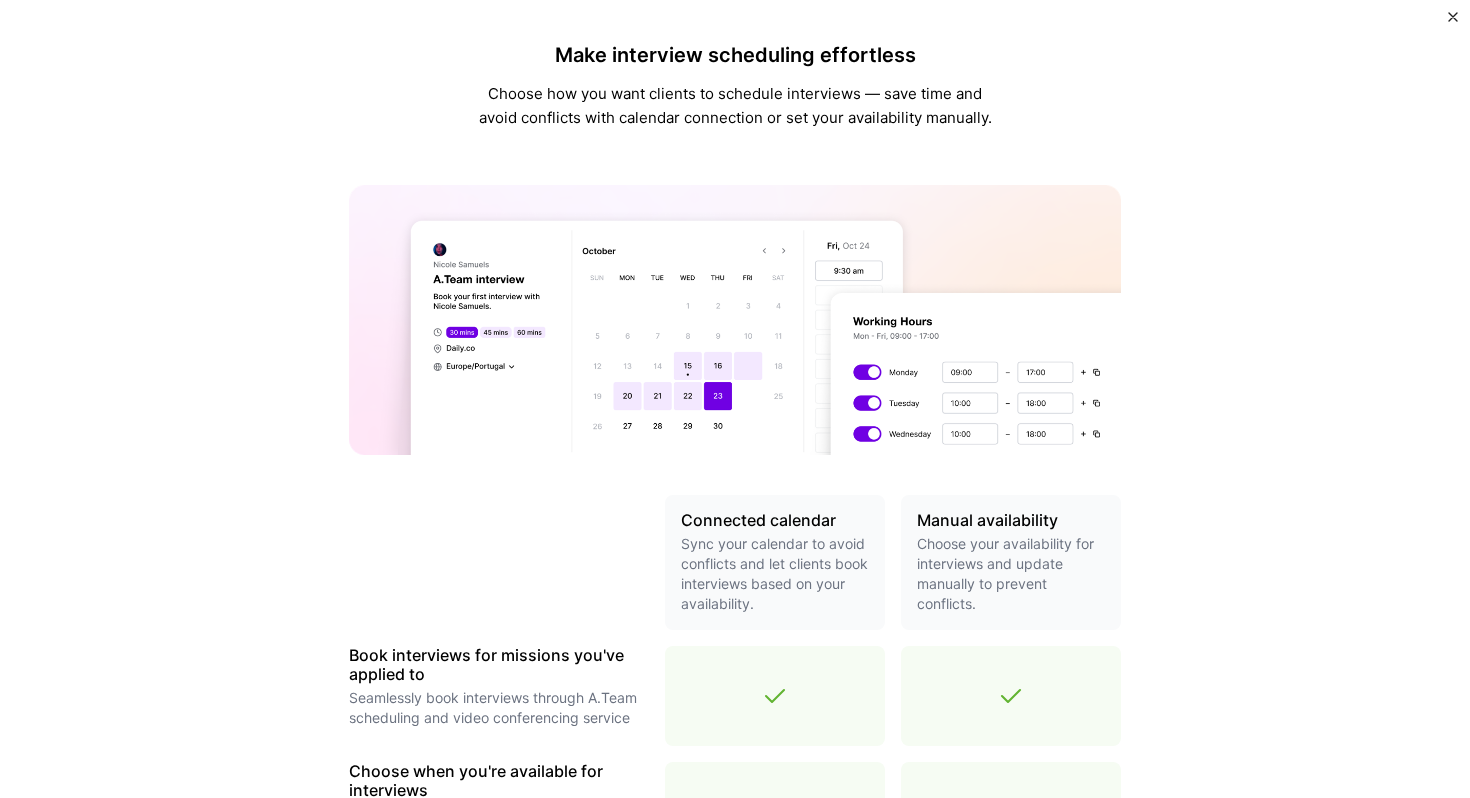scroll, scrollTop: 603, scrollLeft: 0, axis: vertical 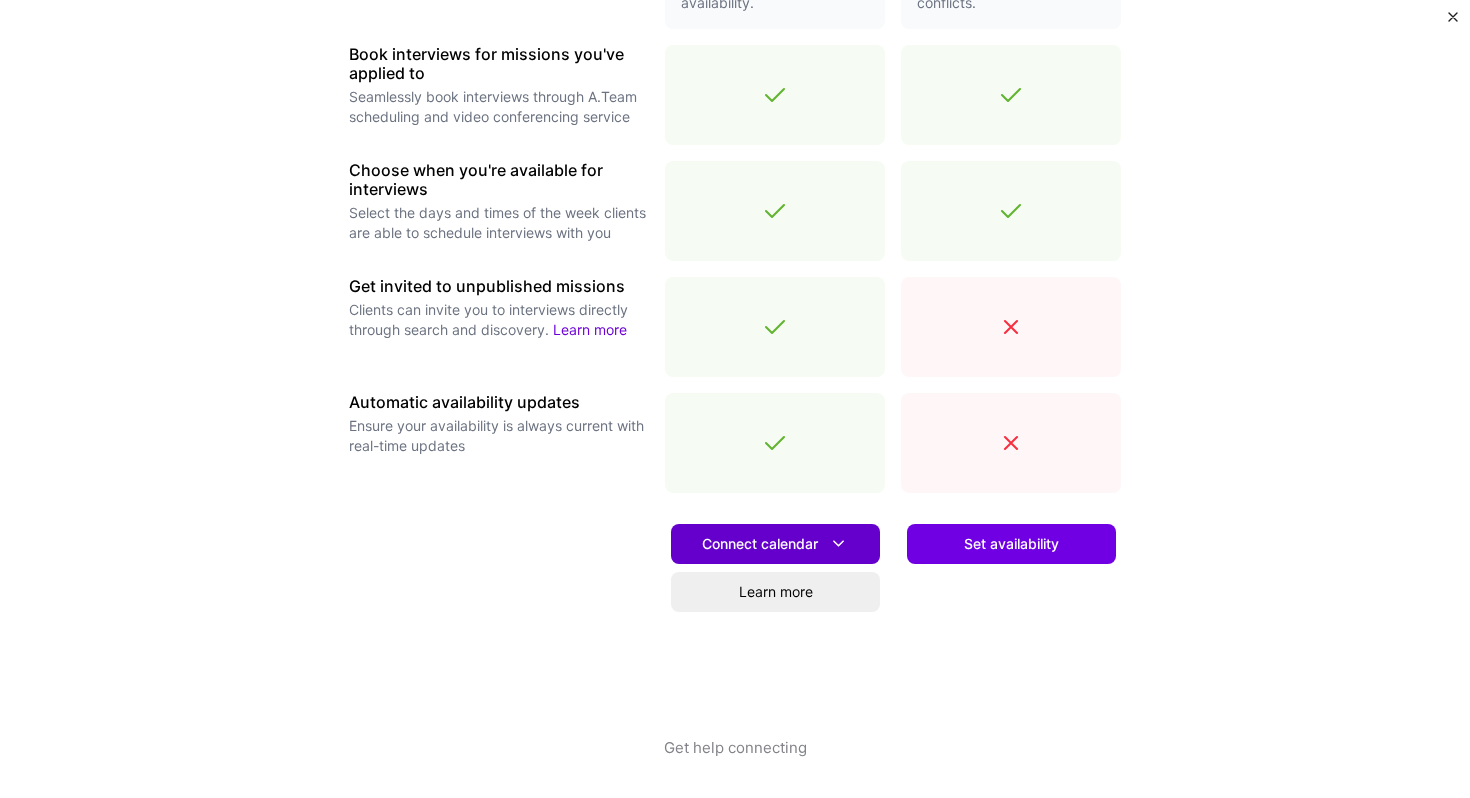 click on "Connect calendar" at bounding box center [775, 543] 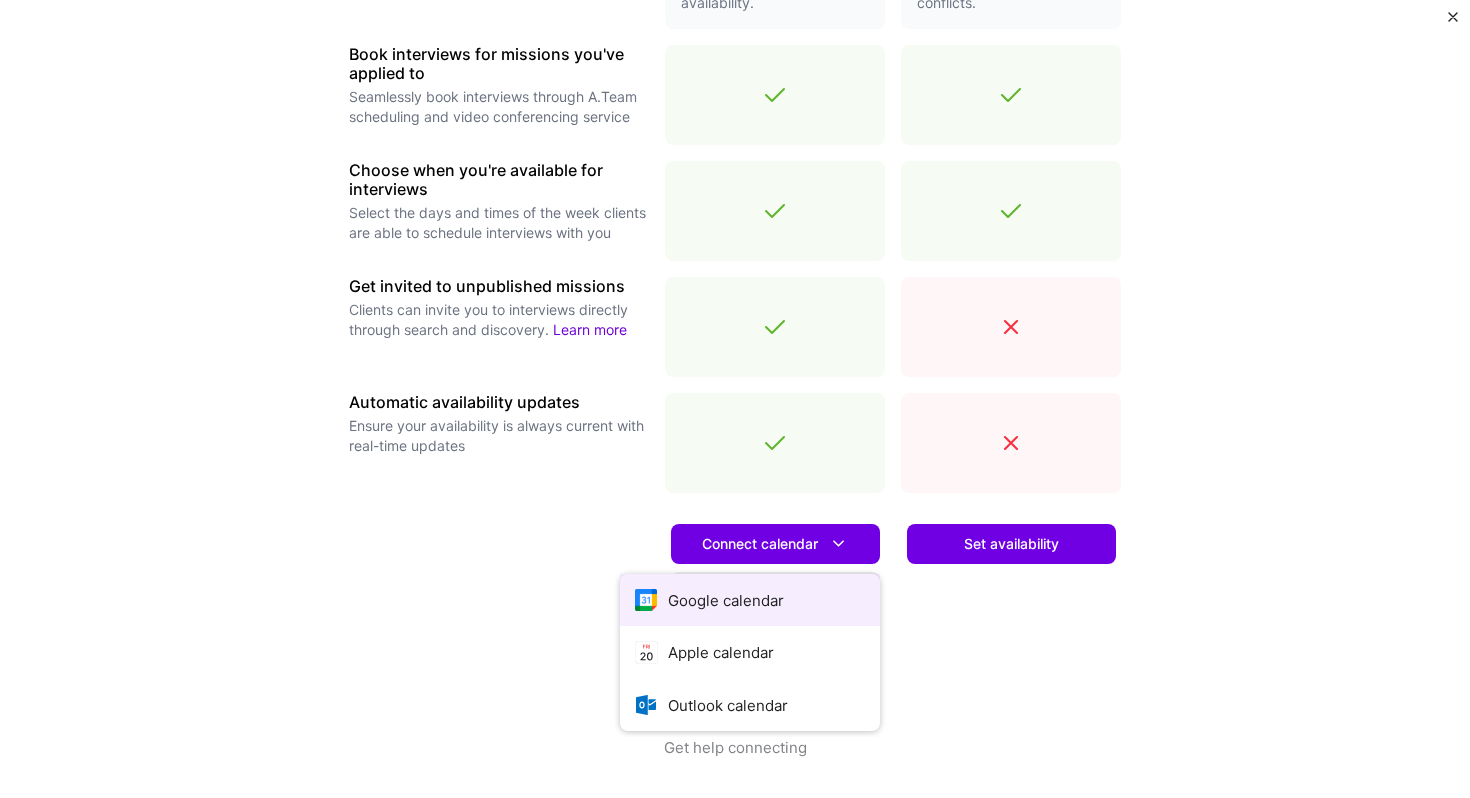 click on "Google calendar" at bounding box center [750, 600] 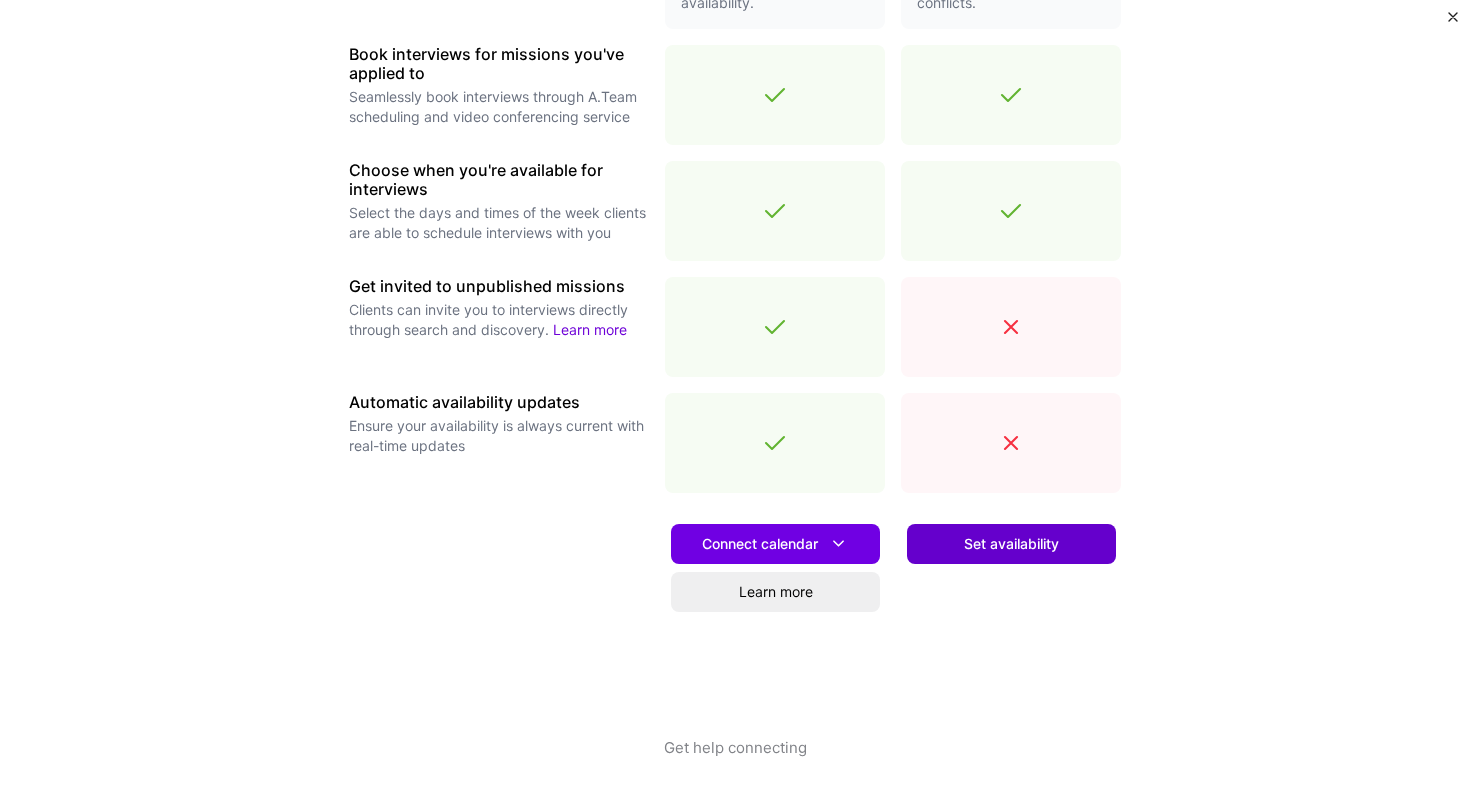 click on "Set availability" at bounding box center (1011, 544) 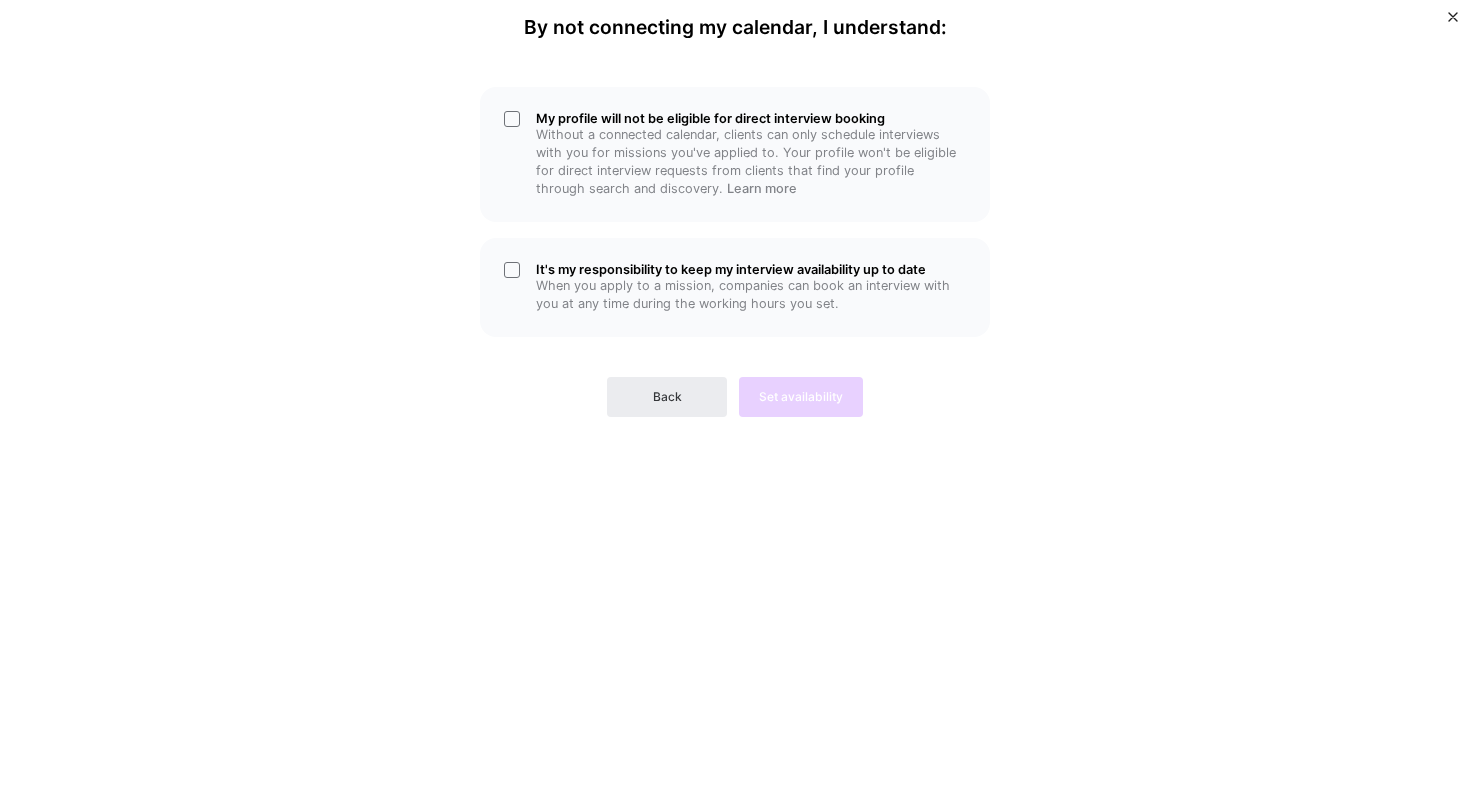 scroll, scrollTop: 0, scrollLeft: 0, axis: both 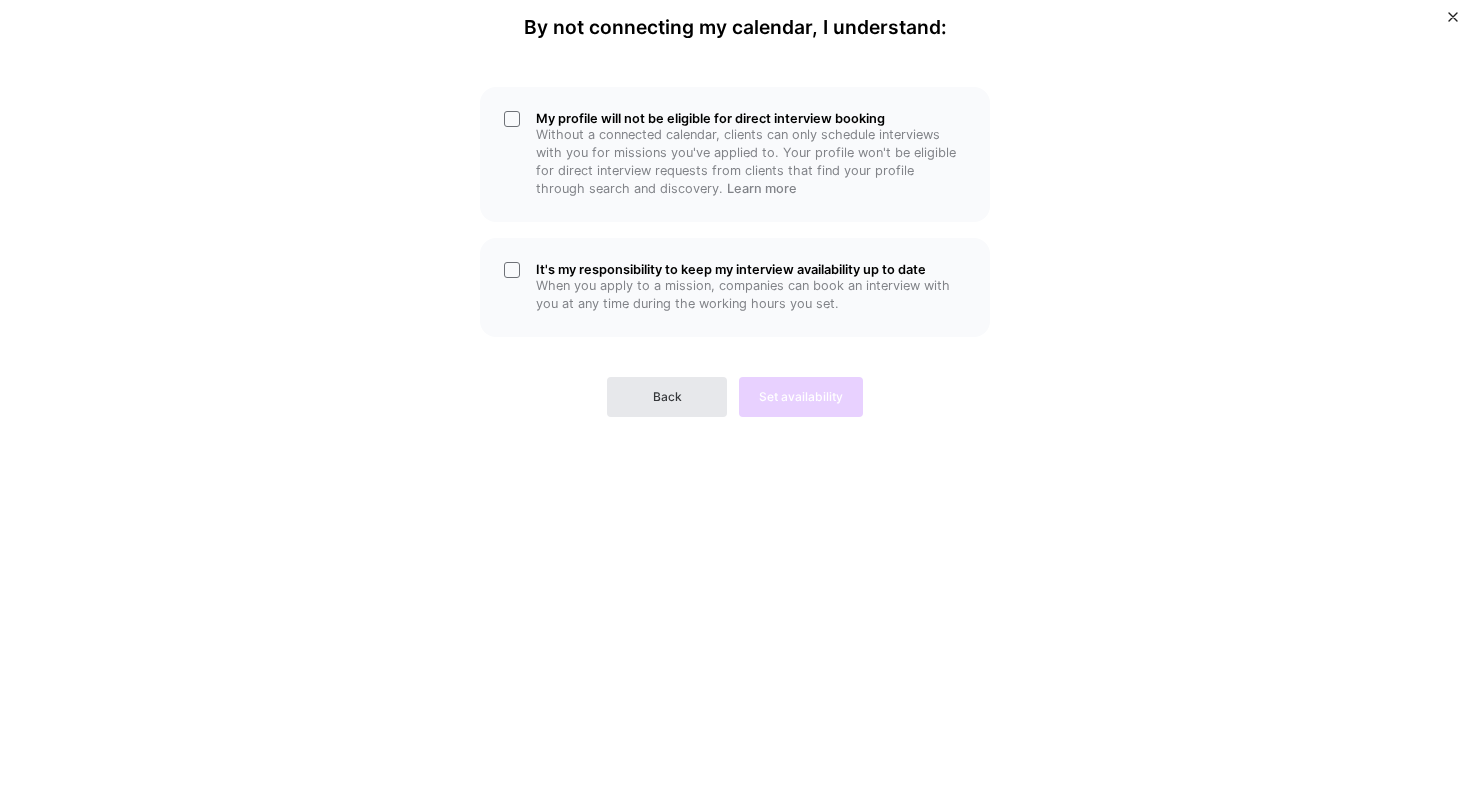 click on "Back" at bounding box center [667, 397] 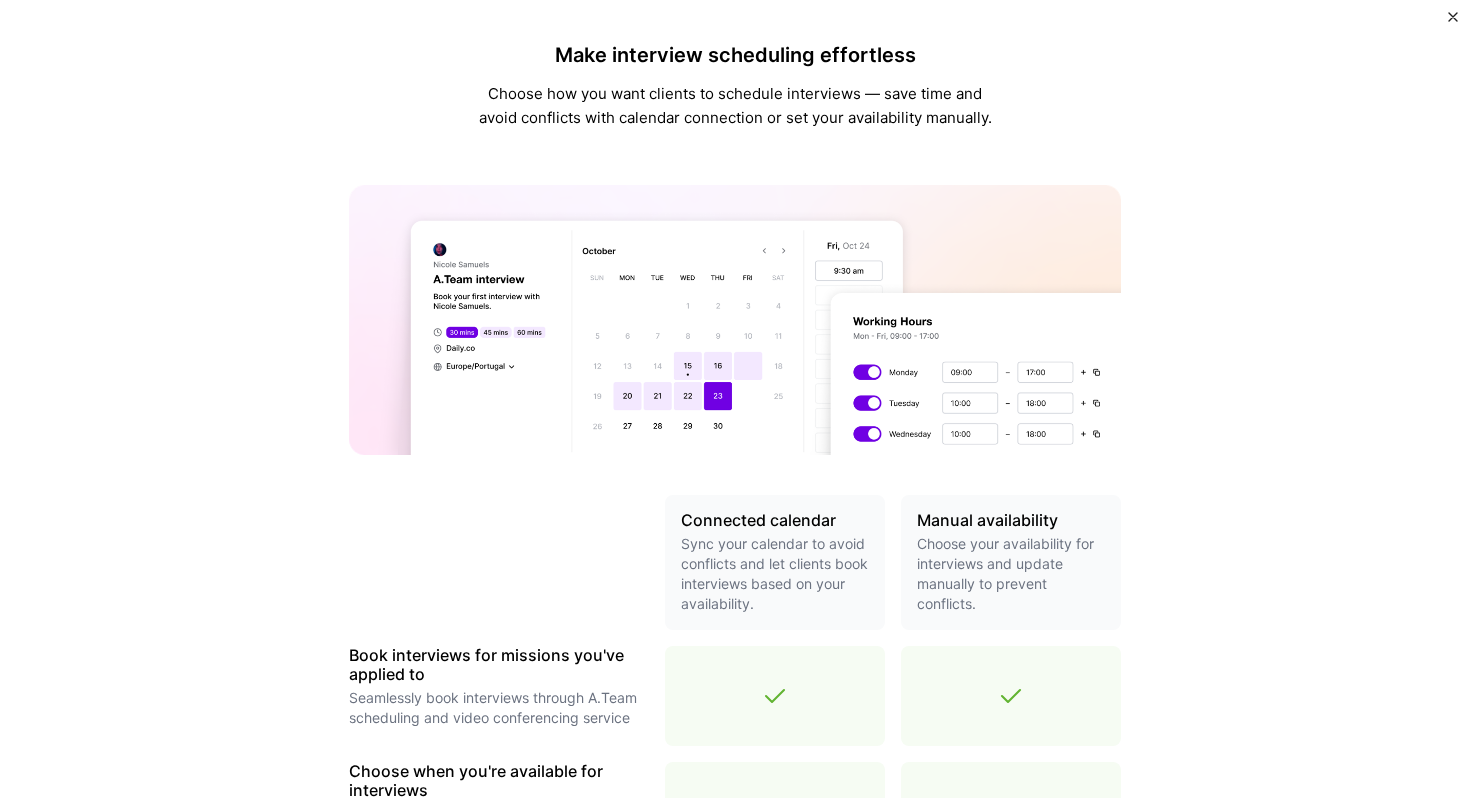 scroll, scrollTop: 603, scrollLeft: 0, axis: vertical 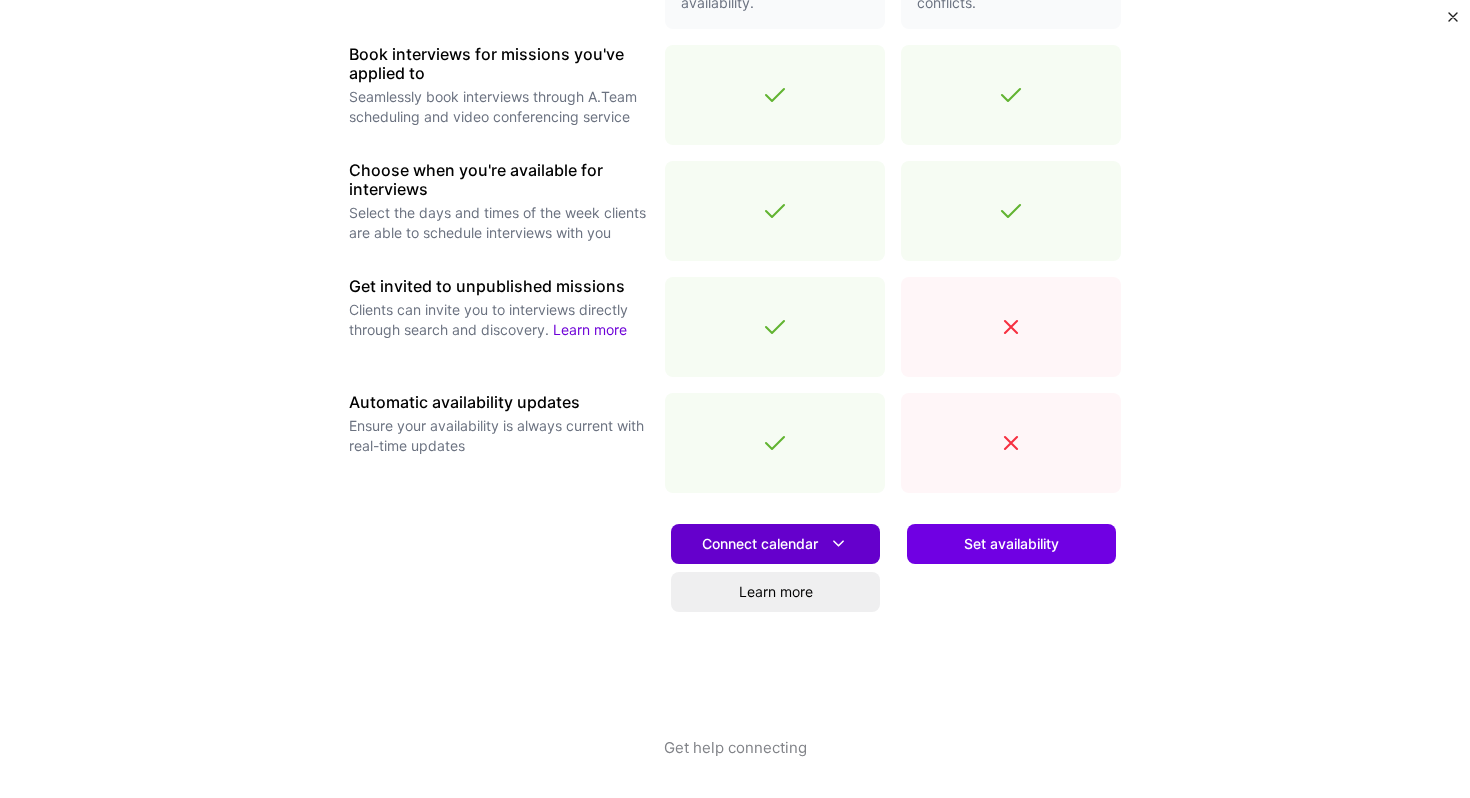 click on "Connect calendar" at bounding box center [775, 544] 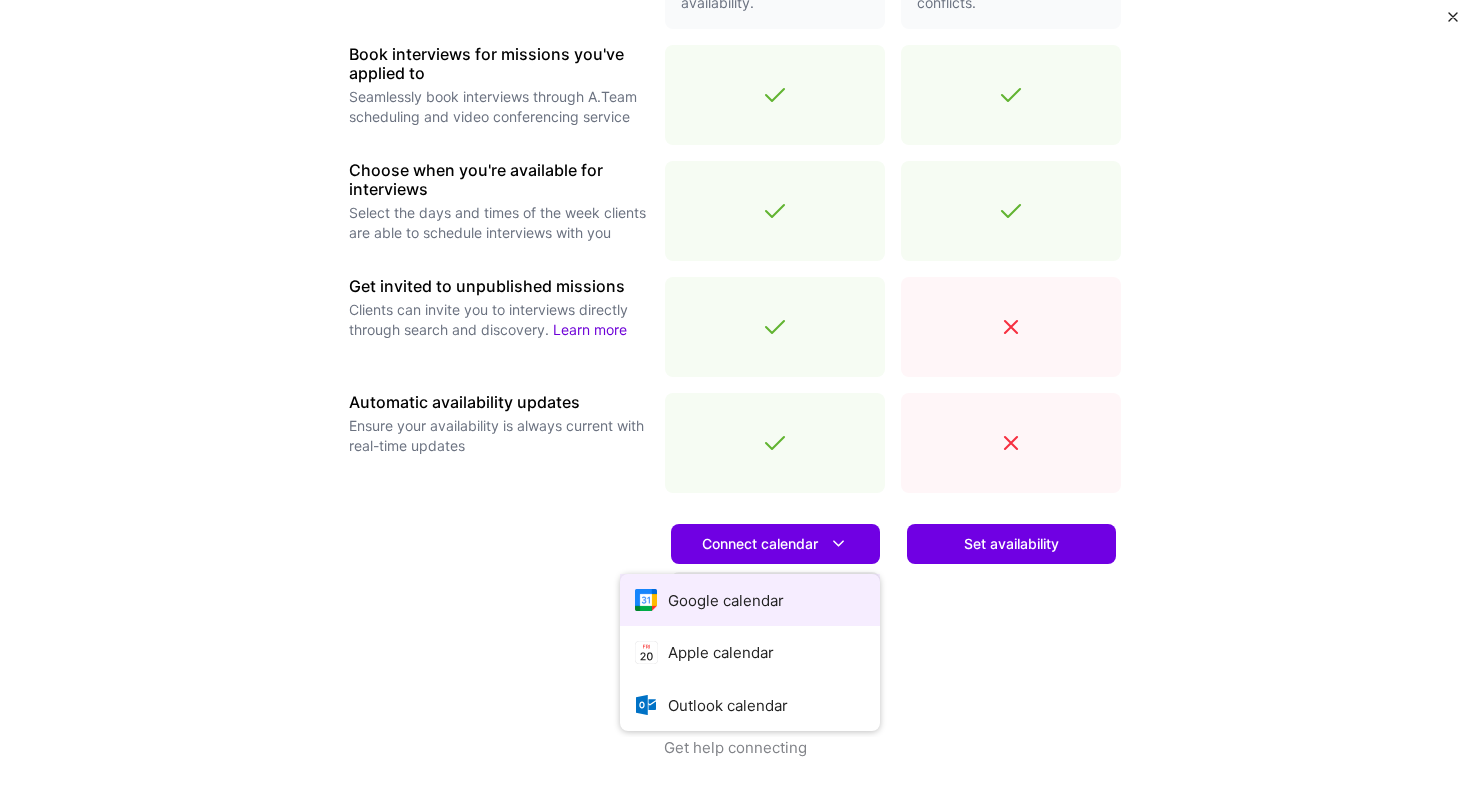 click on "Google calendar" at bounding box center (750, 600) 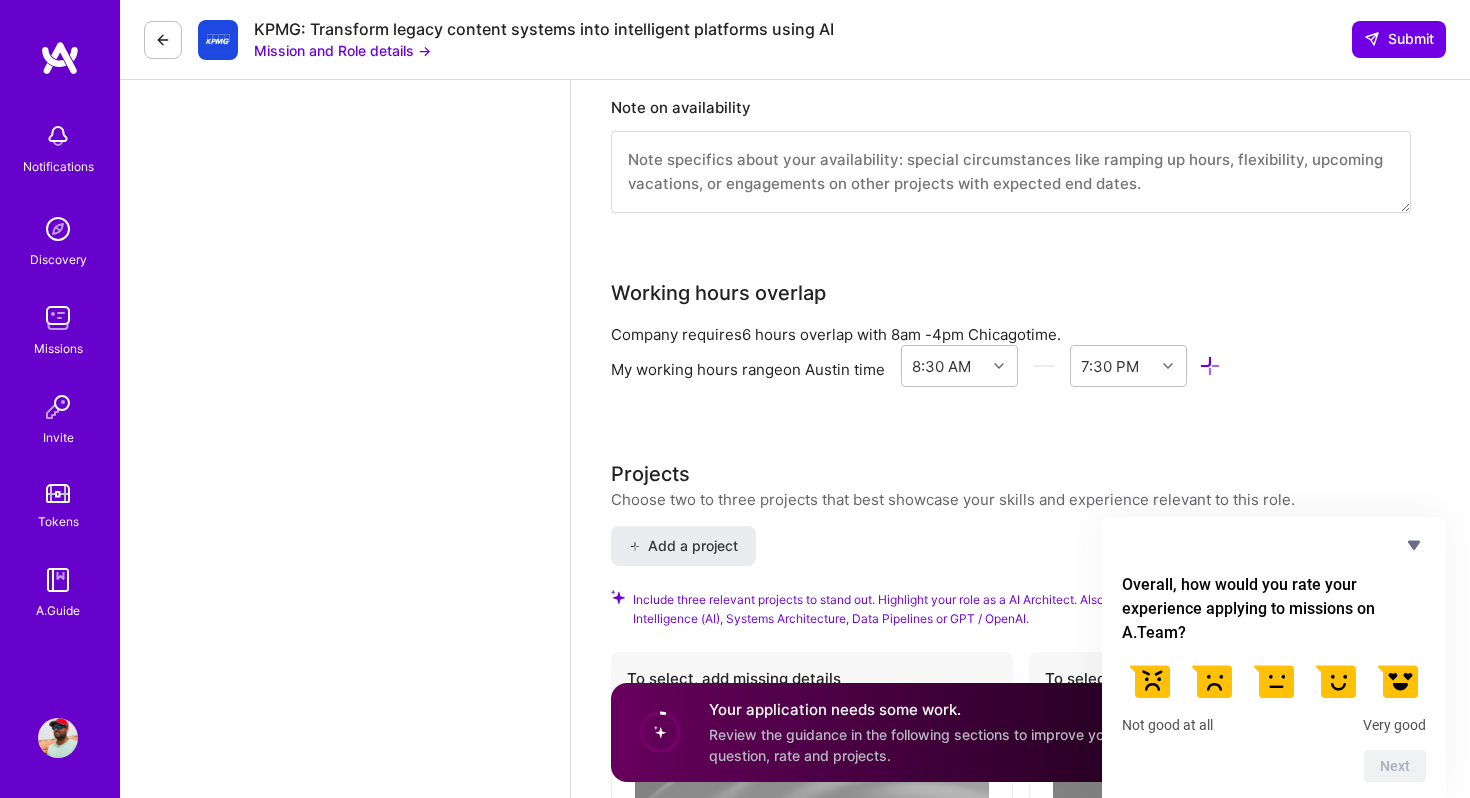 scroll, scrollTop: 2401, scrollLeft: 0, axis: vertical 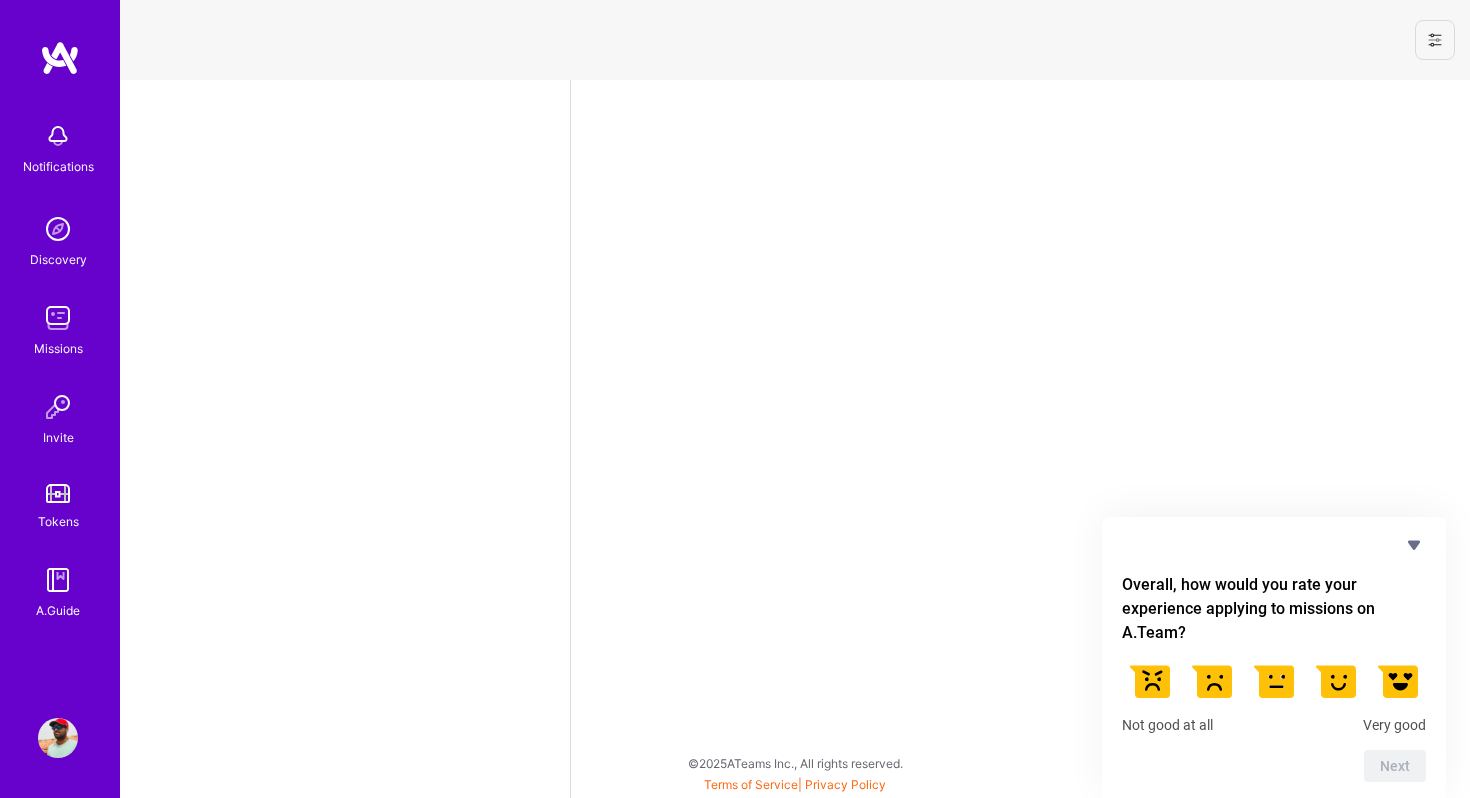 select on "US" 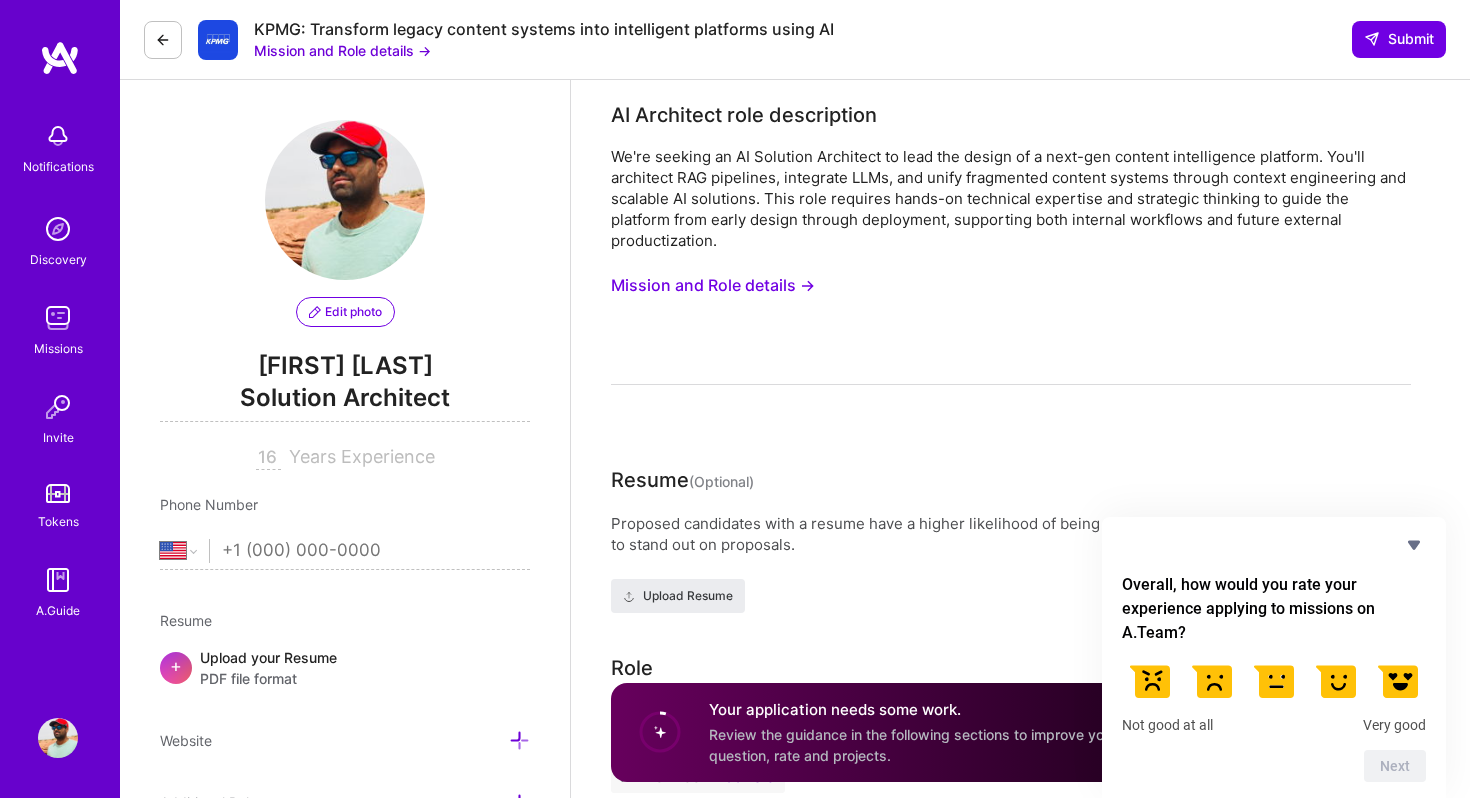 scroll, scrollTop: 0, scrollLeft: 0, axis: both 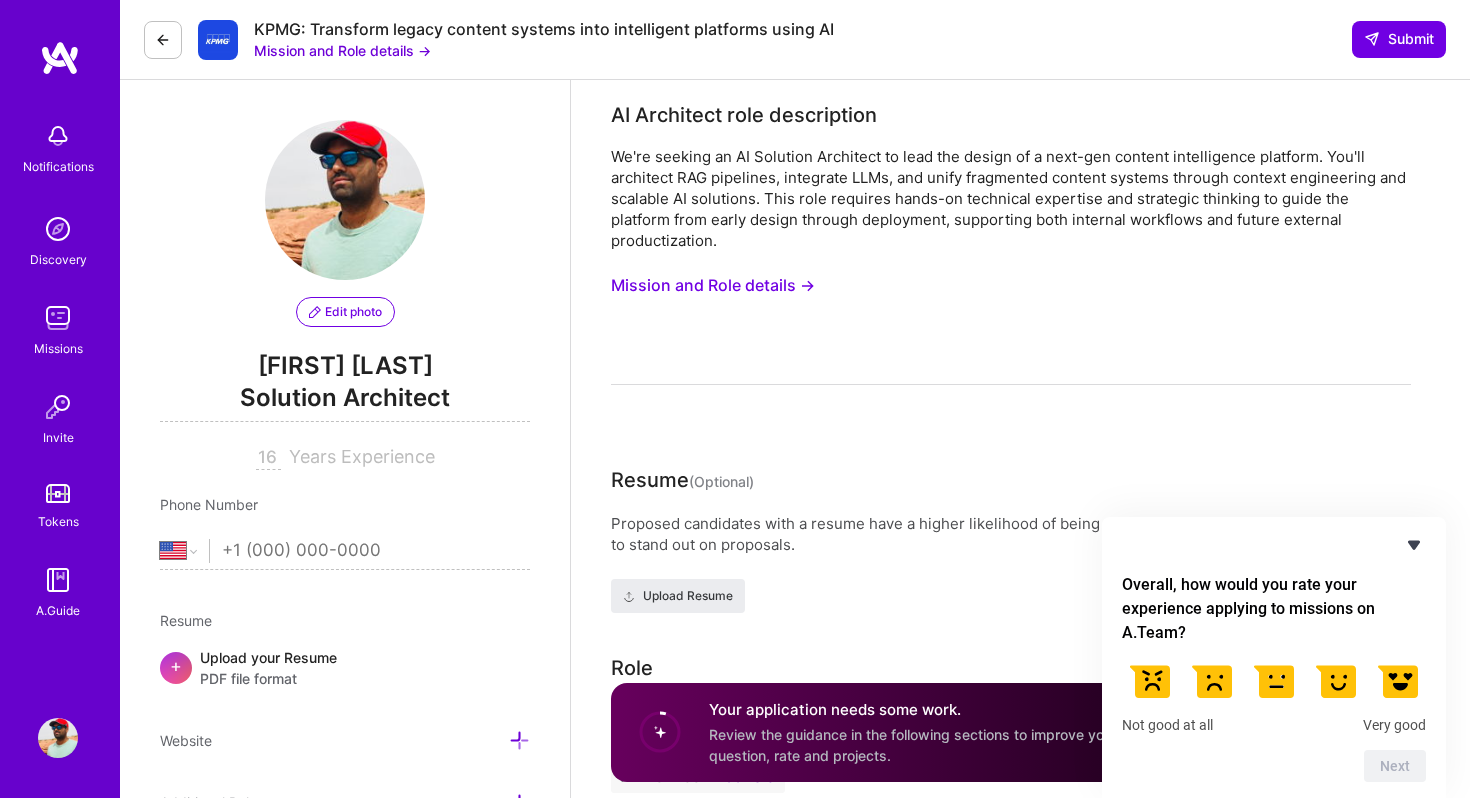 click 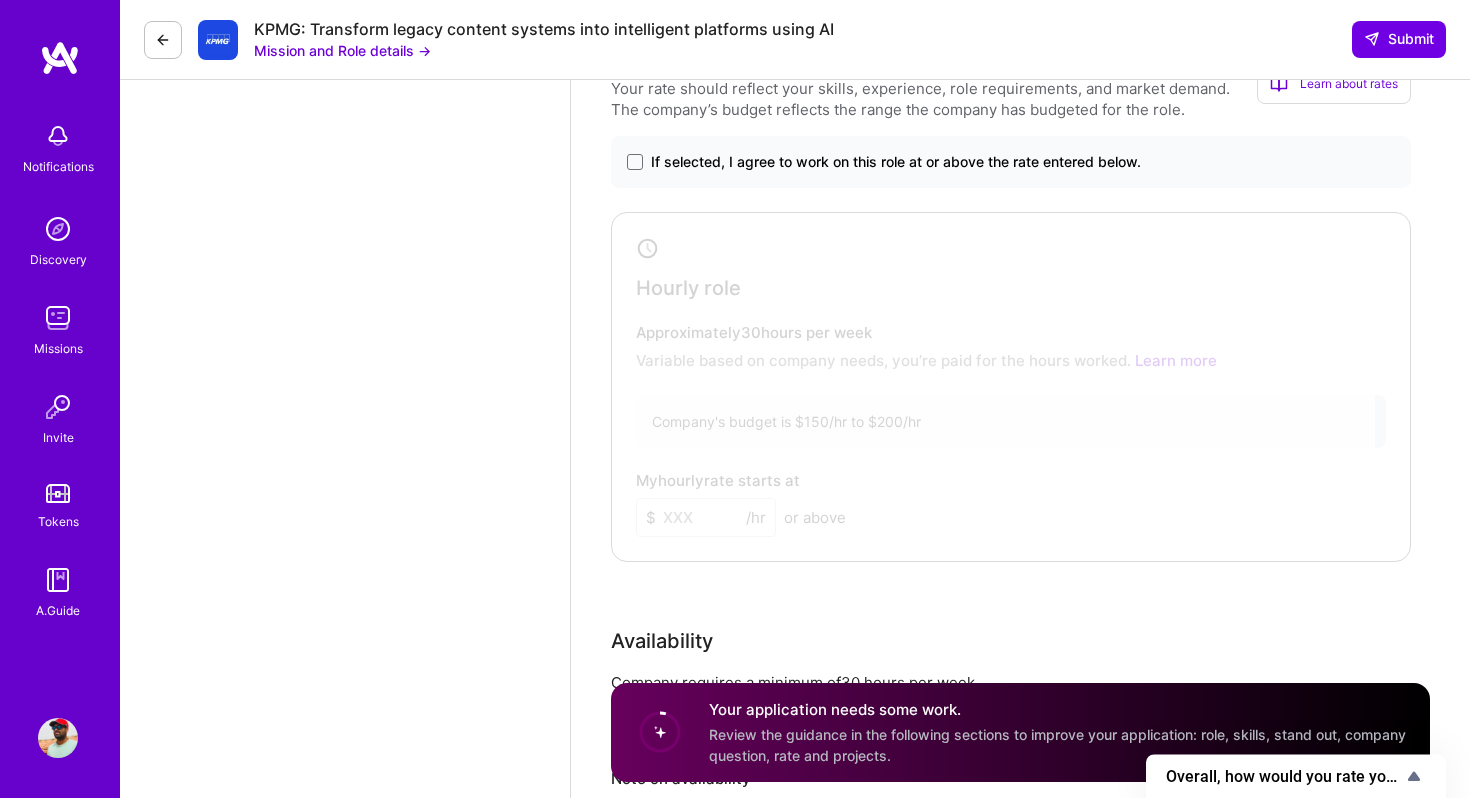scroll, scrollTop: 2012, scrollLeft: 0, axis: vertical 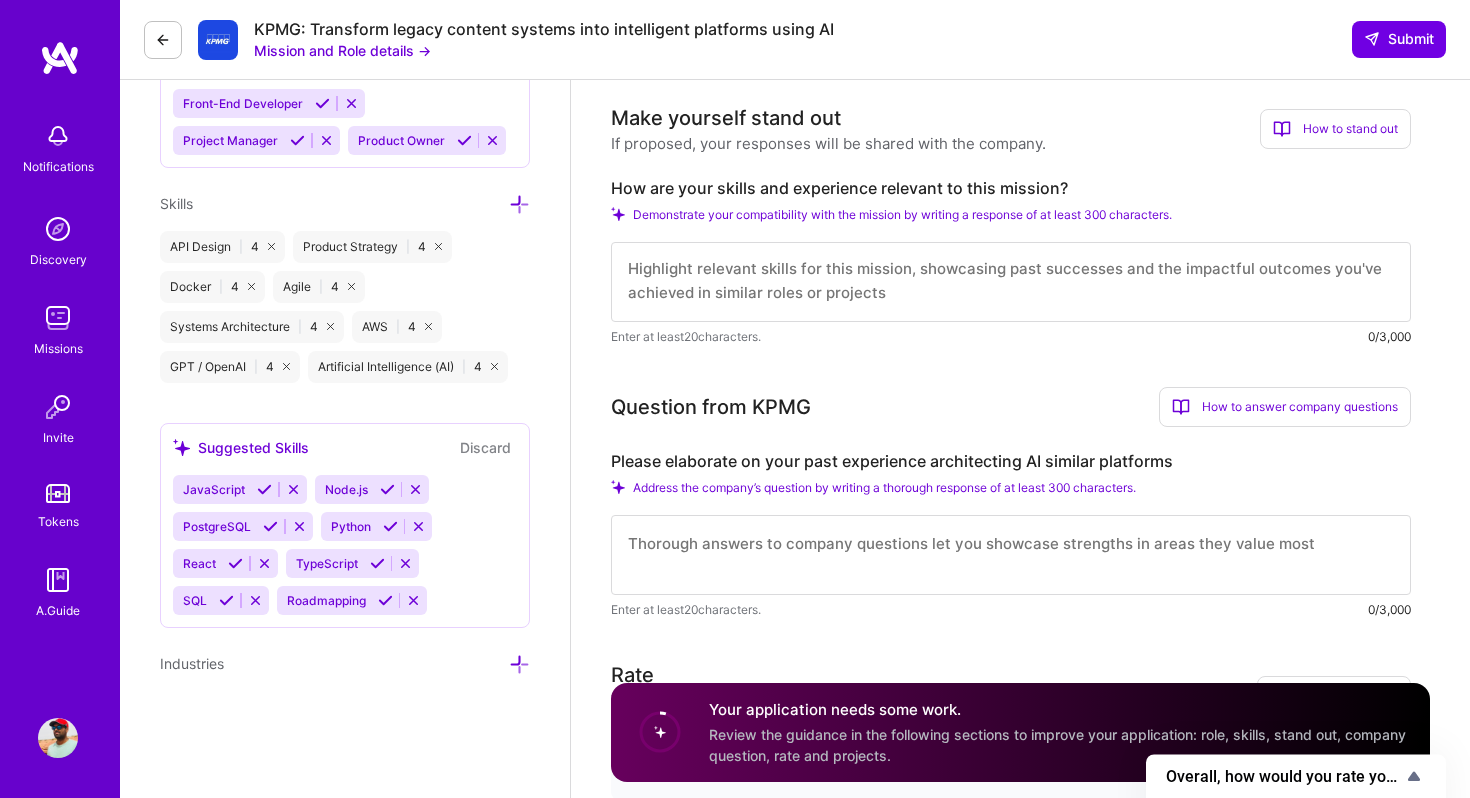 click at bounding box center [1011, 555] 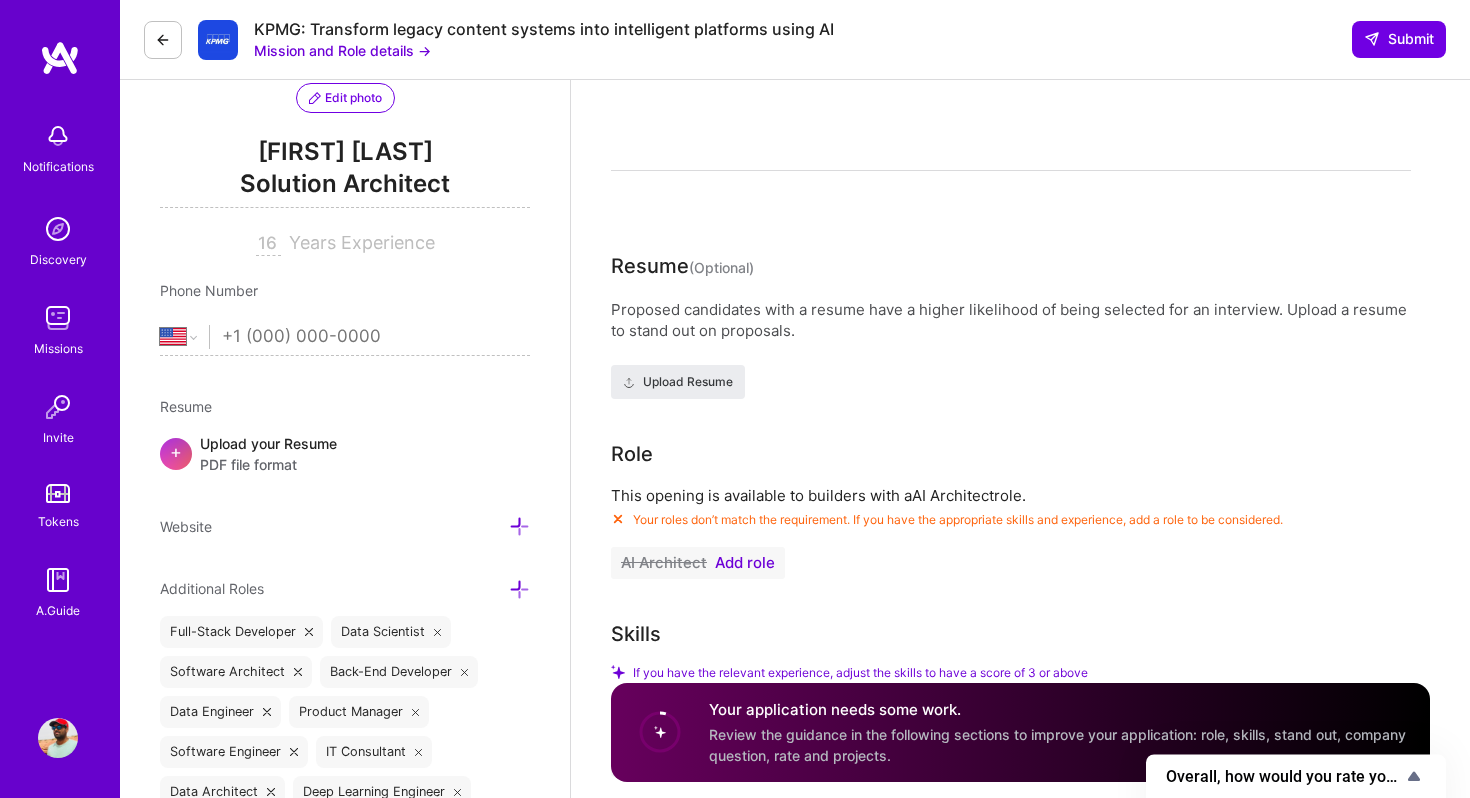 scroll, scrollTop: 217, scrollLeft: 0, axis: vertical 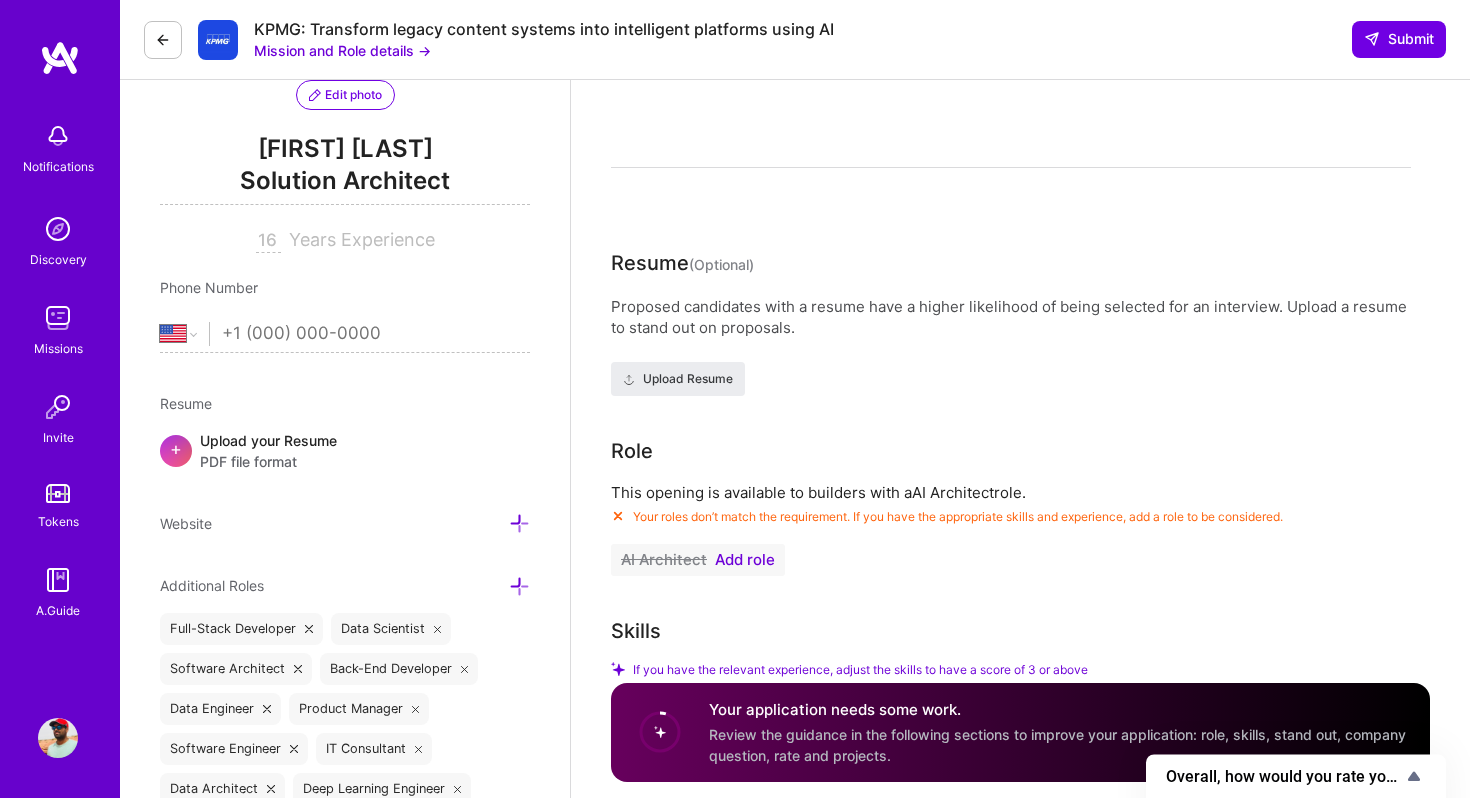 click on "Add role" at bounding box center [745, 560] 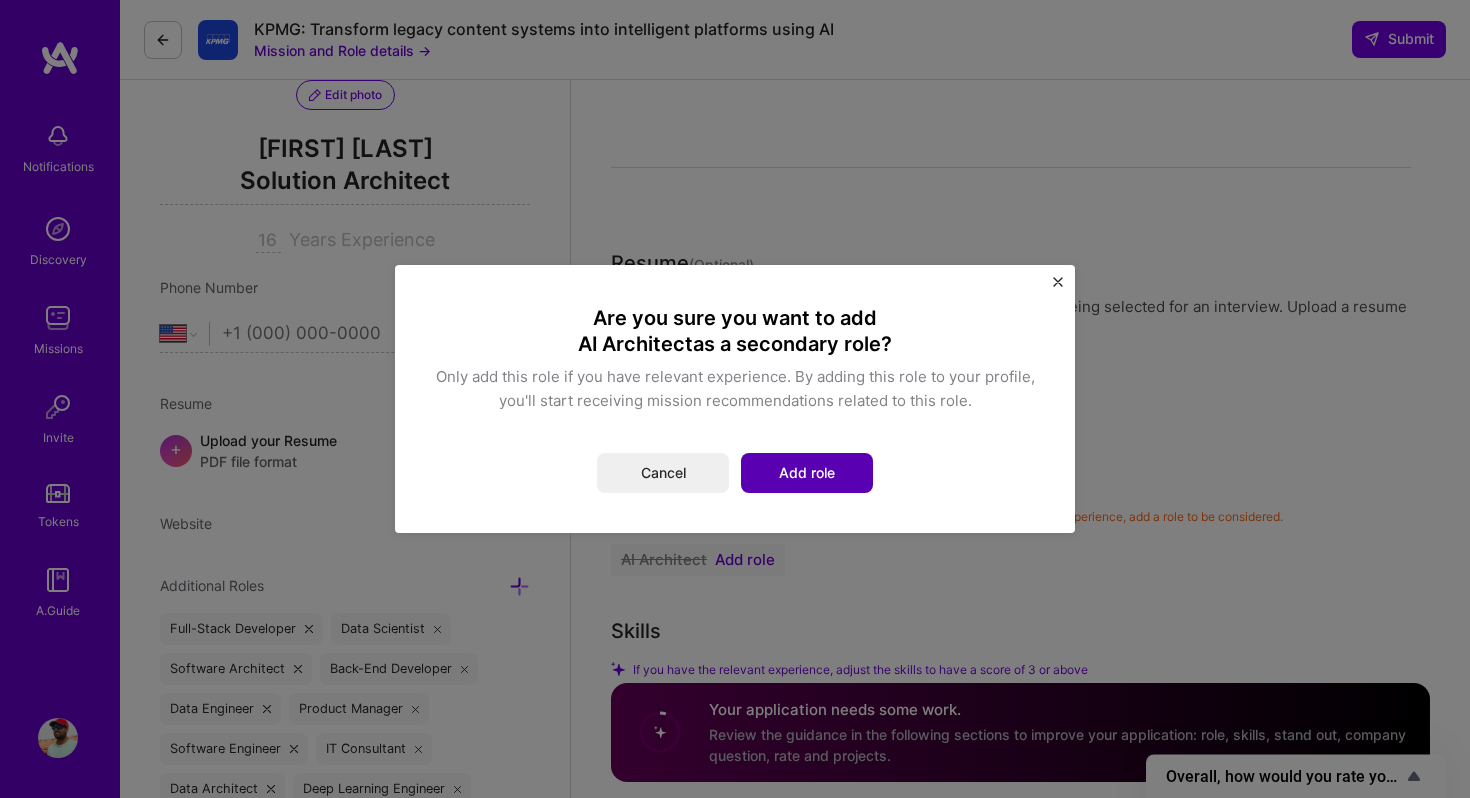 click on "Add role" at bounding box center [807, 473] 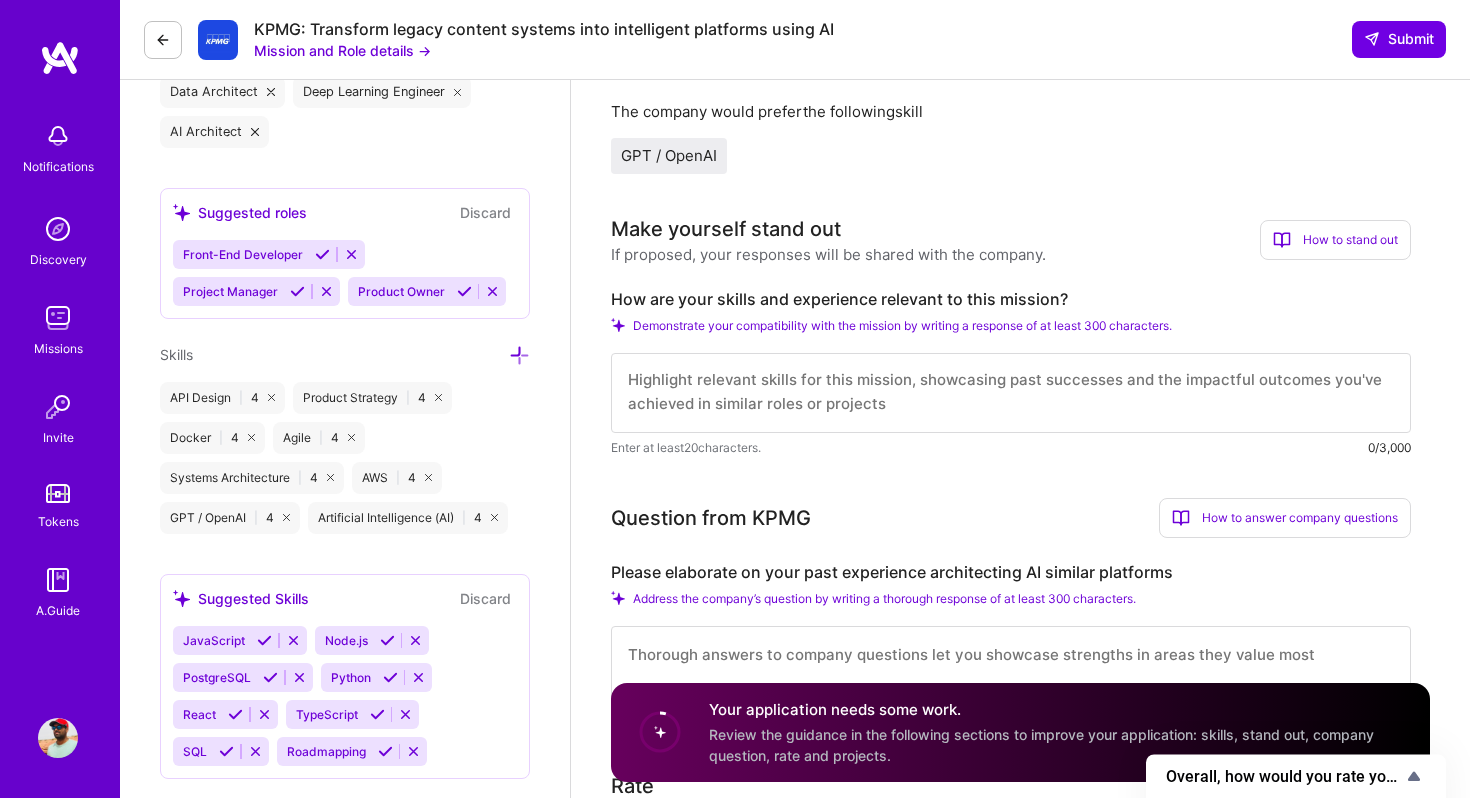 scroll, scrollTop: 915, scrollLeft: 0, axis: vertical 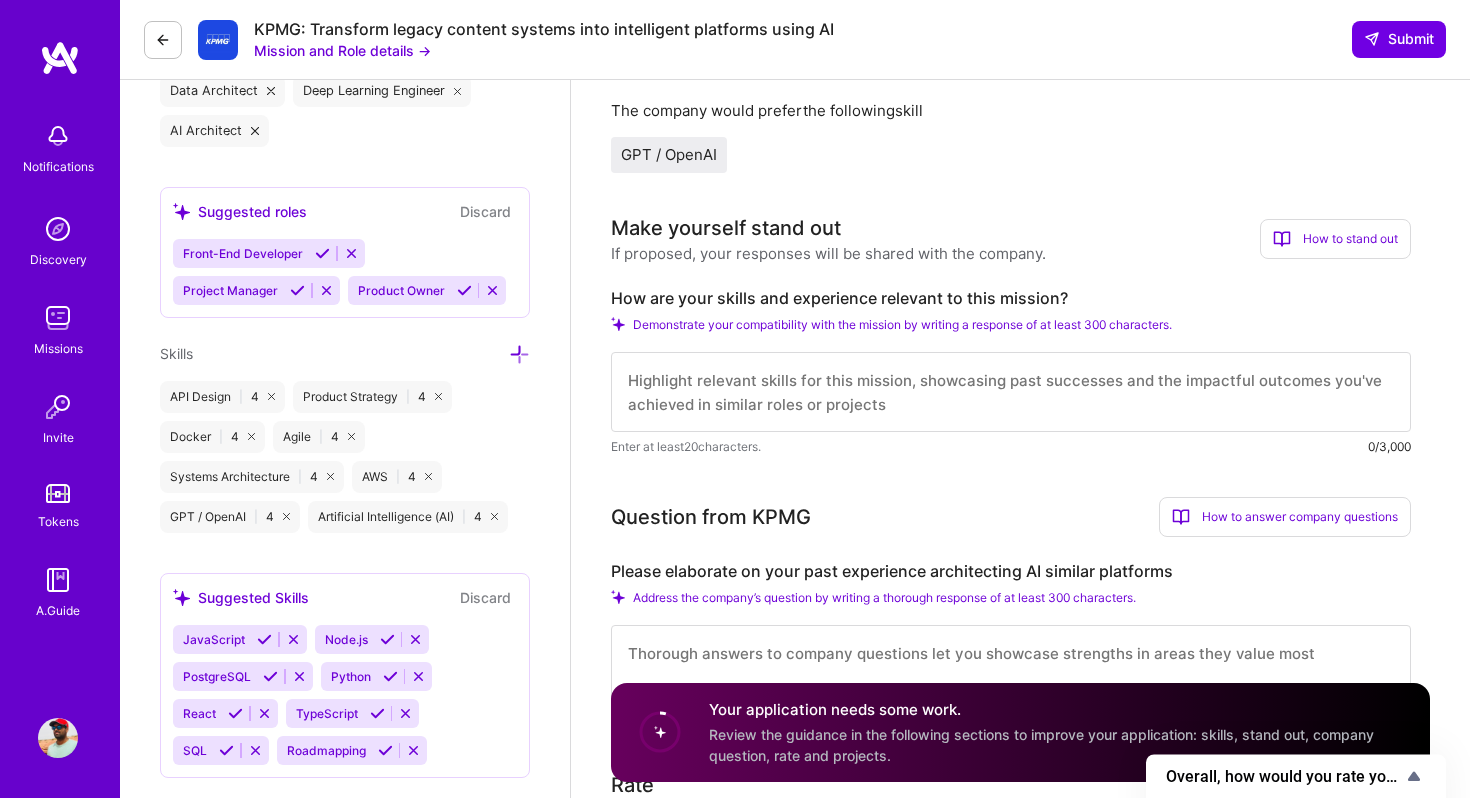 click at bounding box center (1011, 392) 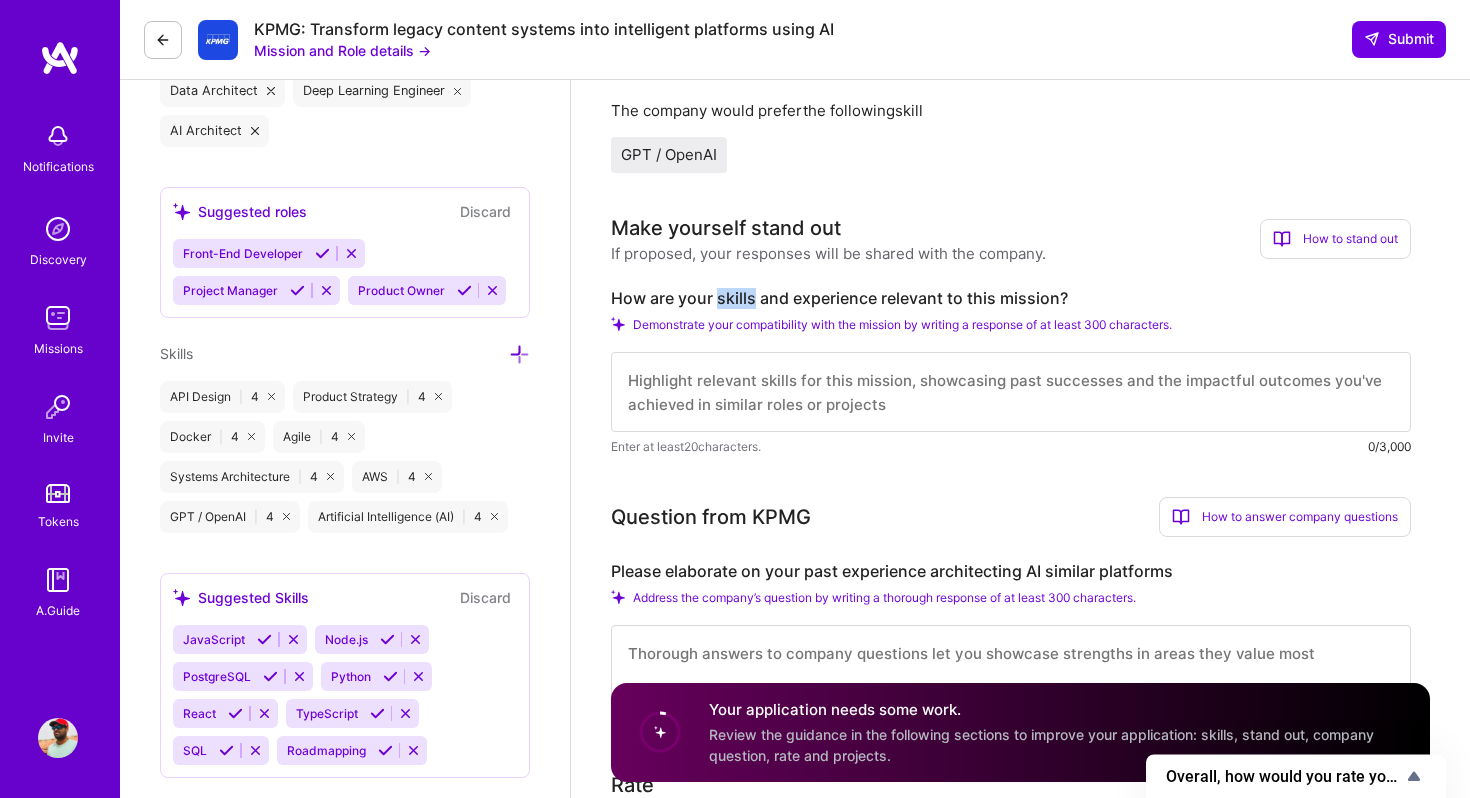 click on "How are your skills and experience relevant to this mission?" at bounding box center (1011, 298) 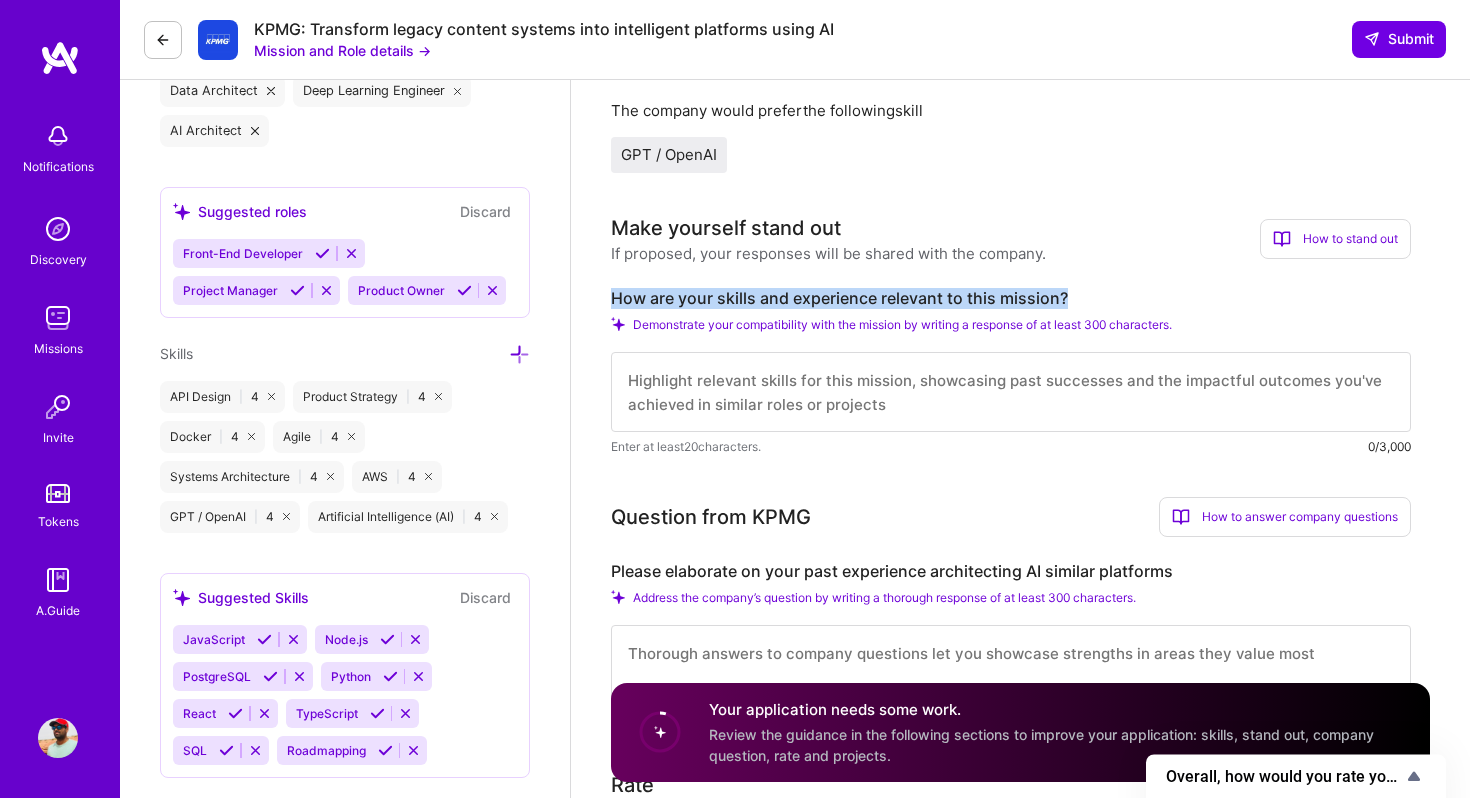 click on "How are your skills and experience relevant to this mission?" at bounding box center [1011, 298] 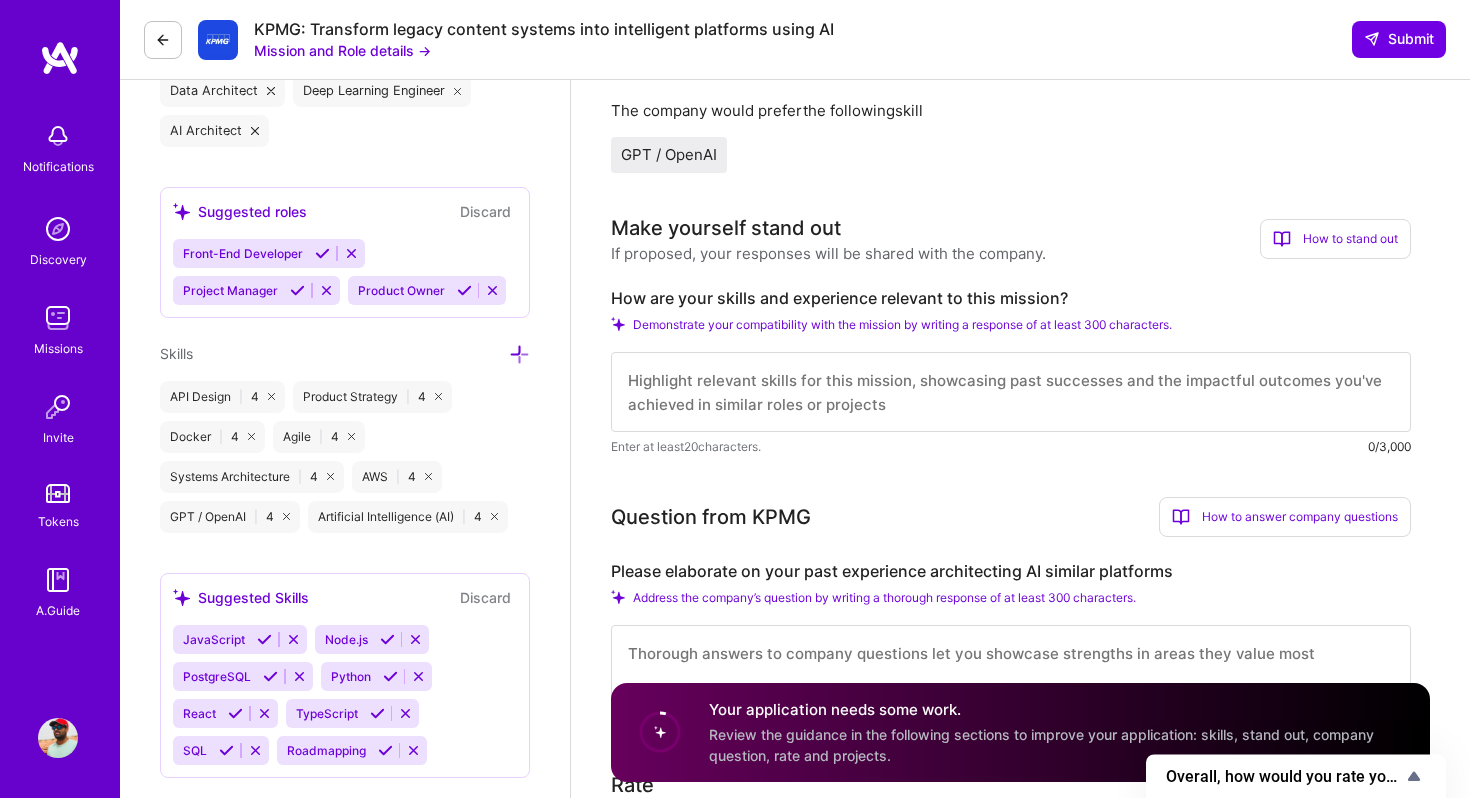 click at bounding box center (1011, 392) 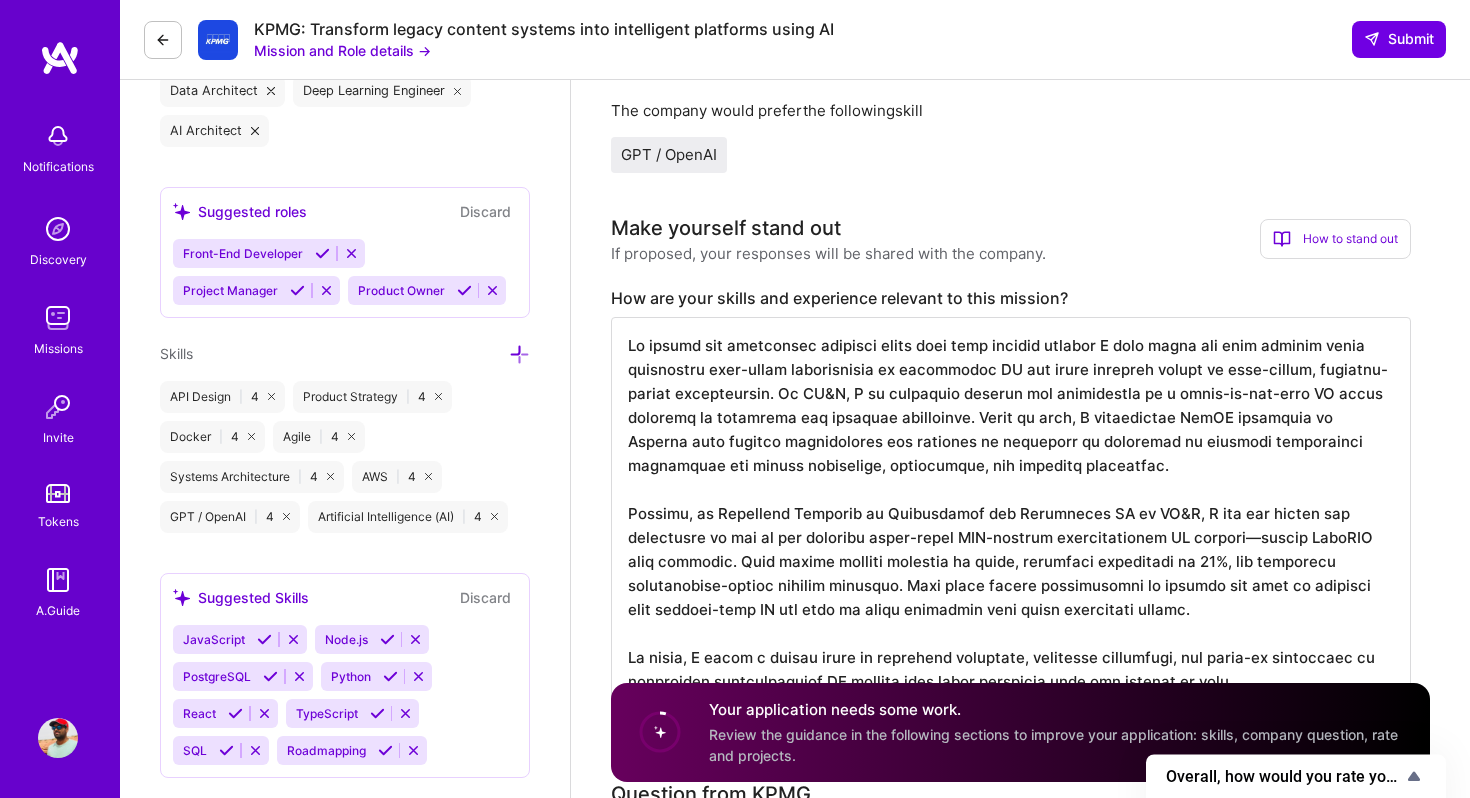 scroll, scrollTop: 2, scrollLeft: 0, axis: vertical 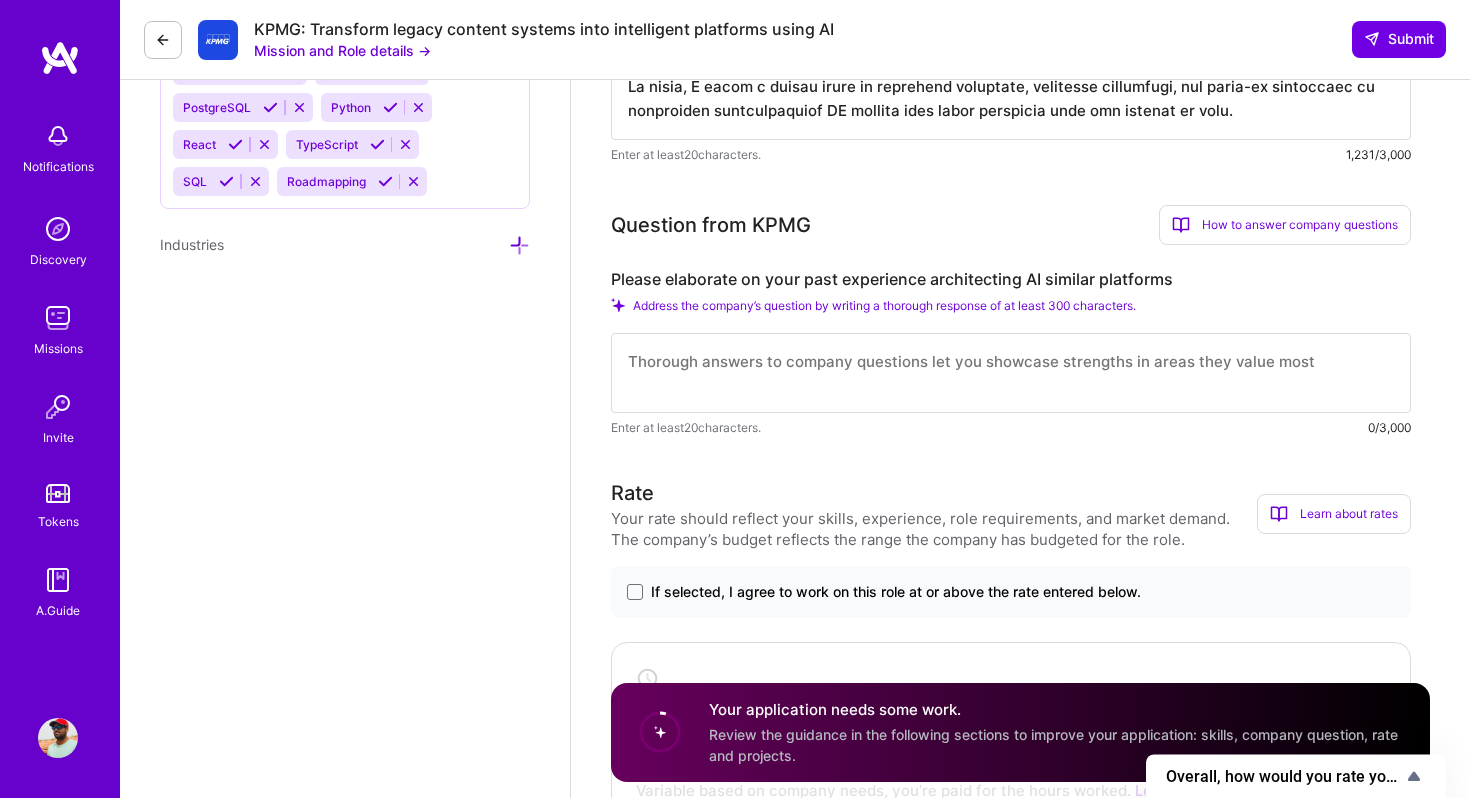 type on "My skills and experience directly align with this mission because I have spent the last several years pioneering real-world applications of generative AI and large language models in high-impact, customer-facing environments. At AT&T, I am currently leading the development of a first-of-its-kind AI agent designed to transform the customer experience. Prior to this, I spearheaded GenAI solutions at Walmart that boosted productivity for hundreds of thousands of employees by creating intelligent assistants for policy navigation, translation, and workflow automation.
Earlier, as Associate Director of Engineering for Generative AI at AT&T, I led the design and deployment of one of the earliest large-scale LLM-powered conversational AI systems—before ChatGPT even launched. That system handled millions of calls, increased engagement by 20%, and delivered multimillion-dollar savings annually. This track record demonstrates my ability not only to innovate with cutting-edge AI but also to scale solutions that drive..." 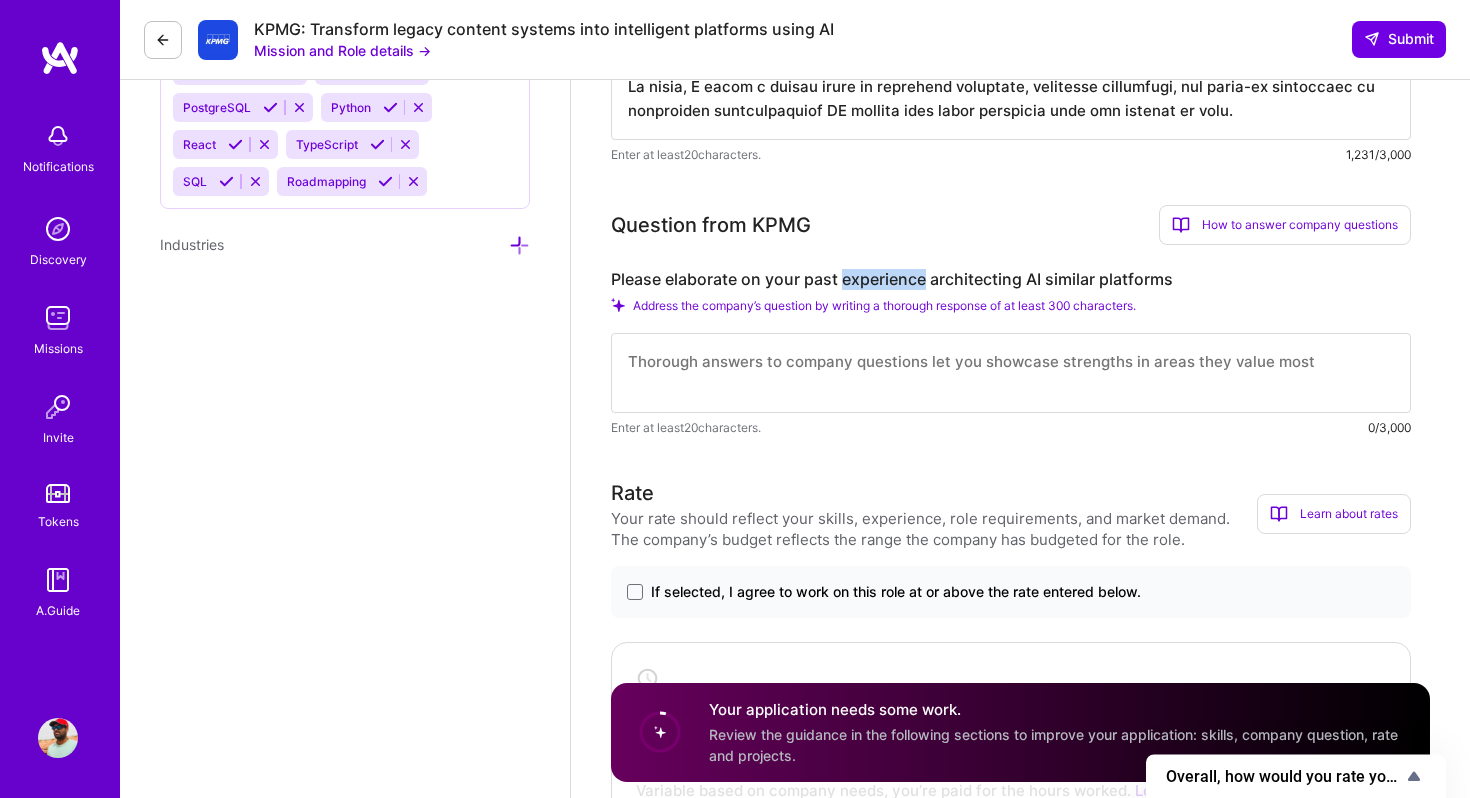click on "Please elaborate on your past experience architecting AI similar platforms" at bounding box center (1011, 279) 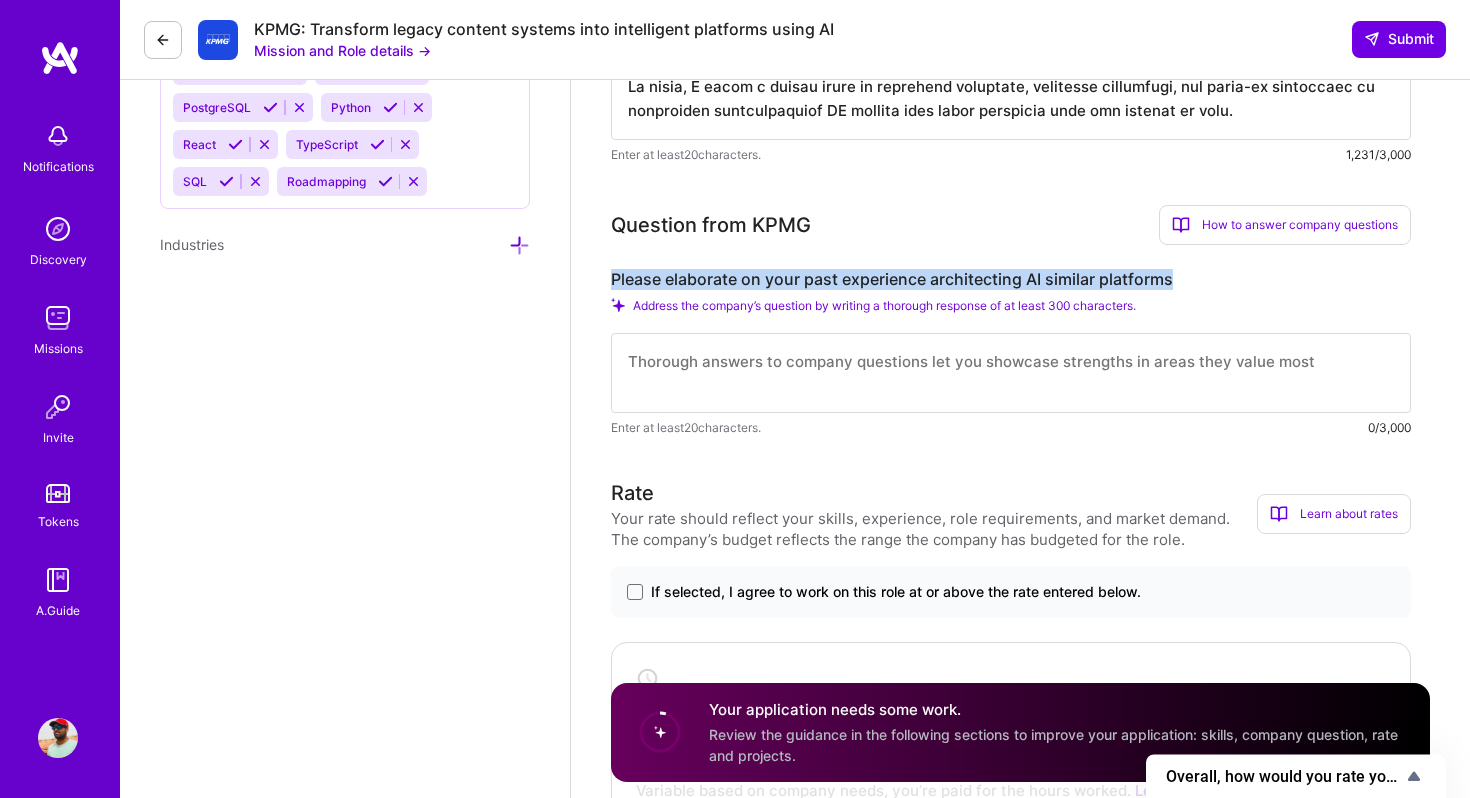 click on "Please elaborate on your past experience architecting AI similar platforms" at bounding box center [1011, 279] 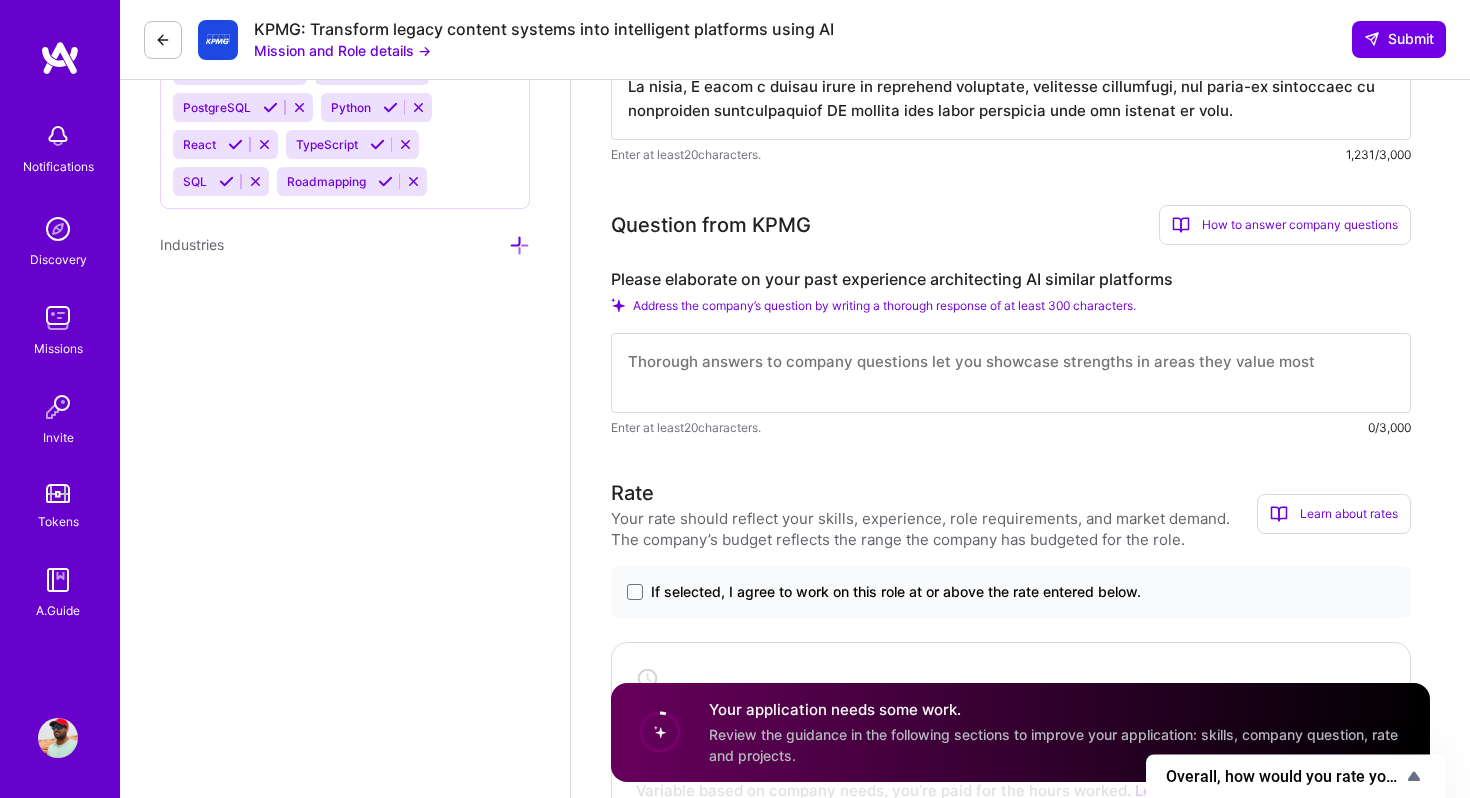 click at bounding box center [1011, 373] 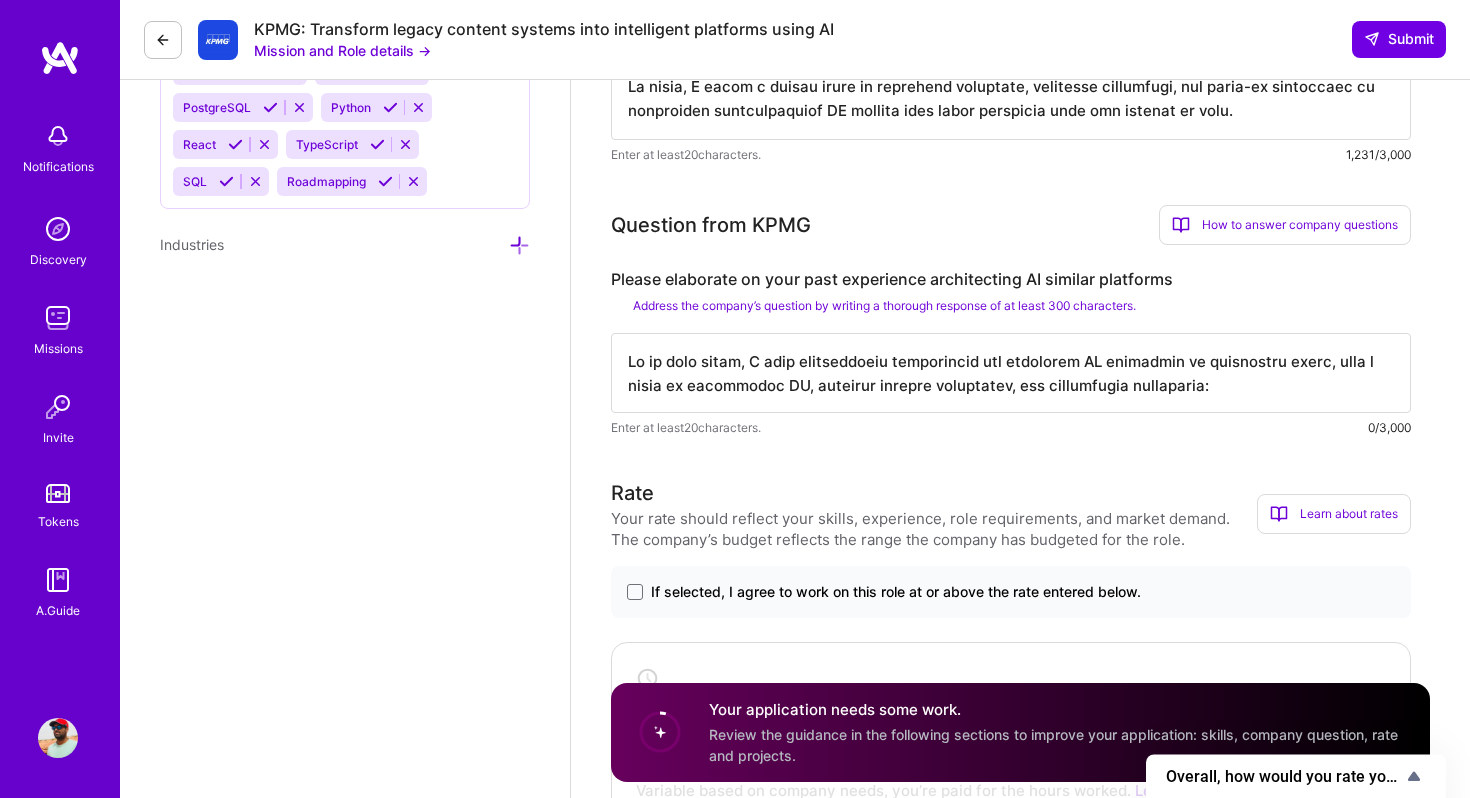 scroll, scrollTop: 1985, scrollLeft: 0, axis: vertical 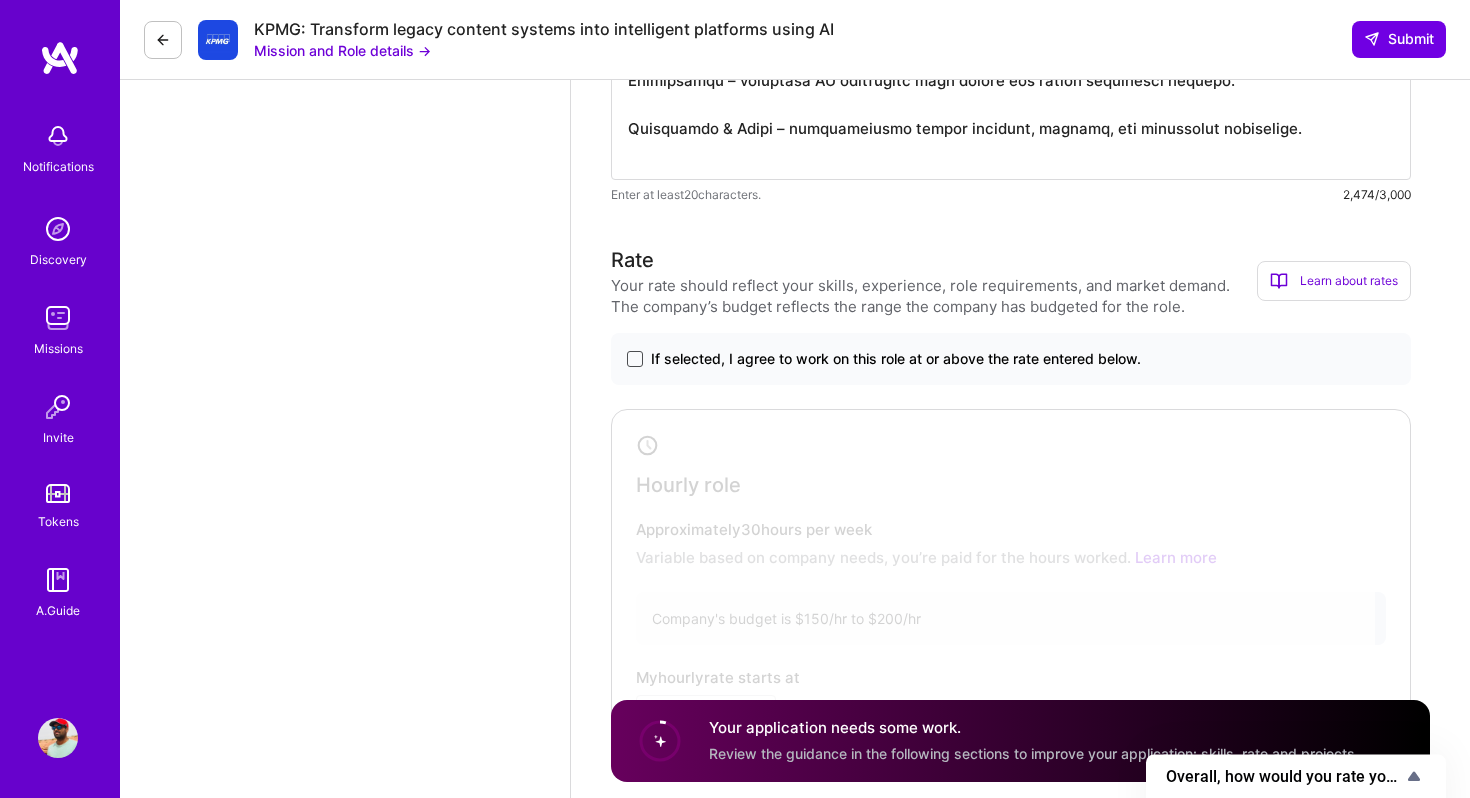 type on "In my past roles, I have consistently architected and delivered AI platforms at enterprise scale, with a focus on generative AI, customer support automation, and intelligent assistants:
AT&T – Associate Director of Engineering, Generative AI for Customer Support (2021–2023):
I led the architecture of one of the earliest large-scale LLM-powered conversational AI systems, at a time when GPT-3 and similar models were still in their infancy. This system integrated with AT&T’s Voice Bot IVR and chatbot platforms, handling millions of customer calls and digital interactions. I defined the end-to-end architecture, including model selection and fine-tuning, NLU pipelines, latency optimization, data governance, and human-in-the-loop escalation paths. The platform boosted customer engagement by 20% and saved the company millions annually.
Walmart Global Tech – Head of Engineering, Data Science & Generative AI (2024):
I spearheaded the development of a suite of AI assistants serving hundreds of thousands of employe..." 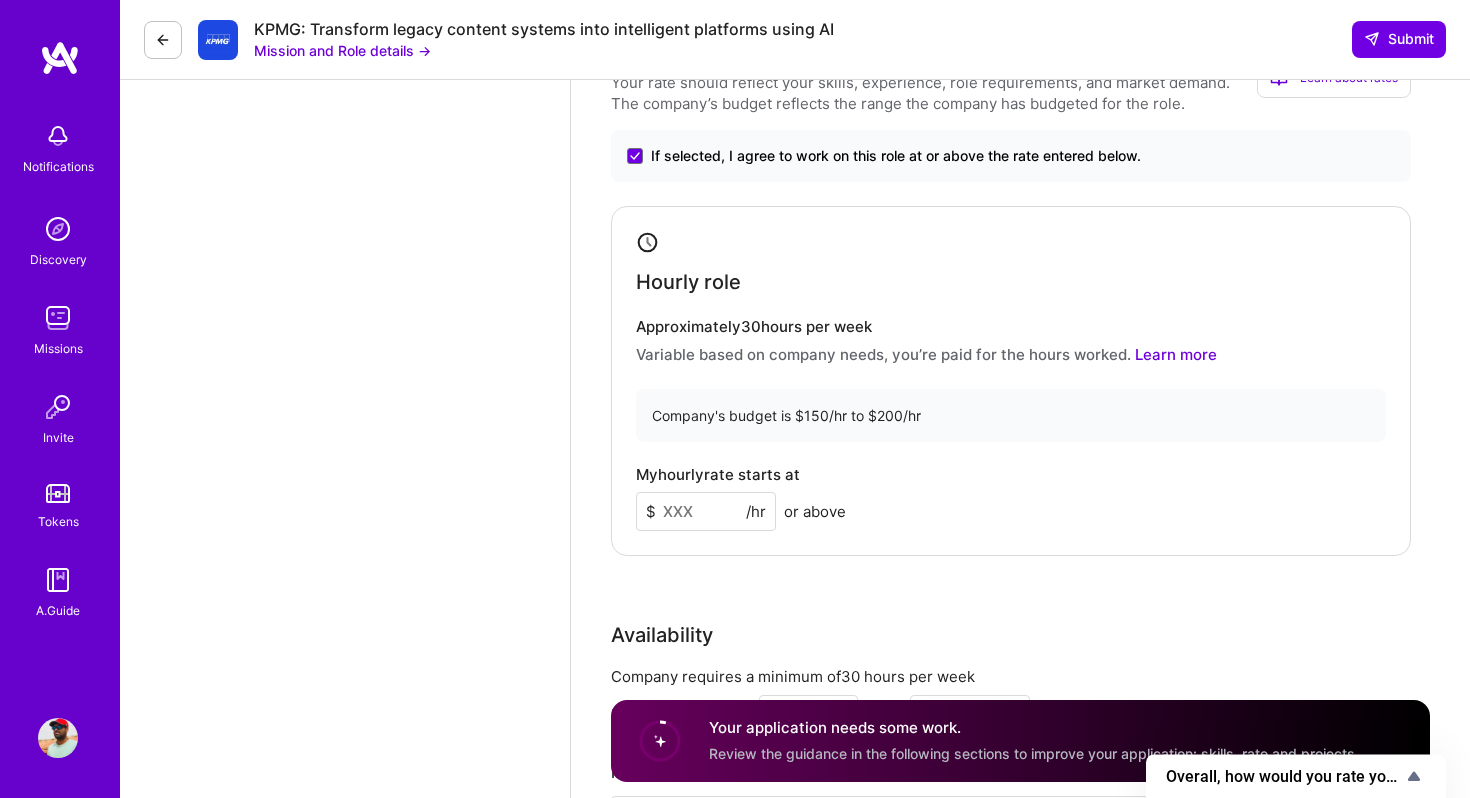 scroll, scrollTop: 2849, scrollLeft: 0, axis: vertical 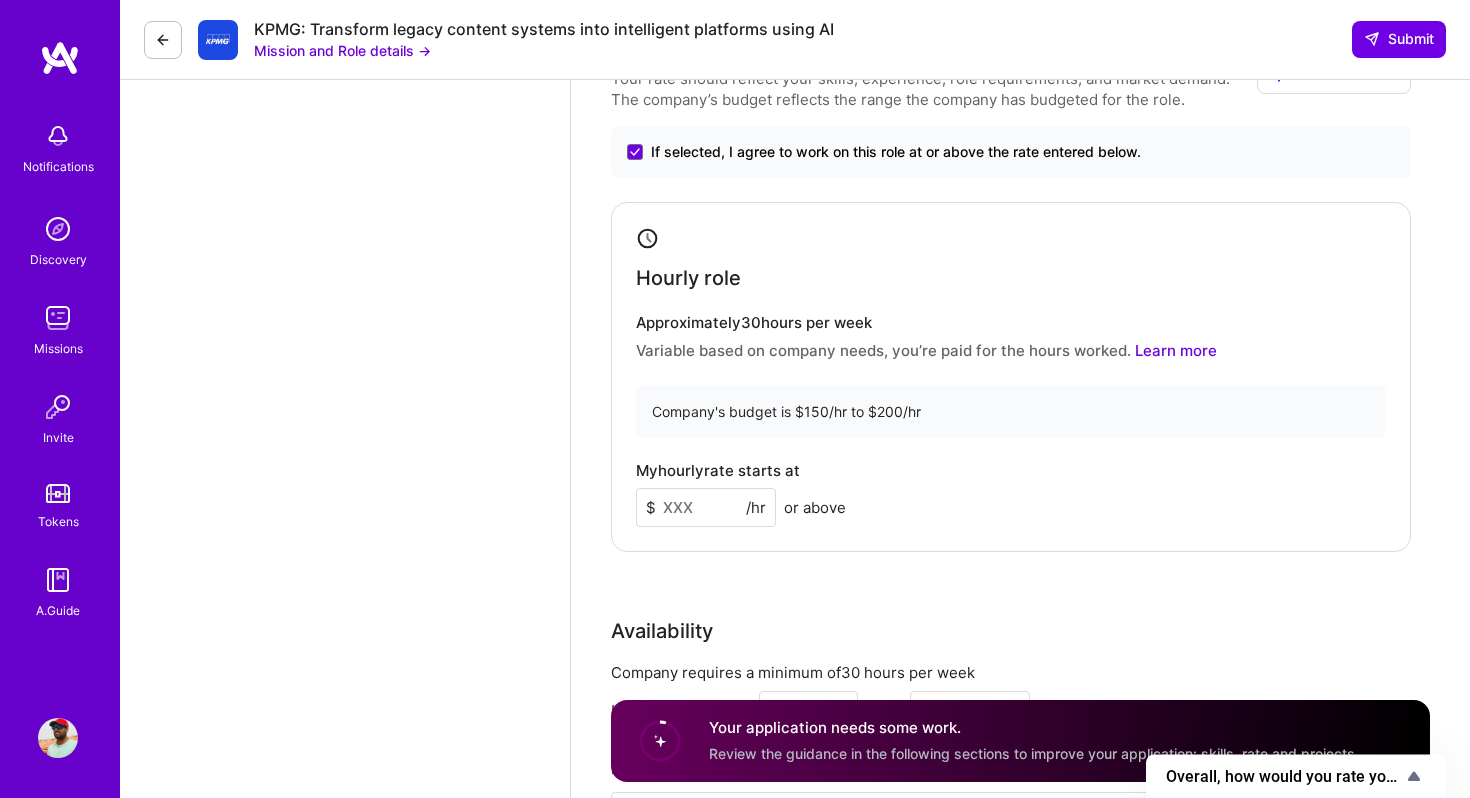 click at bounding box center [706, 507] 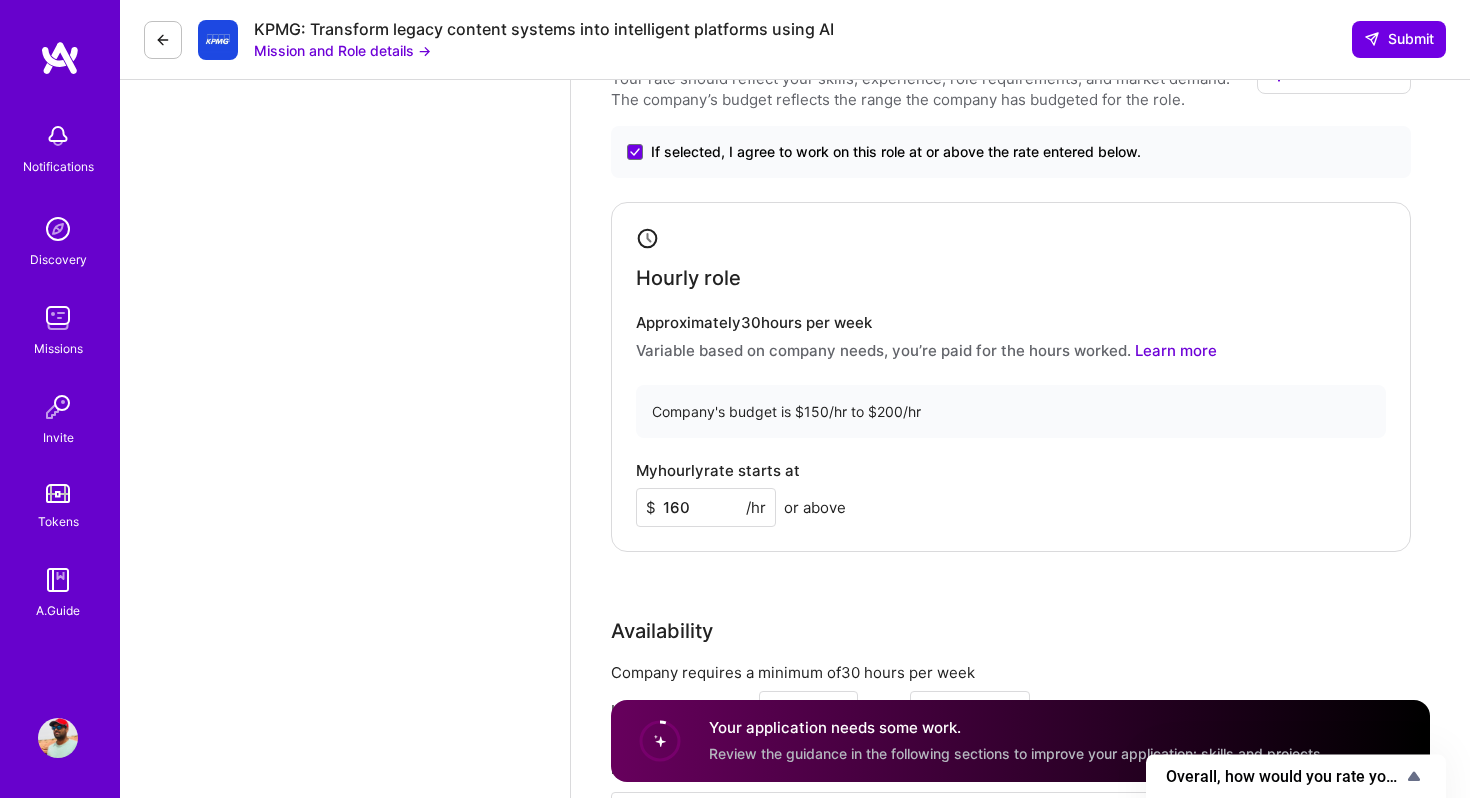 type on "160" 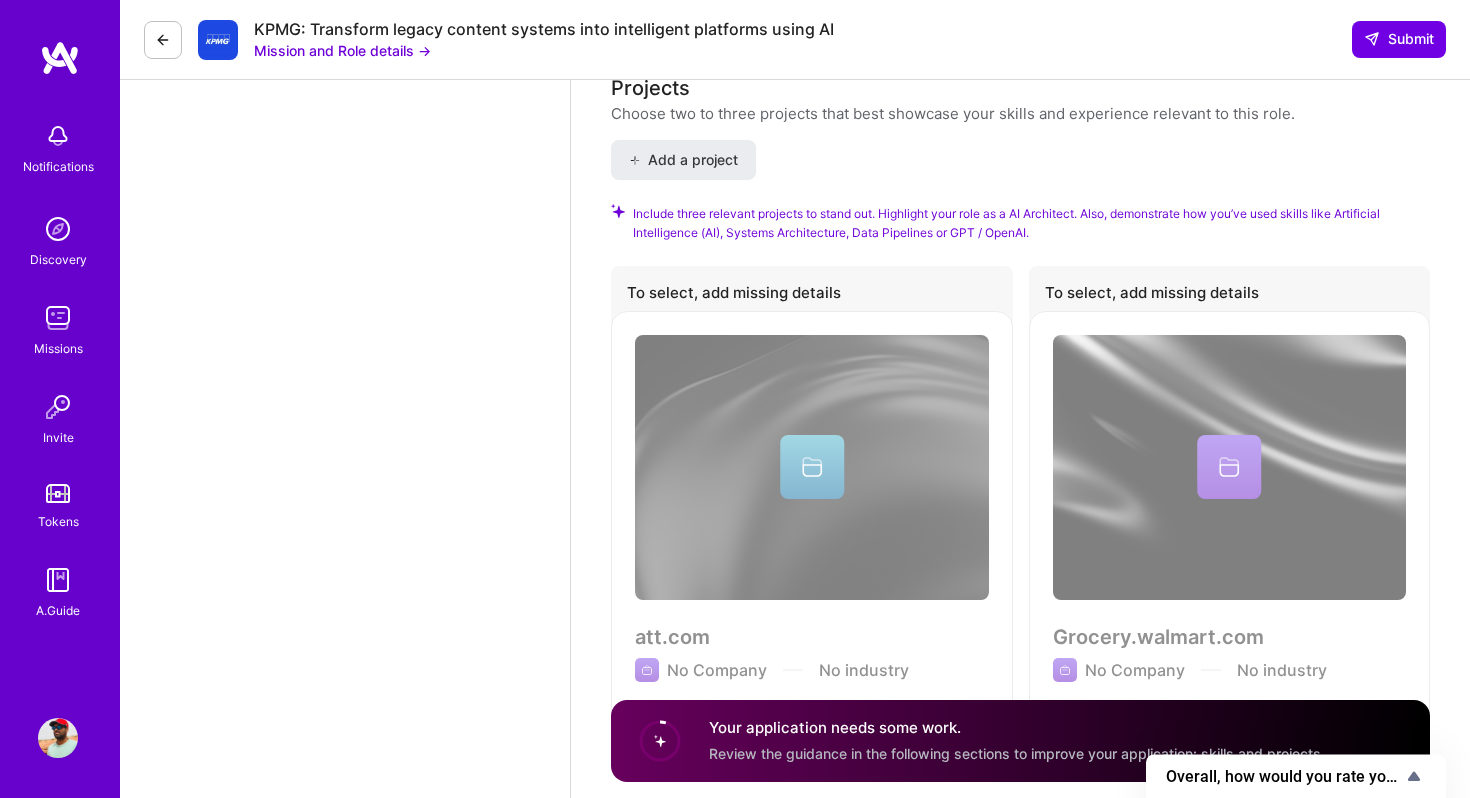 scroll, scrollTop: 3980, scrollLeft: 0, axis: vertical 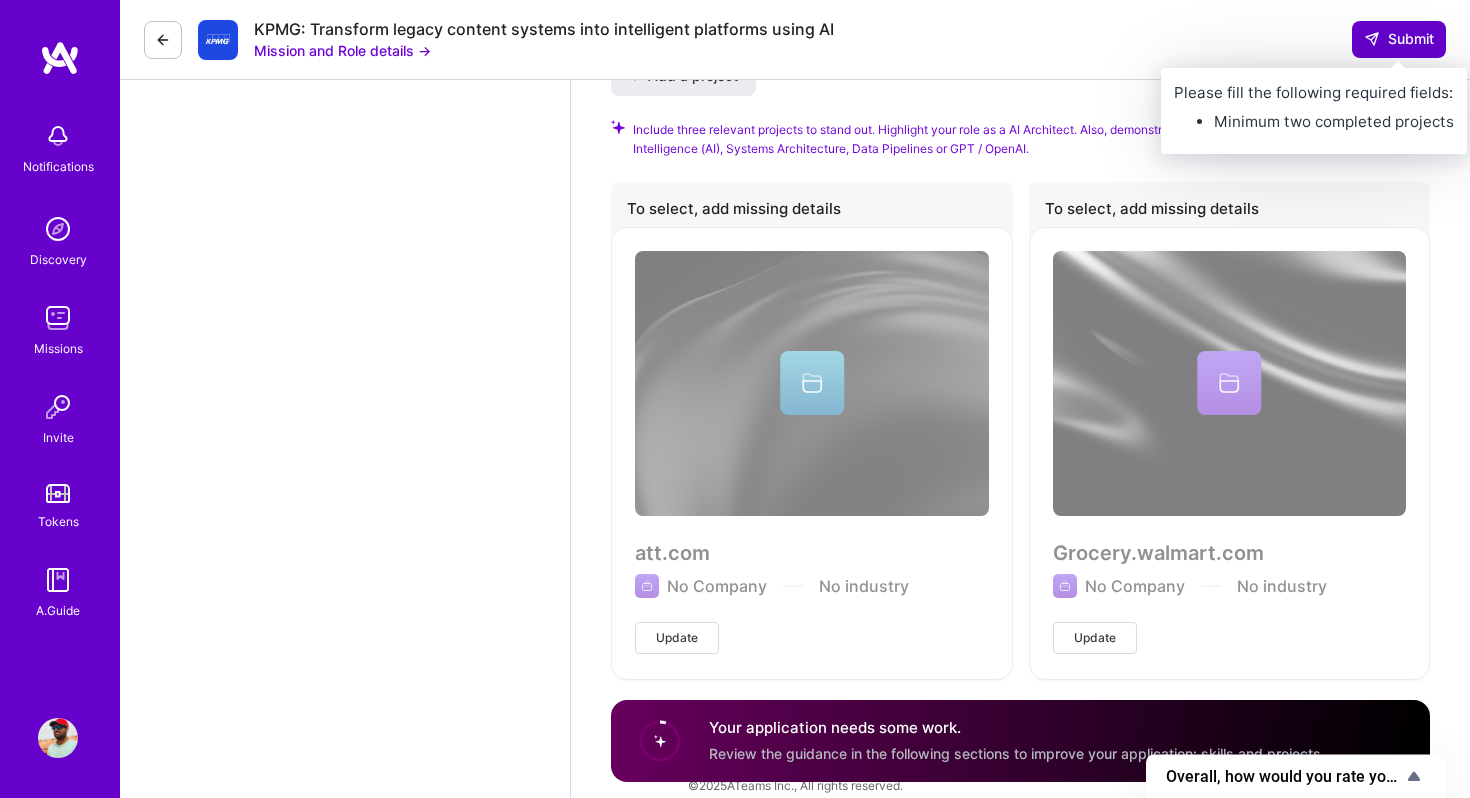 click on "Submit" at bounding box center [1399, 39] 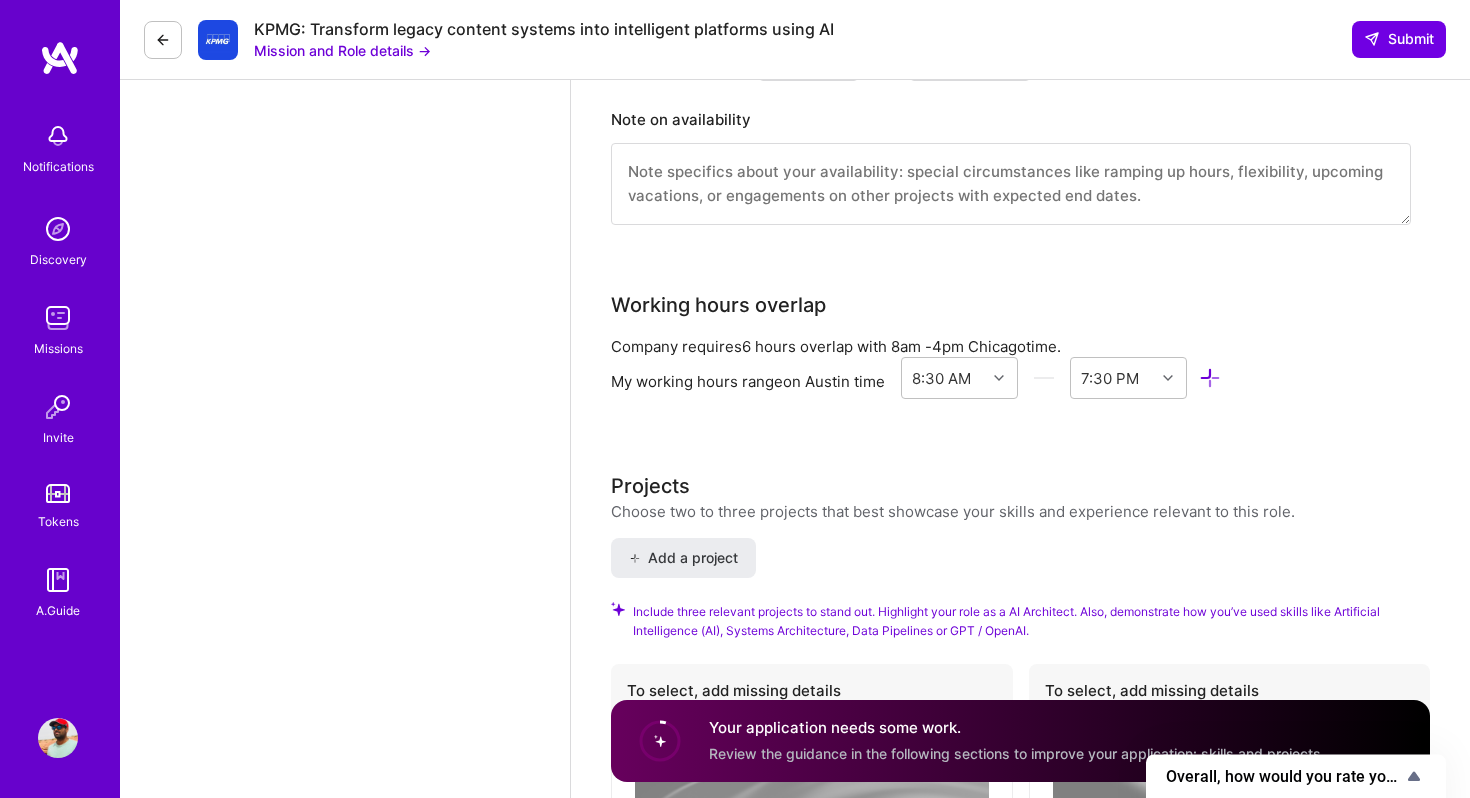 scroll, scrollTop: 3539, scrollLeft: 0, axis: vertical 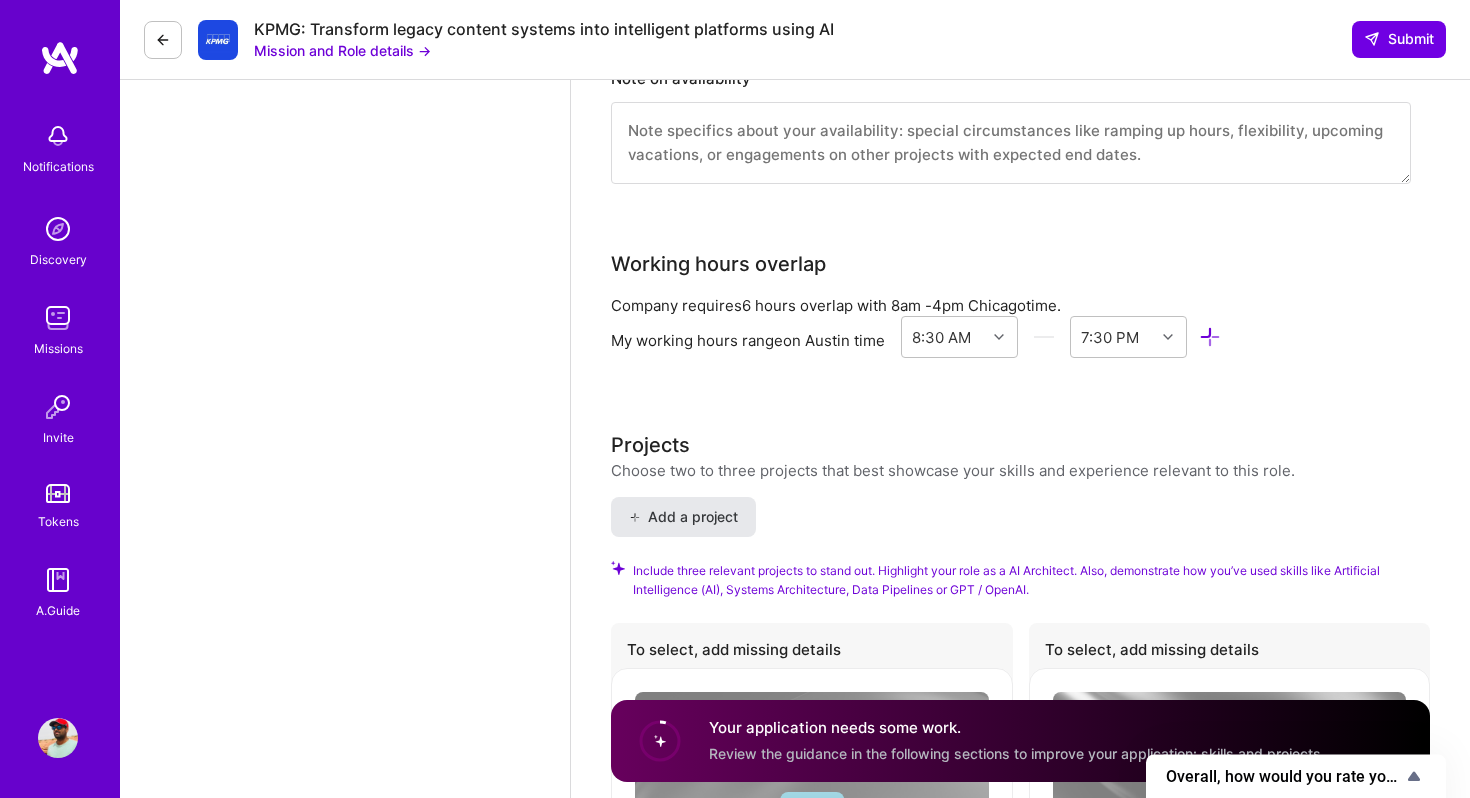 click on "Add a project" at bounding box center (683, 517) 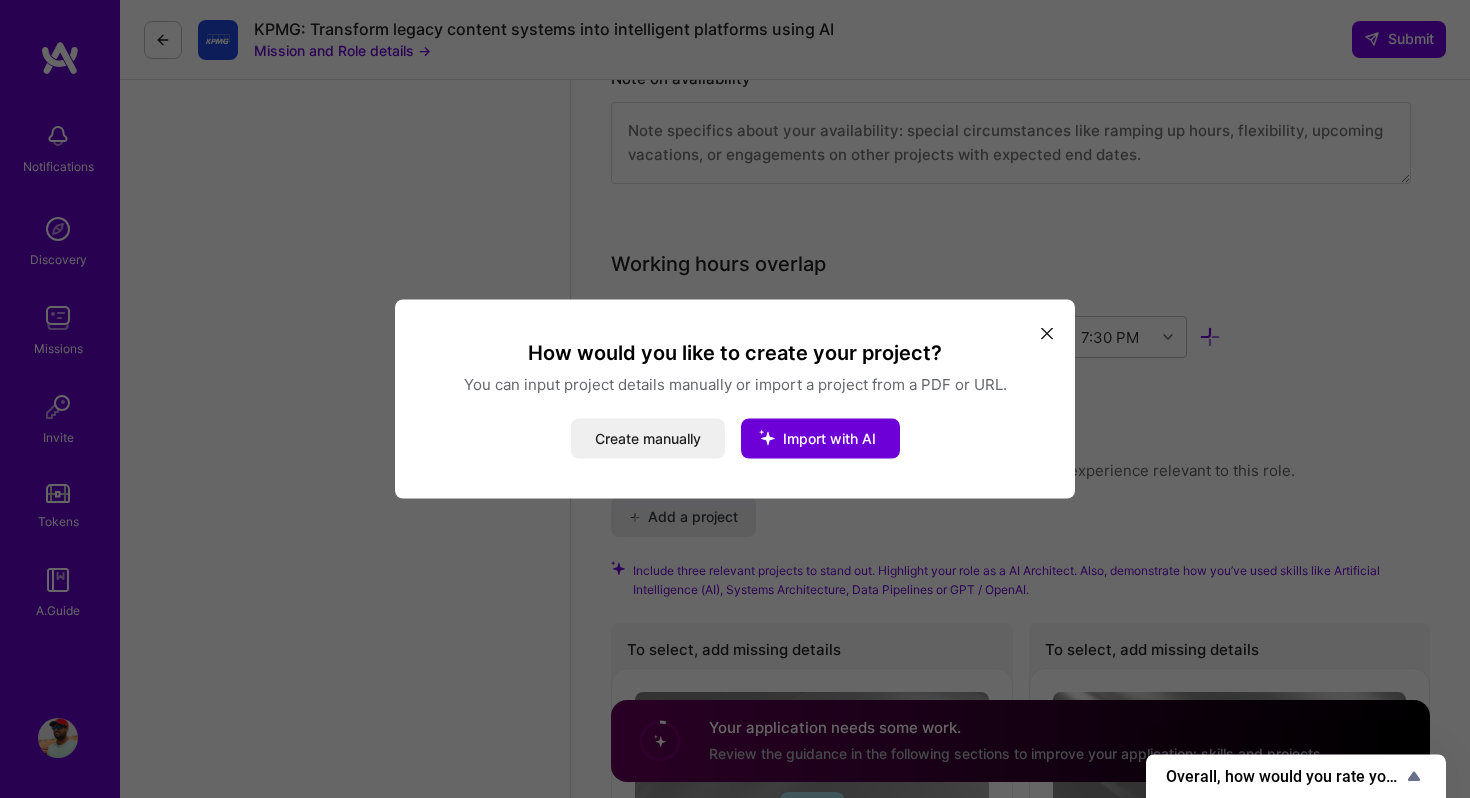 click at bounding box center [1047, 333] 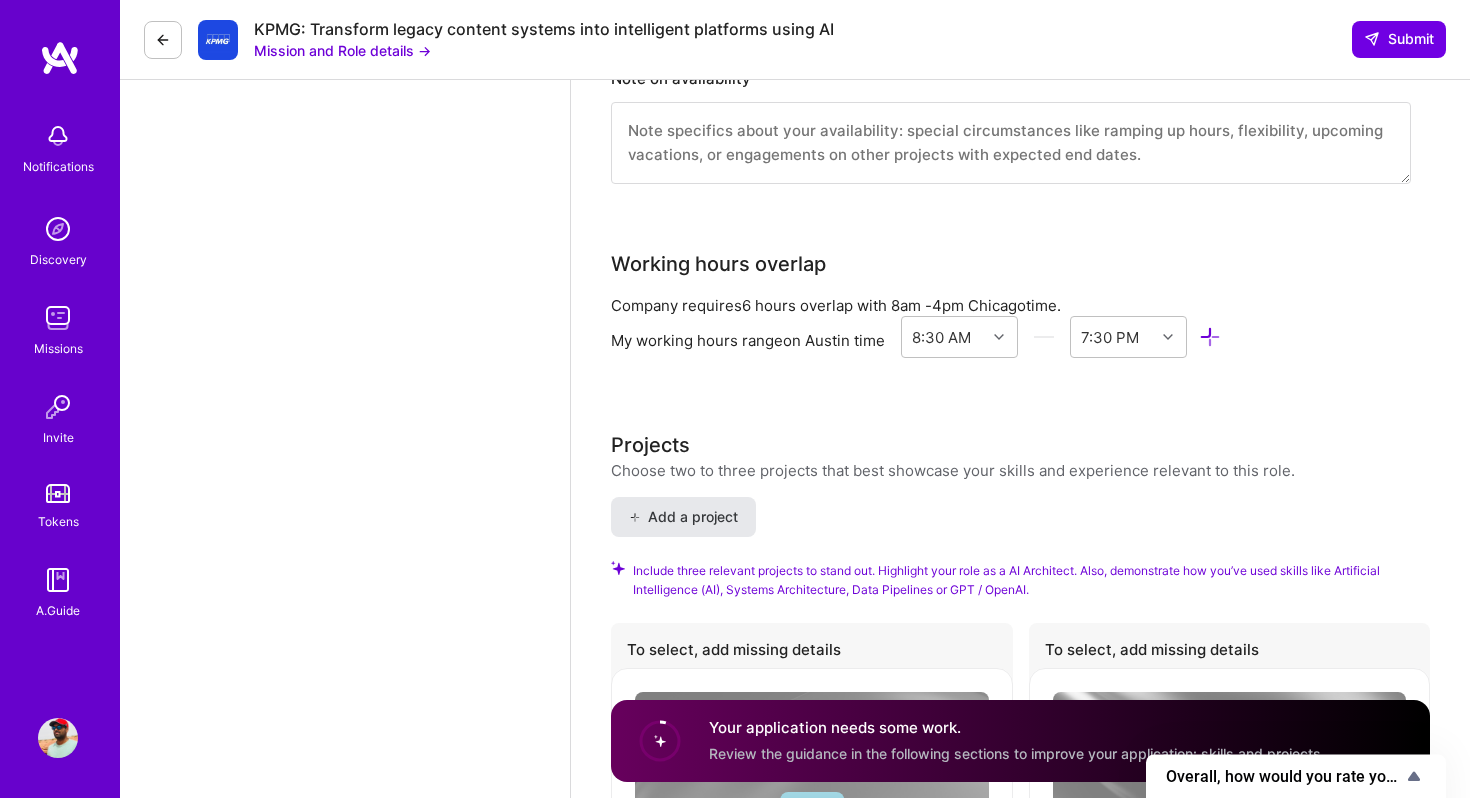 click on "Add a project" at bounding box center (683, 517) 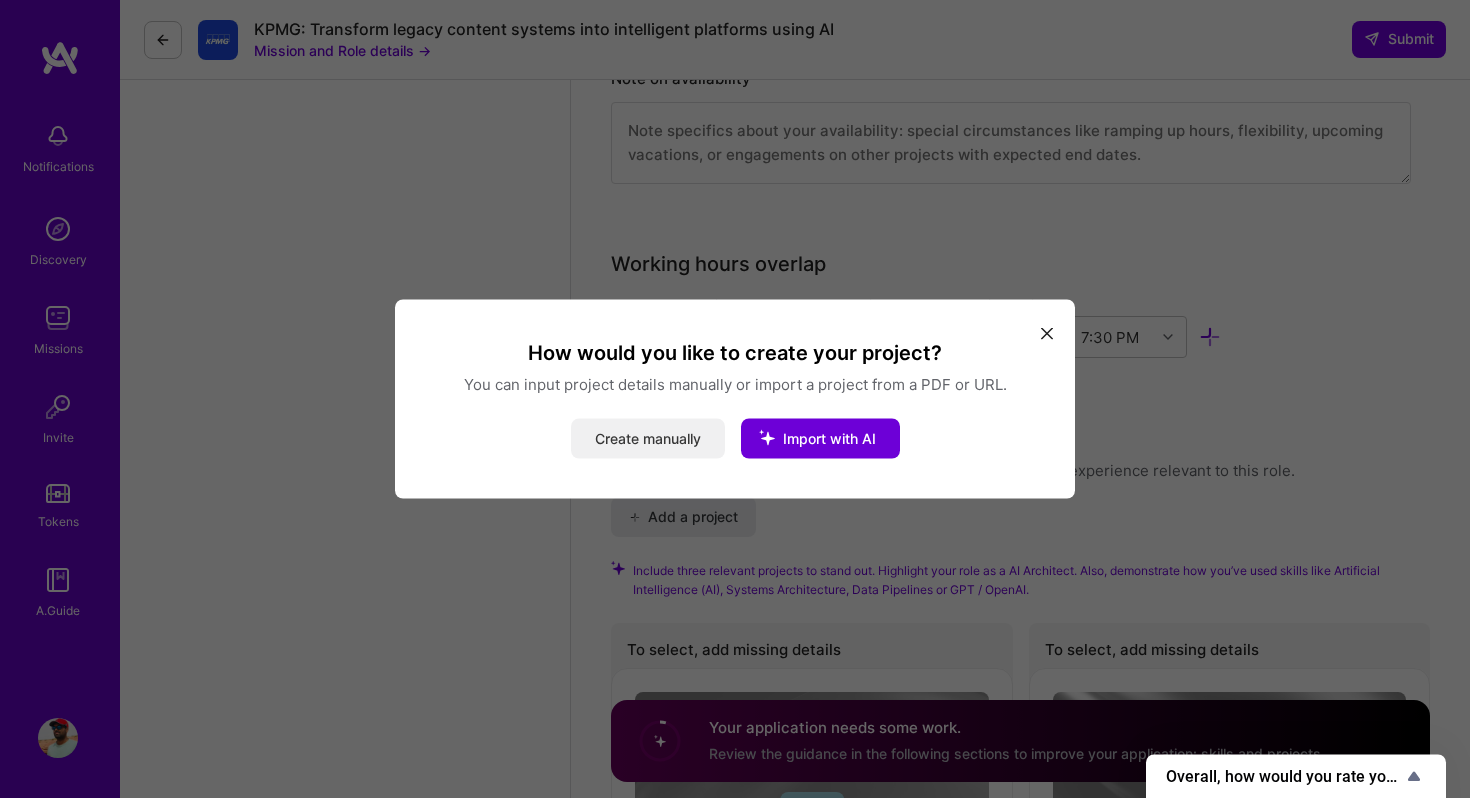 click on "Create manually" at bounding box center (648, 439) 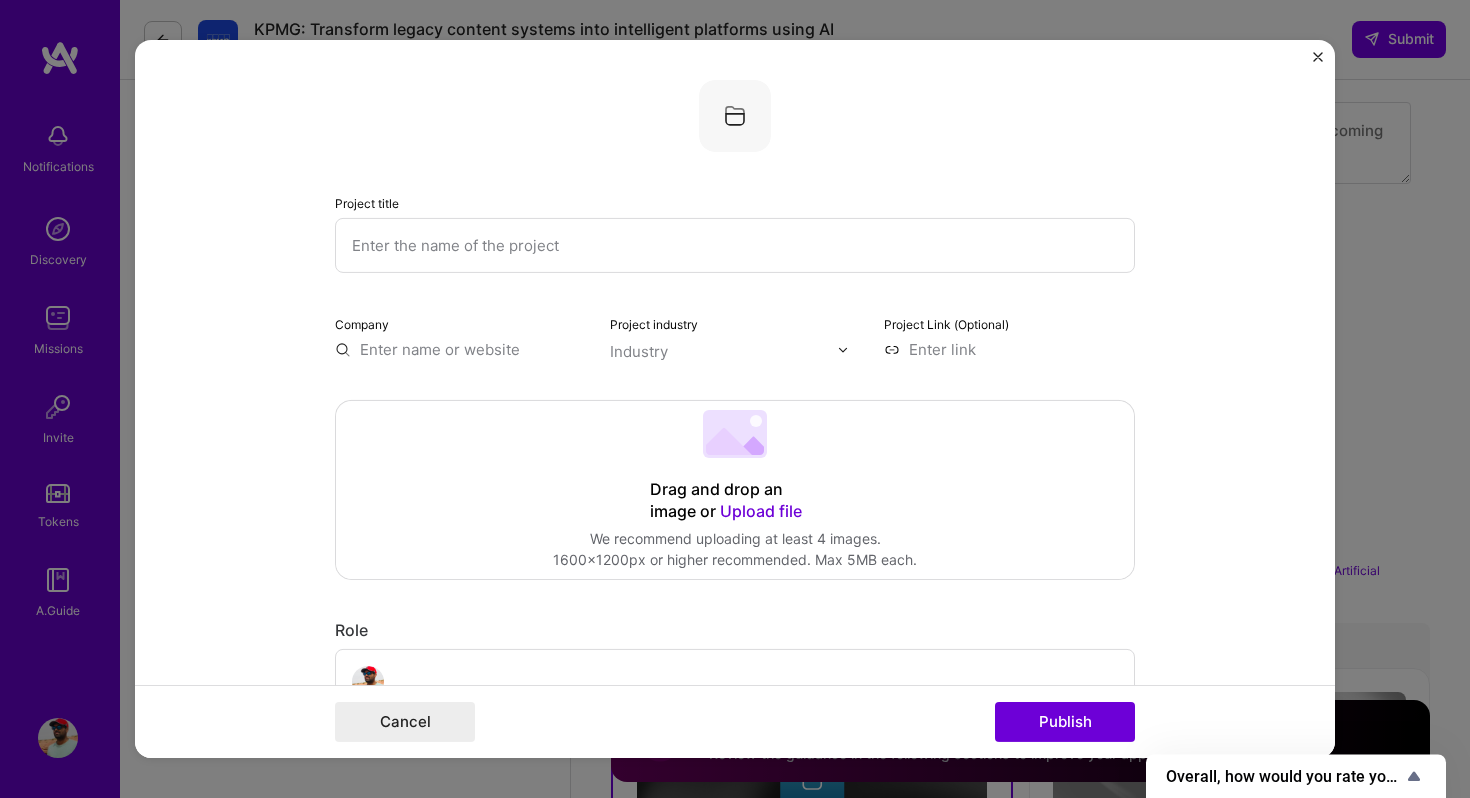 click at bounding box center (735, 245) 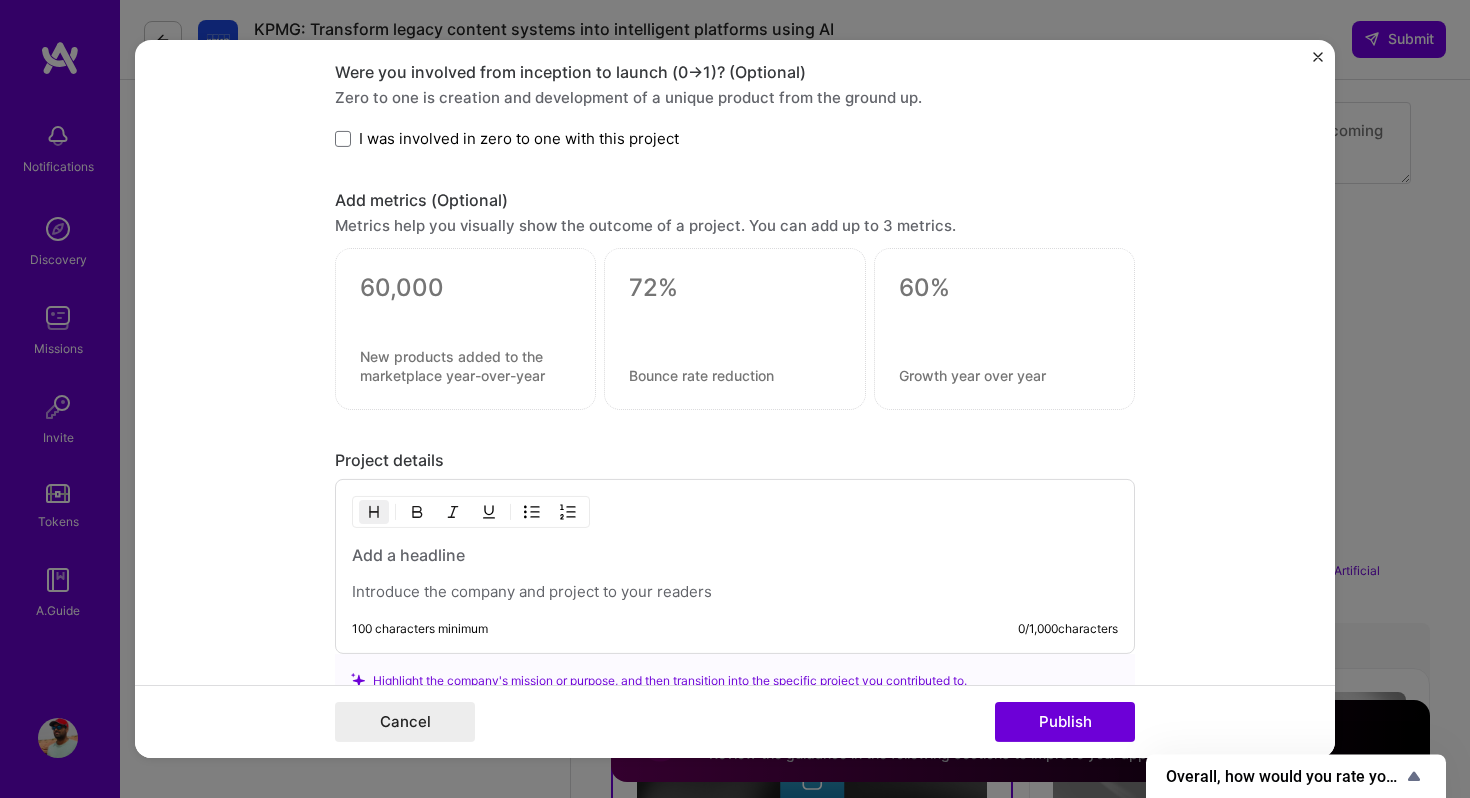 scroll, scrollTop: 1575, scrollLeft: 0, axis: vertical 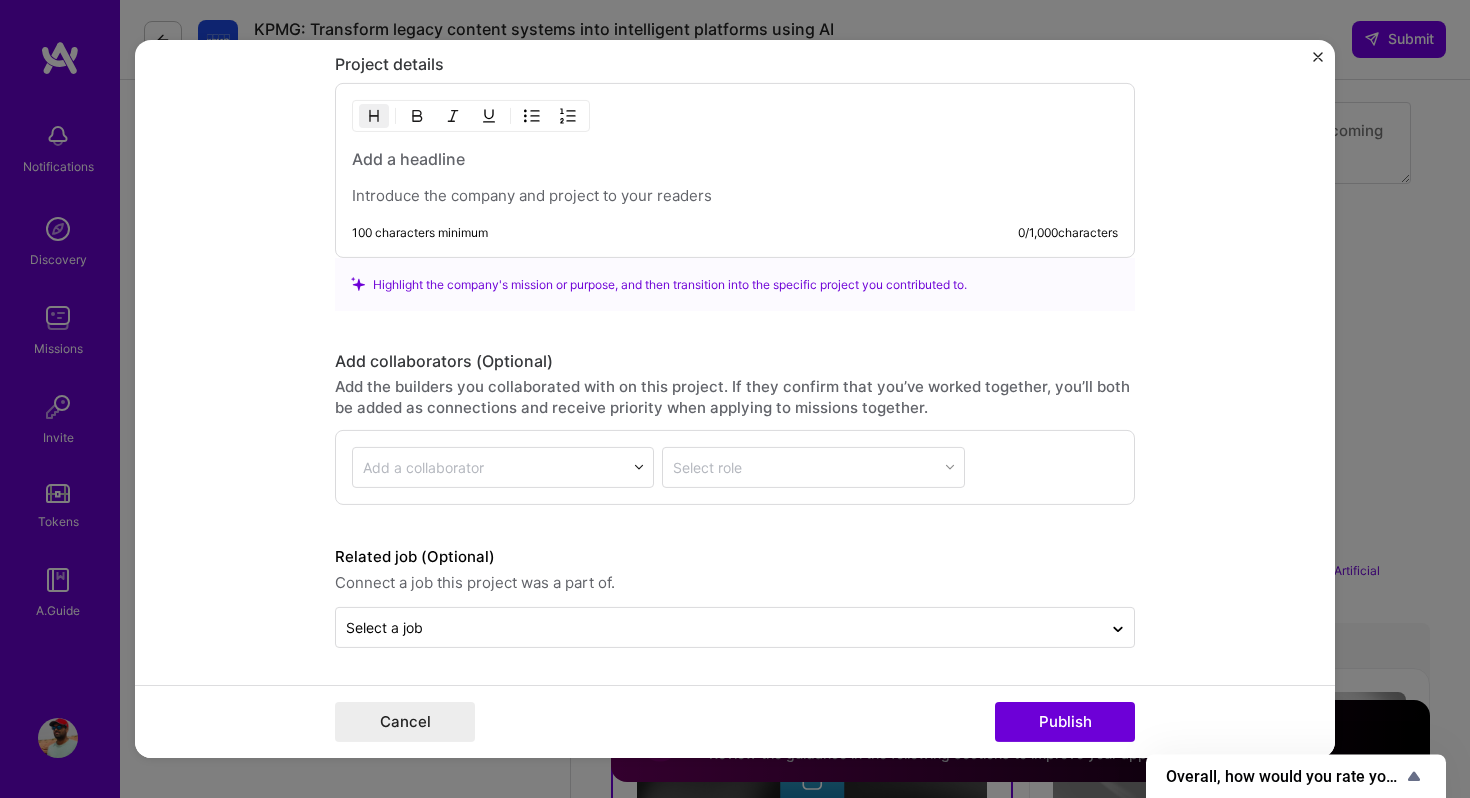 click at bounding box center [1318, 57] 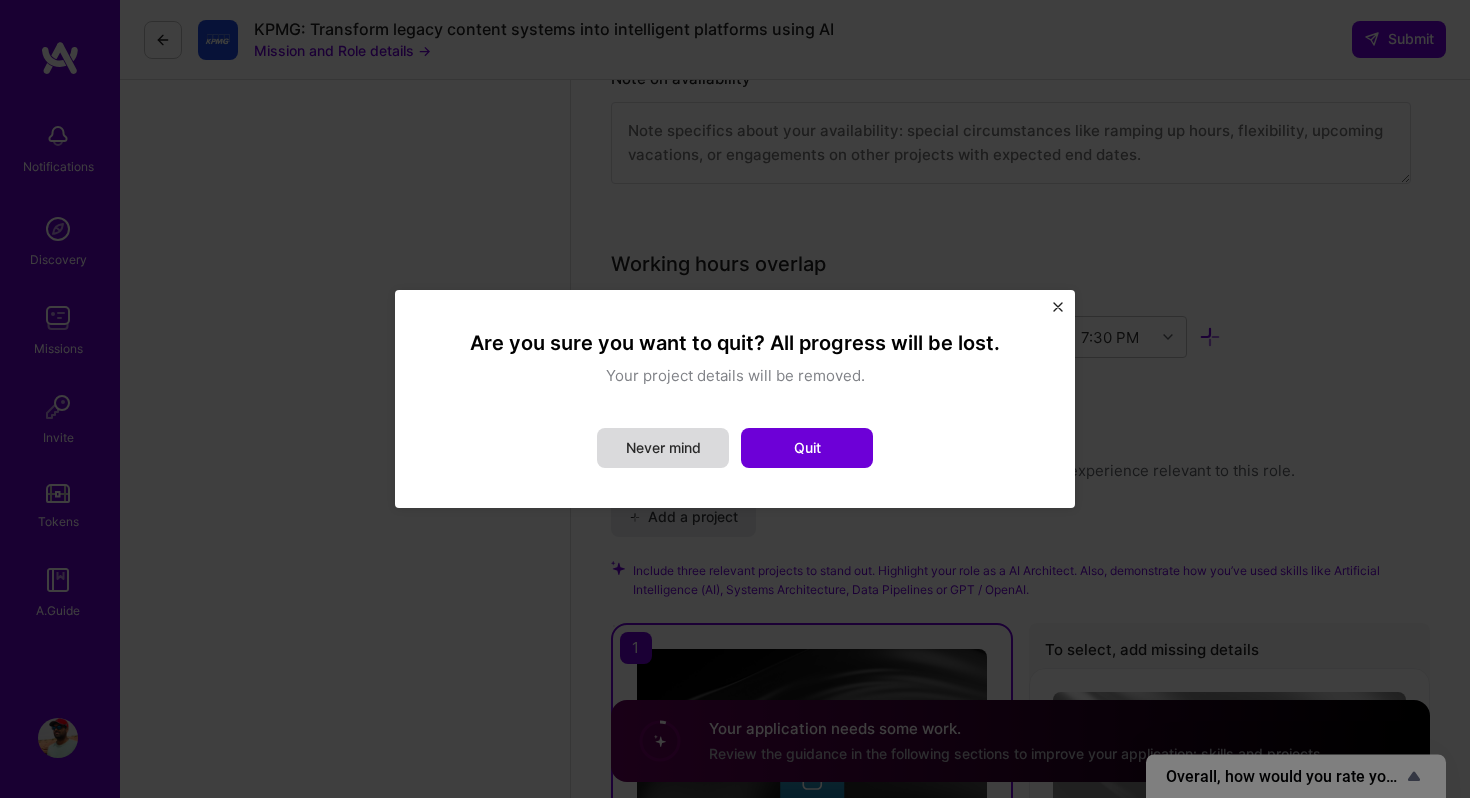 click on "Never mind" at bounding box center (663, 448) 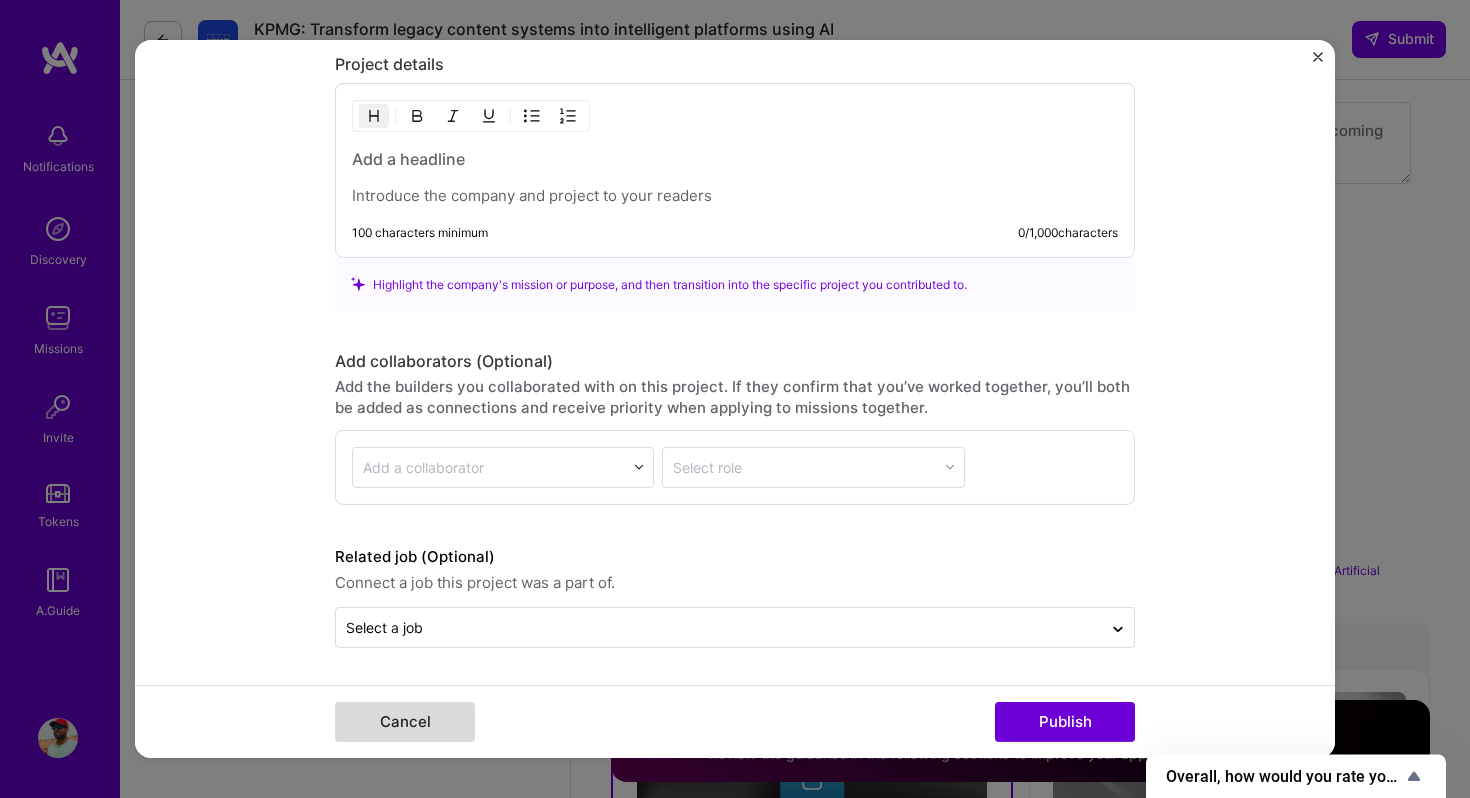 click on "Cancel" at bounding box center [405, 722] 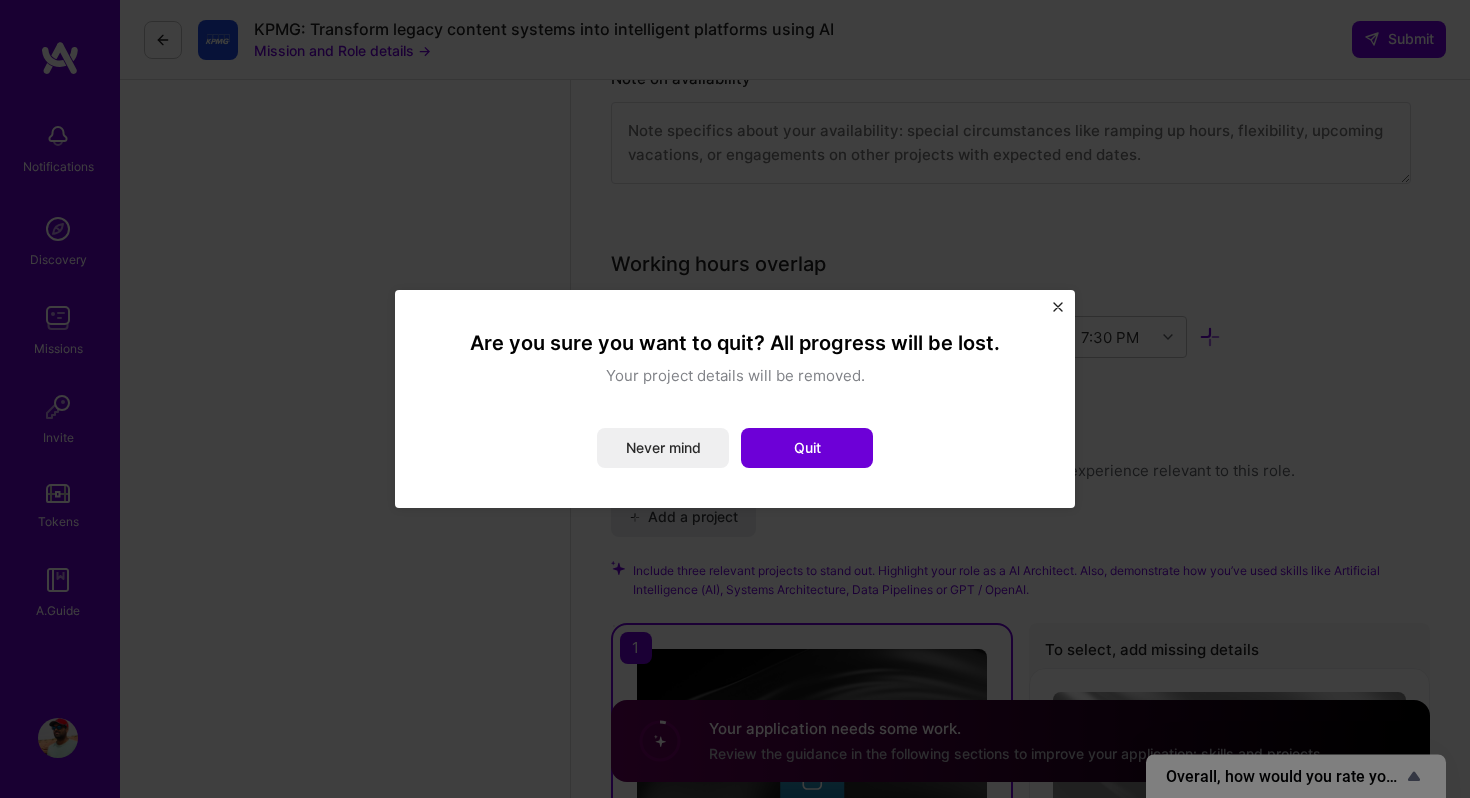 click at bounding box center (1058, 307) 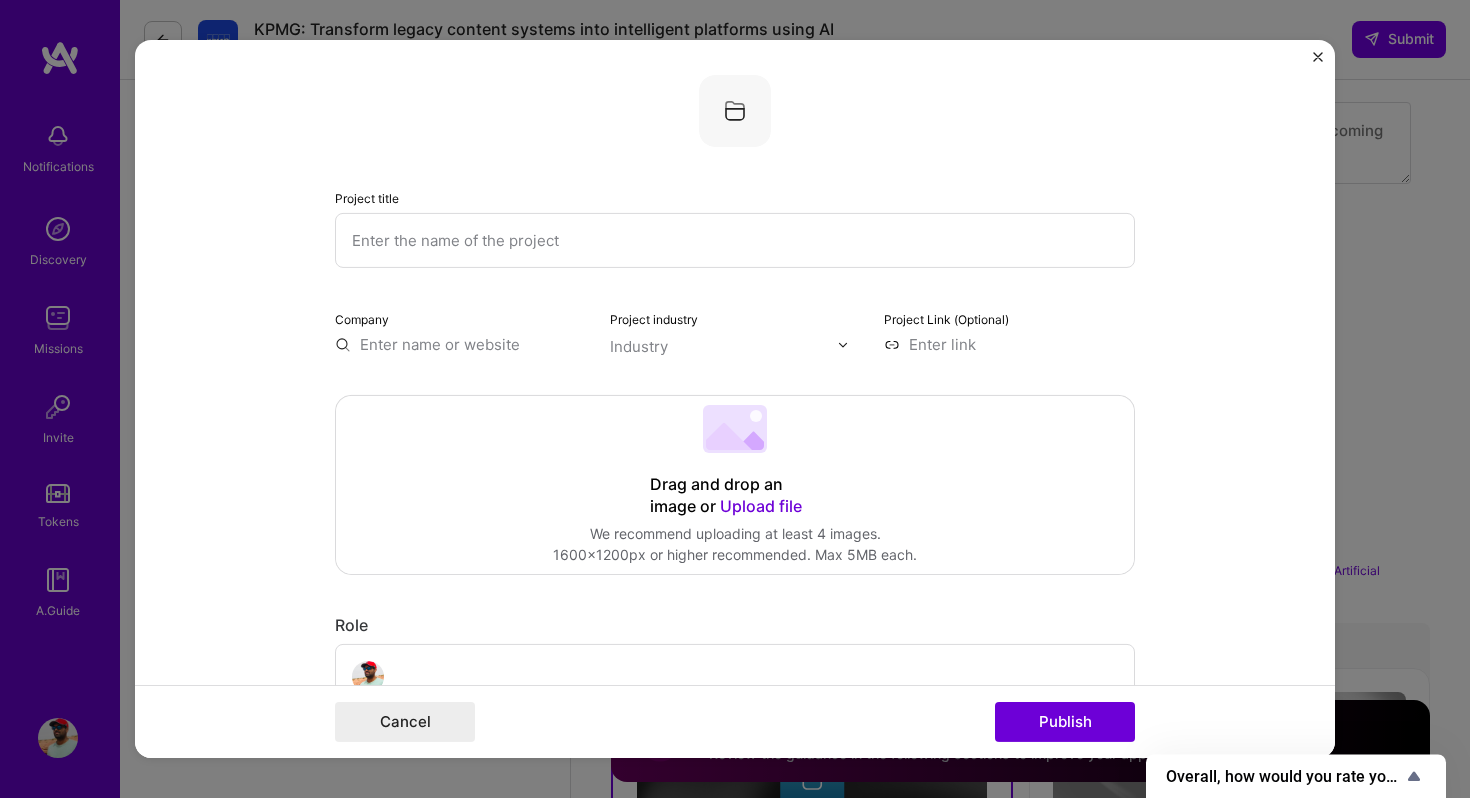 scroll, scrollTop: 0, scrollLeft: 0, axis: both 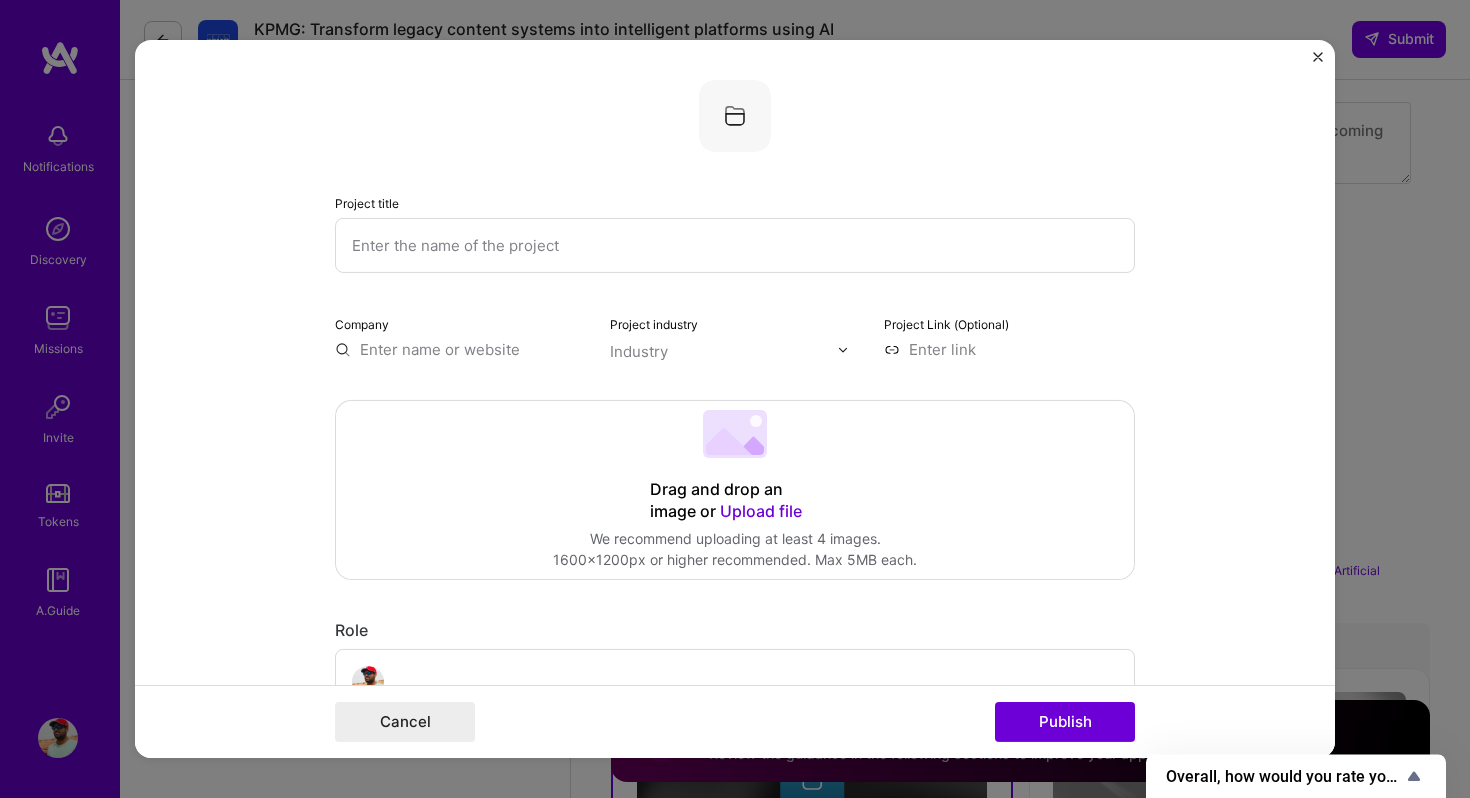 click at bounding box center (735, 245) 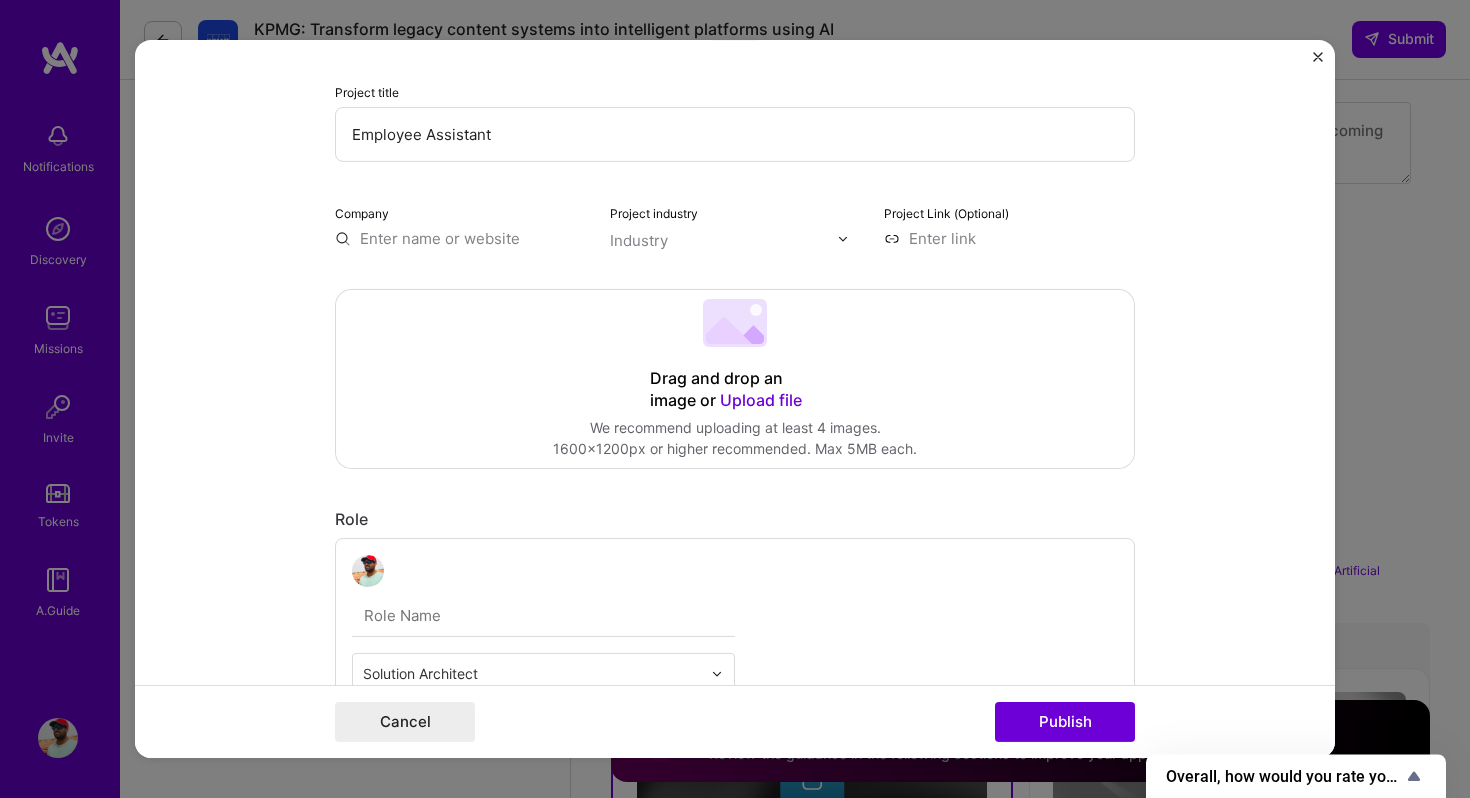scroll, scrollTop: 113, scrollLeft: 0, axis: vertical 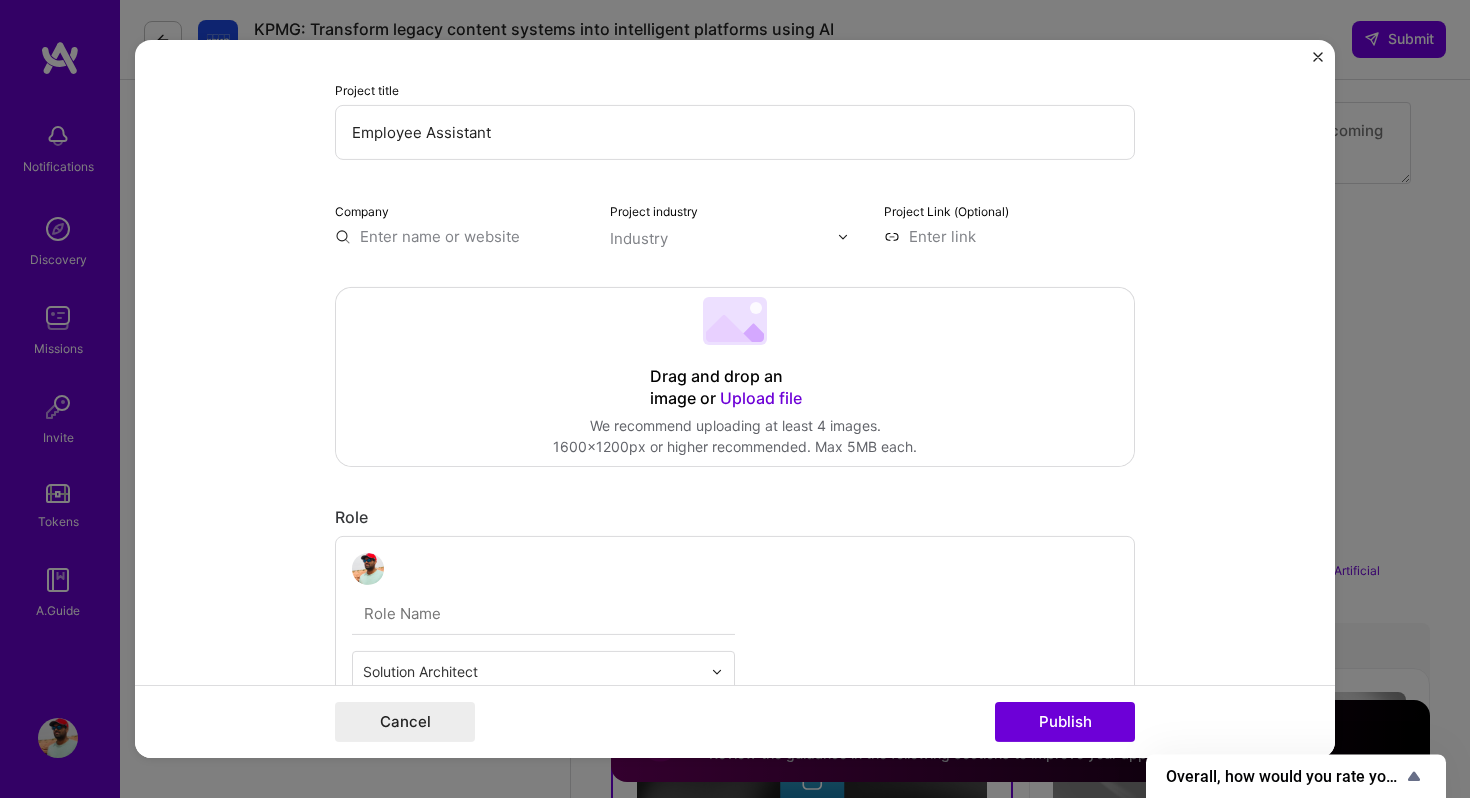 click on "Employee Assistant" at bounding box center [735, 132] 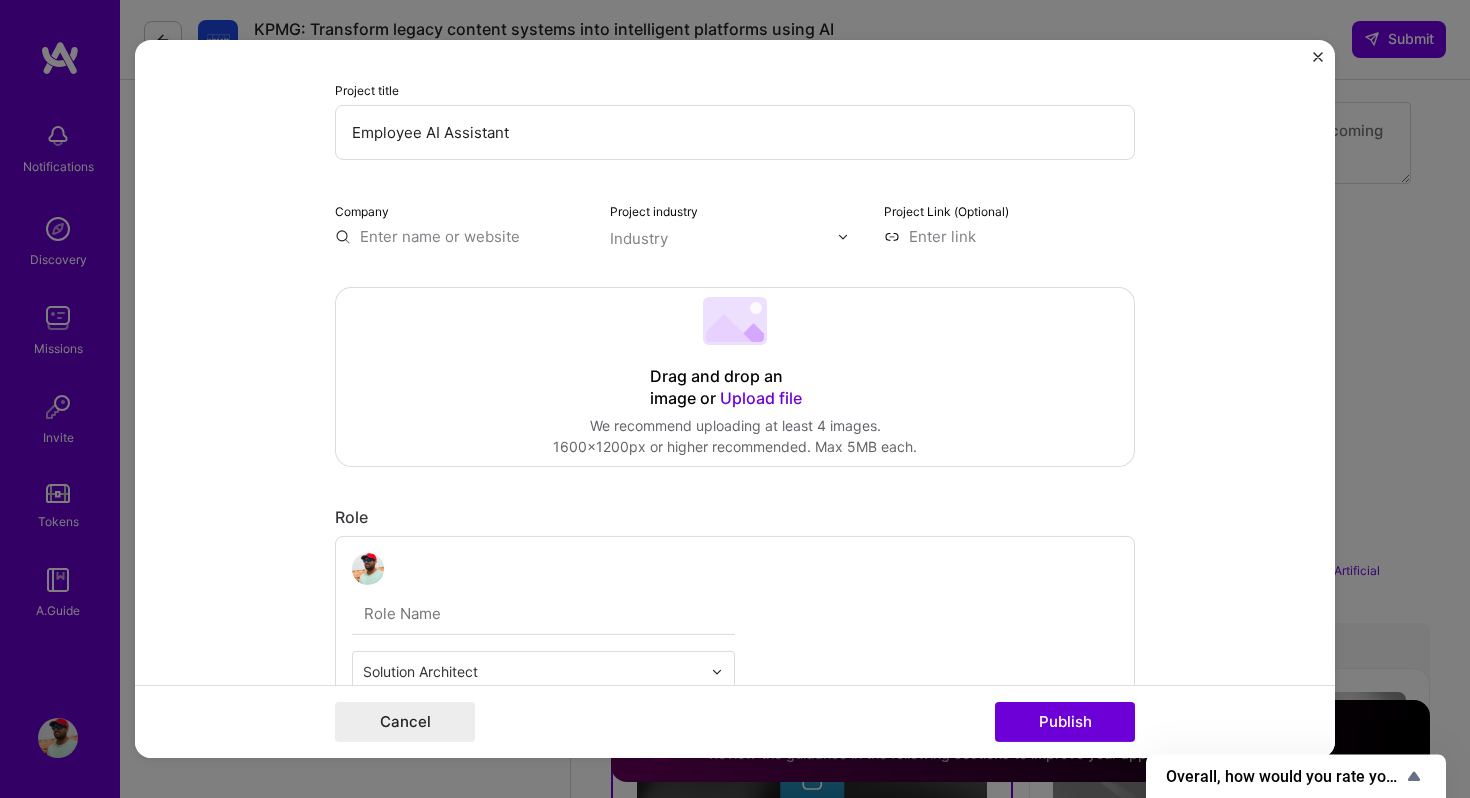 type on "Employee AI Assistant" 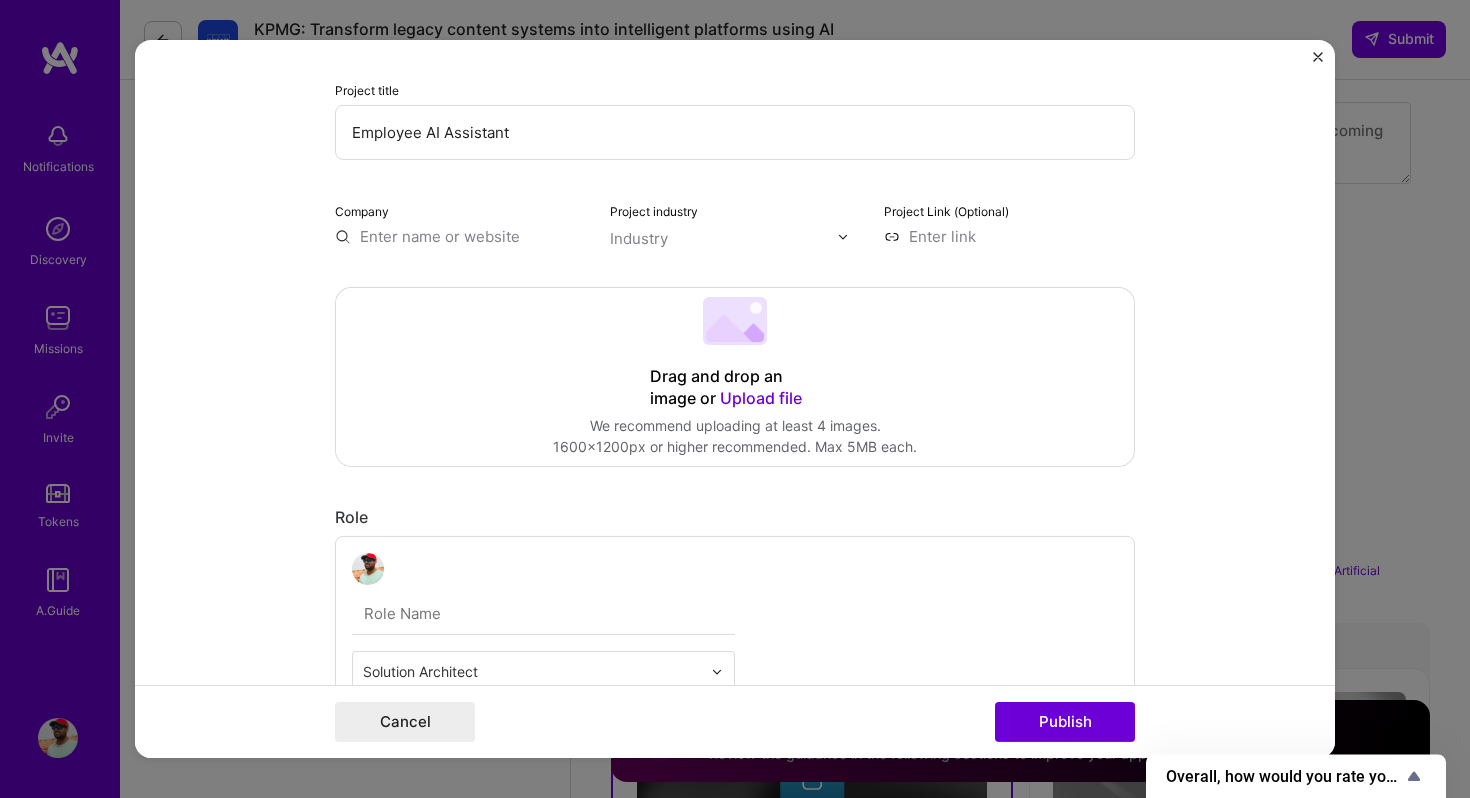 click at bounding box center [460, 236] 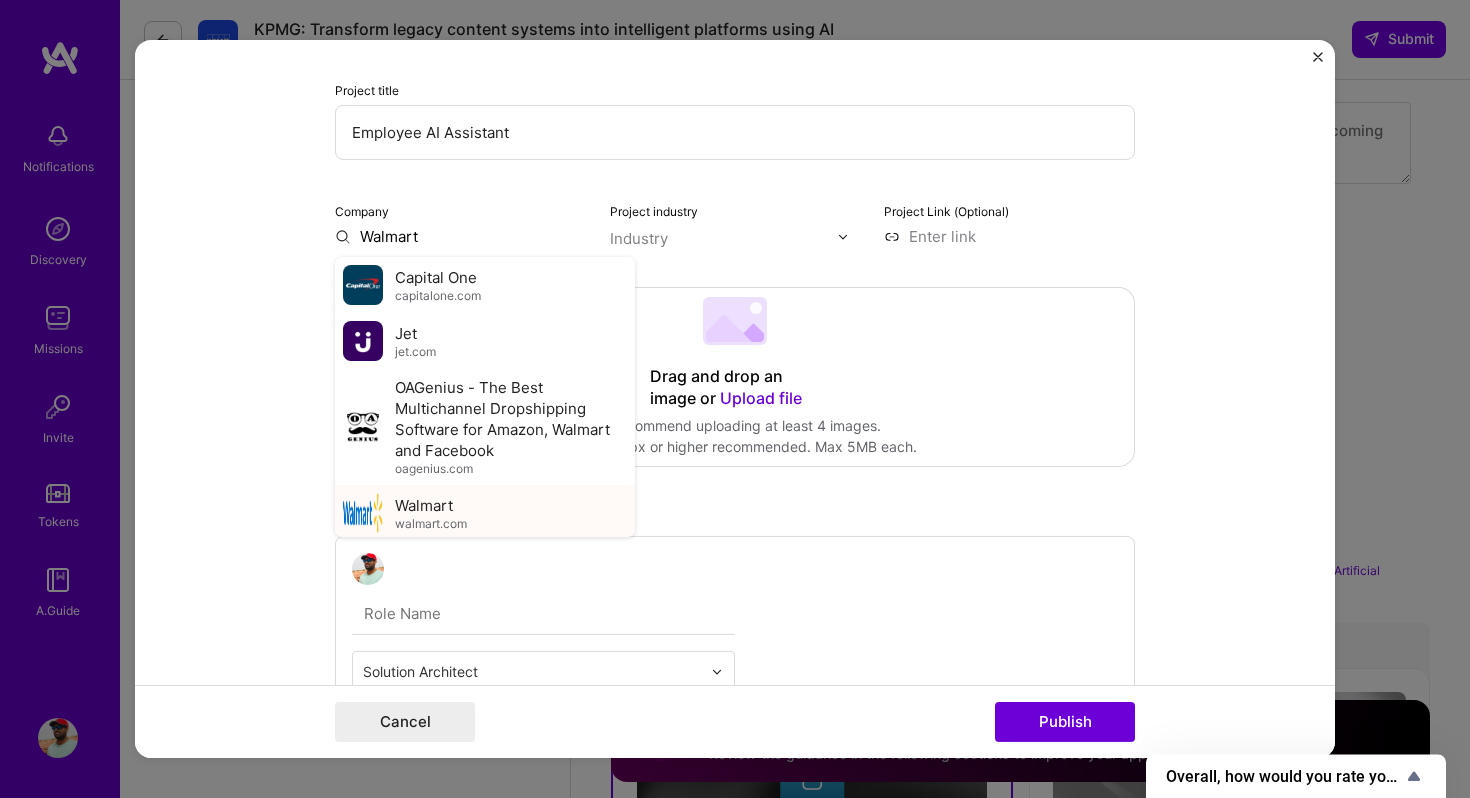 type on "Walmart" 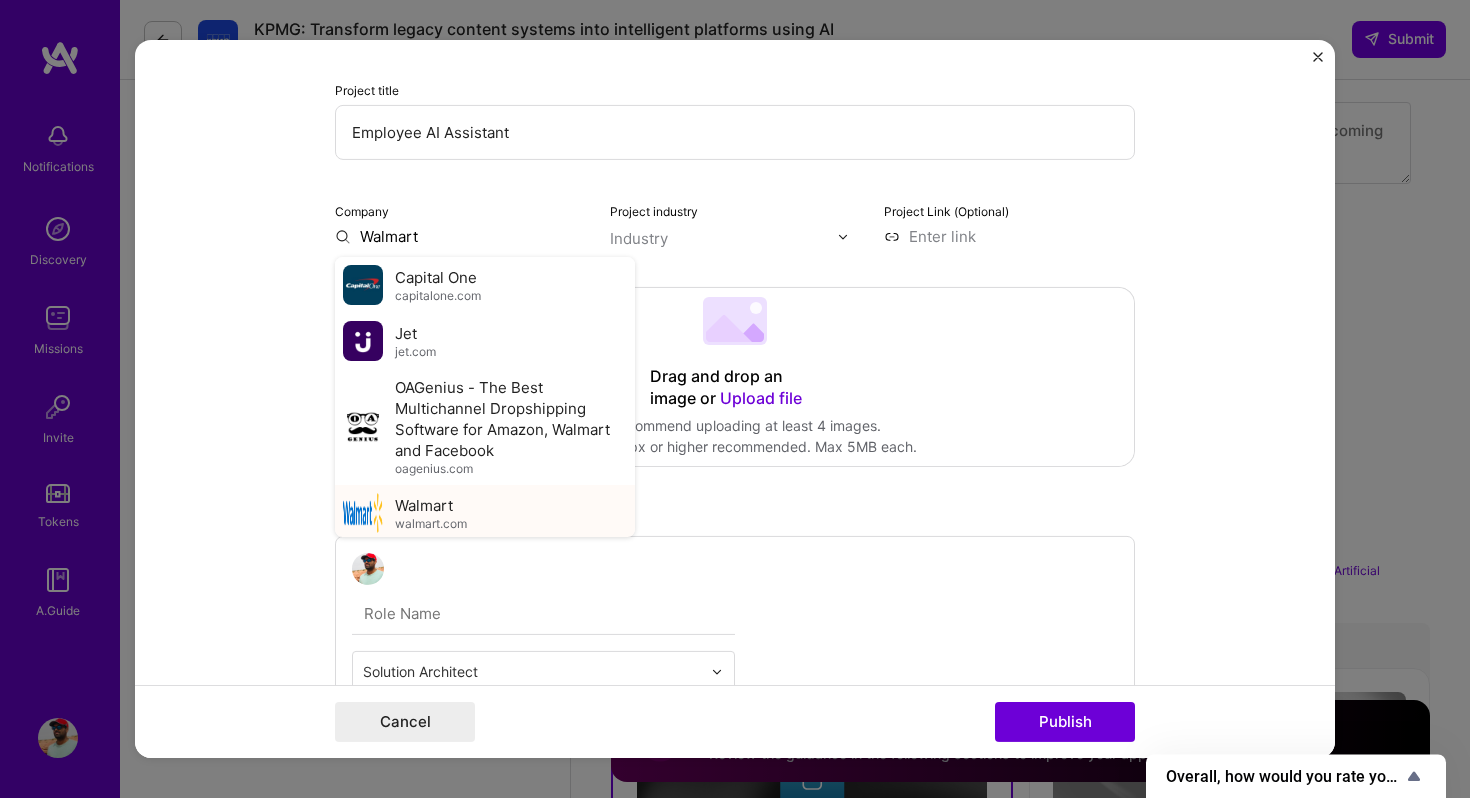 click on "Walmart walmart.com" at bounding box center (485, 513) 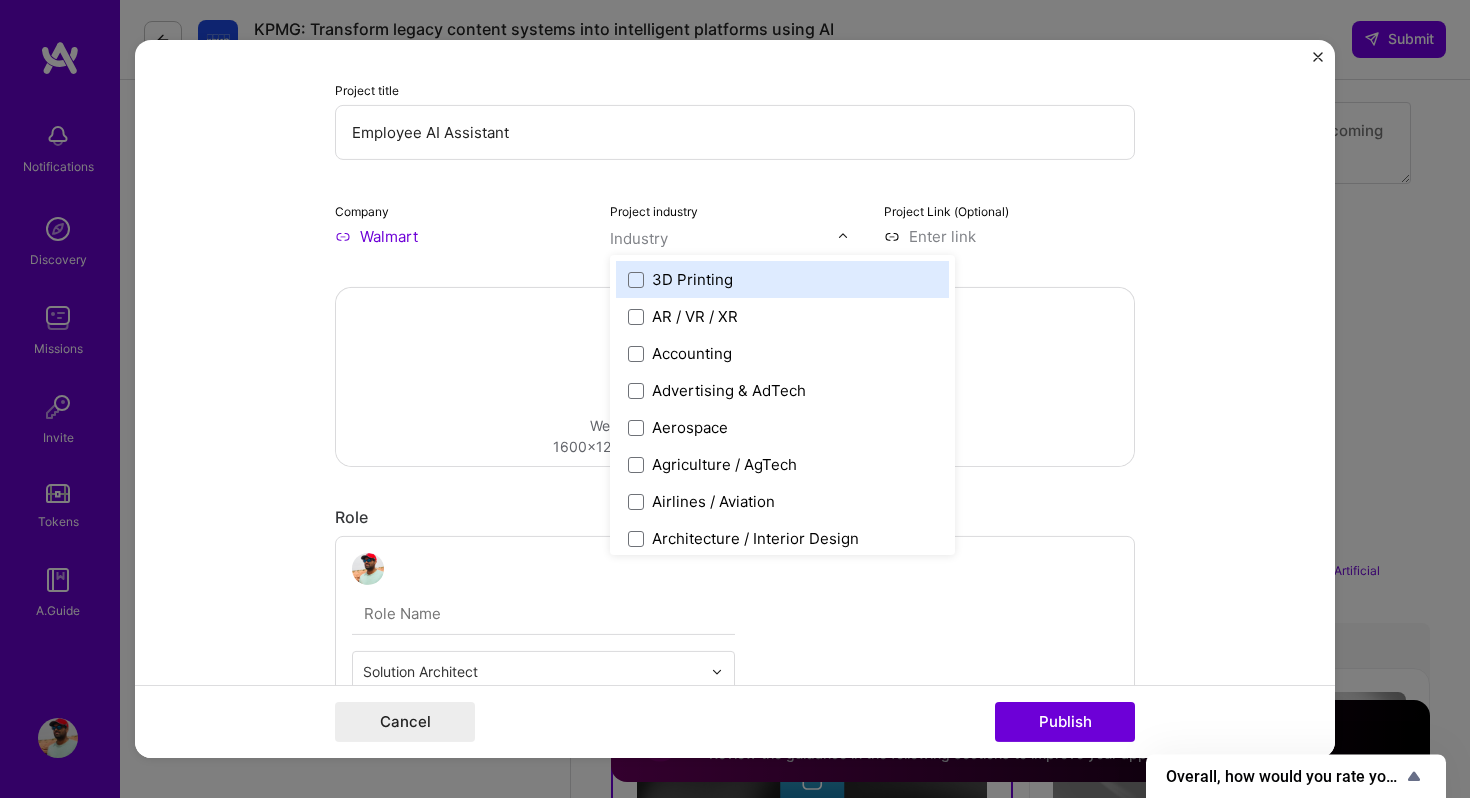 click at bounding box center (724, 238) 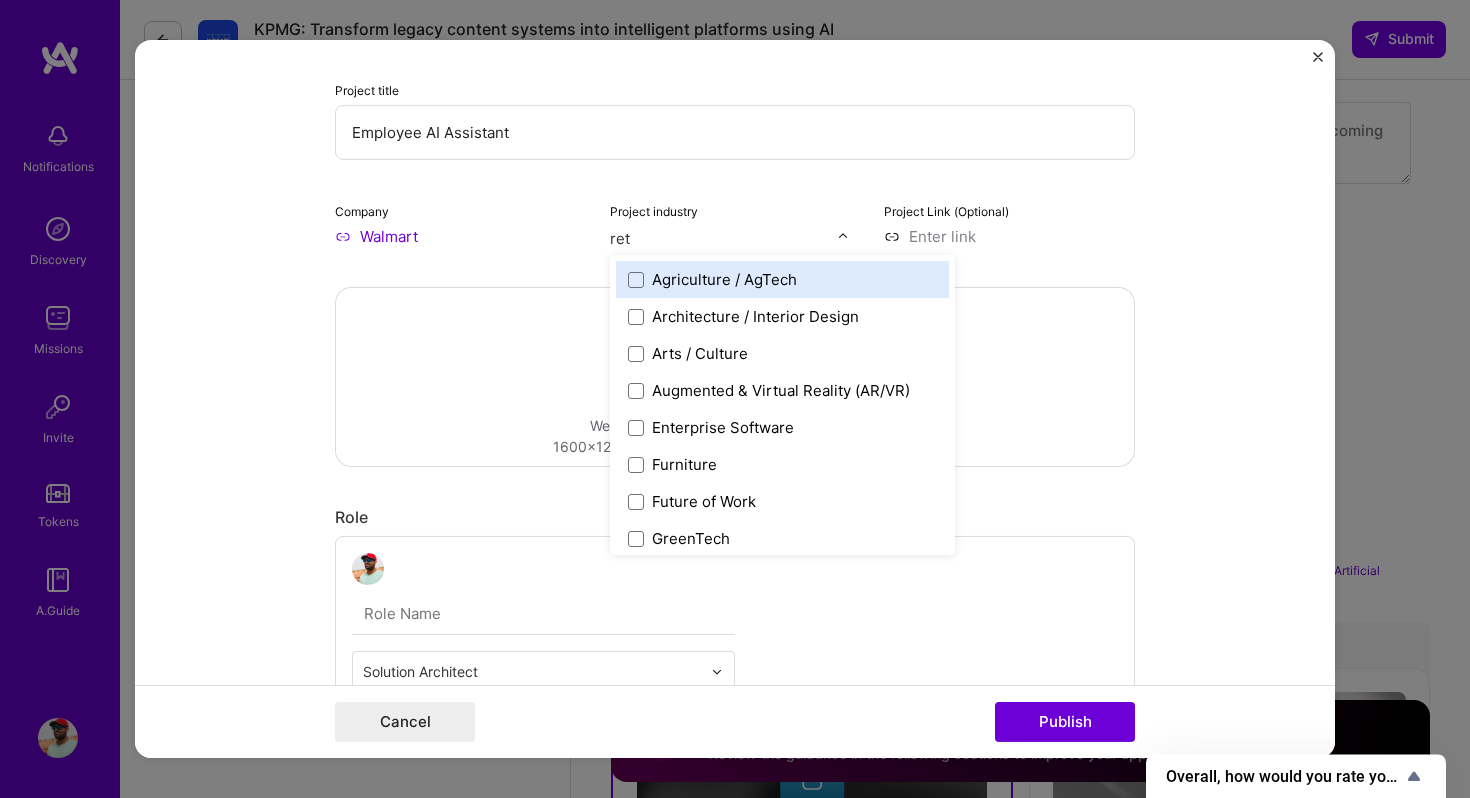 type on "reta" 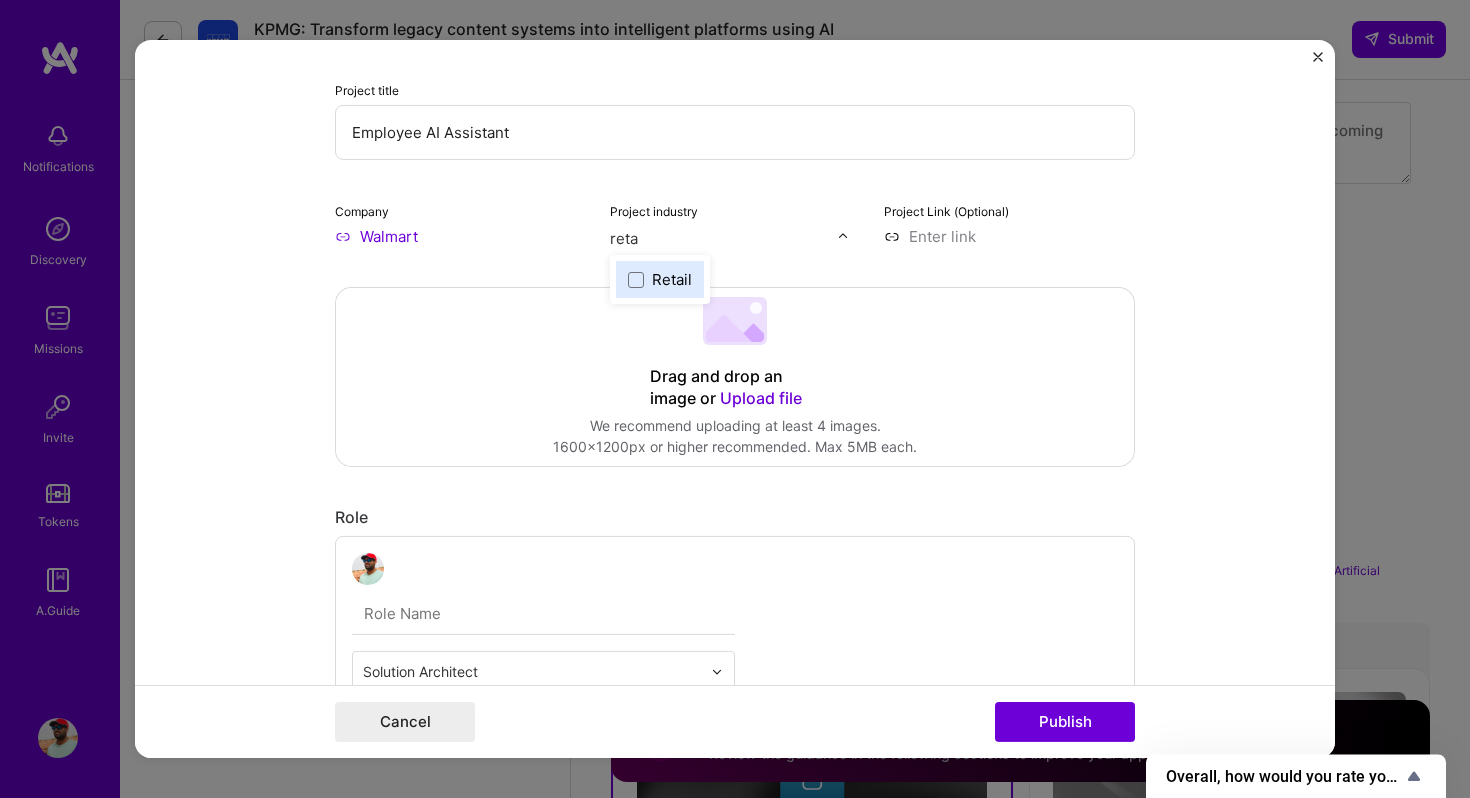 click on "Retail" at bounding box center [672, 279] 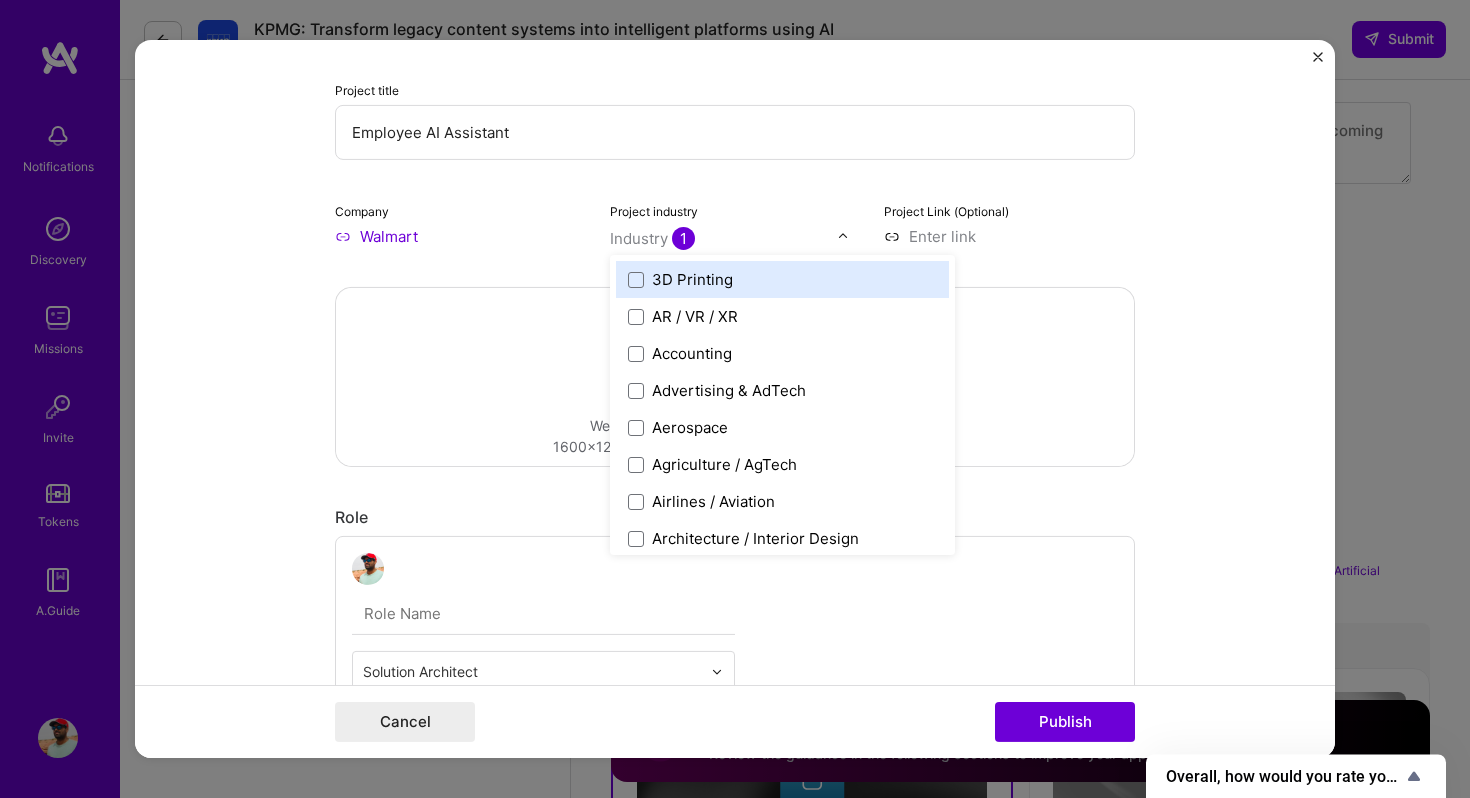 click on "Project title Employee AI Assistant Company Walmart
Project industry option Retail, selected. option 3D Printing focused, 1 of 120. 120 results available. Use Up and Down to choose options, press Enter to select the currently focused option, press Escape to exit the menu, press Tab to select the option and exit the menu. Industry 1 3D Printing AR / VR / XR Accounting Advertising & AdTech Aerospace Agriculture / AgTech Airlines / Aviation Architecture / Interior Design Art & Museums Artifical Intelligence / Machine Learning Arts / Culture Augmented & Virtual Reality (AR/VR) Automotive Automotive & Self Driving Cars Aviation B2B B2B2C B2C BPA / RPA Banking Beauty Big Data BioTech Blockchain CMS CPG CRM Cannabis Charity & Nonprofit Circular Economy CivTech Climate Tech Cloud Services Coaching Community Tech Construction Consulting Consumer Electronics Crowdfunding Crypto Customer Success Cybersecurity DTC Databases Dating Defense Delivery Developer Tools E-Commerce Education / Edtech Electronics HR" at bounding box center (735, 399) 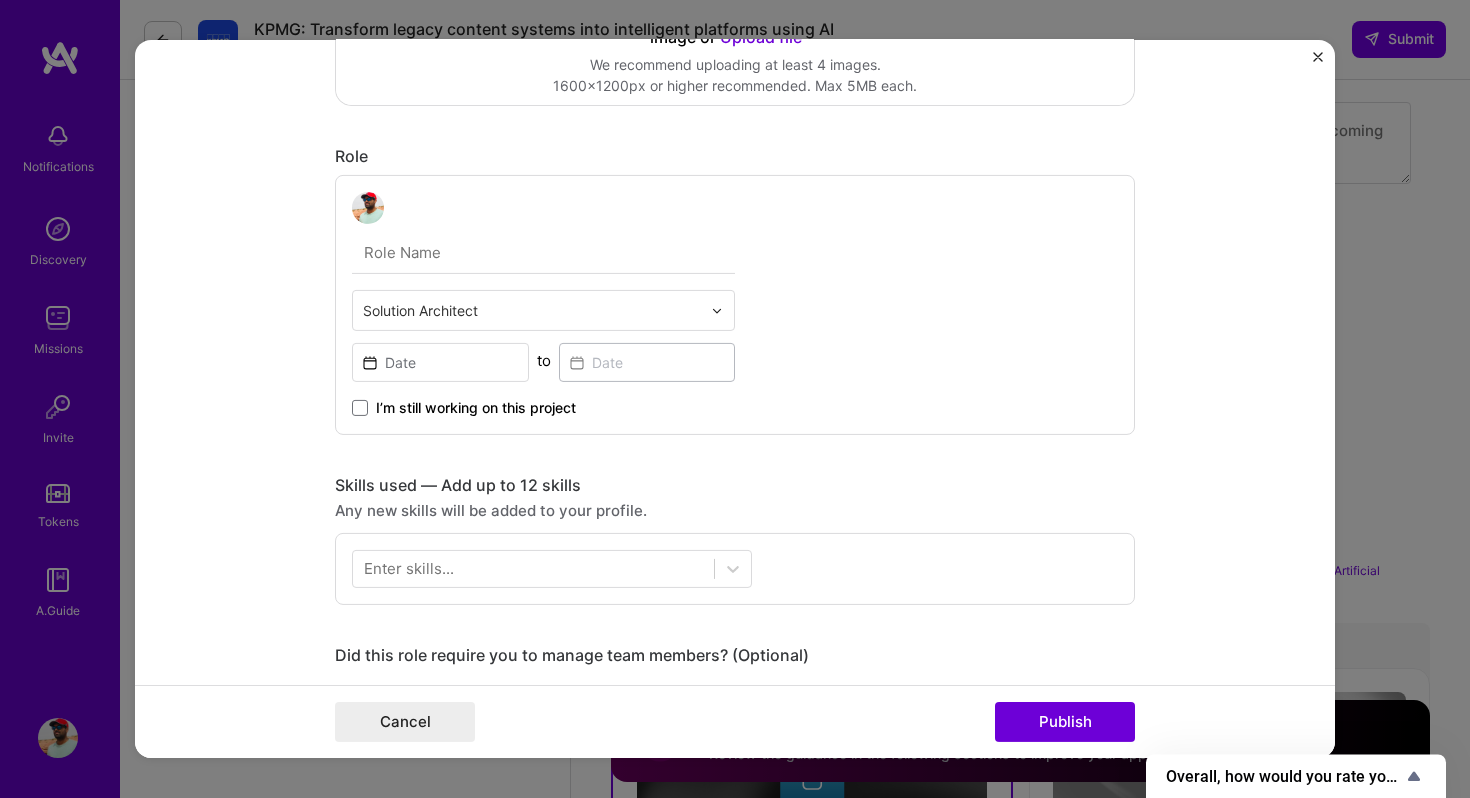 scroll, scrollTop: 477, scrollLeft: 0, axis: vertical 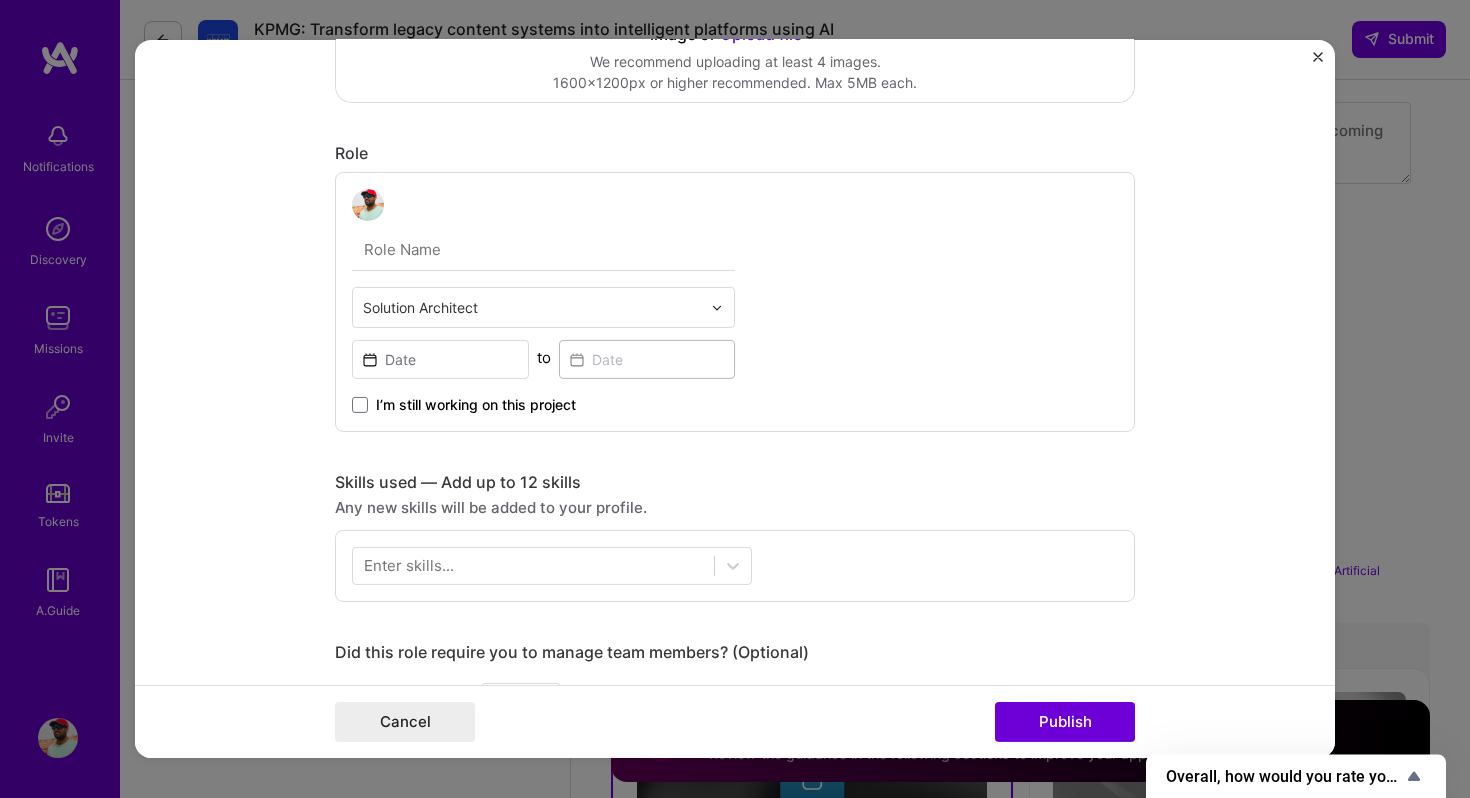 click at bounding box center (543, 250) 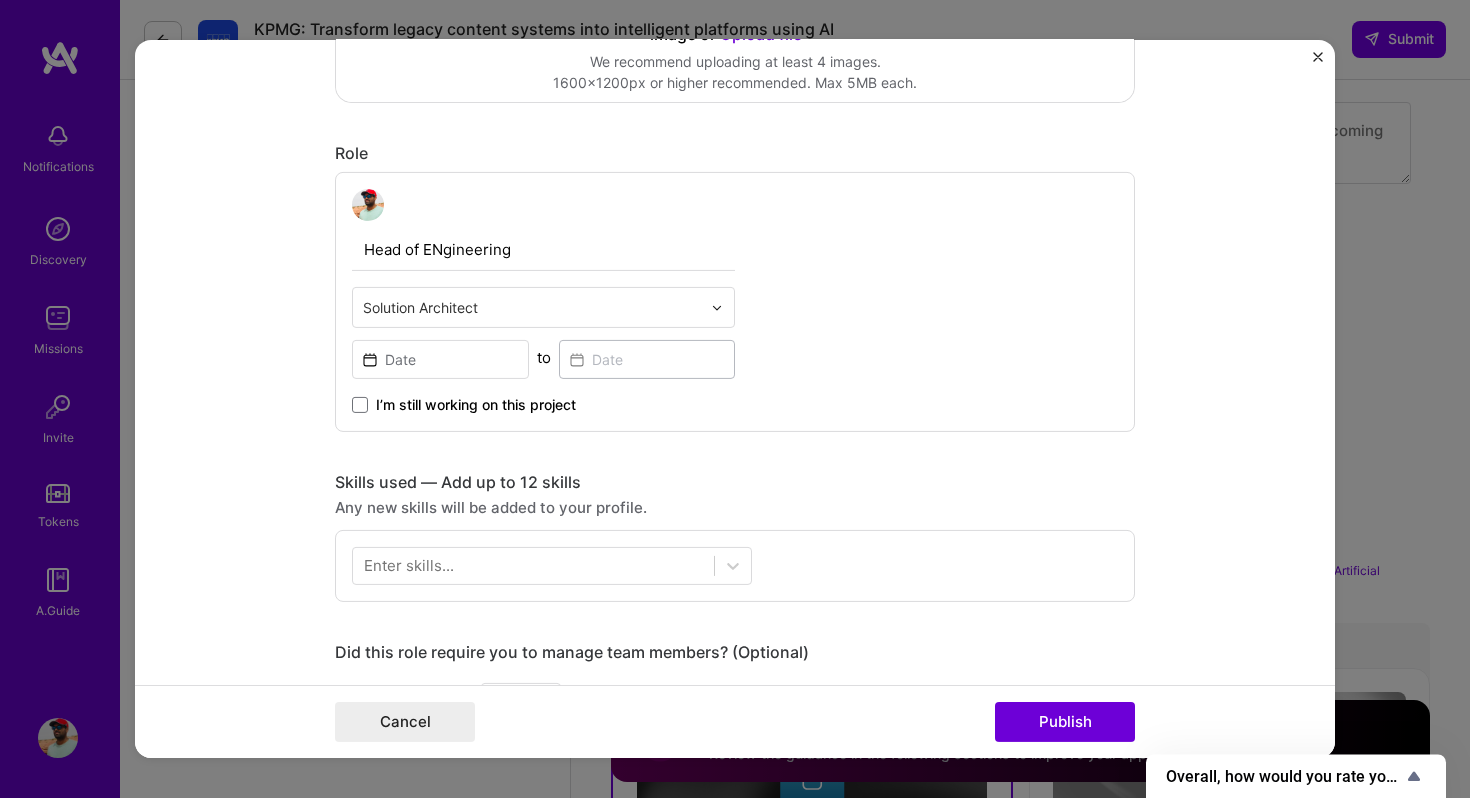 click on "Head of ENgineering" at bounding box center (543, 250) 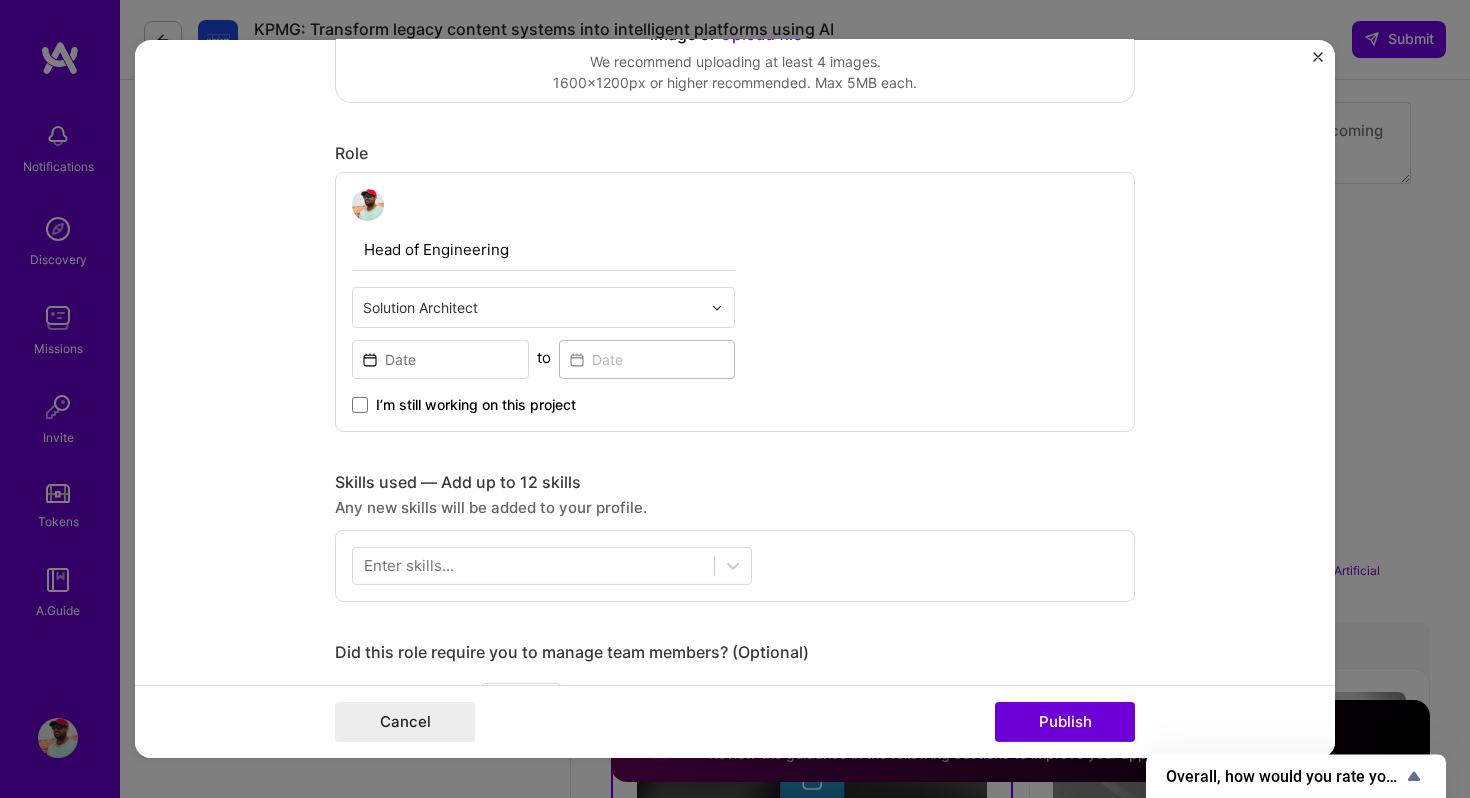type on "Head of Engineering" 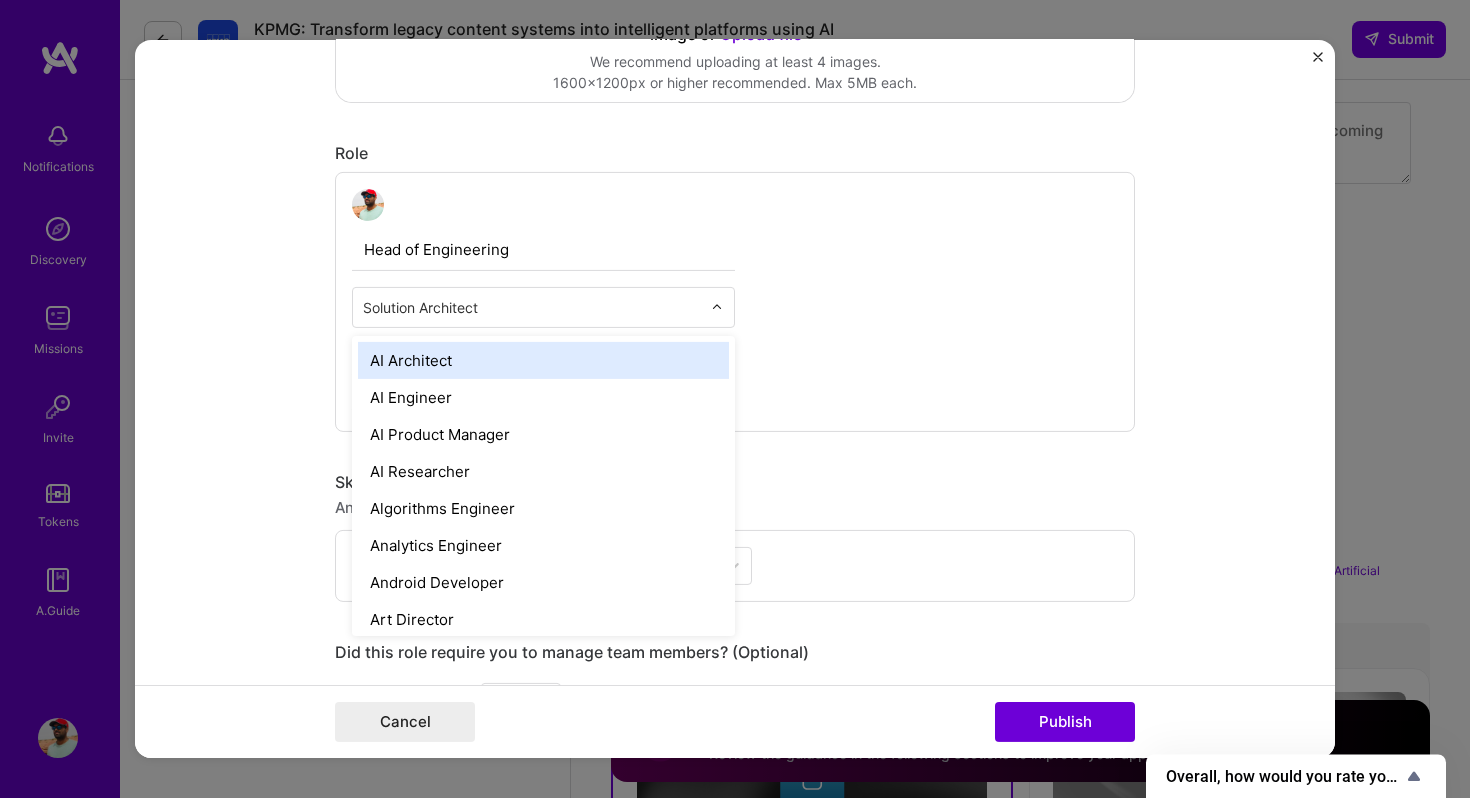click at bounding box center [532, 307] 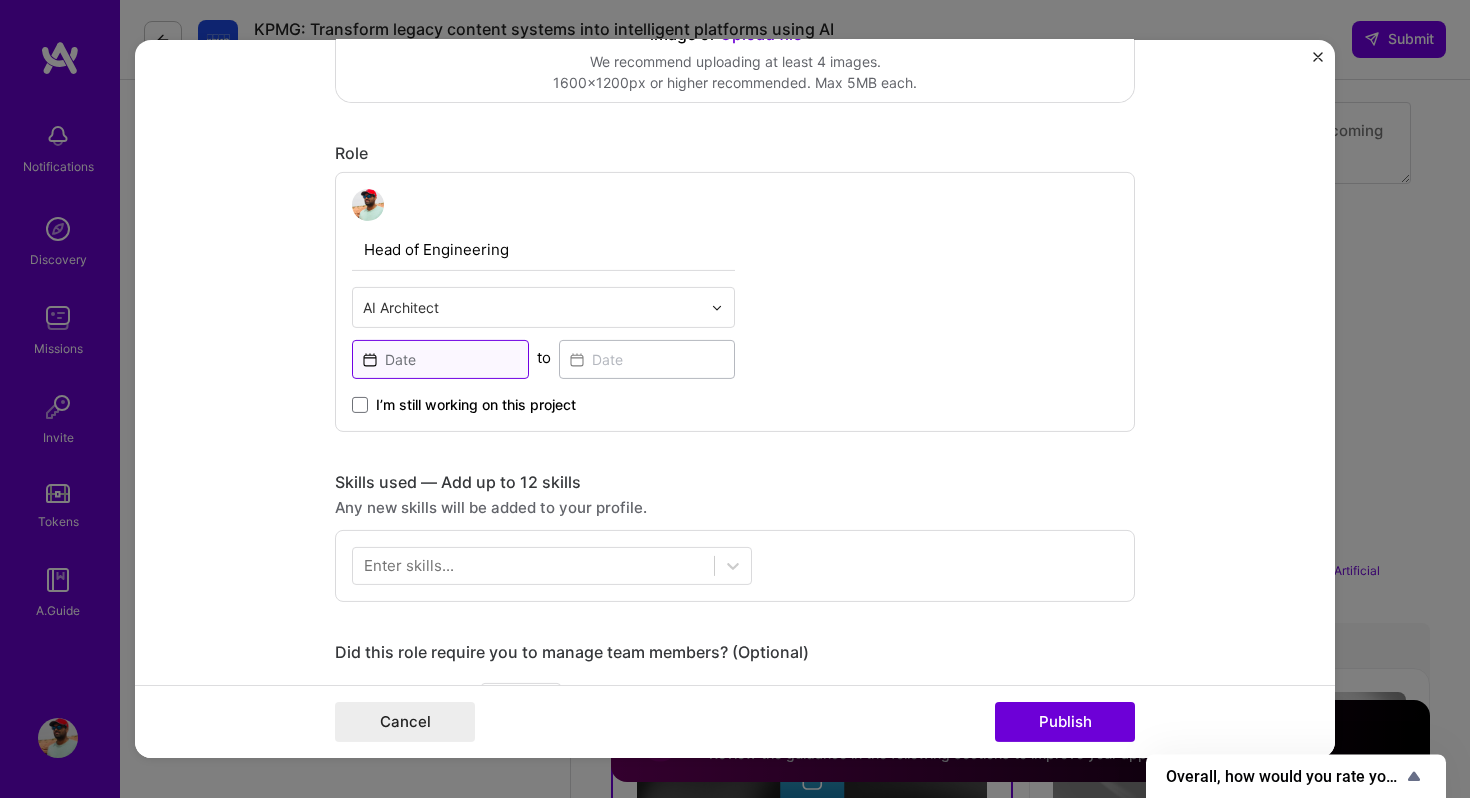click at bounding box center [440, 359] 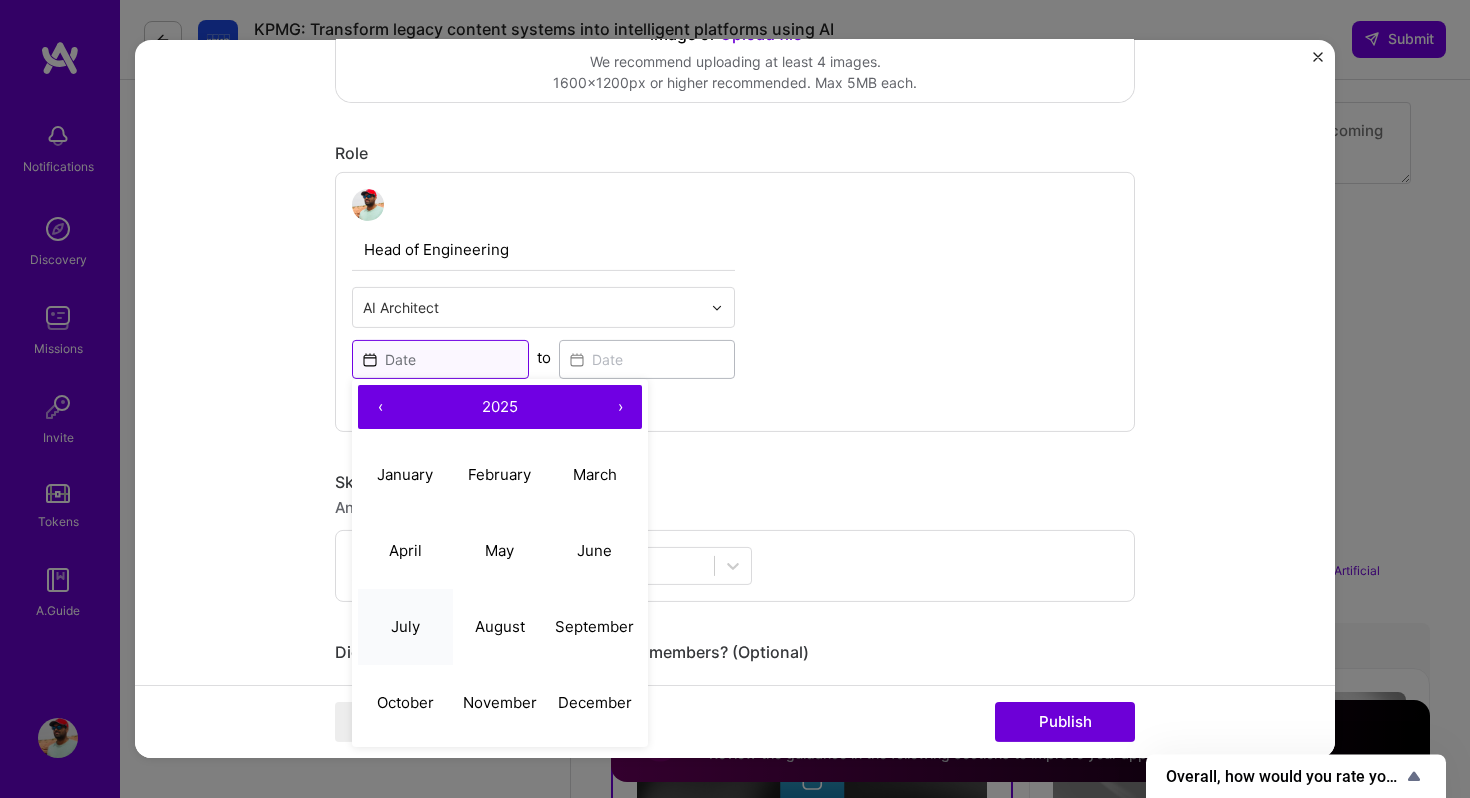 scroll, scrollTop: 603, scrollLeft: 0, axis: vertical 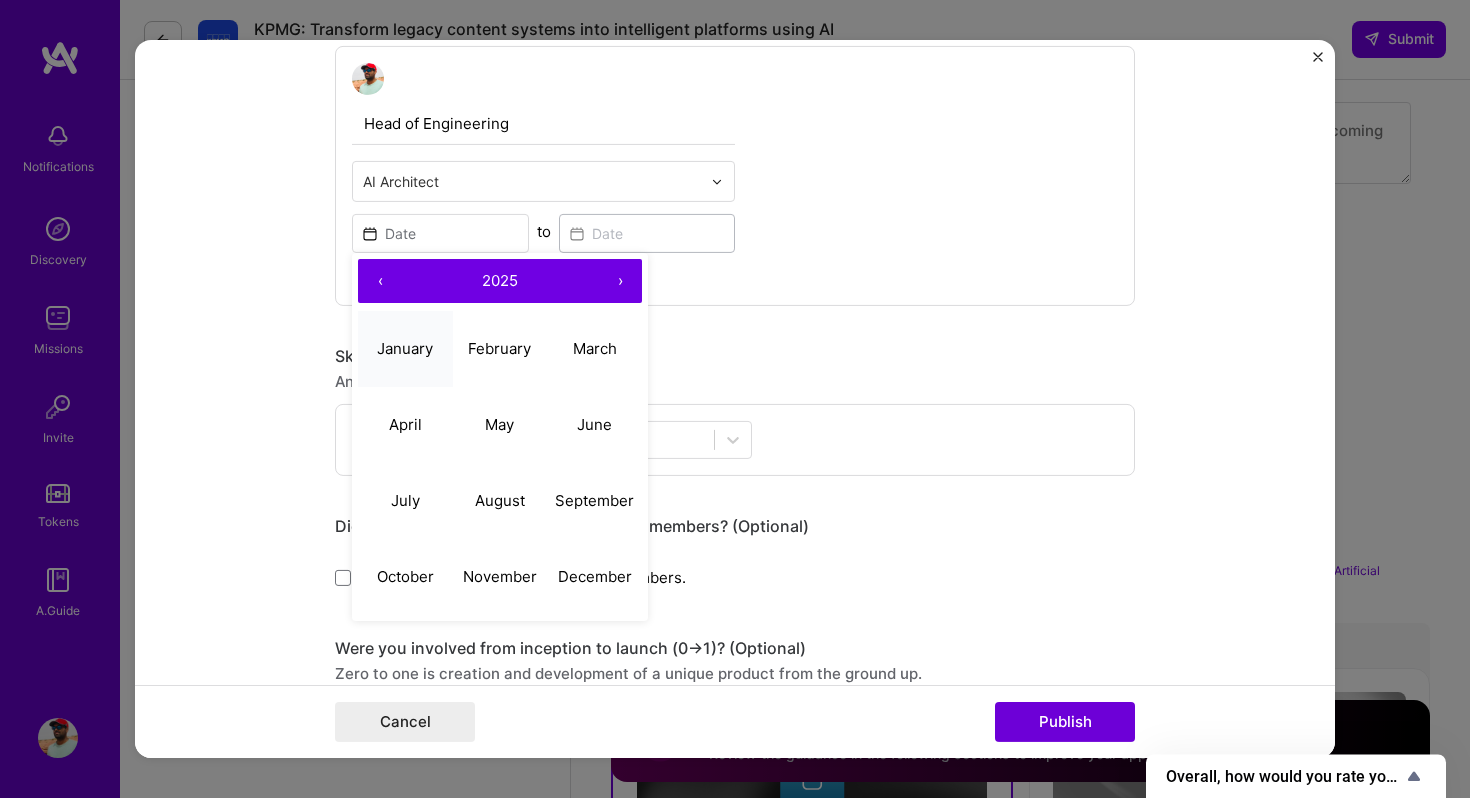 click on "January" at bounding box center [405, 348] 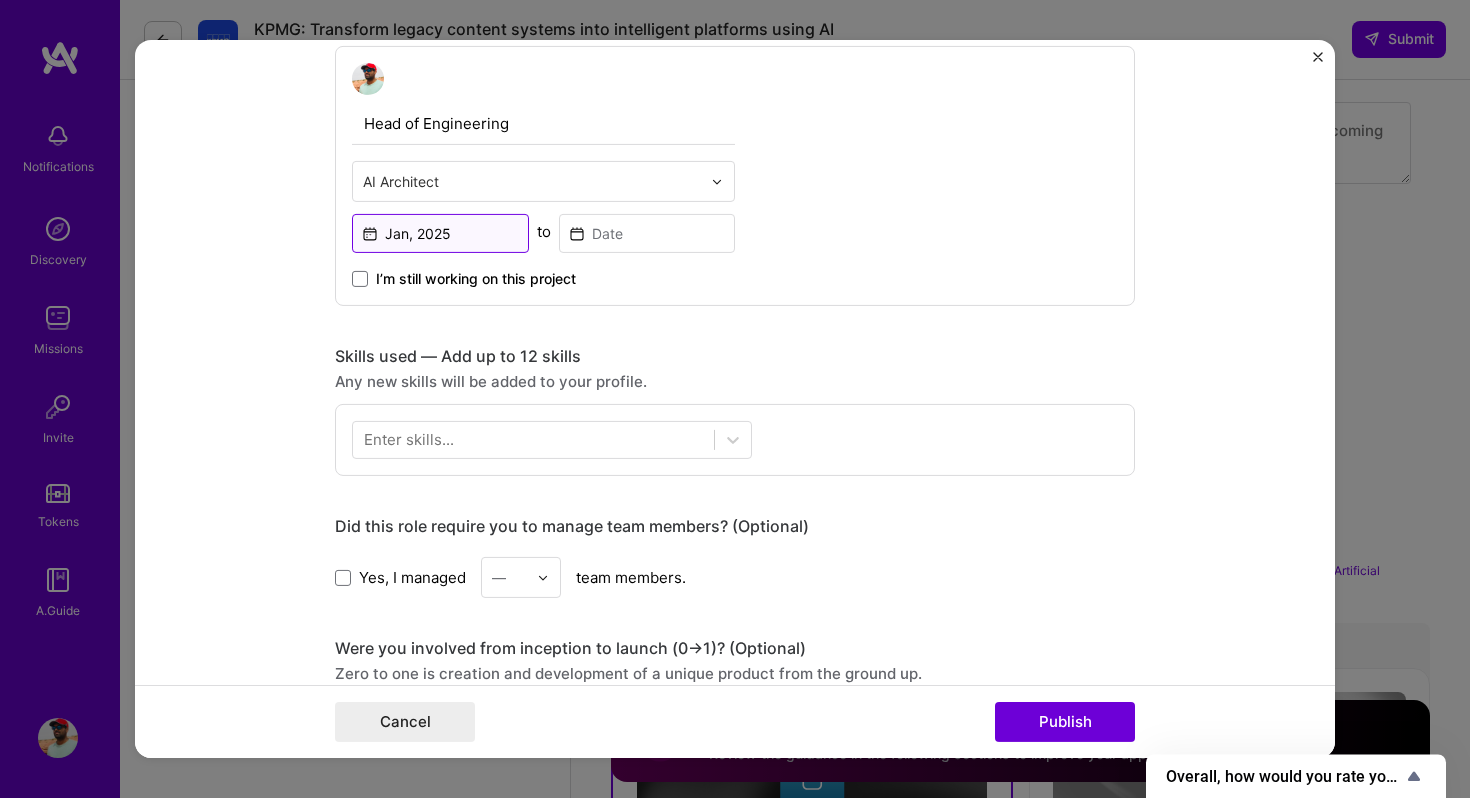 click on "Jan, 2025" at bounding box center [440, 233] 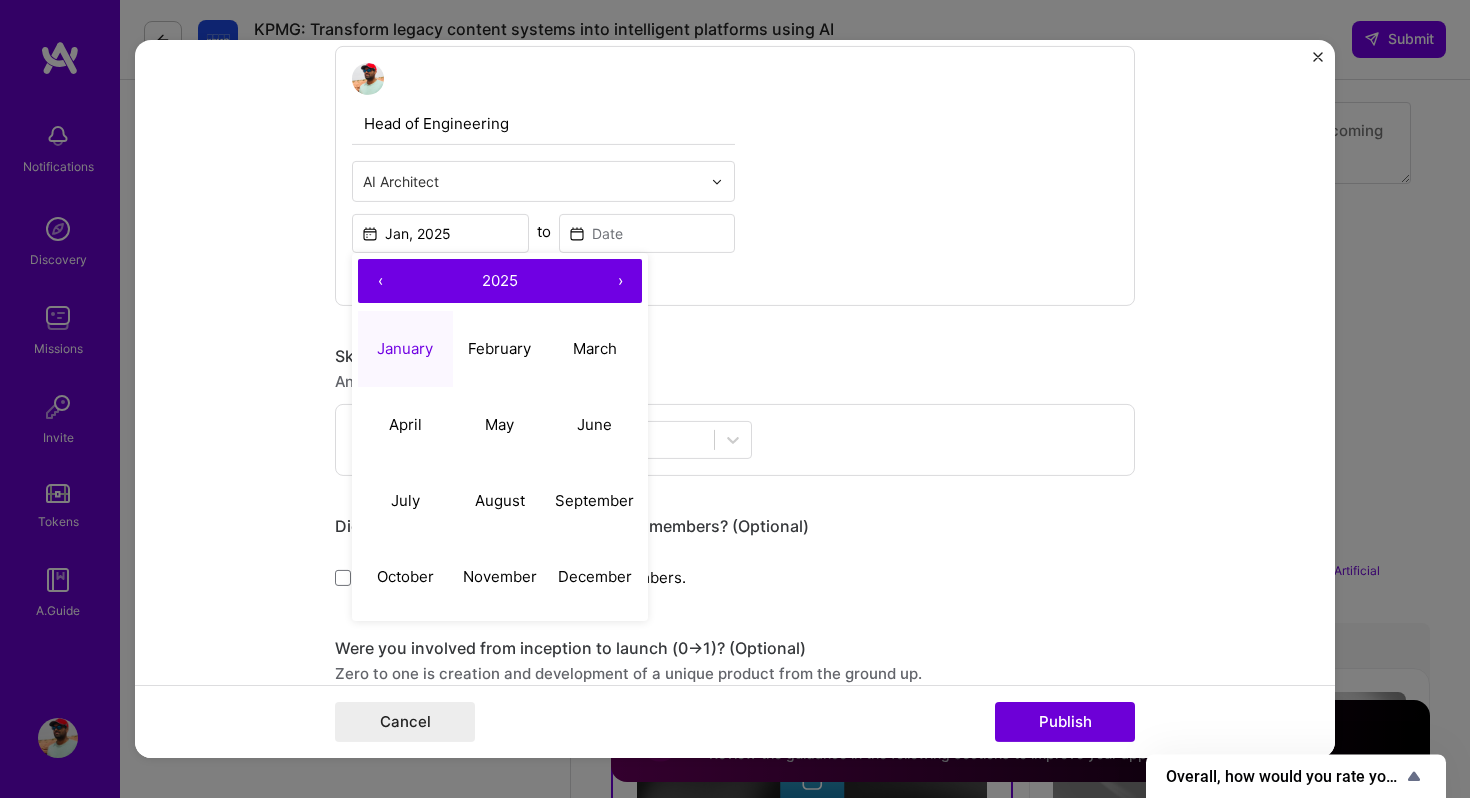 click on "2025" at bounding box center (500, 281) 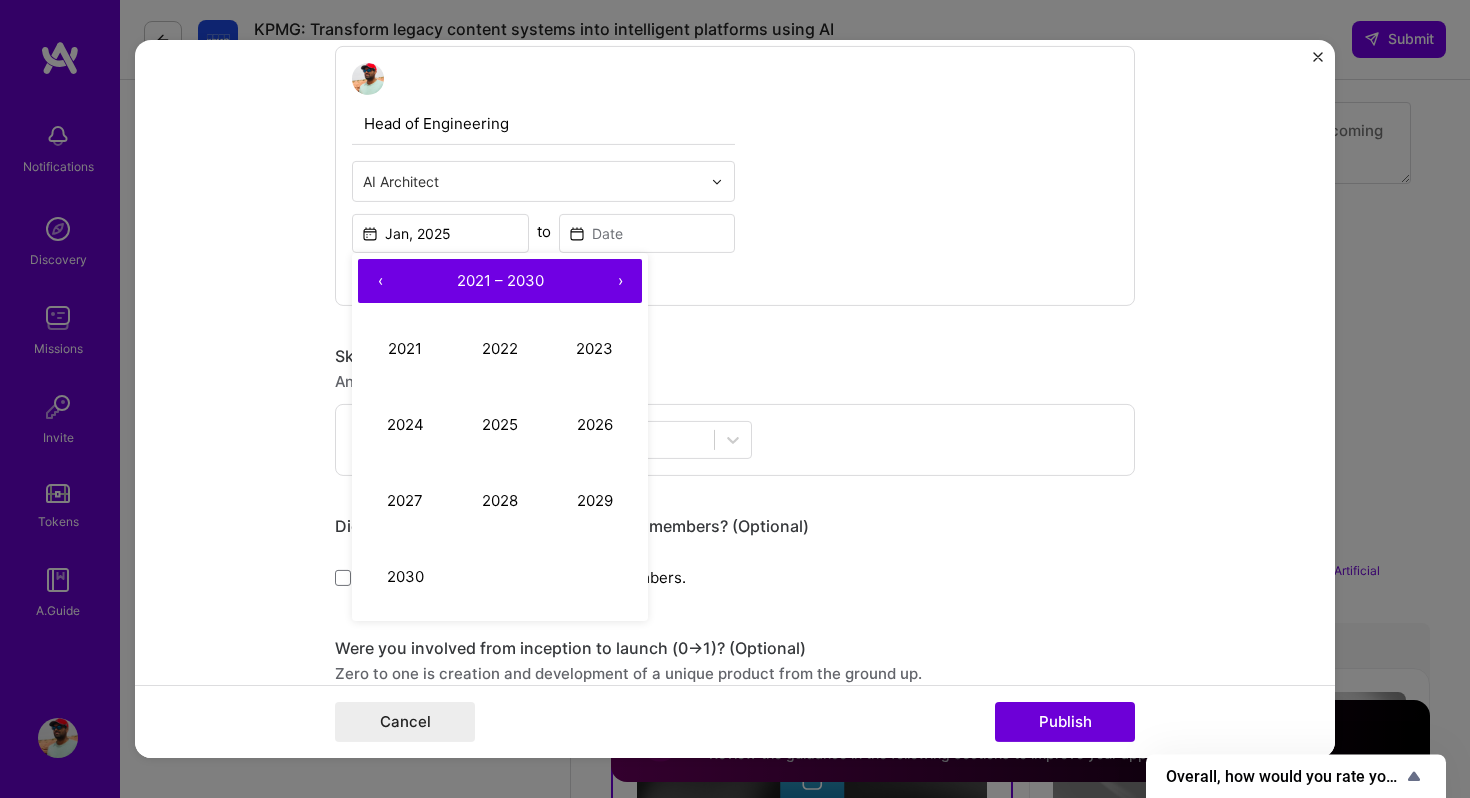 click on "‹" at bounding box center (380, 281) 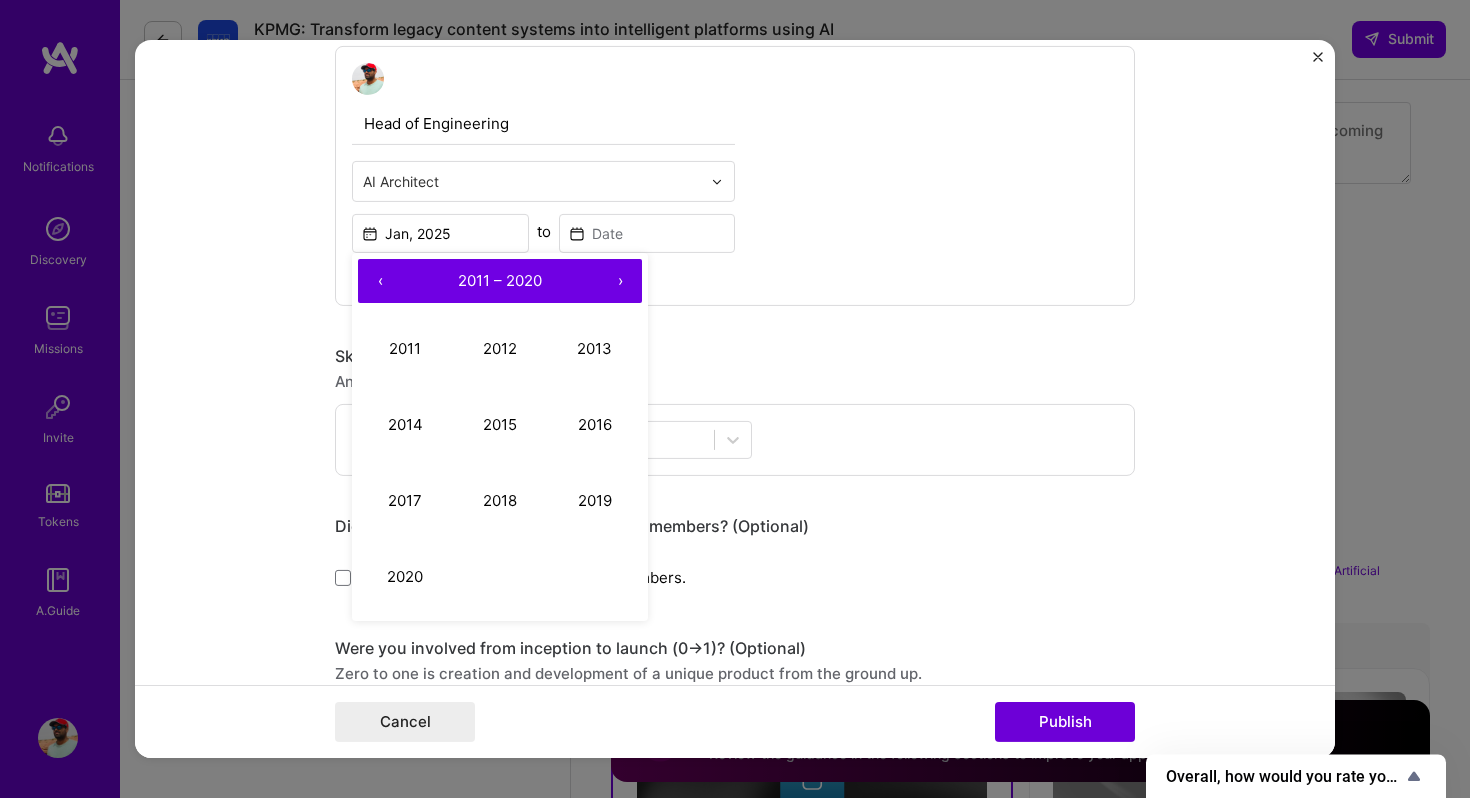 click on "‹" at bounding box center (380, 281) 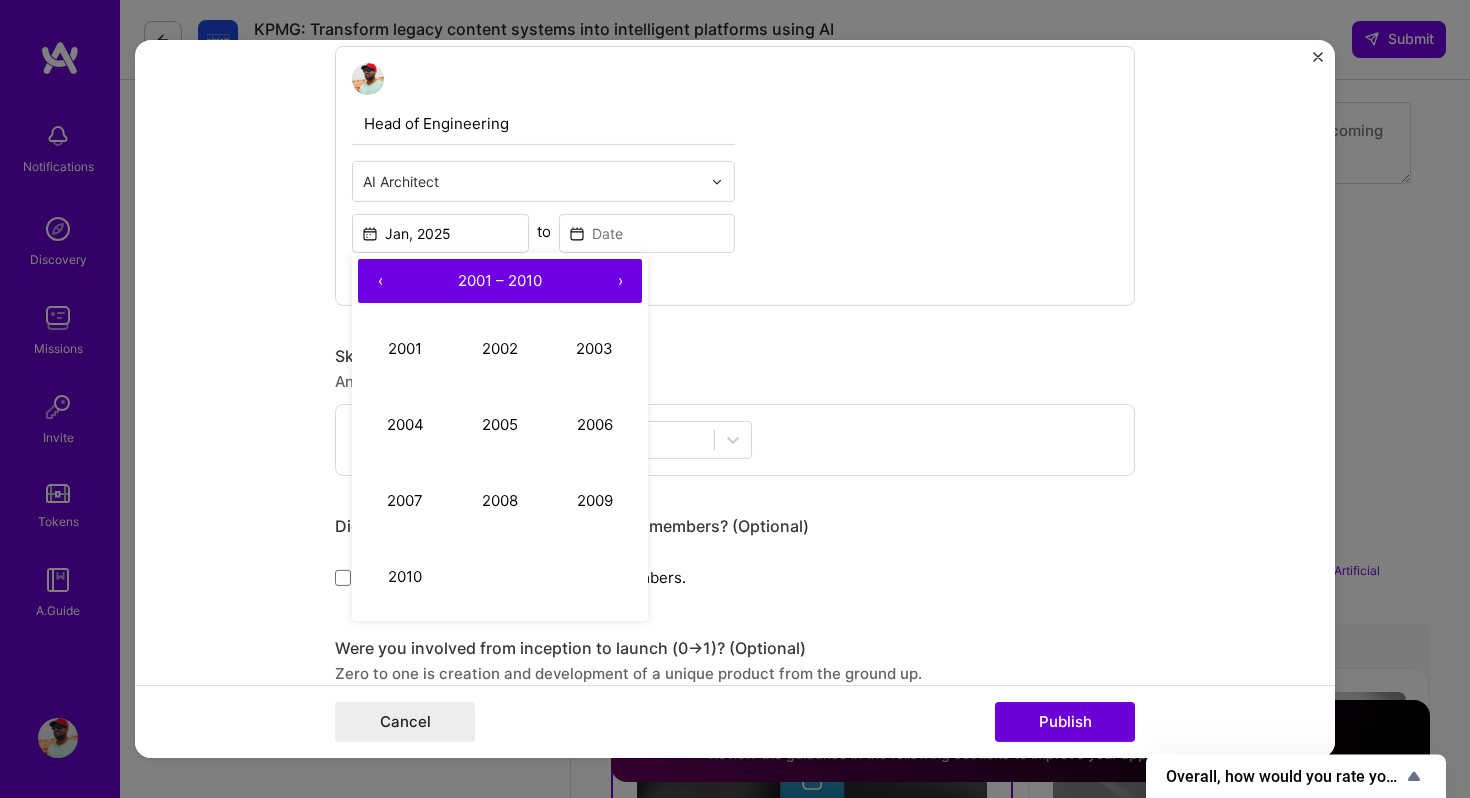 click on "›" at bounding box center [620, 281] 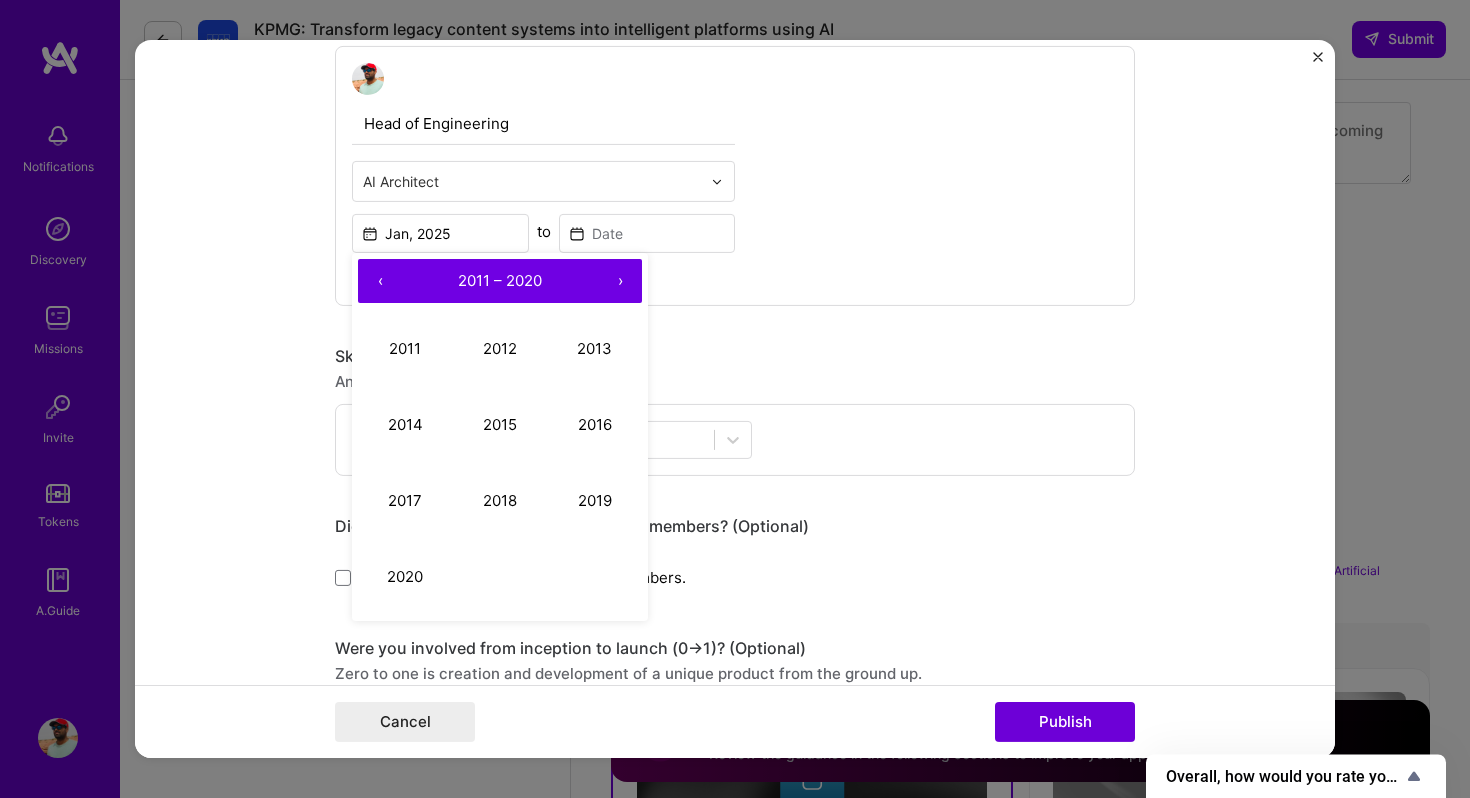 click on "›" at bounding box center [620, 281] 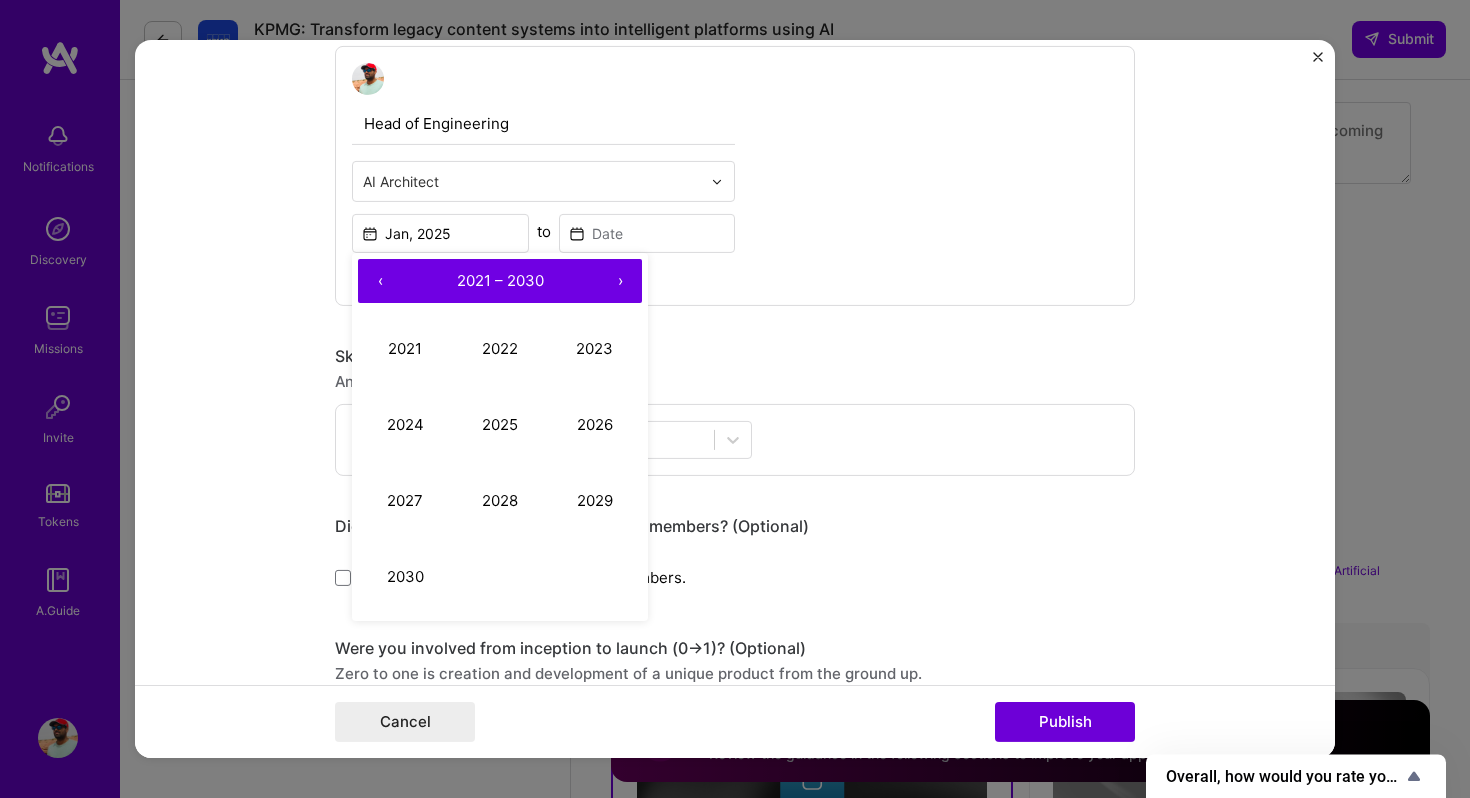 click on "›" at bounding box center [620, 281] 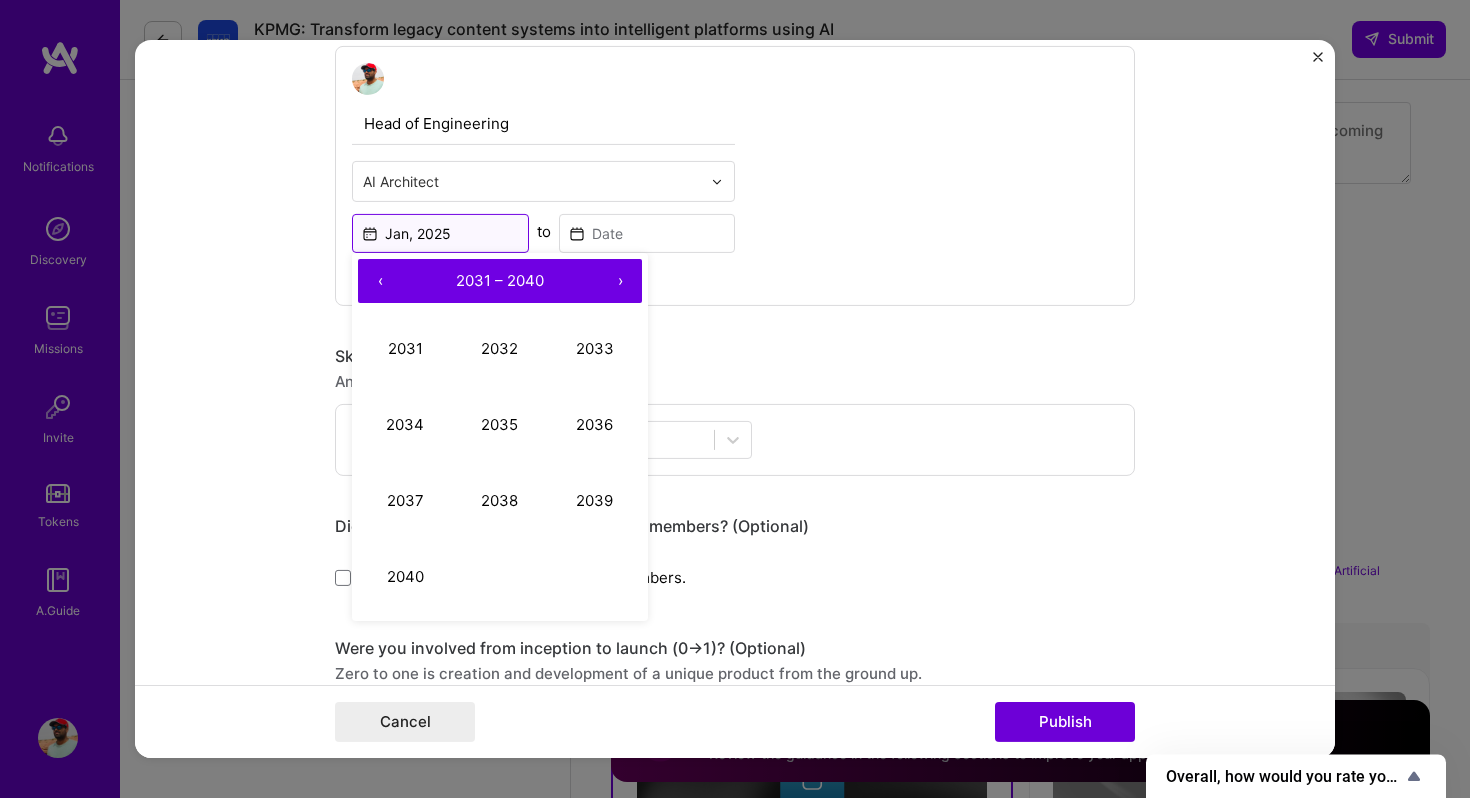 click on "Jan, 2025" at bounding box center [440, 233] 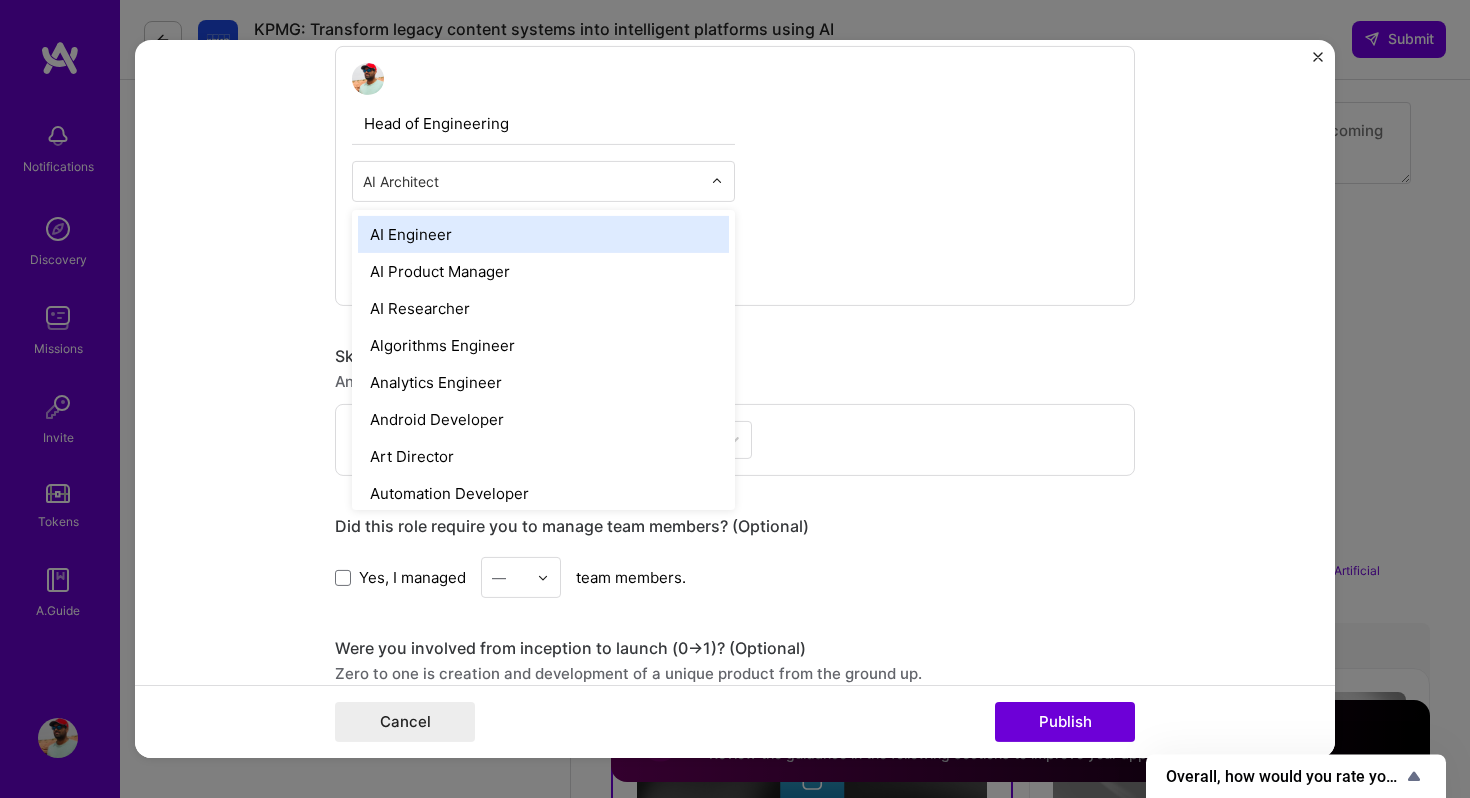 click at bounding box center [532, 181] 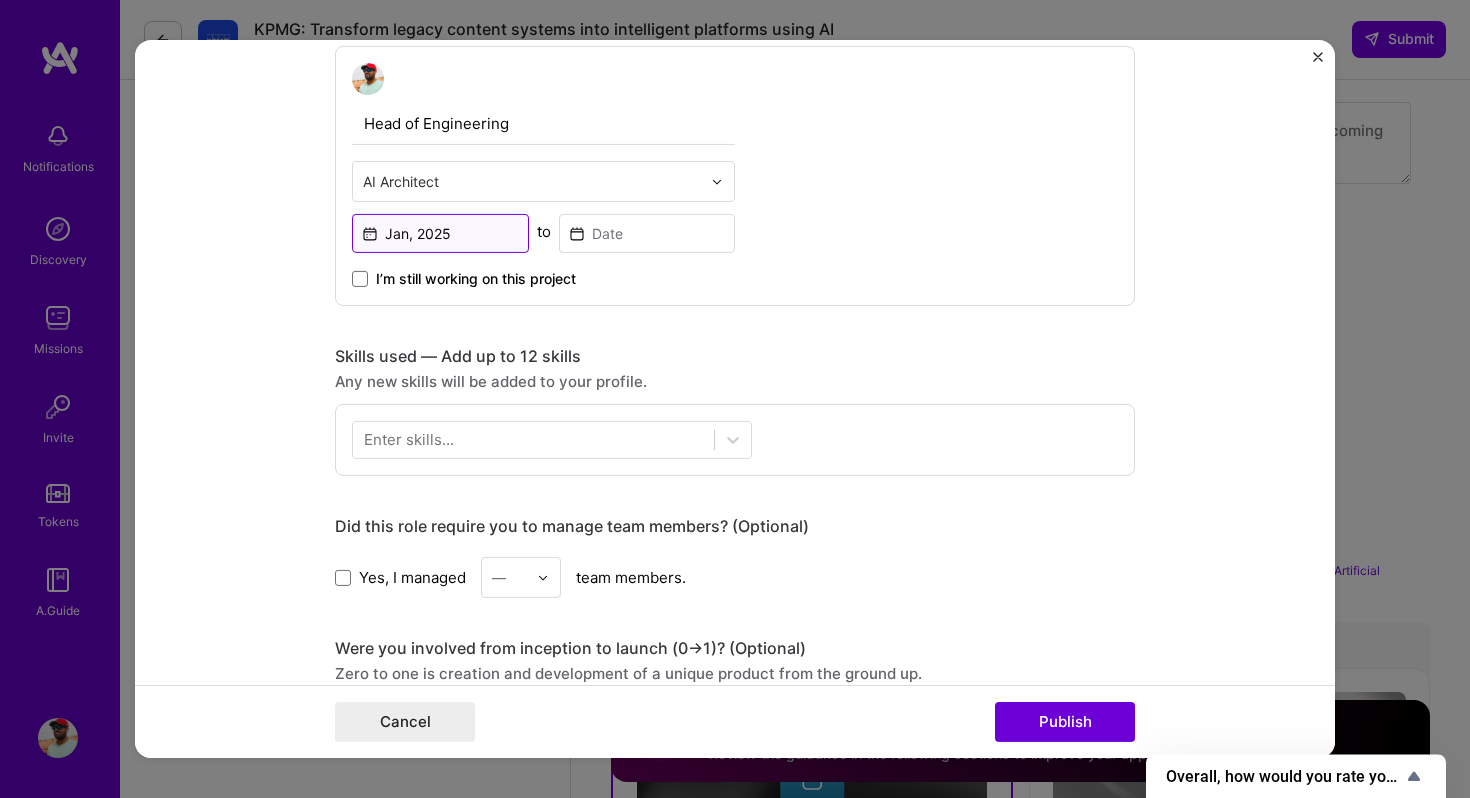 click on "Jan, 2025" at bounding box center (440, 233) 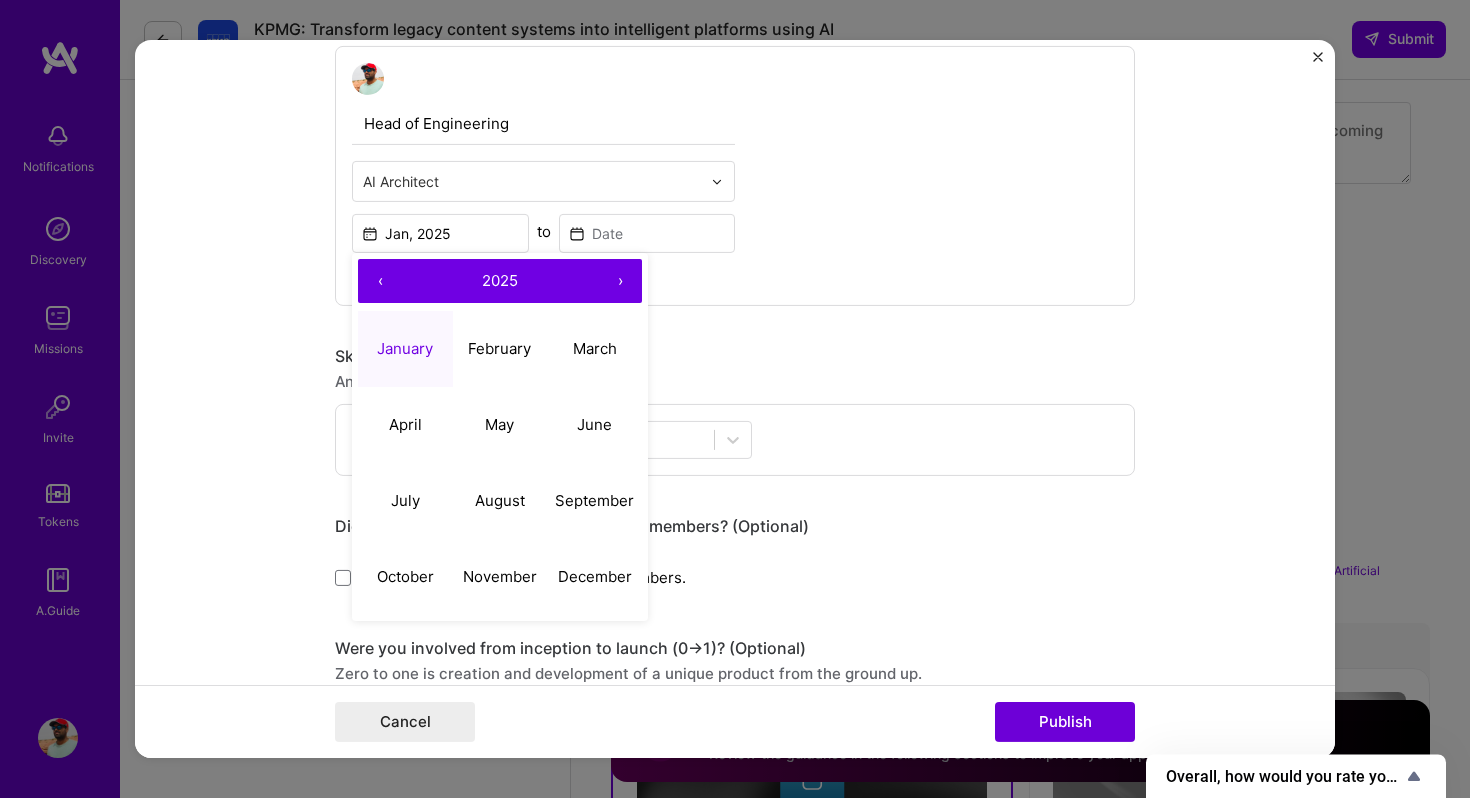 click on "‹" at bounding box center [380, 281] 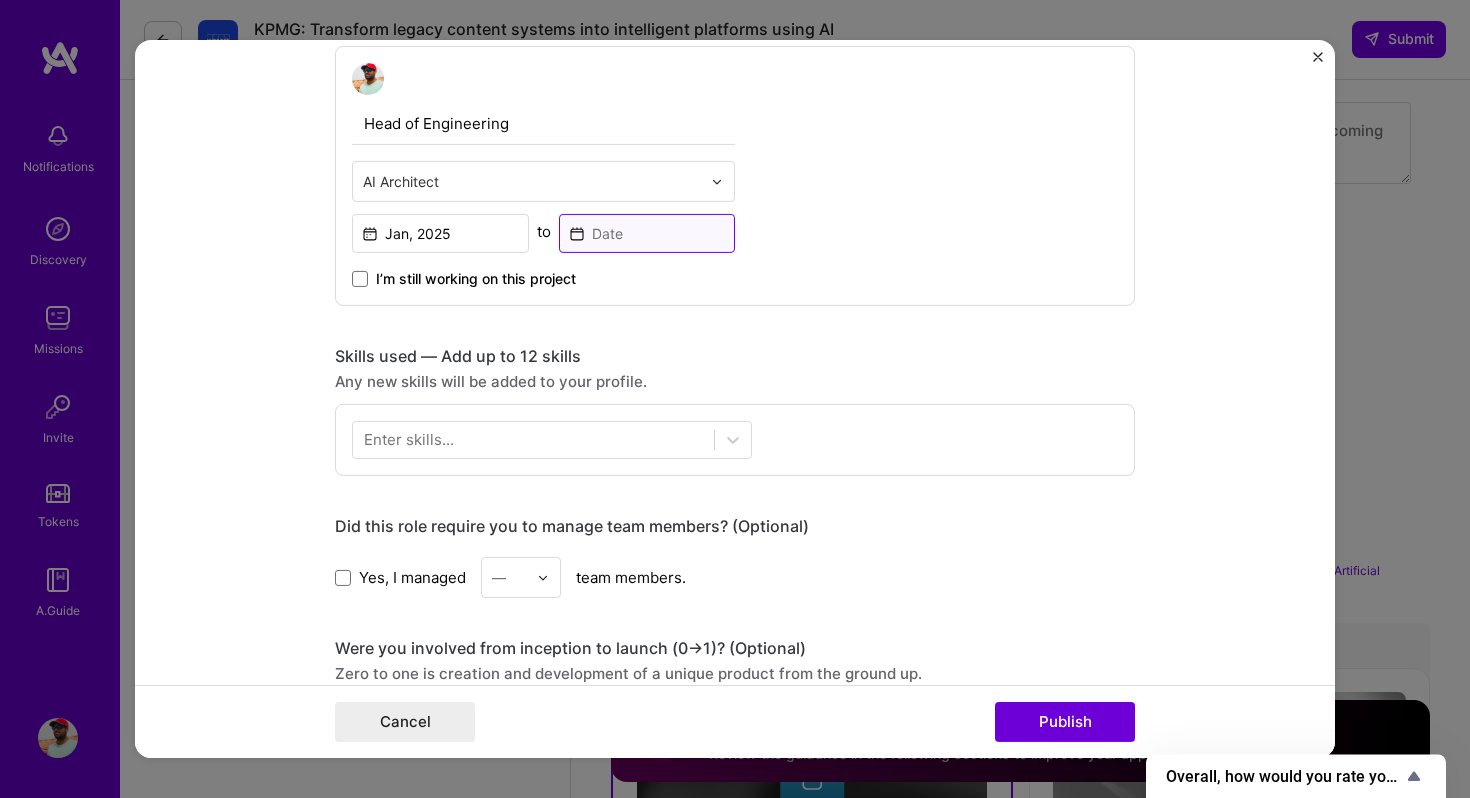 click at bounding box center (647, 233) 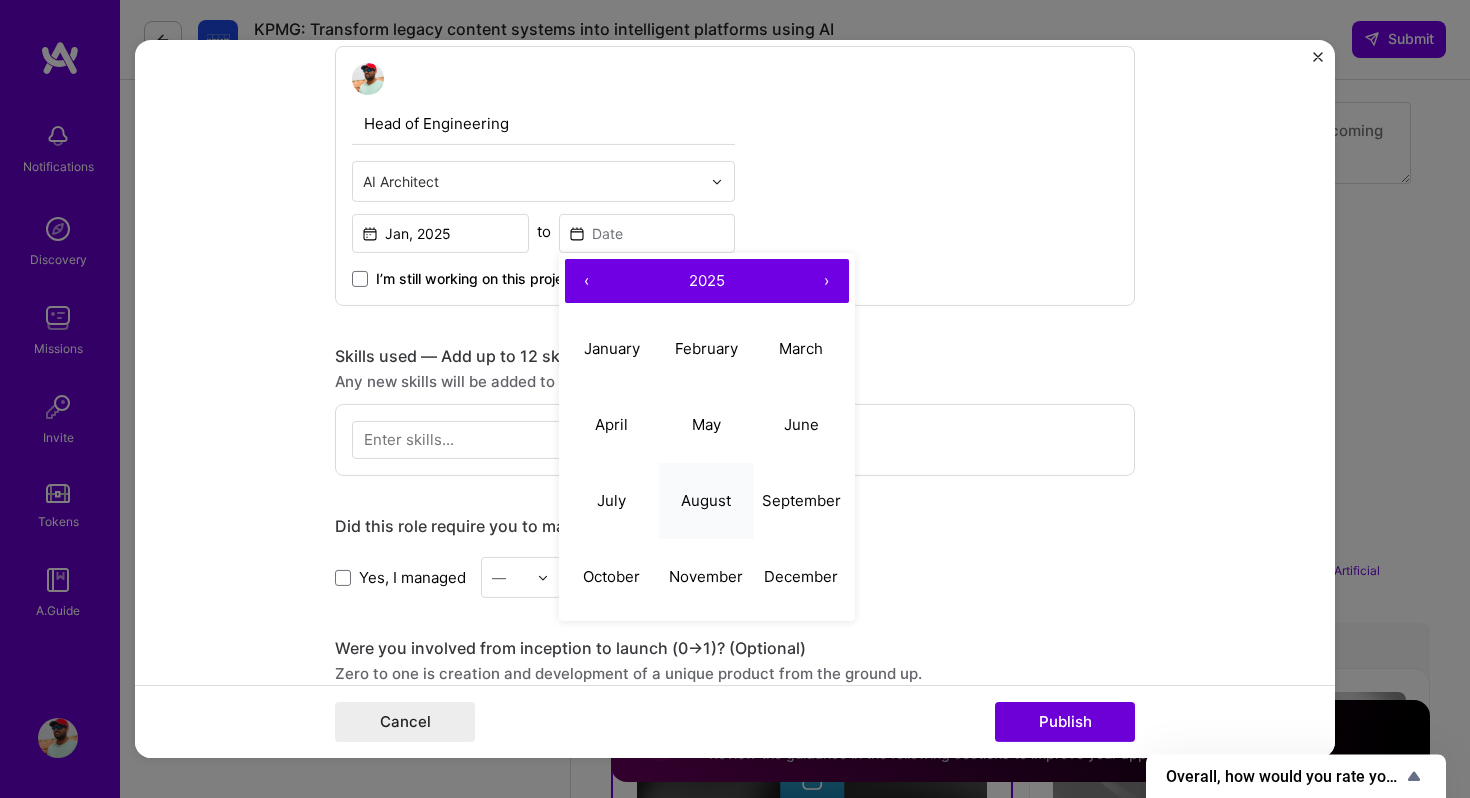 click on "August" at bounding box center (706, 499) 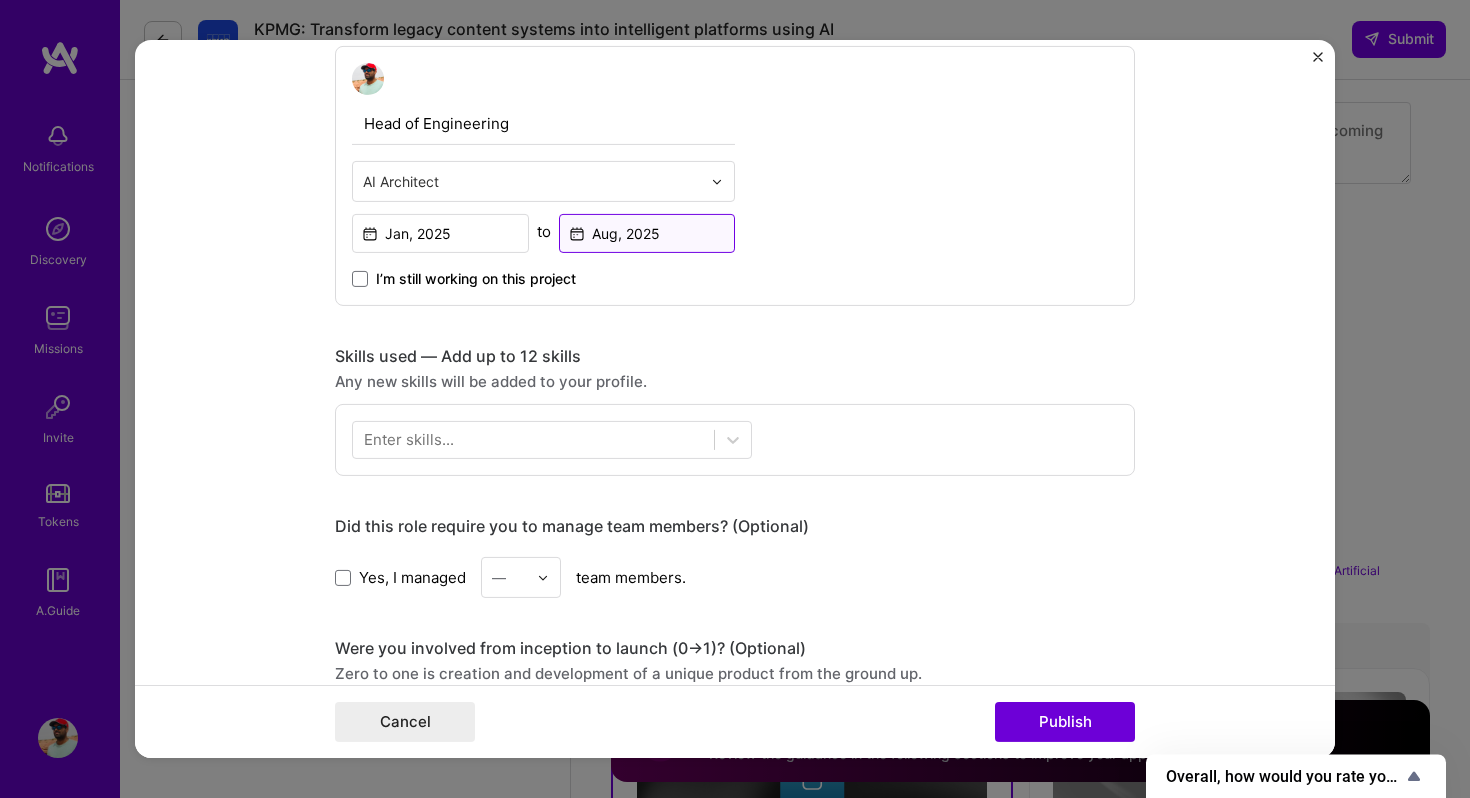 click on "Aug, 2025" at bounding box center [647, 233] 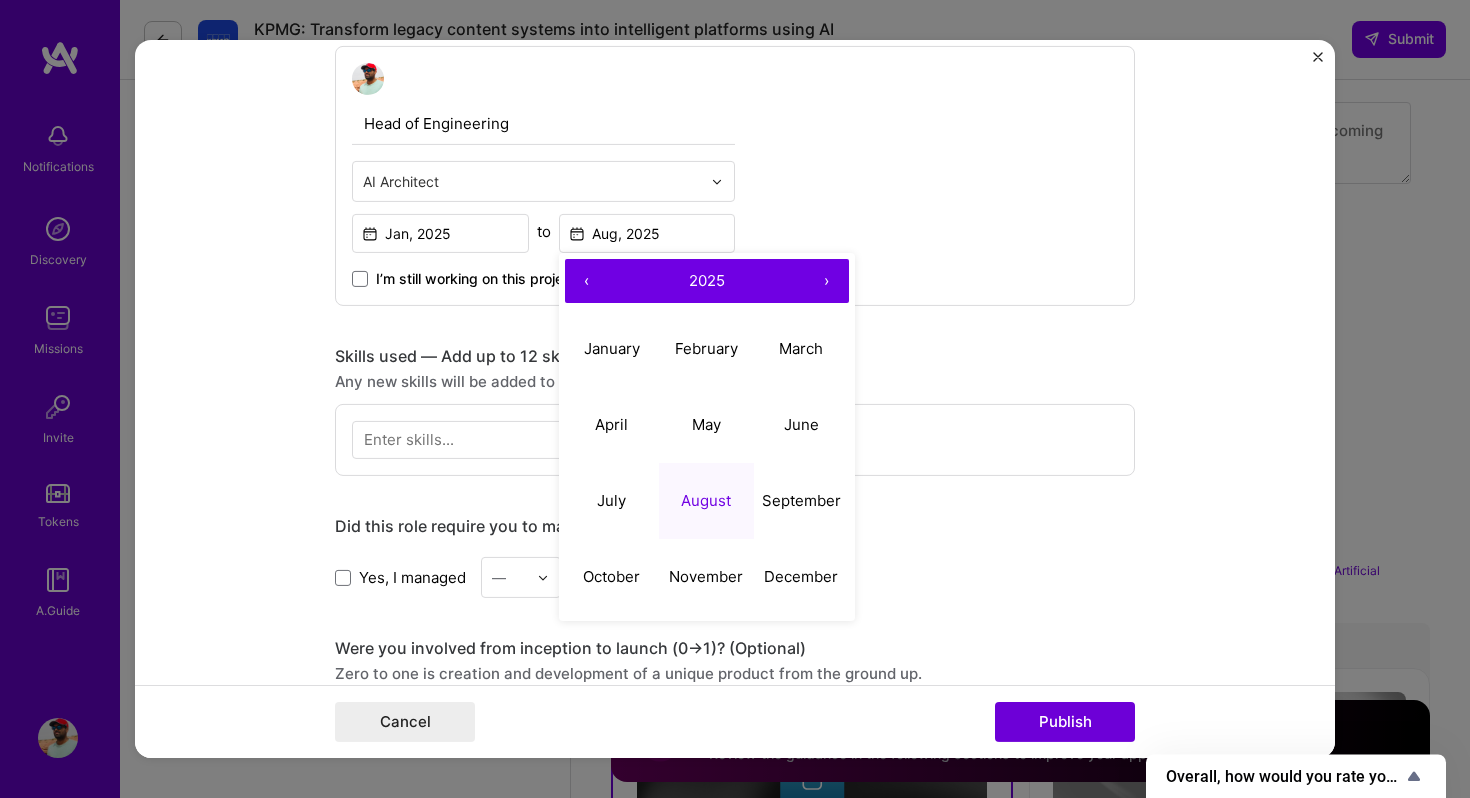 click on "Head of Engineering AI Architect Jan, 2025
to Aug, 2025
‹ 2025 › January February March April May June July August September October November December I’m still working on this project" at bounding box center (735, 176) 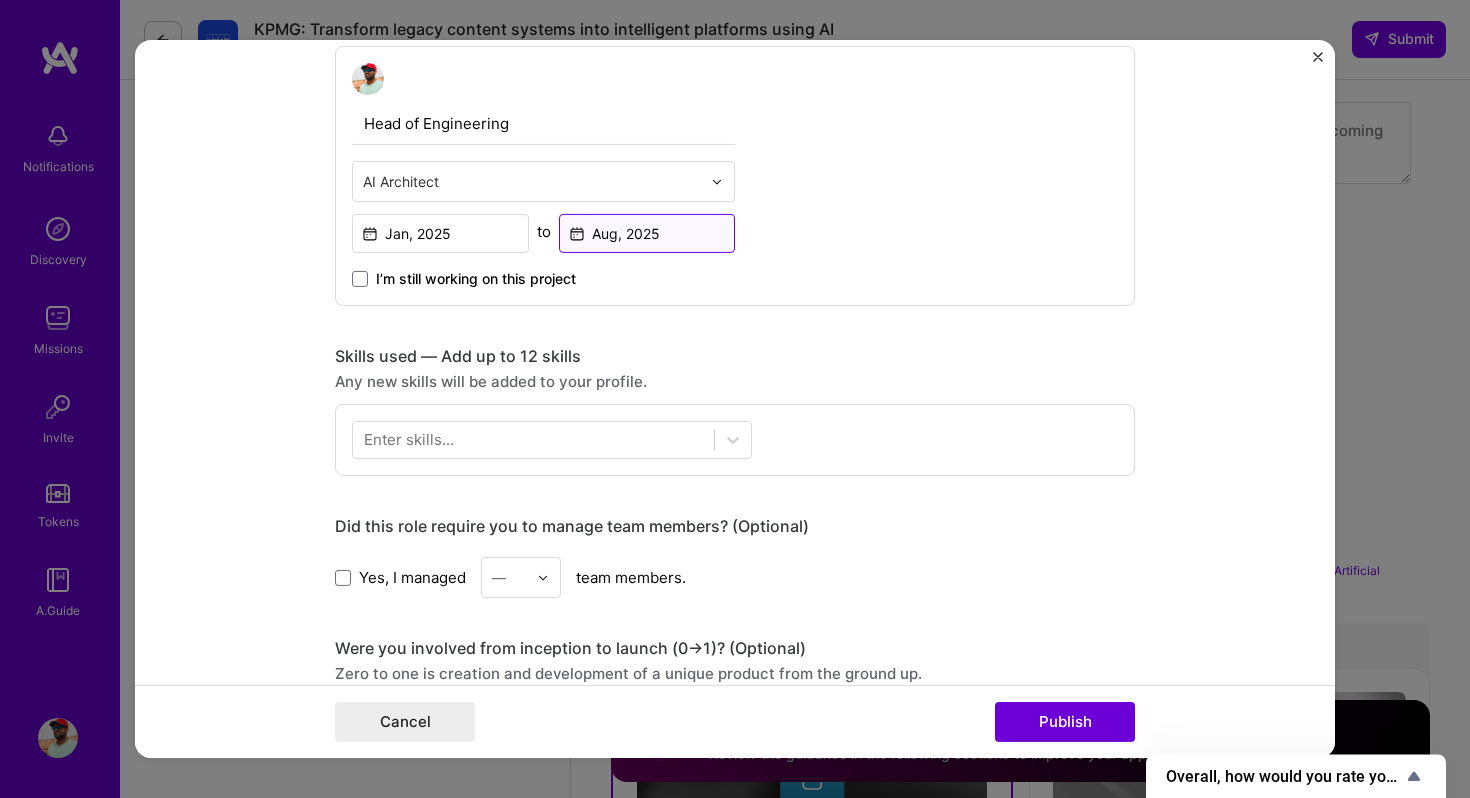 click on "Aug, 2025" at bounding box center (647, 233) 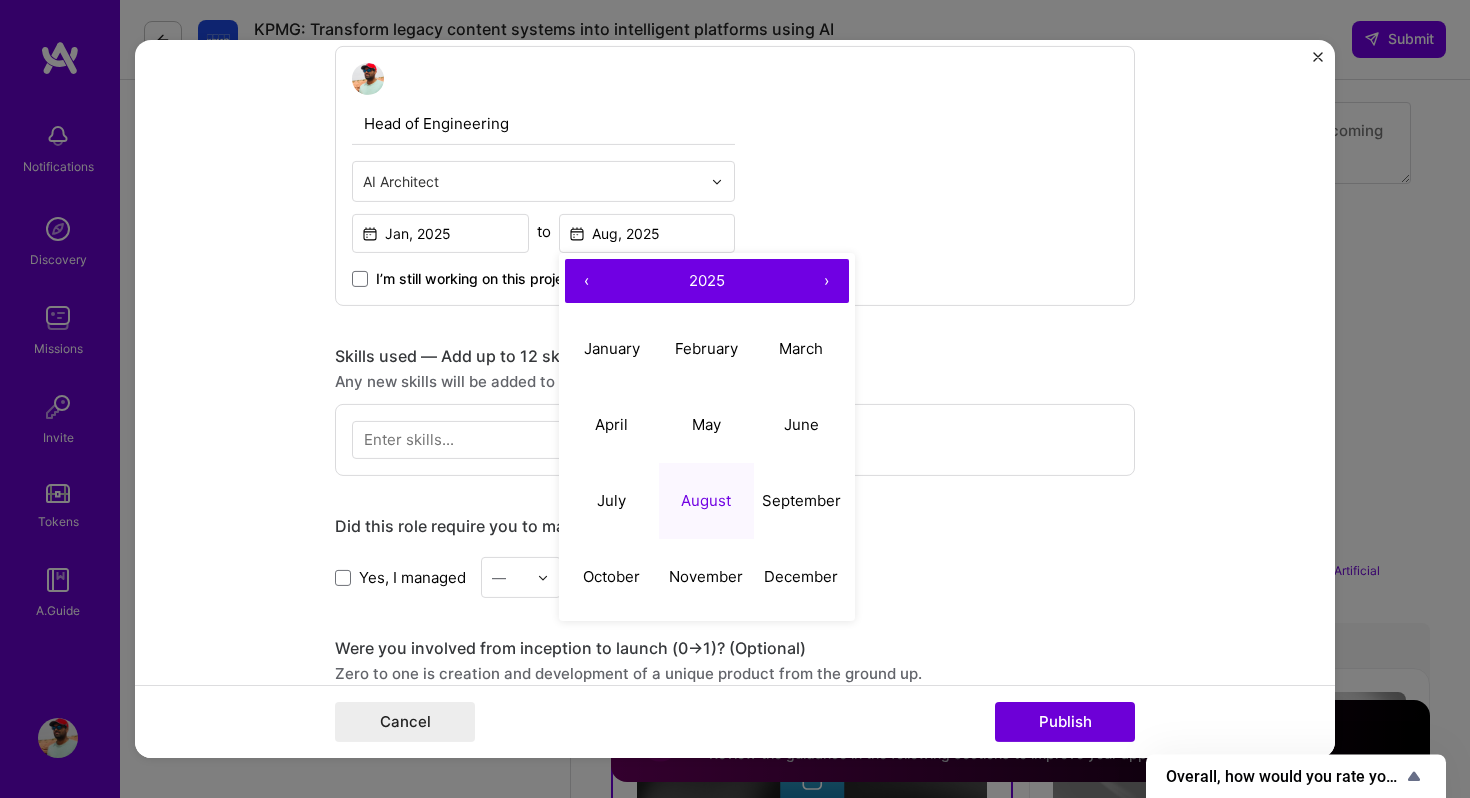 click on "August" at bounding box center [706, 499] 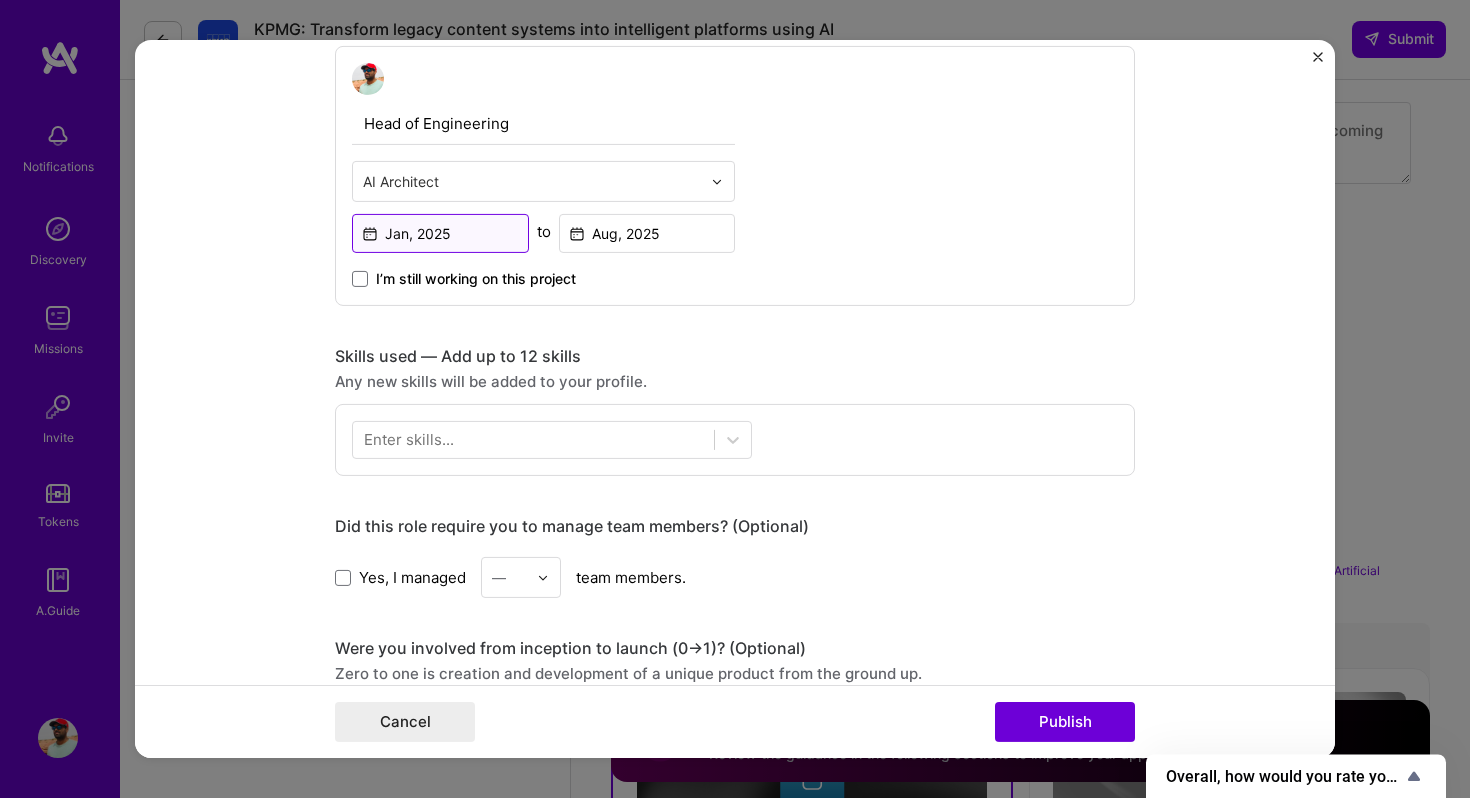 click on "Jan, 2025" at bounding box center [440, 233] 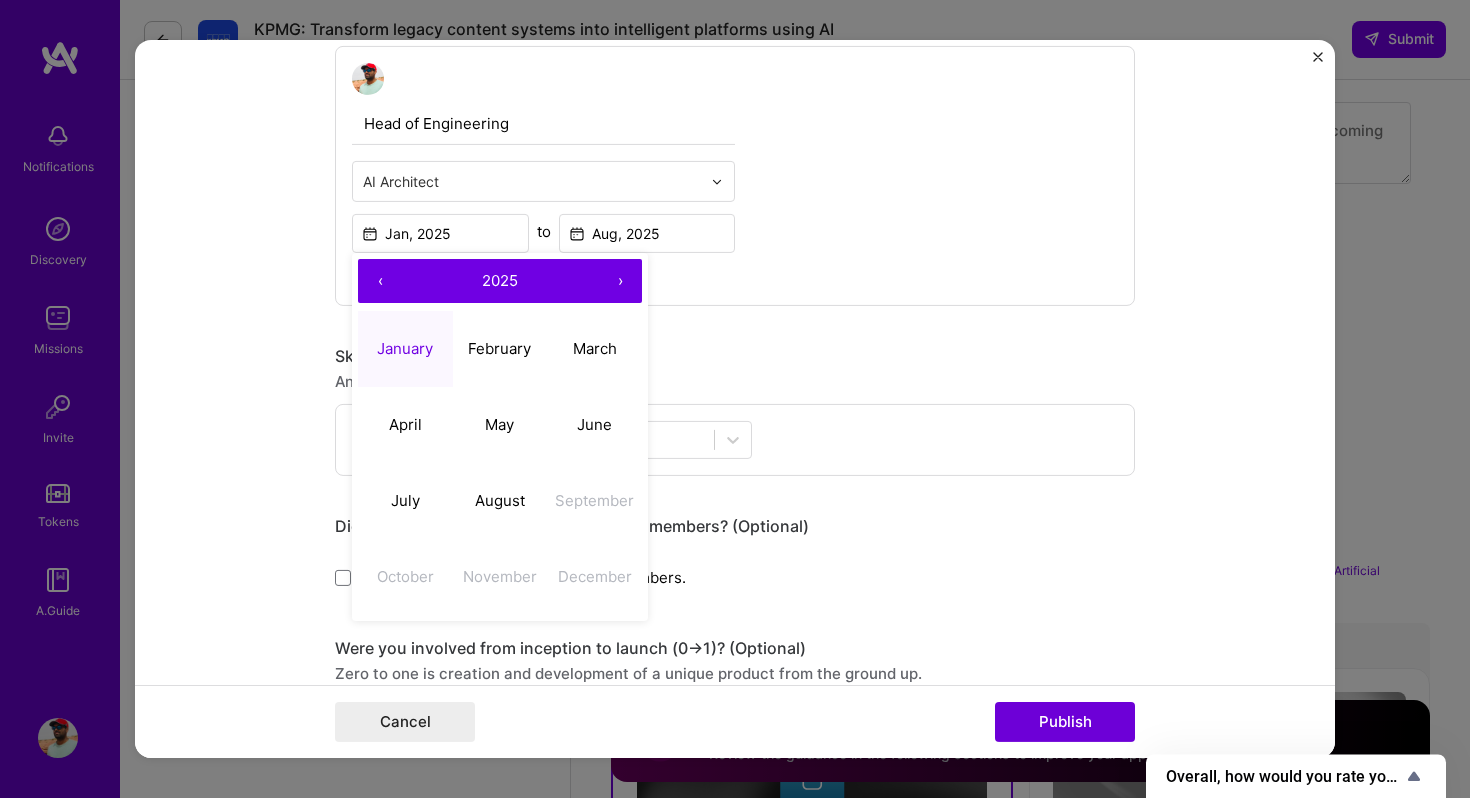click on "‹" at bounding box center (380, 281) 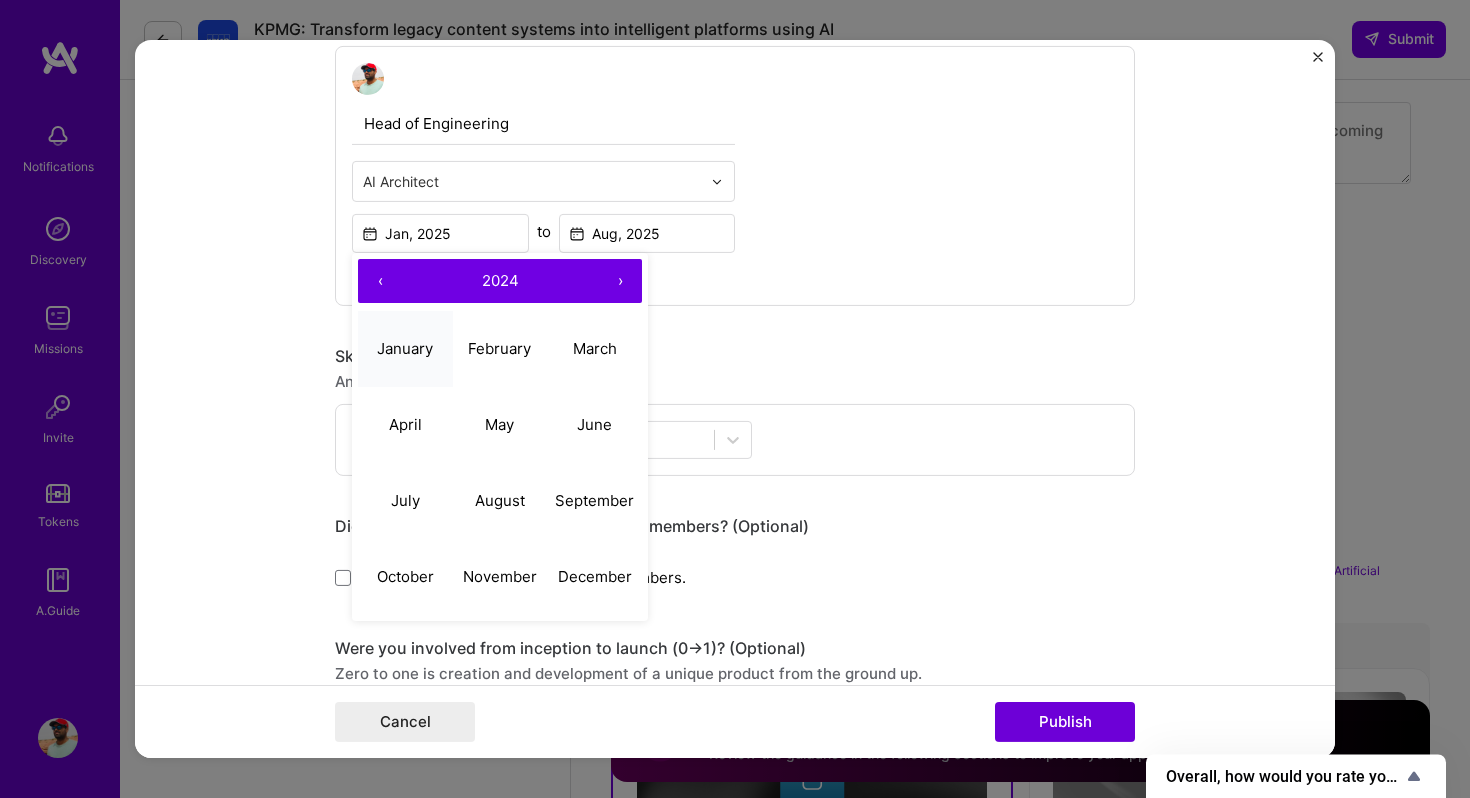 click on "January" at bounding box center [405, 348] 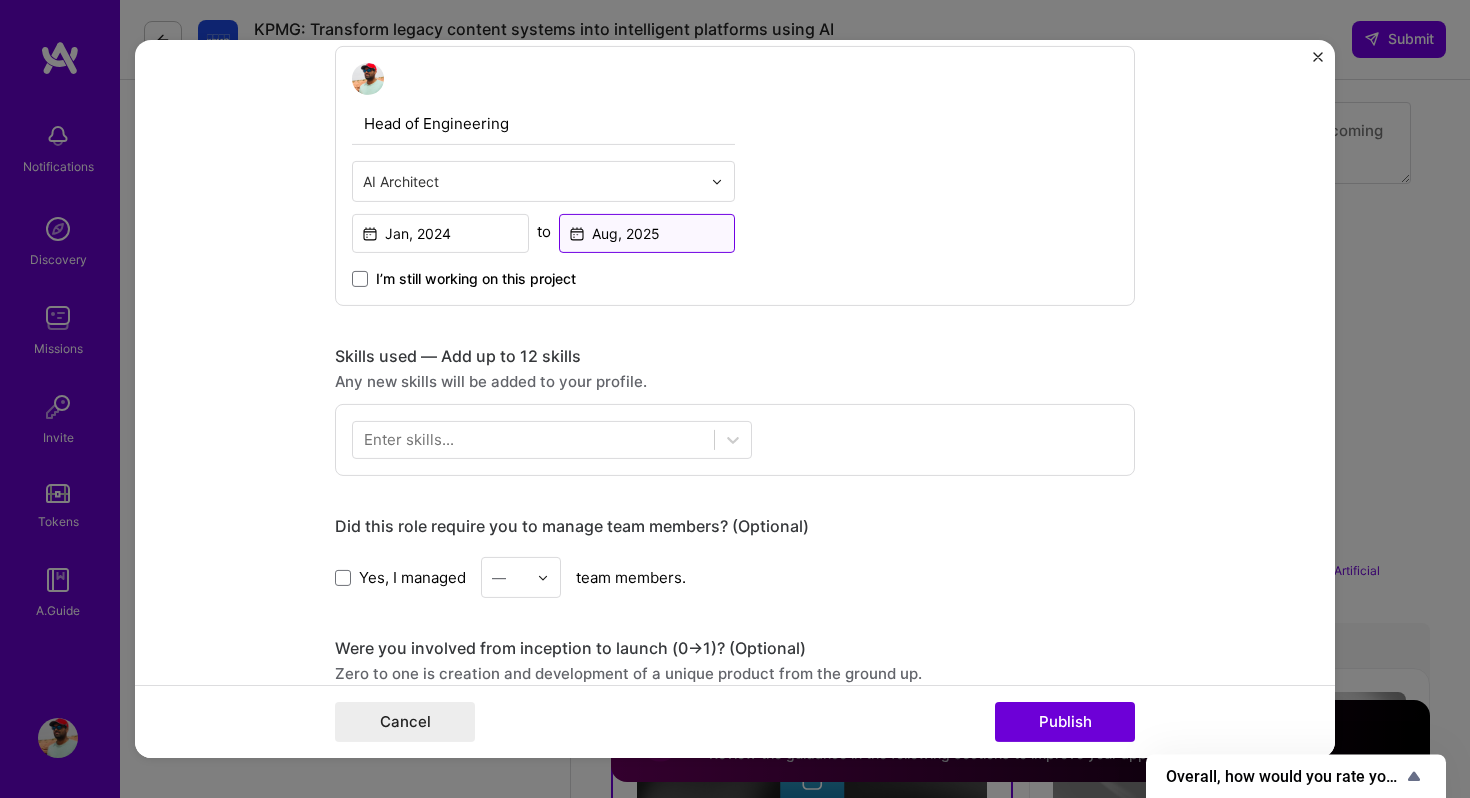 click on "Aug, 2025" at bounding box center [647, 233] 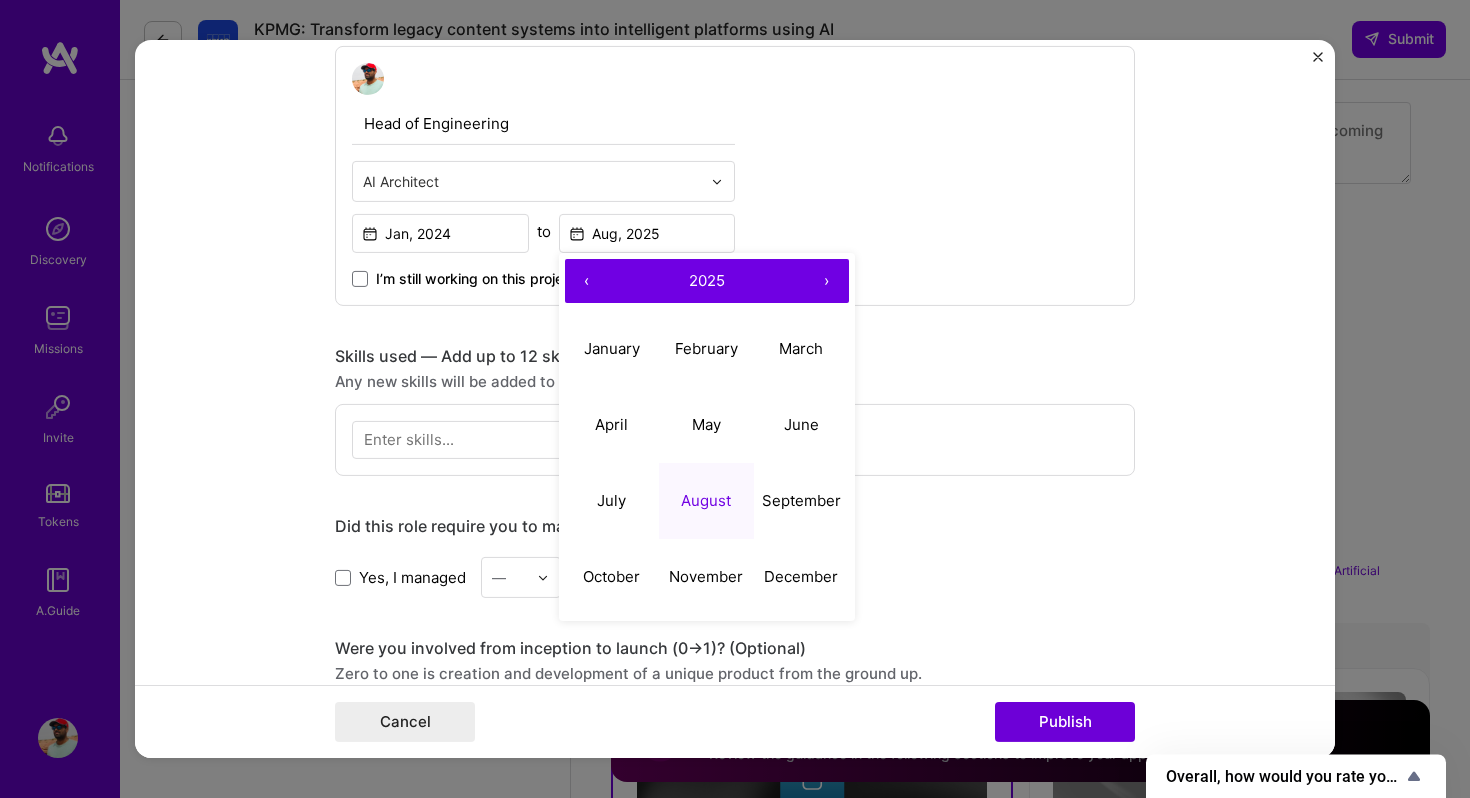 click on "‹" at bounding box center (587, 281) 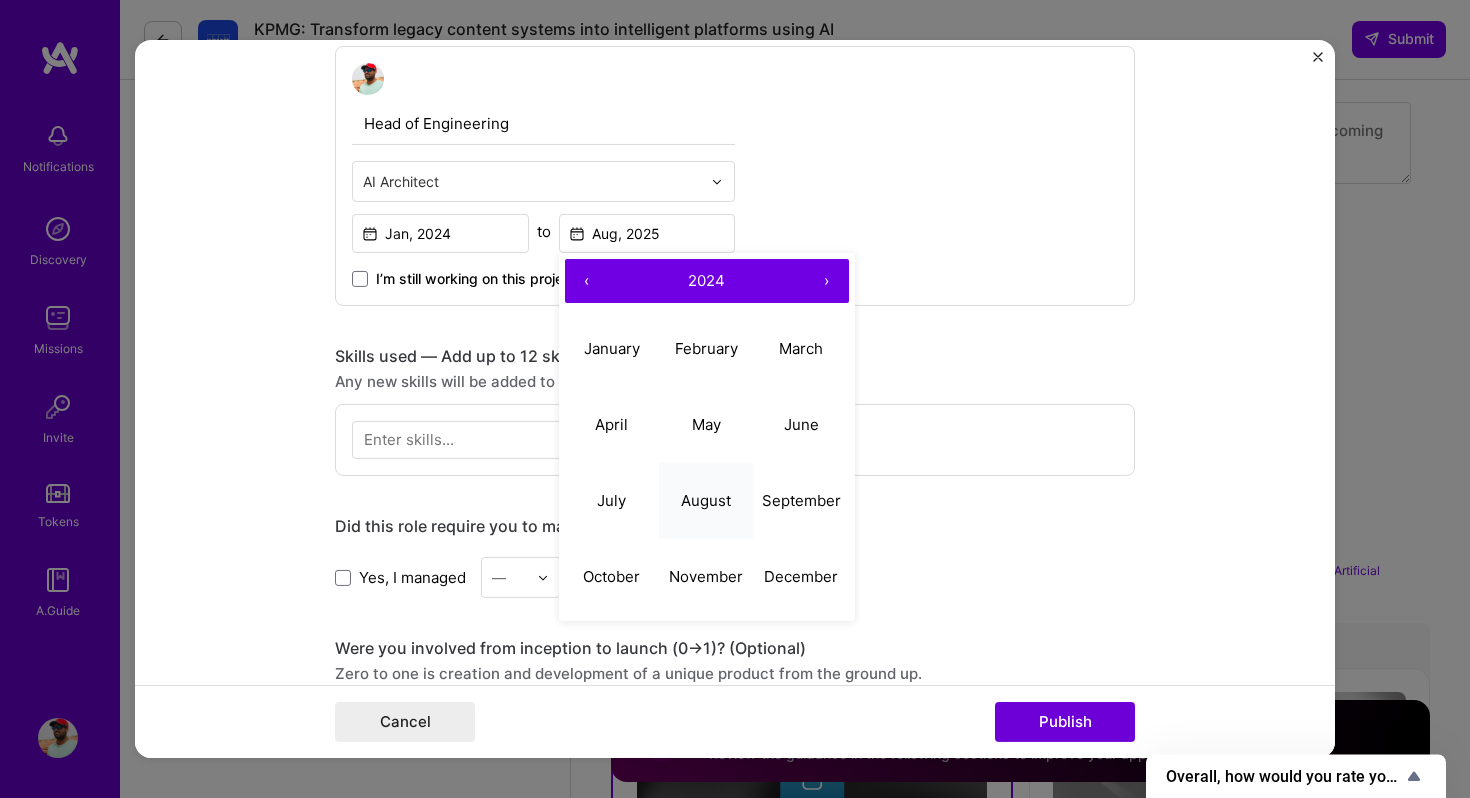 click on "August" at bounding box center (706, 499) 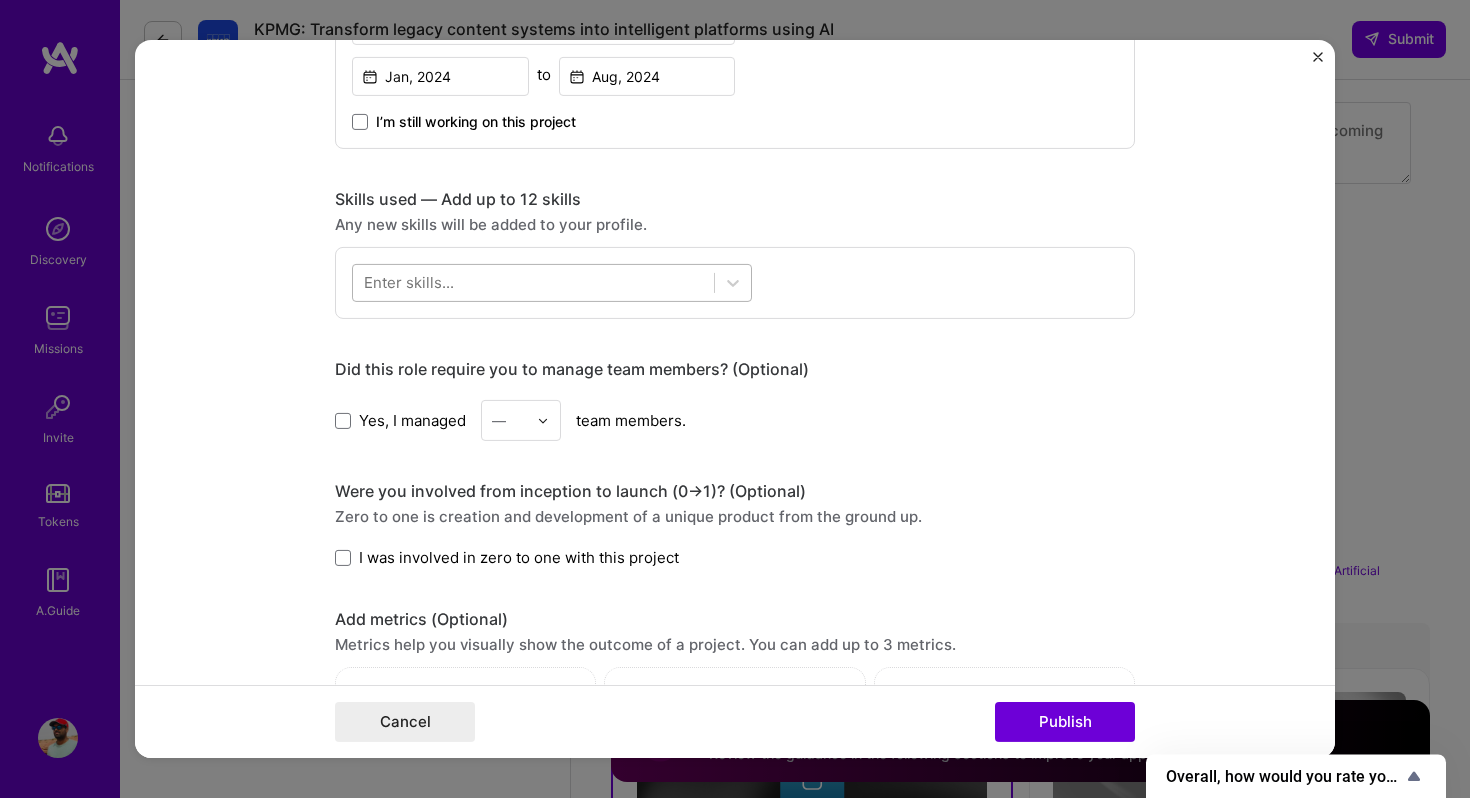 scroll, scrollTop: 762, scrollLeft: 0, axis: vertical 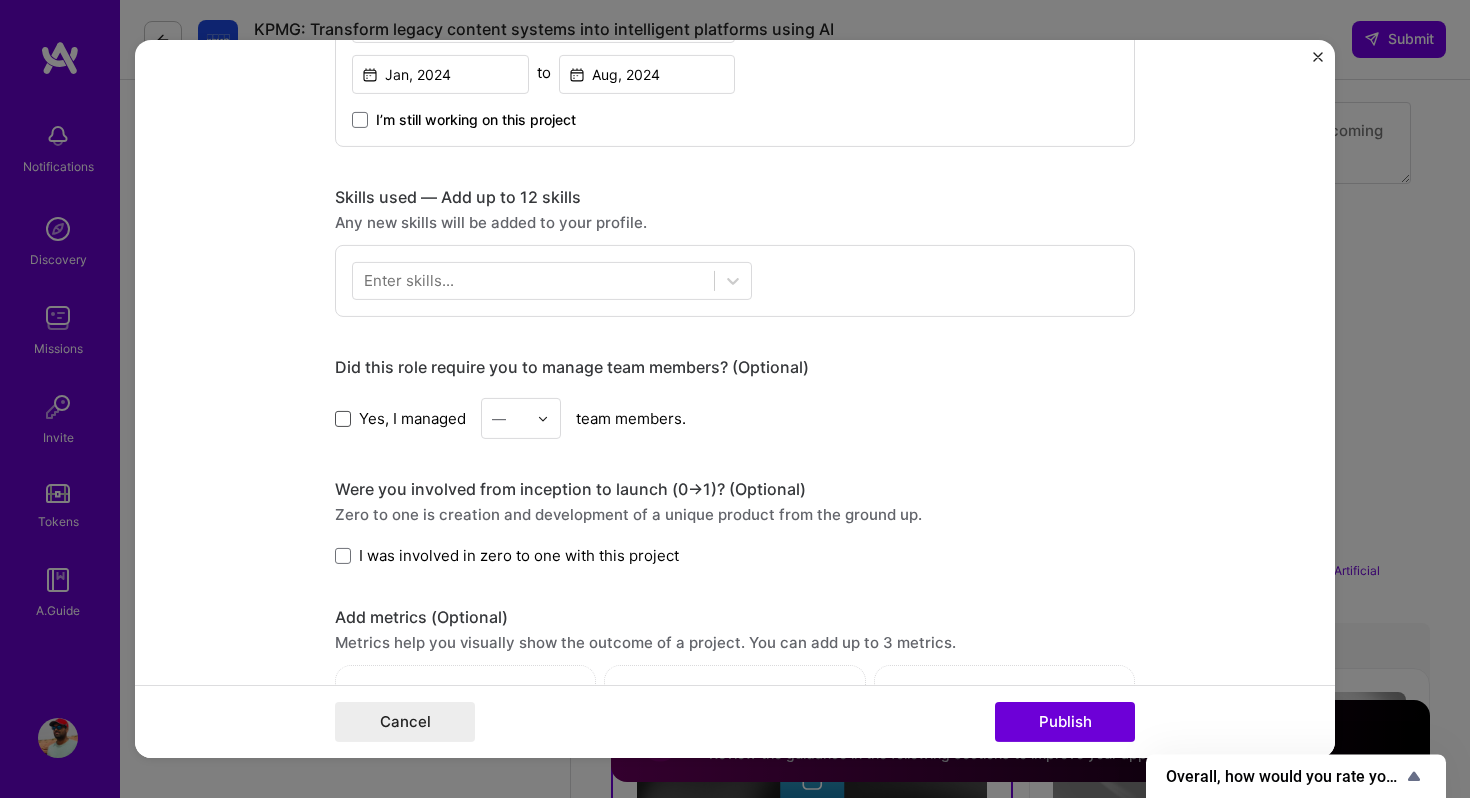 click at bounding box center (343, 418) 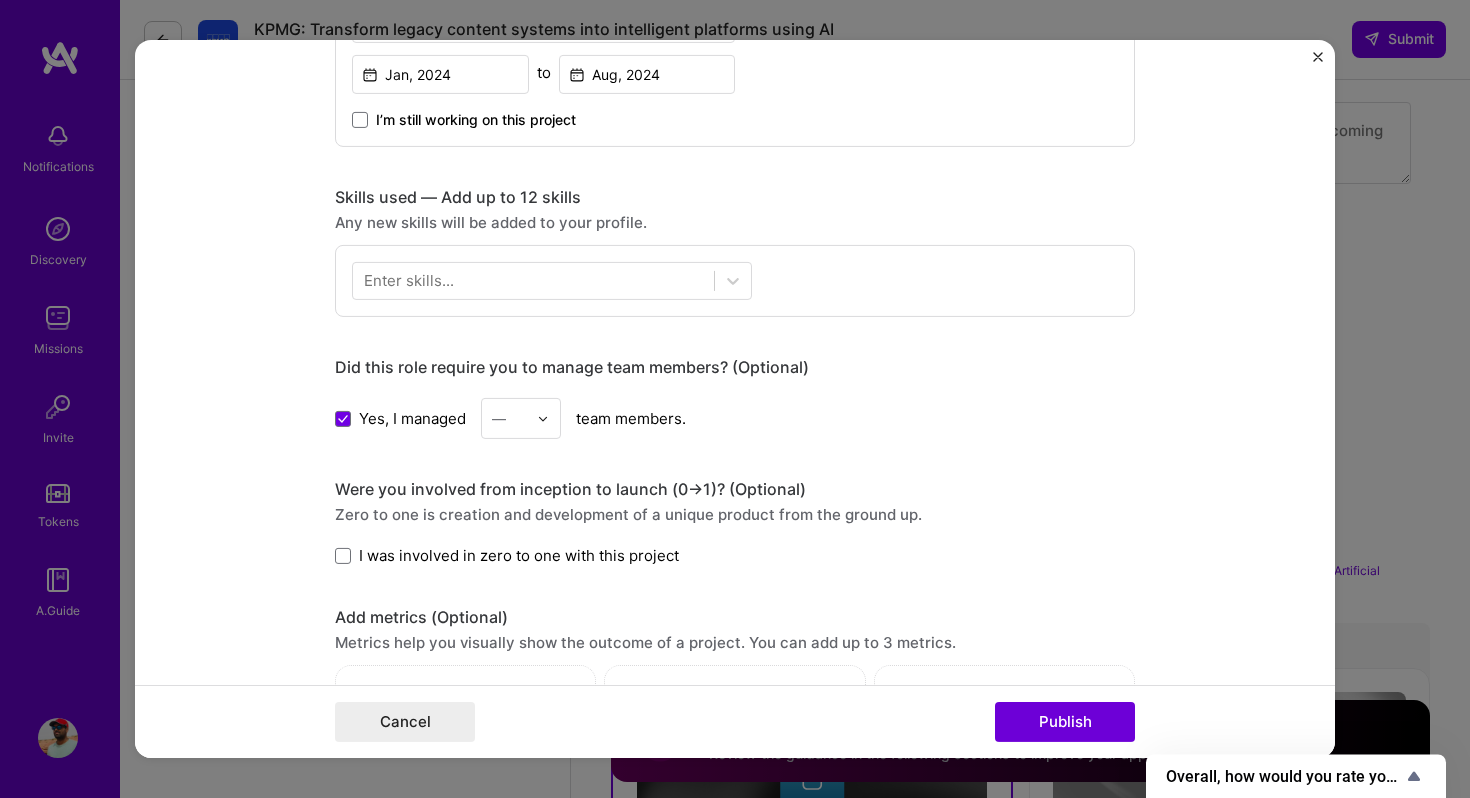 click at bounding box center [509, 418] 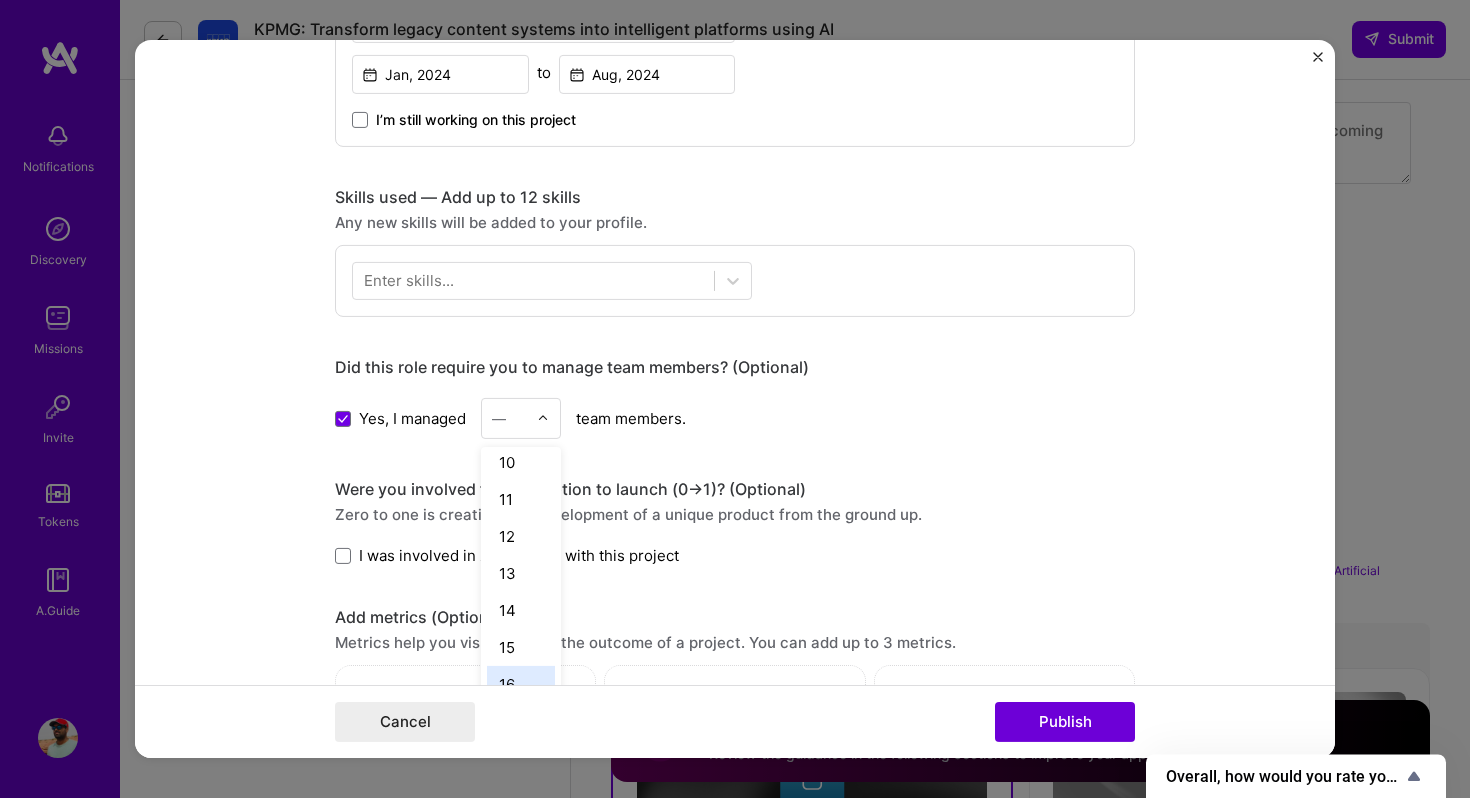 scroll, scrollTop: 334, scrollLeft: 0, axis: vertical 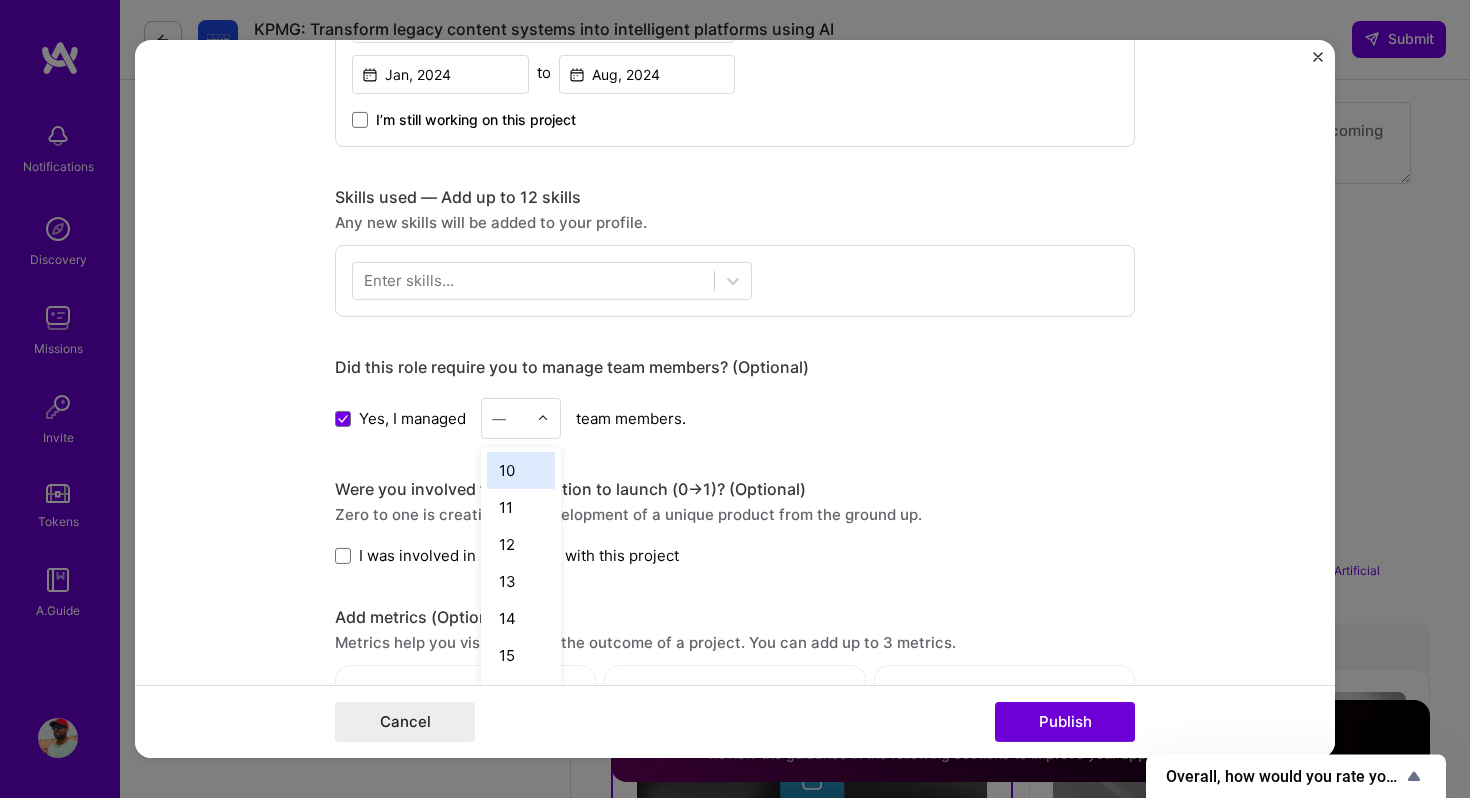 click on "10" at bounding box center [521, 470] 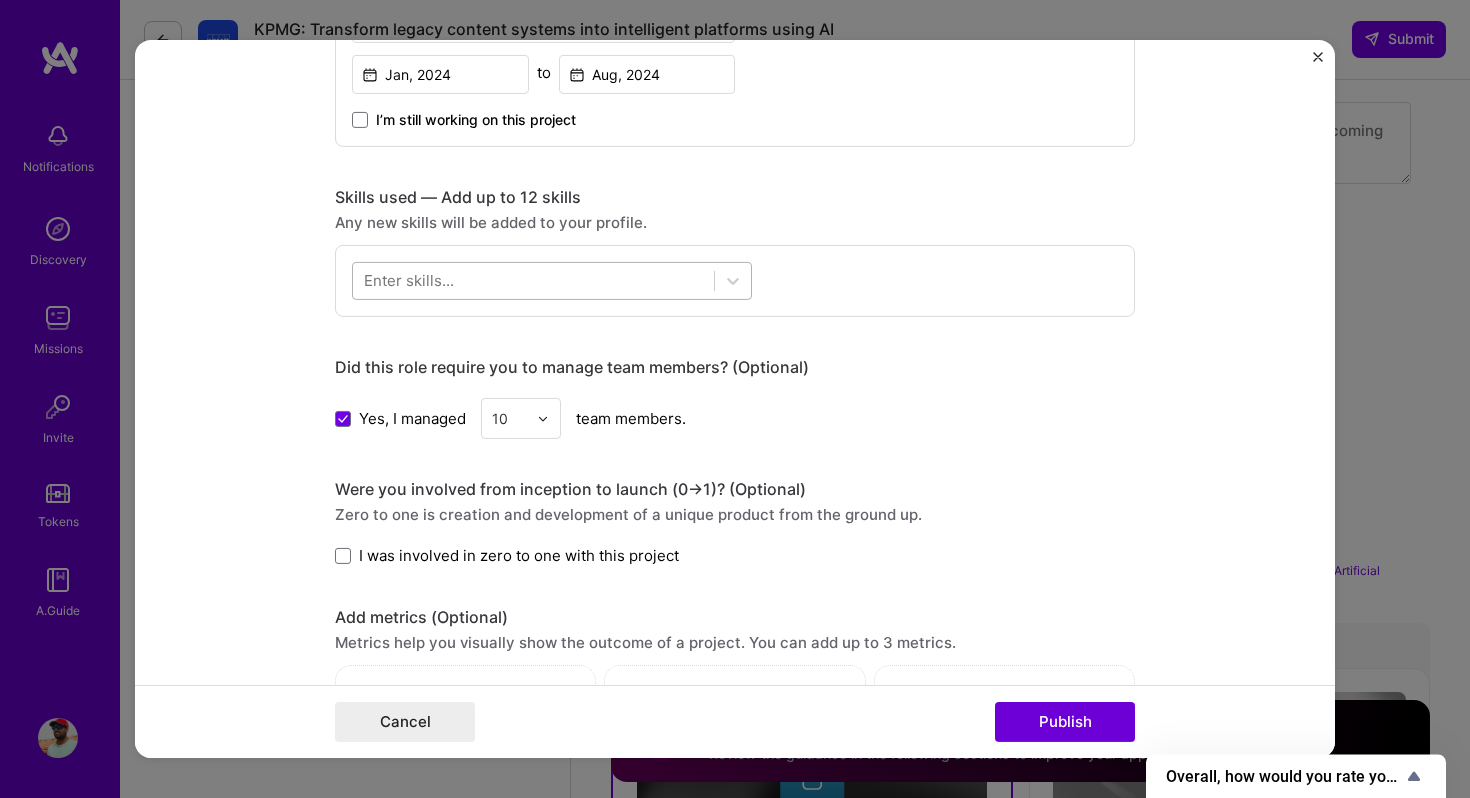 click at bounding box center (533, 280) 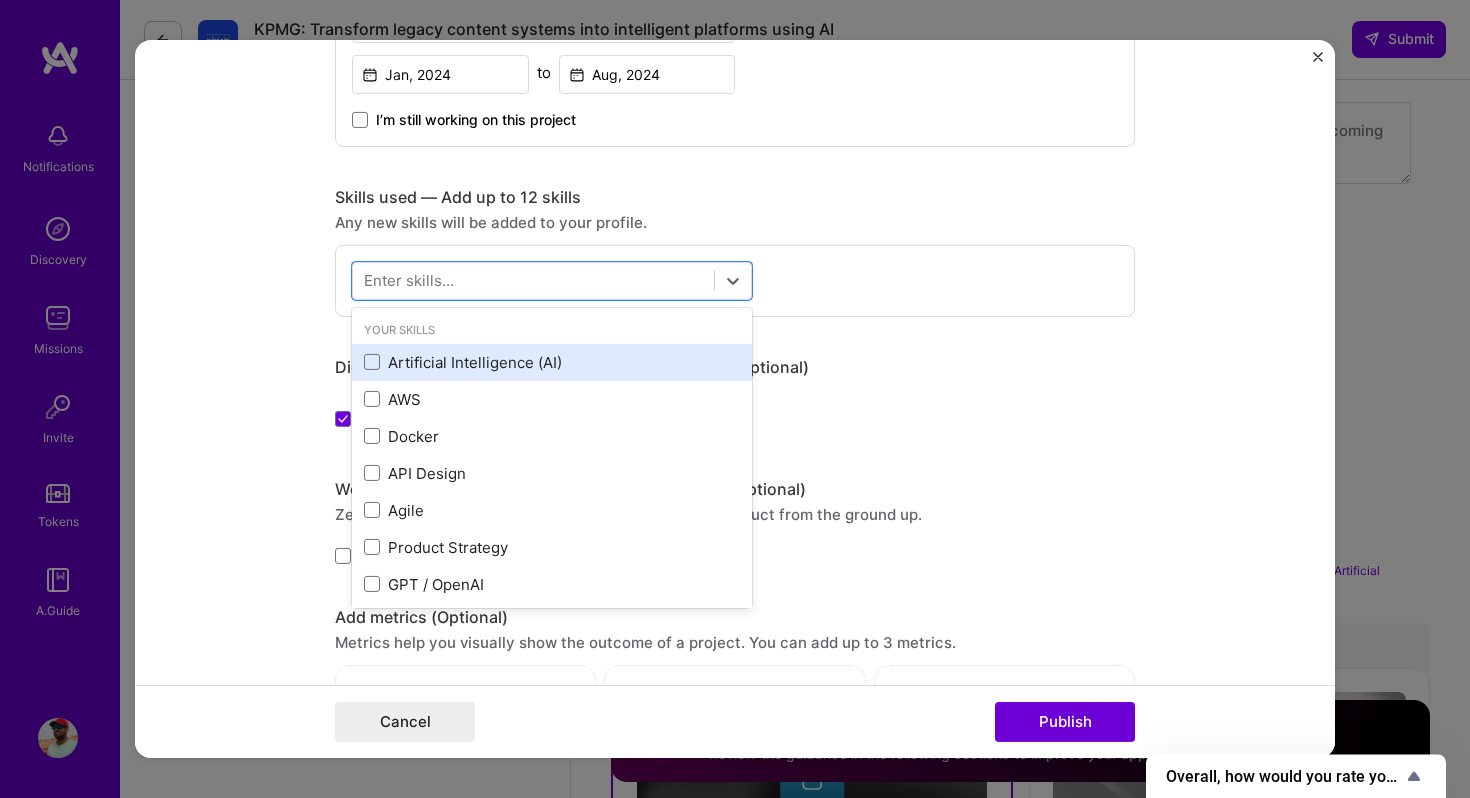 click on "Artificial Intelligence (AI)" at bounding box center [552, 362] 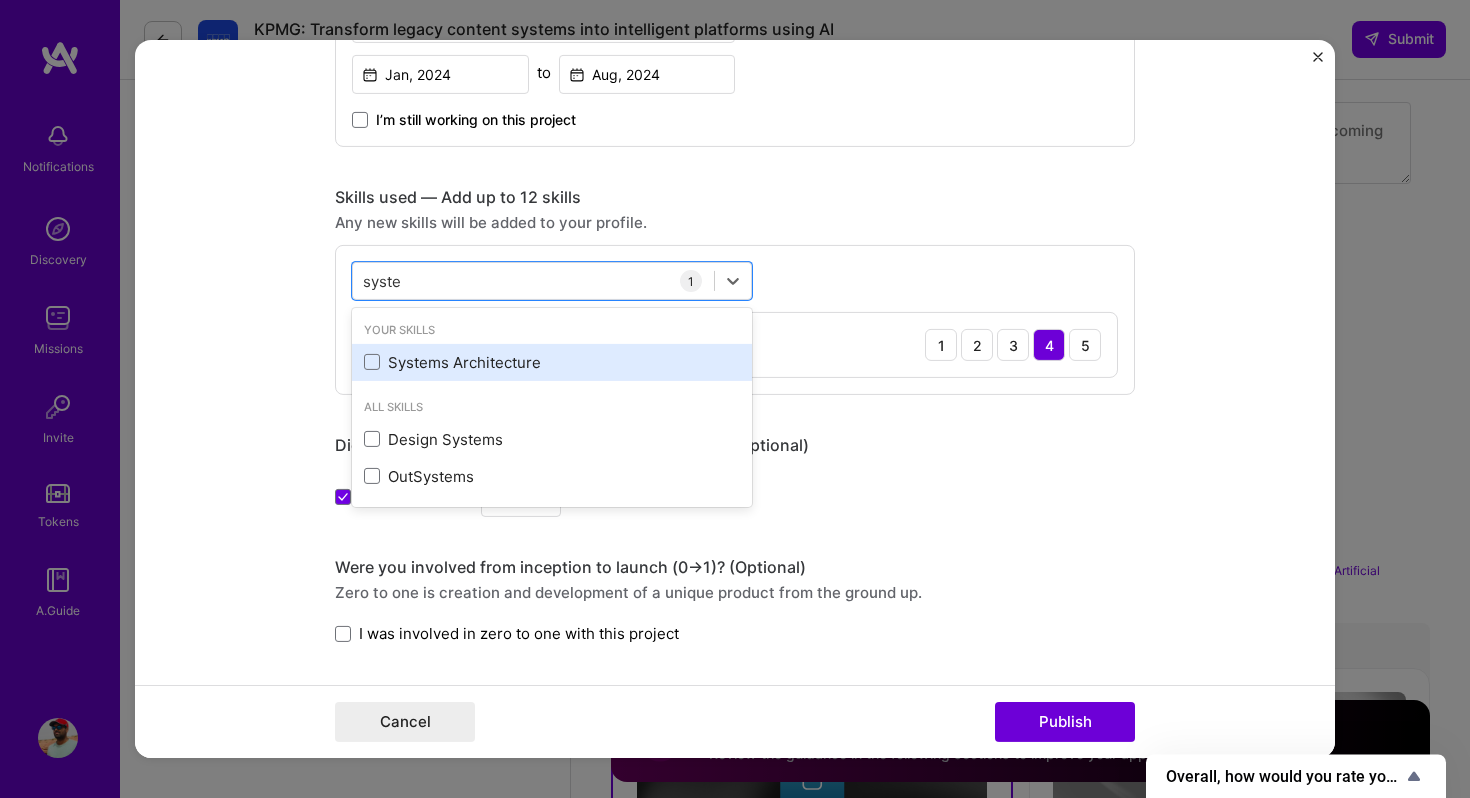click on "Systems Architecture" at bounding box center (552, 362) 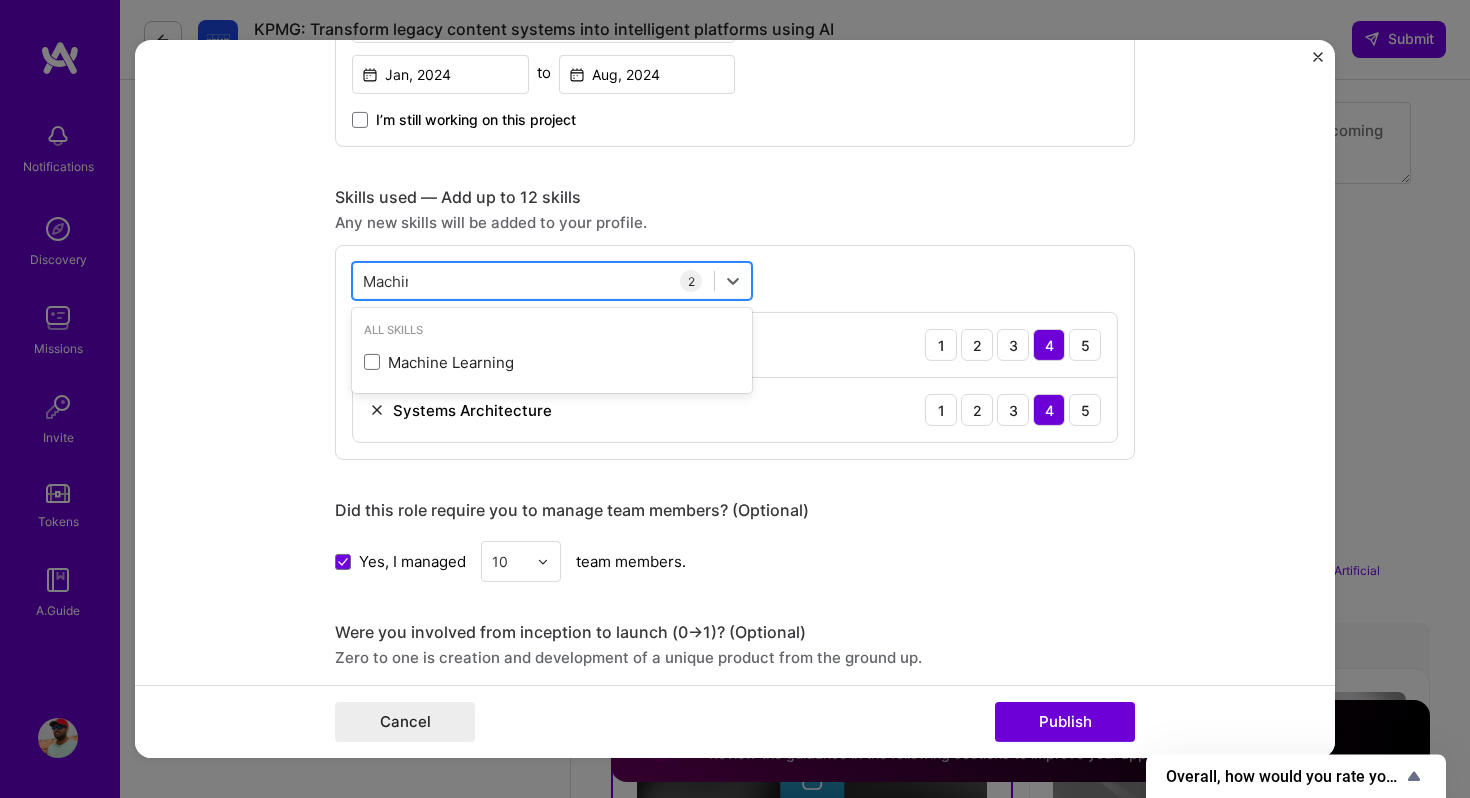 type on "Machine" 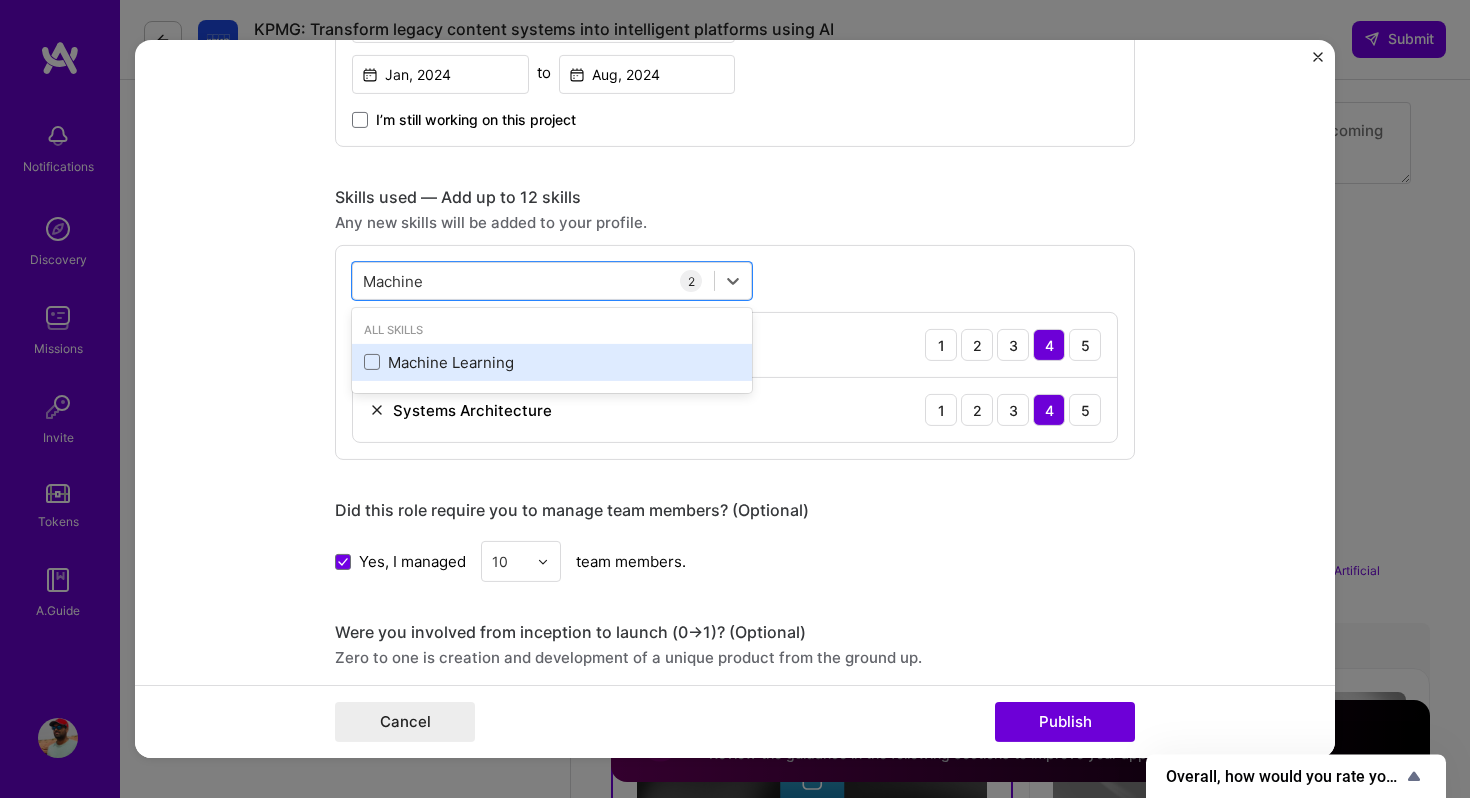 click on "Machine Learning" at bounding box center [552, 362] 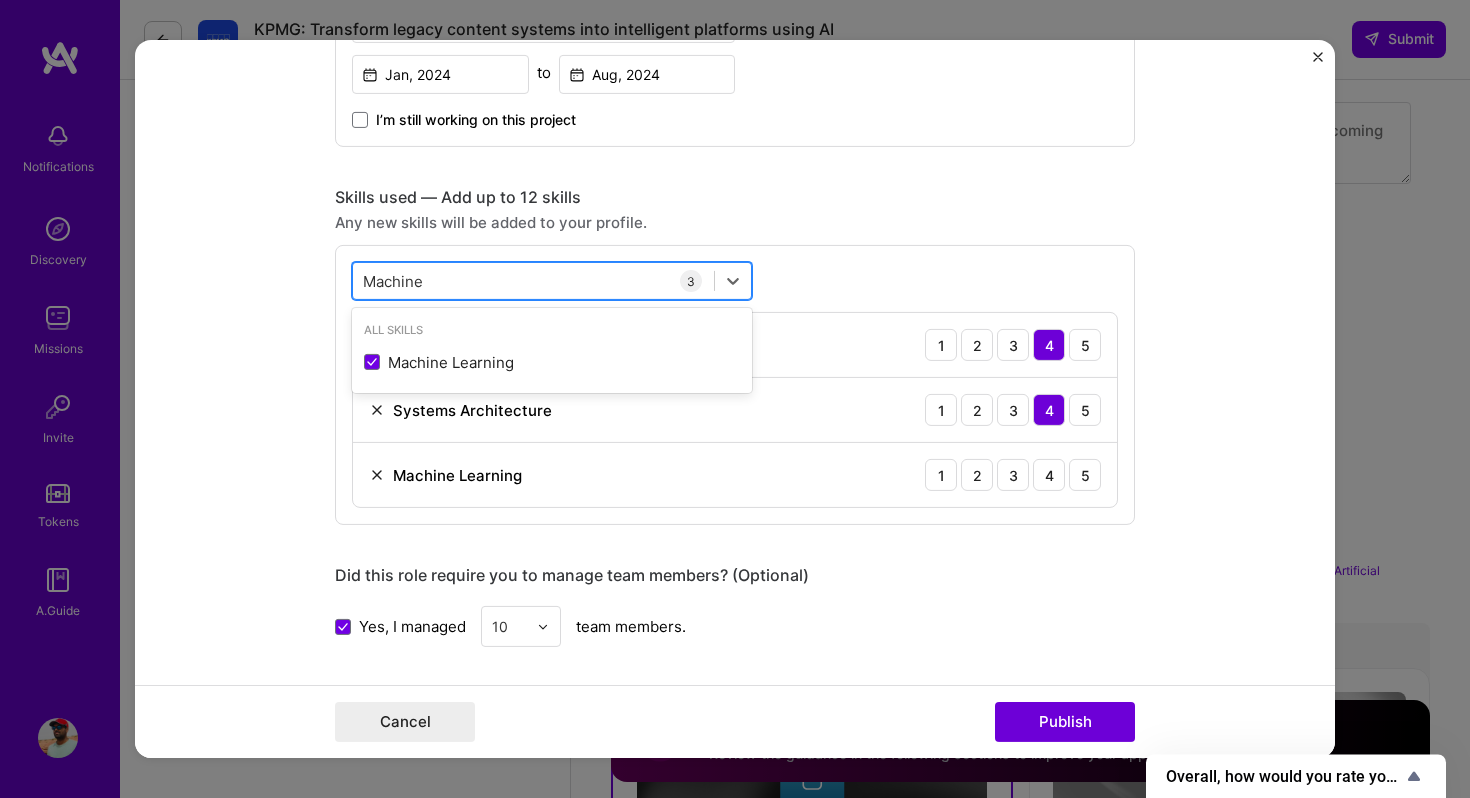 type 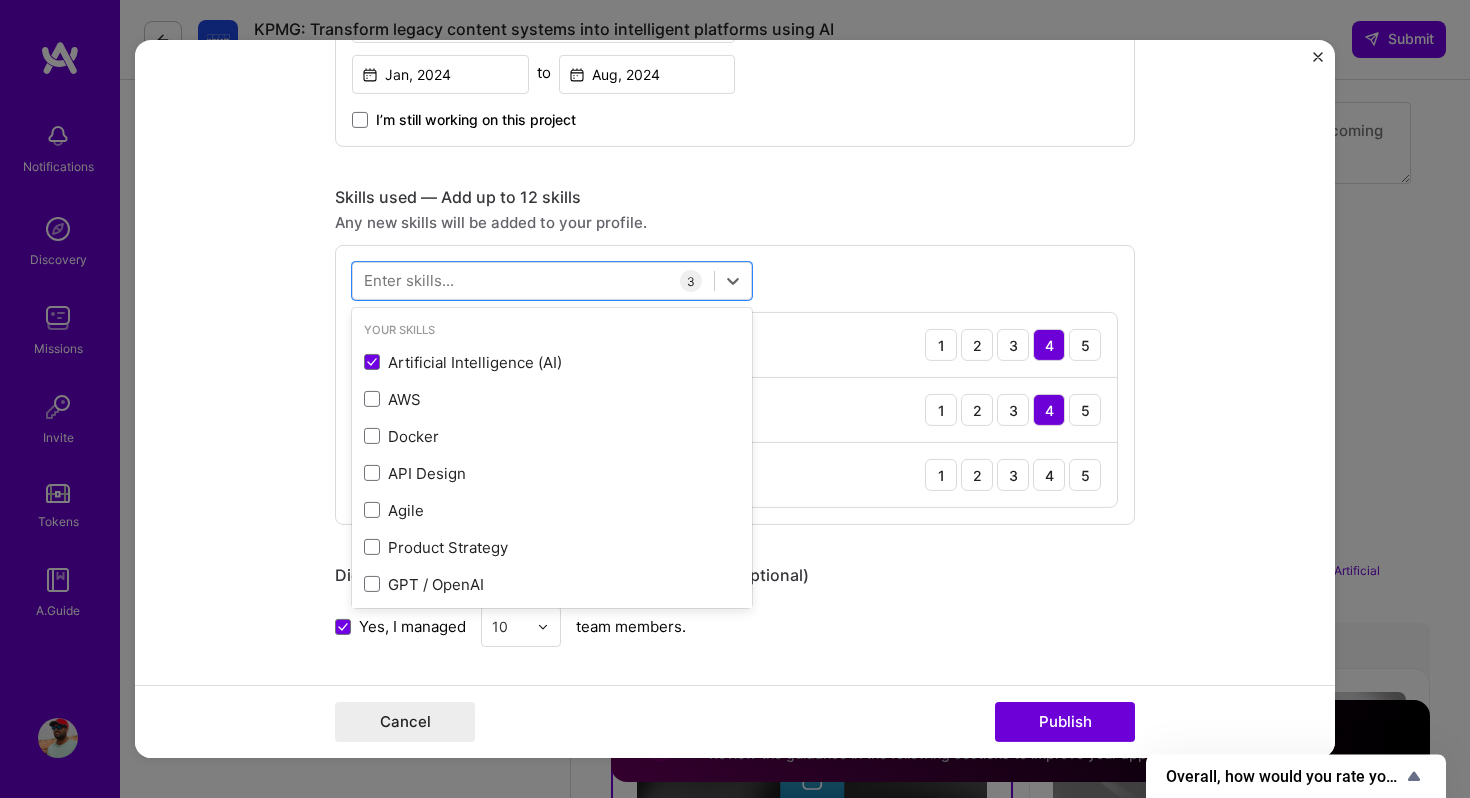click on "Project title Employee AI Assistant Company Walmart
Project industry Industry 1 Project Link (Optional)
Drag and drop an image or   Upload file Upload file We recommend uploading at least 4 images. 1600x1200px or higher recommended. Max 5MB each. Role Head of Engineering AI Architect Jan, 2024
to Aug, 2024
I’m still working on this project Skills used — Add up to 12 skills Any new skills will be added to your profile. option Machine Learning, selected. option Machine Learning selected, 0 of 2. 378 results available. Use Up and Down to choose options, press Enter to select the currently focused option, press Escape to exit the menu, press Tab to select the option and exit the menu. Your Skills Artificial Intelligence (AI) AWS Docker API Design Agile Product Strategy GPT / OpenAI Systems Architecture All Skills .NET 3D Engineering 3D Modeling API Integration APNS ARM ASP.NET Ada C" at bounding box center [735, 493] 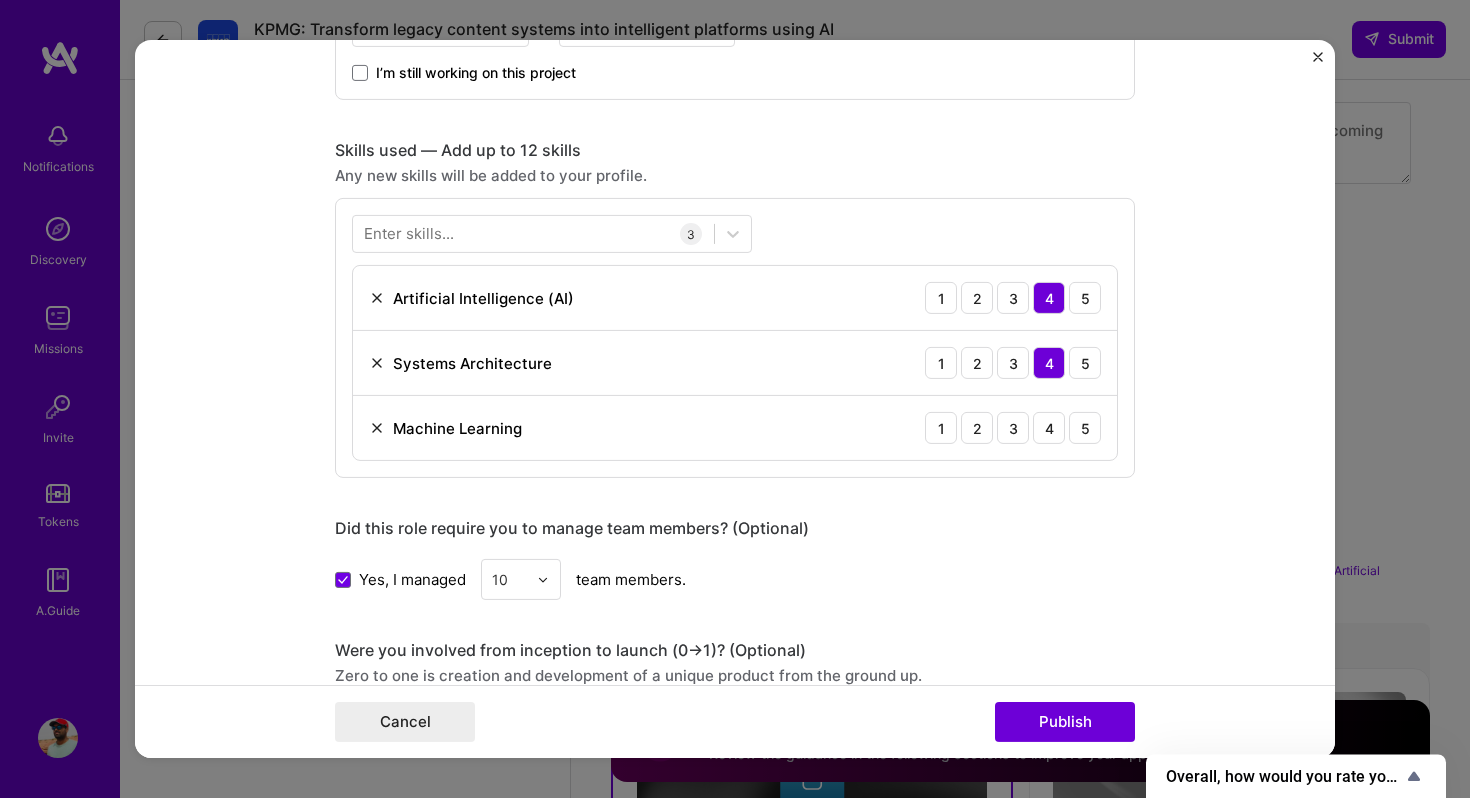 scroll, scrollTop: 819, scrollLeft: 0, axis: vertical 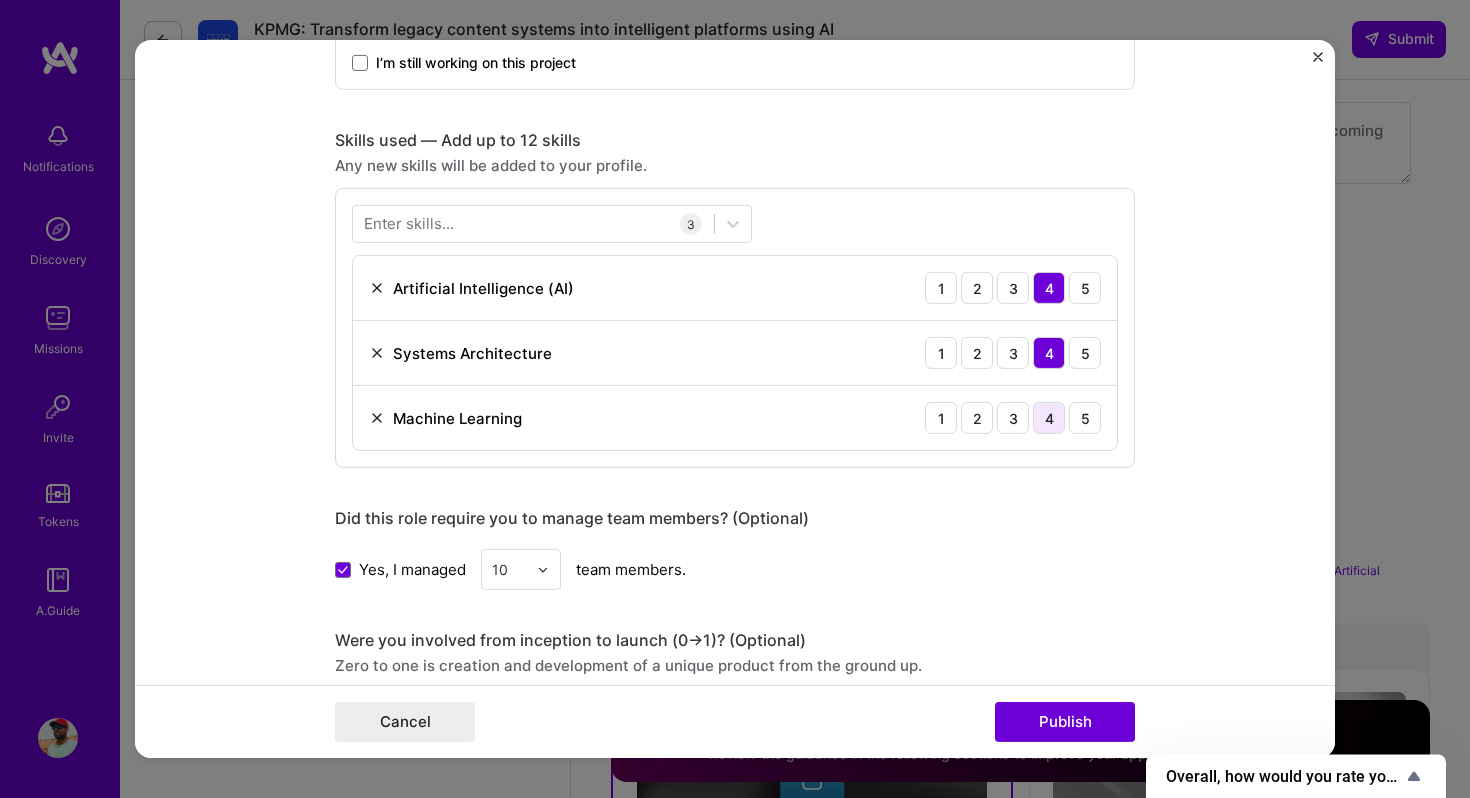 click on "4" at bounding box center (1049, 418) 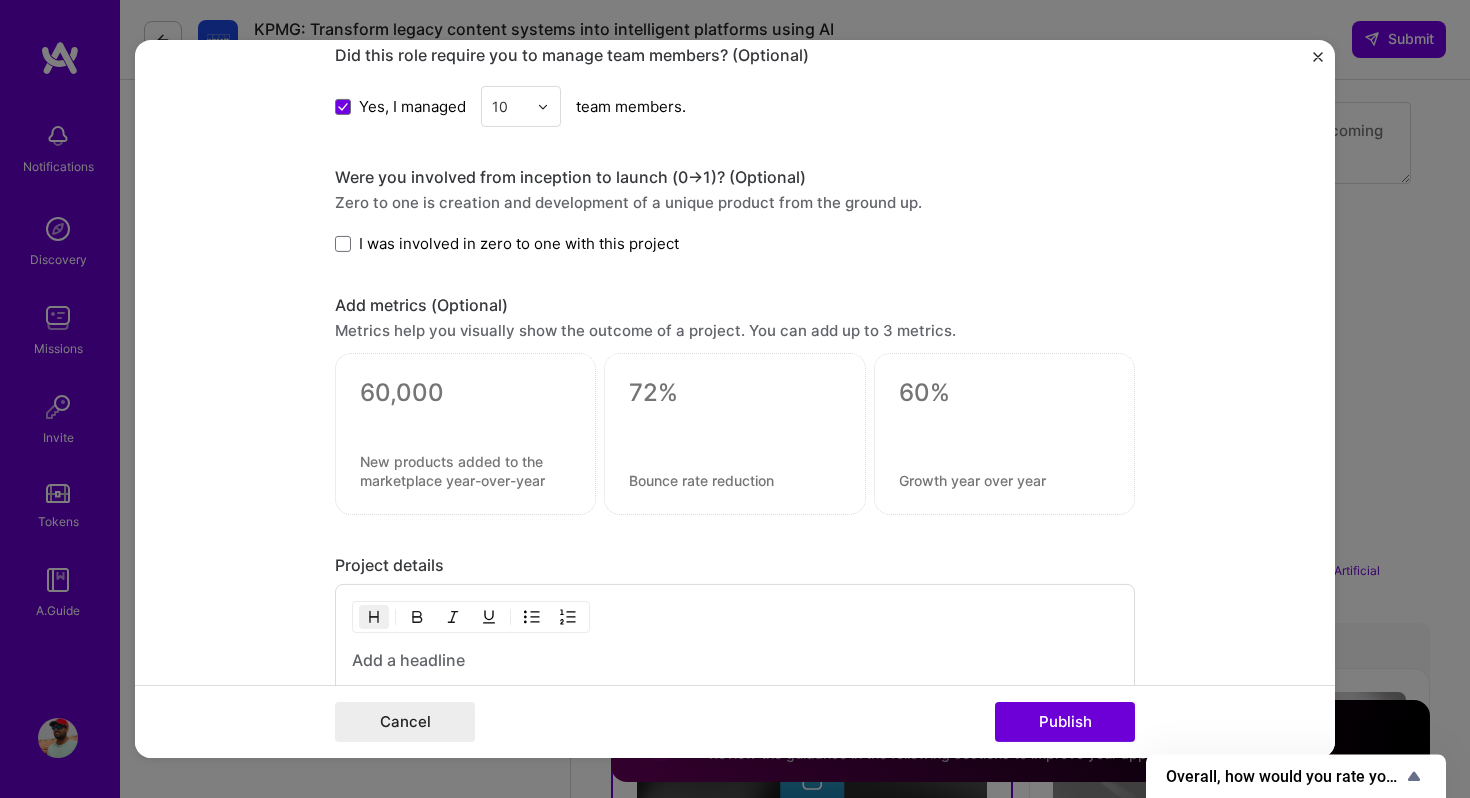 scroll, scrollTop: 1285, scrollLeft: 0, axis: vertical 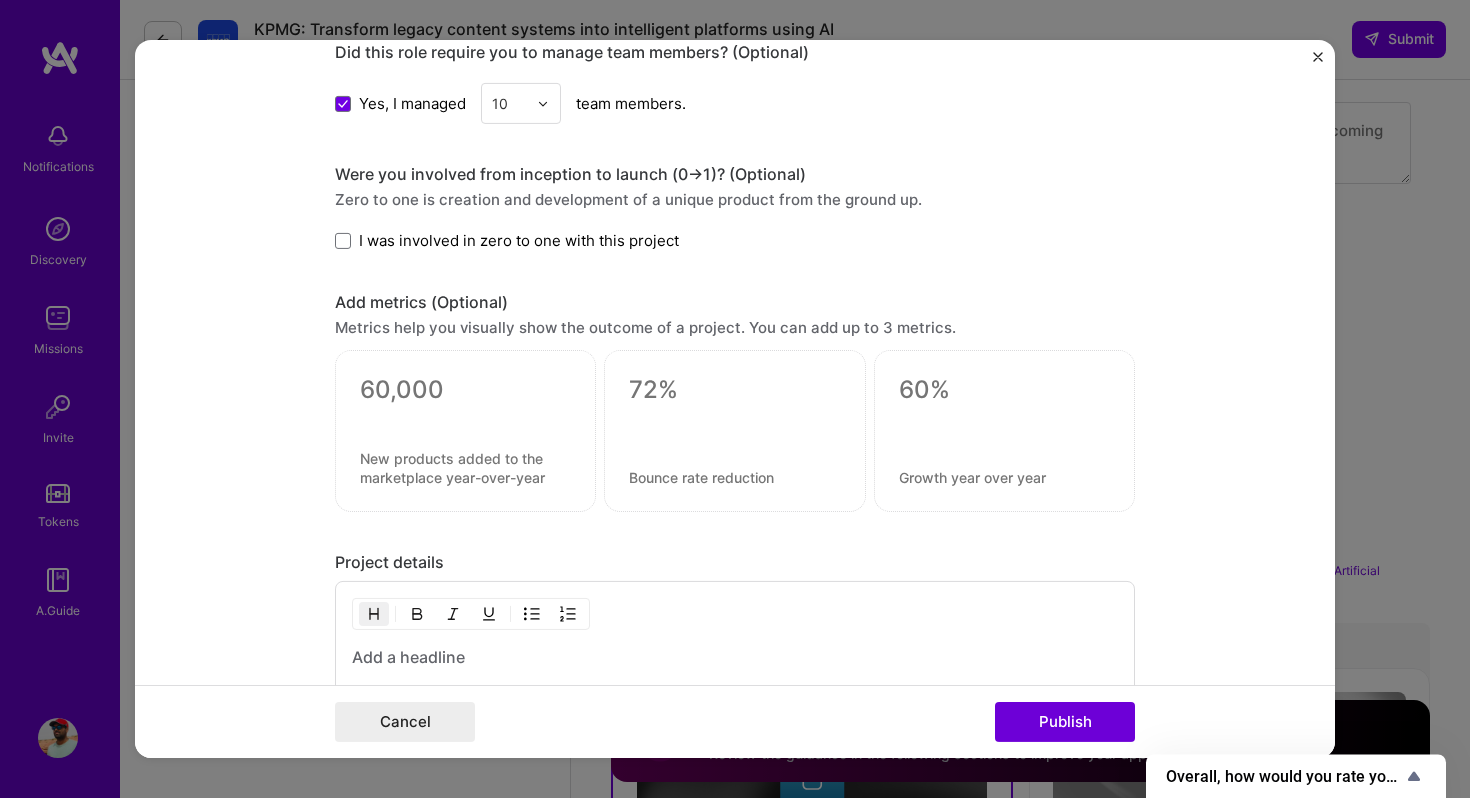 click on "I was involved in zero to one with this project" at bounding box center (519, 240) 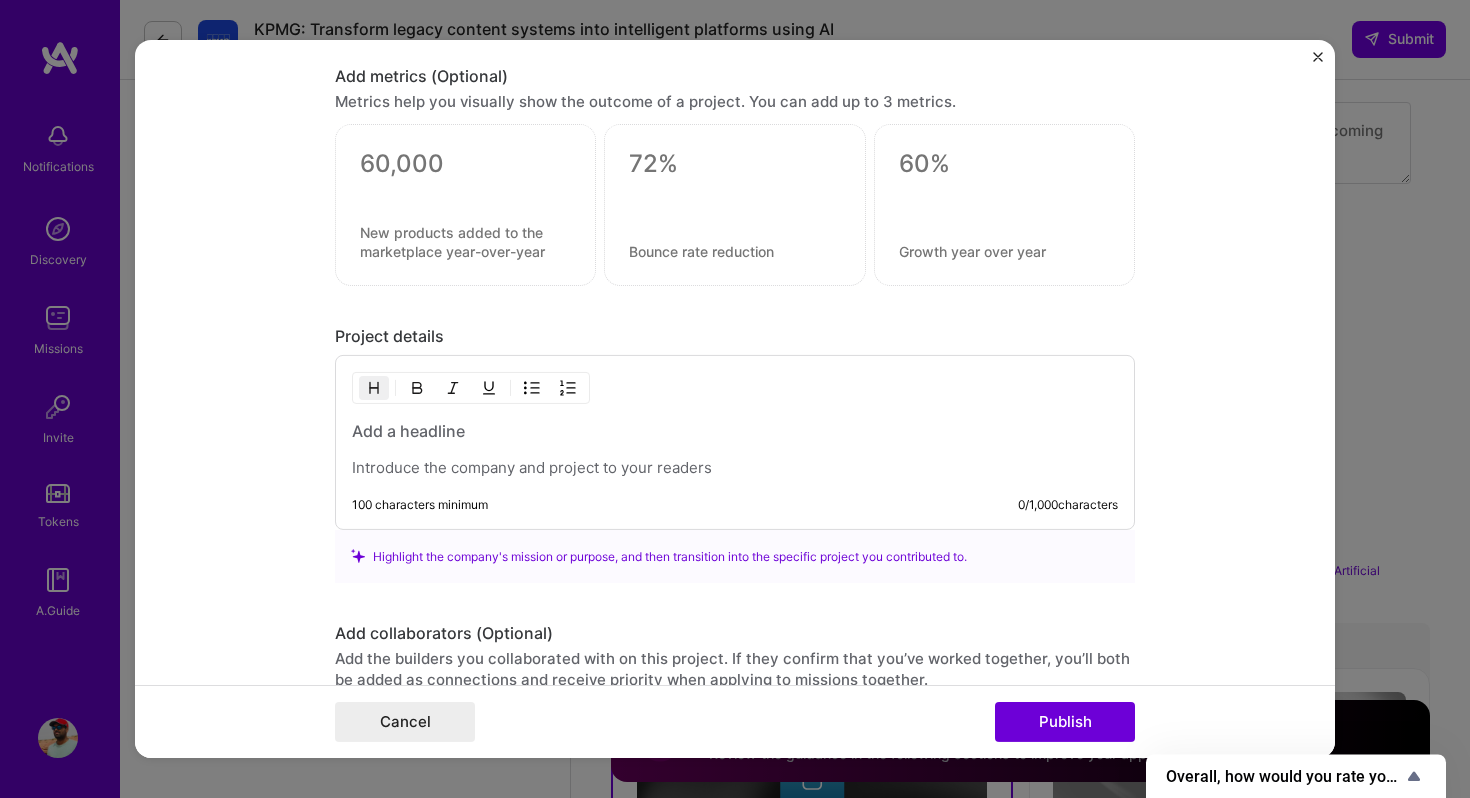 scroll, scrollTop: 1681, scrollLeft: 0, axis: vertical 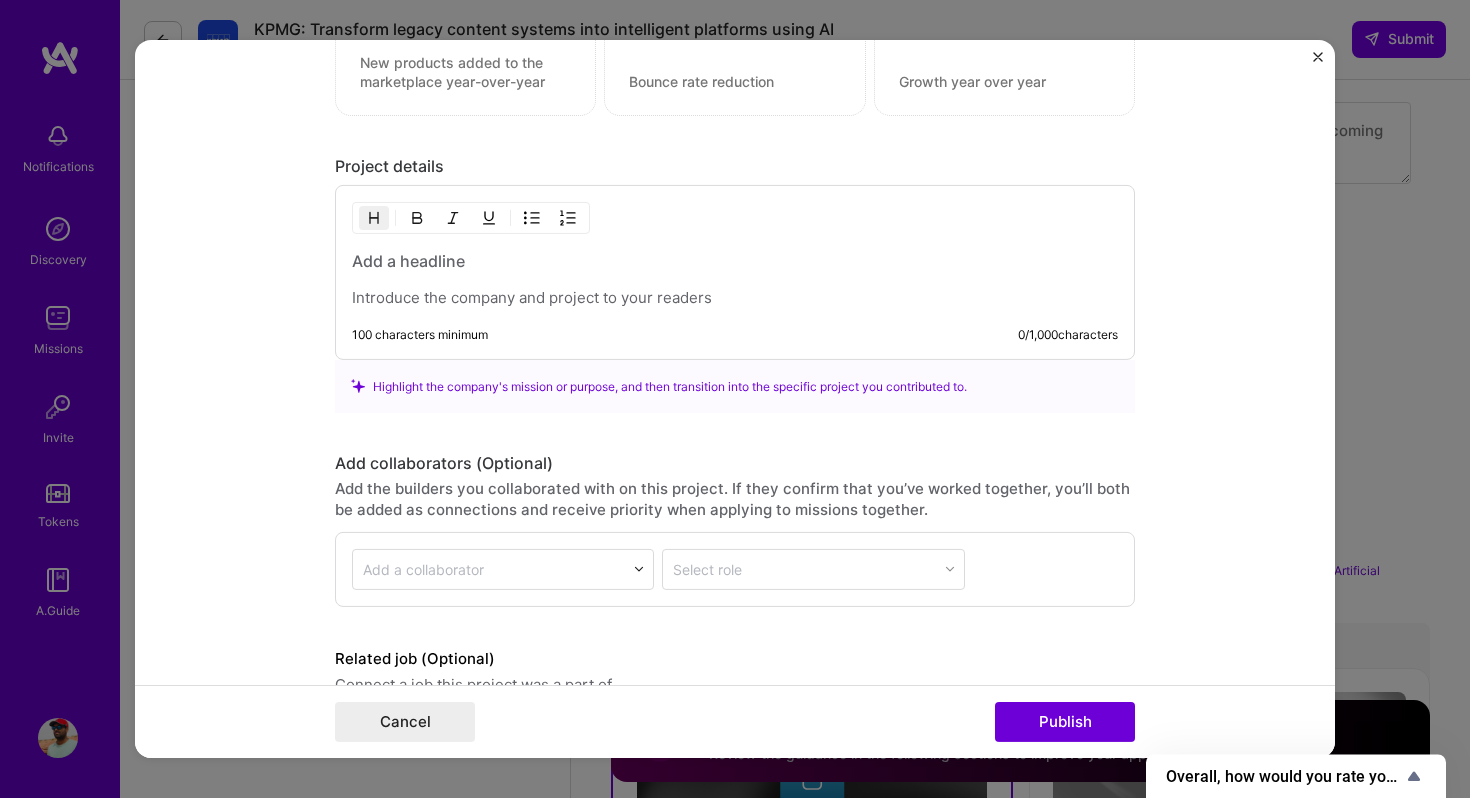click at bounding box center (735, 297) 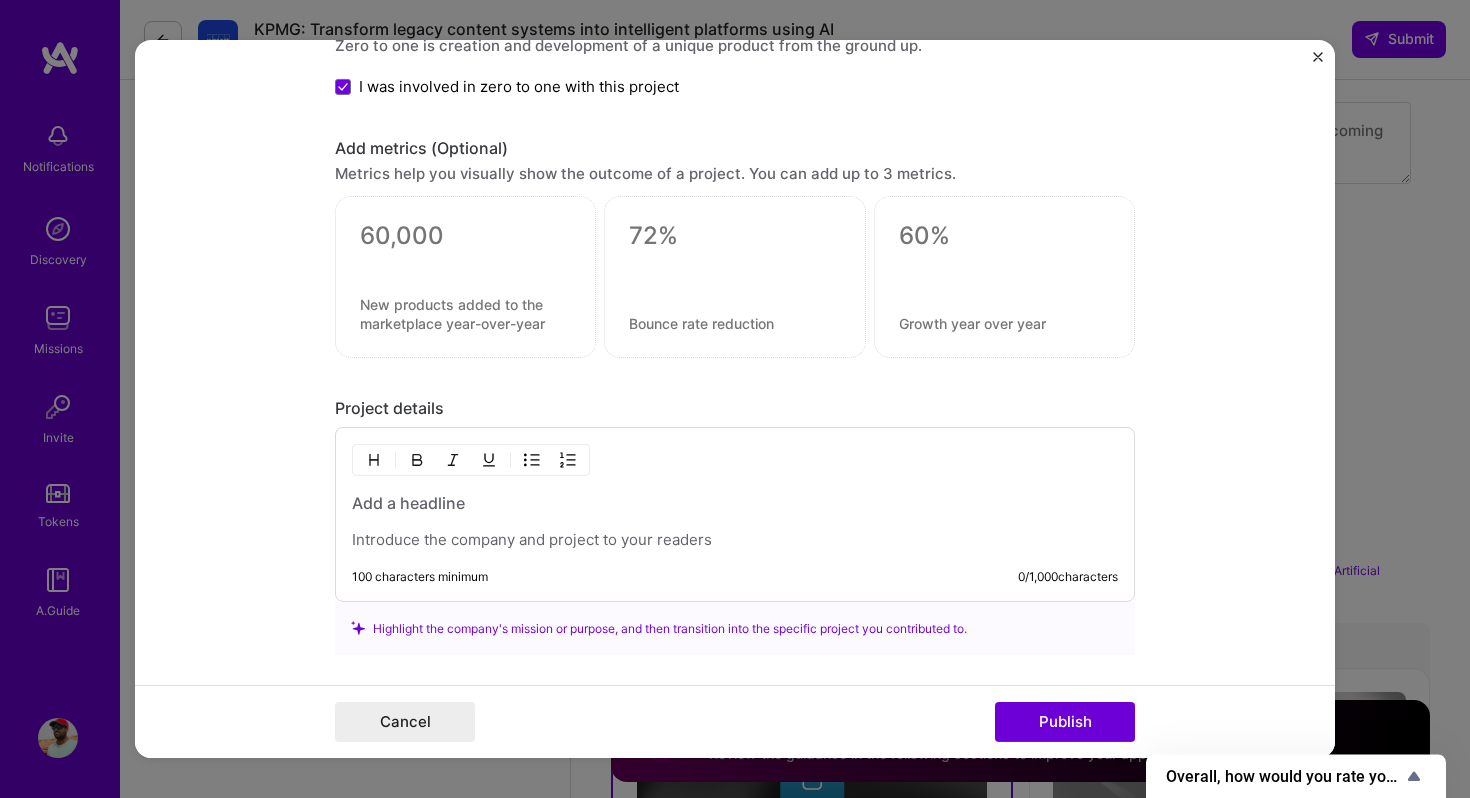 scroll, scrollTop: 1439, scrollLeft: 0, axis: vertical 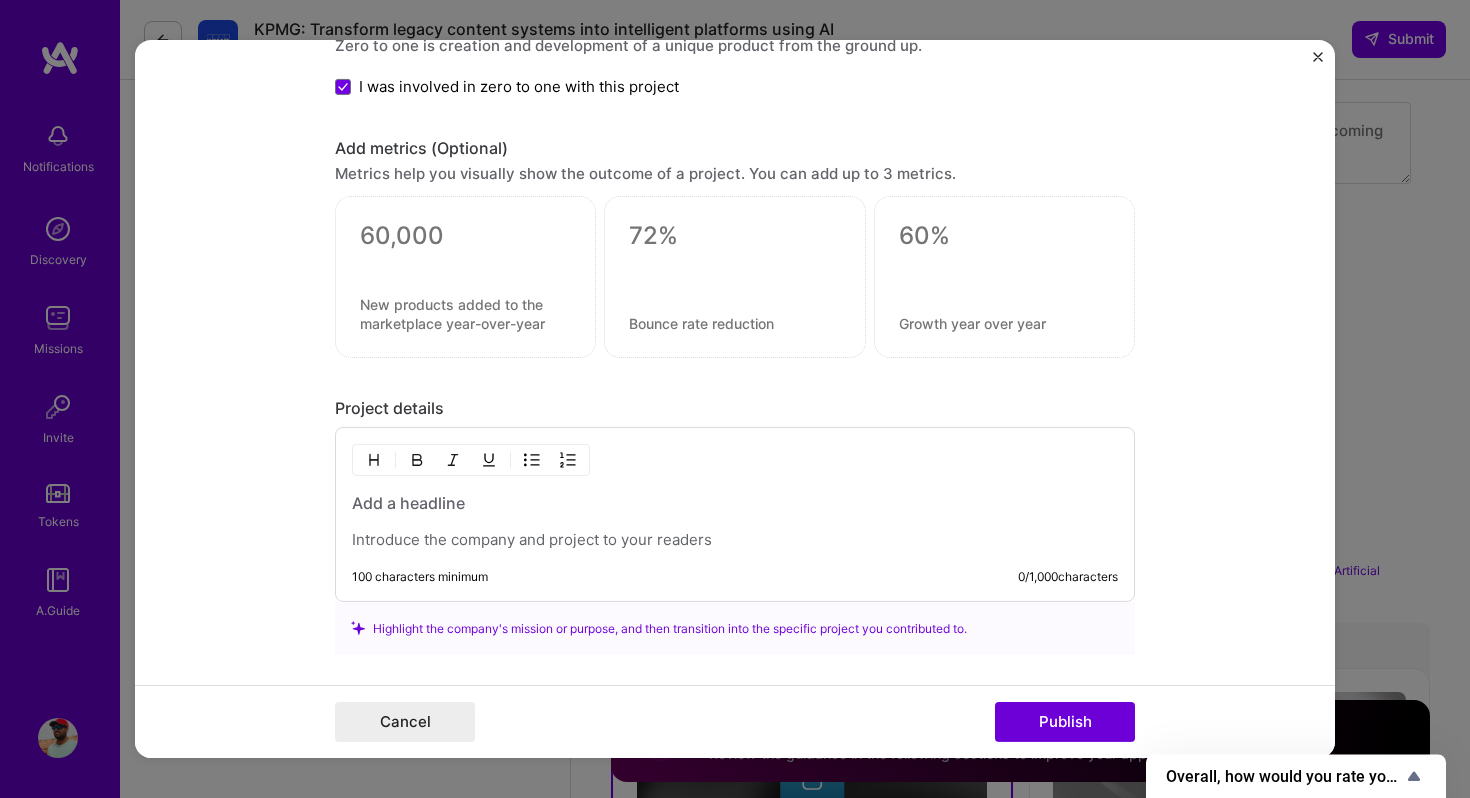 click at bounding box center [735, 502] 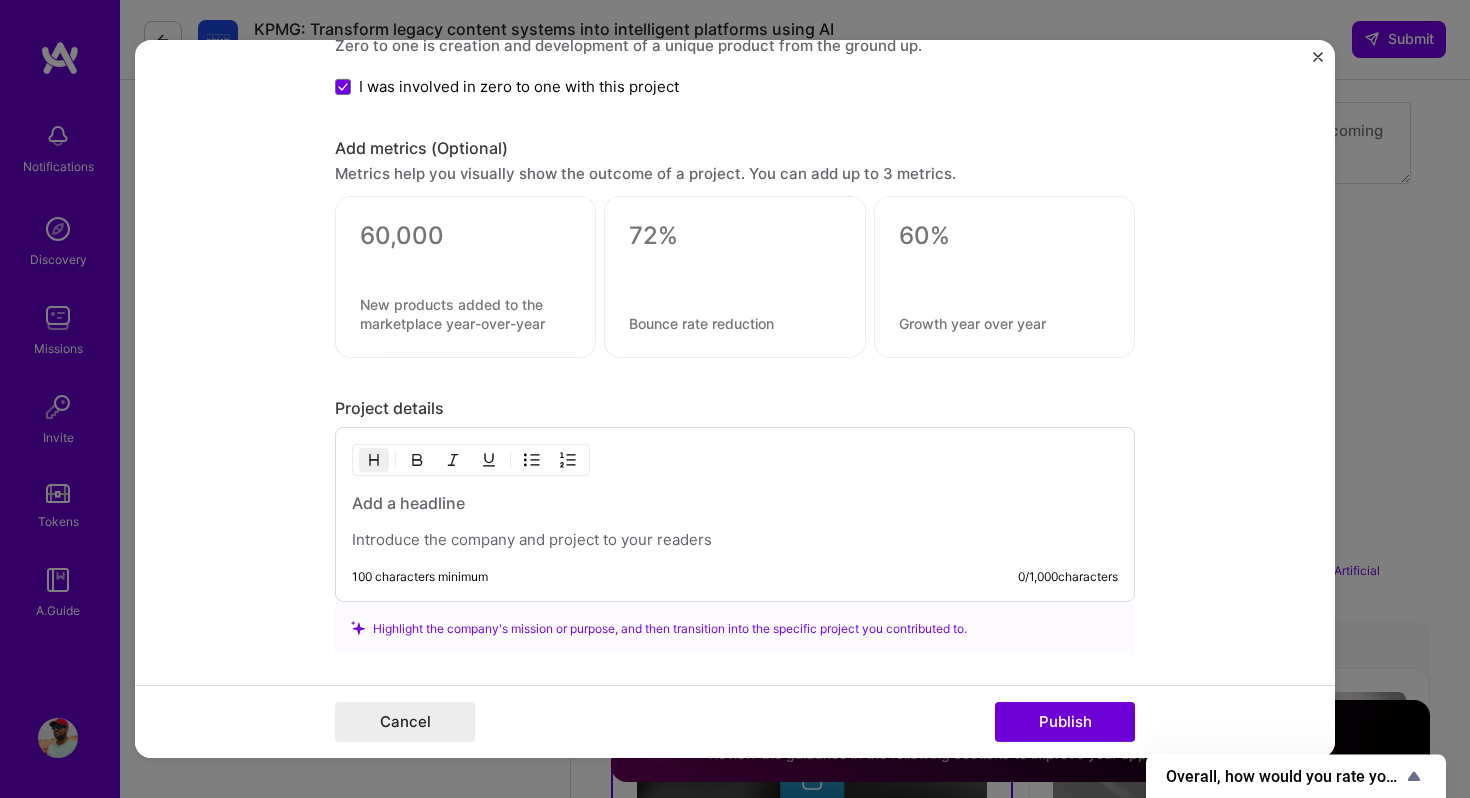 type 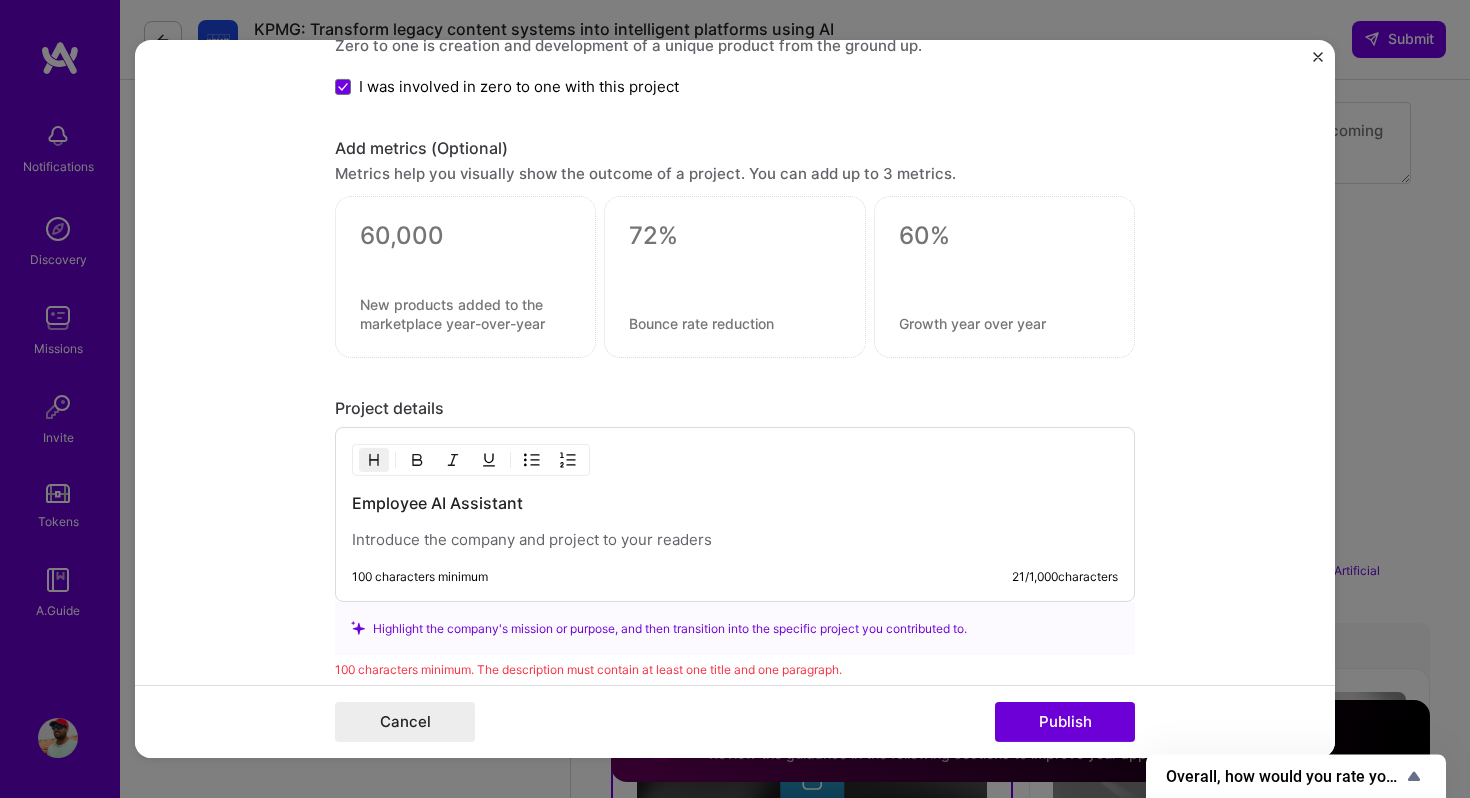 click at bounding box center (735, 539) 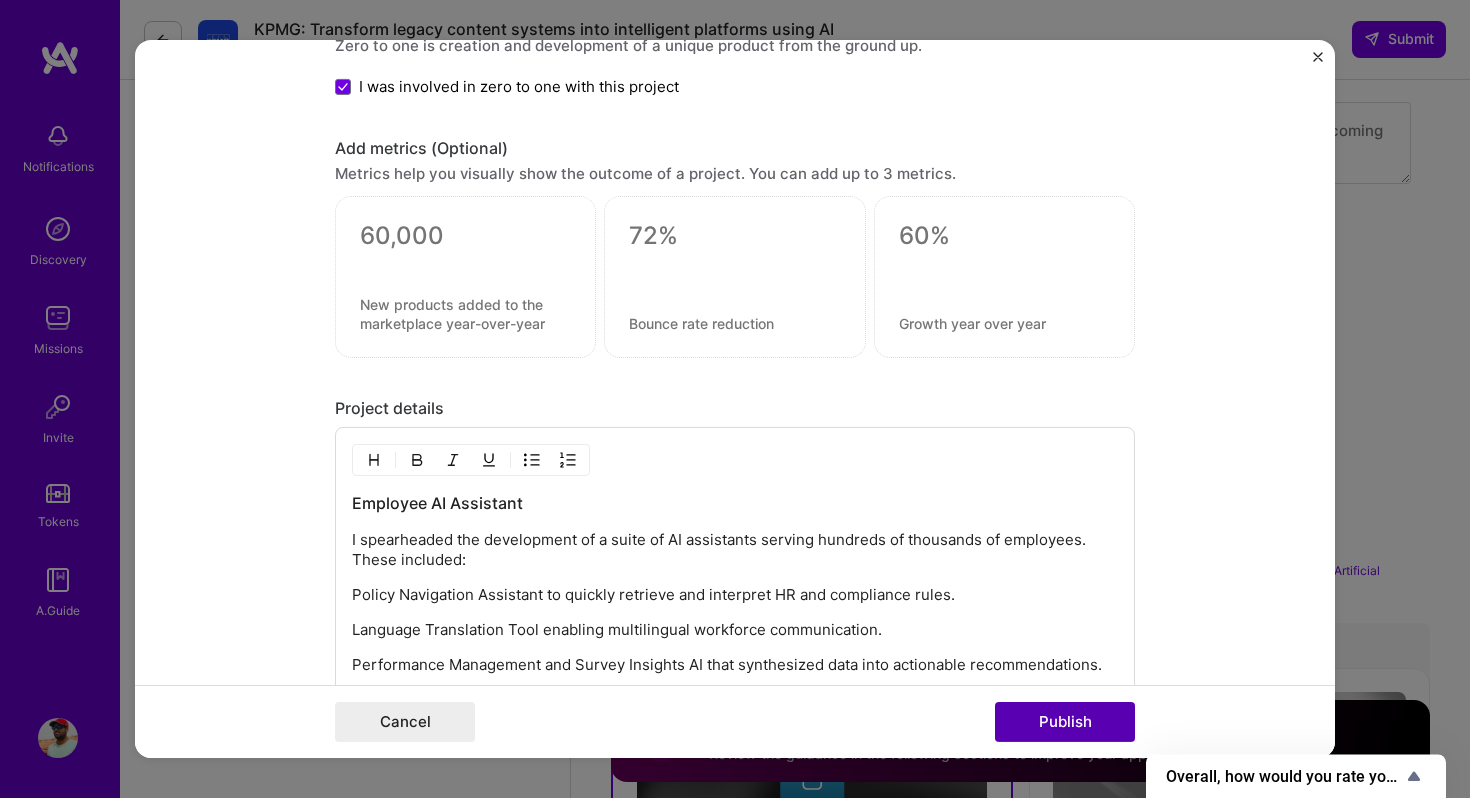 click on "Publish" at bounding box center [1065, 722] 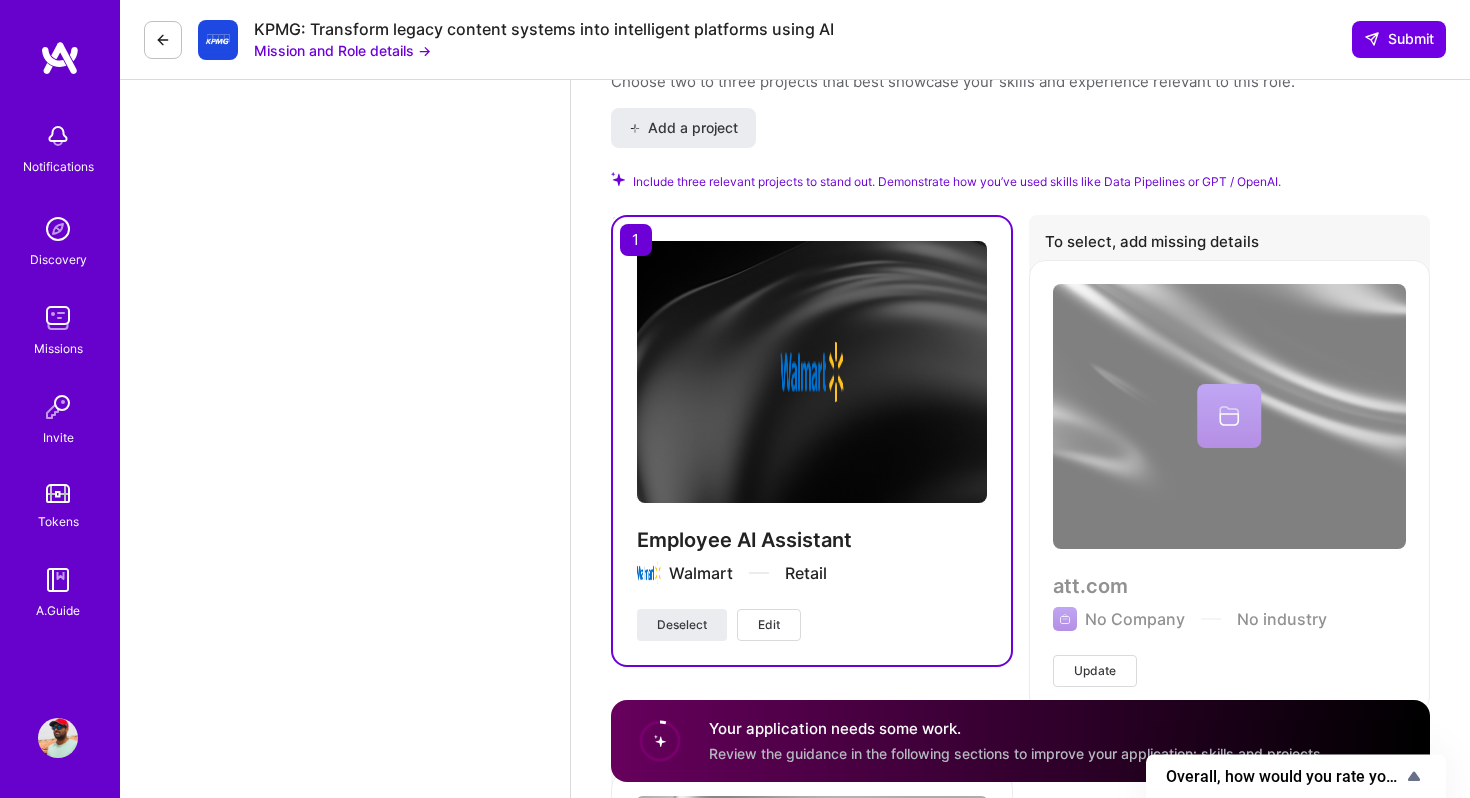 scroll, scrollTop: 3976, scrollLeft: 0, axis: vertical 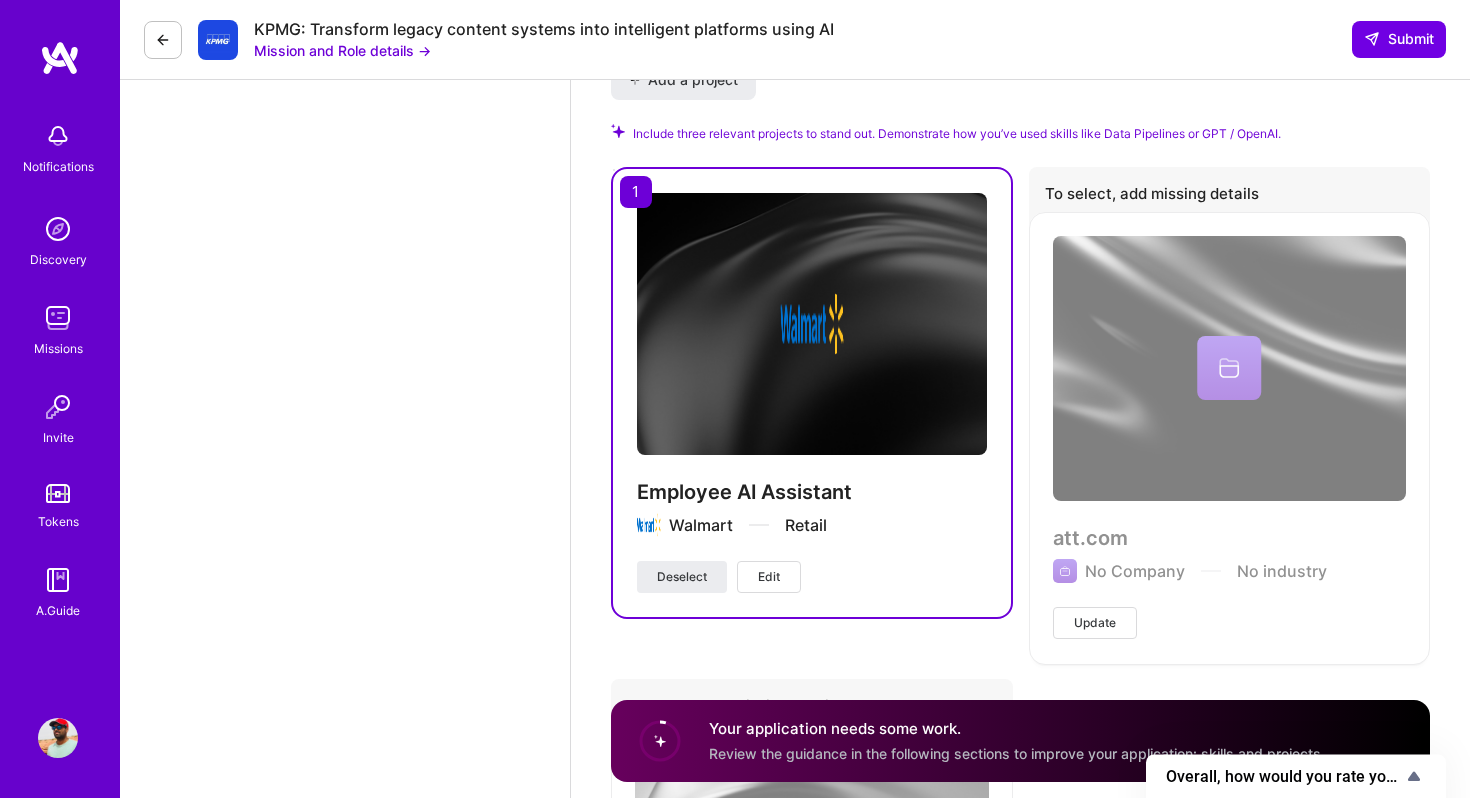 click on "Update" at bounding box center [1095, 623] 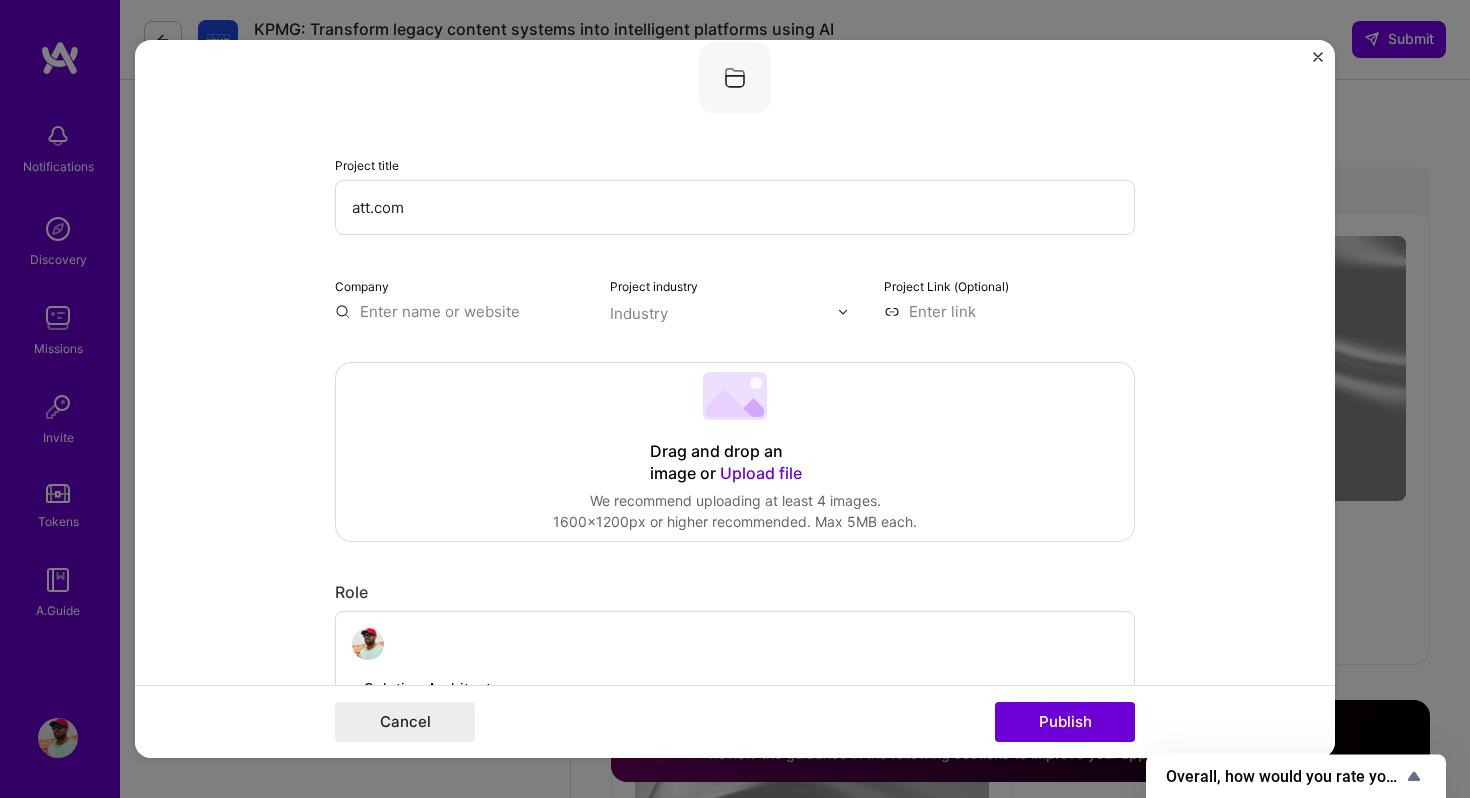 scroll, scrollTop: 156, scrollLeft: 0, axis: vertical 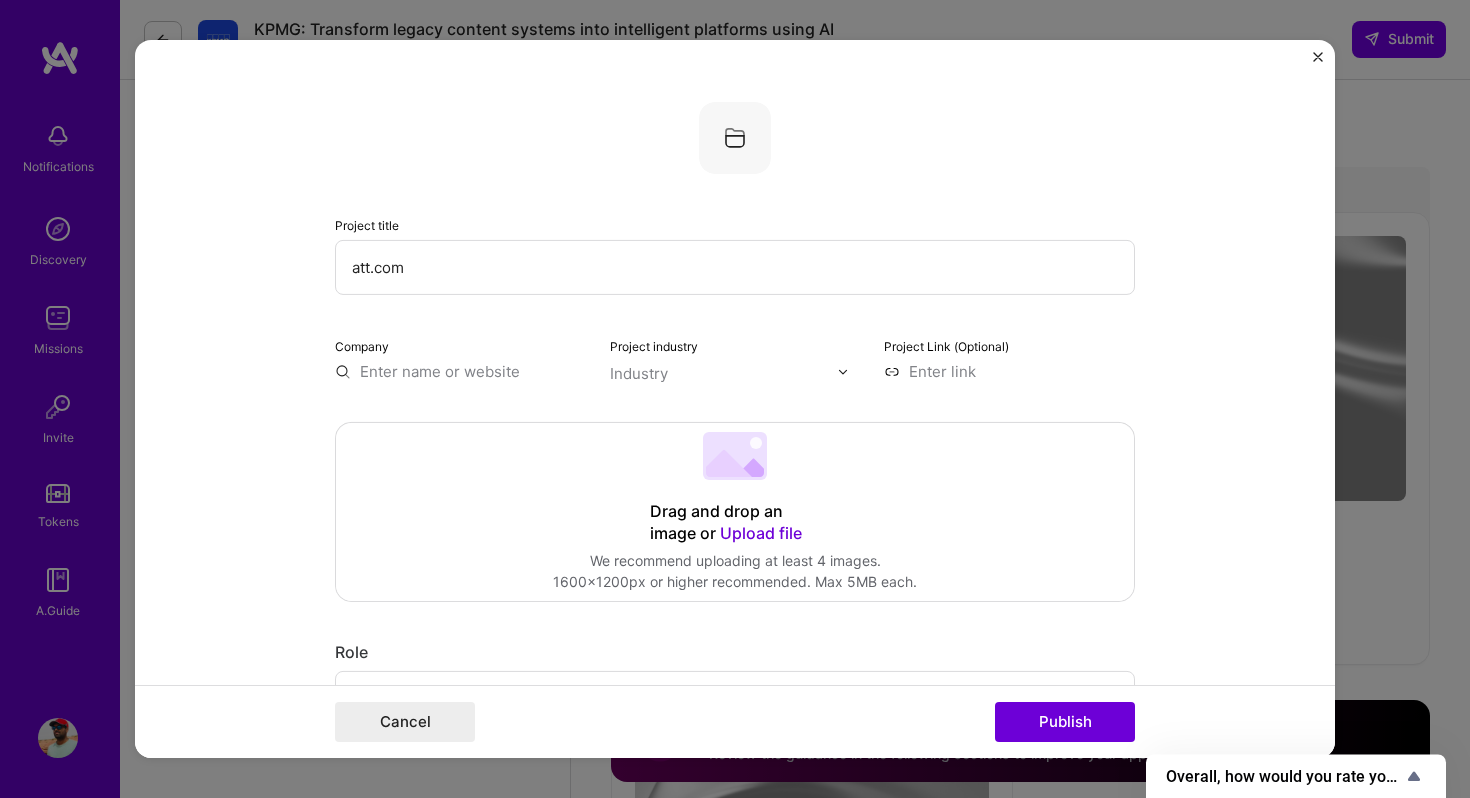 click on "att.com" at bounding box center [735, 267] 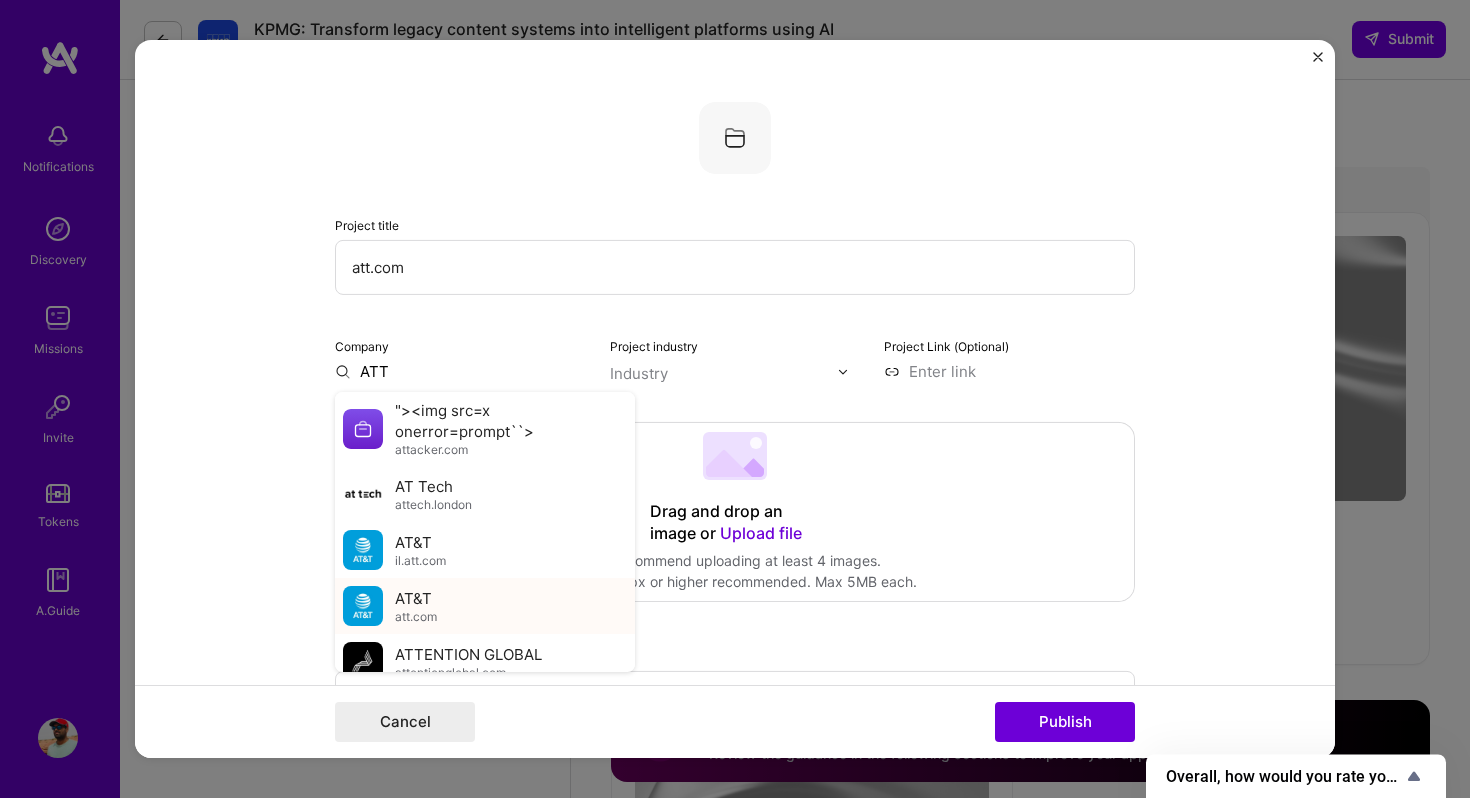 click on "att.com" at bounding box center [416, 616] 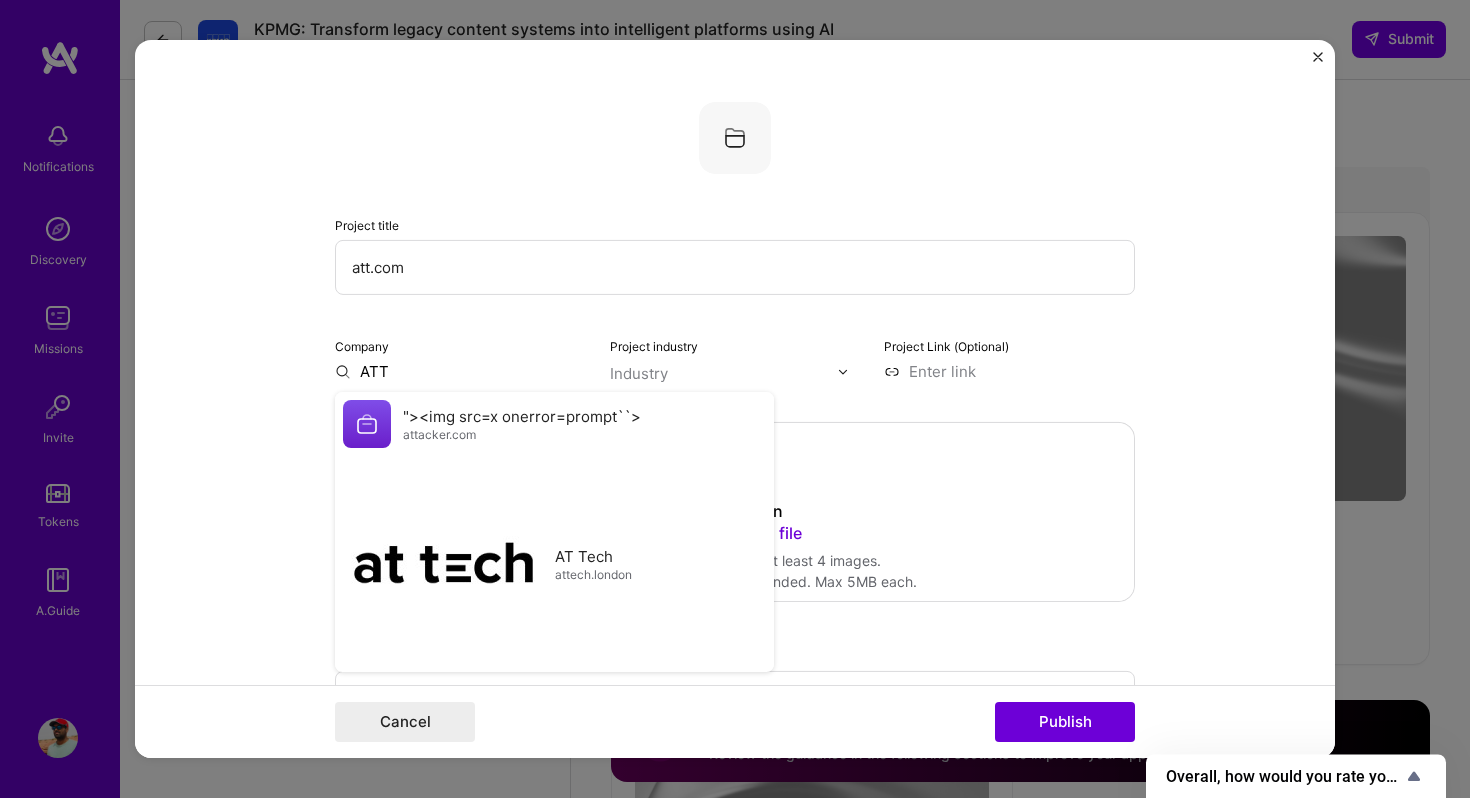 type on "AT&T" 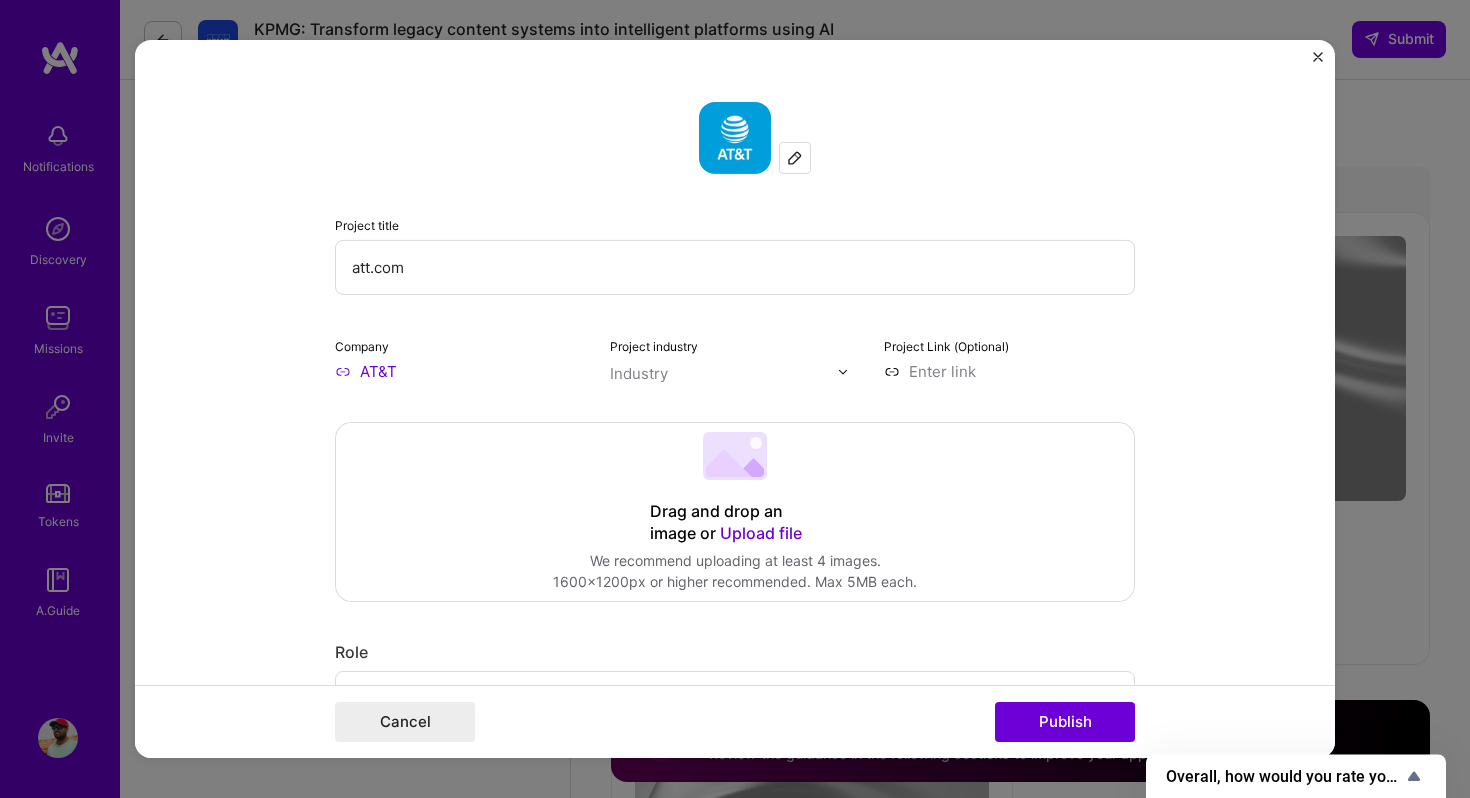 click on "att.com" at bounding box center [735, 267] 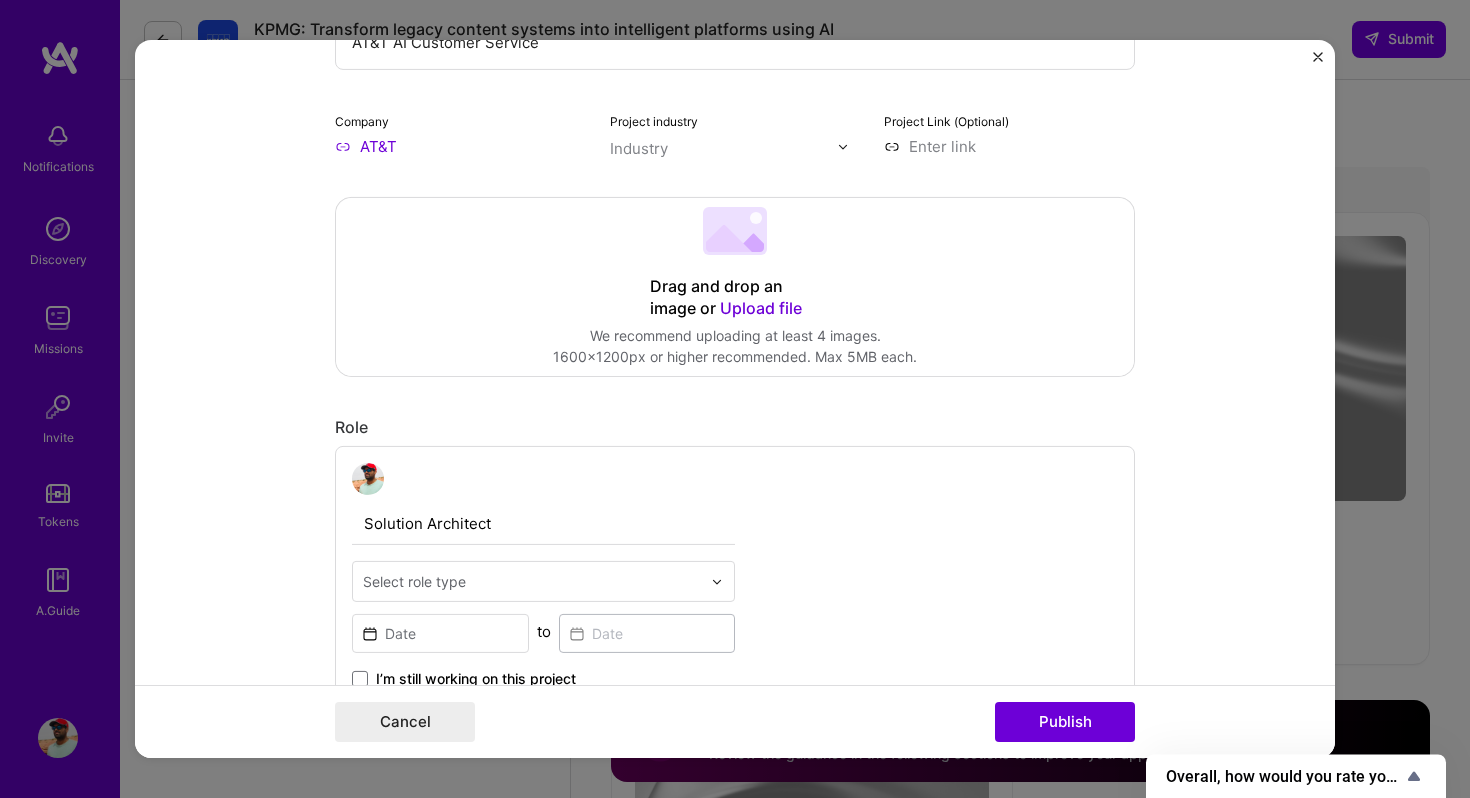 scroll, scrollTop: 552, scrollLeft: 0, axis: vertical 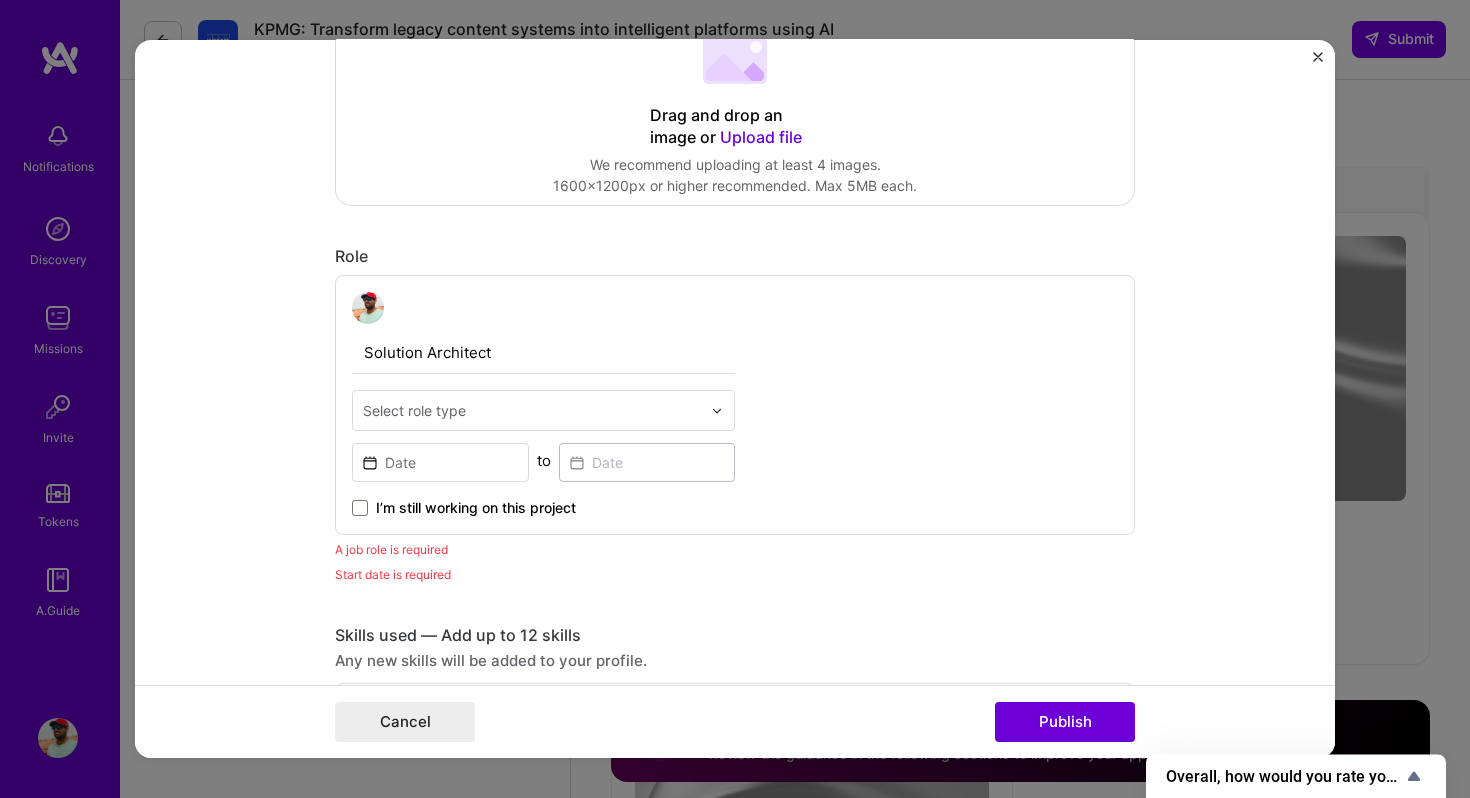 type on "AT&T AI Customer Service" 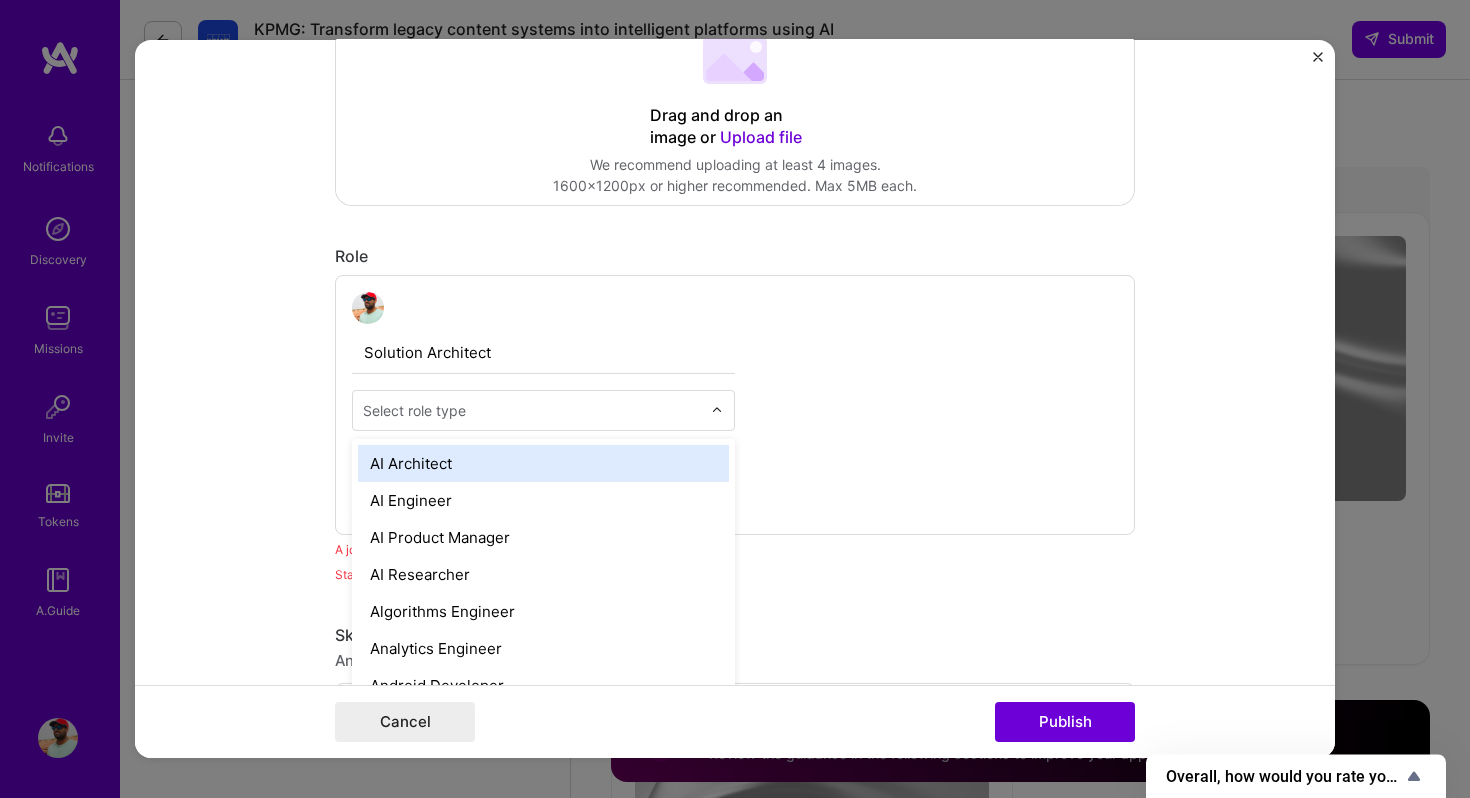 click on "AI Architect" at bounding box center [543, 463] 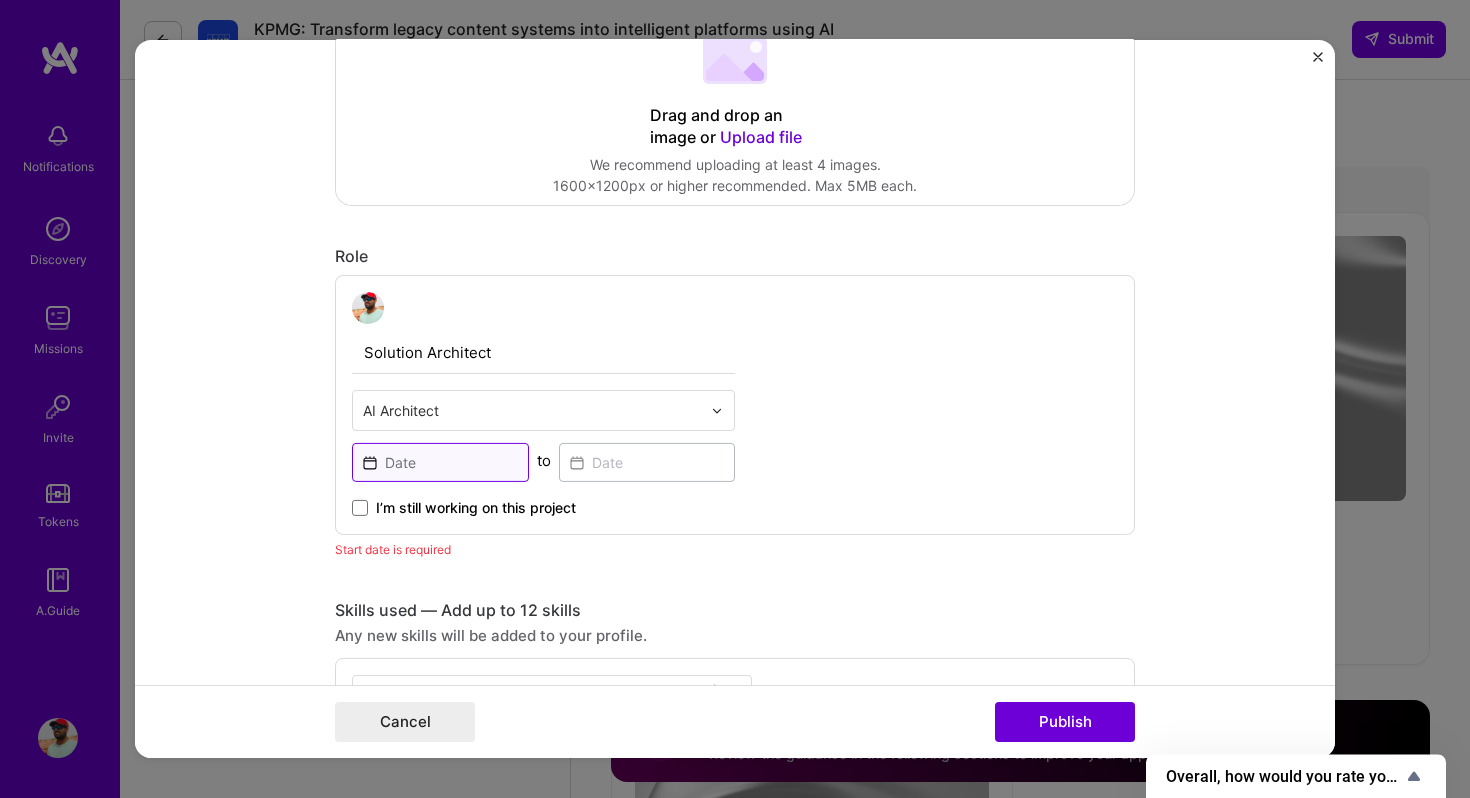 click at bounding box center (440, 462) 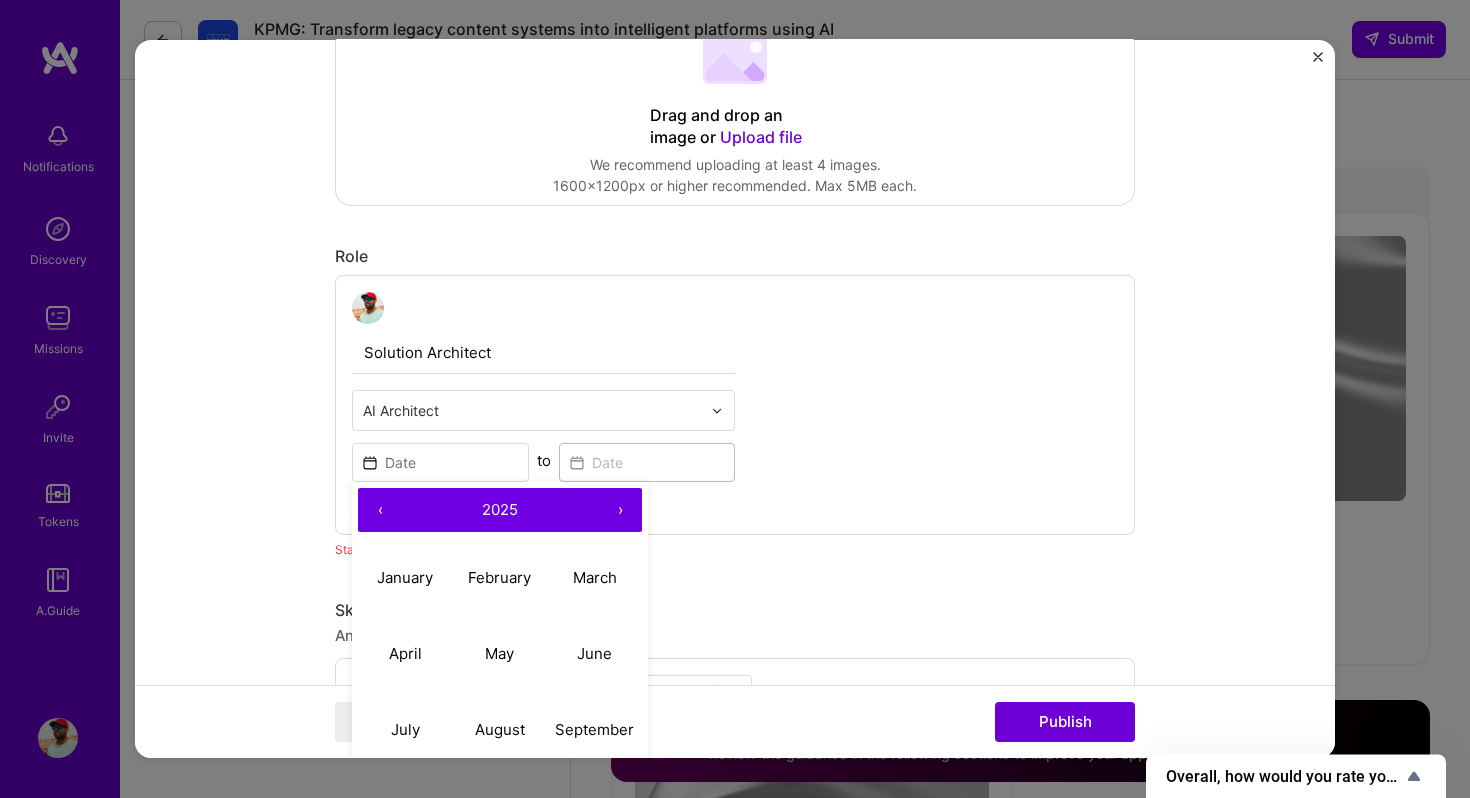 click on "‹" at bounding box center (380, 510) 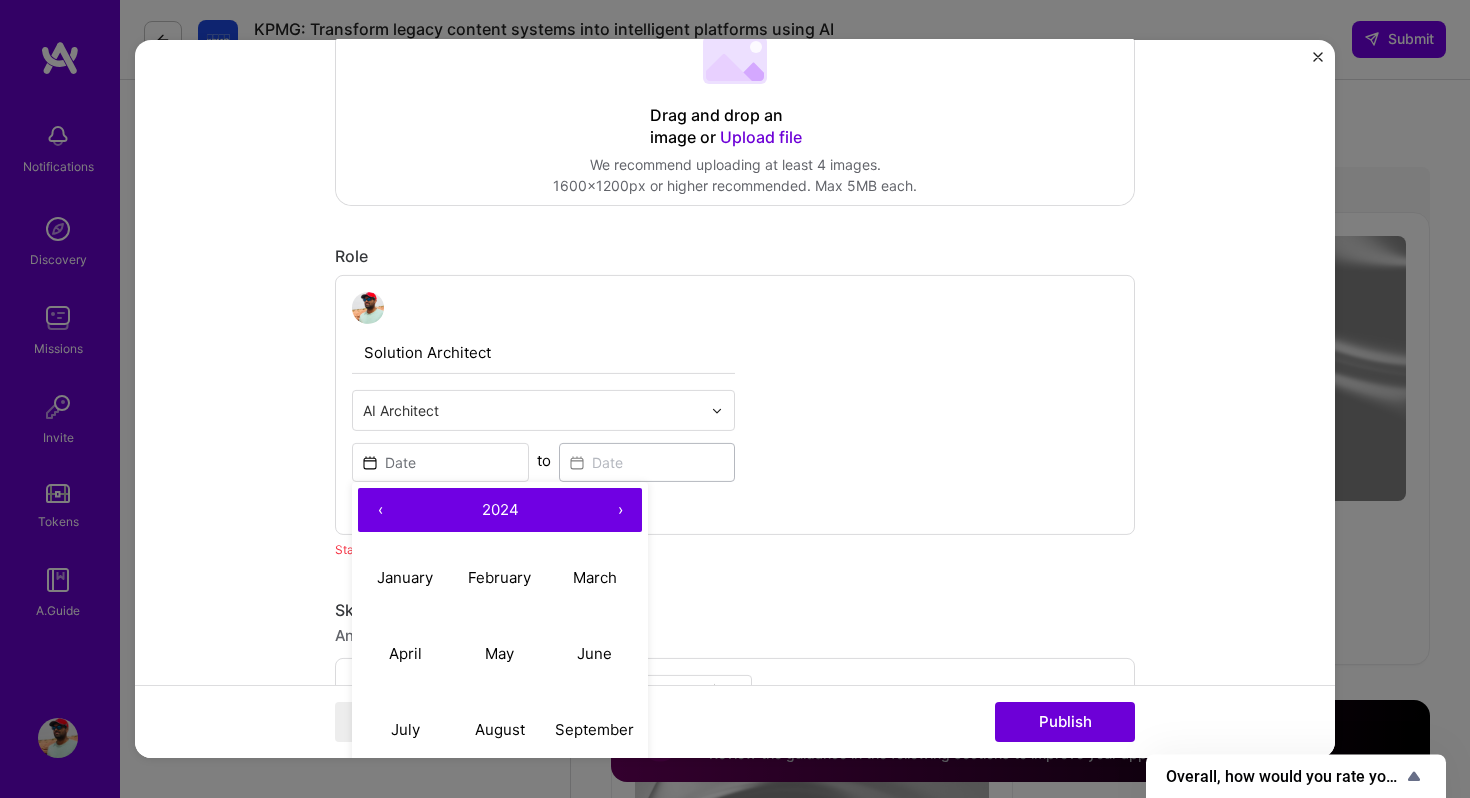 click on "‹" at bounding box center [380, 510] 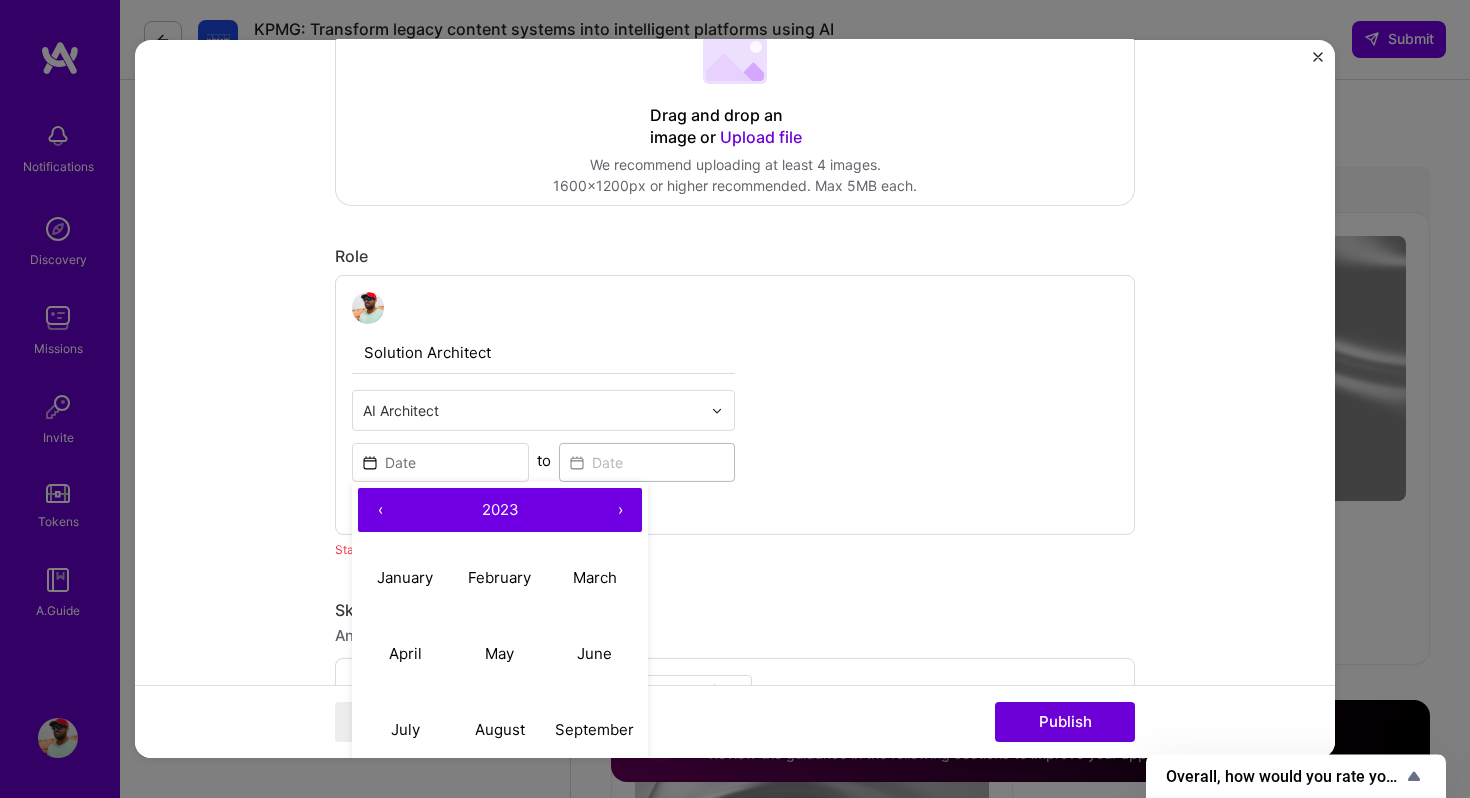 click on "‹" at bounding box center [380, 510] 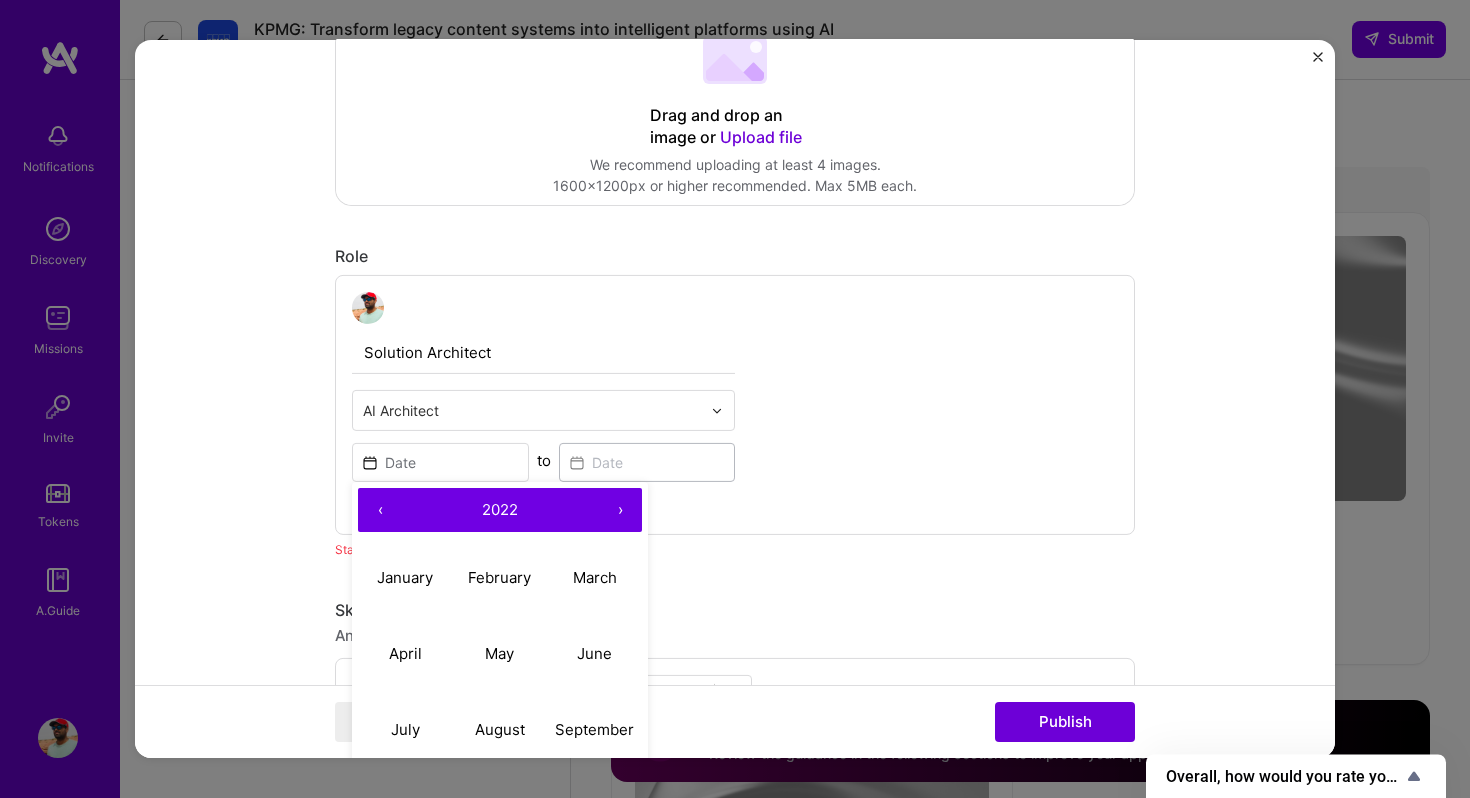 click on "‹" at bounding box center [380, 510] 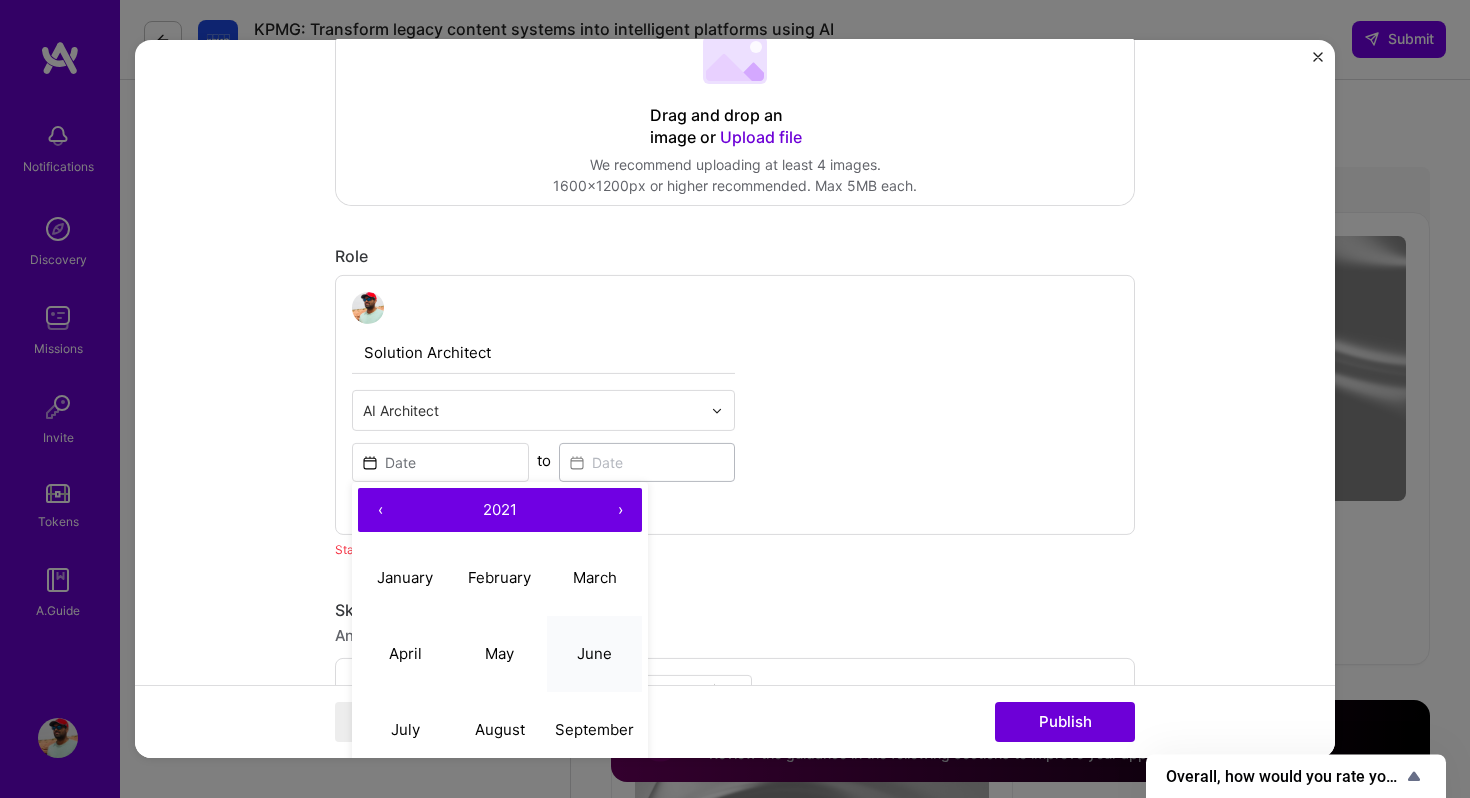 click on "June" at bounding box center [594, 652] 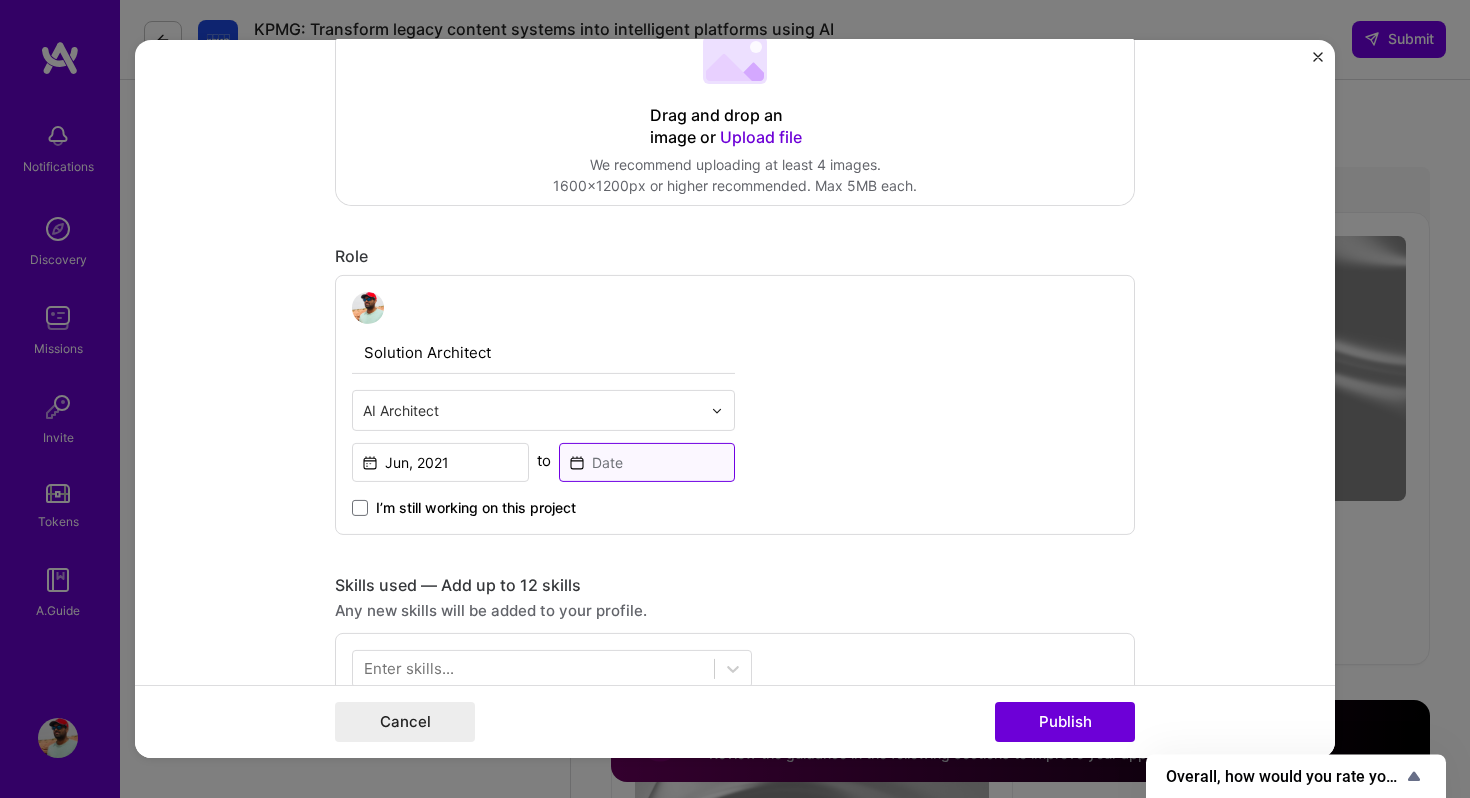 click at bounding box center (647, 462) 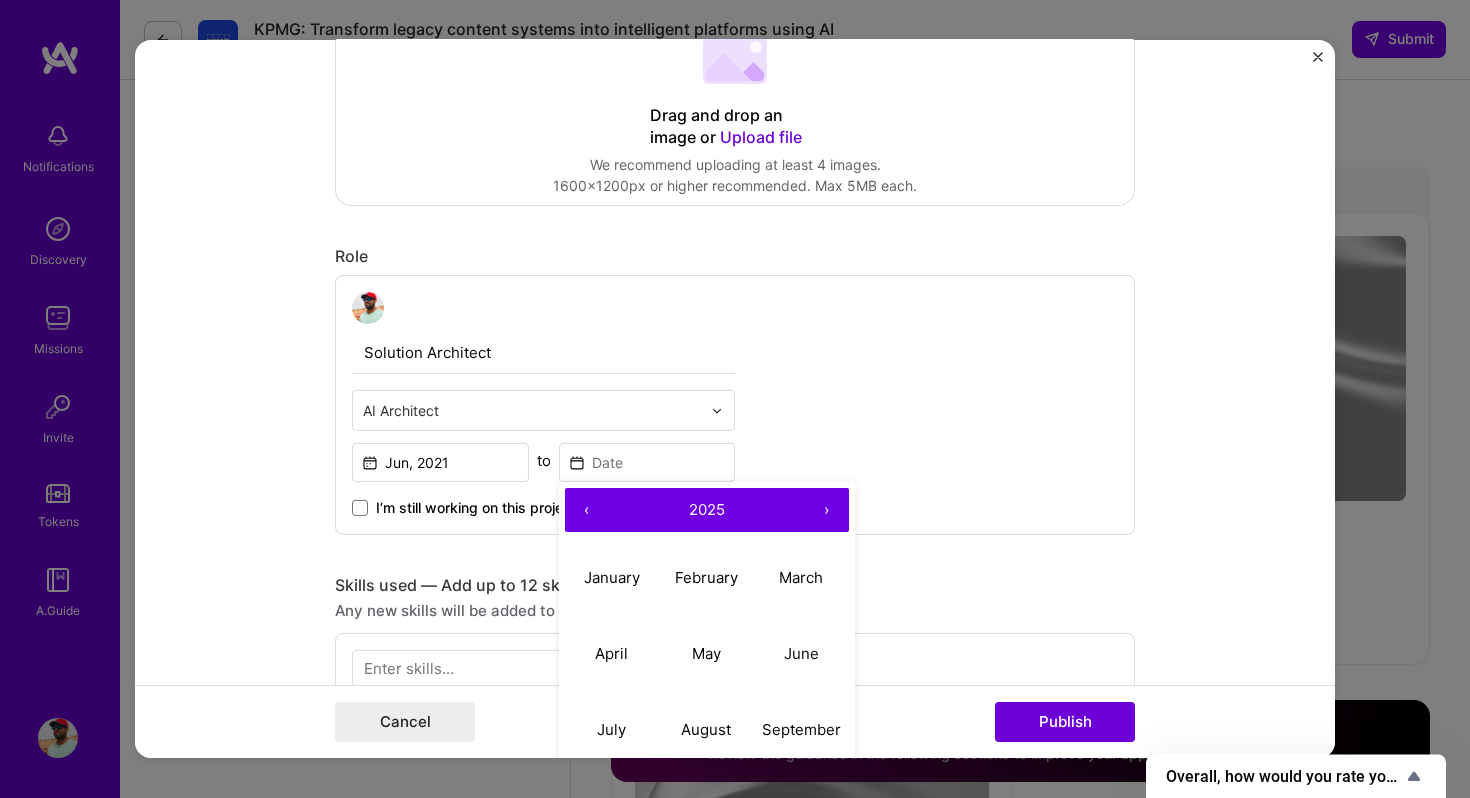 click on "‹" at bounding box center [587, 510] 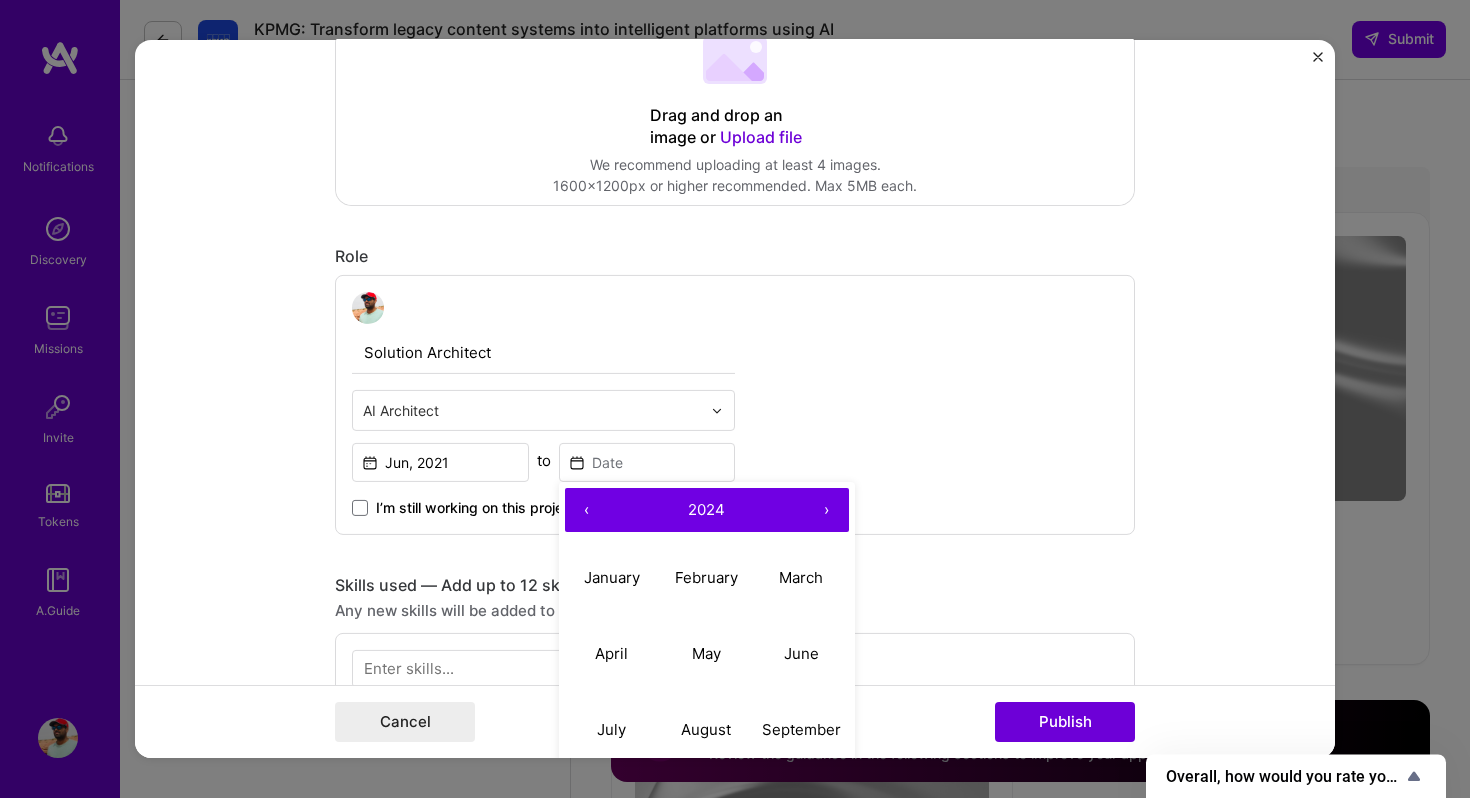 click on "‹" at bounding box center (587, 510) 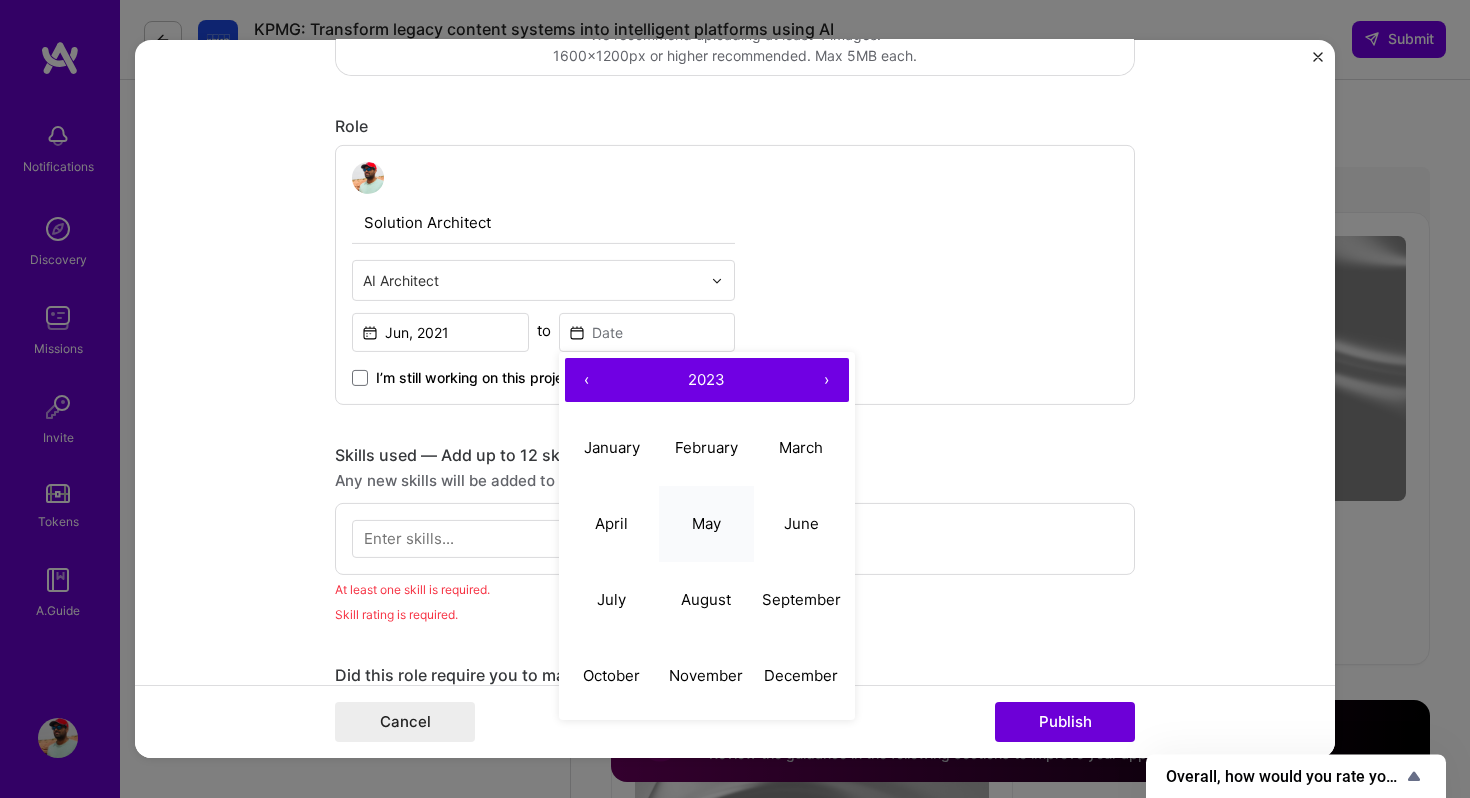 scroll, scrollTop: 683, scrollLeft: 0, axis: vertical 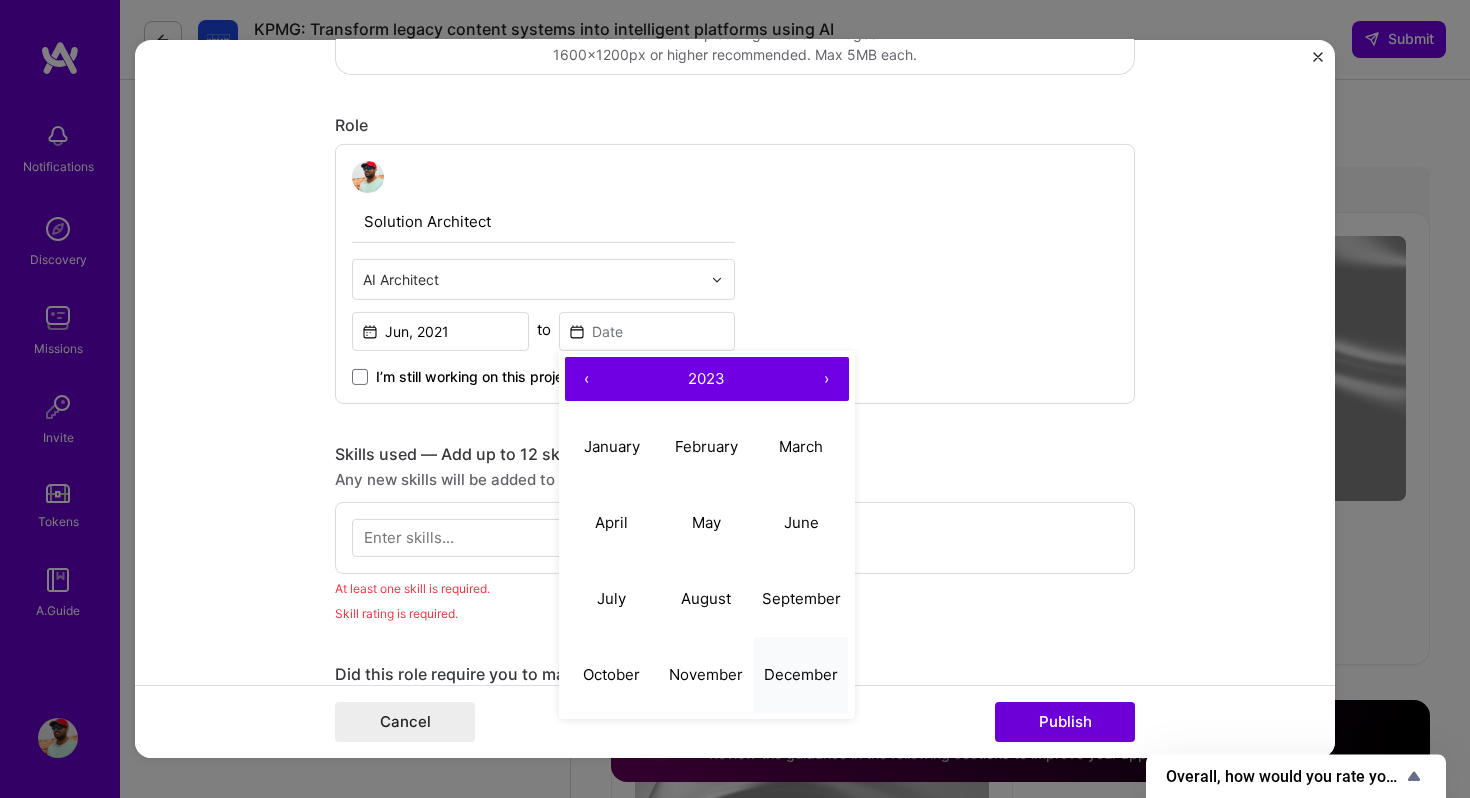 click on "December" at bounding box center (801, 674) 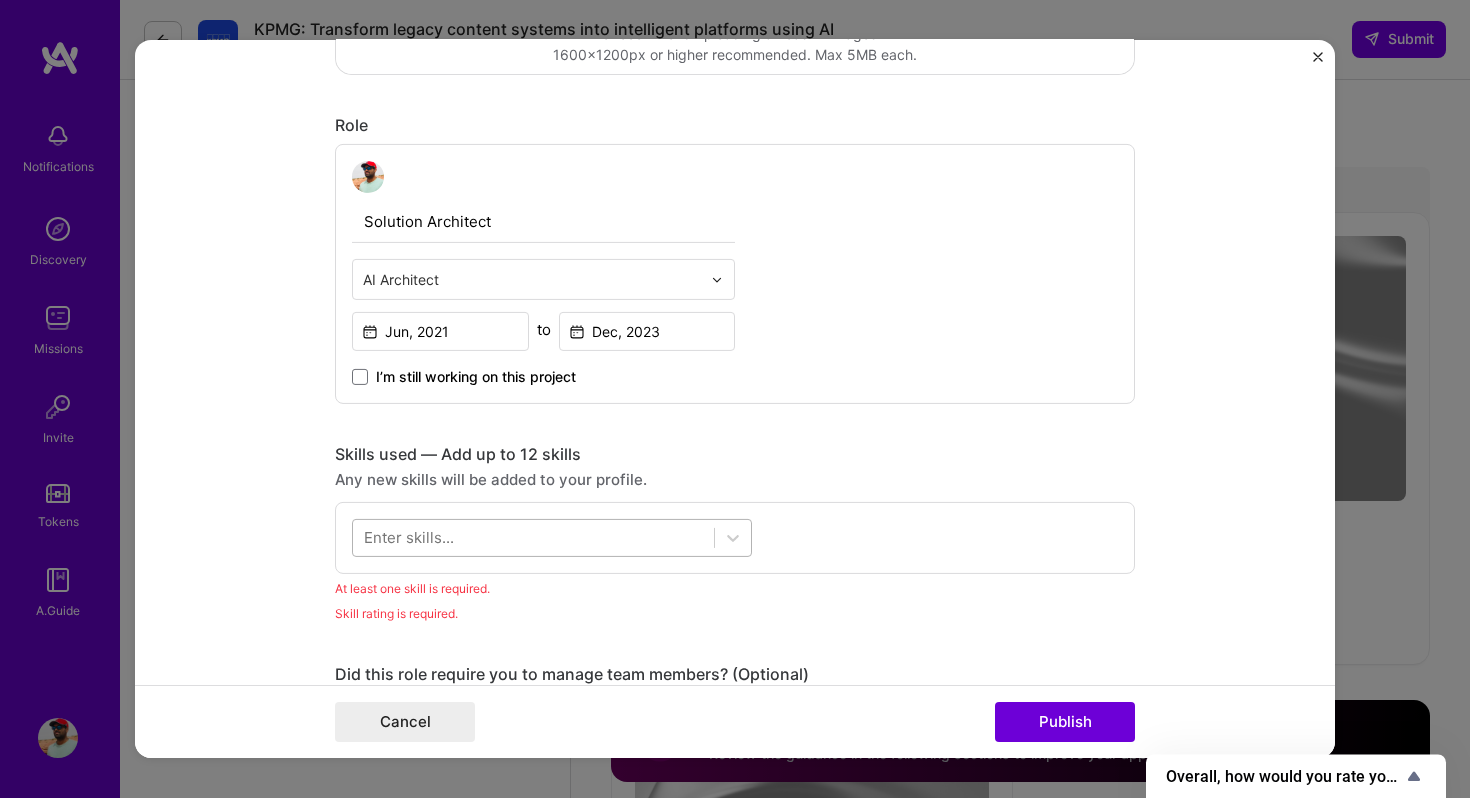 click at bounding box center (533, 537) 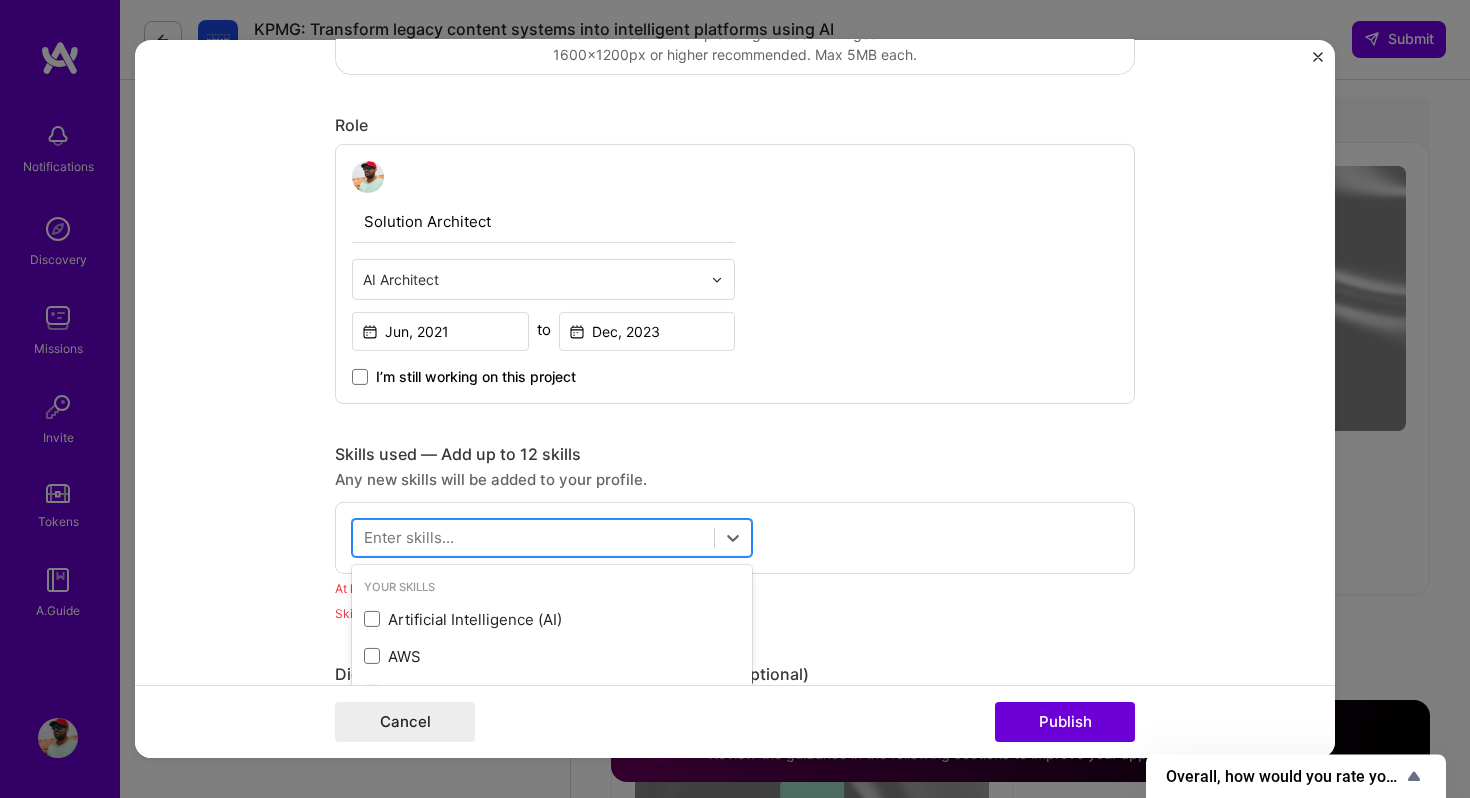 scroll, scrollTop: 4052, scrollLeft: 0, axis: vertical 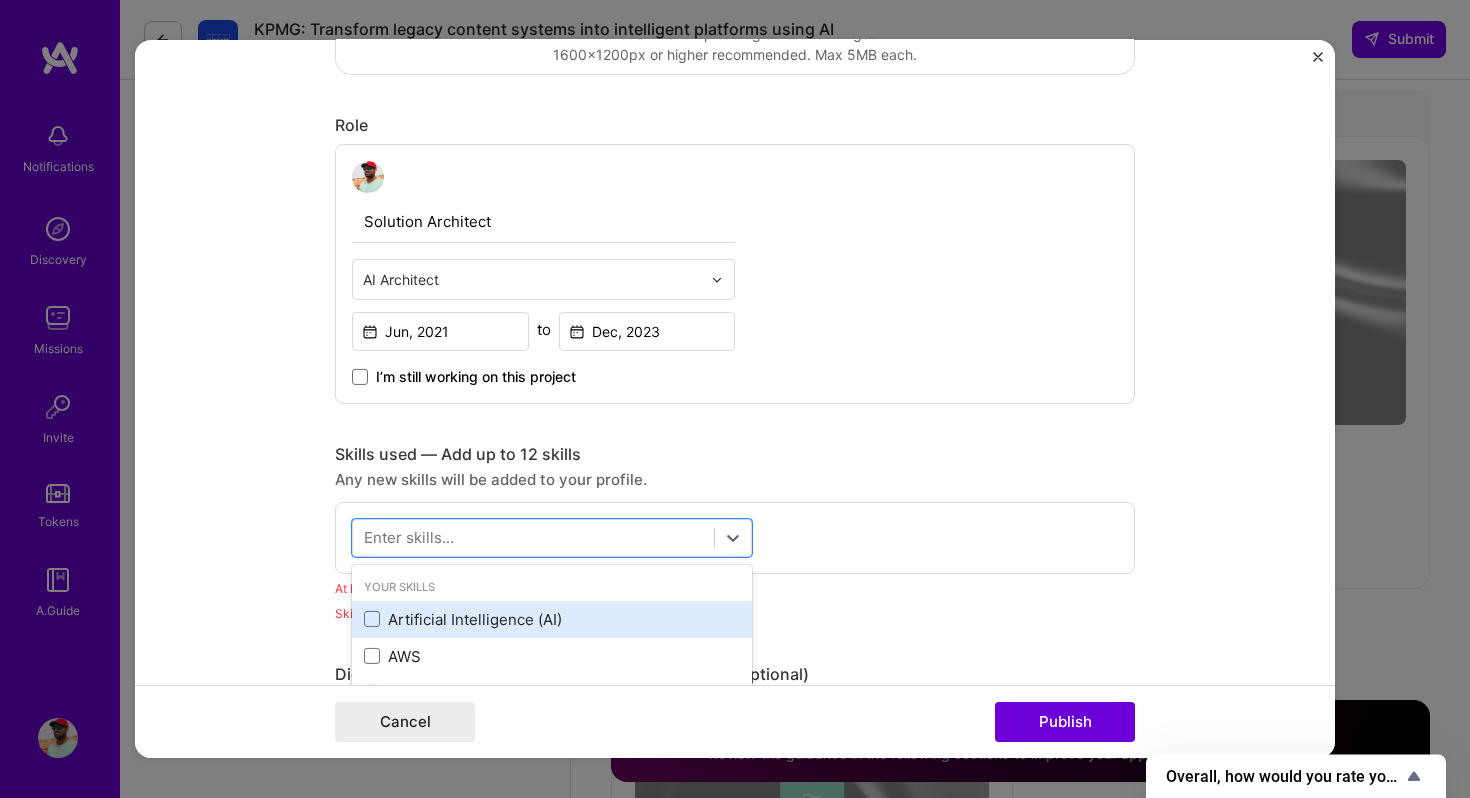 click on "Artificial Intelligence (AI)" at bounding box center [552, 619] 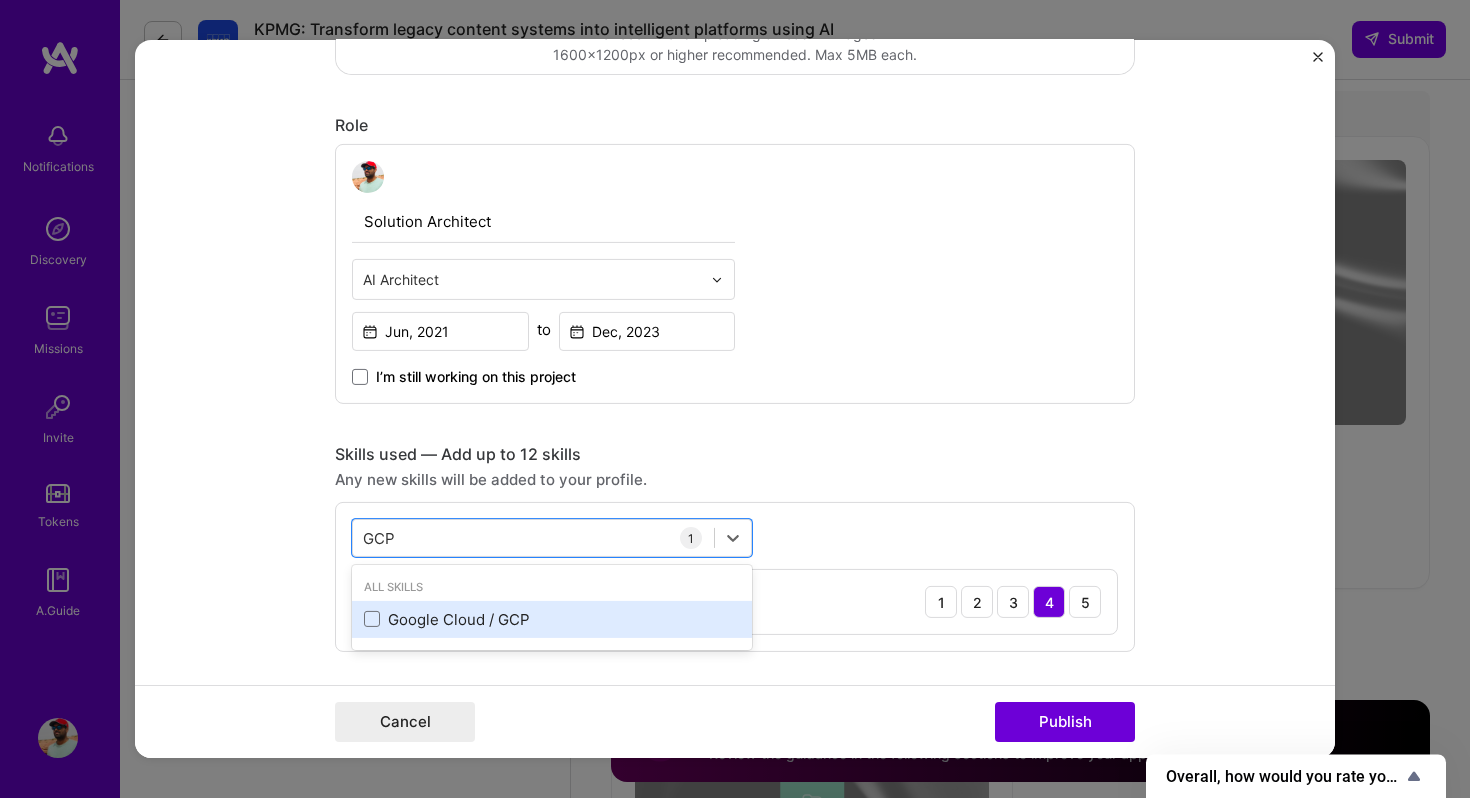 click on "Google Cloud / GCP" at bounding box center [552, 619] 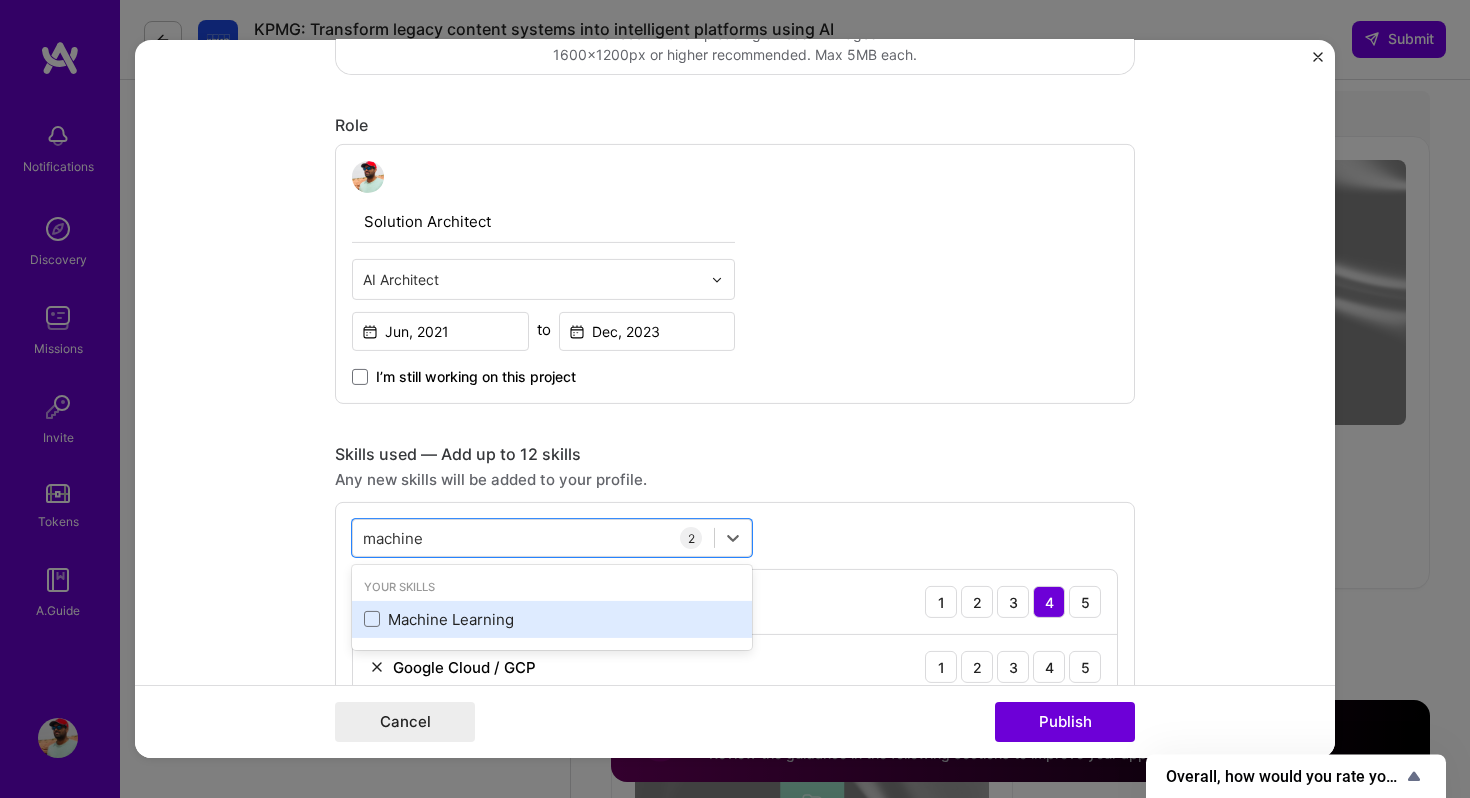 click on "Machine Learning" at bounding box center [552, 619] 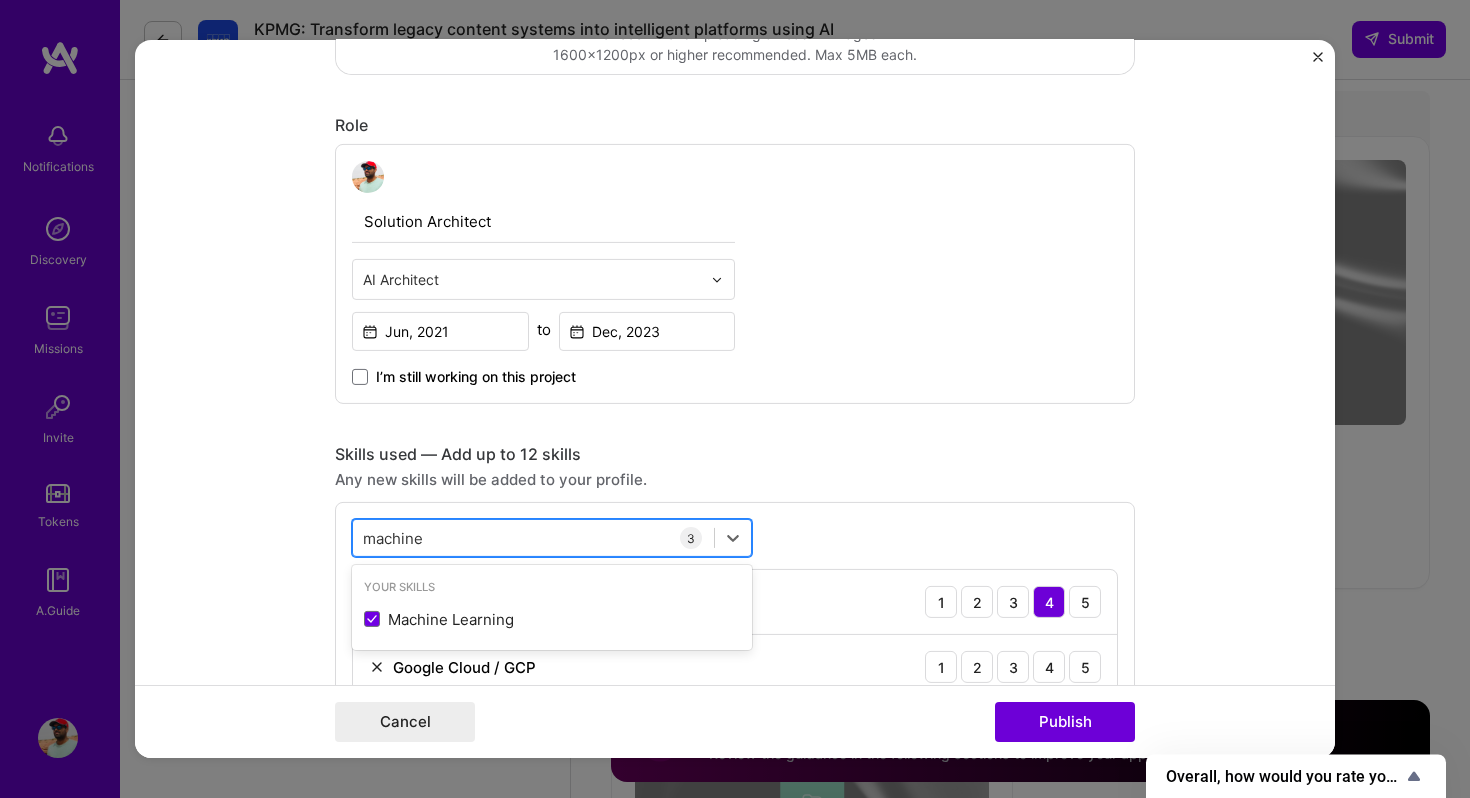 click on "machine machine" at bounding box center (533, 537) 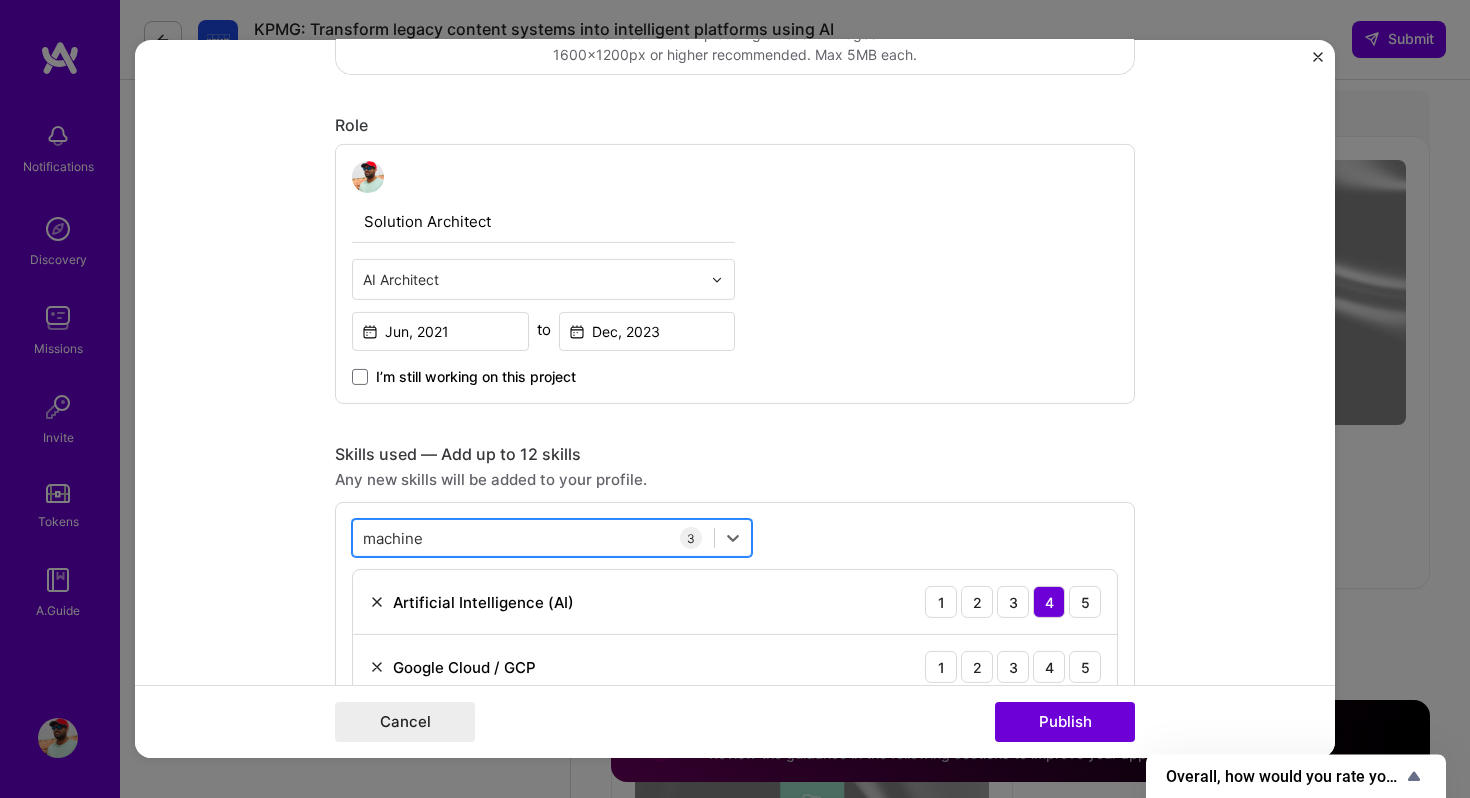 click on "machine machine" at bounding box center (533, 537) 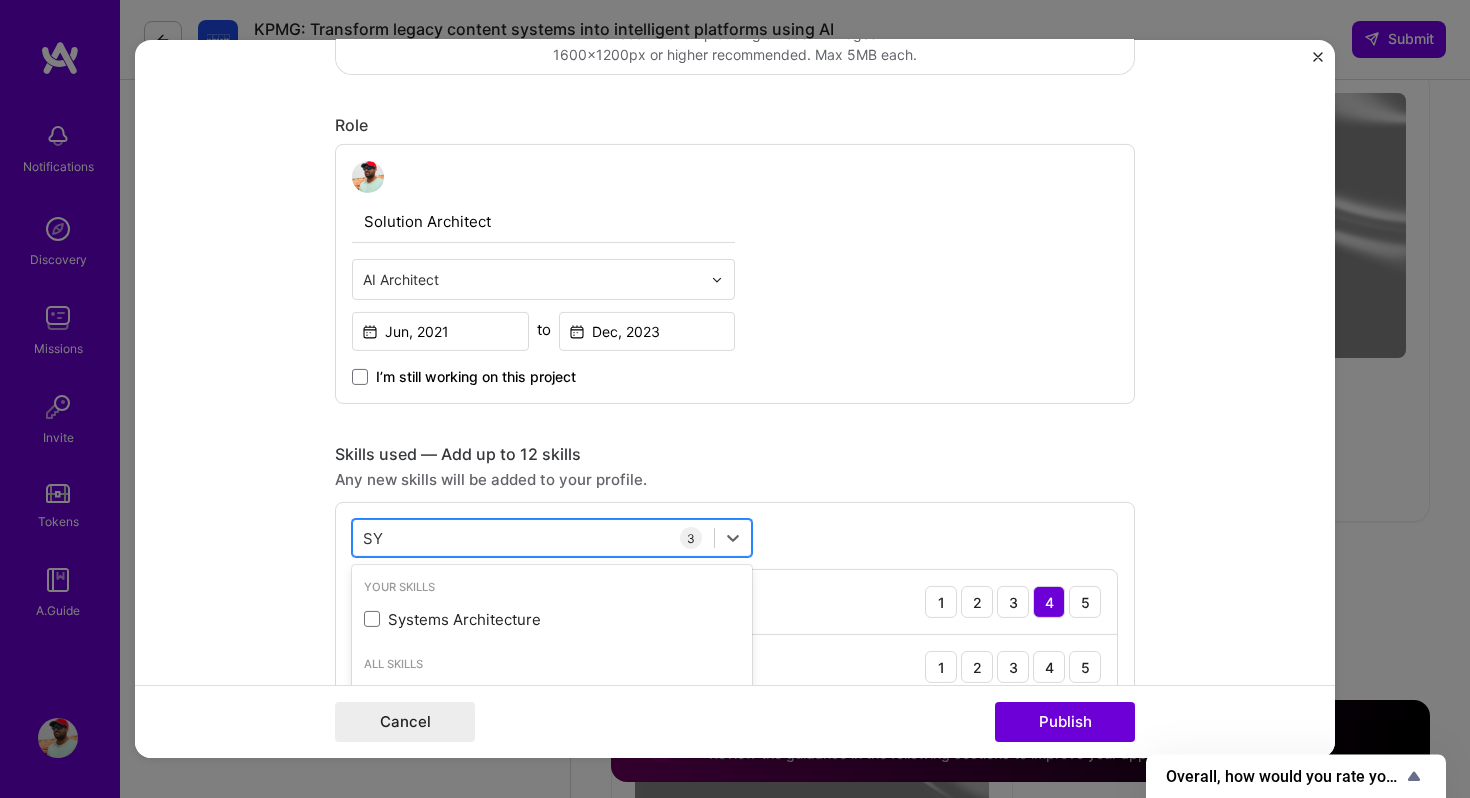 scroll, scrollTop: 4128, scrollLeft: 0, axis: vertical 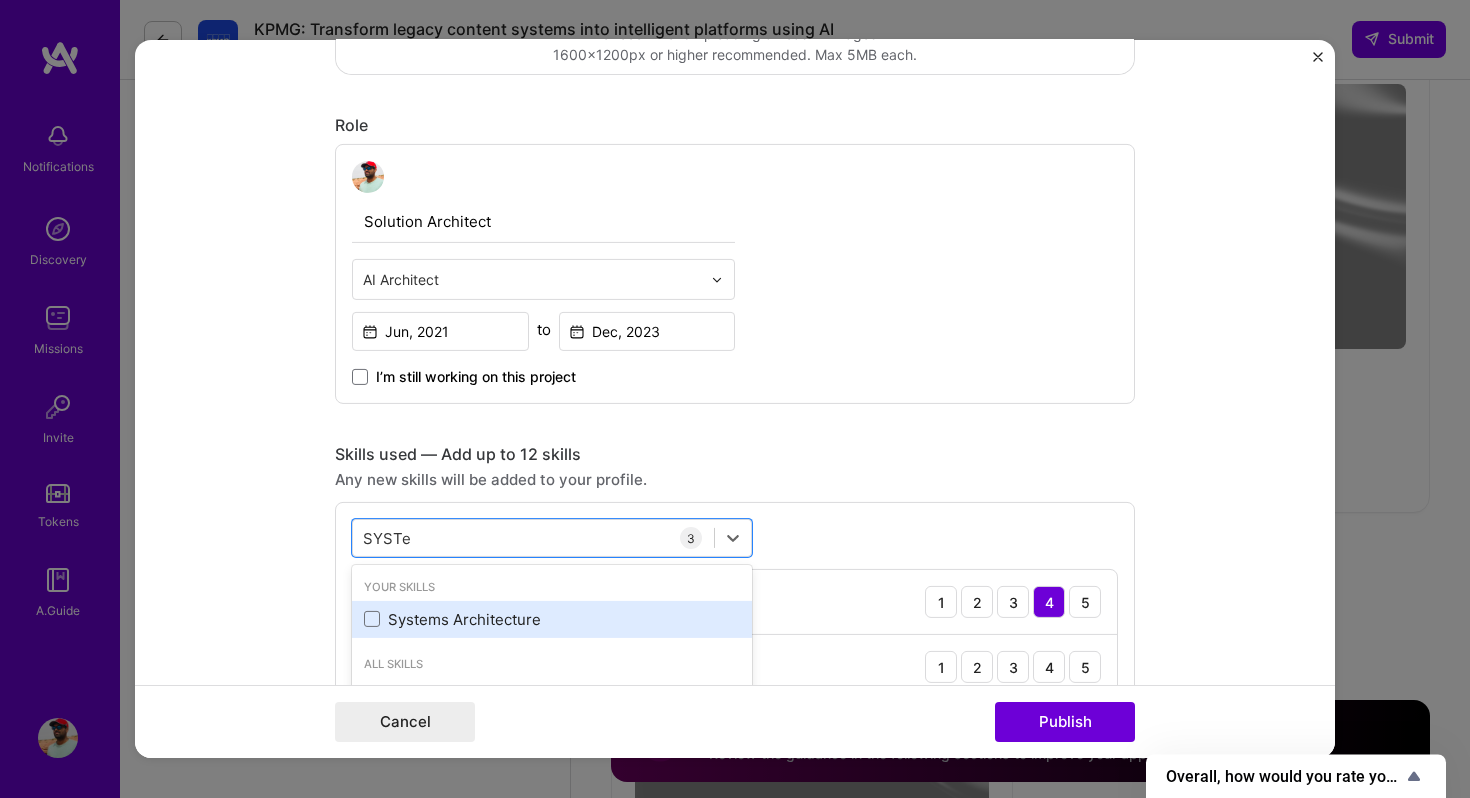 click on "Systems Architecture" at bounding box center [552, 619] 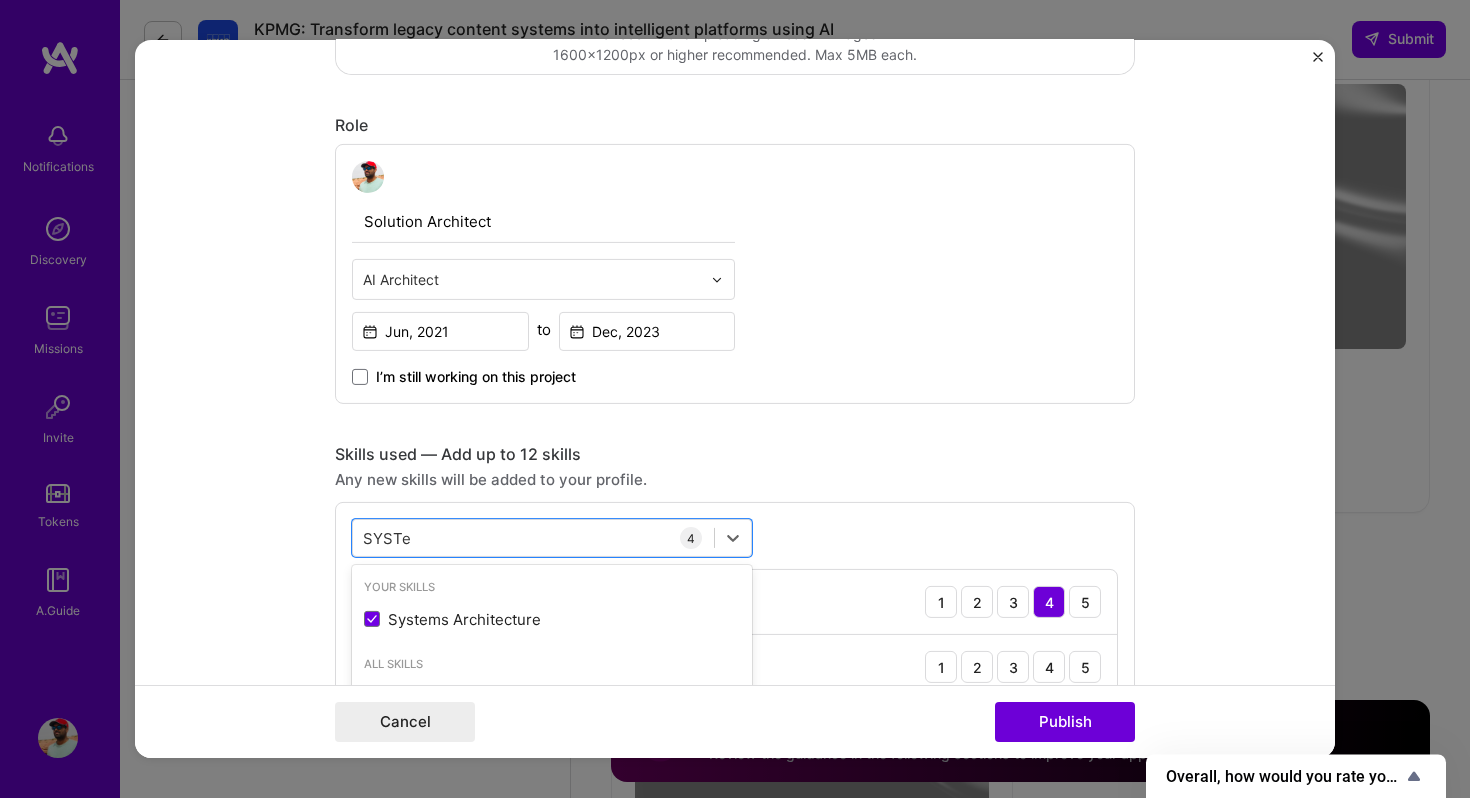 type on "SYSTe" 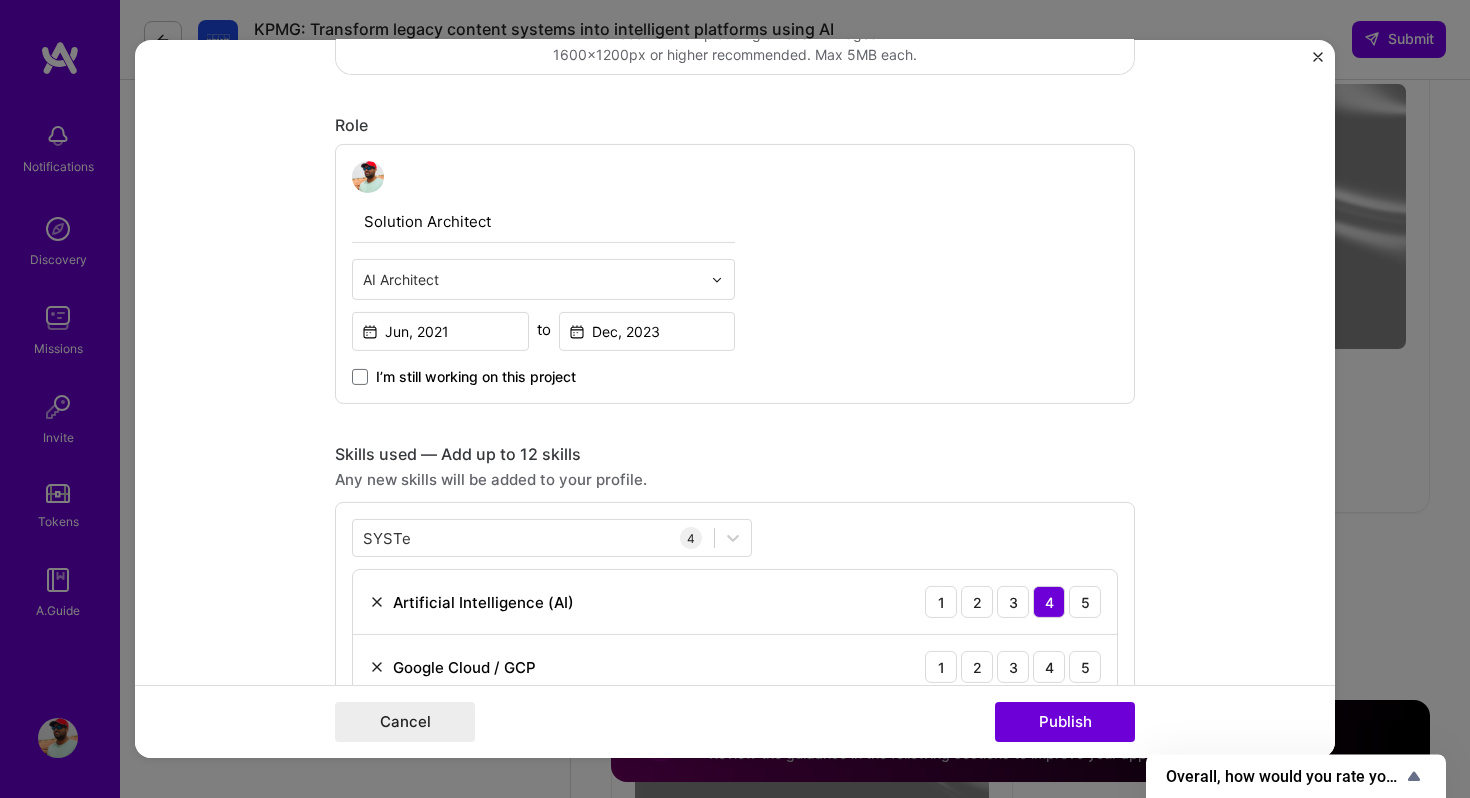 click on "This project is missing details. To be able to apply to missions with this project, you need to fill out the missing details. Project title AT&T AI Customer Service Company AT&T
Project industry Industry Project Link (Optional)
Drag and drop an image or   Upload file Upload file We recommend uploading at least 4 images. 1600x1200px or higher recommended. Max 5MB each. Role Solution Architect AI Architect Jun, 2021
to Dec, 2023
I’m still working on this project Skills used — Add up to 12 skills Any new skills will be added to your profile. SYSTe SYSTe 4 Artificial Intelligence (AI) 1 2 3 4 5 Google Cloud / GCP 1 2 3 4 5 Machine Learning 1 2 3 4 5 Systems Architecture 1 2 3 4 5 Did this role require you to manage team members? (Optional) Yes, I managed — team members. Were you involved from inception to launch (0  ->  1)? (Optional) I was involved in zero to one with this project" at bounding box center (735, 399) 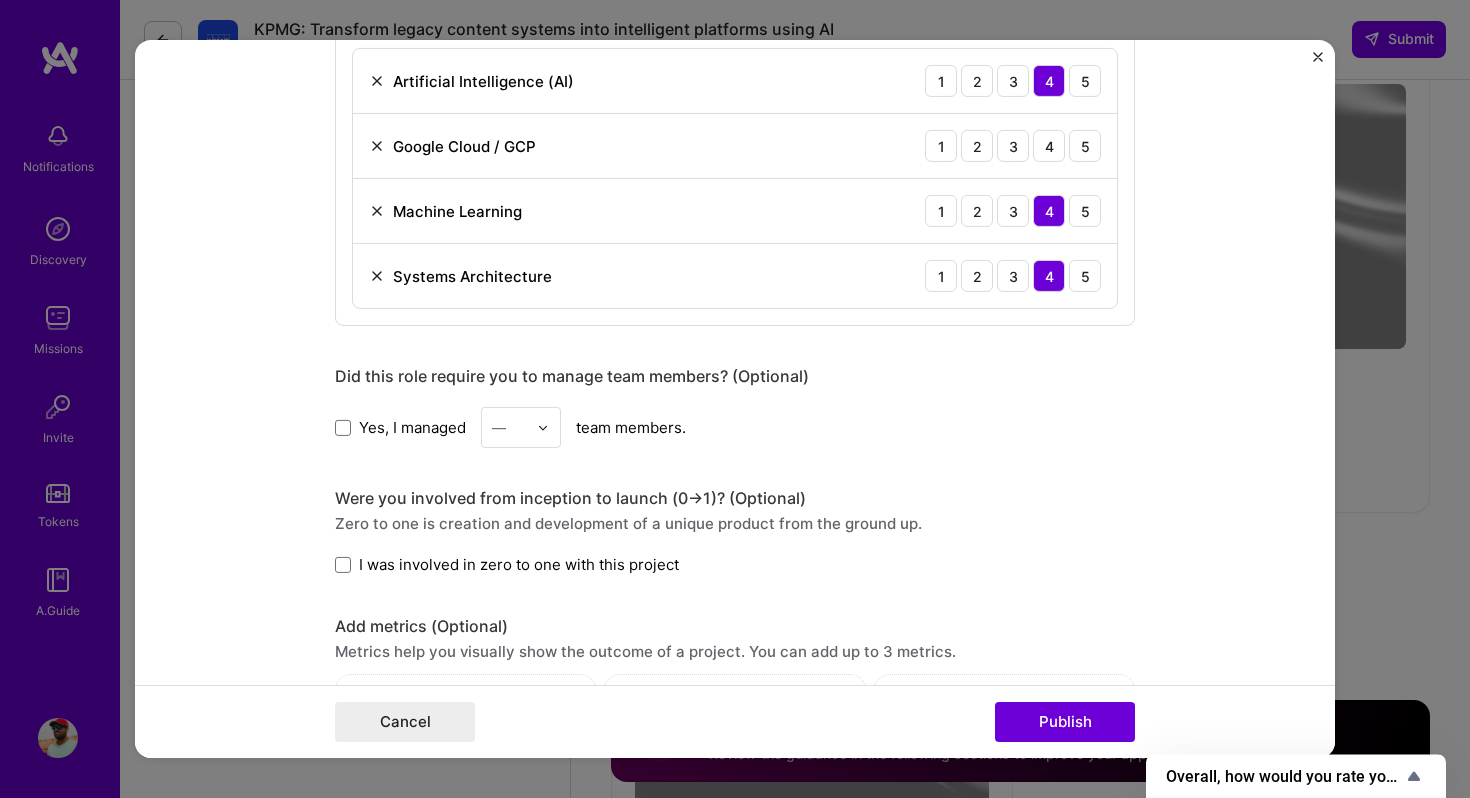 scroll, scrollTop: 1210, scrollLeft: 0, axis: vertical 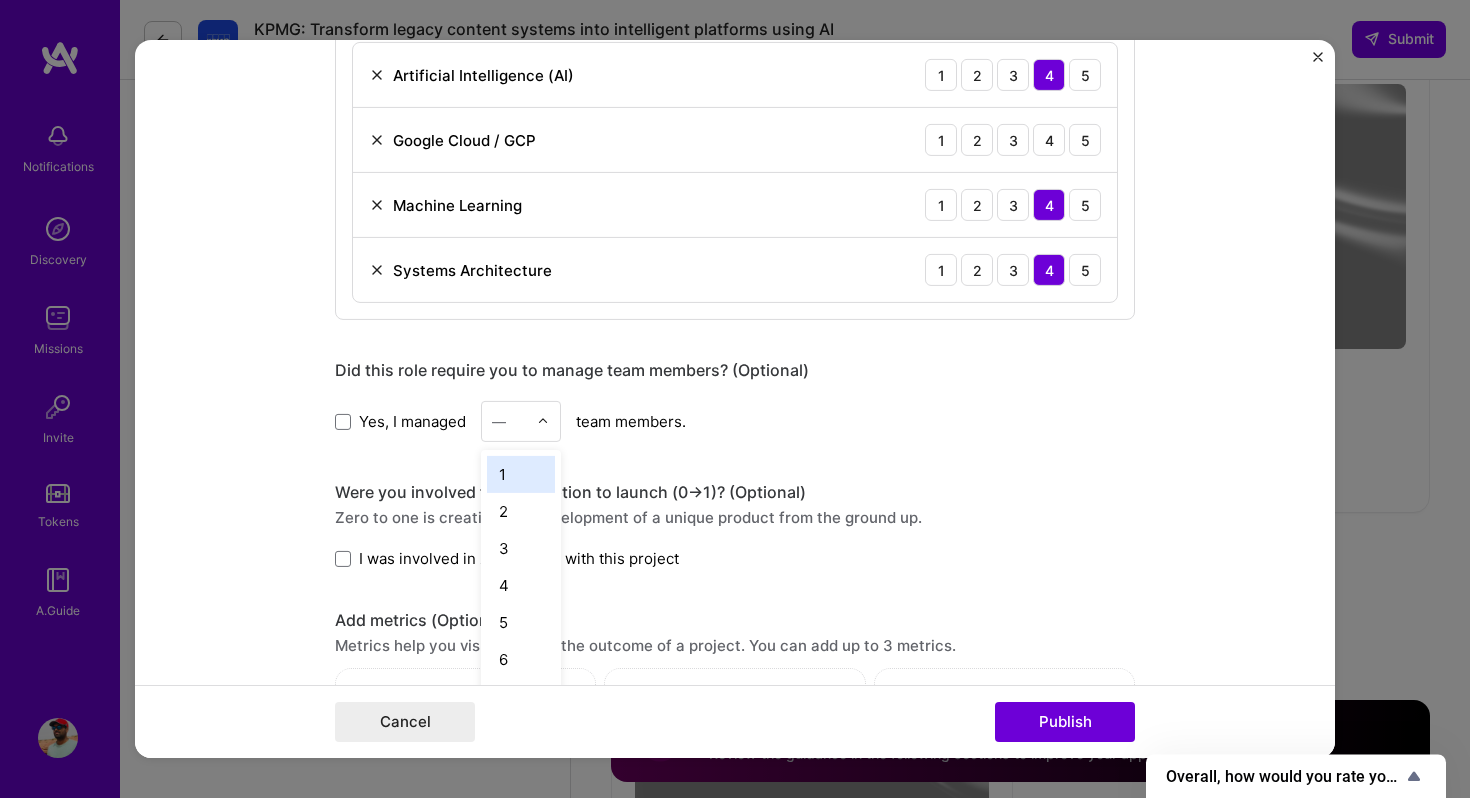 click on "—" at bounding box center (499, 421) 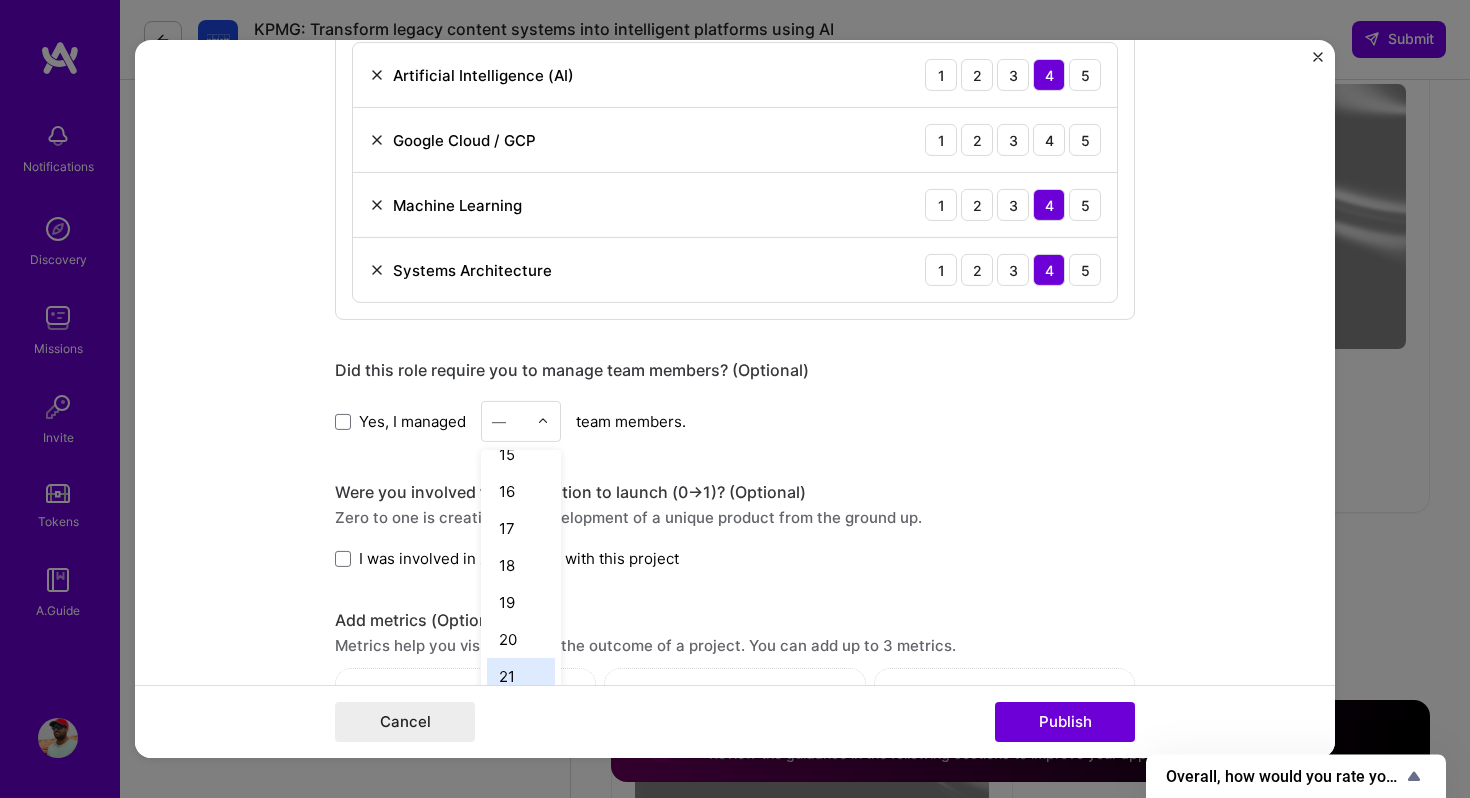 scroll, scrollTop: 447, scrollLeft: 0, axis: vertical 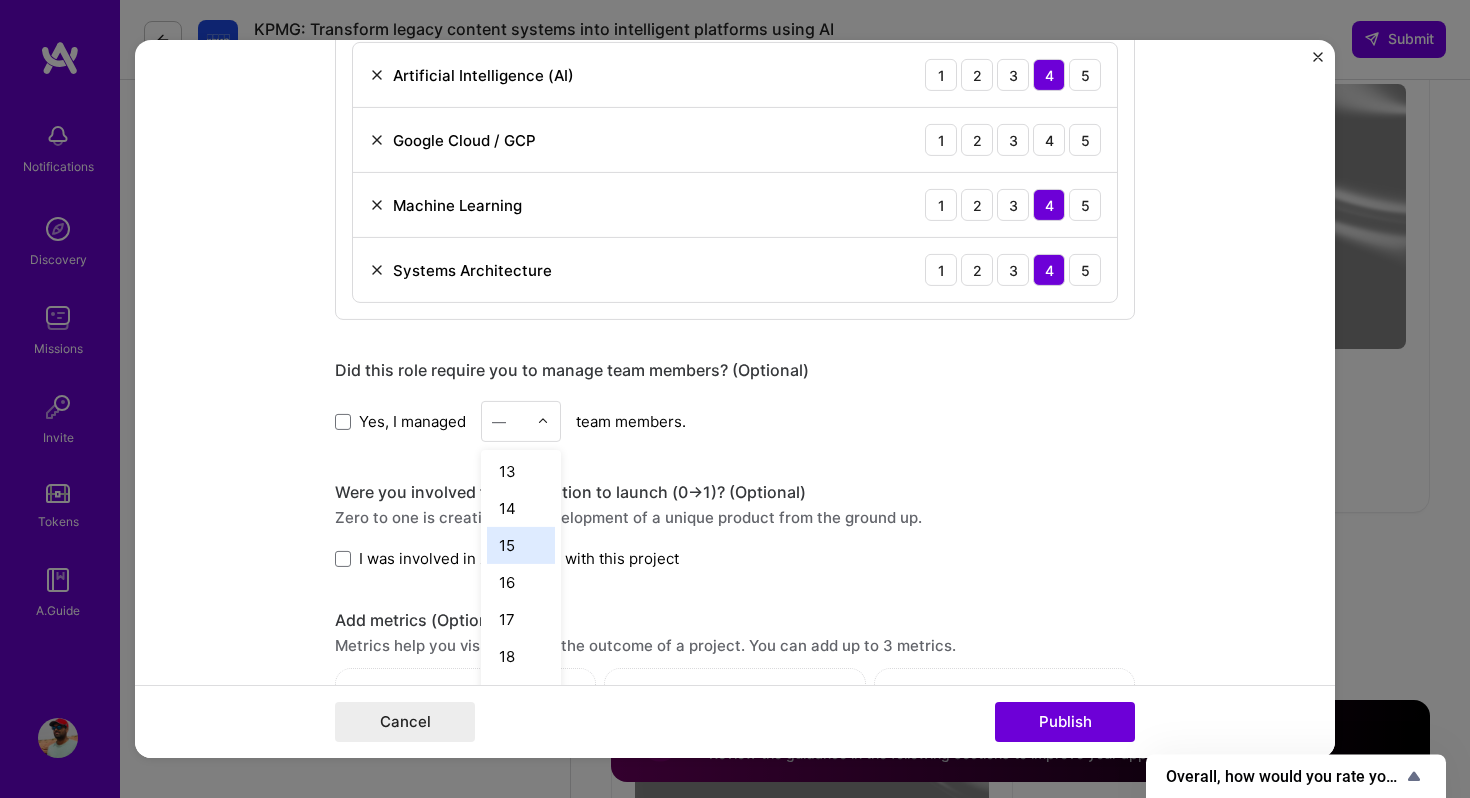click on "15" at bounding box center [521, 545] 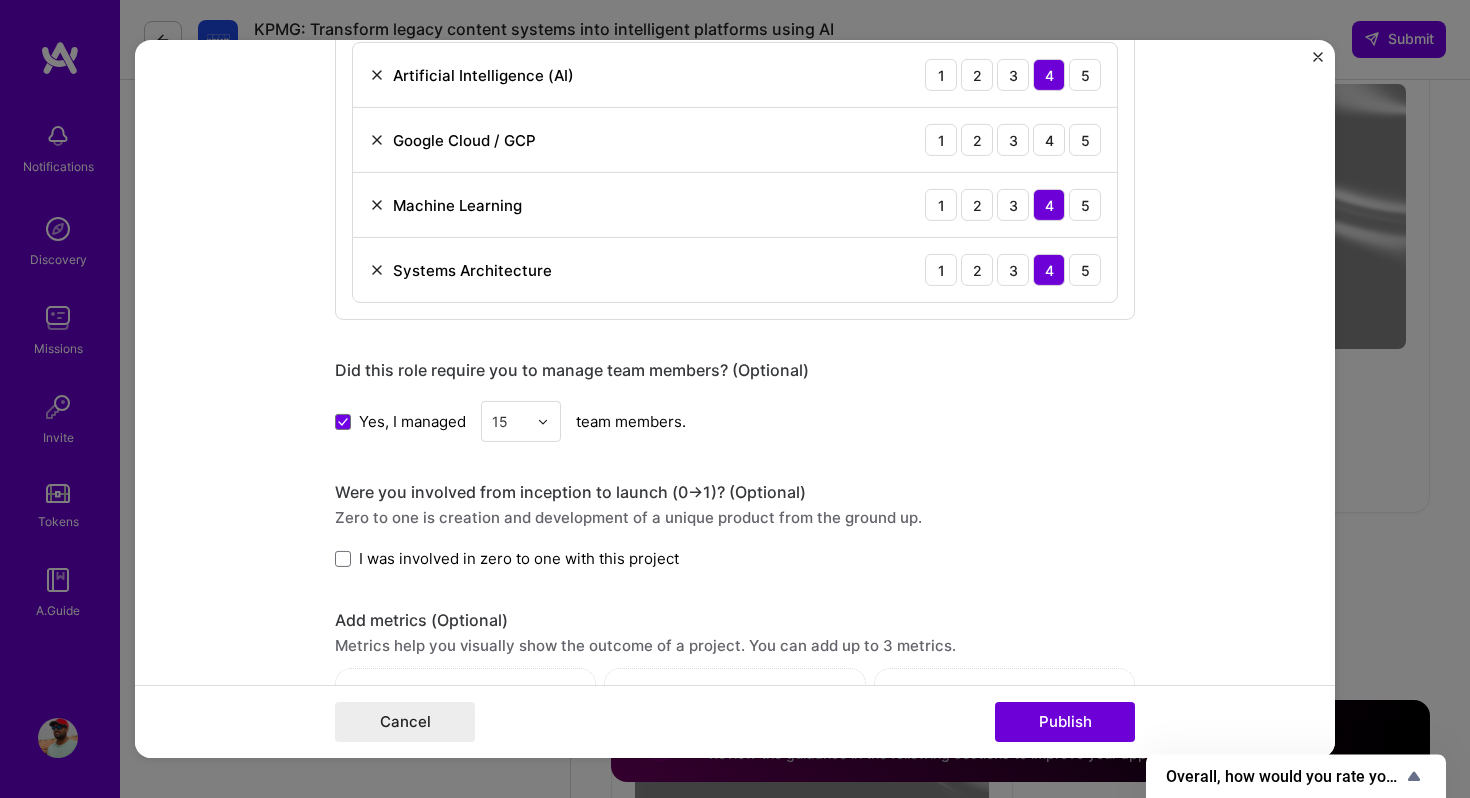 click on "This project is missing details. To be able to apply to missions with this project, you need to fill out the missing details. Project title AT&T AI Customer Service Company AT&T
Project industry Industry Project Link (Optional)
Drag and drop an image or   Upload file Upload file We recommend uploading at least 4 images. 1600x1200px or higher recommended. Max 5MB each. Role Solution Architect AI Architect Jun, 2021
to Dec, 2023
I’m still working on this project Skills used — Add up to 12 skills Any new skills will be added to your profile. SYSTe SYSTe 4 Artificial Intelligence (AI) 1 2 3 4 5 Google Cloud / GCP 1 2 3 4 5 Machine Learning 1 2 3 4 5 Systems Architecture 1 2 3 4 5 Did this role require you to manage team members? (Optional) Yes, I managed option 15, selected.   Select is focused ,type to refine list, press Down to open the menu,  15 team members. ->  1)? (Optional)" at bounding box center (735, 399) 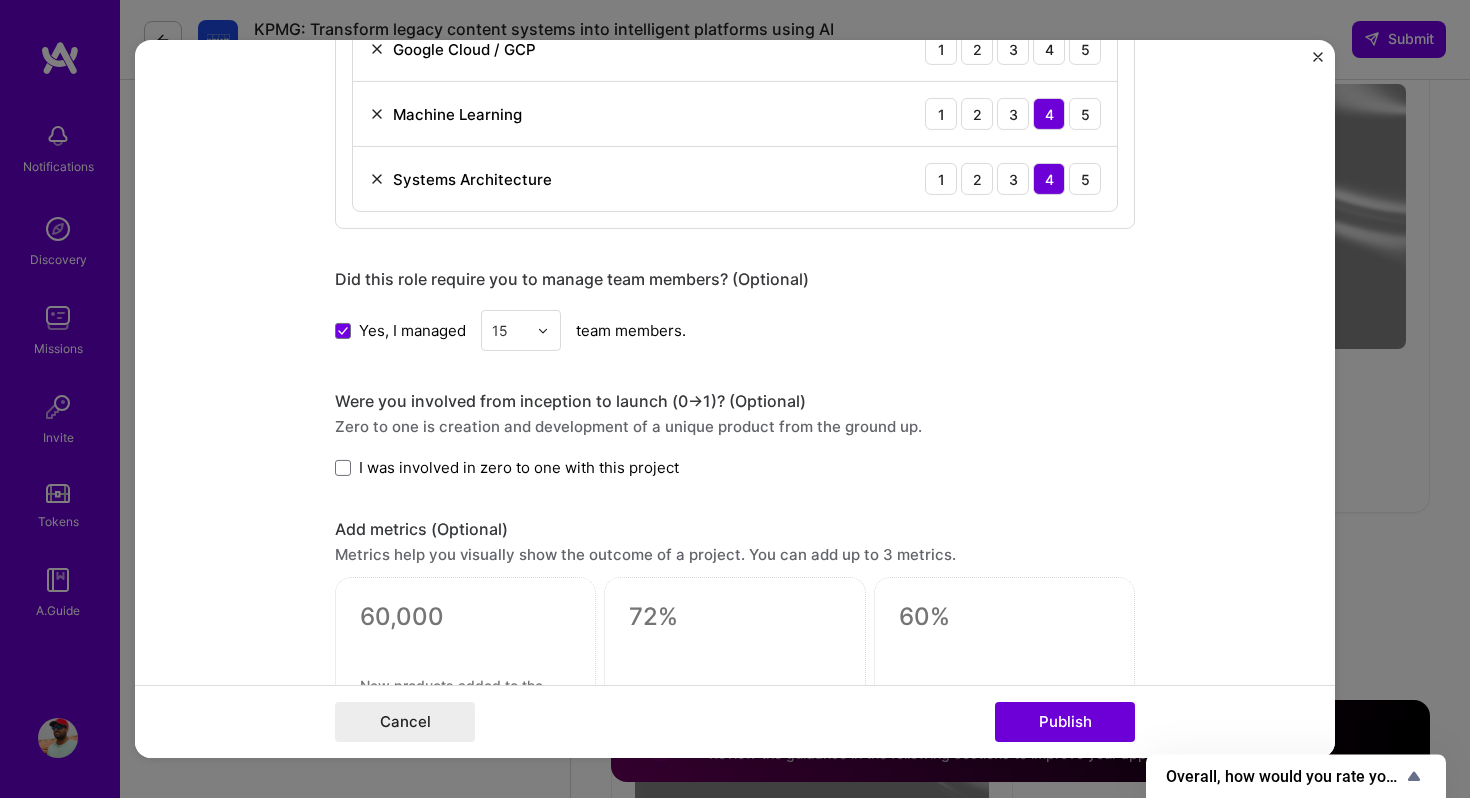 scroll, scrollTop: 1320, scrollLeft: 0, axis: vertical 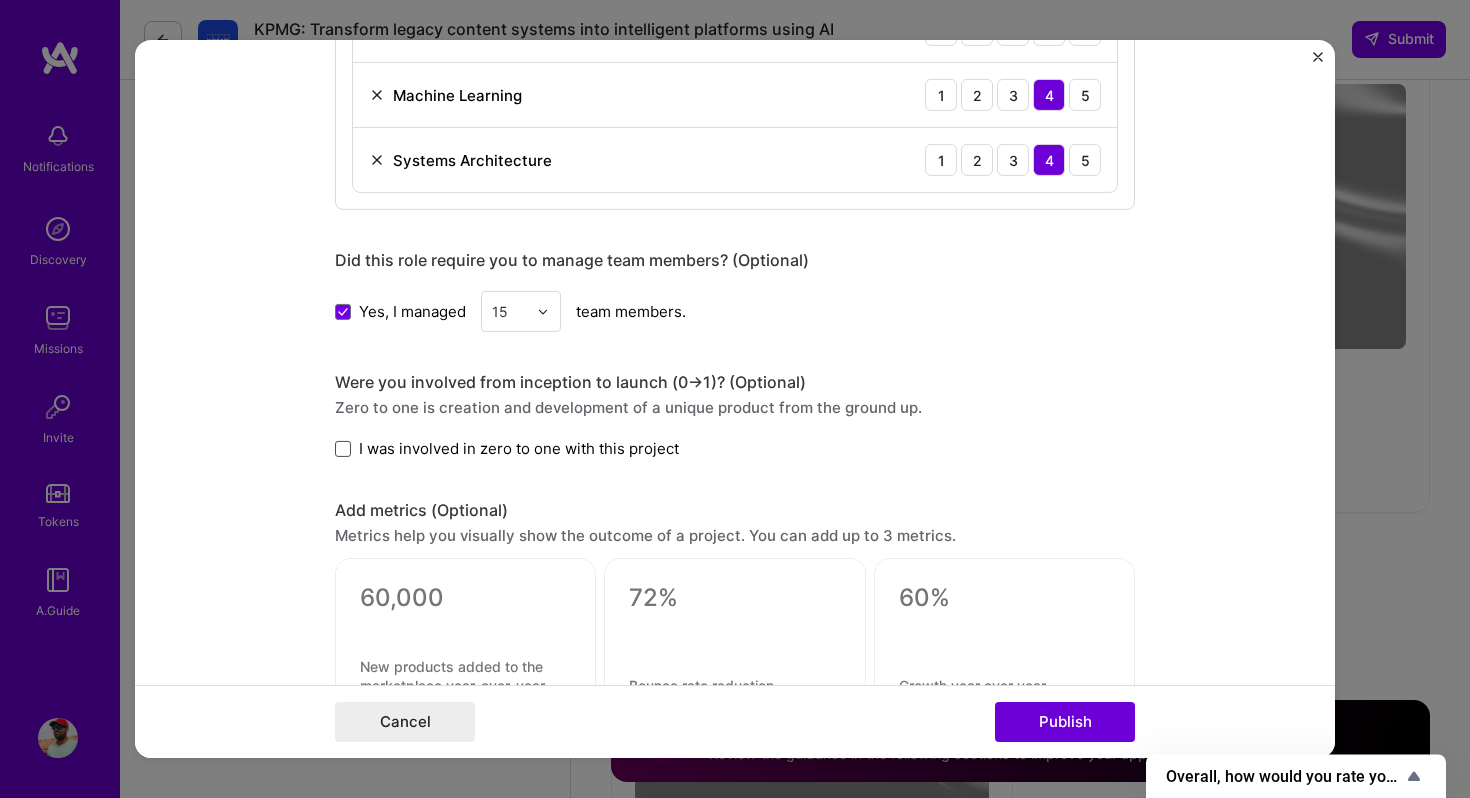 click at bounding box center [343, 449] 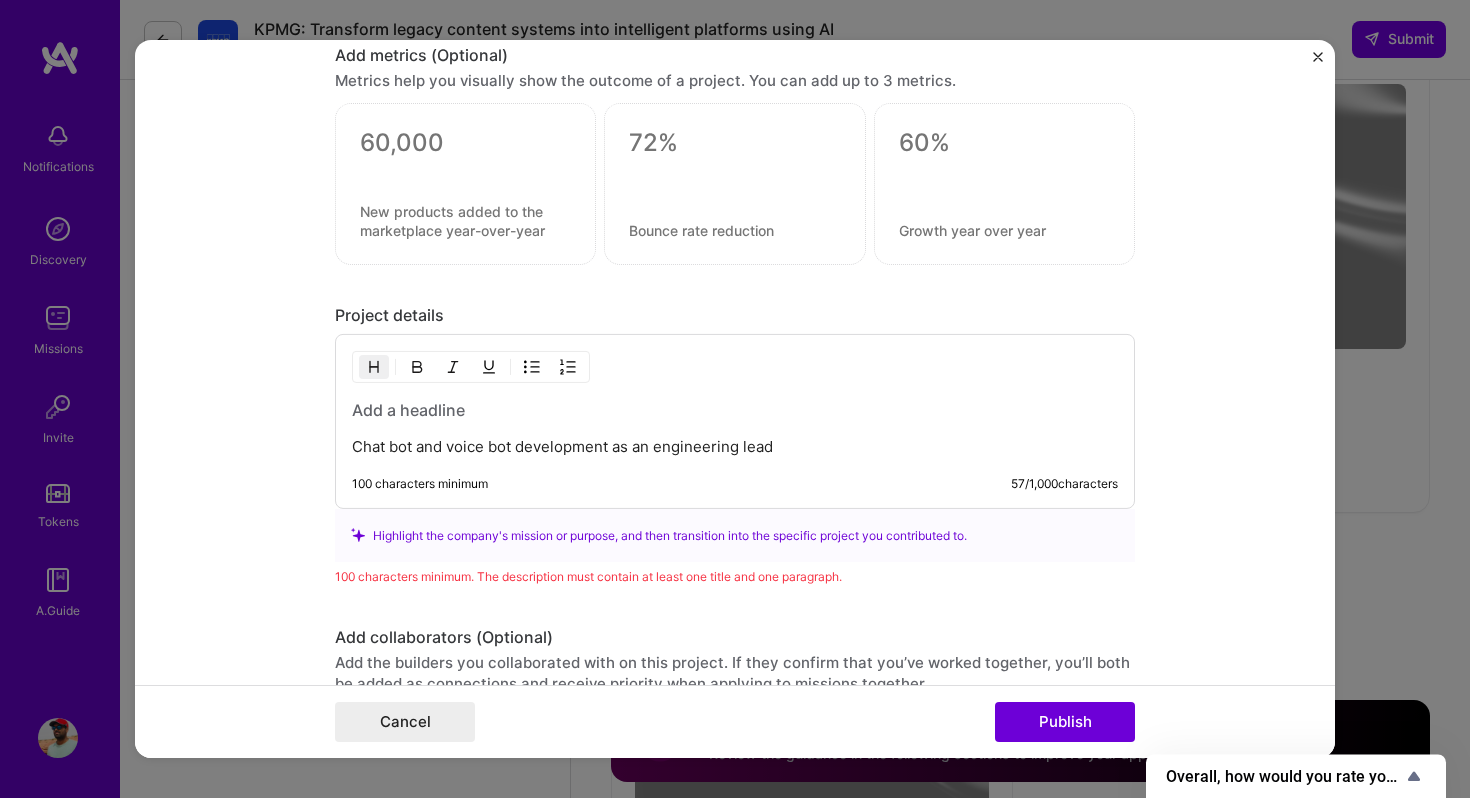 scroll, scrollTop: 1776, scrollLeft: 0, axis: vertical 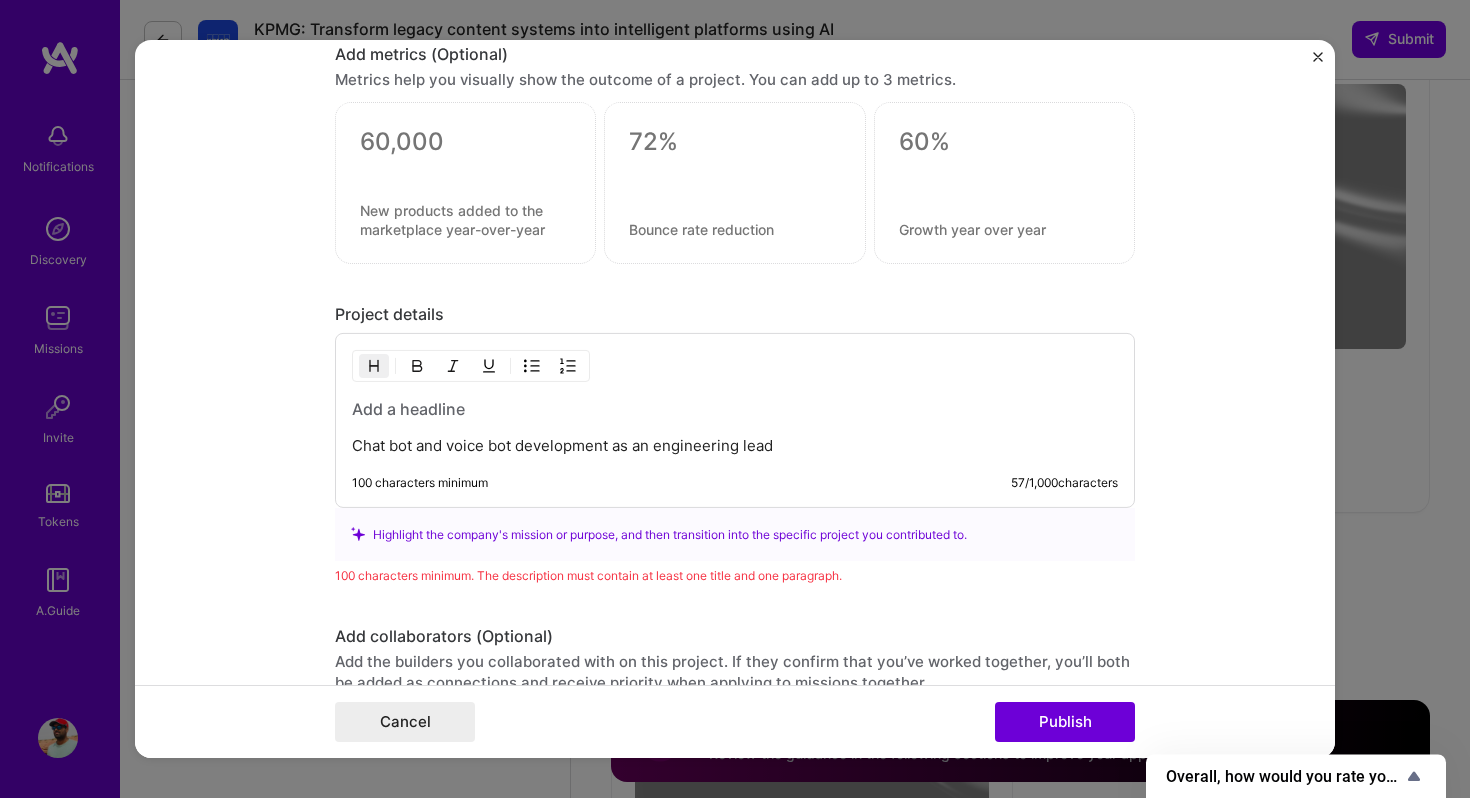 click at bounding box center [735, 408] 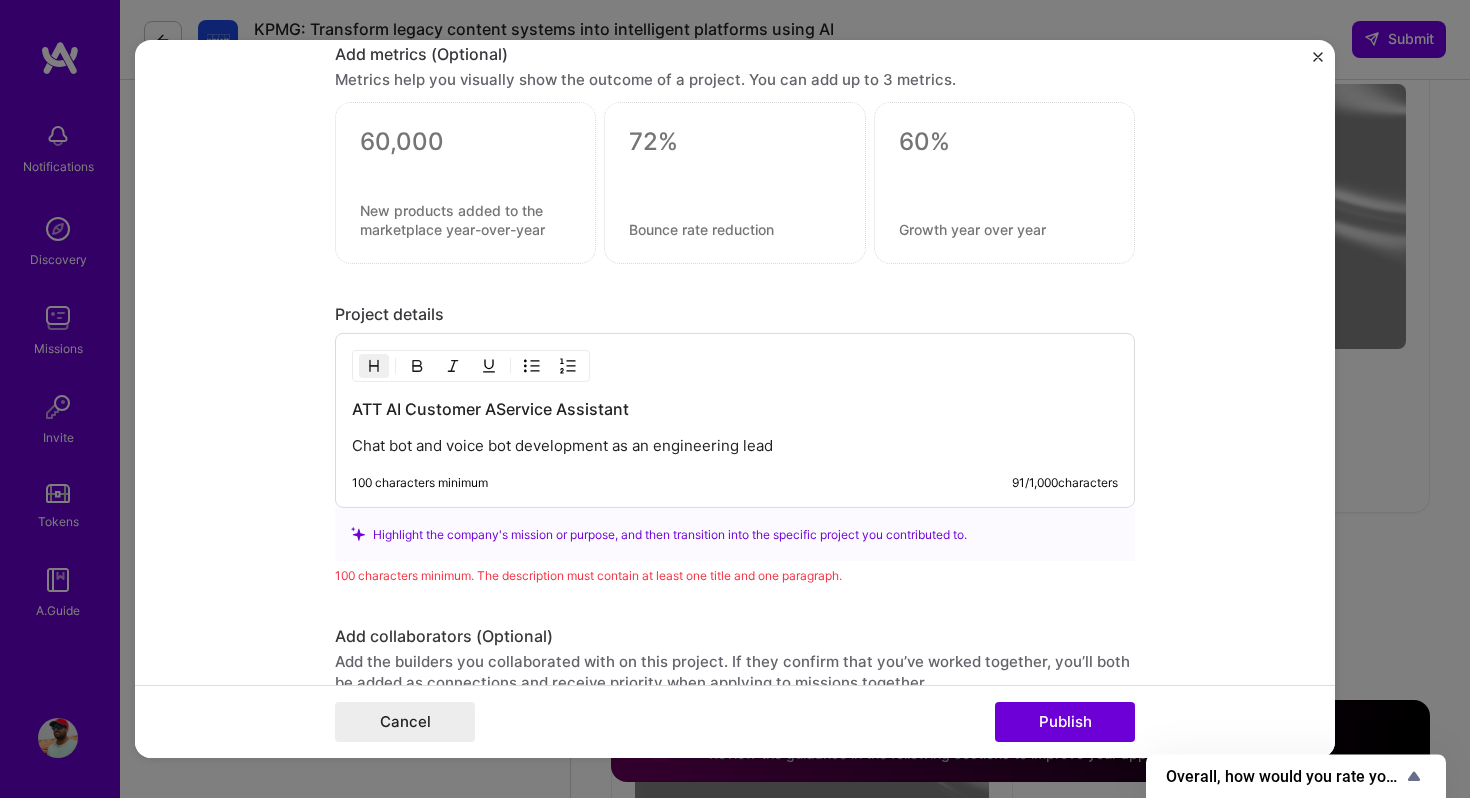 click on "ATT AI Customer AService Assistant" at bounding box center (735, 408) 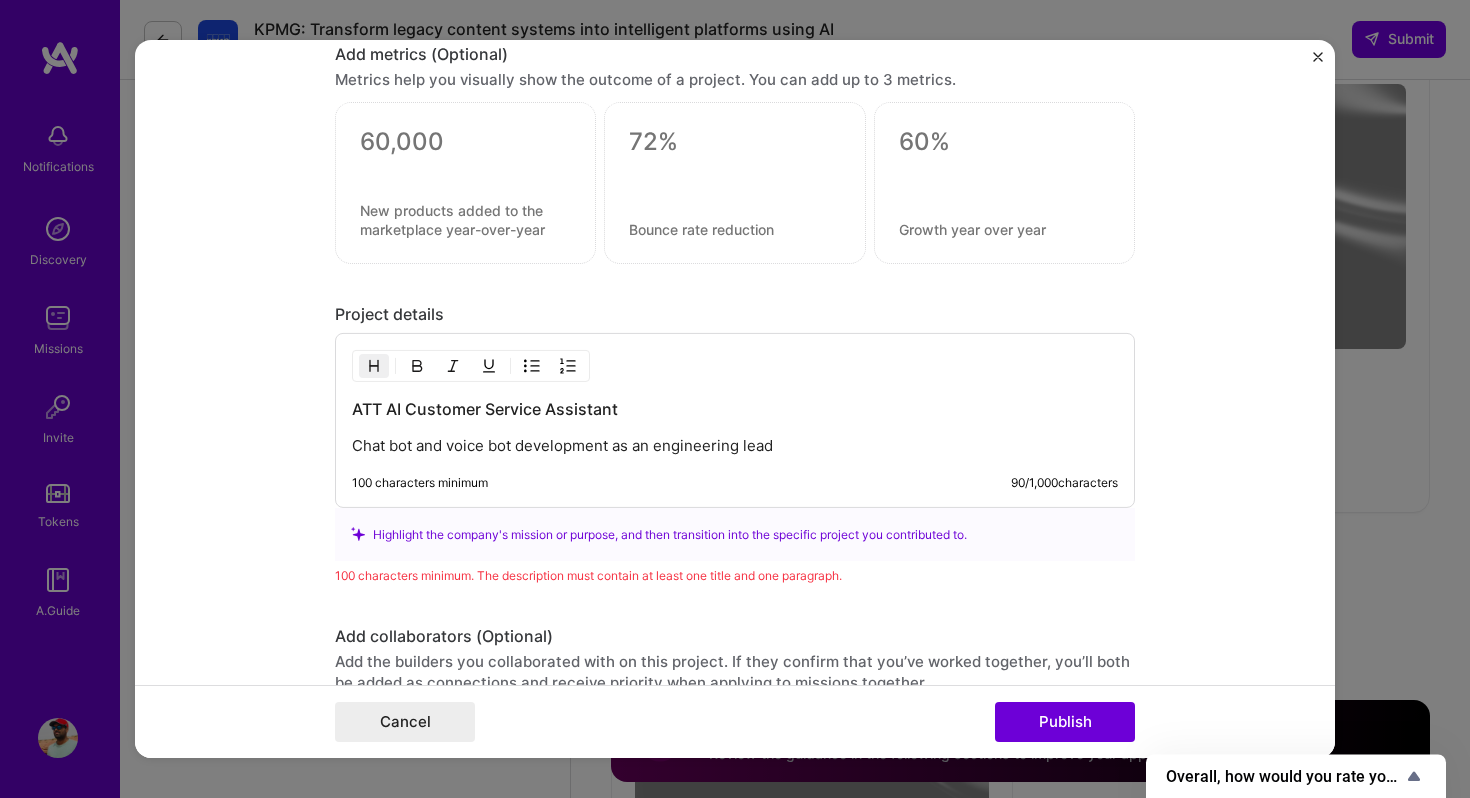 click on "ATT AI Customer Service Assistant" at bounding box center [735, 408] 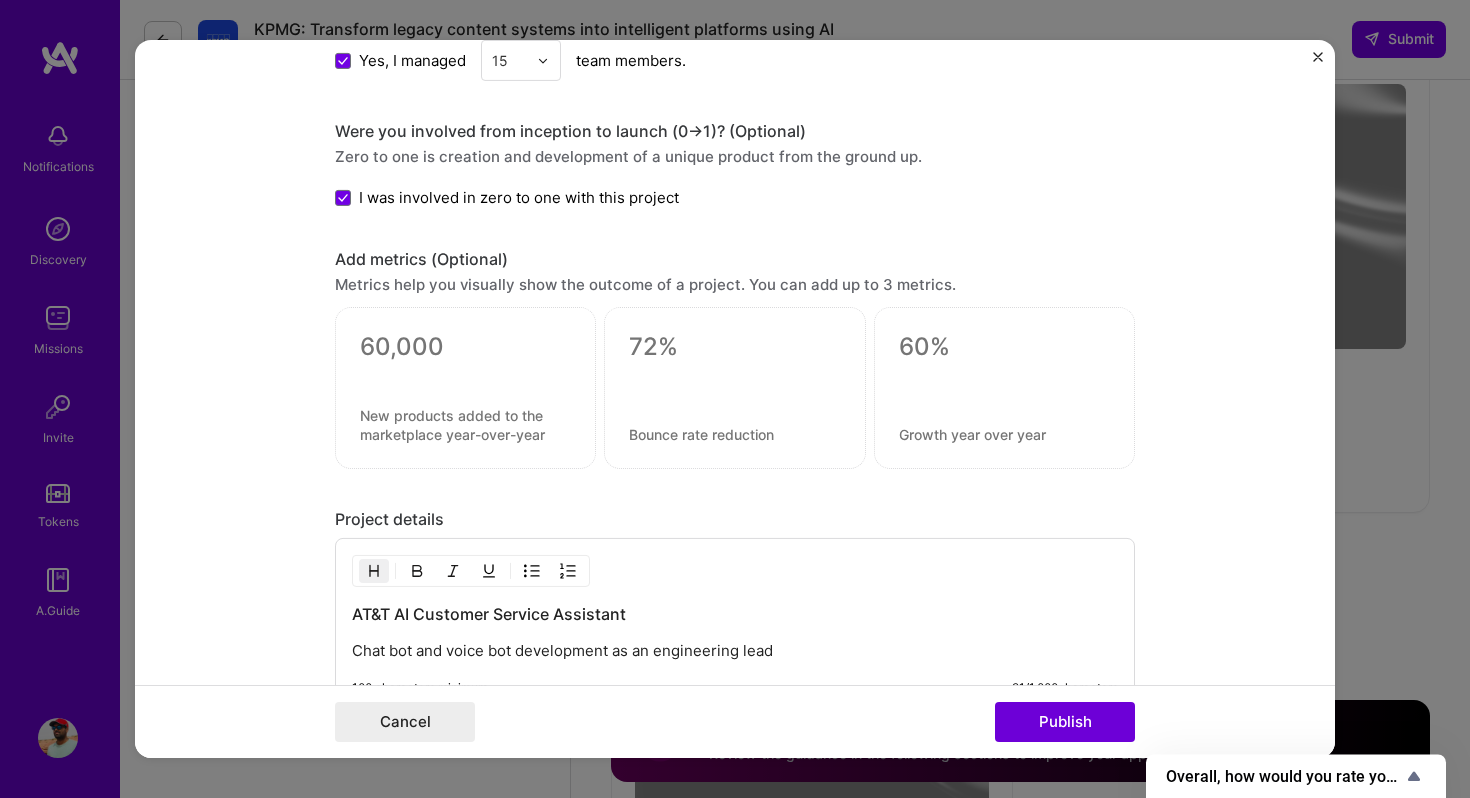 scroll, scrollTop: 2051, scrollLeft: 0, axis: vertical 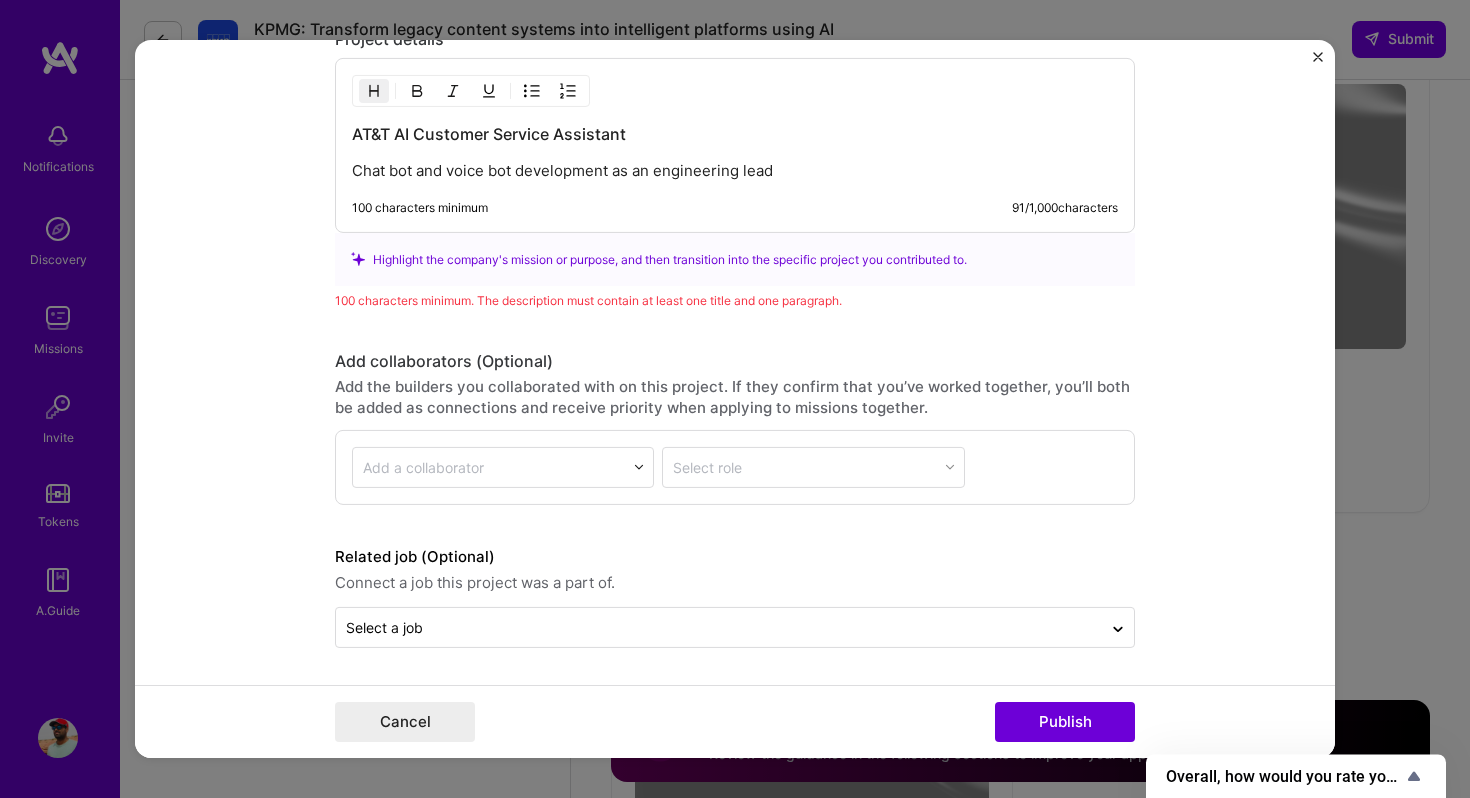 click on "AT&T AI Customer Service Assistant" at bounding box center [735, 133] 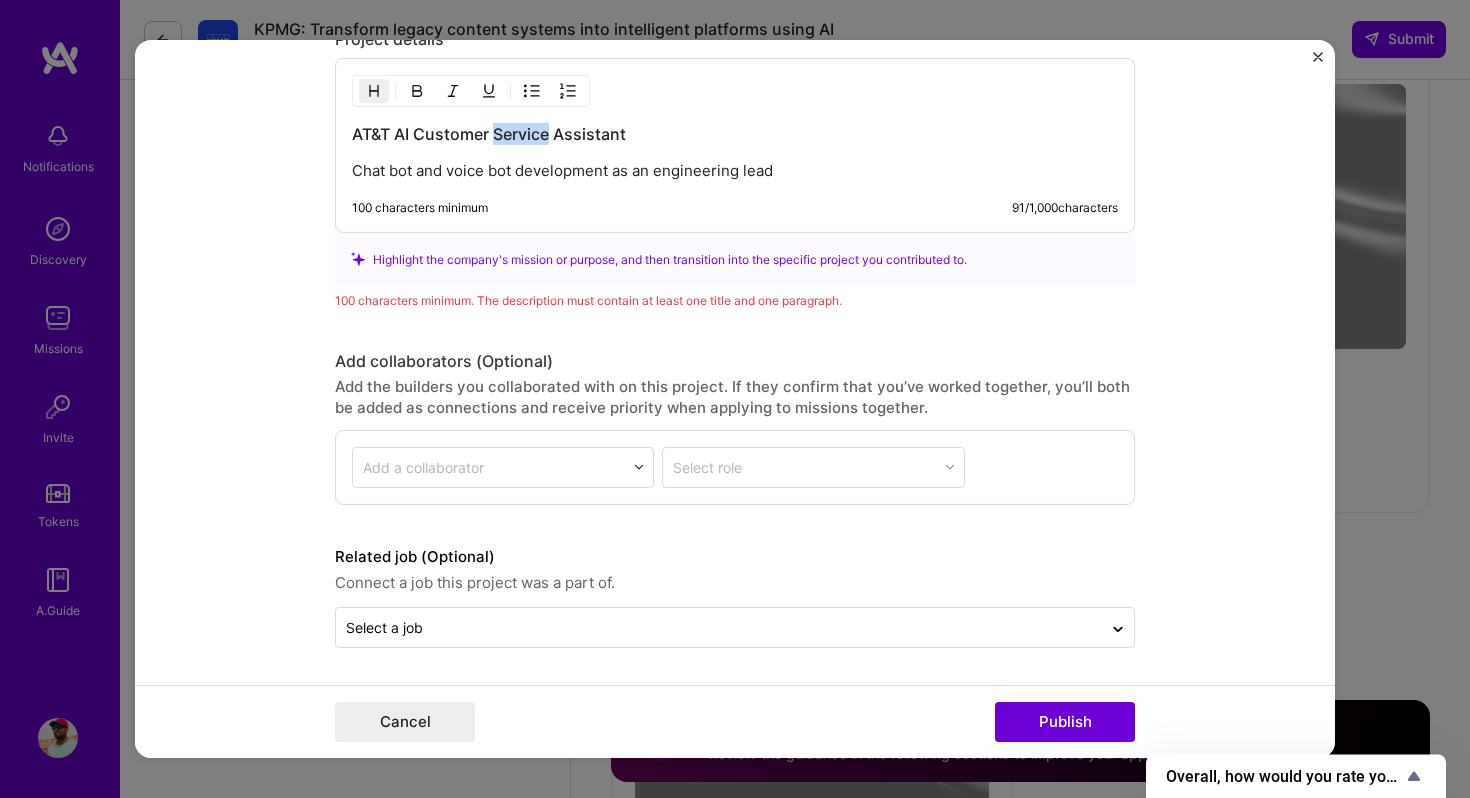 click on "AT&T AI Customer Service Assistant" at bounding box center (735, 133) 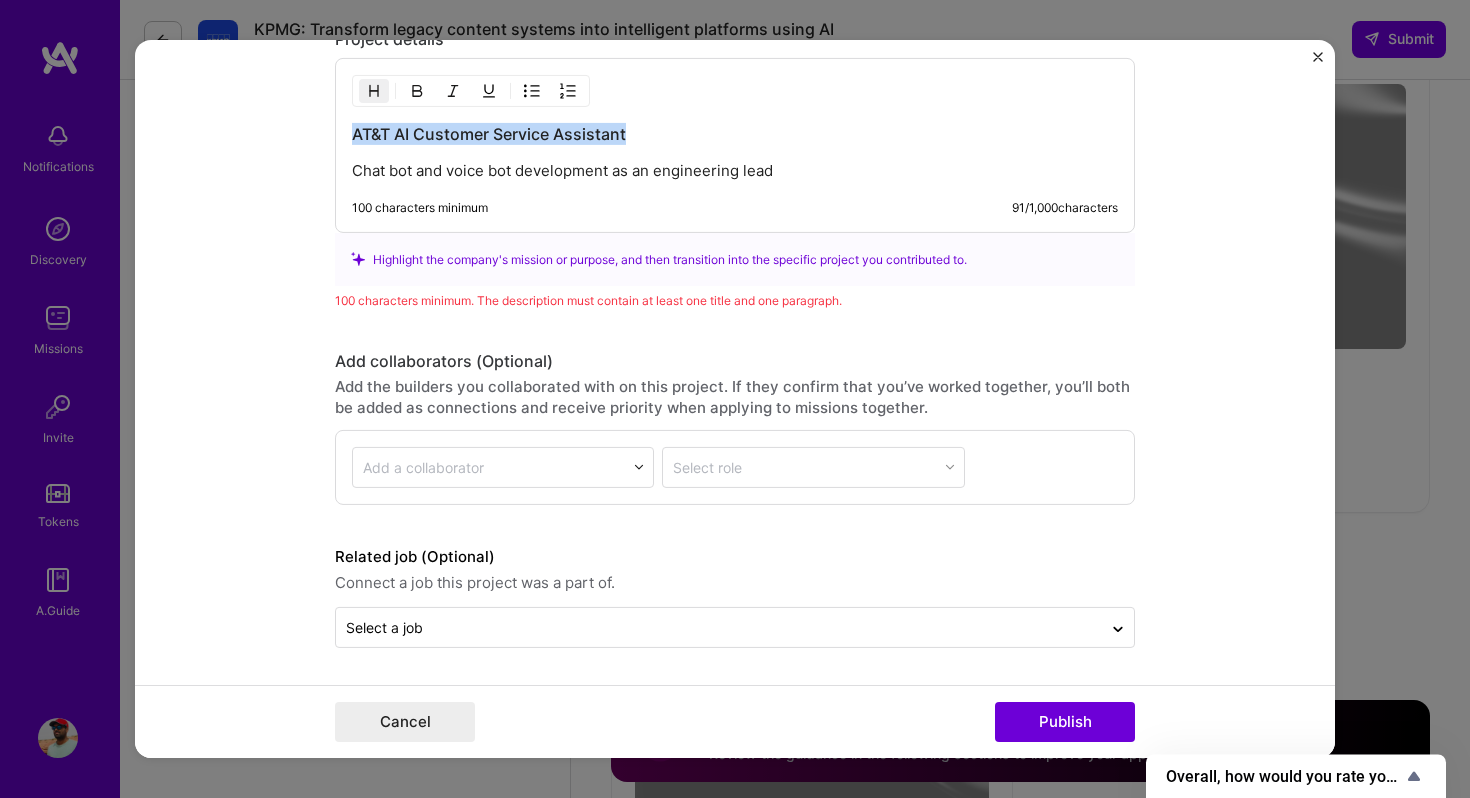 click on "AT&T AI Customer Service Assistant" at bounding box center (735, 133) 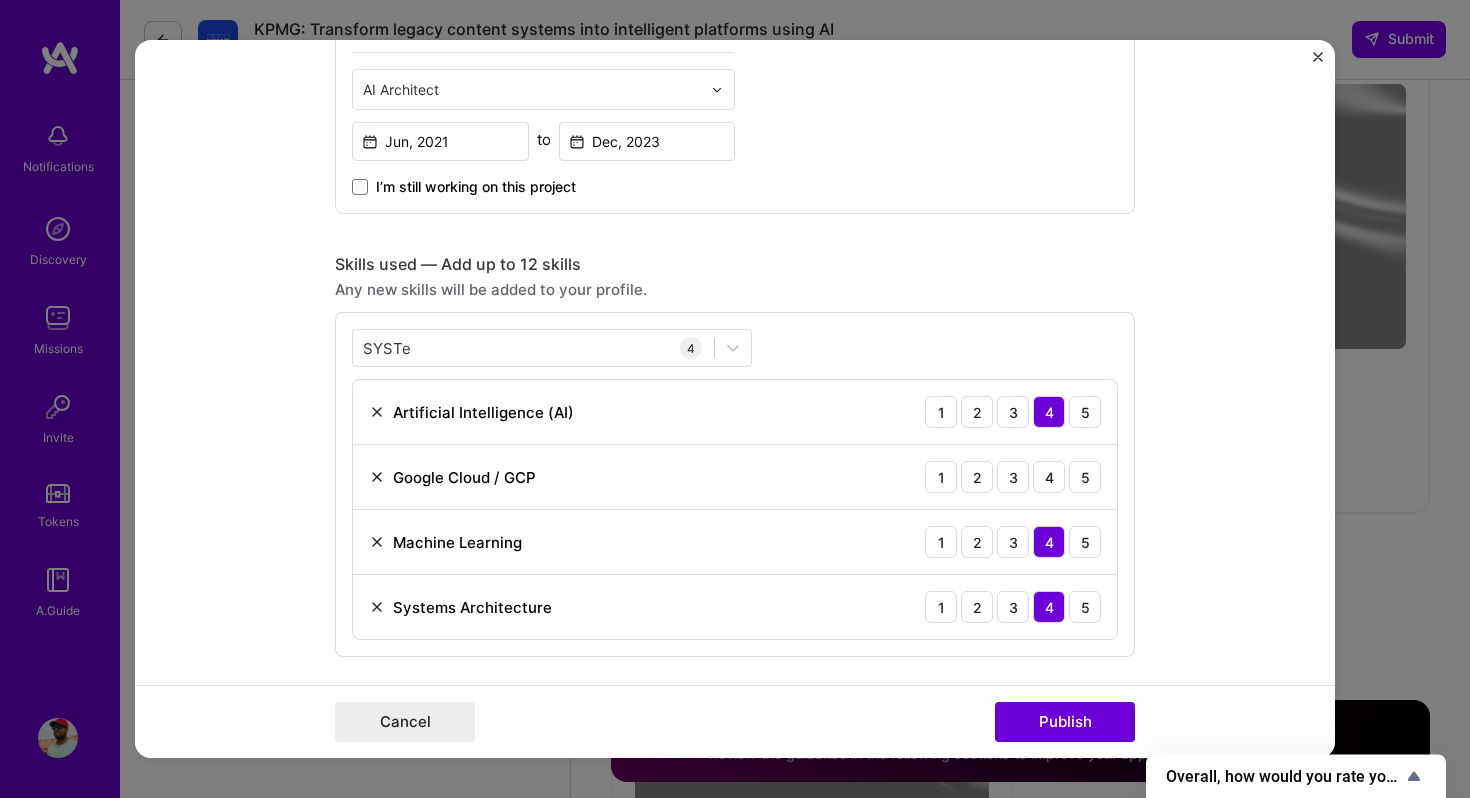 scroll, scrollTop: 15, scrollLeft: 0, axis: vertical 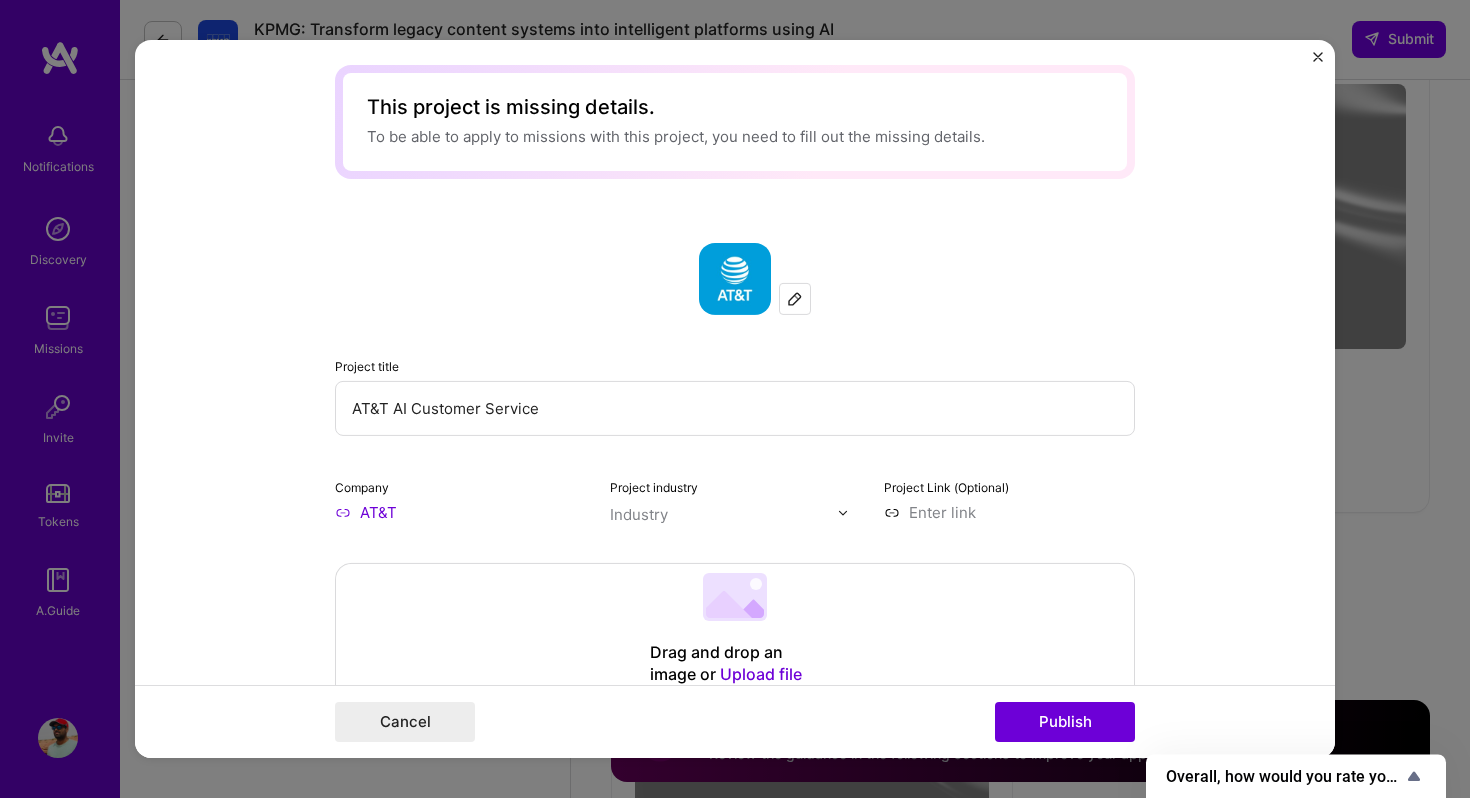 click on "AT&T AI Customer Service" at bounding box center [735, 408] 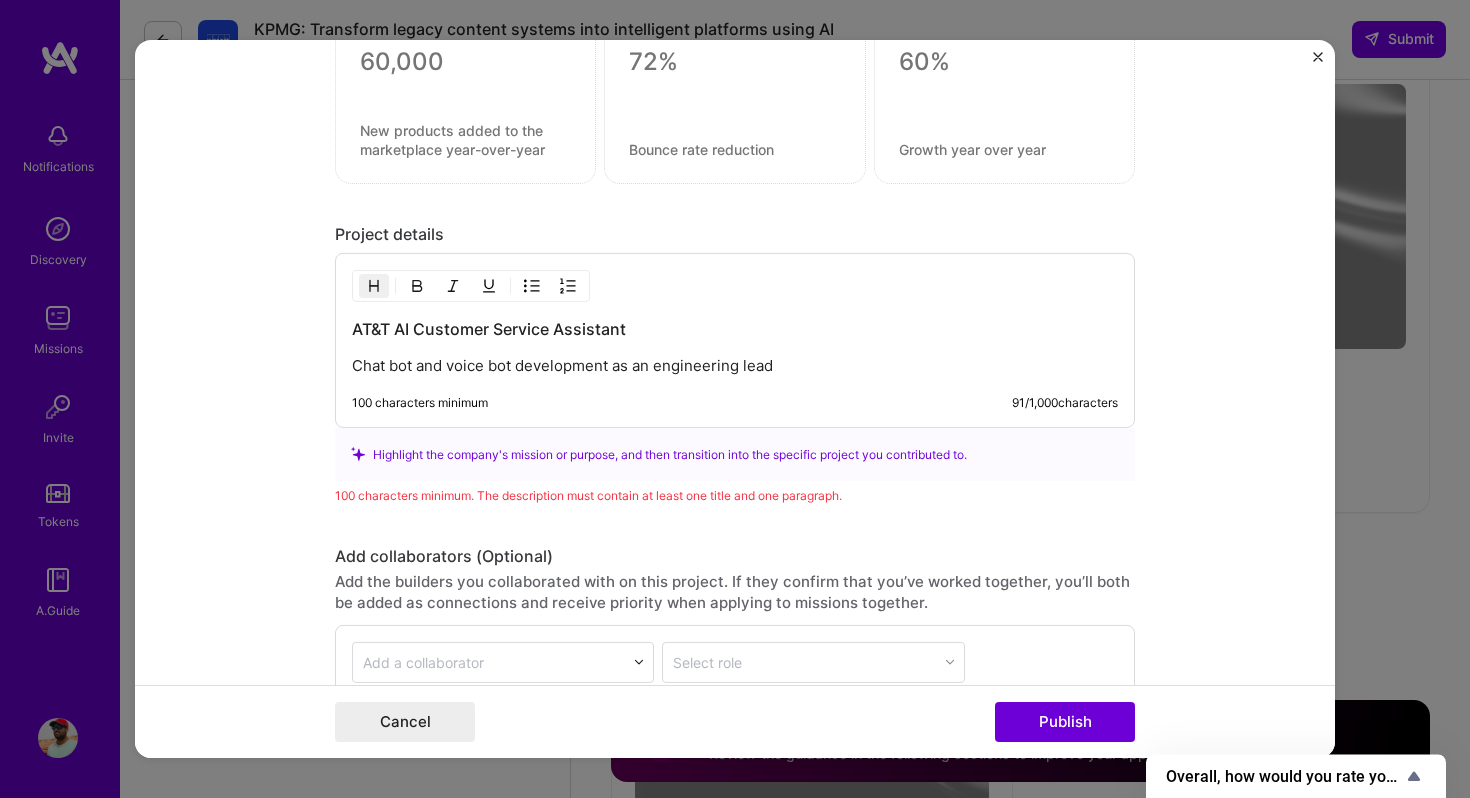 scroll, scrollTop: 1857, scrollLeft: 0, axis: vertical 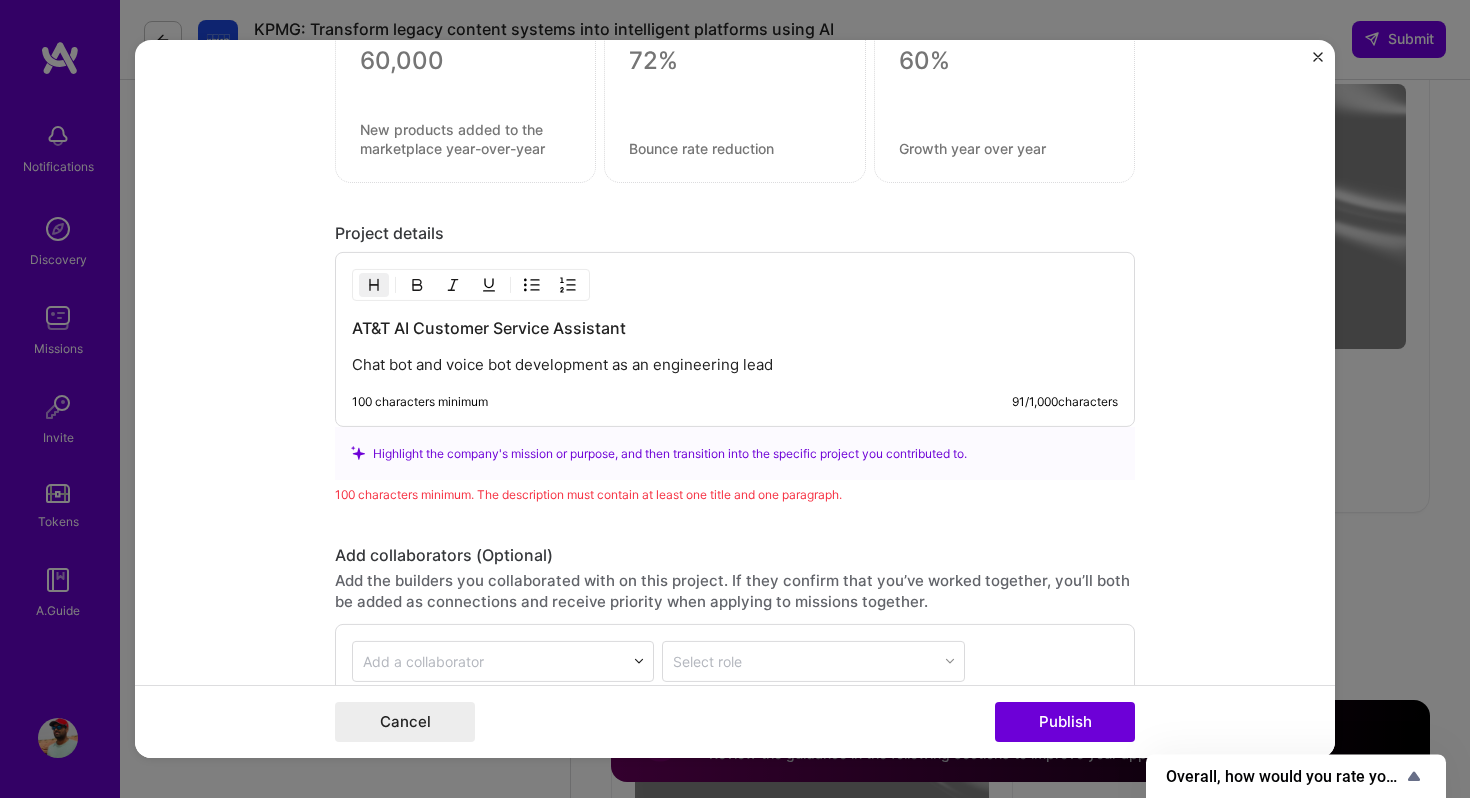 type on "AT&T AI Customer Service Assistant" 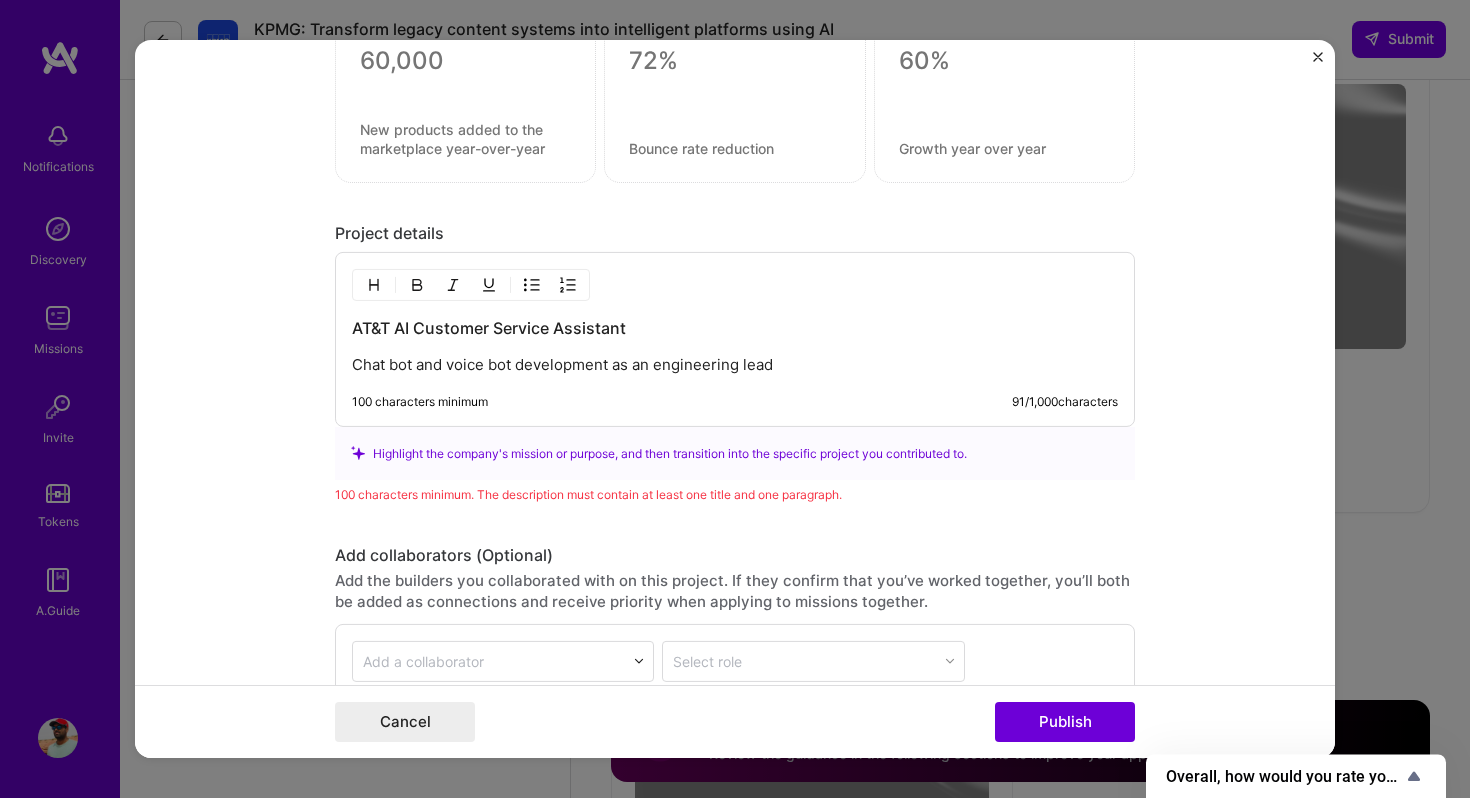 click on "Chat bot and voice bot development as an engineering lead" at bounding box center (735, 364) 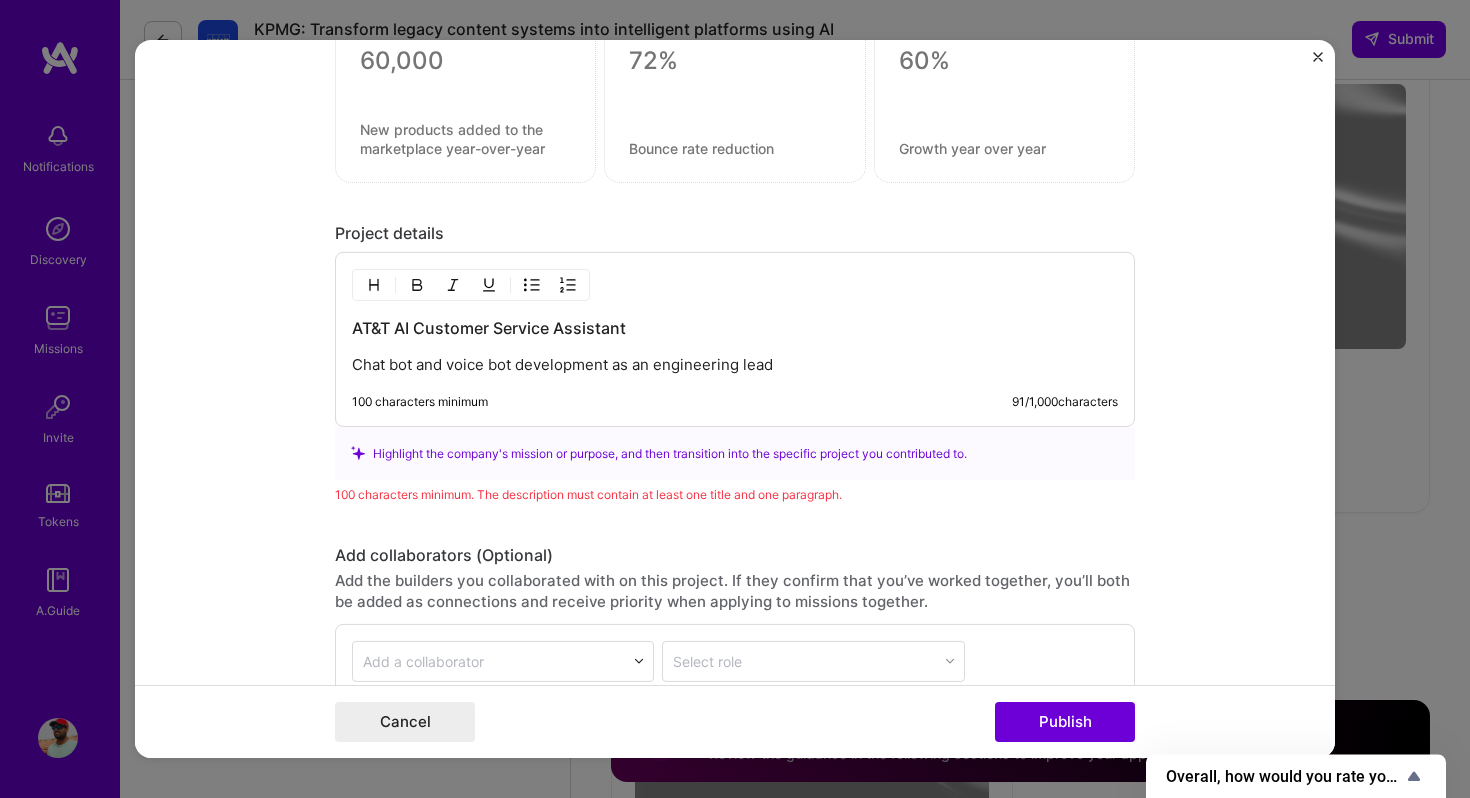 click on "Chat bot and voice bot development as an engineering lead" at bounding box center [735, 364] 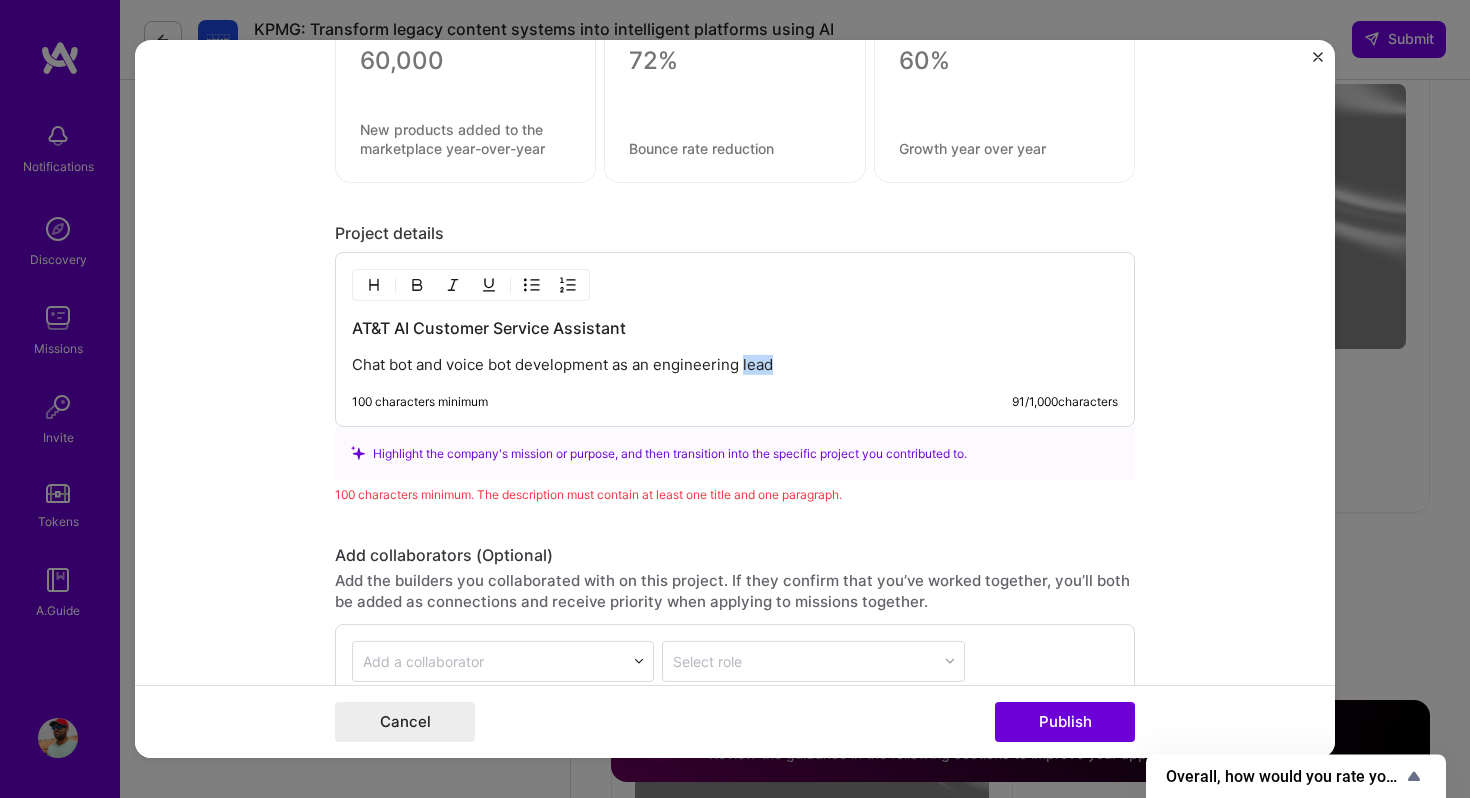 click on "Chat bot and voice bot development as an engineering lead" at bounding box center [735, 364] 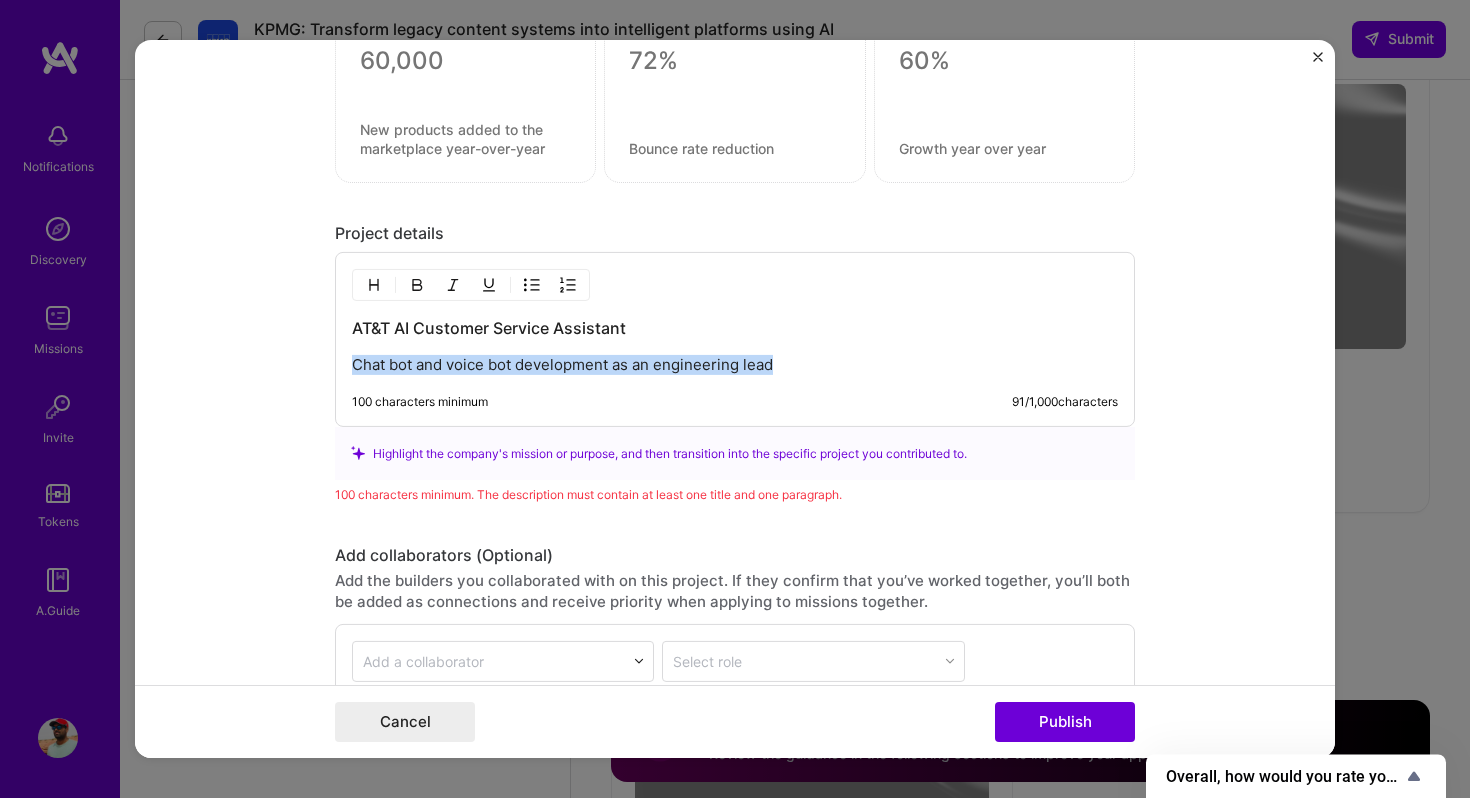 click on "Chat bot and voice bot development as an engineering lead" at bounding box center (735, 364) 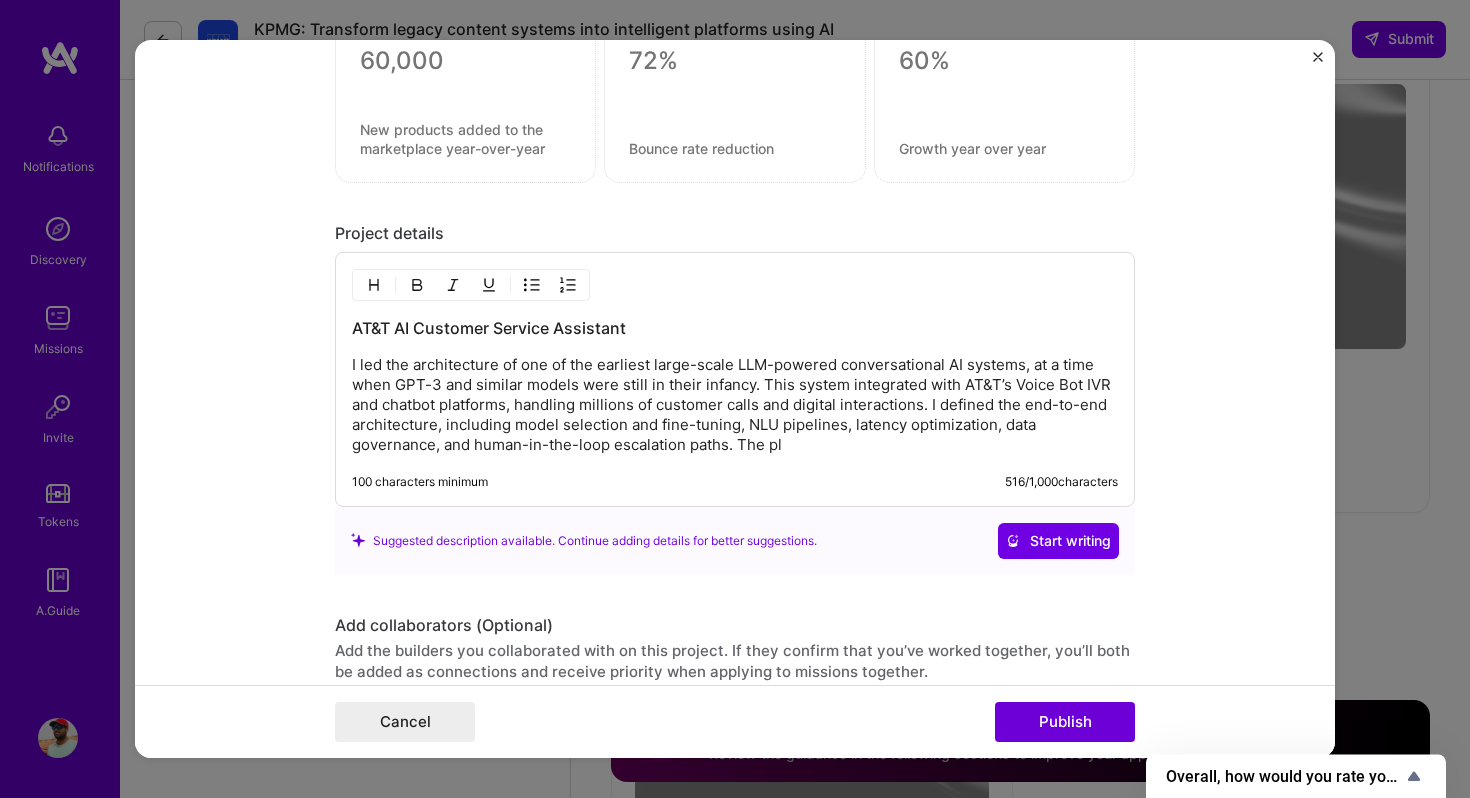 scroll, scrollTop: 1873, scrollLeft: 0, axis: vertical 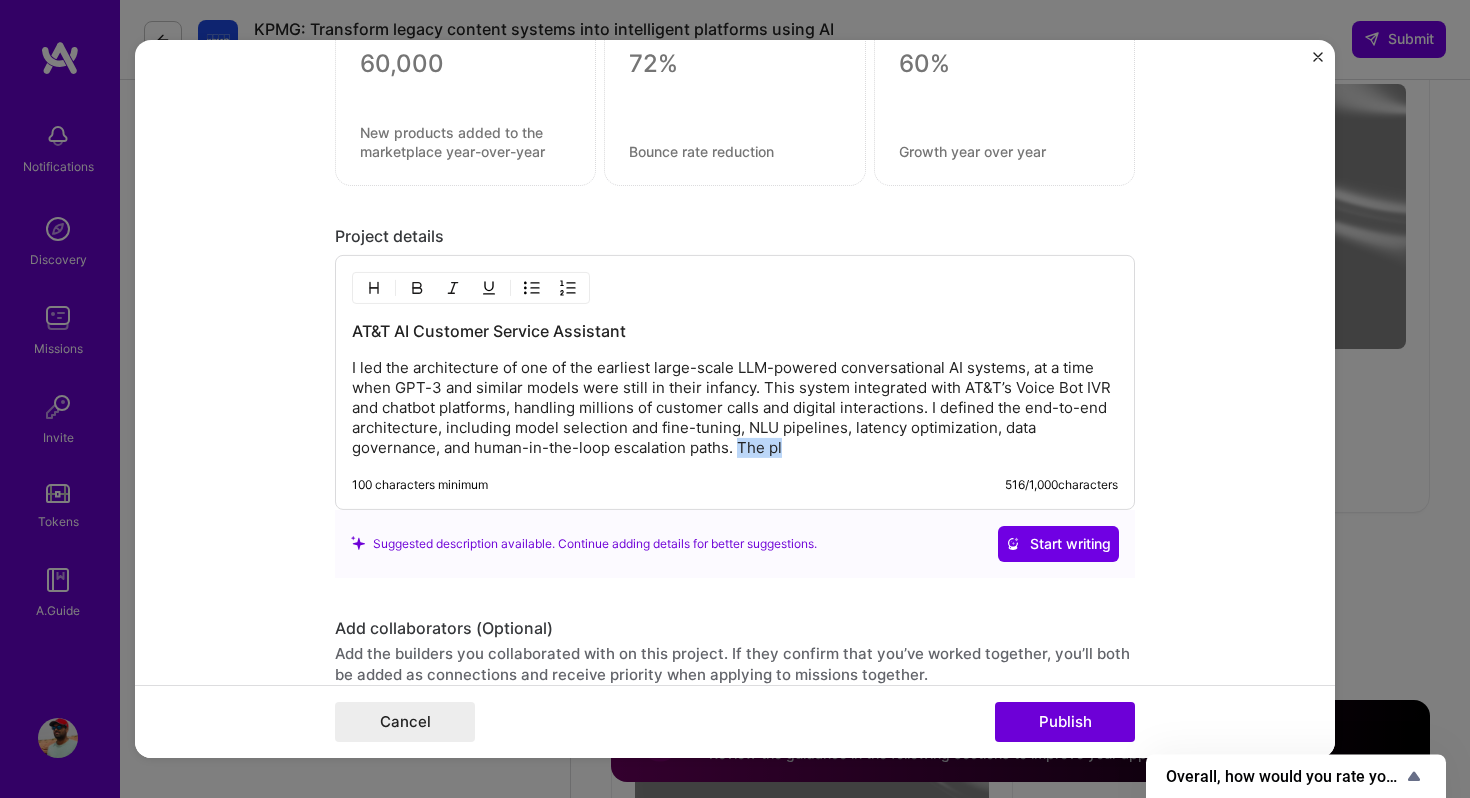 drag, startPoint x: 738, startPoint y: 444, endPoint x: 819, endPoint y: 444, distance: 81 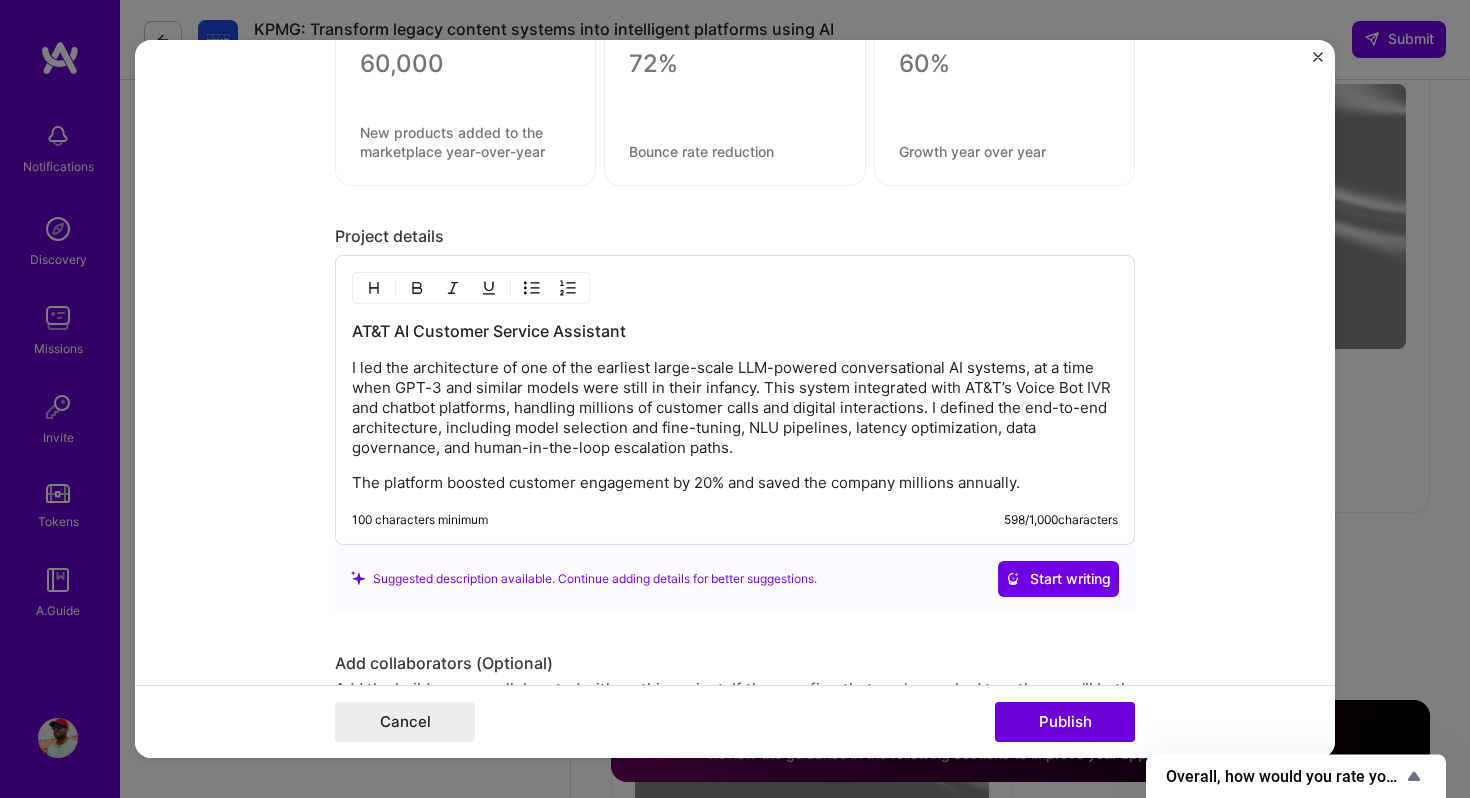 click on "The platform boosted customer engagement by 20% and saved the company millions annually." at bounding box center (735, 482) 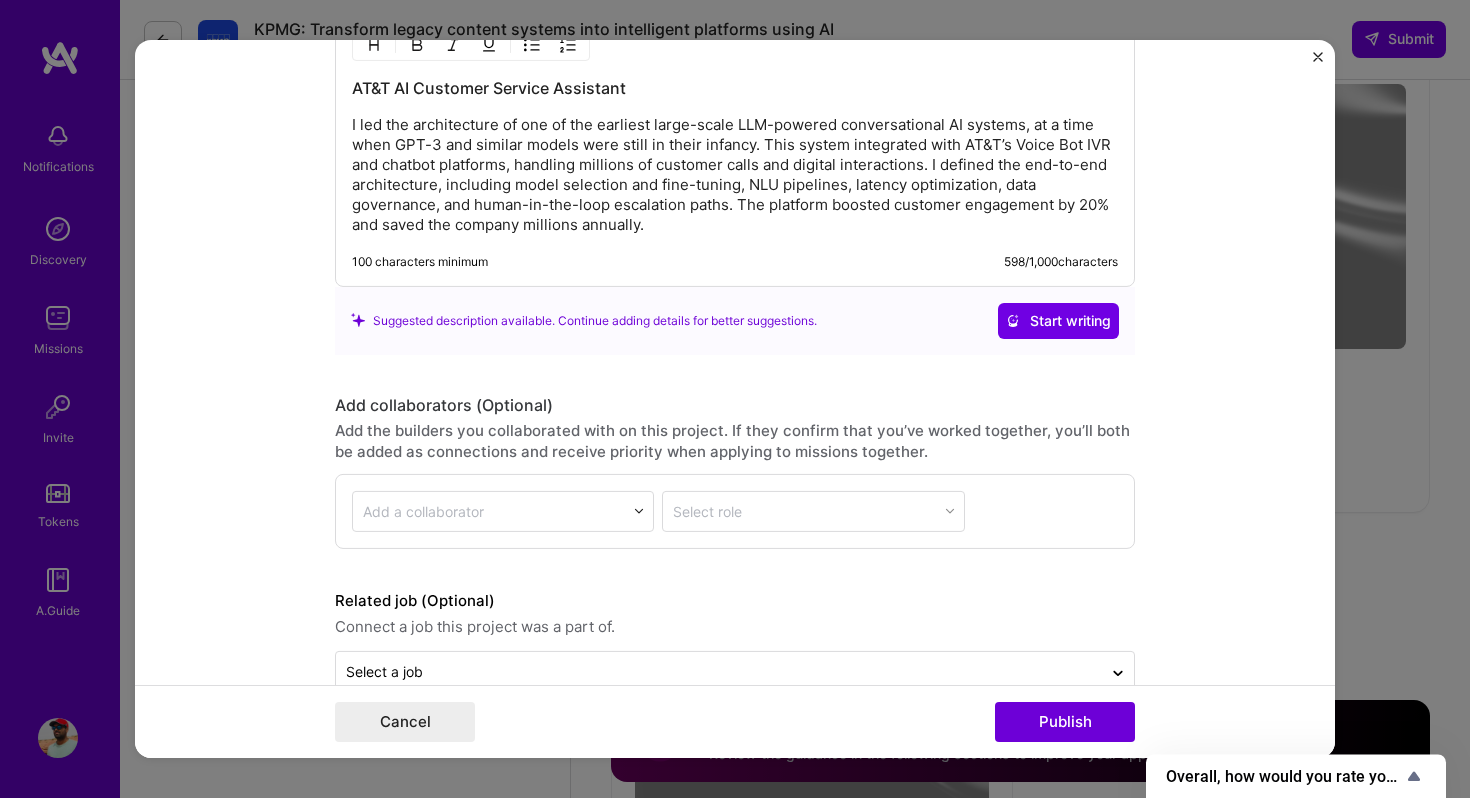 scroll, scrollTop: 2141, scrollLeft: 0, axis: vertical 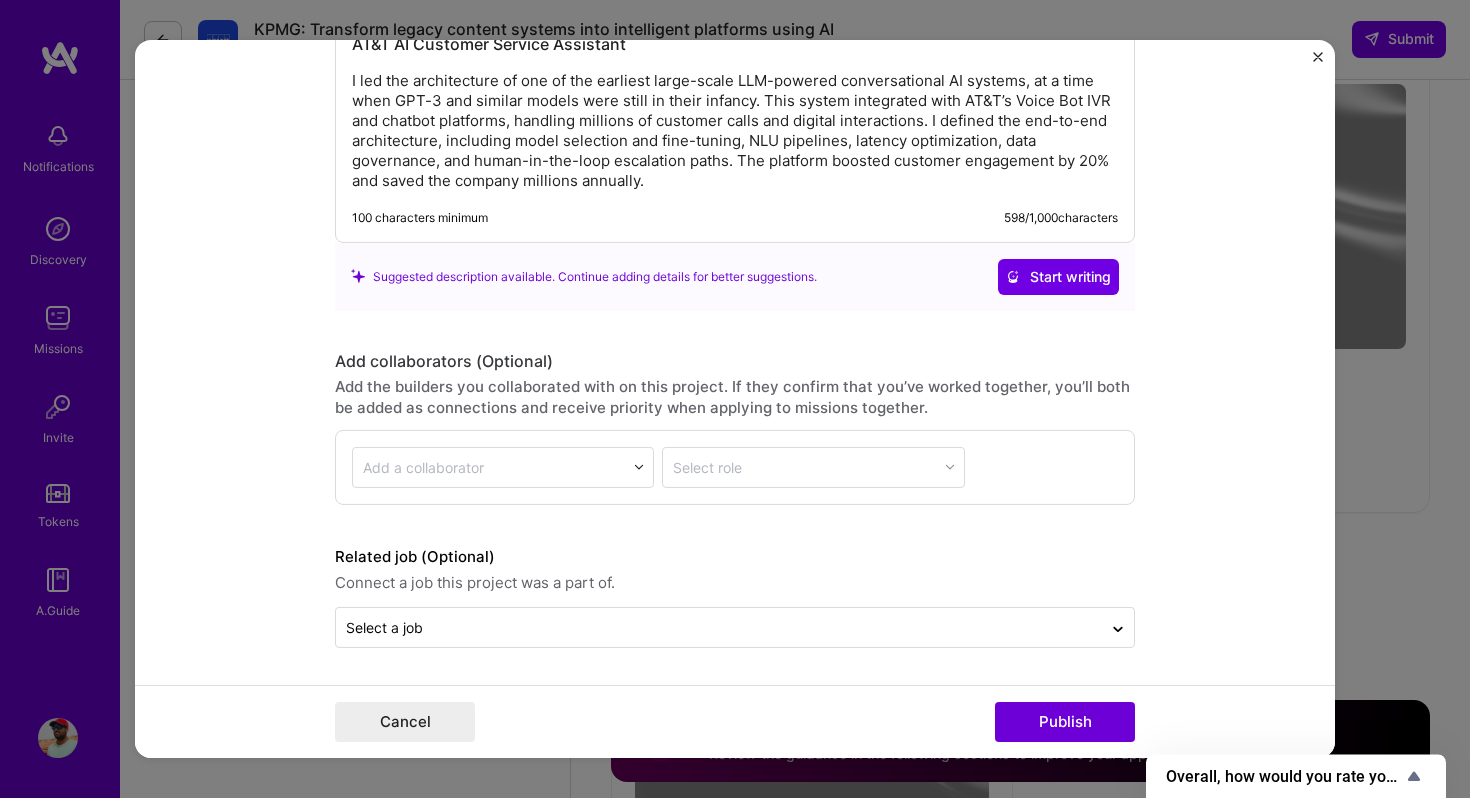 drag, startPoint x: 1065, startPoint y: 724, endPoint x: 739, endPoint y: 592, distance: 351.7101 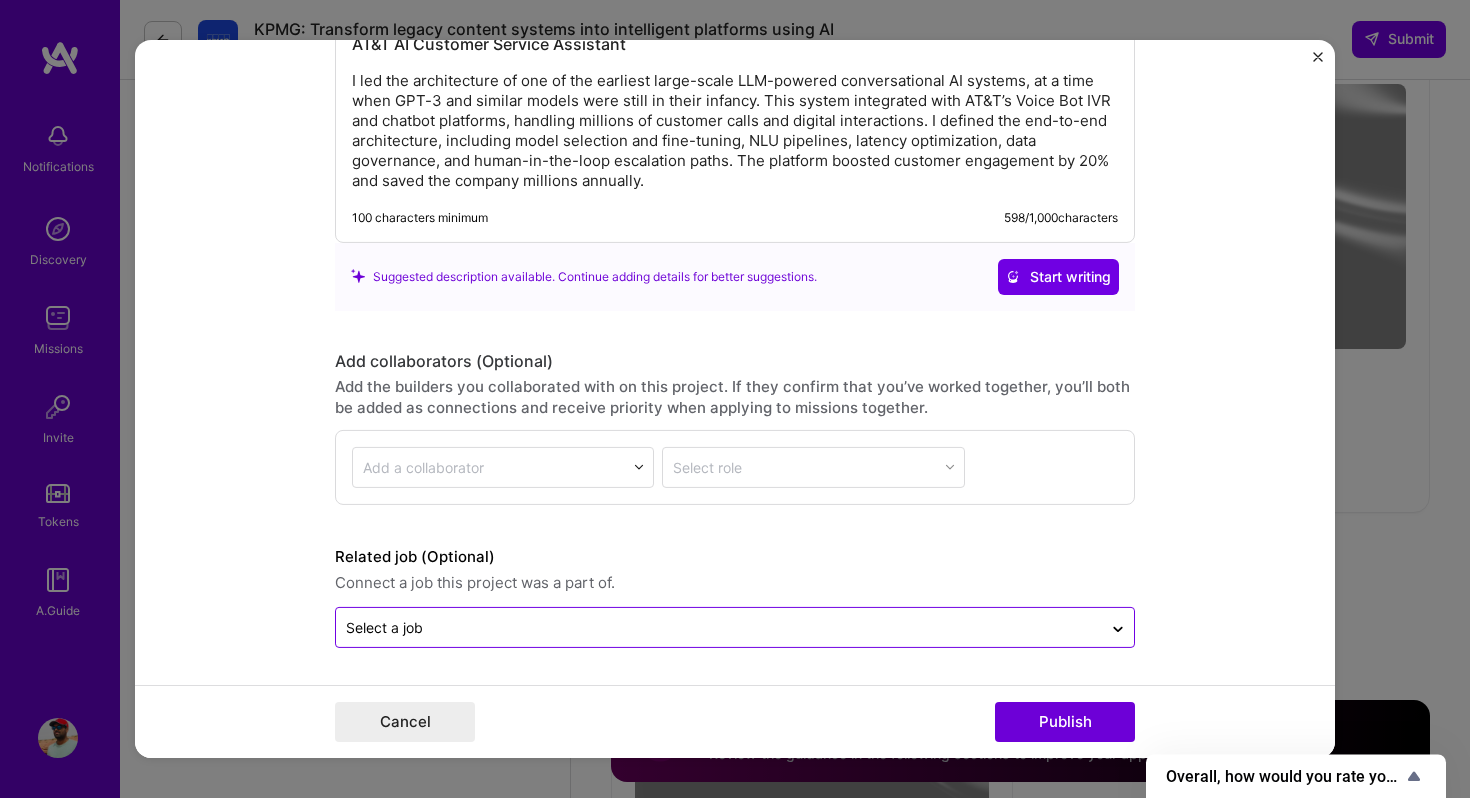 click at bounding box center [719, 626] 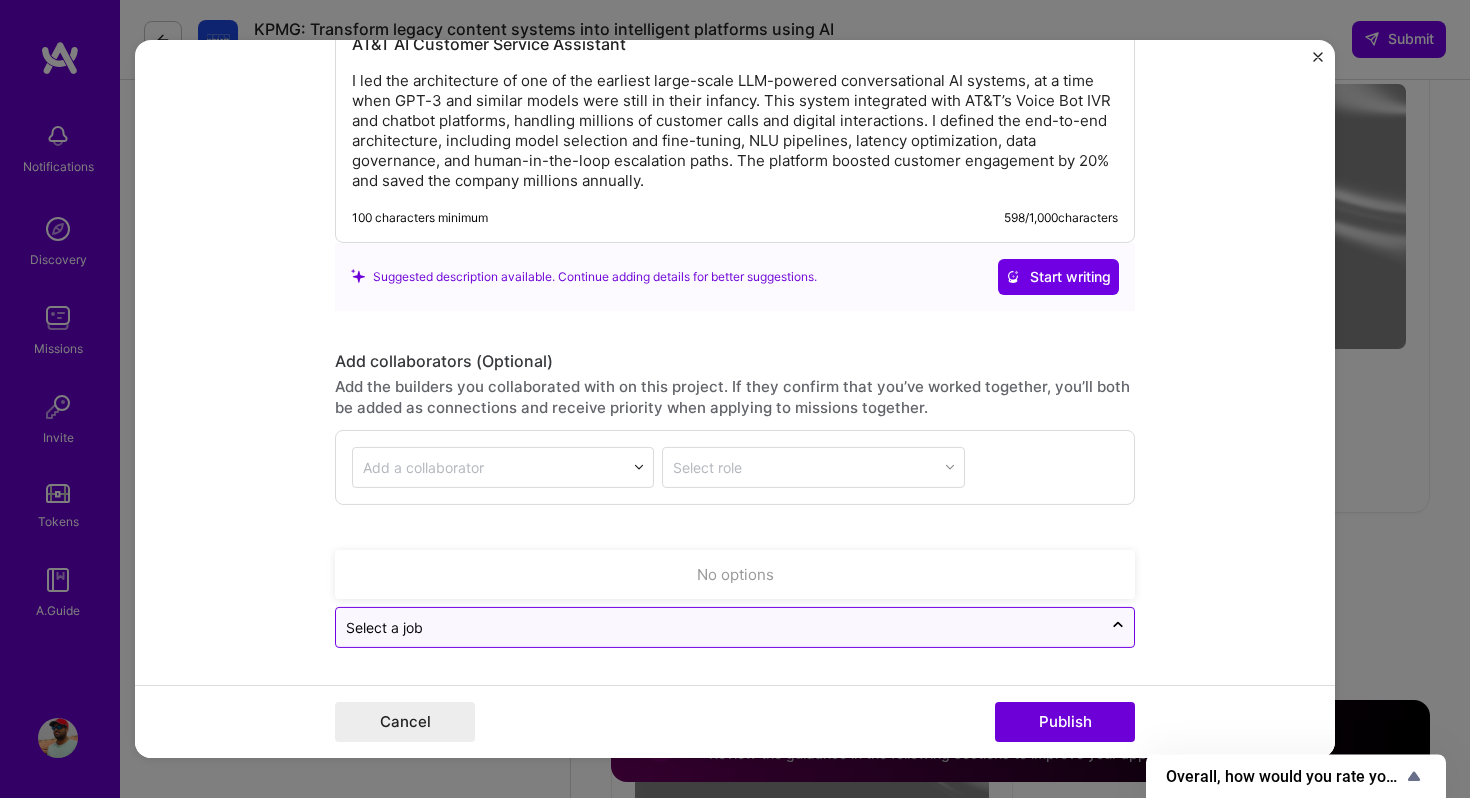 click at bounding box center [719, 626] 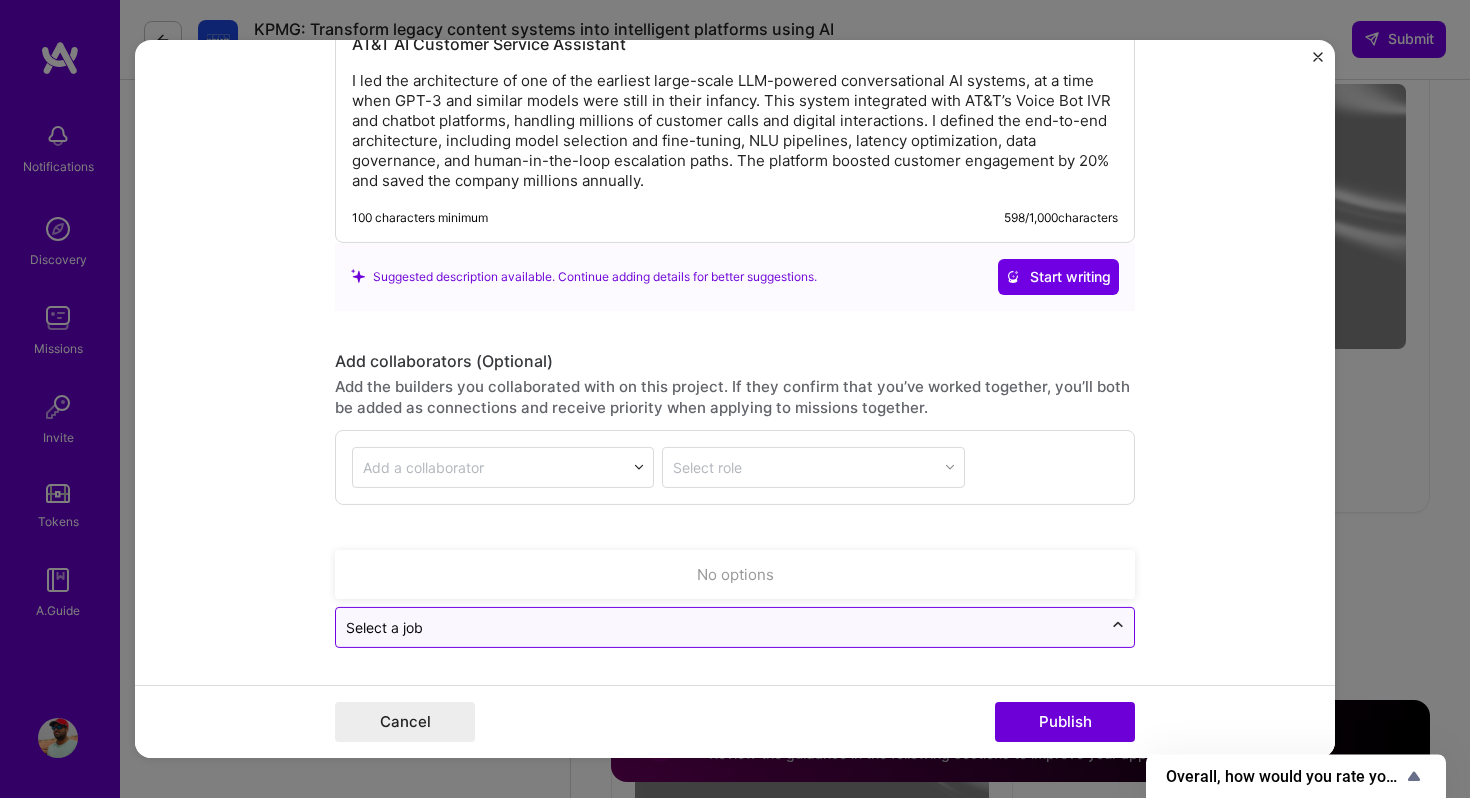 click 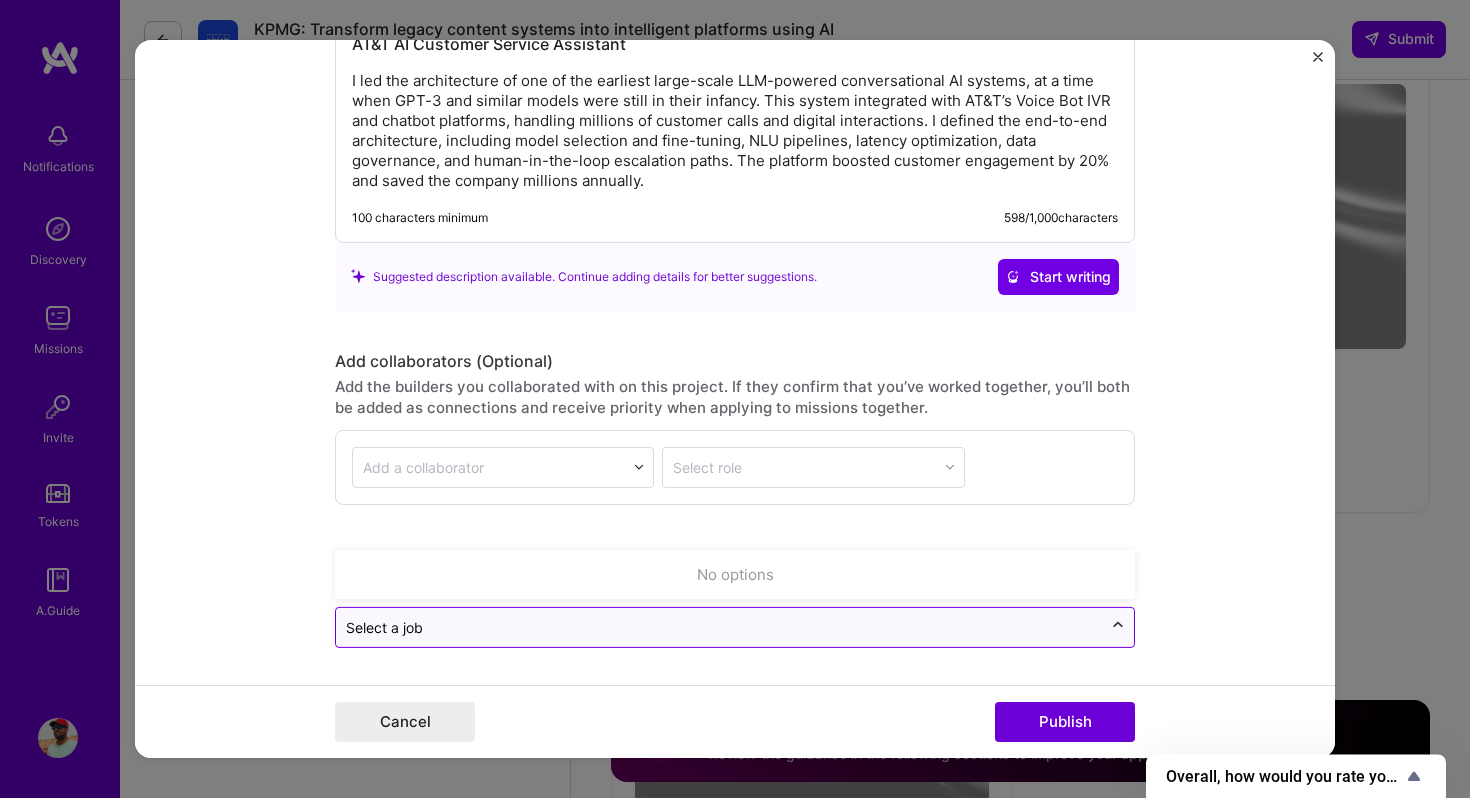 click 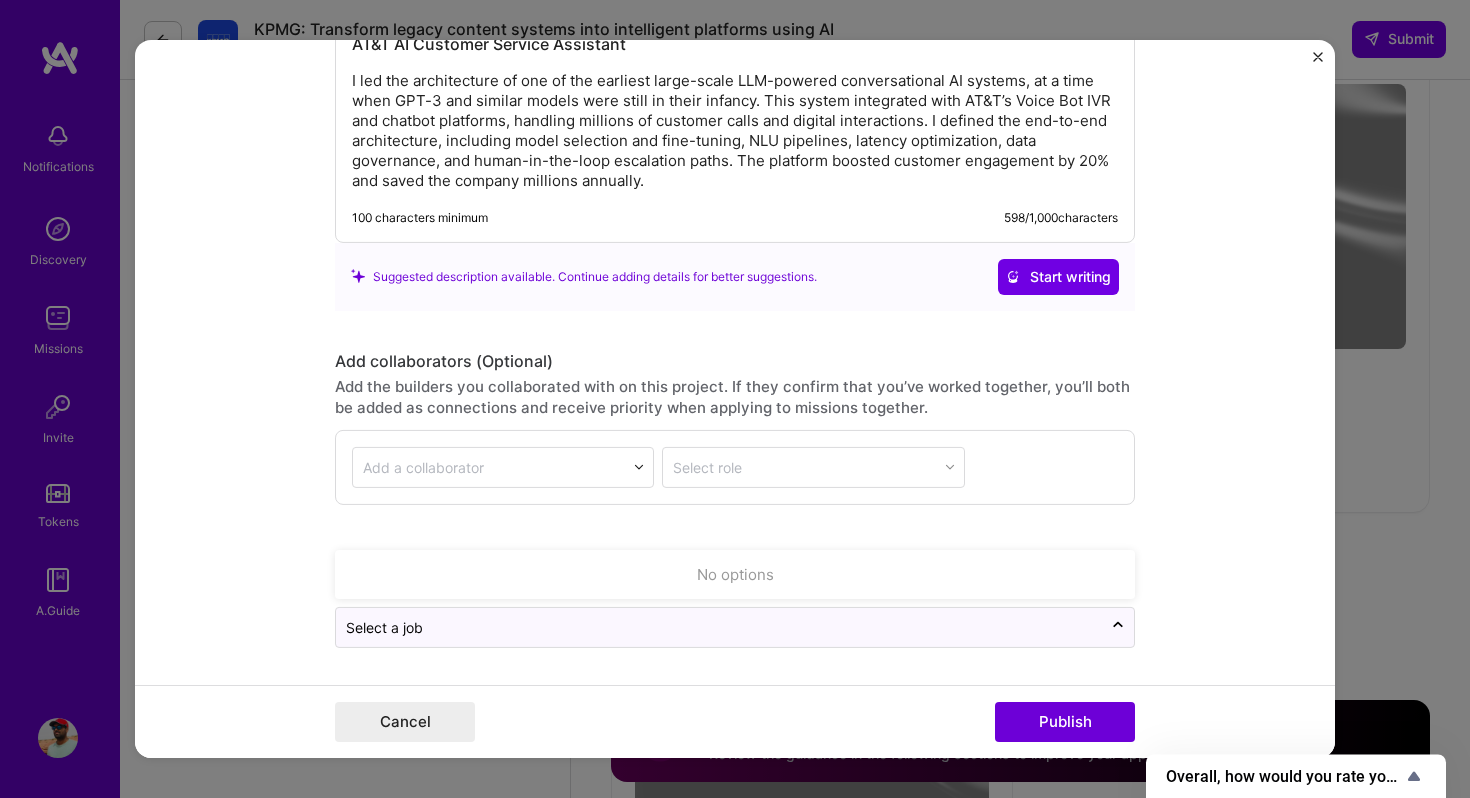 click on "This project is missing details. To be able to apply to missions with this project, you need to fill out the missing details. Project title AT&T AI Customer Service Assistant Company AT&T
Project industry Industry Project Link (Optional)
Drag and drop an image or   Upload file Upload file We recommend uploading at least 4 images. 1600x1200px or higher recommended. Max 5MB each. Role Solution Architect AI Architect Jun, 2021
to Dec, 2023
I’m still working on this project Skills used — Add up to 12 skills Any new skills will be added to your profile. SYSTe SYSTe 4 Artificial Intelligence (AI) 1 2 3 4 5 Google Cloud / GCP 1 2 3 4 5 Machine Learning 1 2 3 4 5 Systems Architecture 1 2 3 4 5 Did this role require you to manage team members? (Optional) Yes, I managed 15 team members. Were you involved from inception to launch (0  ->  1)? (Optional) Add metrics (Optional) Project details" at bounding box center (735, 399) 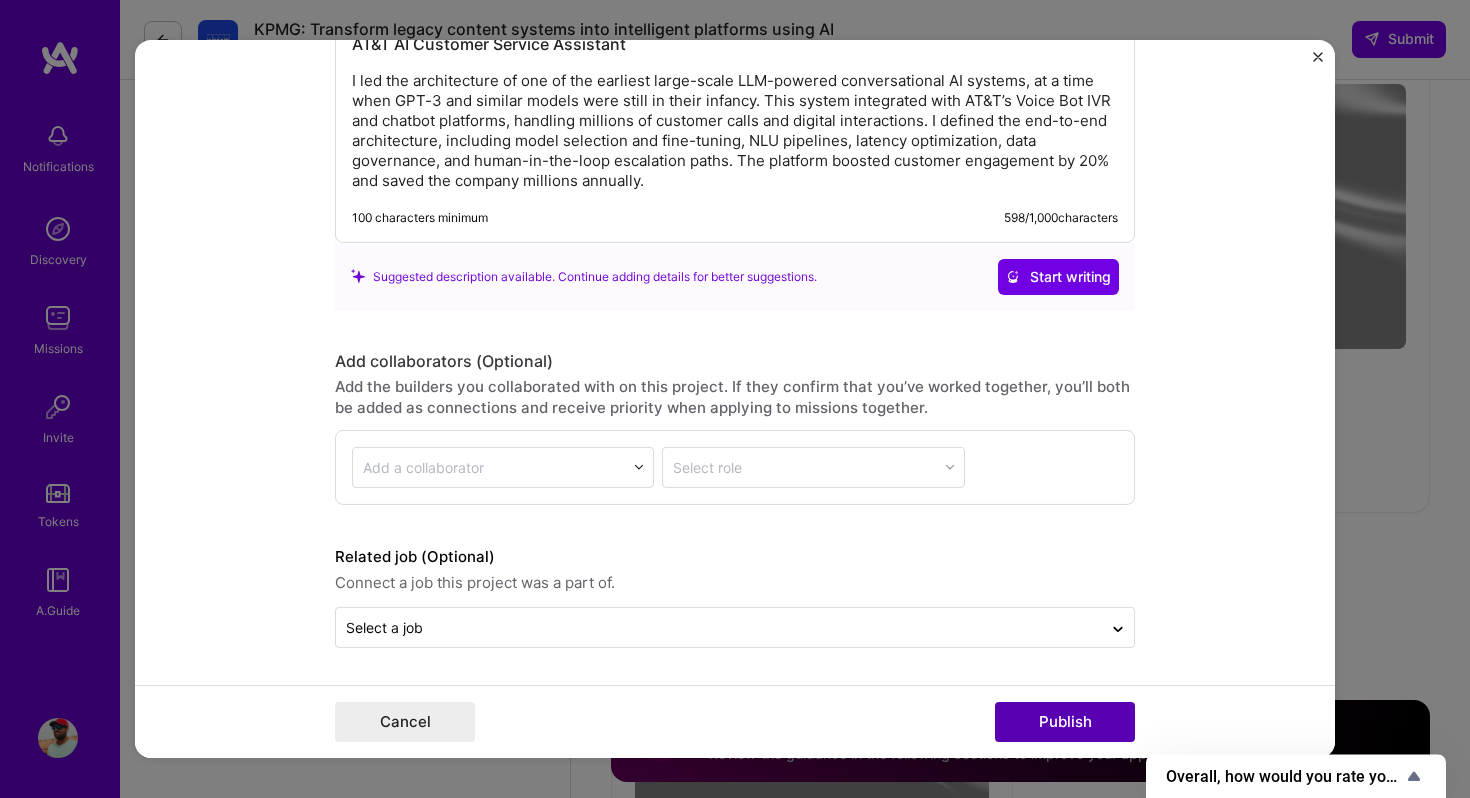 click on "Publish" at bounding box center (1065, 722) 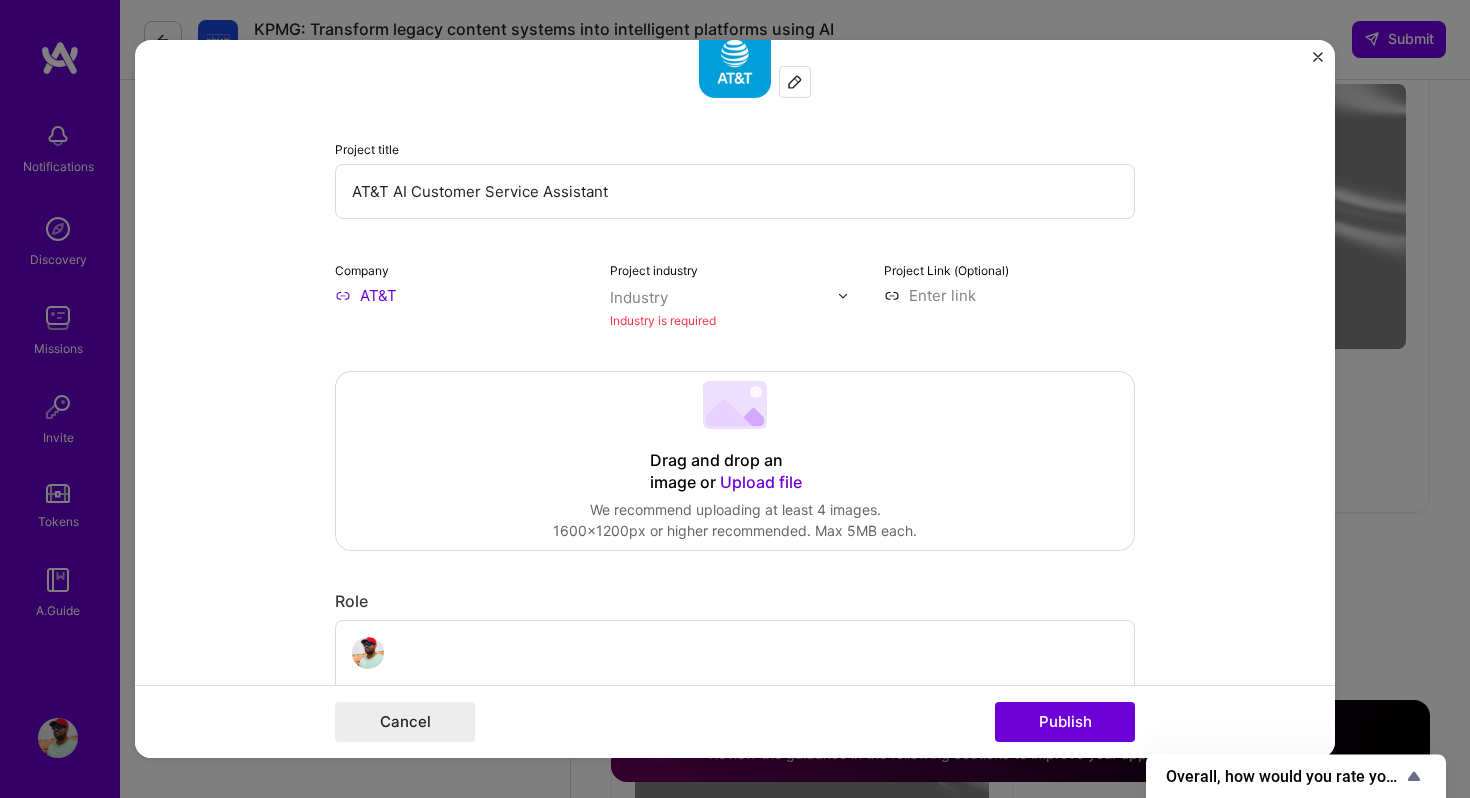 scroll, scrollTop: 218, scrollLeft: 0, axis: vertical 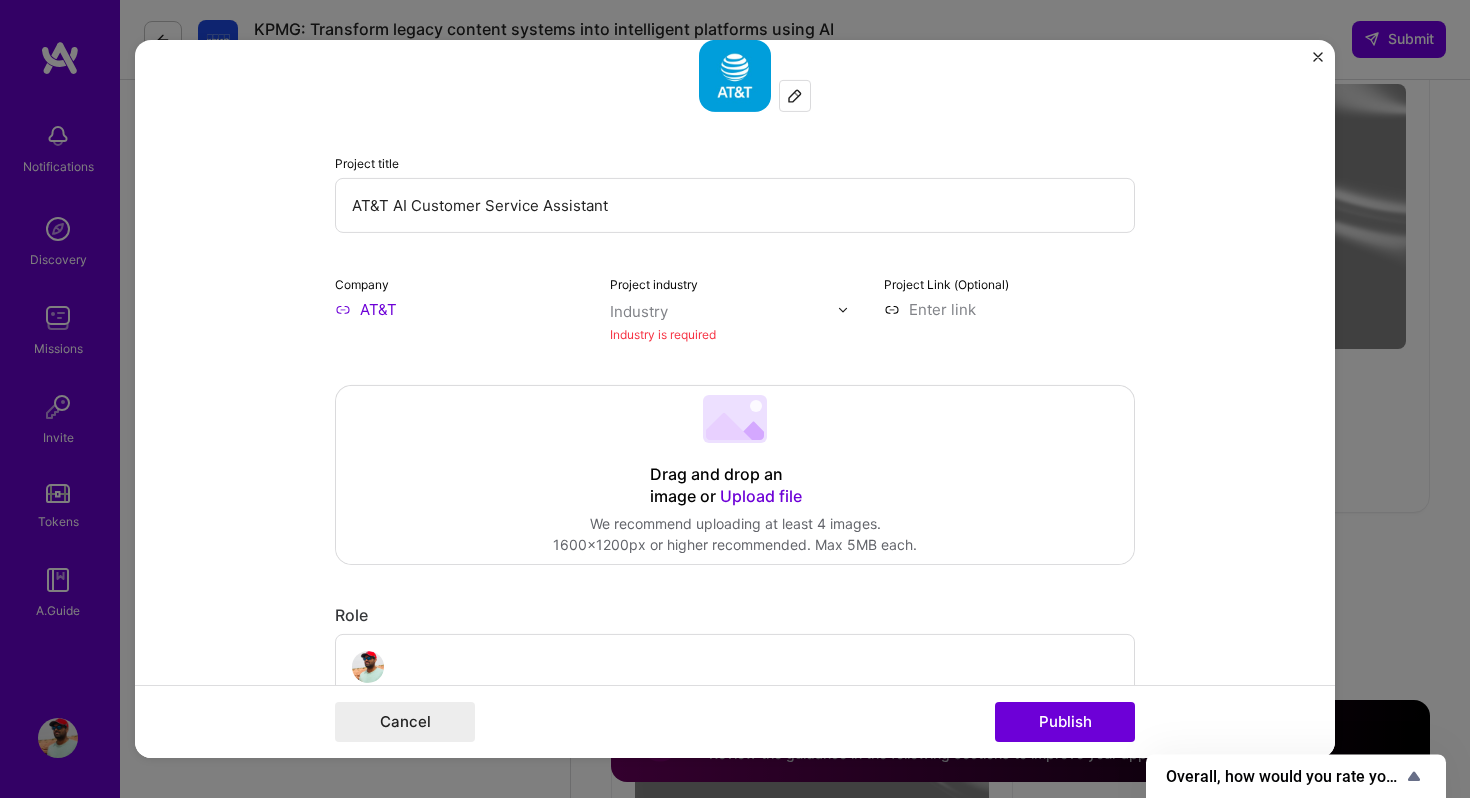 click on "Industry" at bounding box center [639, 311] 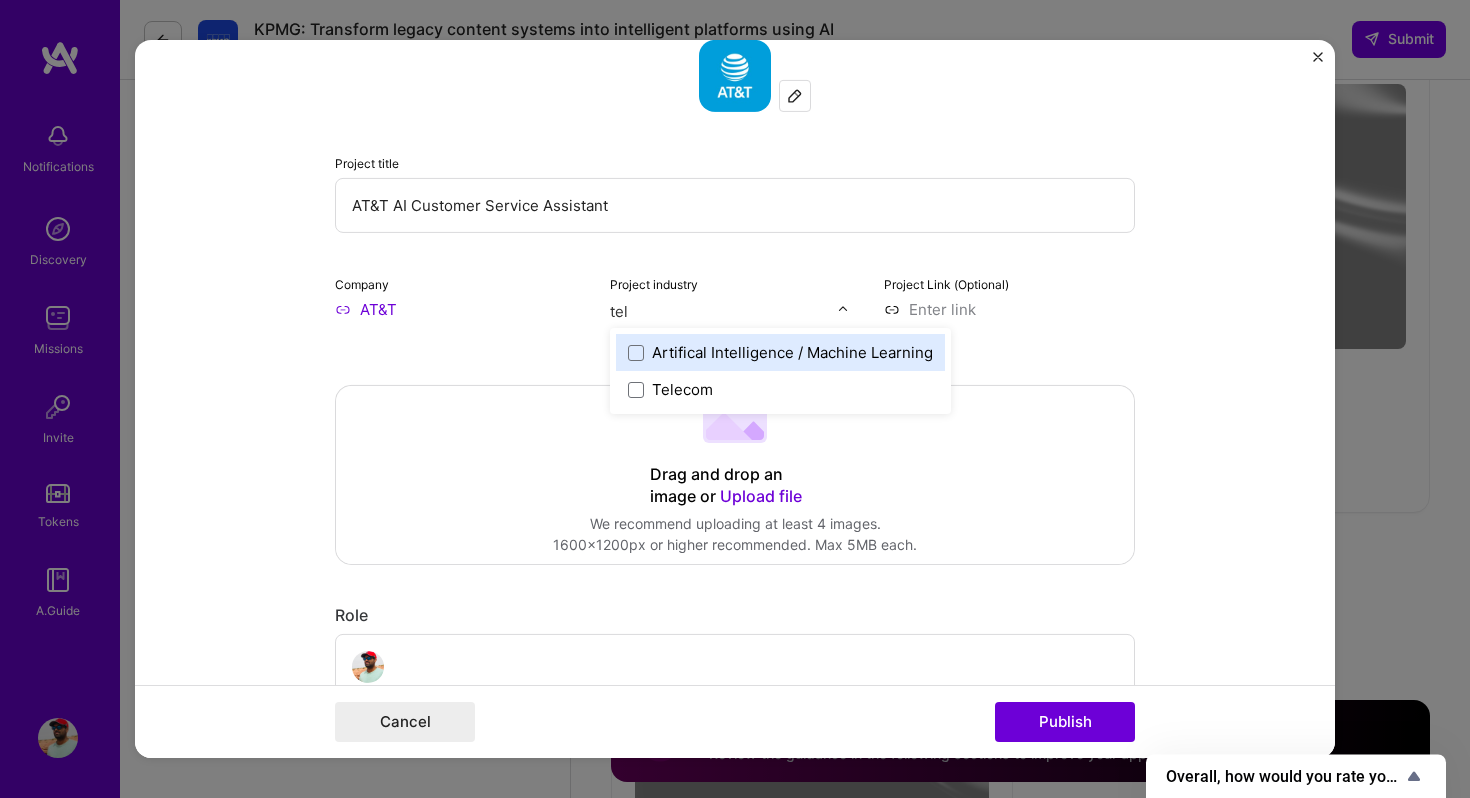 type on "tele" 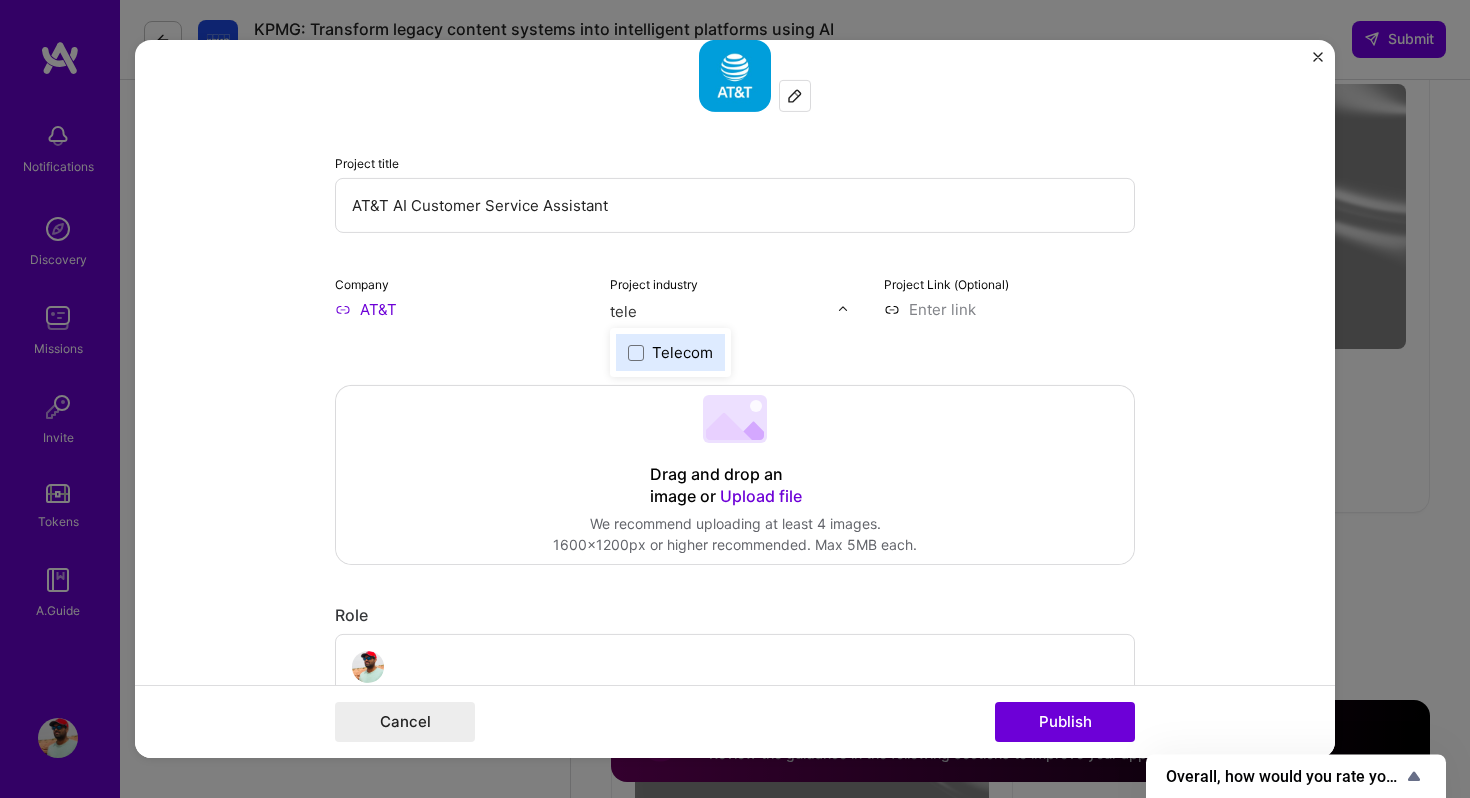 click on "Telecom" at bounding box center [682, 352] 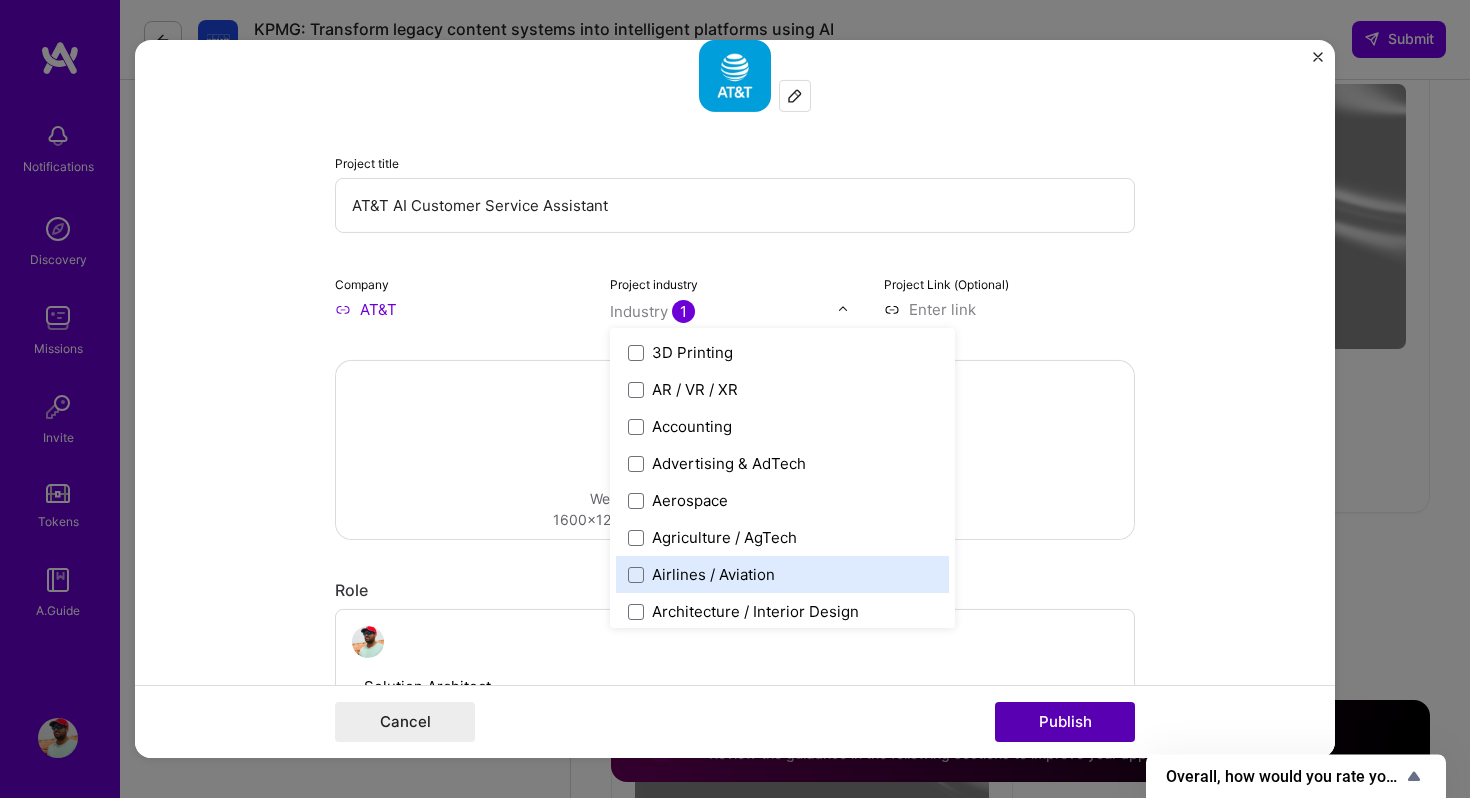 click on "Publish" at bounding box center [1065, 722] 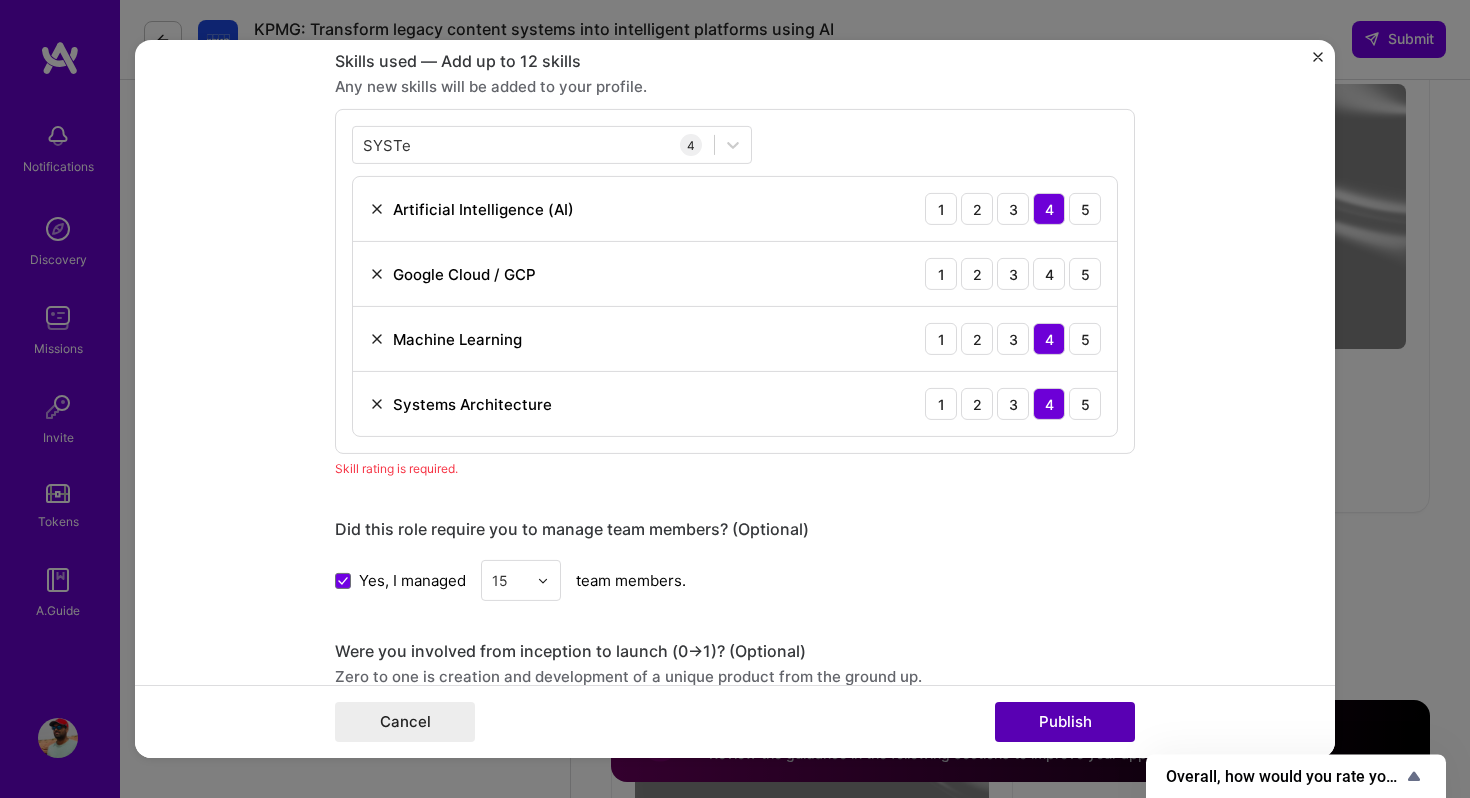scroll, scrollTop: 1088, scrollLeft: 0, axis: vertical 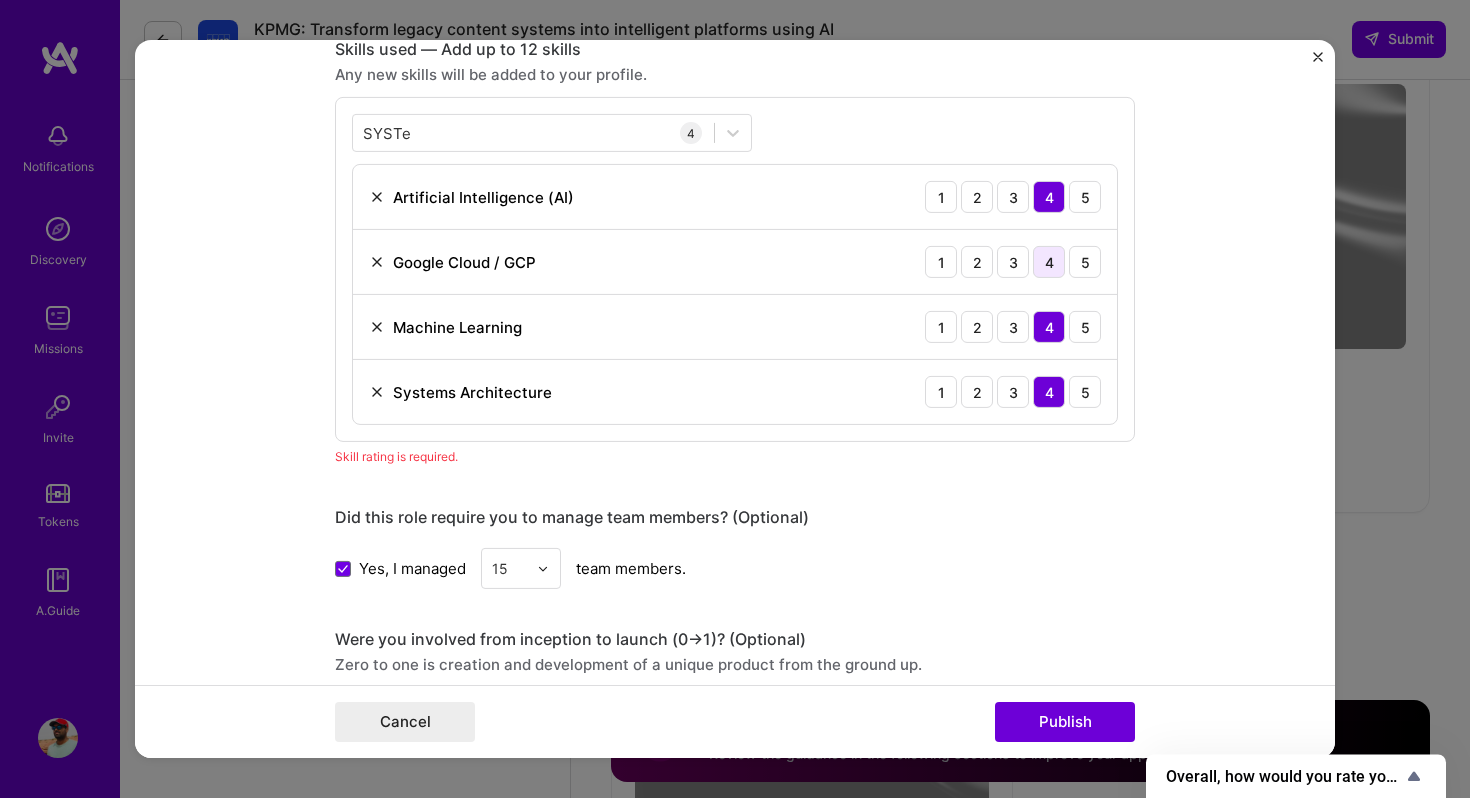 click on "4" at bounding box center [1049, 262] 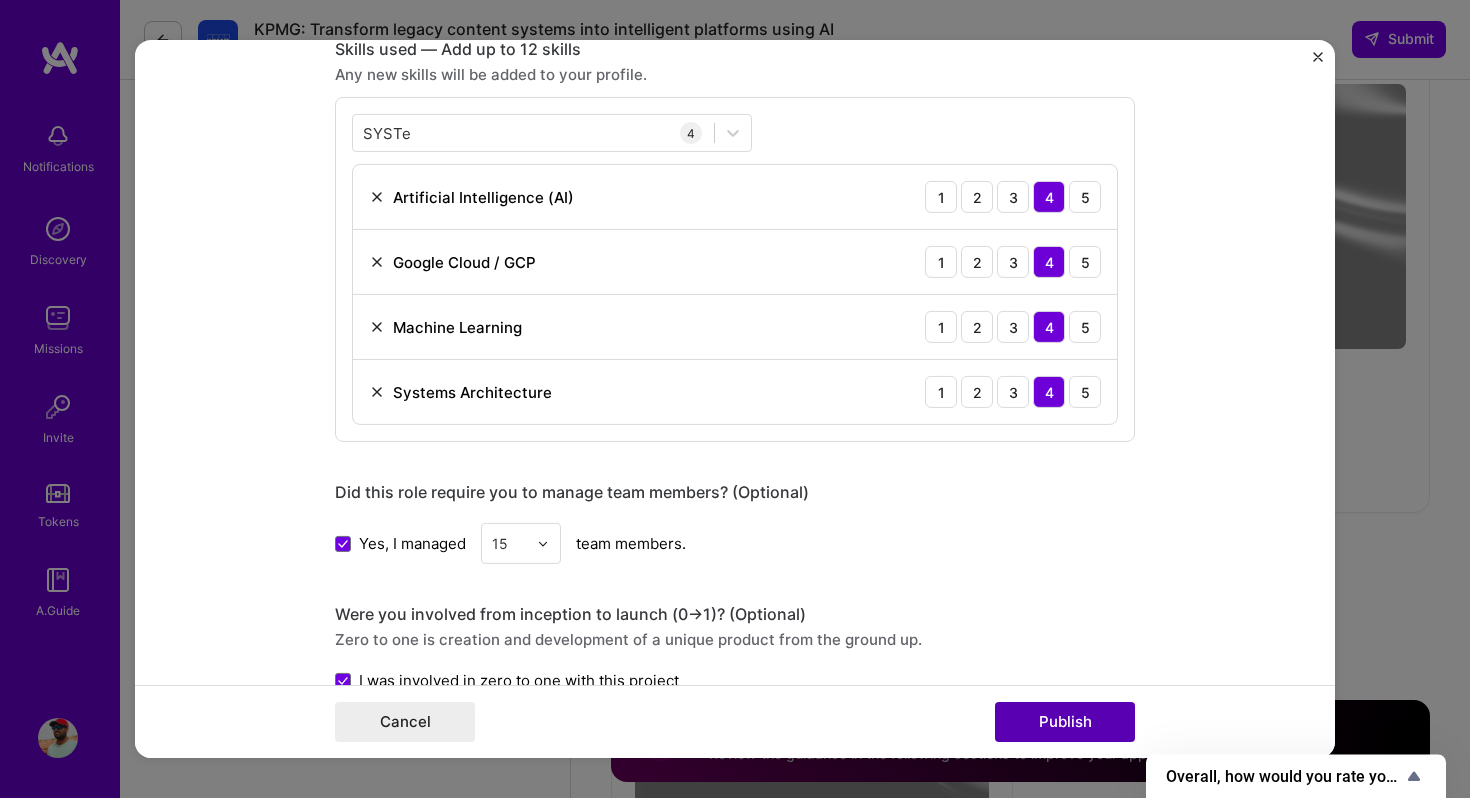 click on "Publish" at bounding box center [1065, 722] 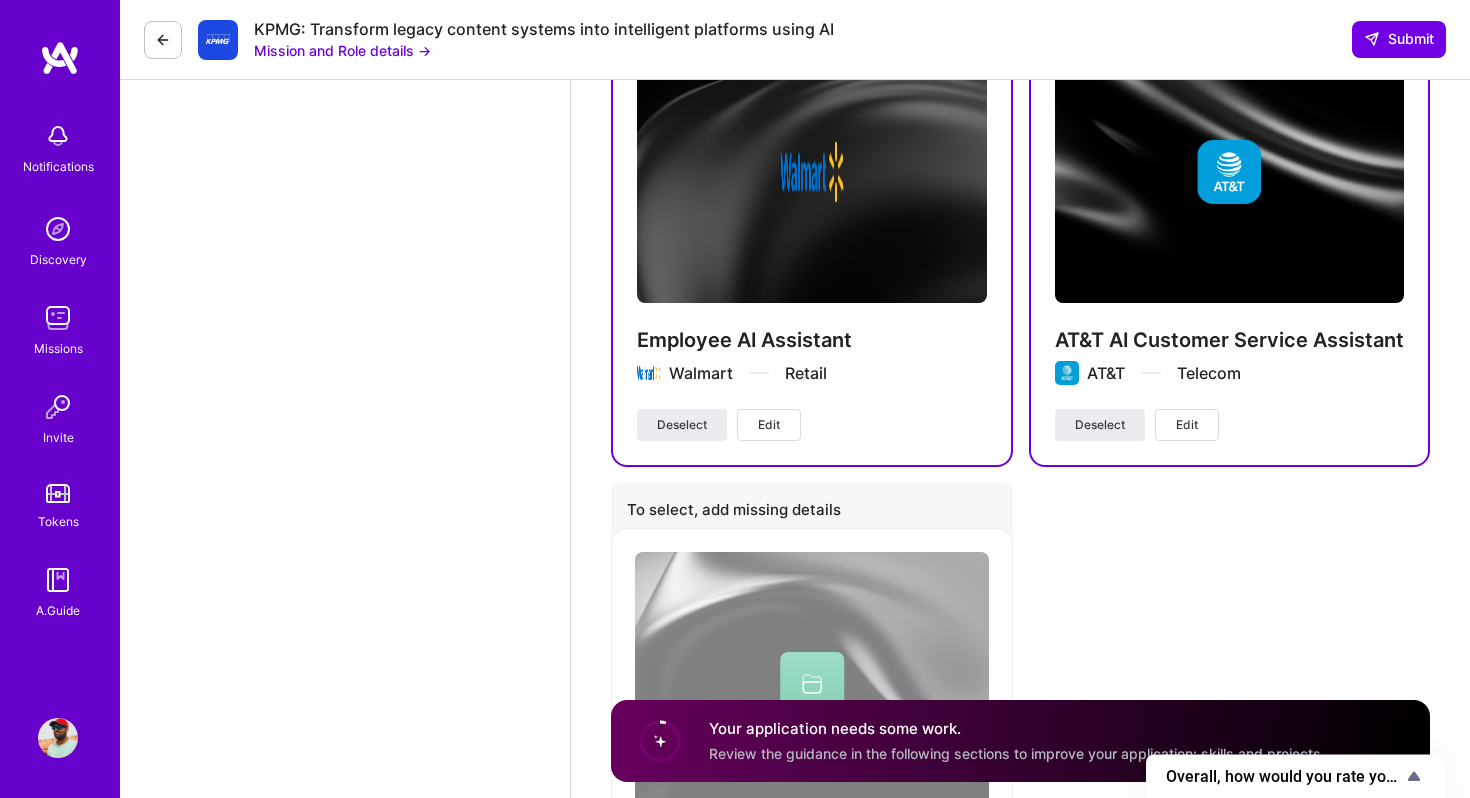 scroll, scrollTop: 4430, scrollLeft: 0, axis: vertical 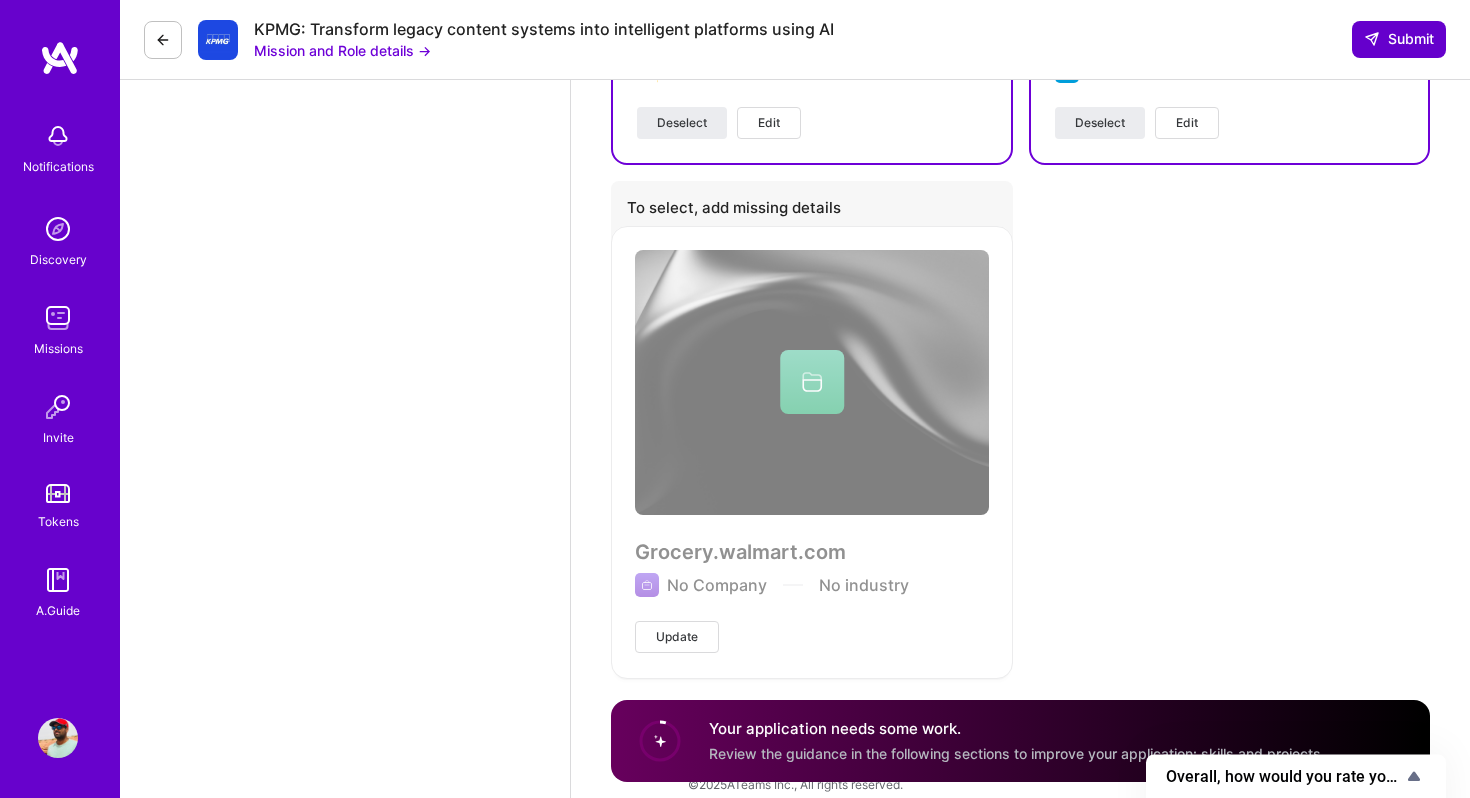 click on "Submit" at bounding box center (1399, 39) 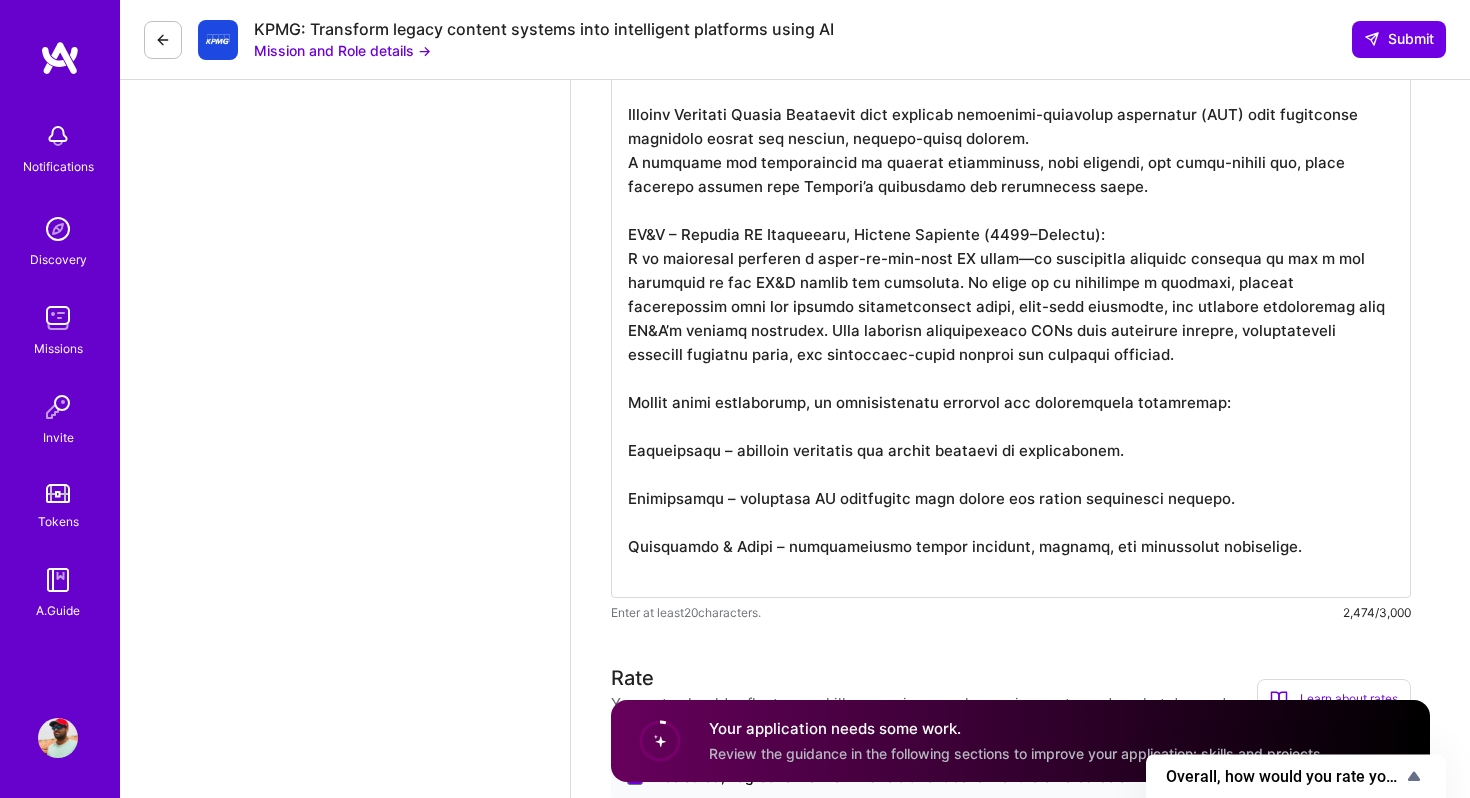 scroll, scrollTop: 2094, scrollLeft: 0, axis: vertical 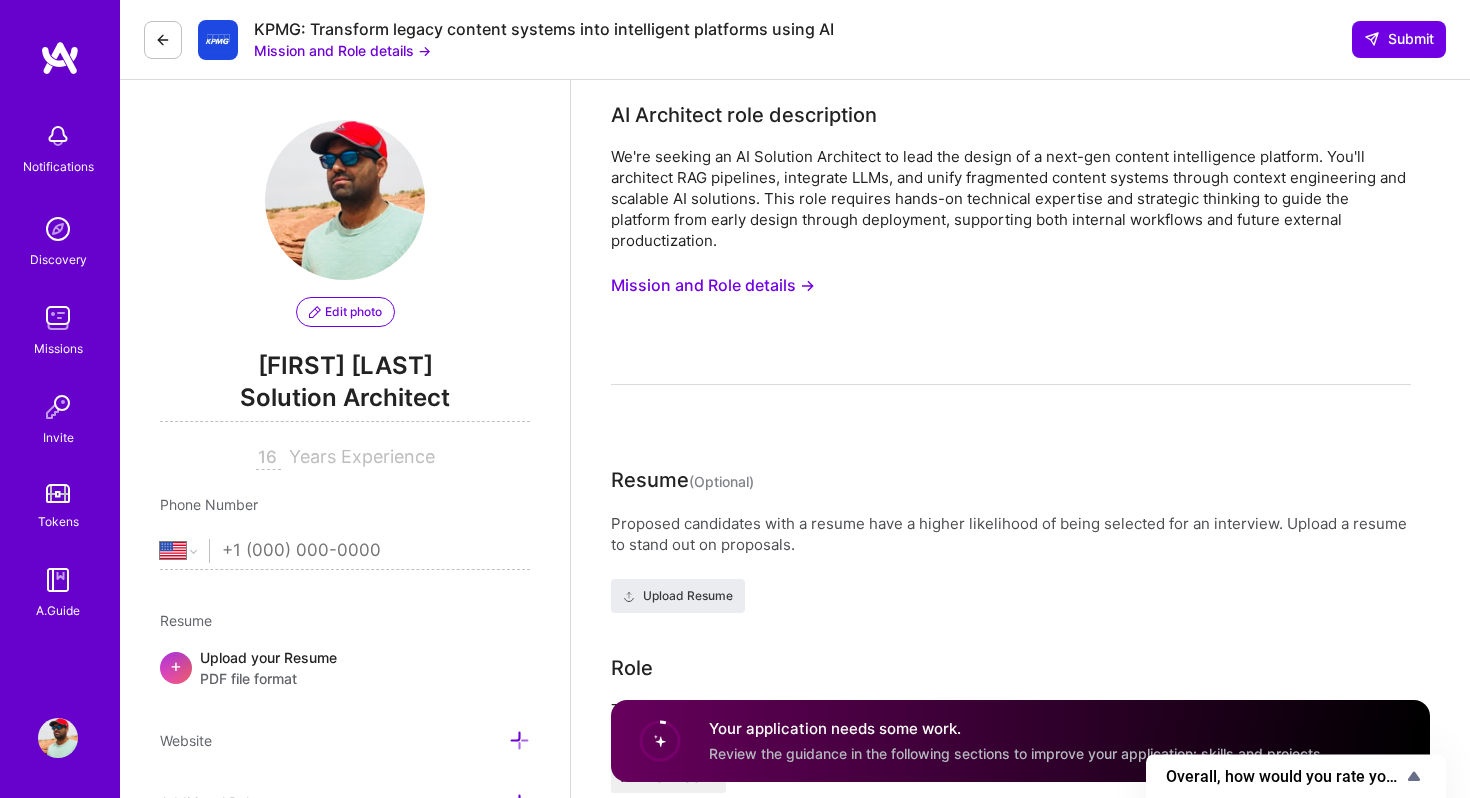 click at bounding box center (376, 551) 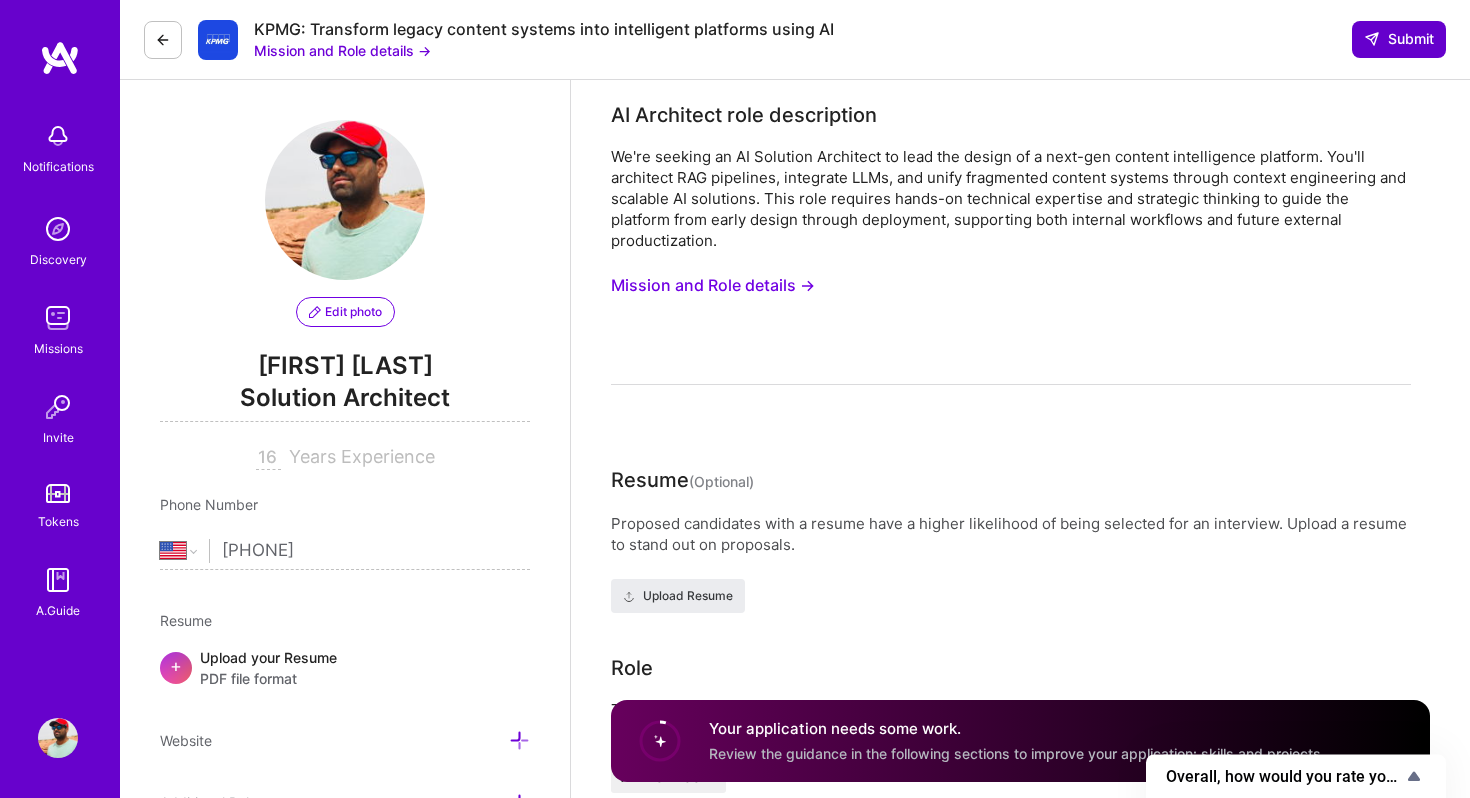 type on "(612) 940-2456" 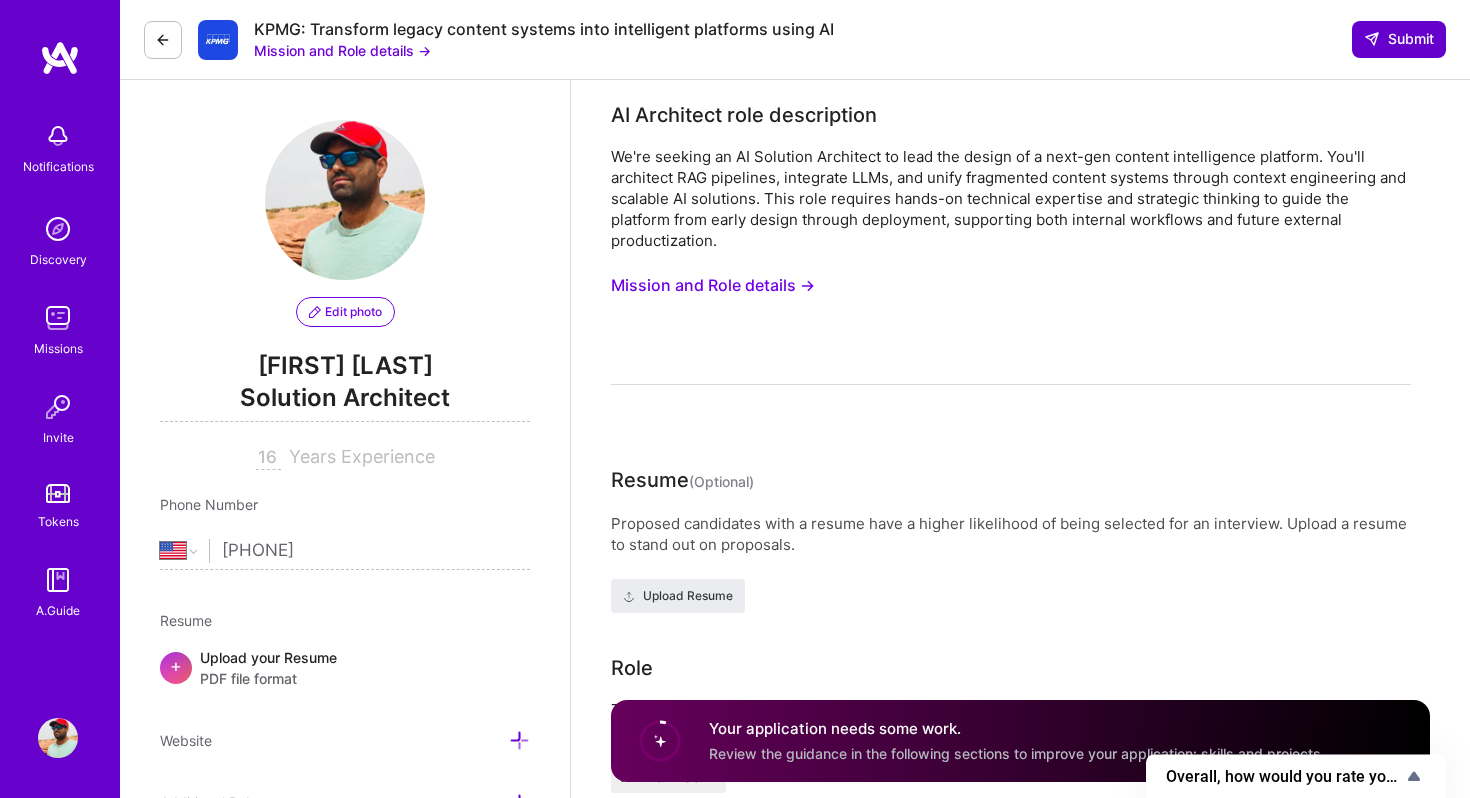click on "Submit" at bounding box center [1399, 39] 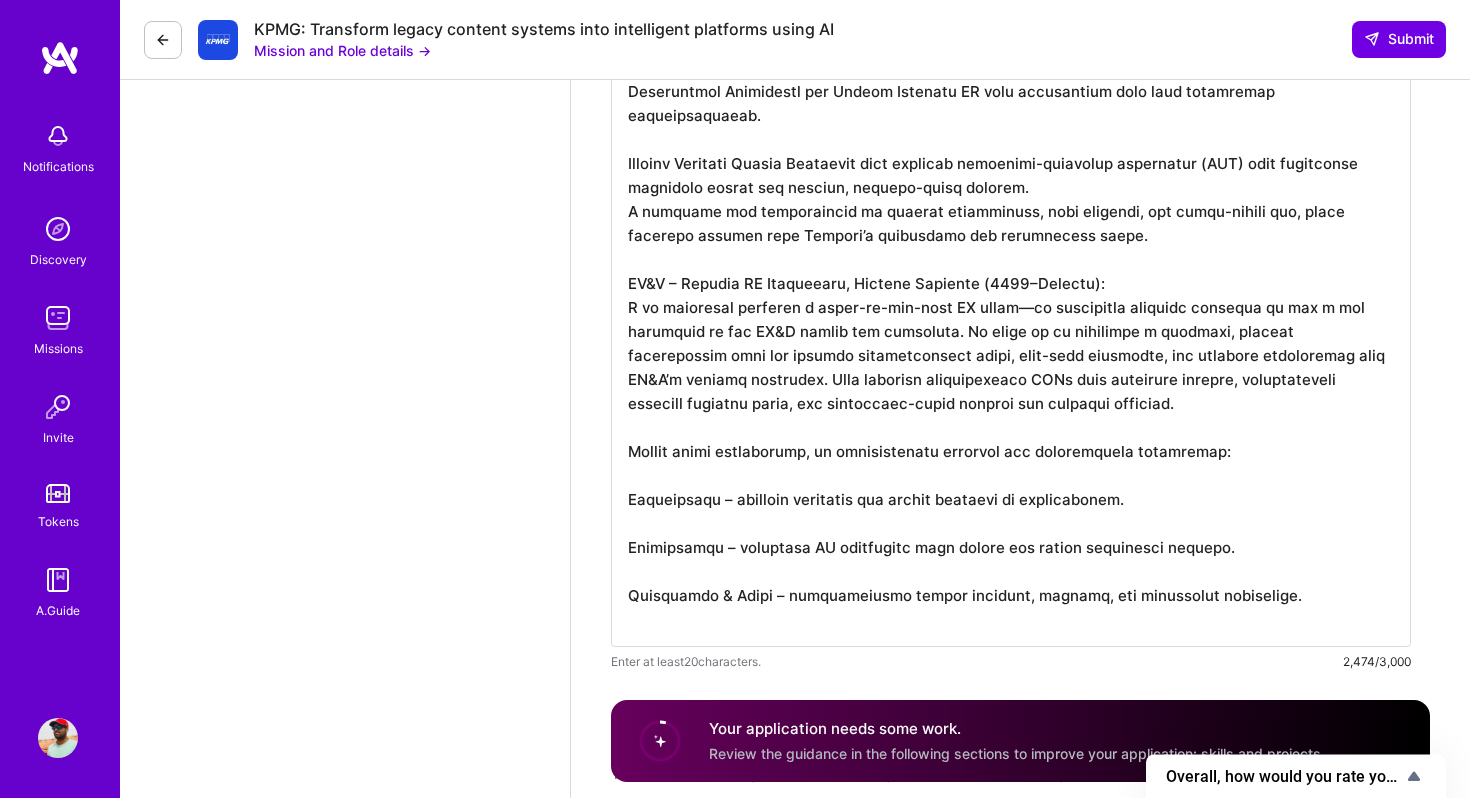 scroll, scrollTop: 2265, scrollLeft: 0, axis: vertical 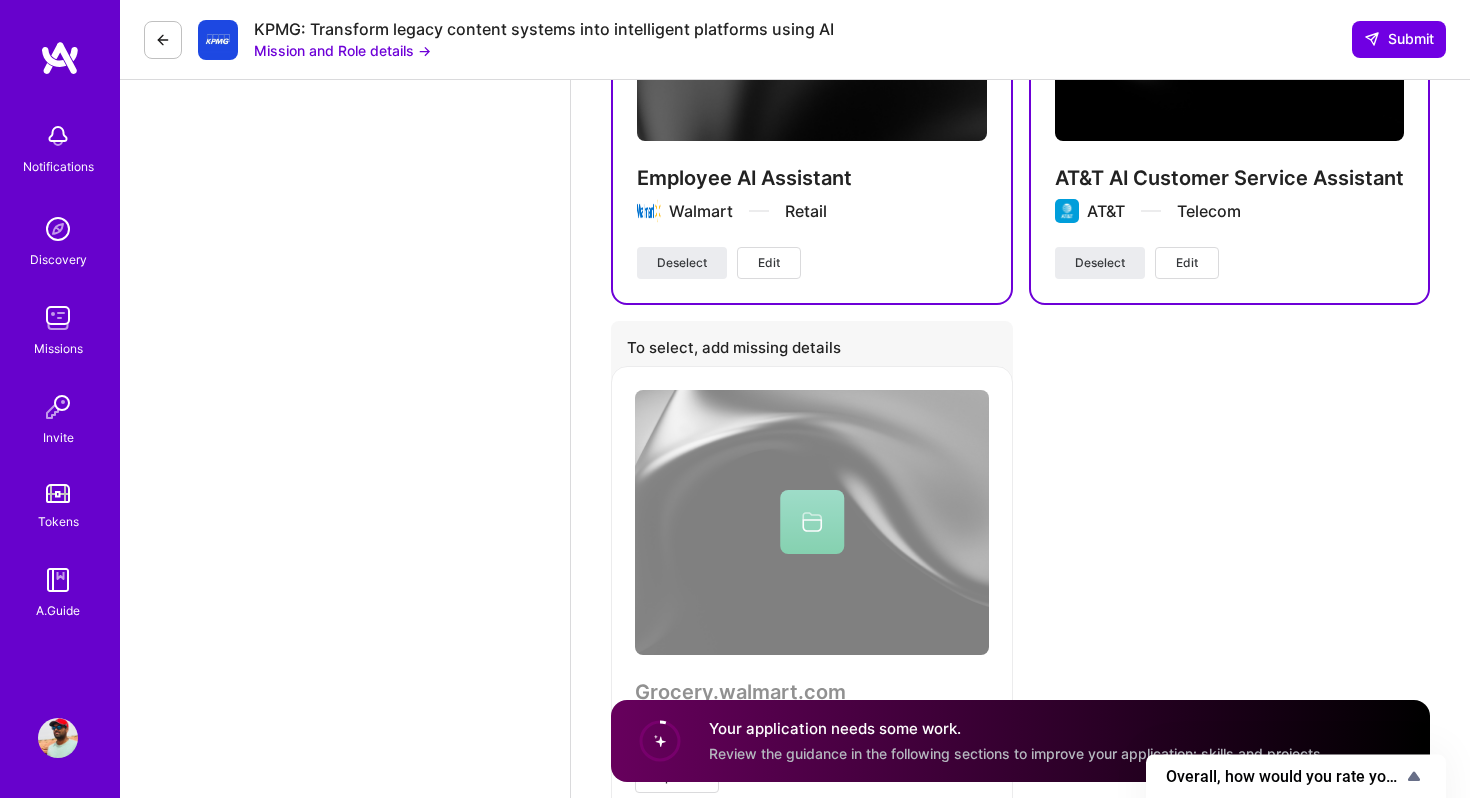 click on "Review the guidance in the following sections to improve your application: skills and projects." at bounding box center (1017, 753) 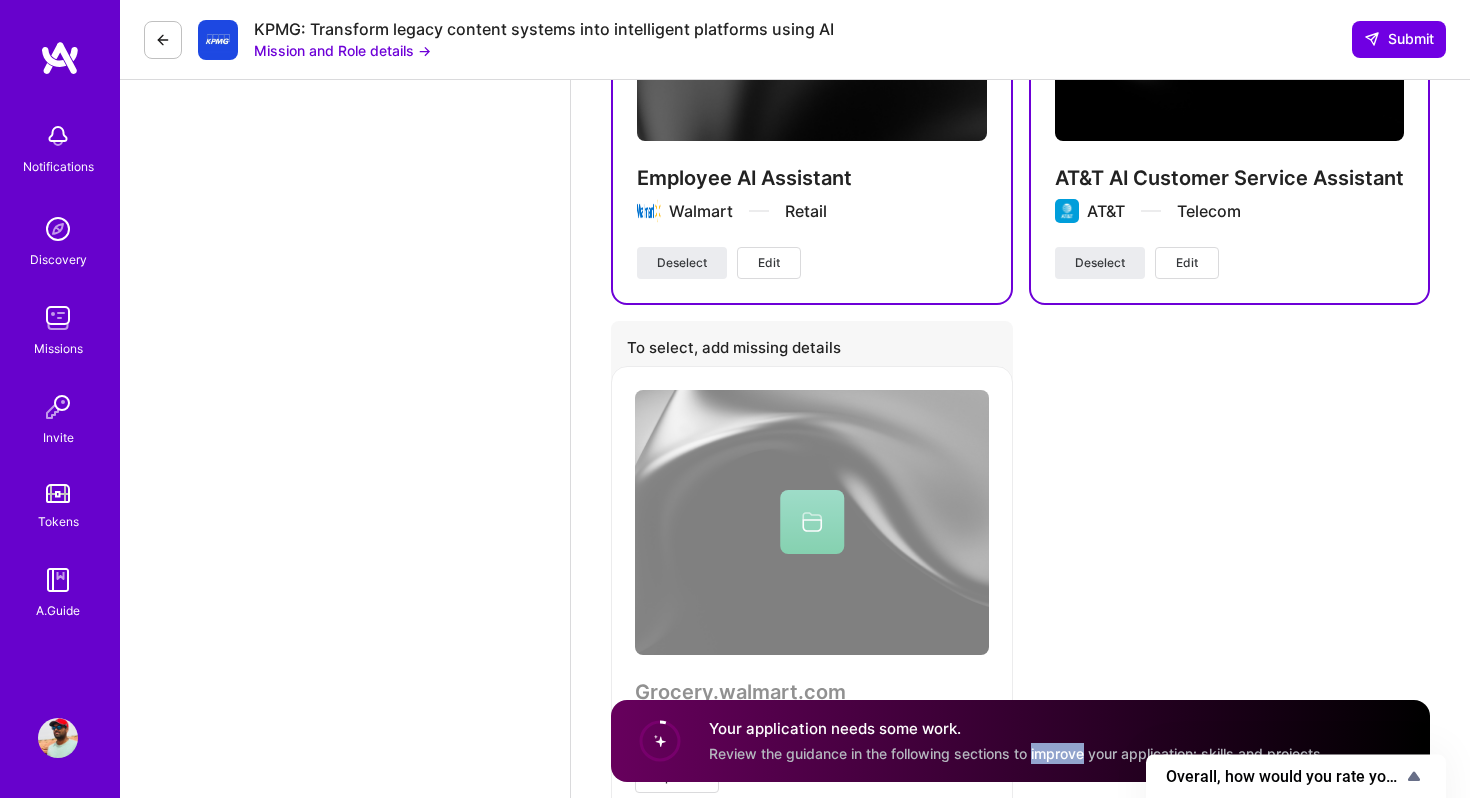 scroll, scrollTop: 4430, scrollLeft: 0, axis: vertical 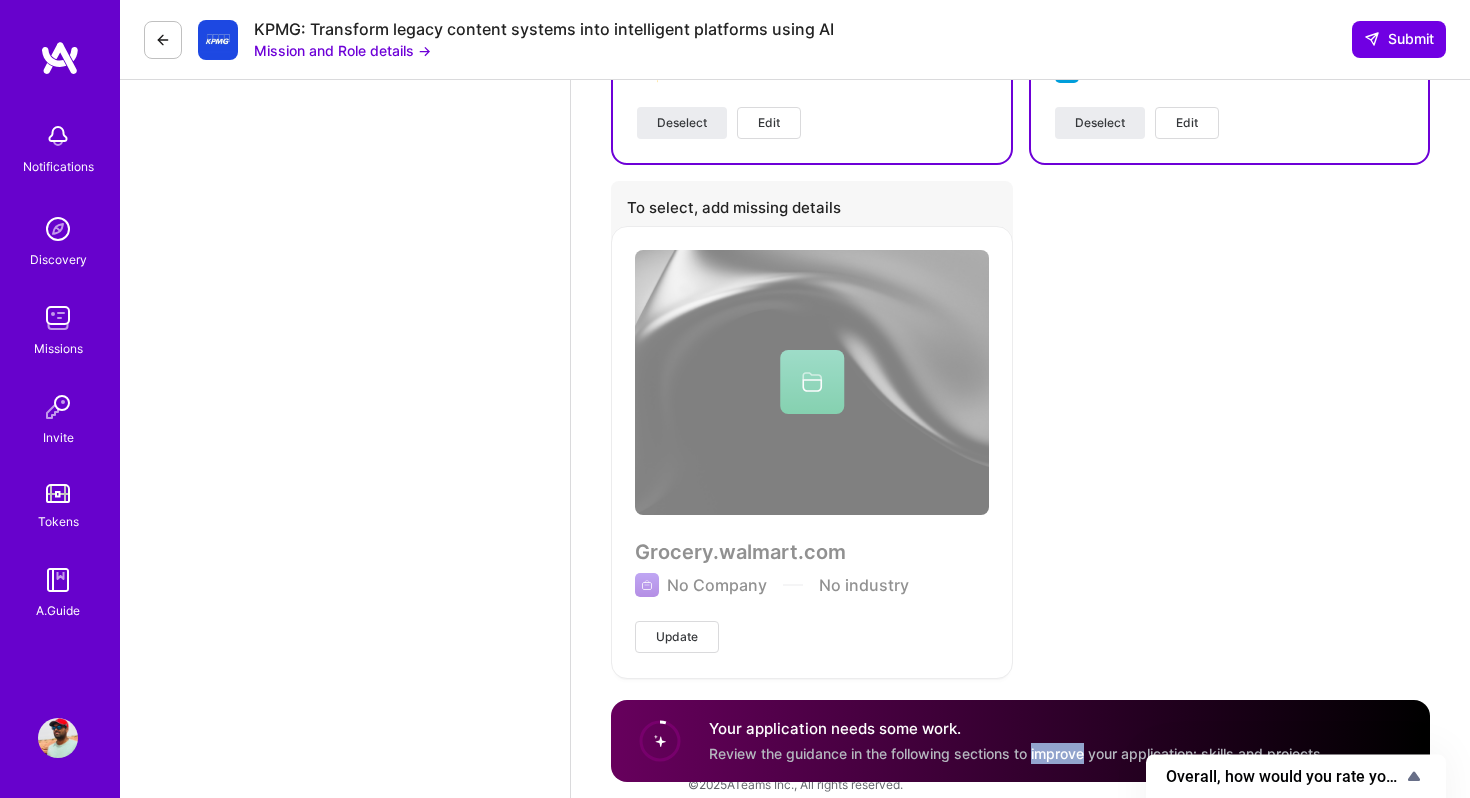 click on "Update" at bounding box center [677, 637] 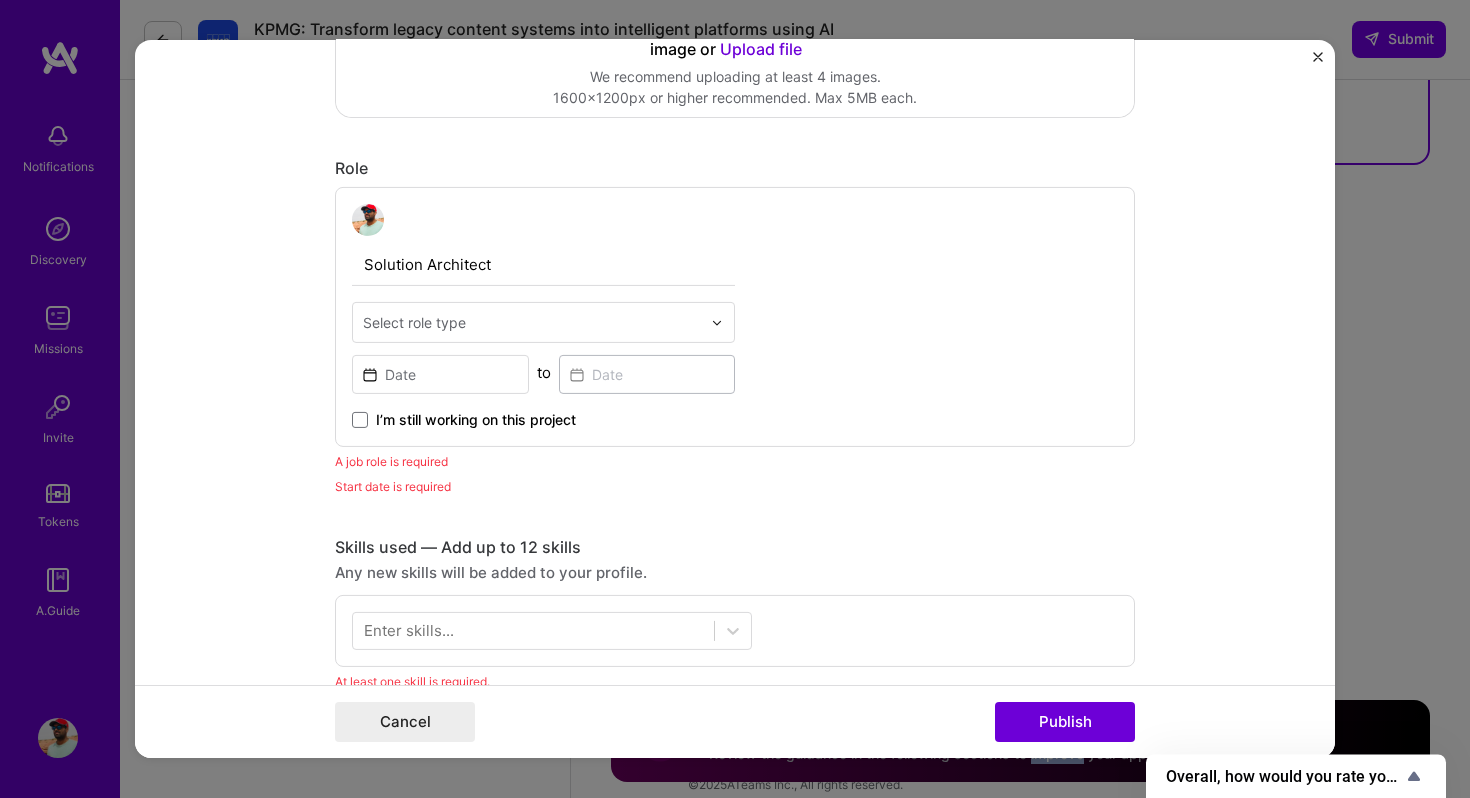 scroll, scrollTop: 0, scrollLeft: 0, axis: both 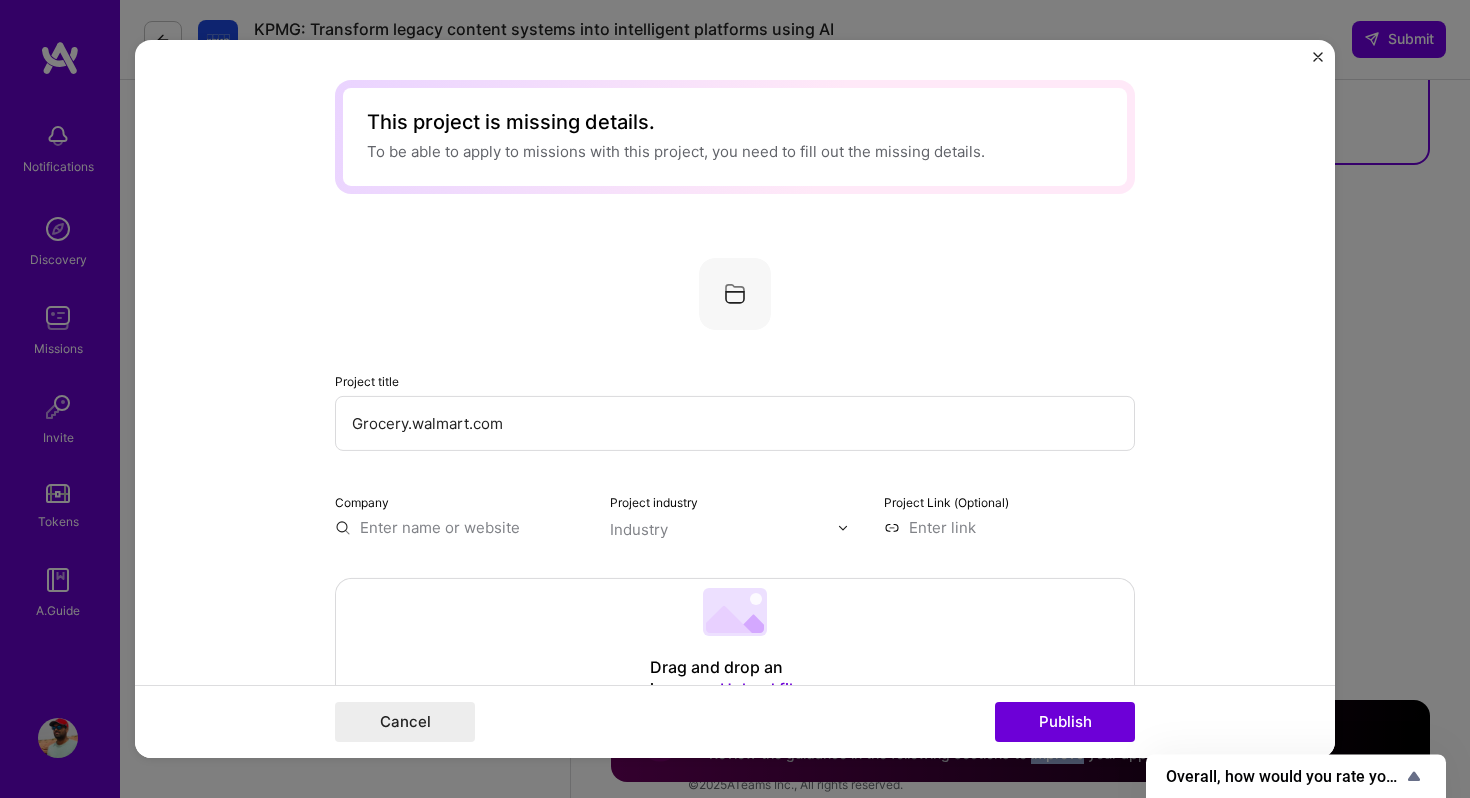 click at bounding box center (1318, 57) 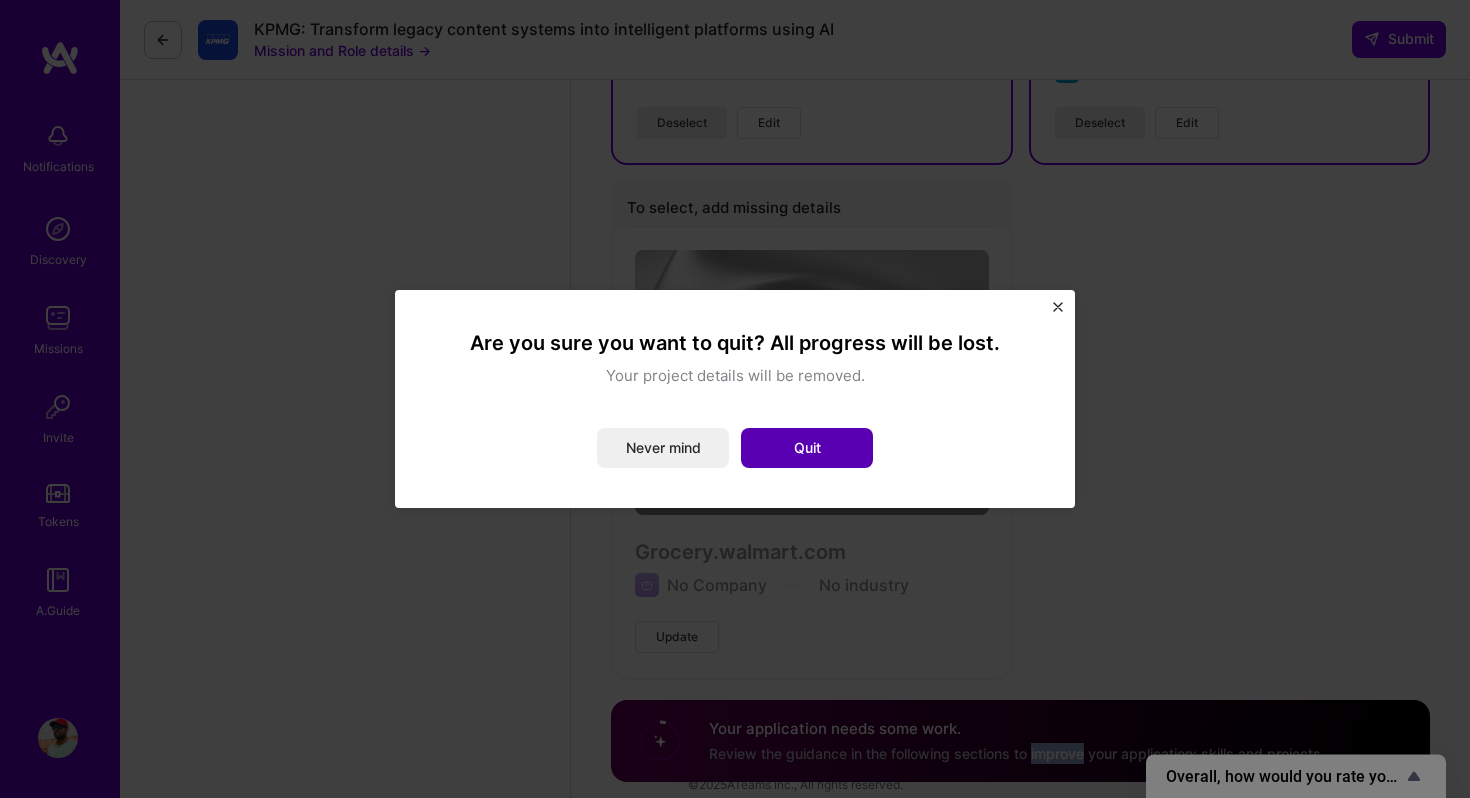 click on "Quit" at bounding box center [807, 448] 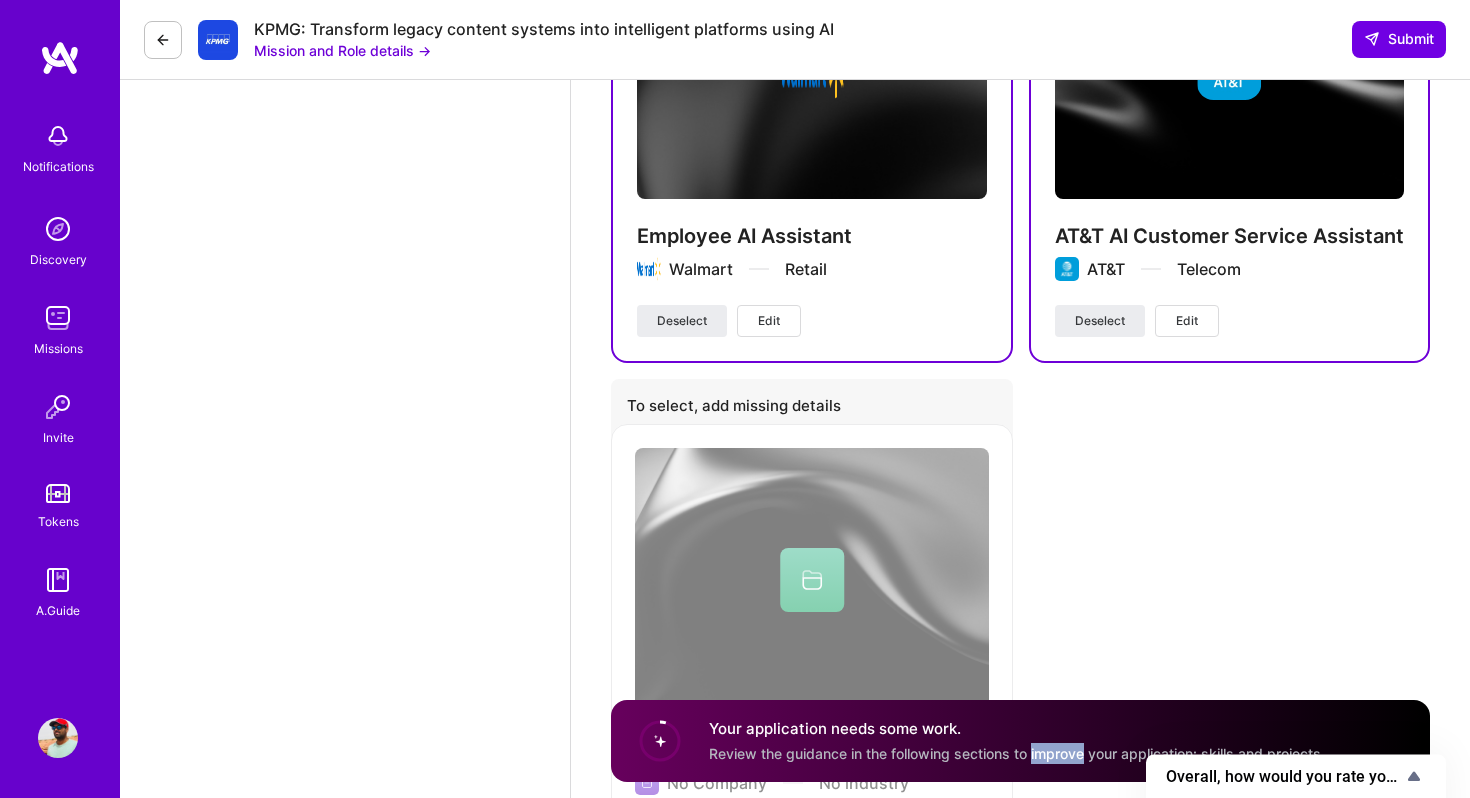 scroll, scrollTop: 4430, scrollLeft: 0, axis: vertical 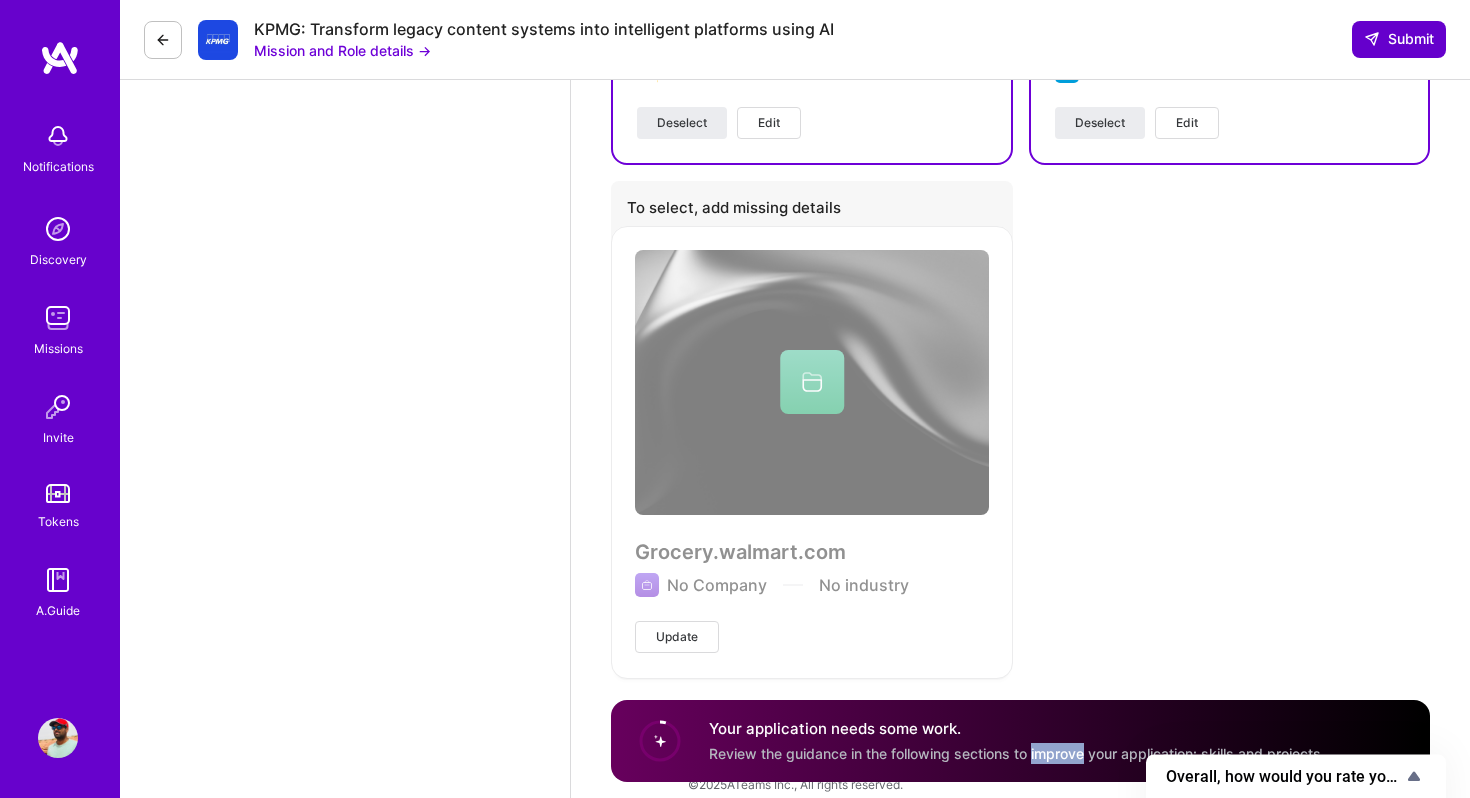 click on "Submit" at bounding box center [1399, 39] 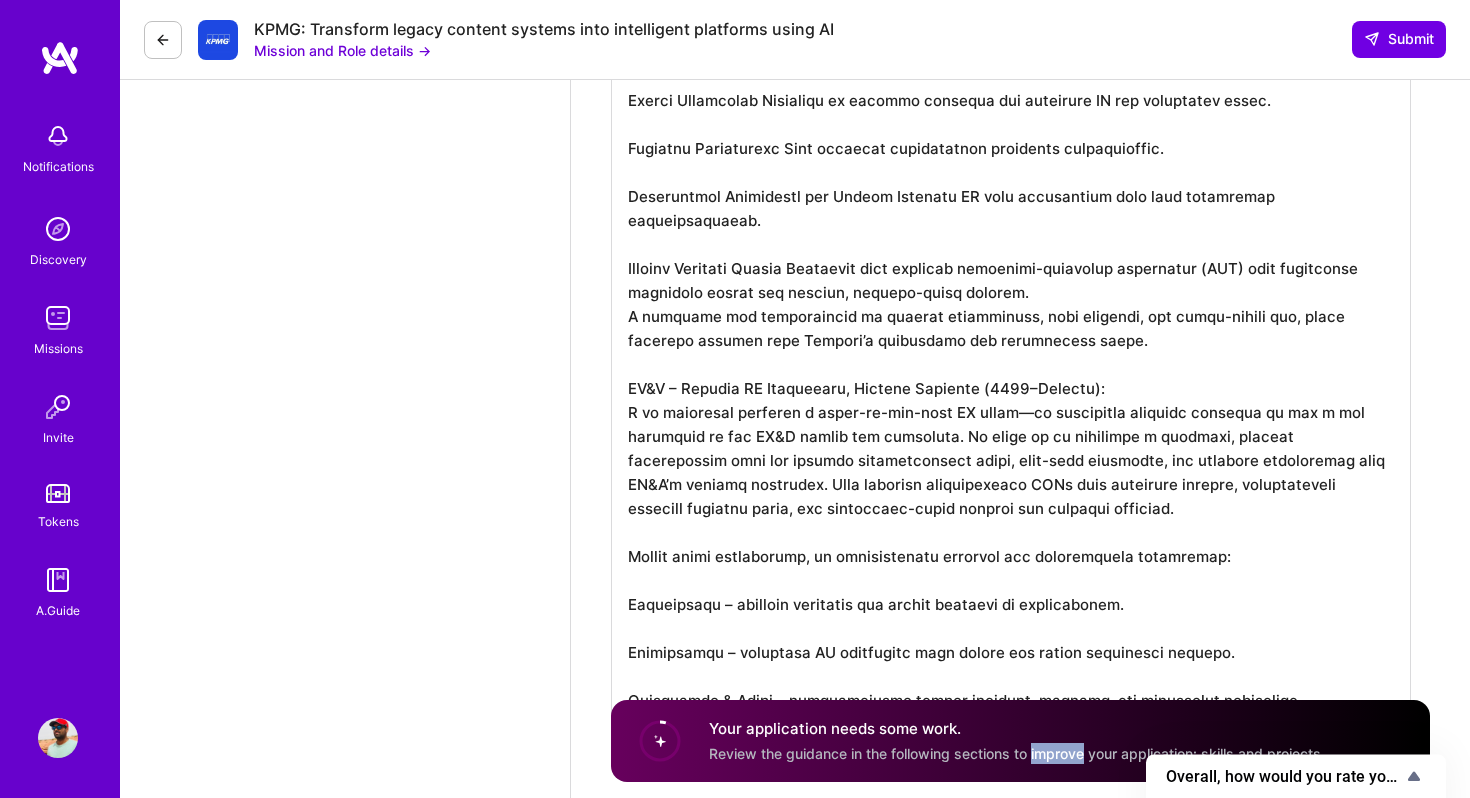 scroll, scrollTop: 2048, scrollLeft: 0, axis: vertical 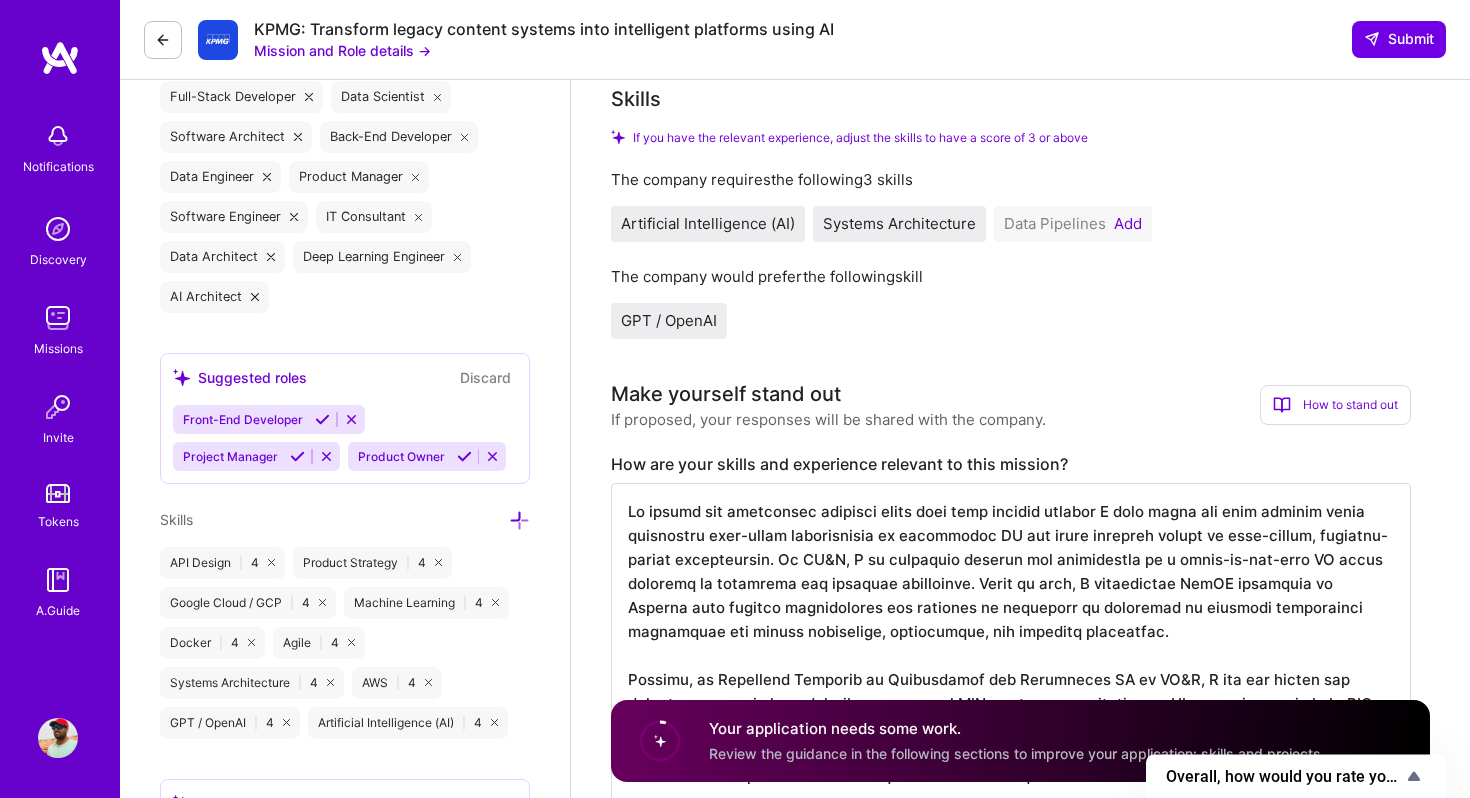 click at bounding box center [1011, 679] 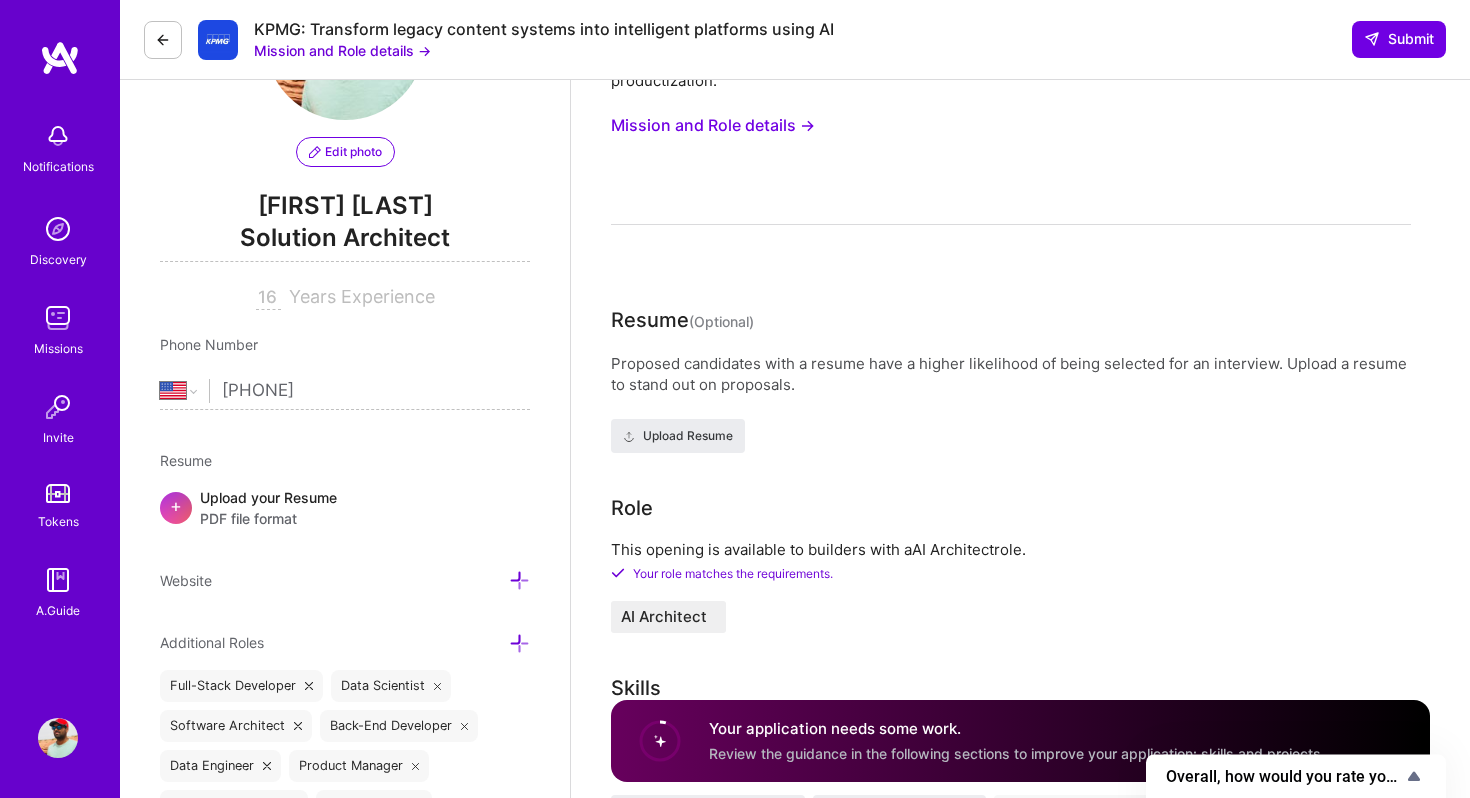 scroll, scrollTop: 223, scrollLeft: 0, axis: vertical 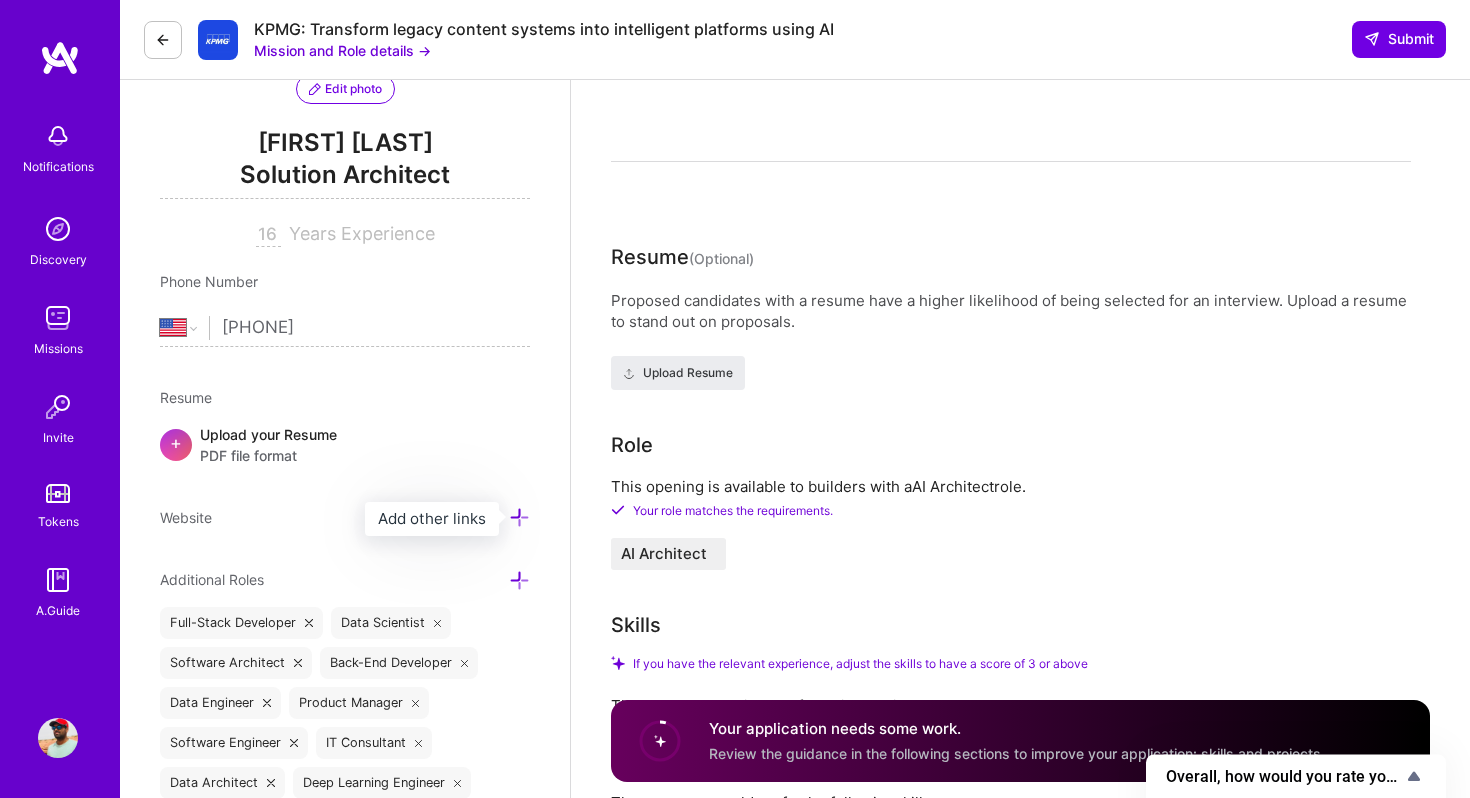 type on "My skills and experience directly align with this mission because I have spent the last few years pioneering real-world applications of generative AI and large language models in high-impact, customer-facing environments. At AT&T, I am currently leading the development of a first-of-its-kind AI agent designed to transform the customer experience. Prior to this, I spearheaded GenAI solutions at Walmart that boosted productivity for hundreds of thousands of employees by creating intelligent assistants for policy navigation, translation, and workflow automation.
Earlier, as Associate Director of Engineering for Generative AI at AT&T, I led the design and deployment of one of the earliest large-scale LLM-powered conversational AI systems—before ChatGPT even launched. That system handled millions of calls, increased engagement by 20%, and delivered multimillion-dollar savings annually. This track record demonstrates my ability not only to innovate with cutting-edge AI but also to scale solutions that drive mea..." 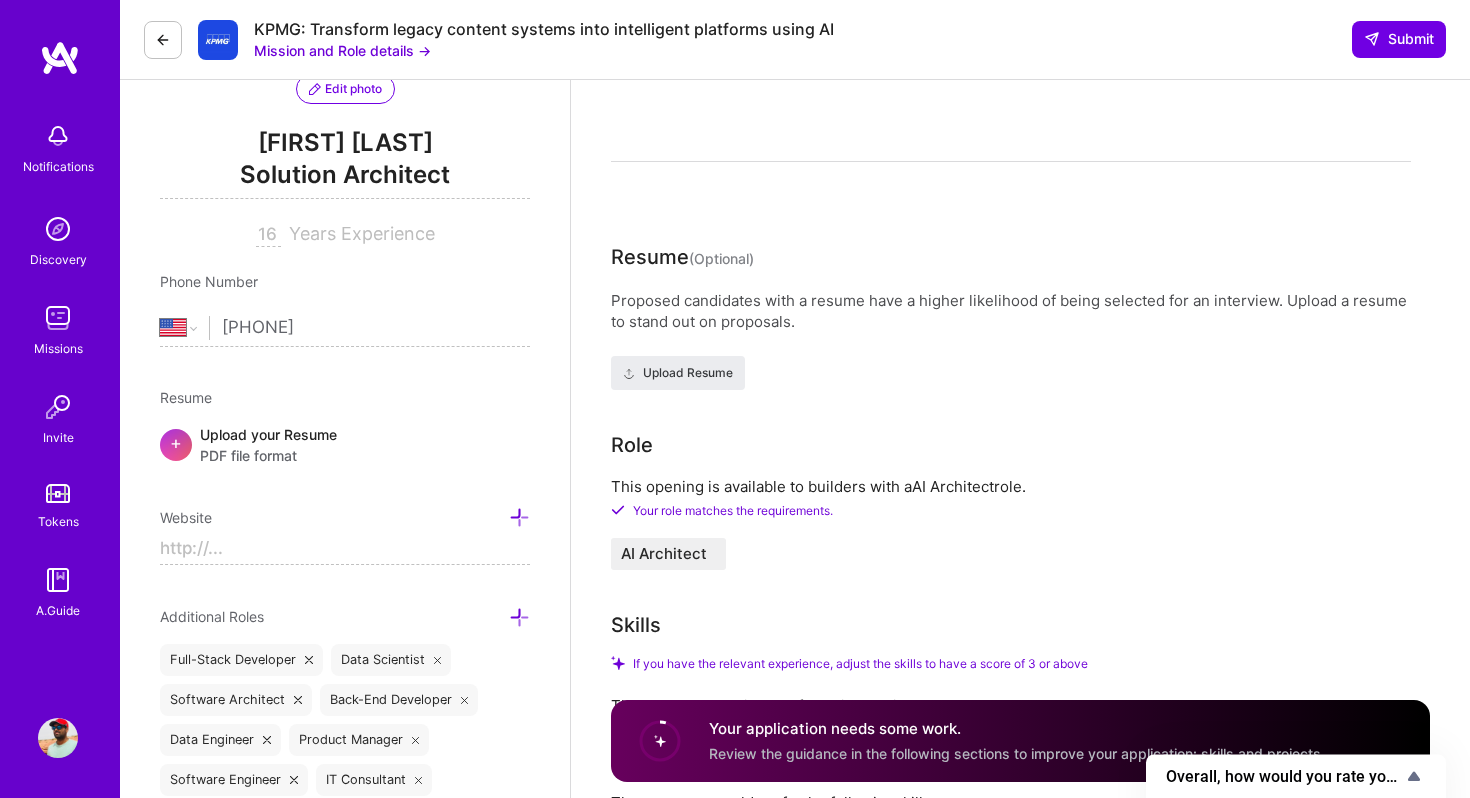 click at bounding box center [345, 549] 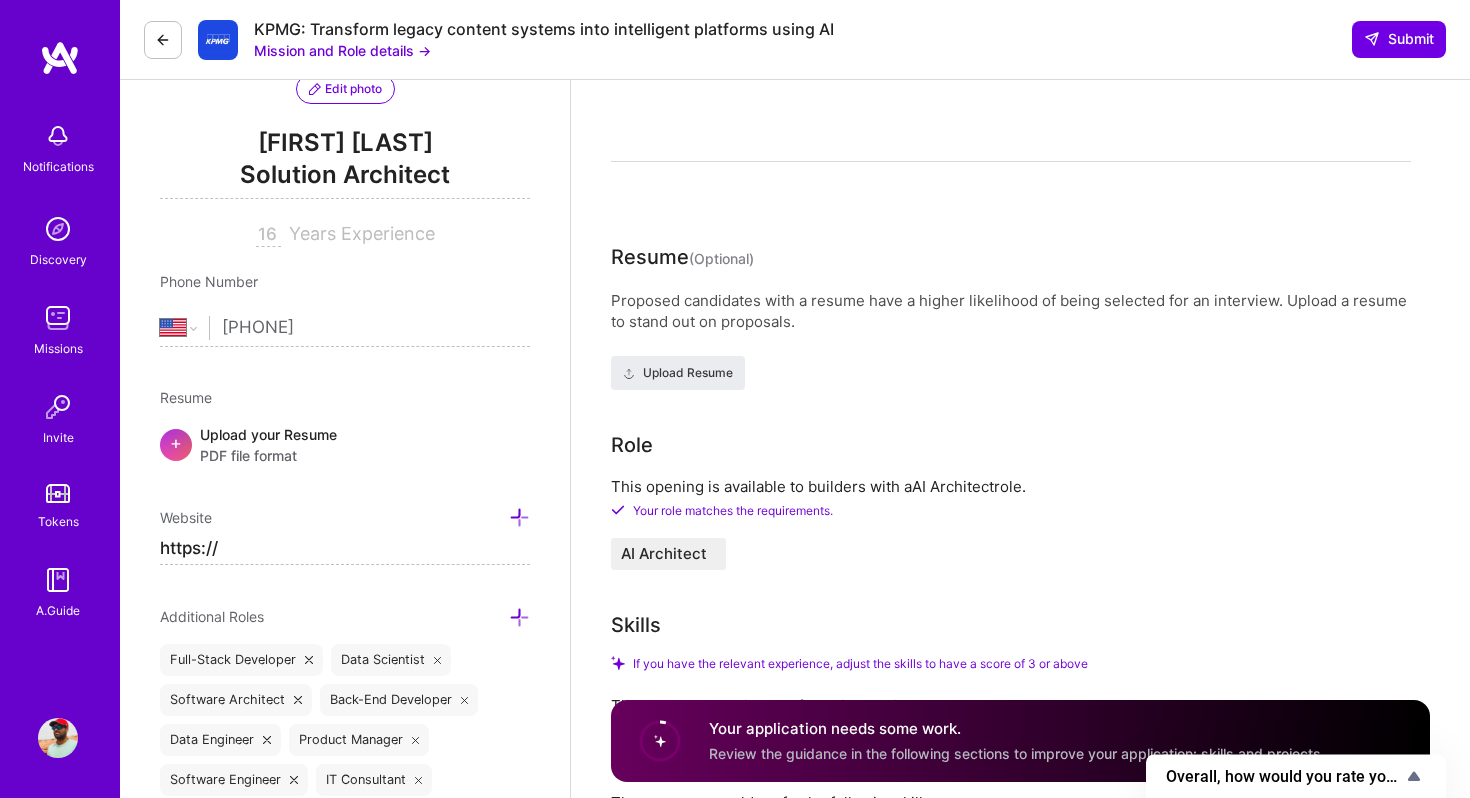 paste on "https://www.linkedin.com/in/[USER_ID]/" 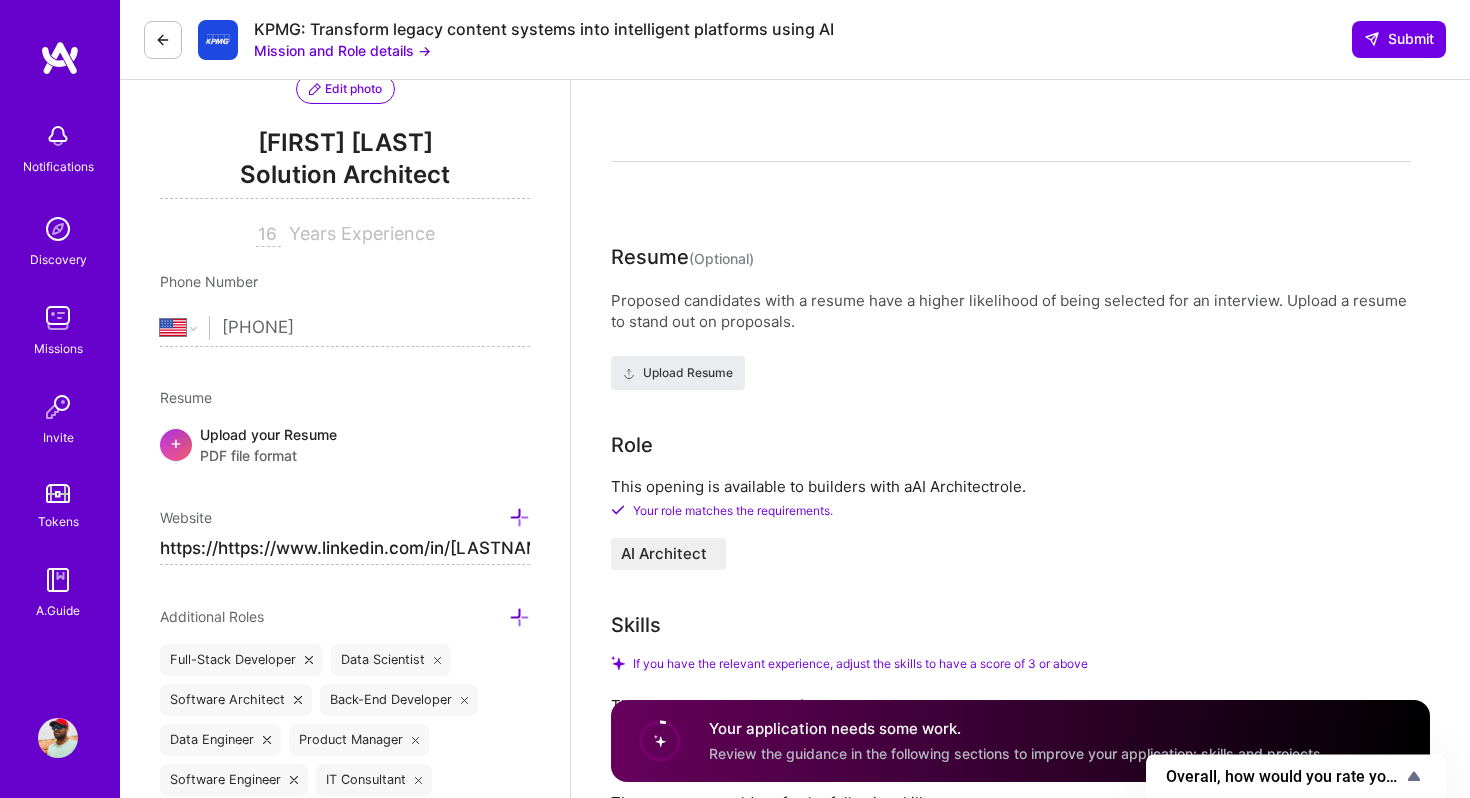 scroll, scrollTop: 0, scrollLeft: 23, axis: horizontal 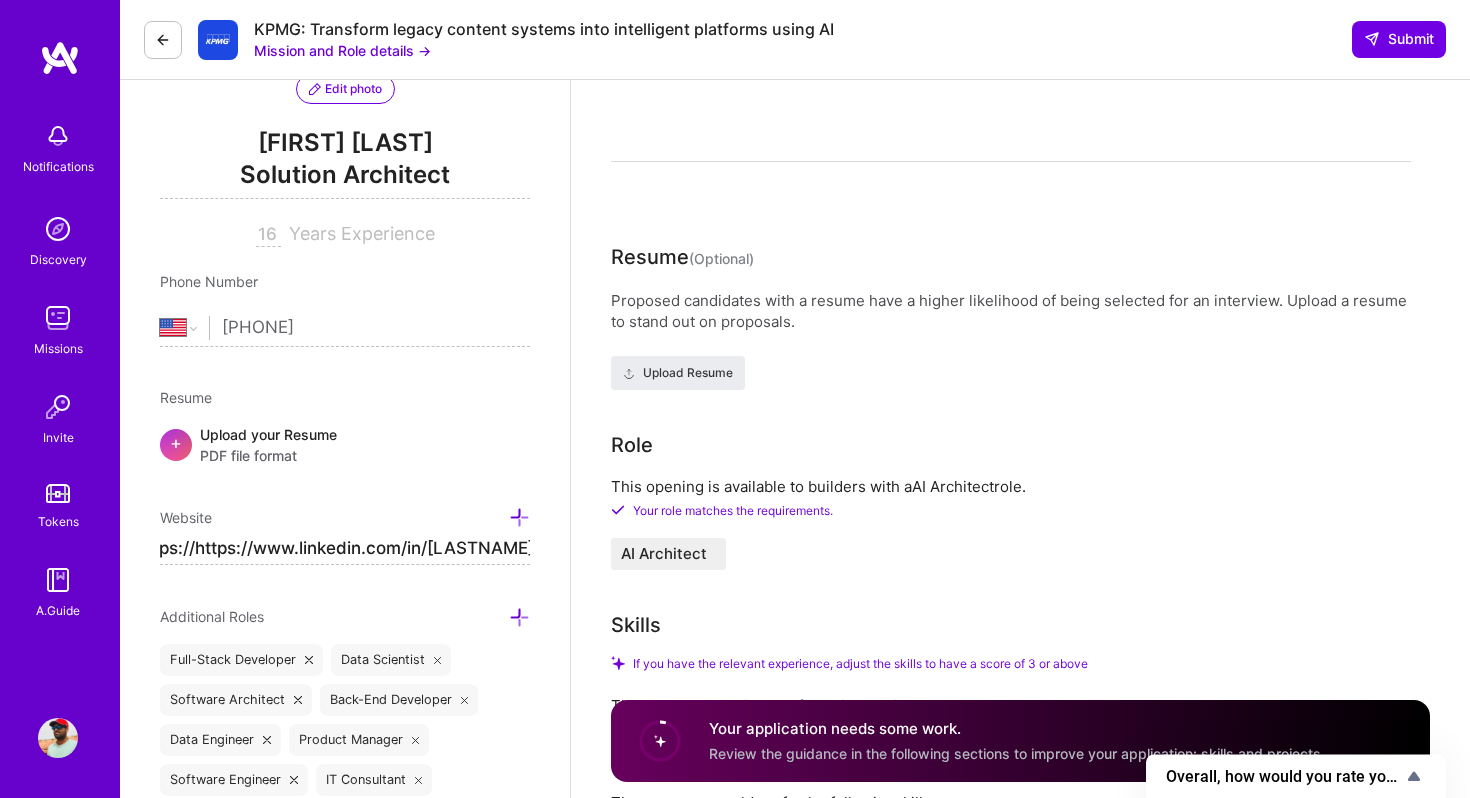 type on "https://https://www.linkedin.com/in/valliappann/" 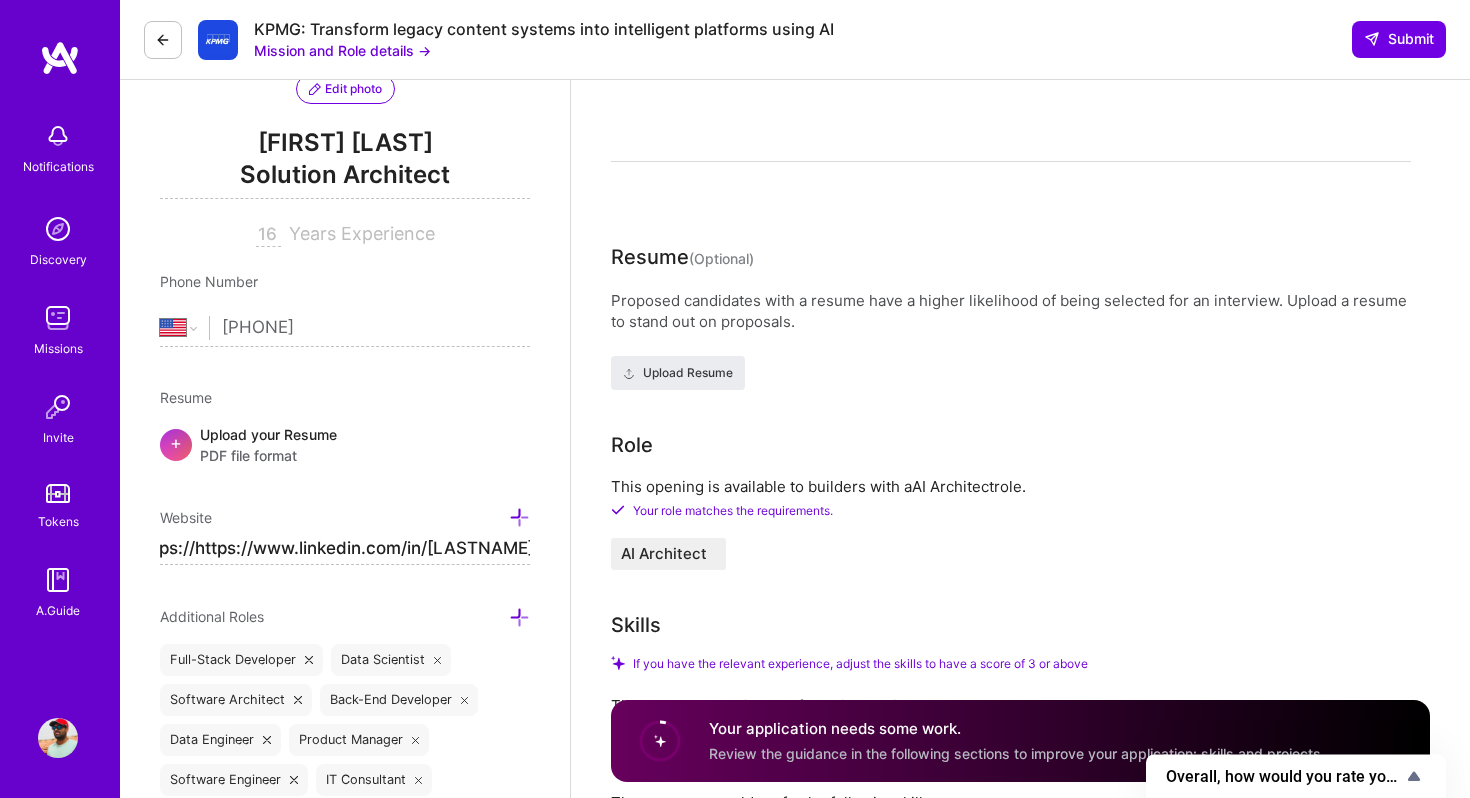 click on "+ Upload your Resume PDF file format" at bounding box center (345, 445) 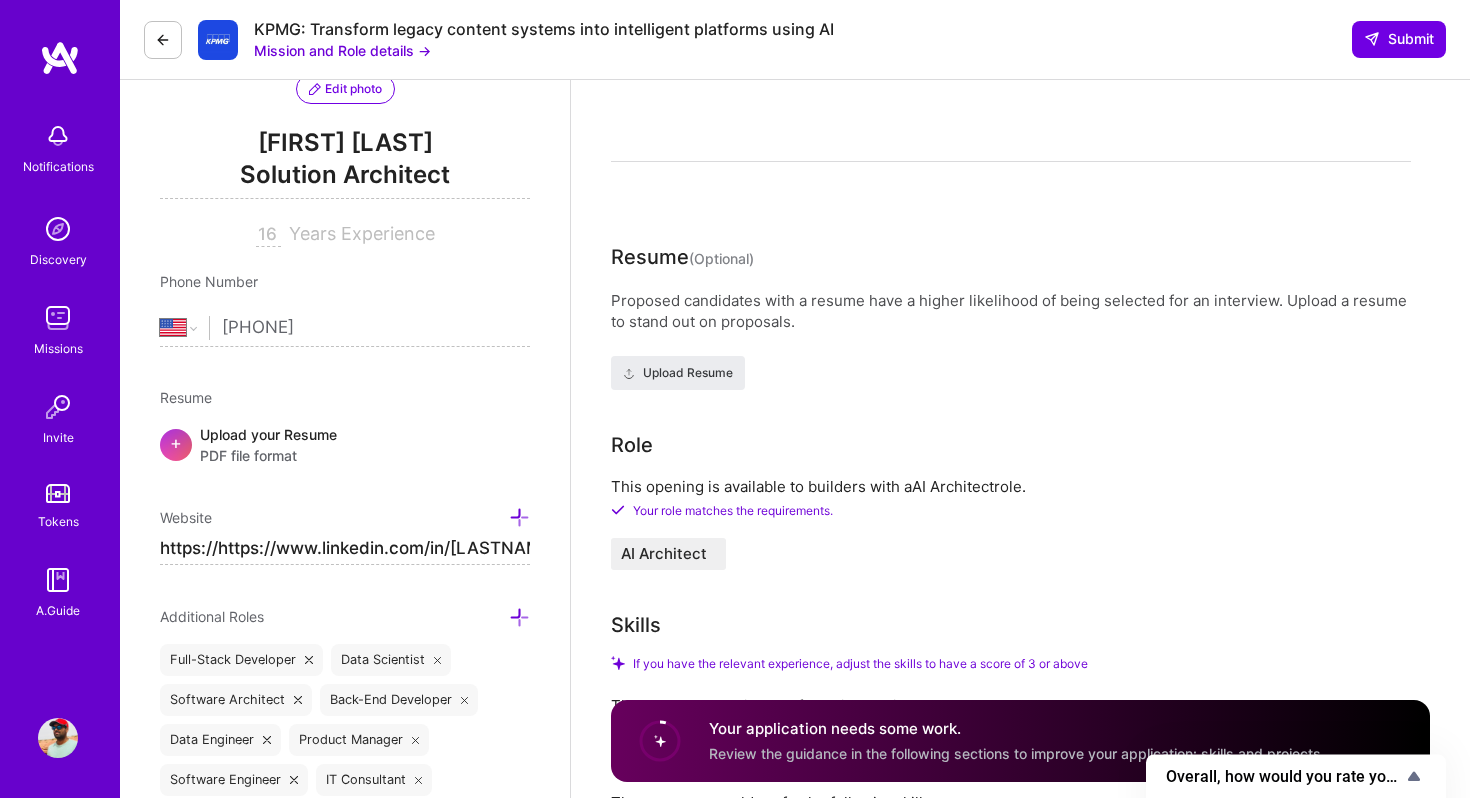 click on "Edit photo Valliappan Narayanan Solution Architect 16 Years Experience Phone Number Afghanistan Åland Islands Albania Algeria American Samoa Andorra Angola Anguilla Antigua and Barbuda Argentina Armenia Aruba Ascension Island Australia Austria Azerbaijan Bahamas Bahrain Bangladesh Barbados Belarus Belgium Belize Benin Bermuda Bhutan Bolivia Bonaire, Sint Eustatius and Saba Bosnia and Herzegovina Botswana Brazil British Indian Ocean Territory Brunei Darussalam Bulgaria Burkina Faso Burundi Cambodia Cameroon Canada Cape Verde Cayman Islands Central African Republic Chad Chile China Christmas Island Cocos (Keeling) Islands Colombia Comoros Congo Congo, Democratic Republic of the Cook Islands Costa Rica Cote d'Ivoire Croatia Cuba Curaçao Cyprus Czech Republic Denmark Djibouti Dominica Dominican Republic Ecuador Egypt El Salvador Equatorial Guinea Eritrea Estonia Ethiopia Falkland Islands Faroe Islands Federated States of Micronesia Fiji Finland France French Guiana French Polynesia Gabon Gambia Georgia Ghana" at bounding box center [345, 2441] 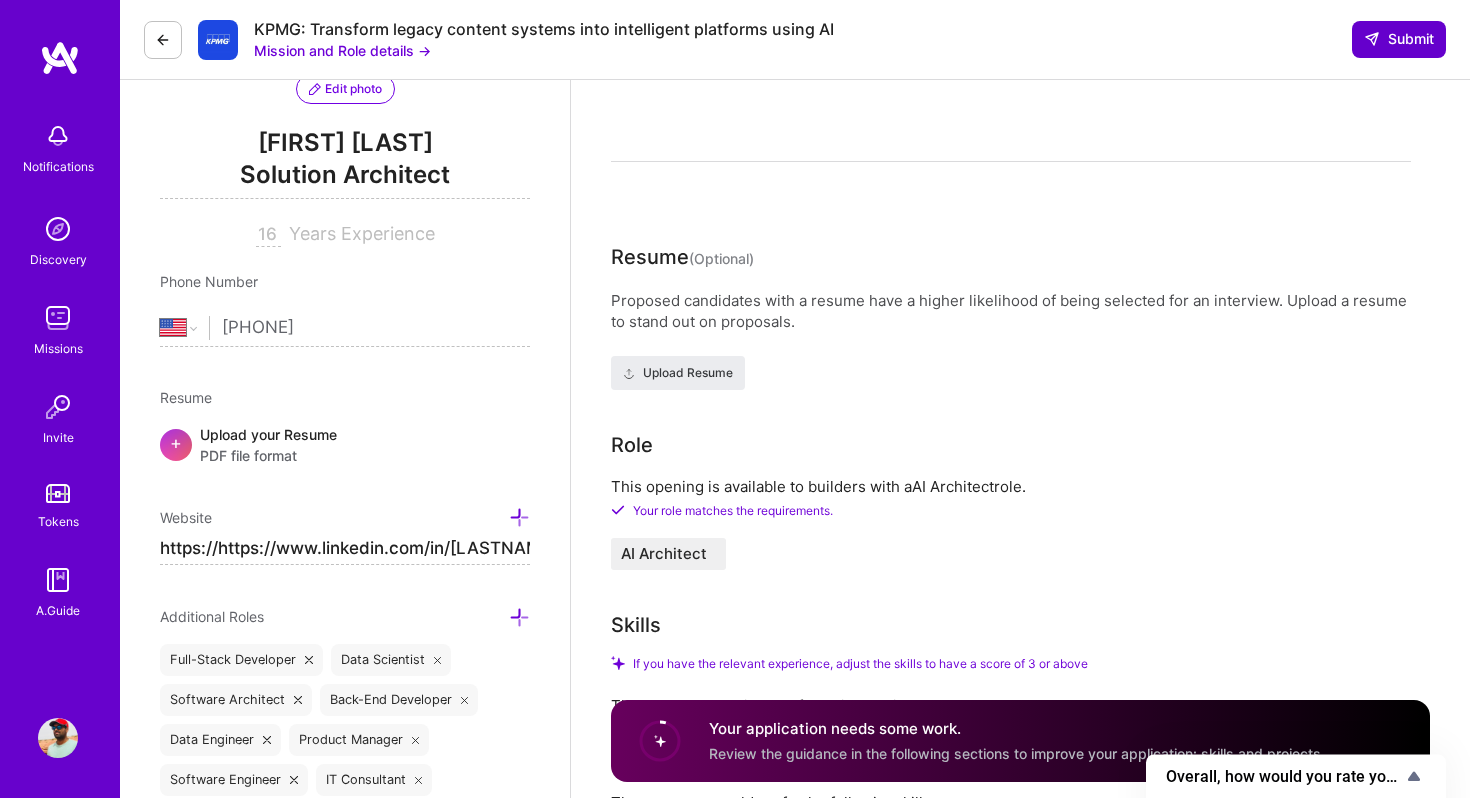 click on "Submit" at bounding box center [1399, 39] 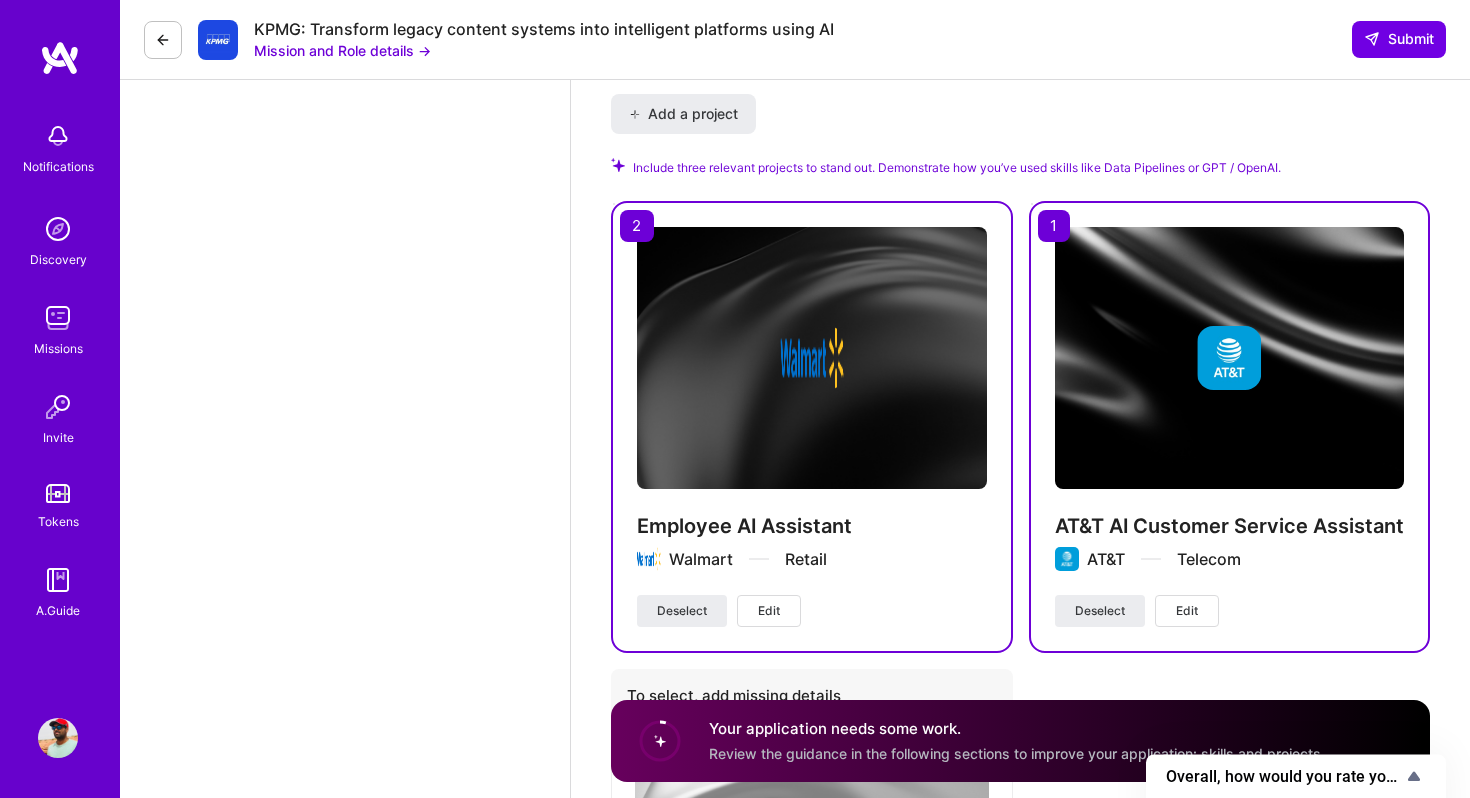 scroll, scrollTop: 4430, scrollLeft: 0, axis: vertical 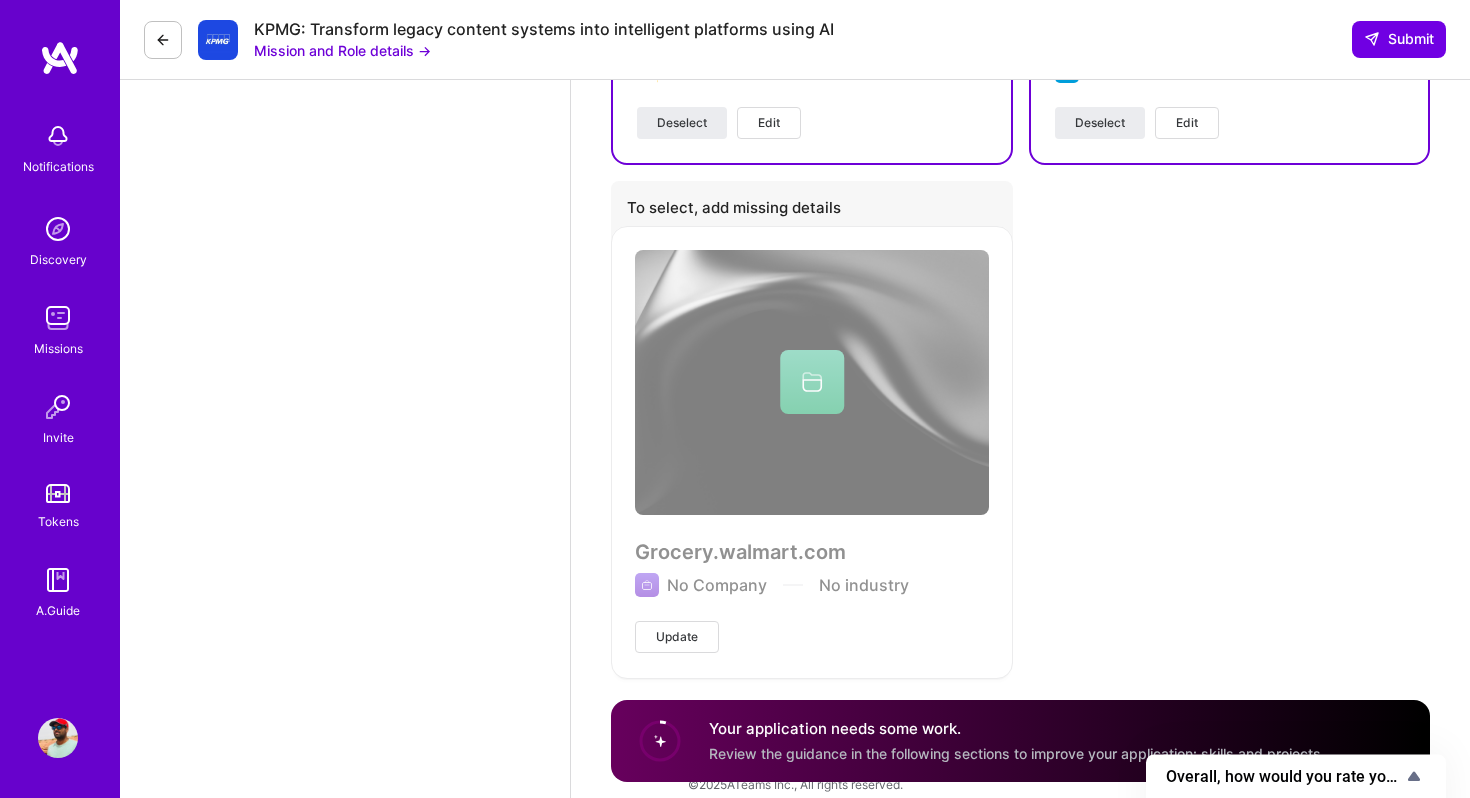 click on "Update" at bounding box center [677, 637] 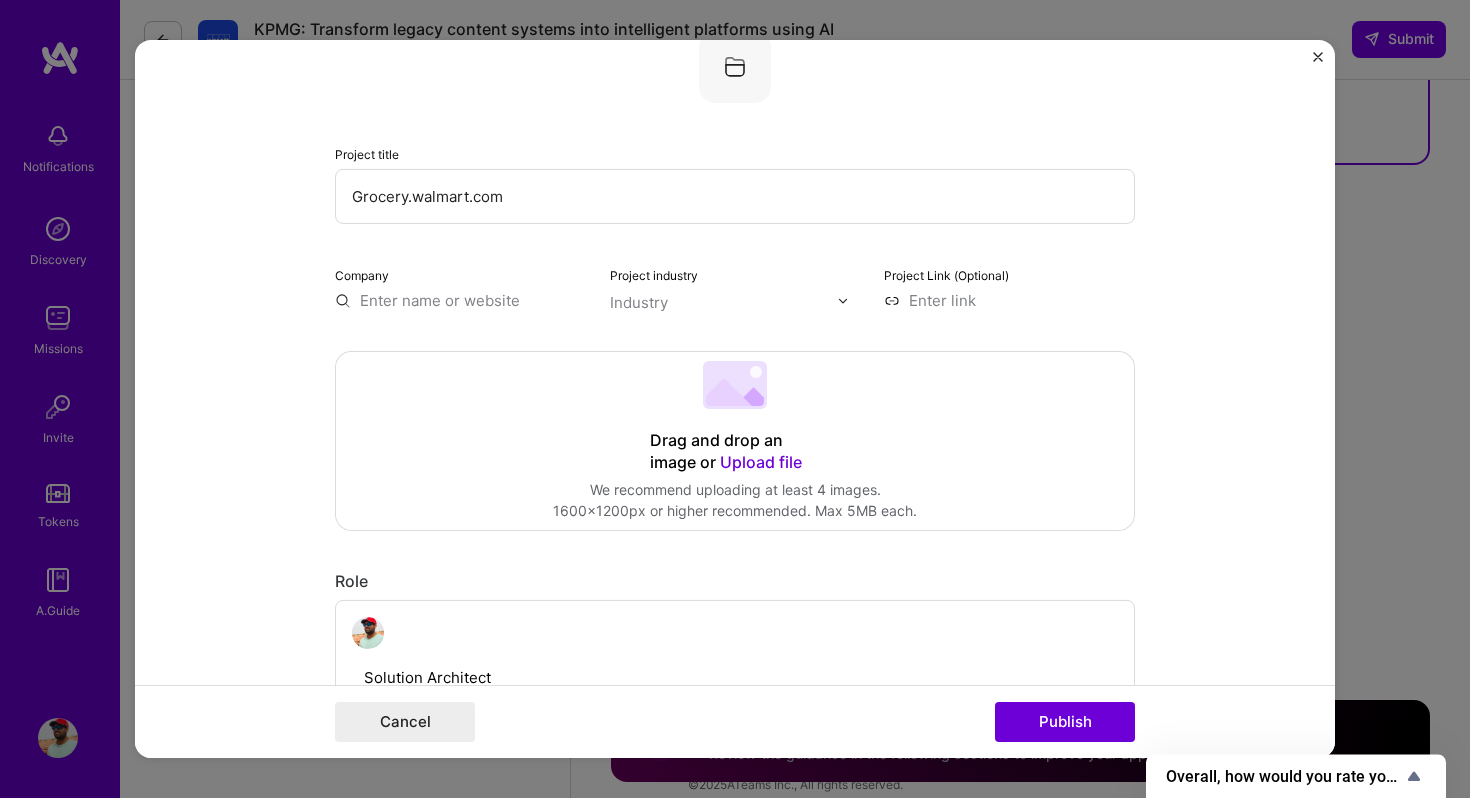 scroll, scrollTop: 24, scrollLeft: 0, axis: vertical 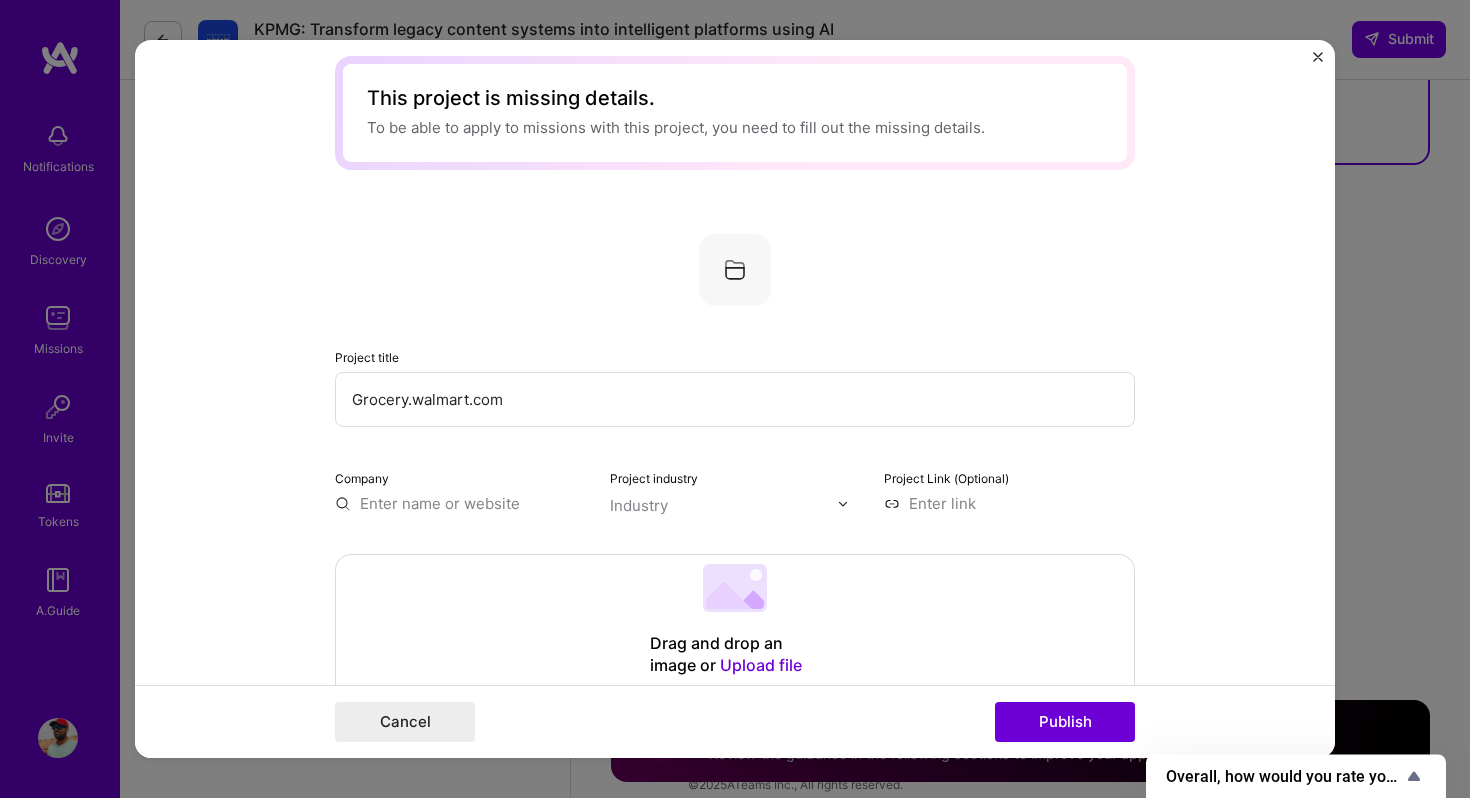 click on "Grocery.walmart.com" at bounding box center (735, 399) 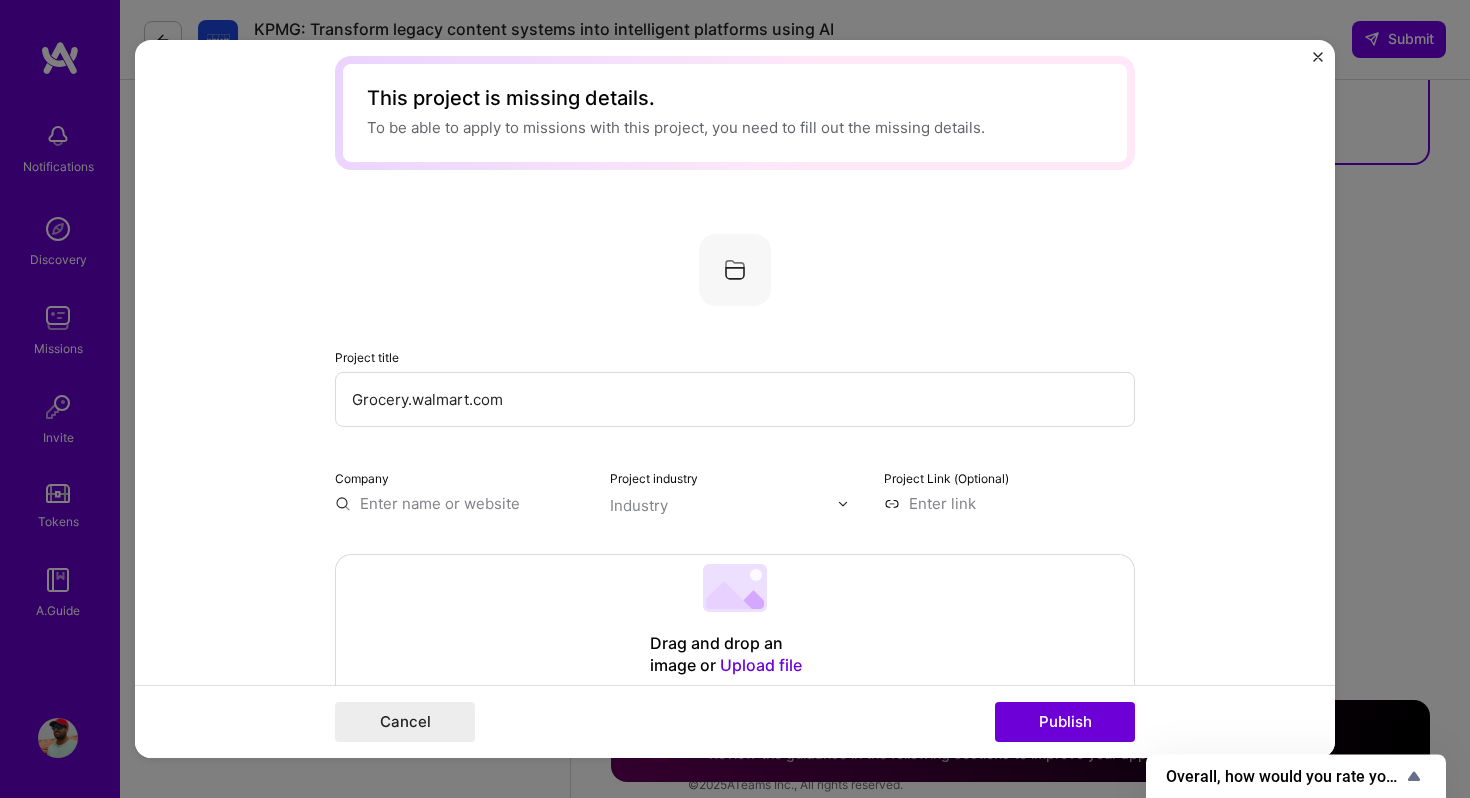 click on "Grocery.walmart.com" at bounding box center [735, 399] 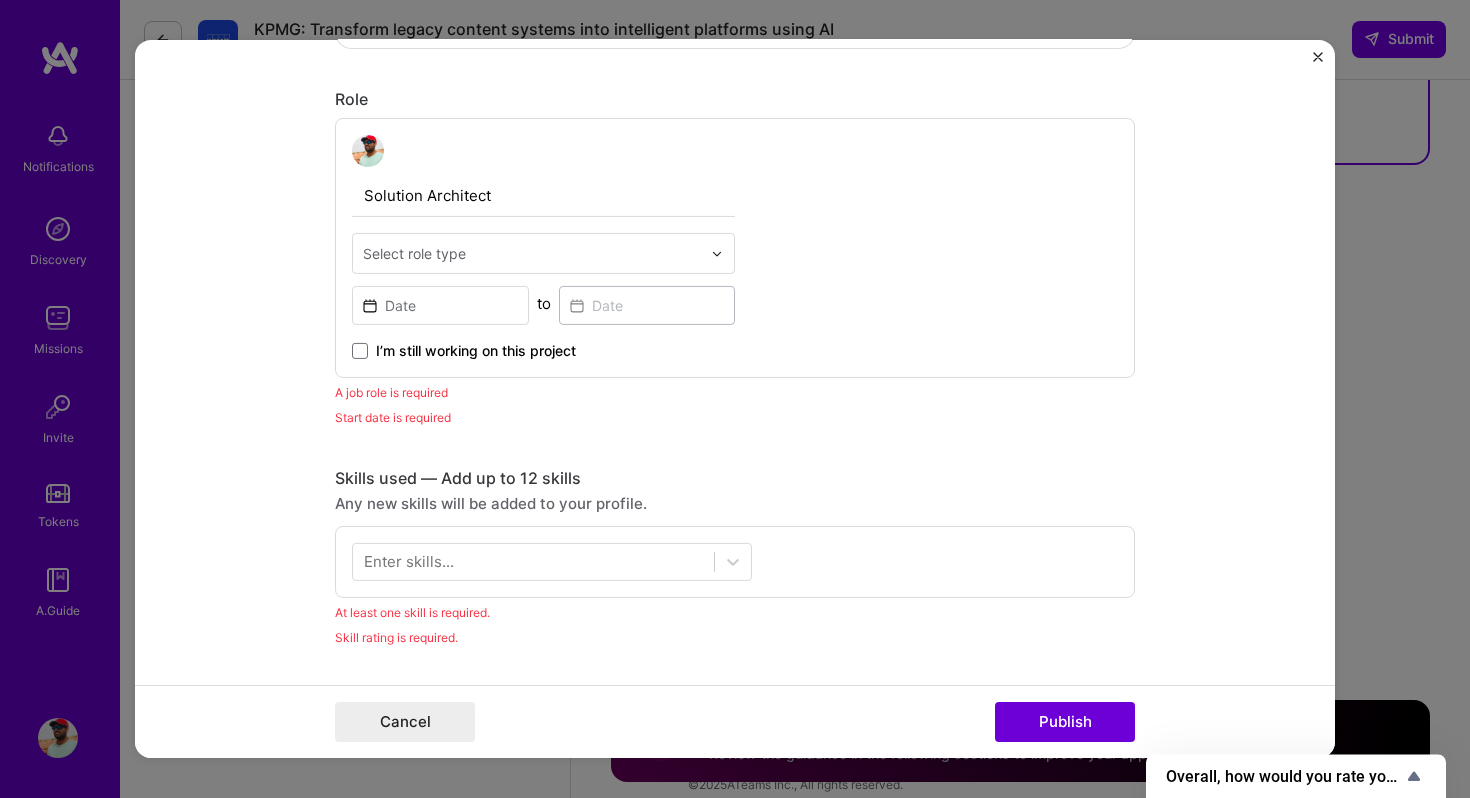 scroll, scrollTop: 0, scrollLeft: 0, axis: both 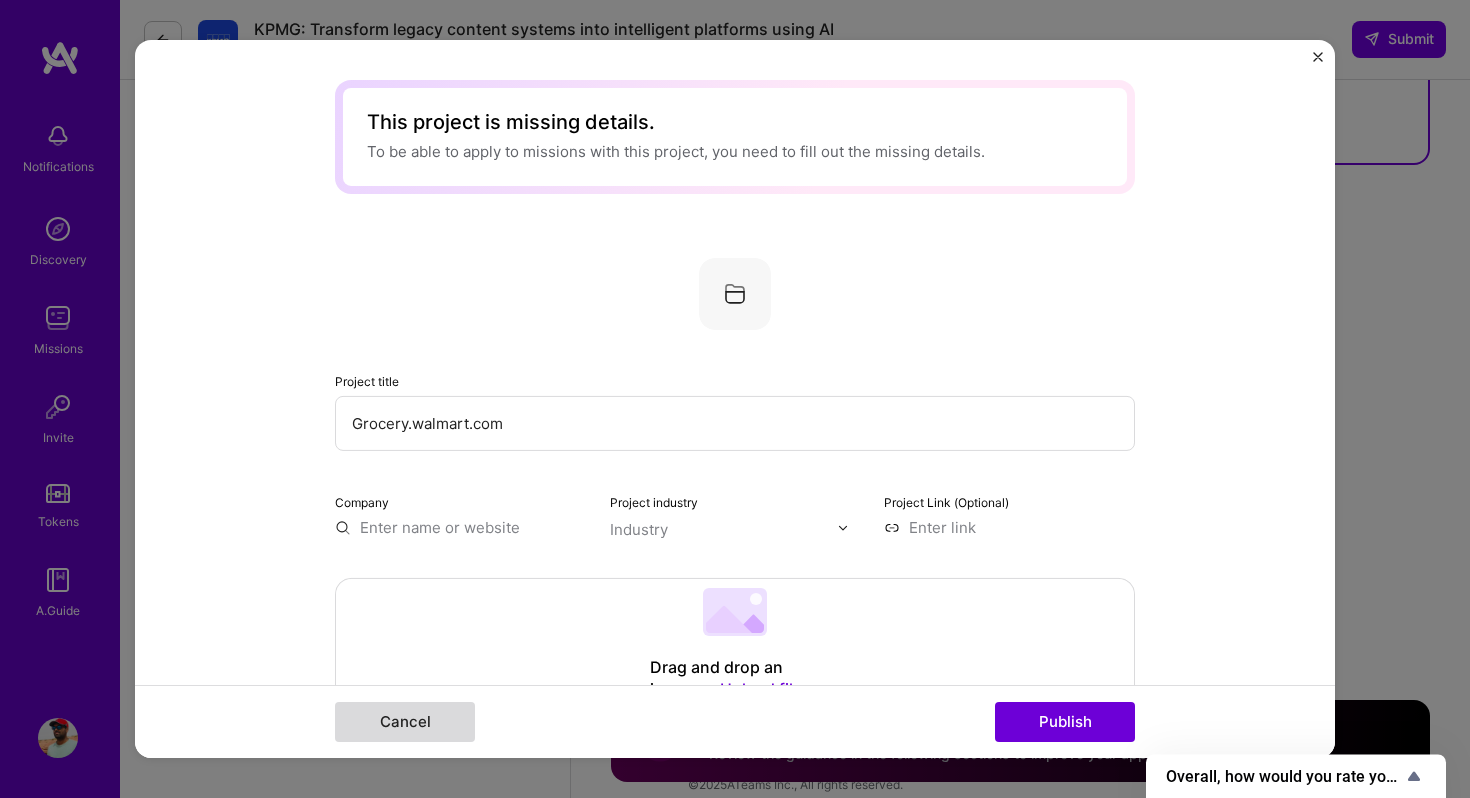 click on "Cancel" at bounding box center [405, 722] 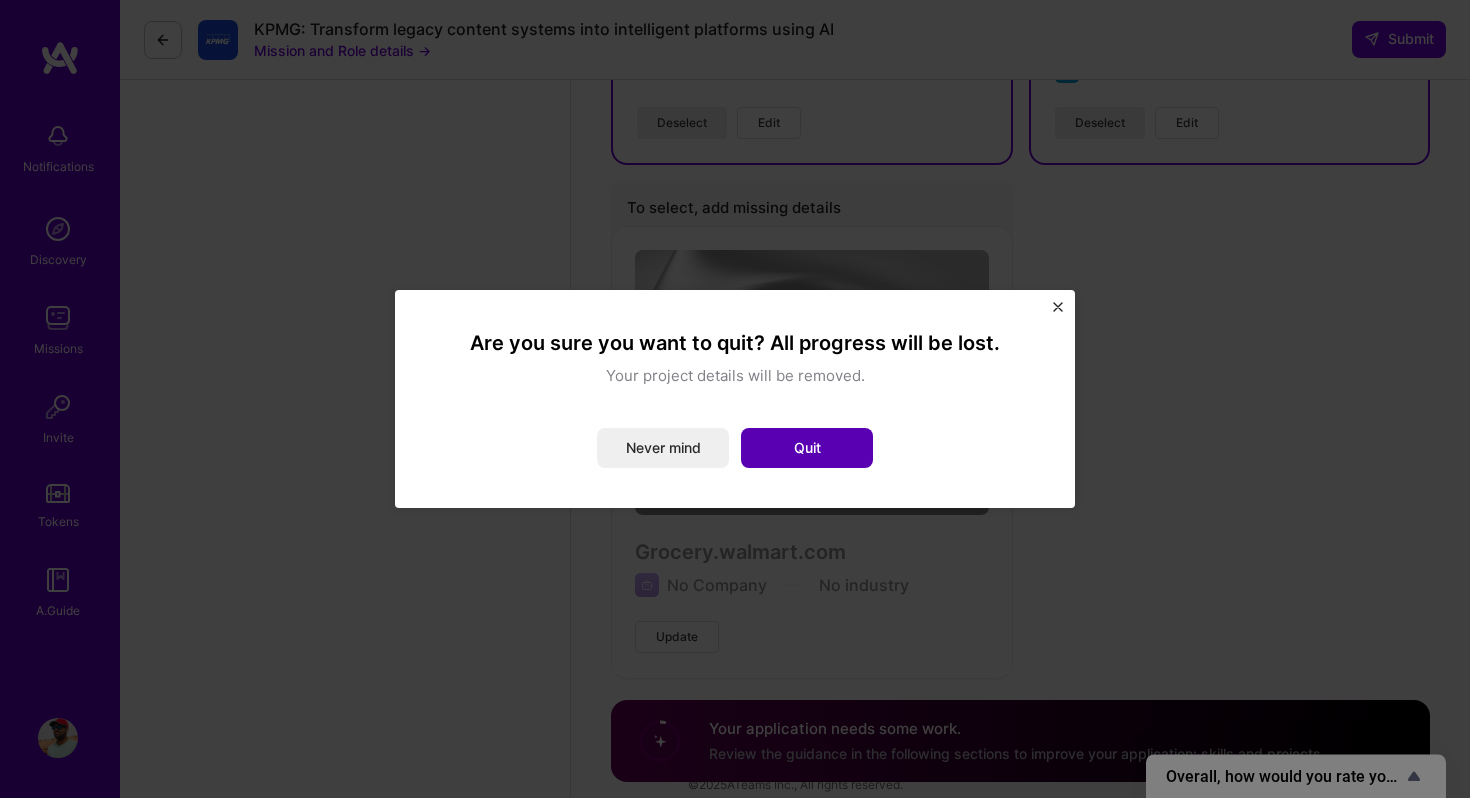 click on "Quit" at bounding box center (807, 448) 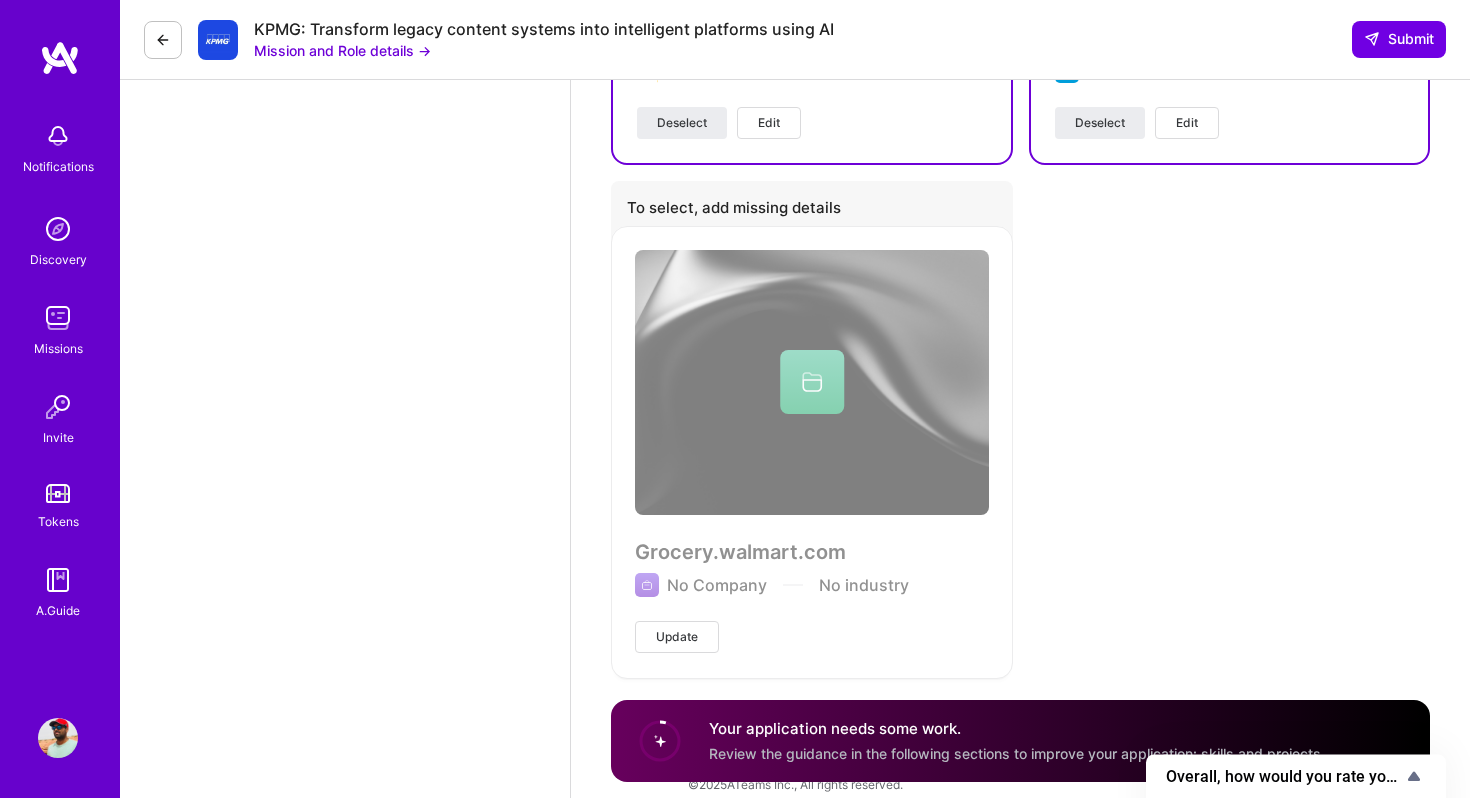click on "To select, add missing details" at bounding box center [812, 210] 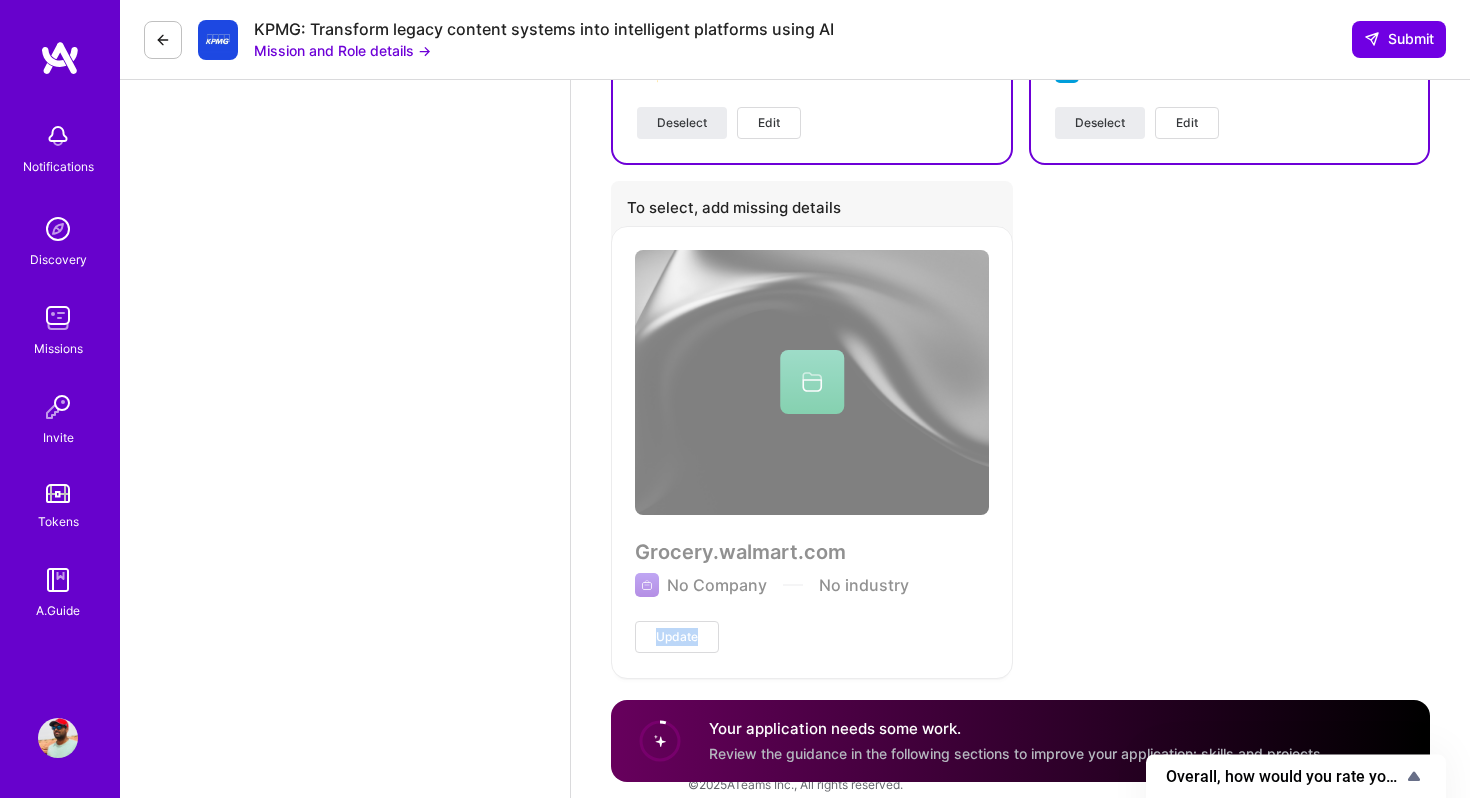click on "Grocery.walmart.com No Company   No industry Update" at bounding box center [812, 451] 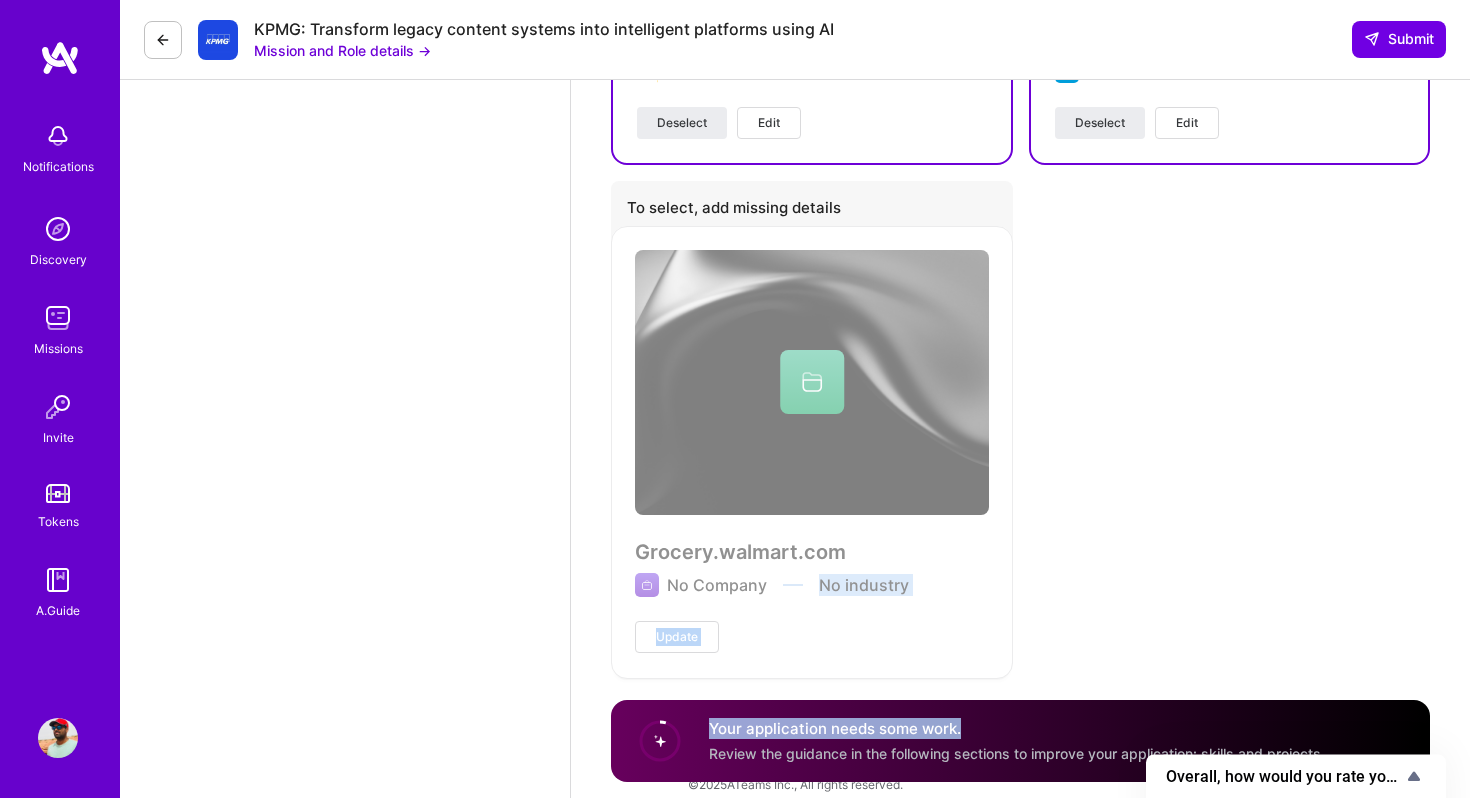 drag, startPoint x: 1101, startPoint y: 720, endPoint x: 1128, endPoint y: 557, distance: 165.22107 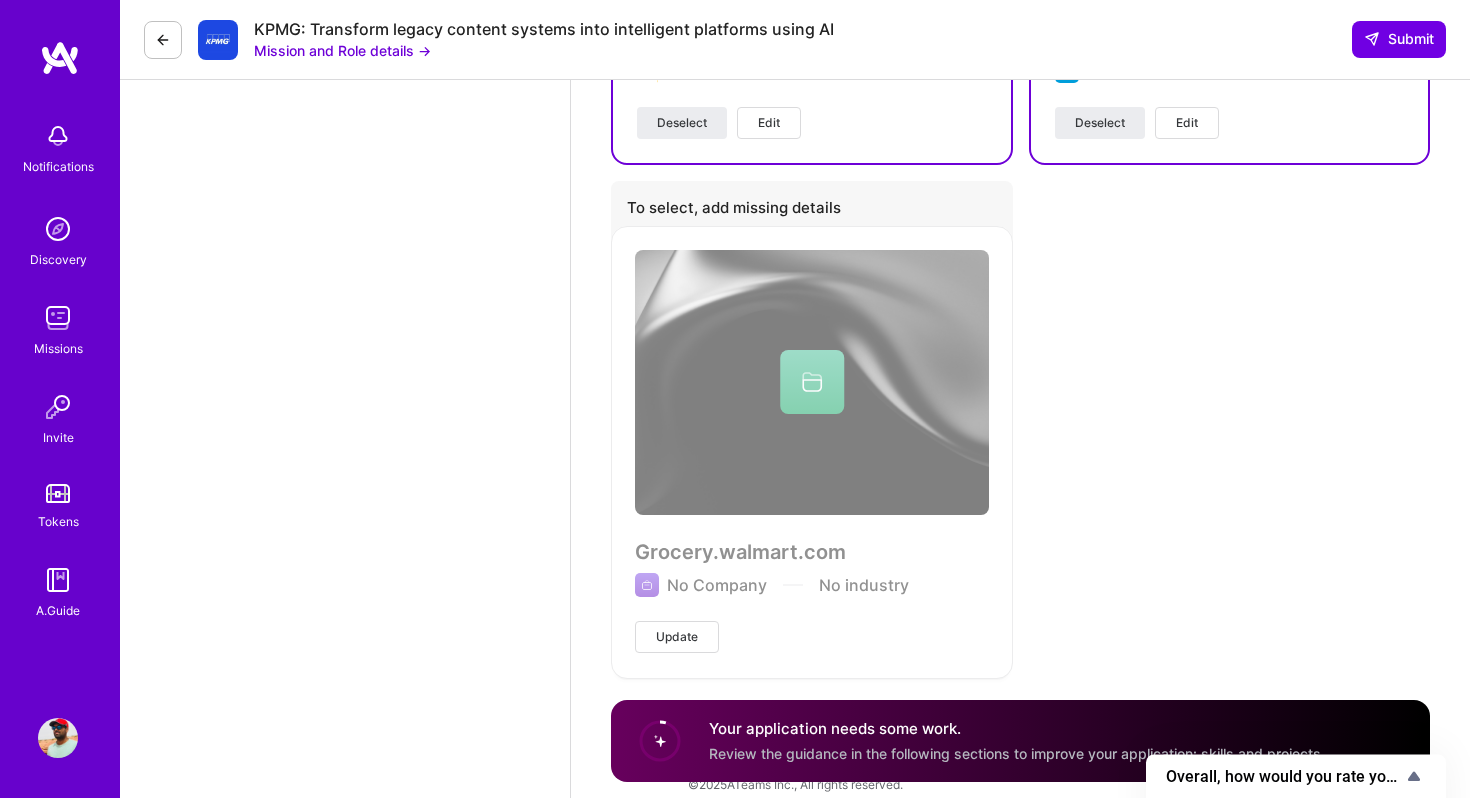 click on "Employee AI Assistant Walmart   Retail Deselect Edit AT&T AI Customer Service Assistant AT&T   Telecom Deselect Edit To select, add missing details
Grocery.walmart.com No Company   No industry Update" at bounding box center (1020, 195) 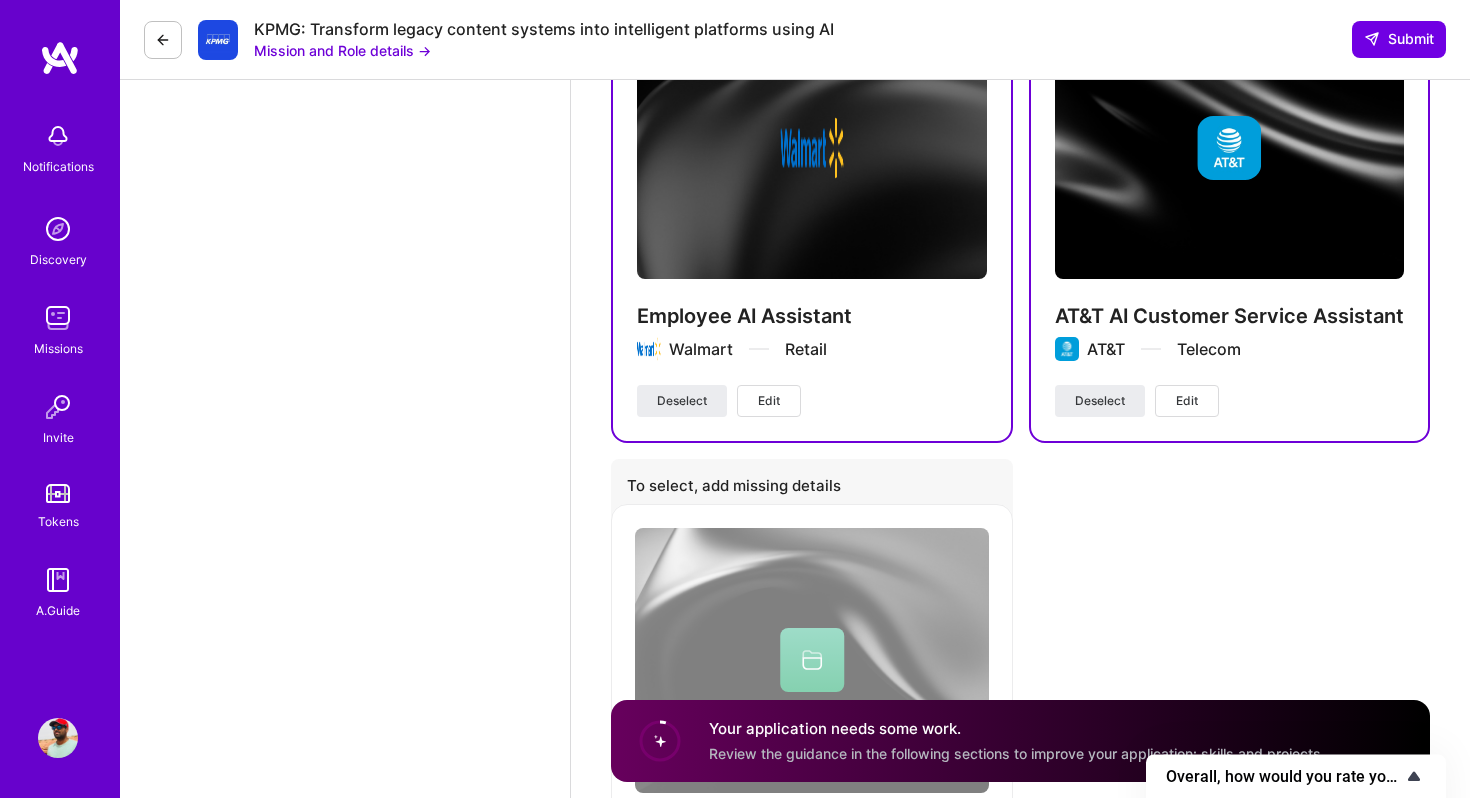 scroll, scrollTop: 4137, scrollLeft: 0, axis: vertical 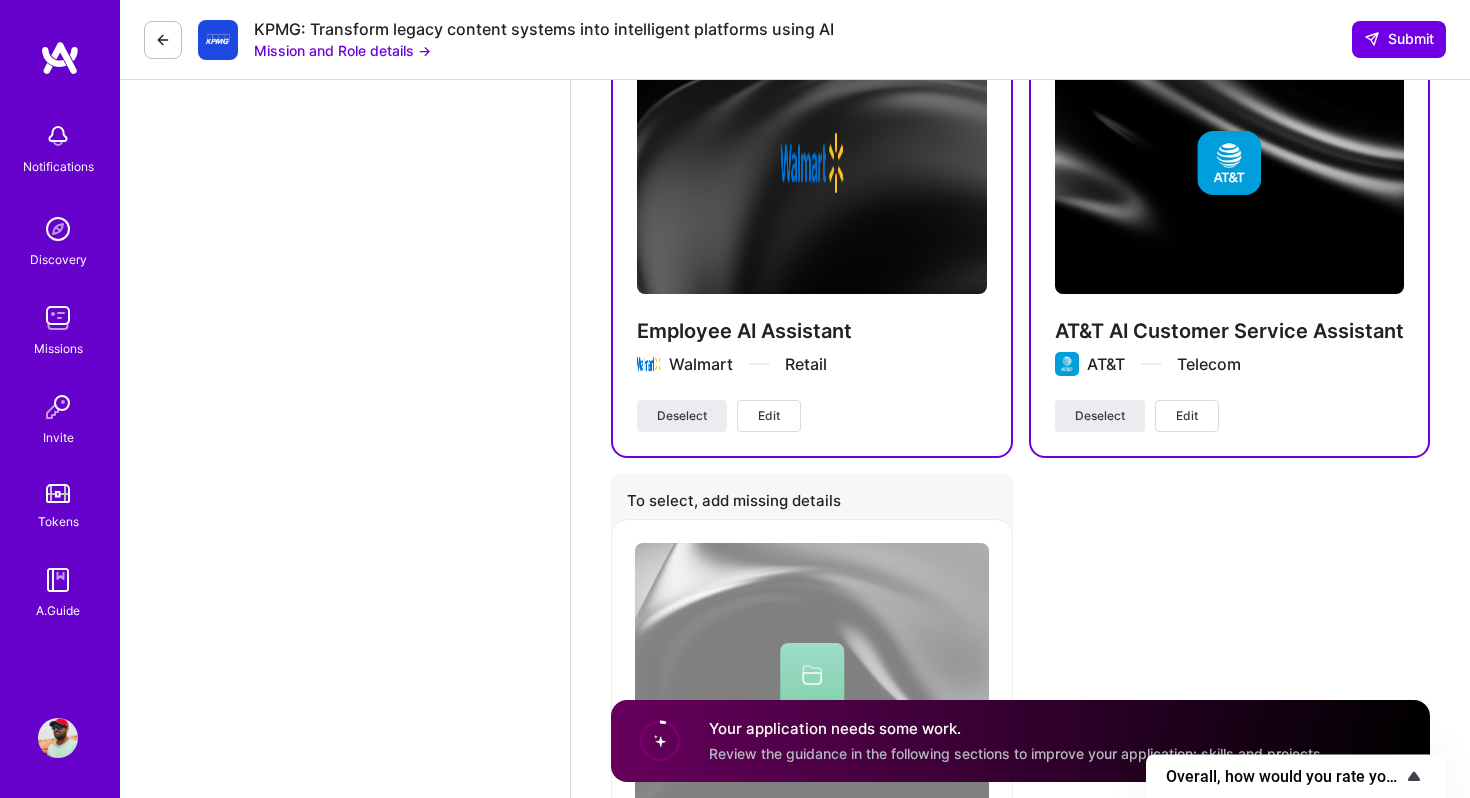click on "Overall, how would you rate your experience applying to missions on A.Team?" at bounding box center [1284, 776] 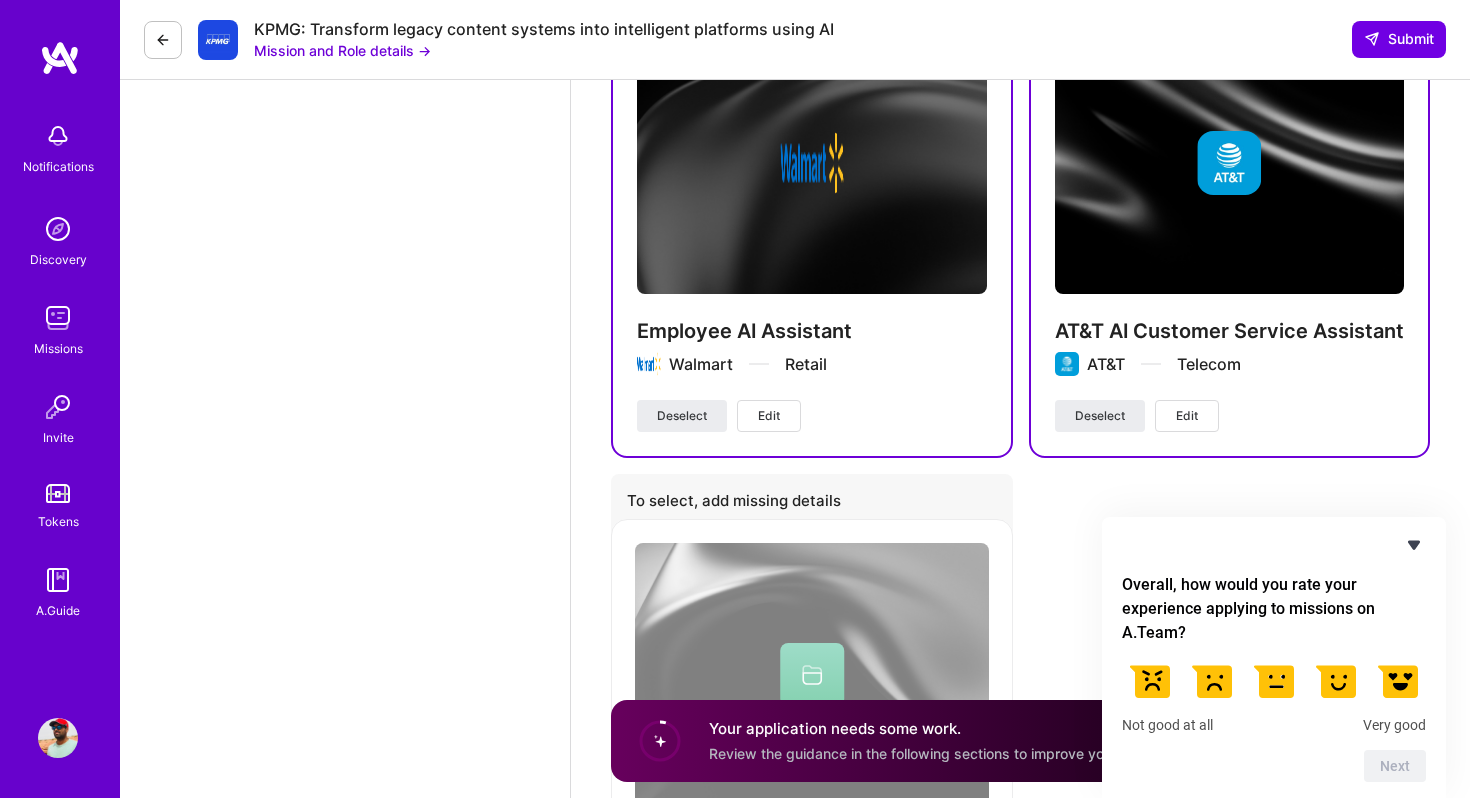 click 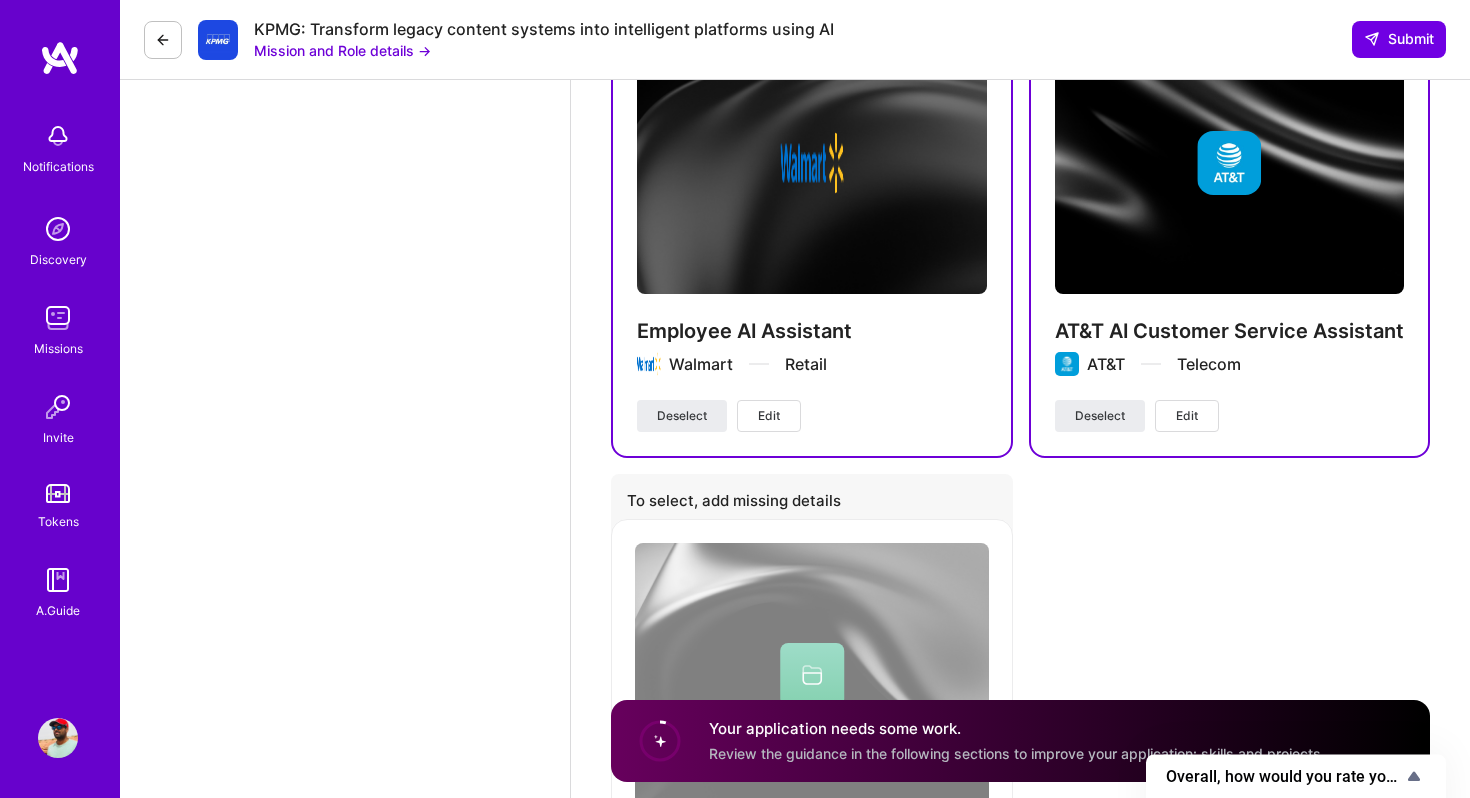scroll, scrollTop: 4430, scrollLeft: 0, axis: vertical 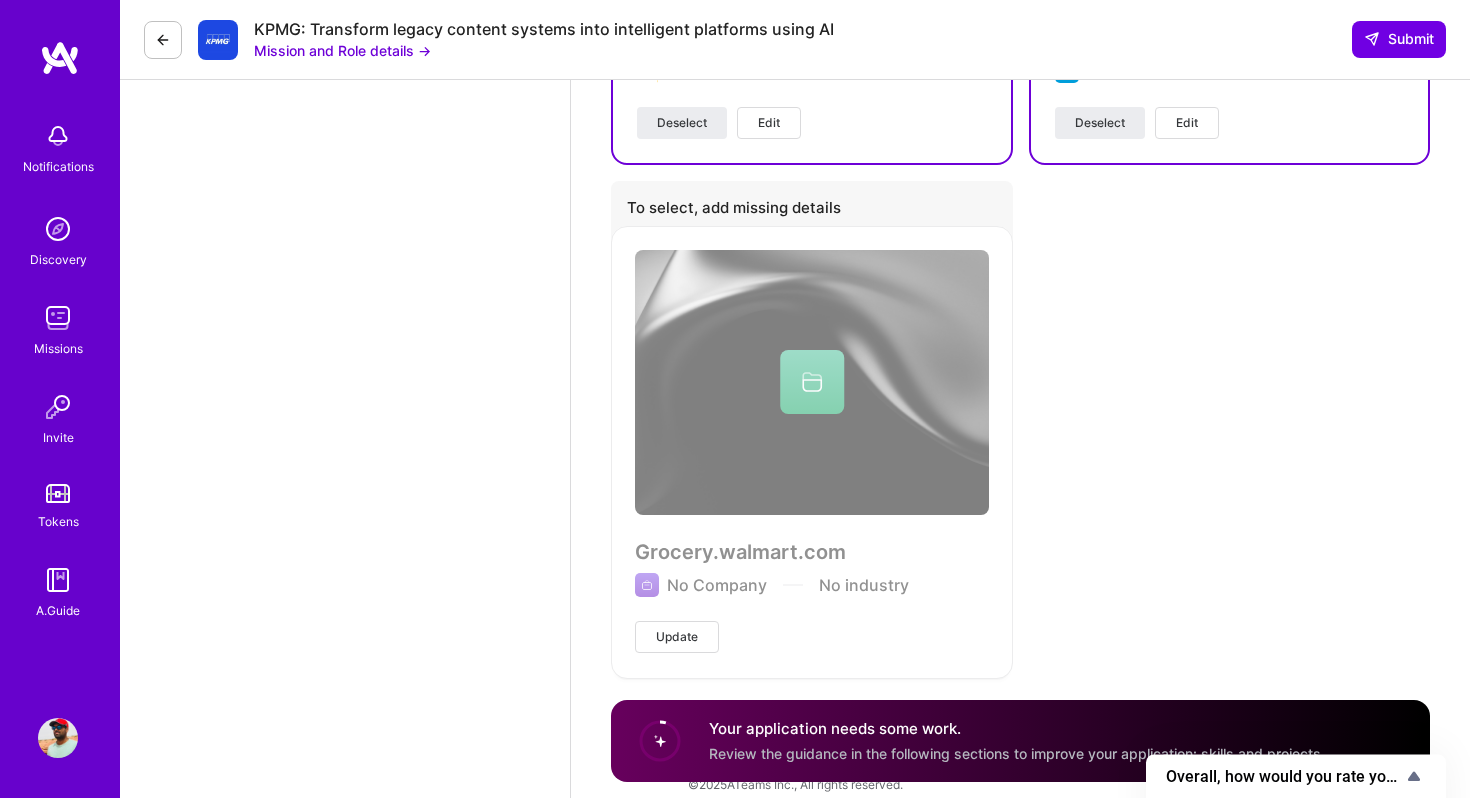 click on "Review the guidance in the following sections to improve your application: skills and projects." at bounding box center [1017, 753] 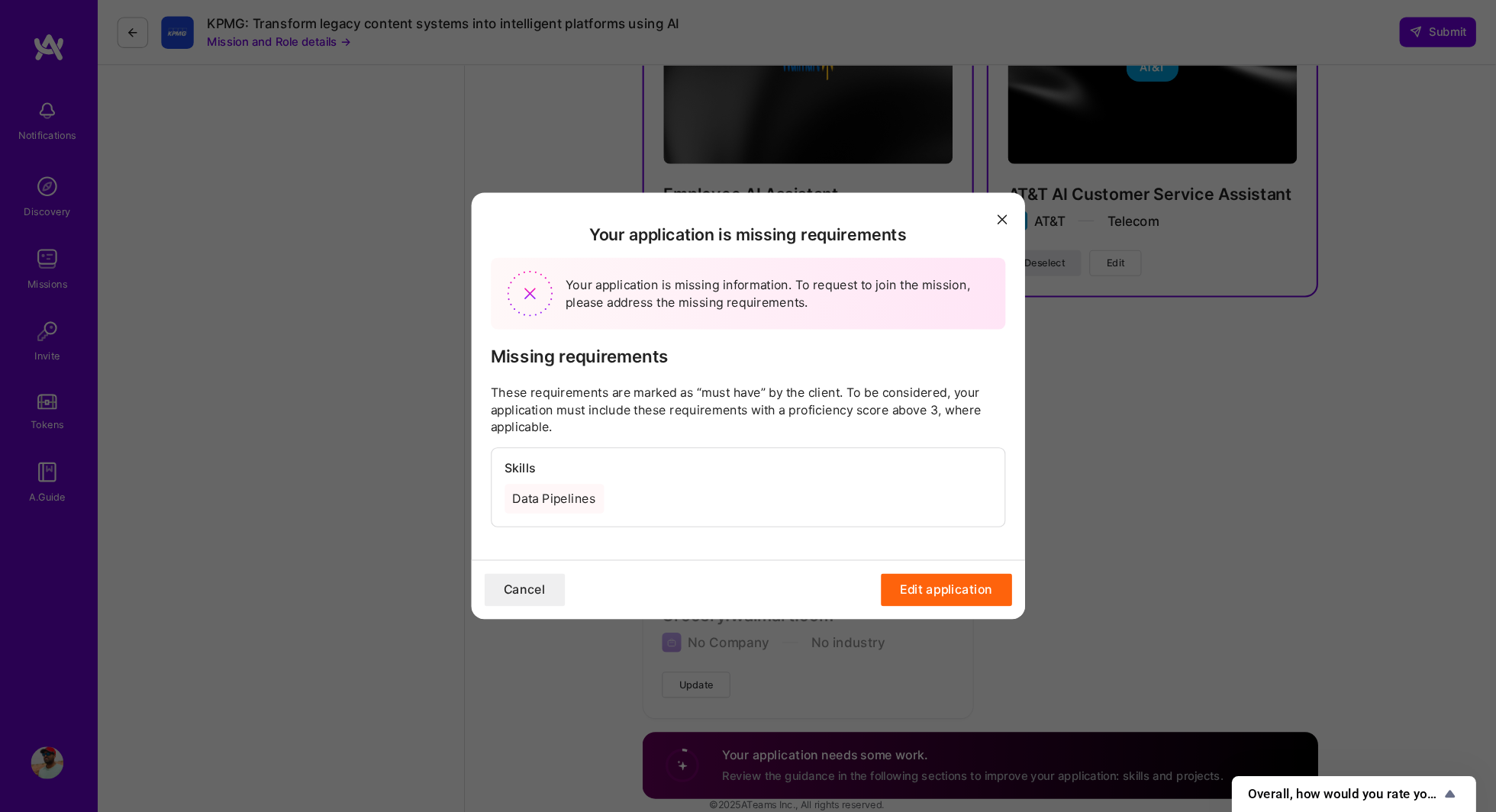 scroll, scrollTop: 3181, scrollLeft: 0, axis: vertical 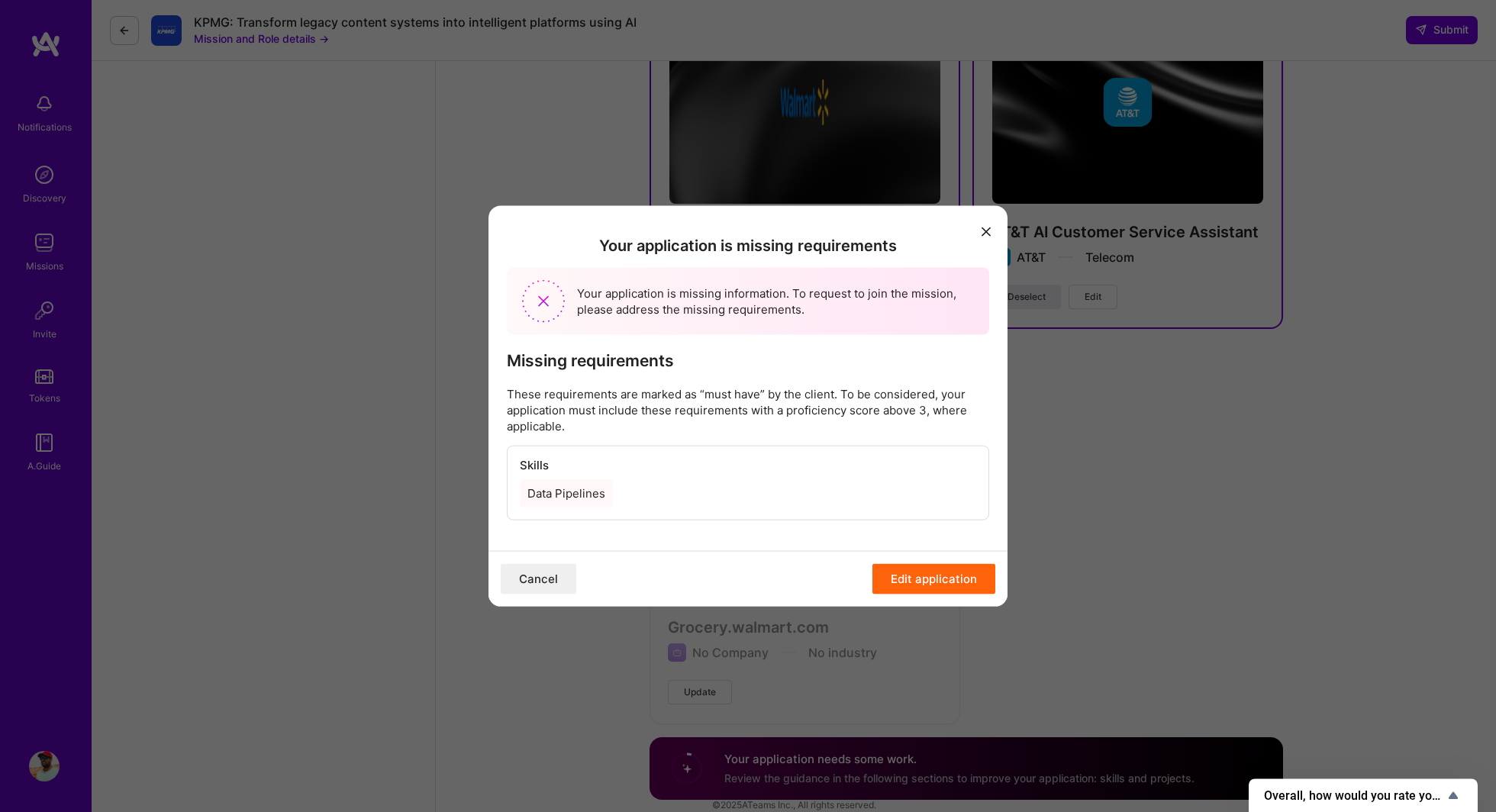 click on "Data Pipelines" at bounding box center (748, 493) 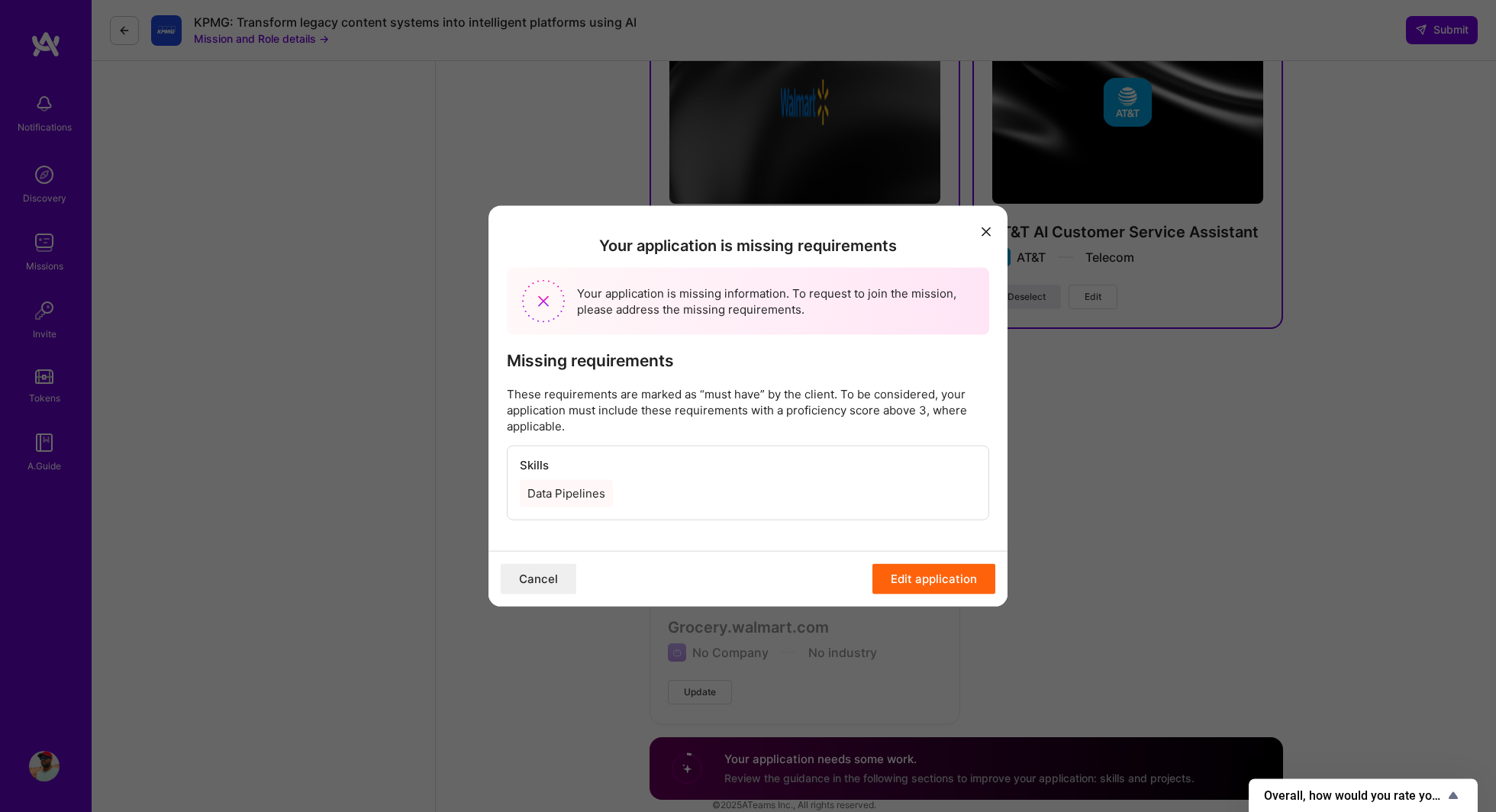 click on "Edit application" at bounding box center [933, 578] 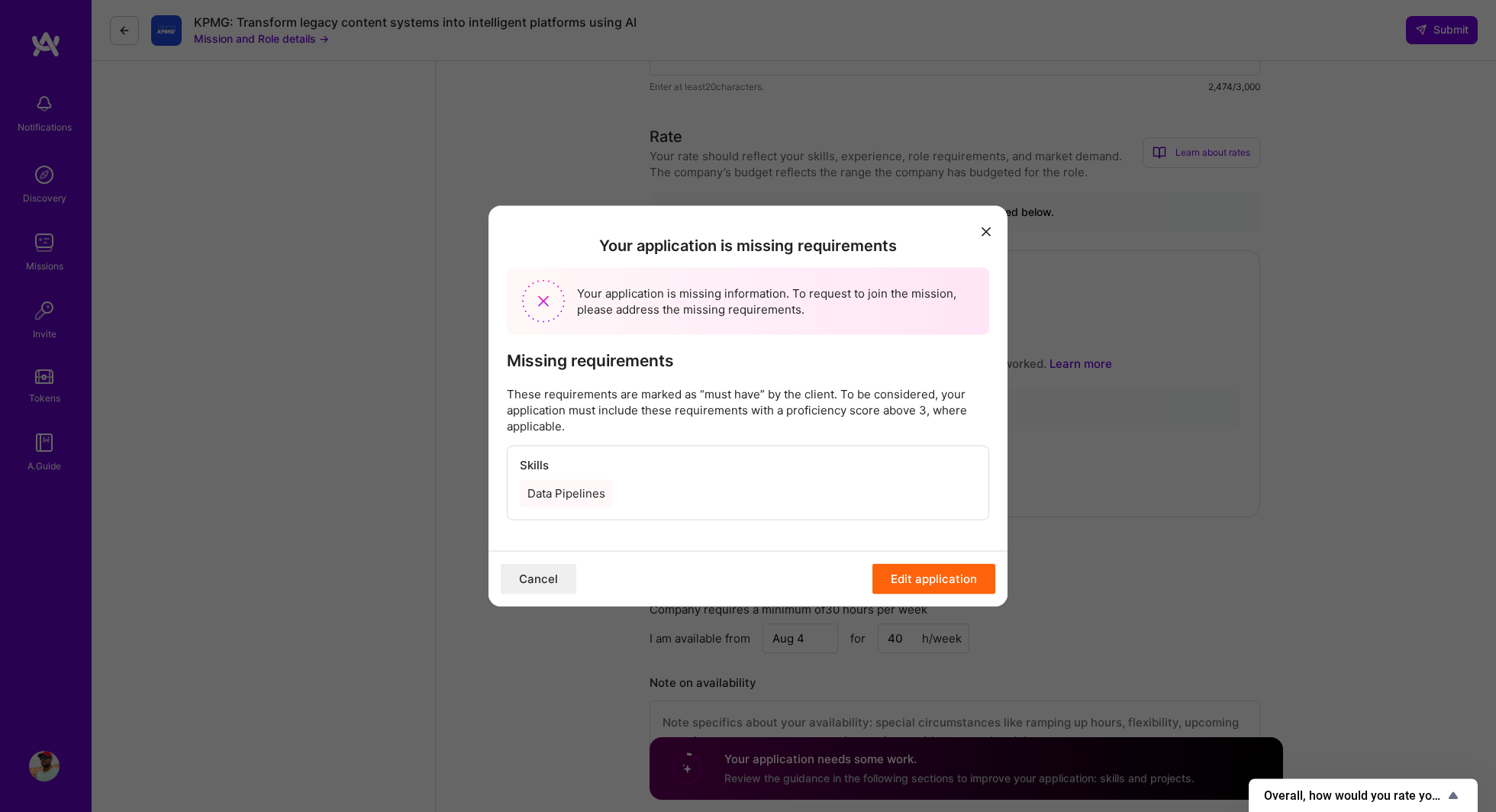 scroll, scrollTop: 1990, scrollLeft: 0, axis: vertical 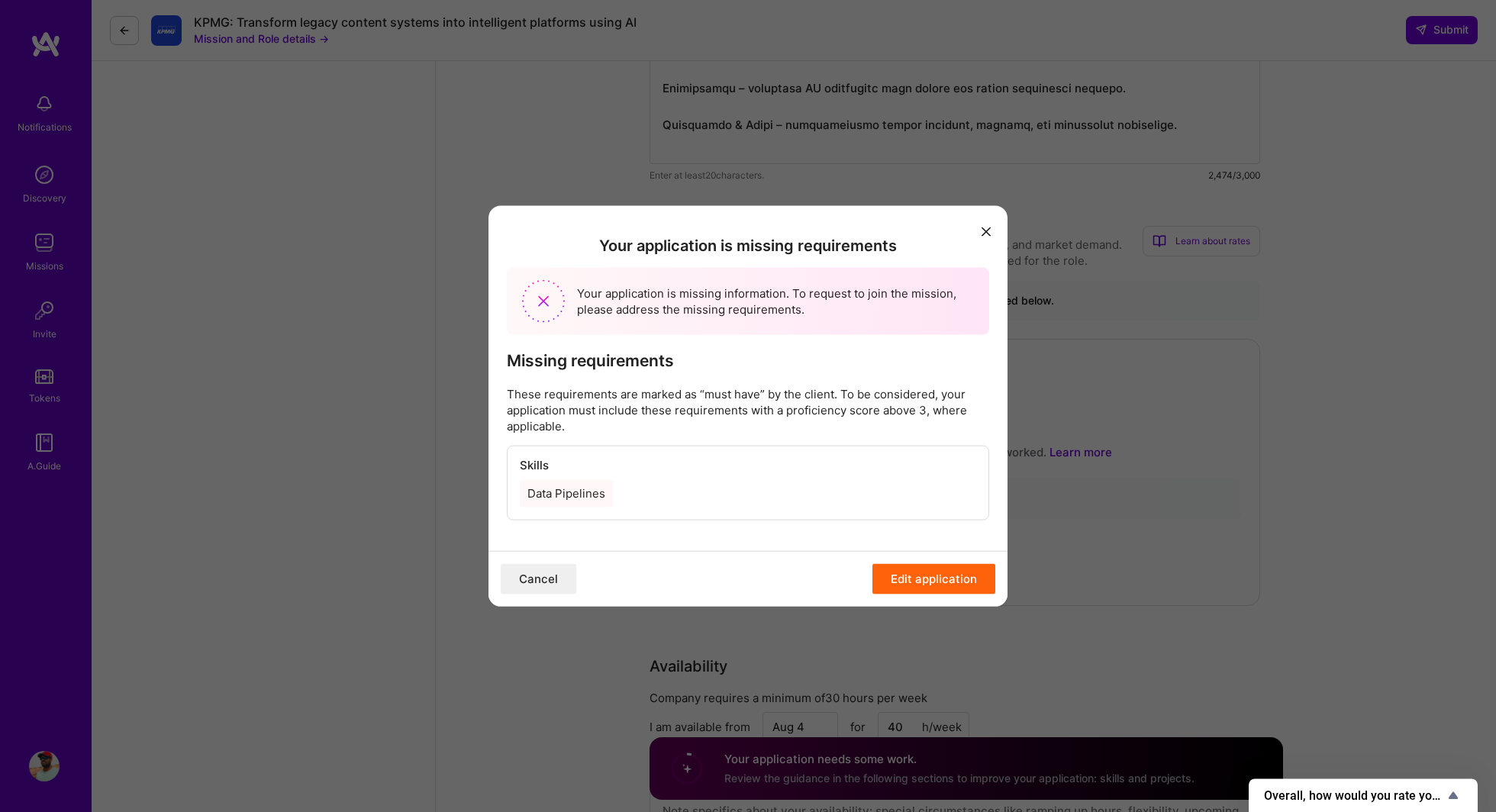 click at bounding box center [986, 231] 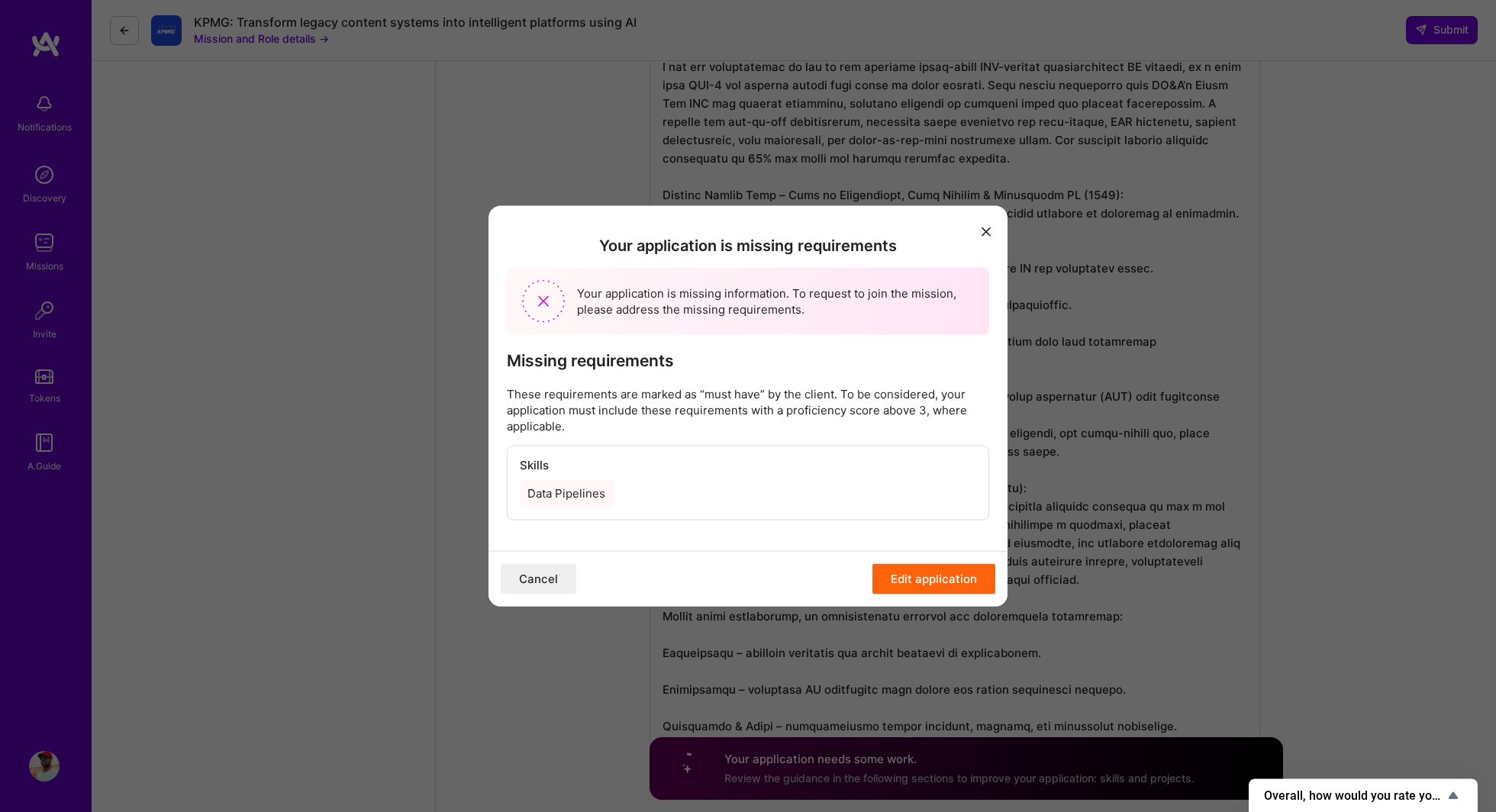 type 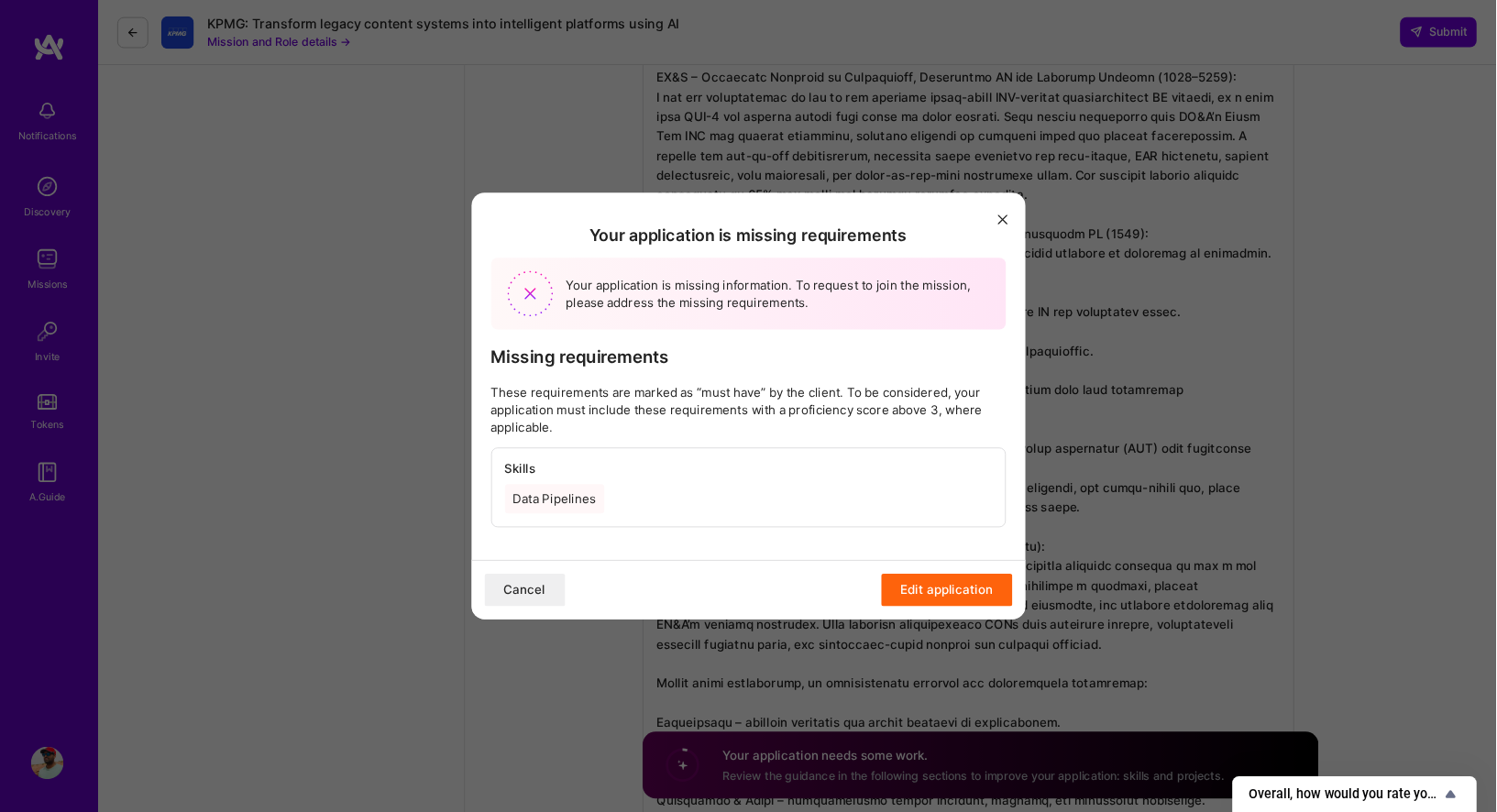 scroll, scrollTop: 1638, scrollLeft: 0, axis: vertical 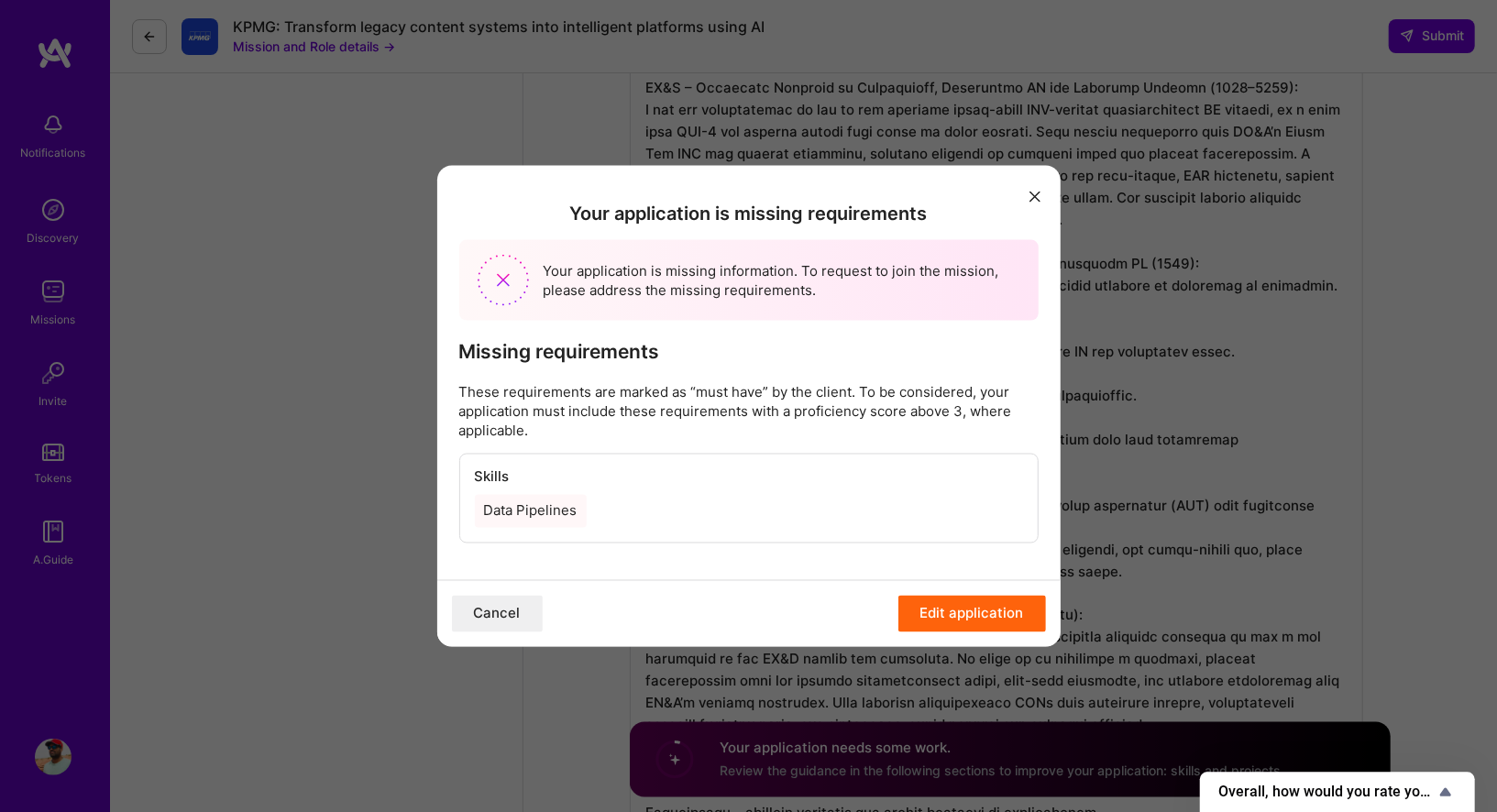 click at bounding box center (503, 280) 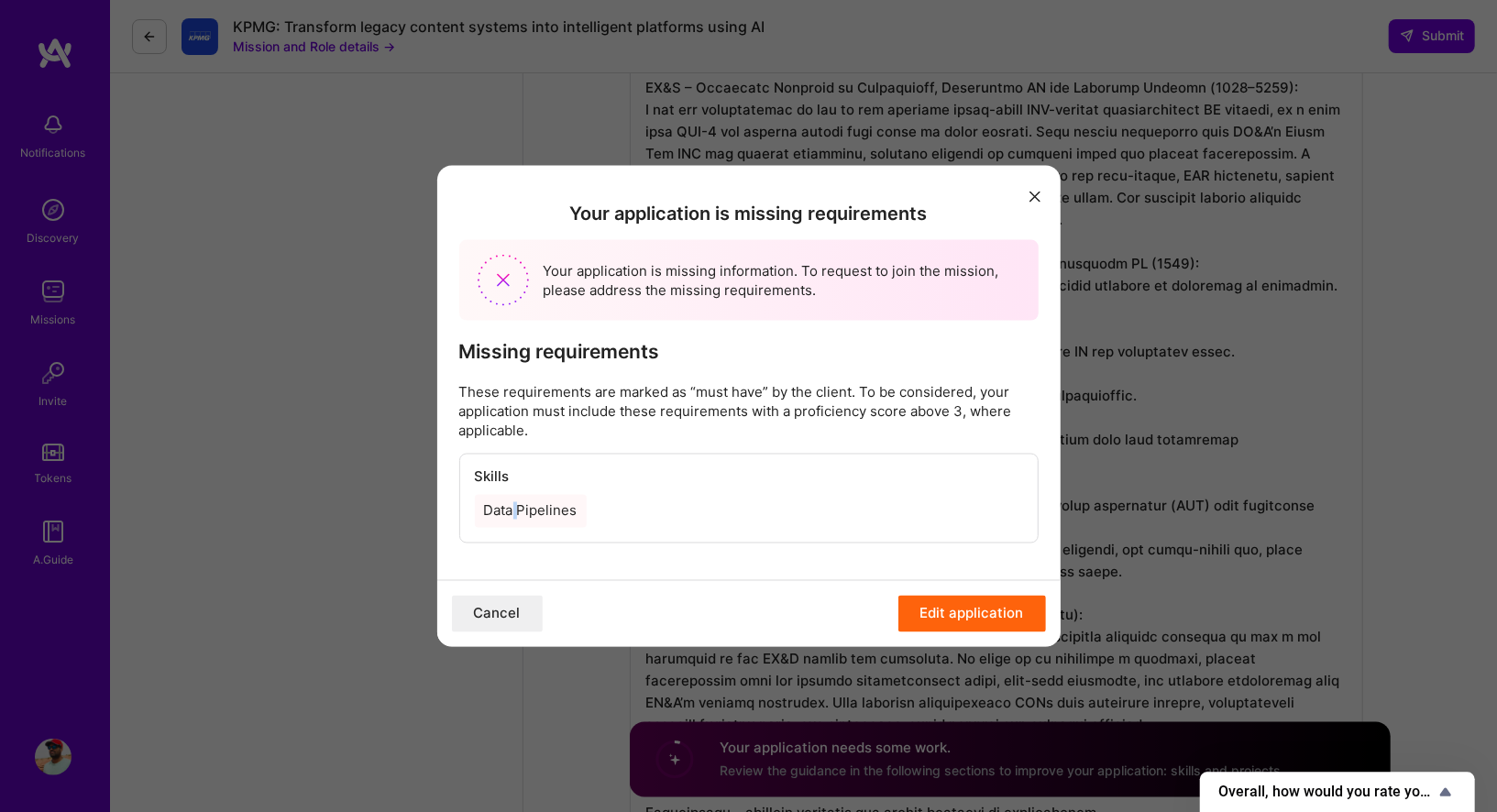click on "Data Pipelines" at bounding box center (531, 510) 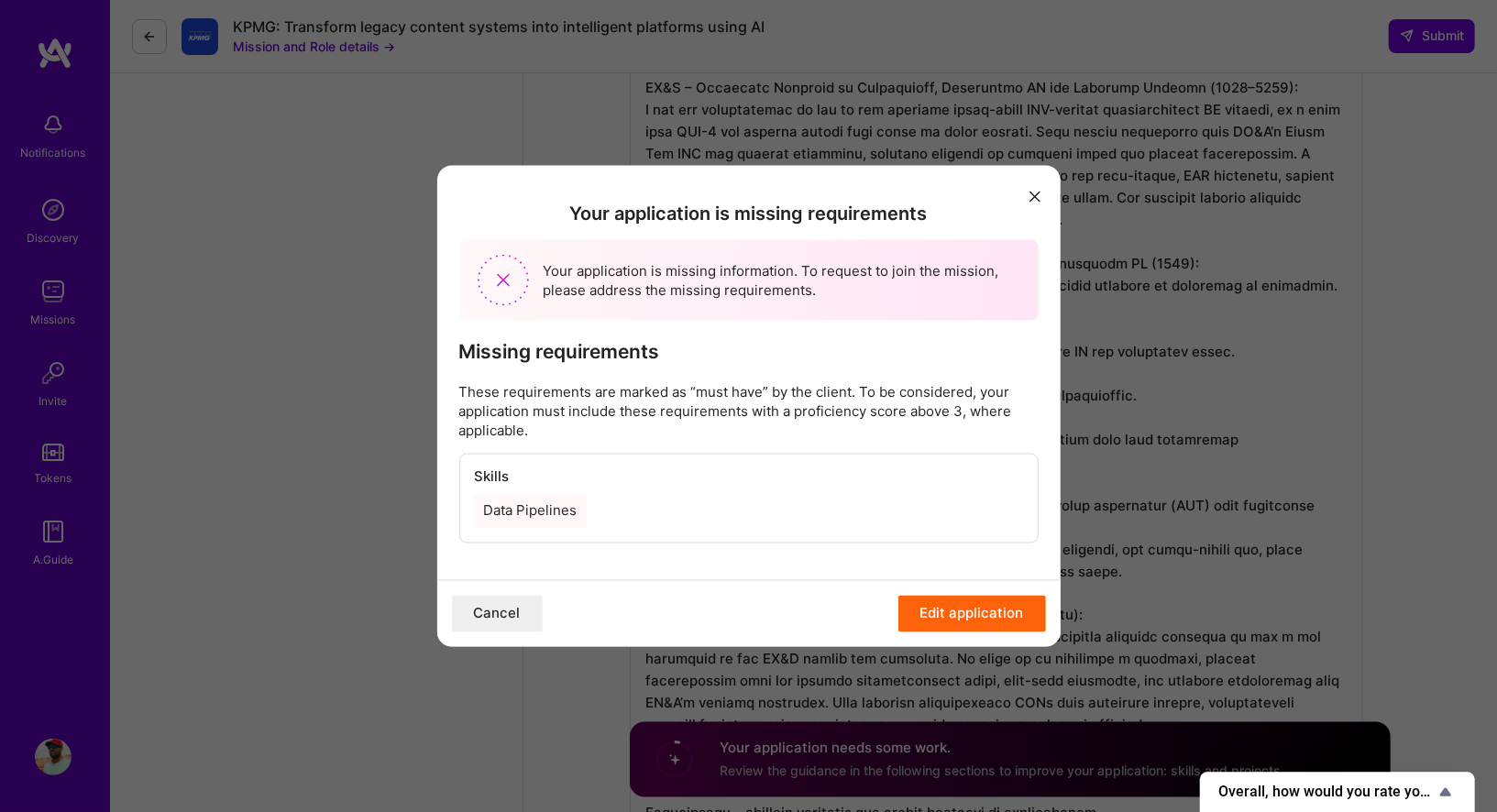 click on "These requirements are marked as “must have” by the client. To be considered, your application must include these requirements with a proficiency score above 3, where applicable." at bounding box center (749, 410) 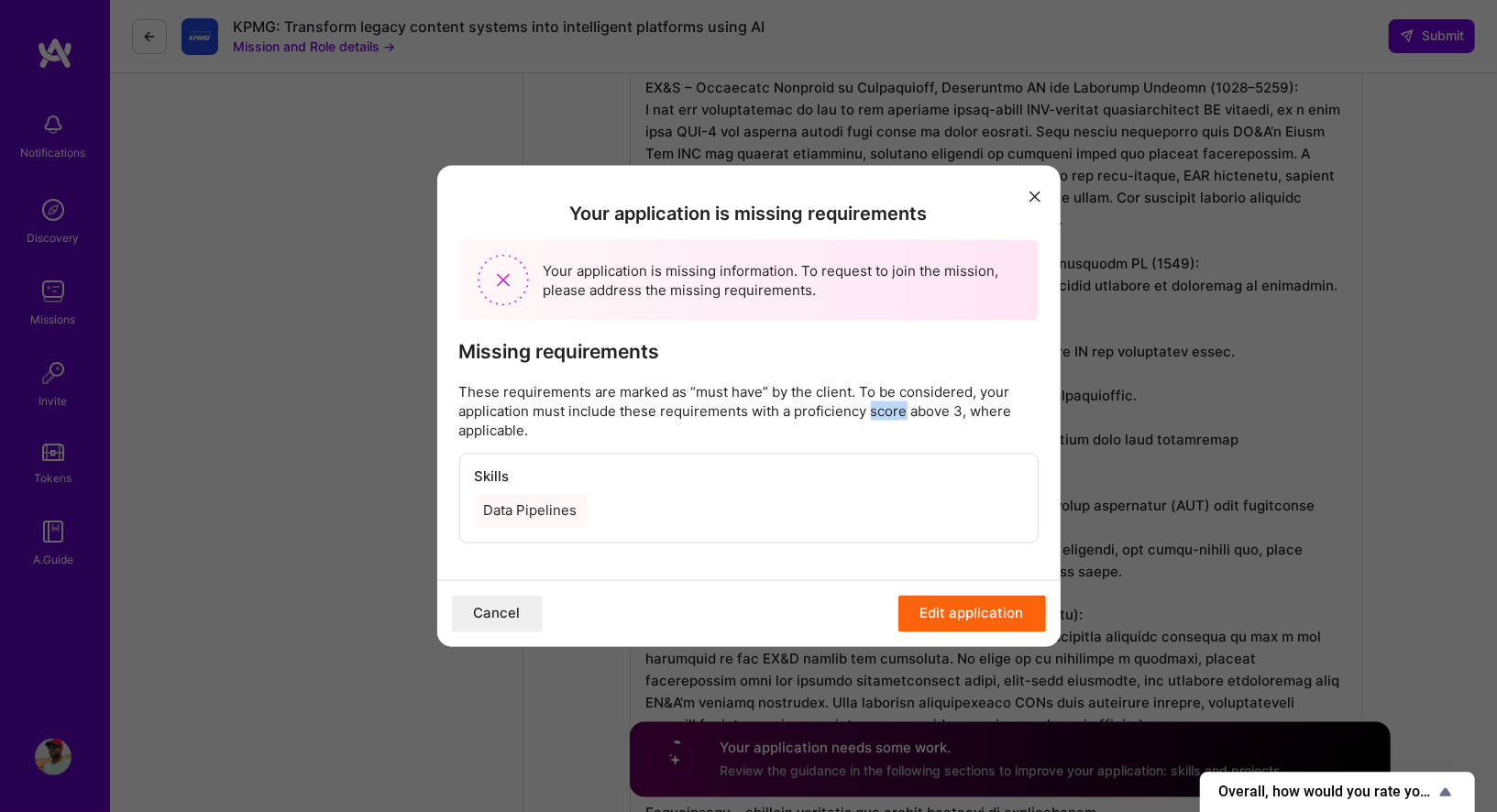 click on "These requirements are marked as “must have” by the client. To be considered, your application must include these requirements with a proficiency score above 3, where applicable." at bounding box center [749, 410] 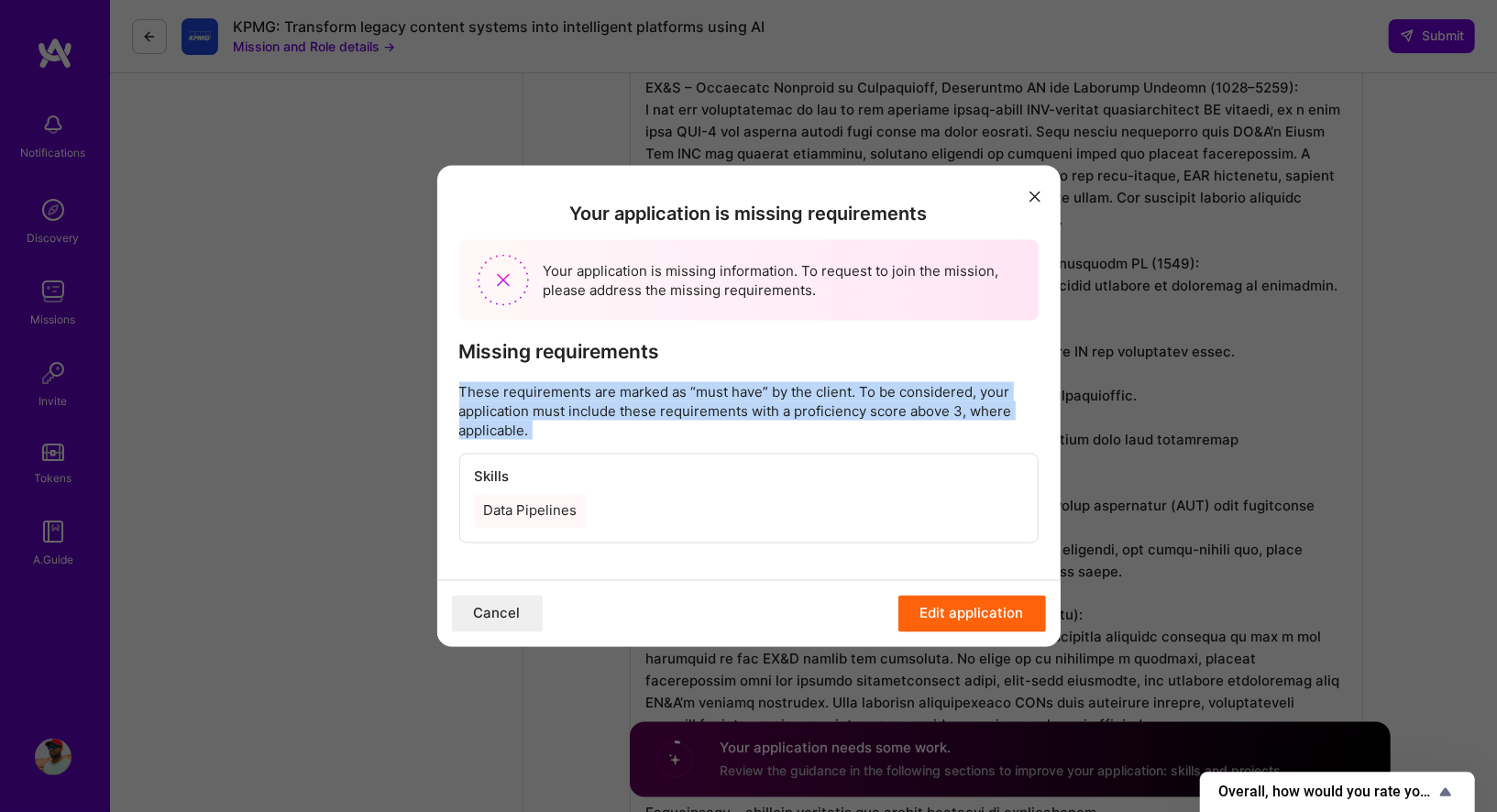 click on "These requirements are marked as “must have” by the client. To be considered, your application must include these requirements with a proficiency score above 3, where applicable." at bounding box center (749, 410) 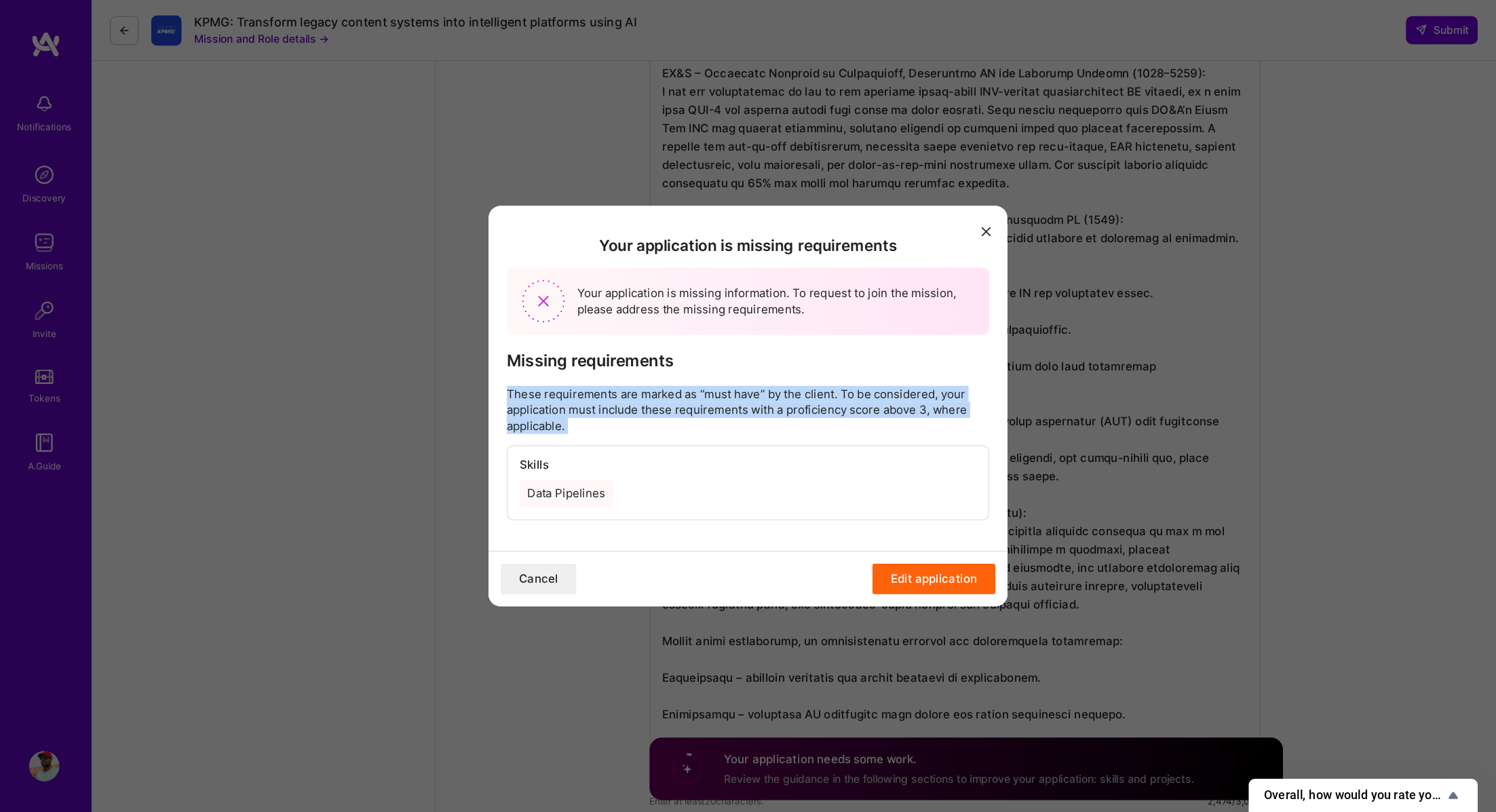 scroll, scrollTop: 1212, scrollLeft: 0, axis: vertical 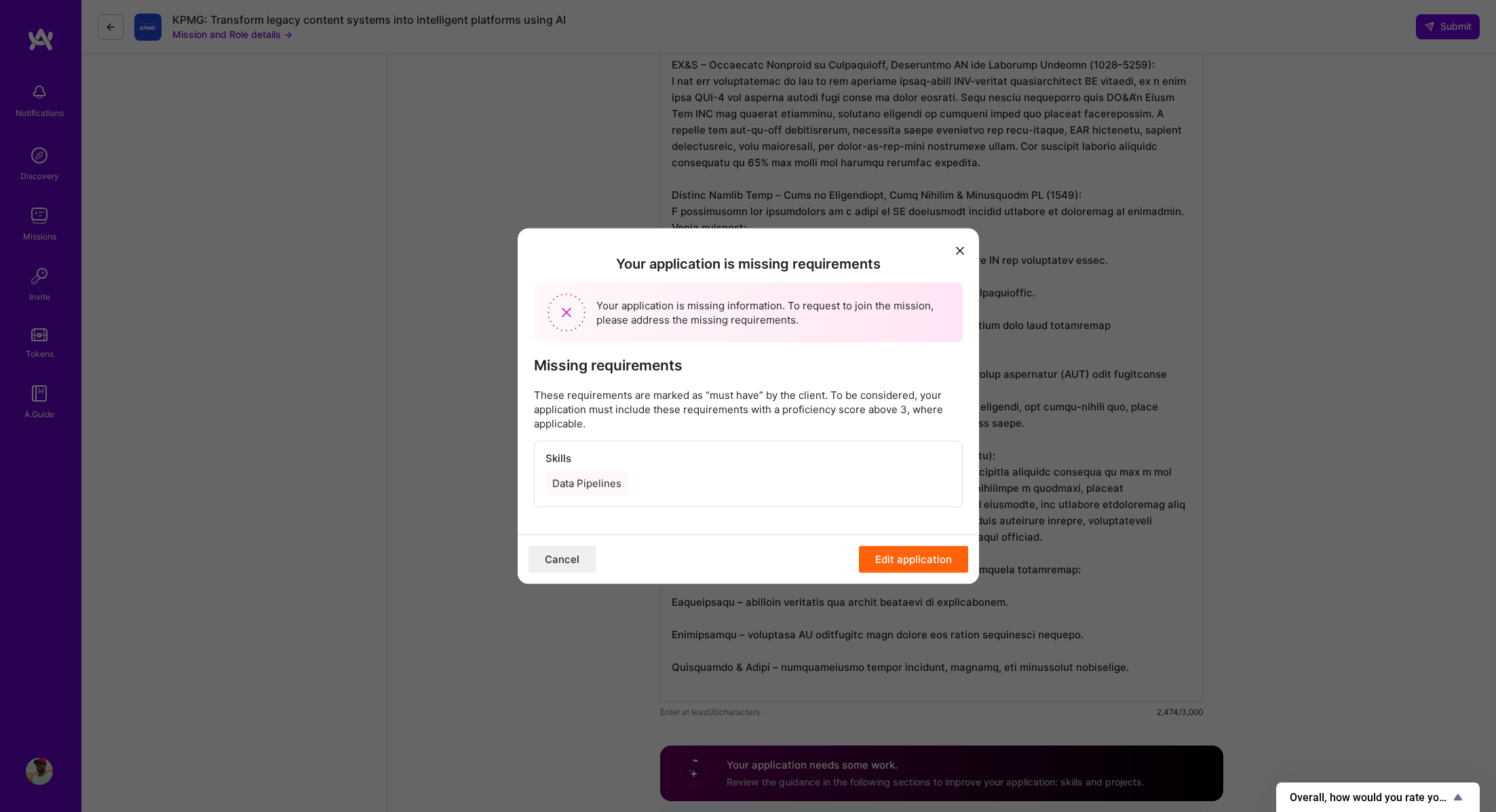 click on "Your application is missing requirements Your application is missing information. To request to join the mission, please address the missing requirements. Missing requirements These requirements are marked as “must have” by the client. To be considered, your application must include these requirements with a proficiency score above 3, where applicable. Skills Data Pipelines Cancel Edit application" at bounding box center [748, 406] 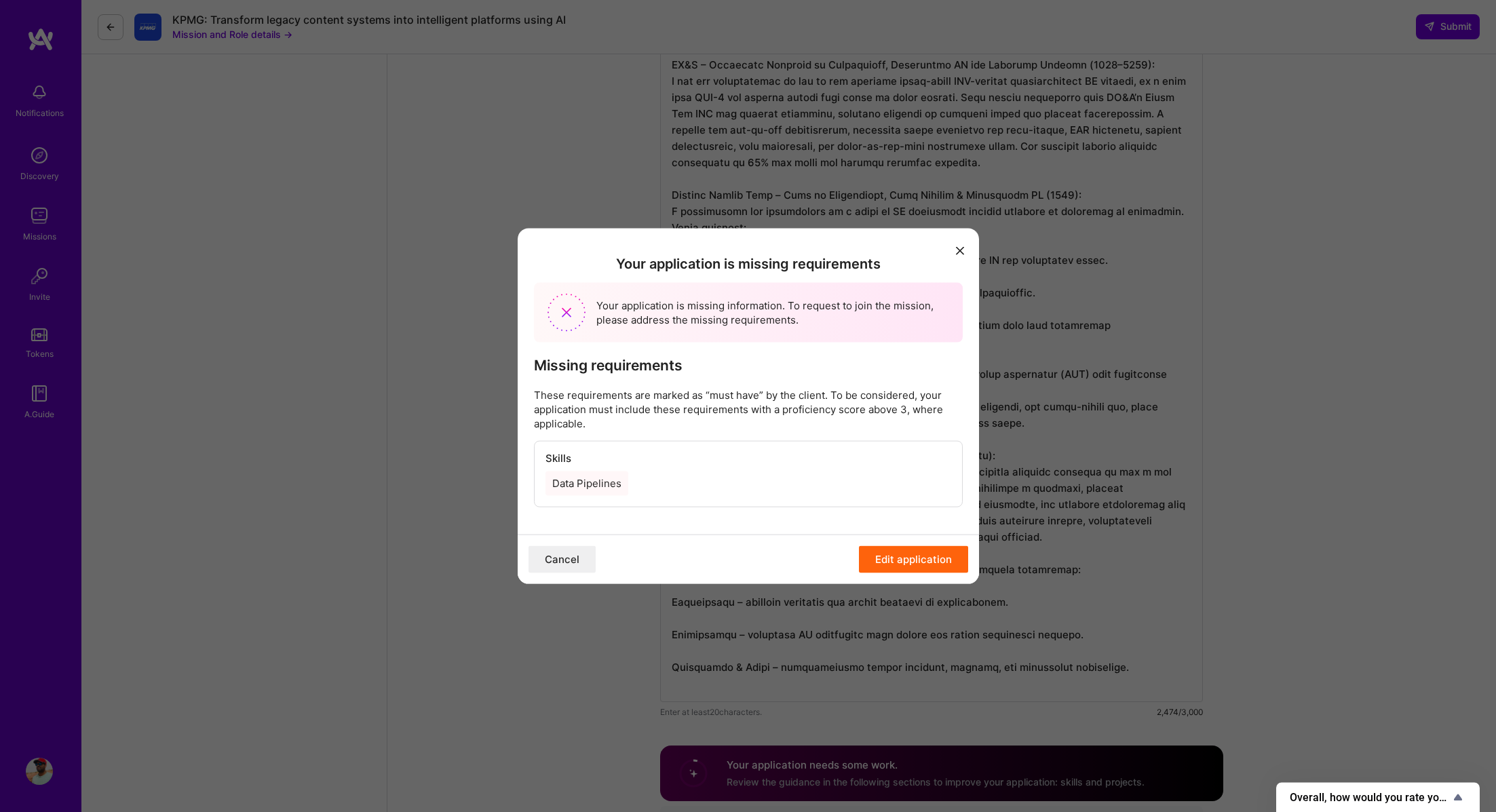 click at bounding box center (960, 251) 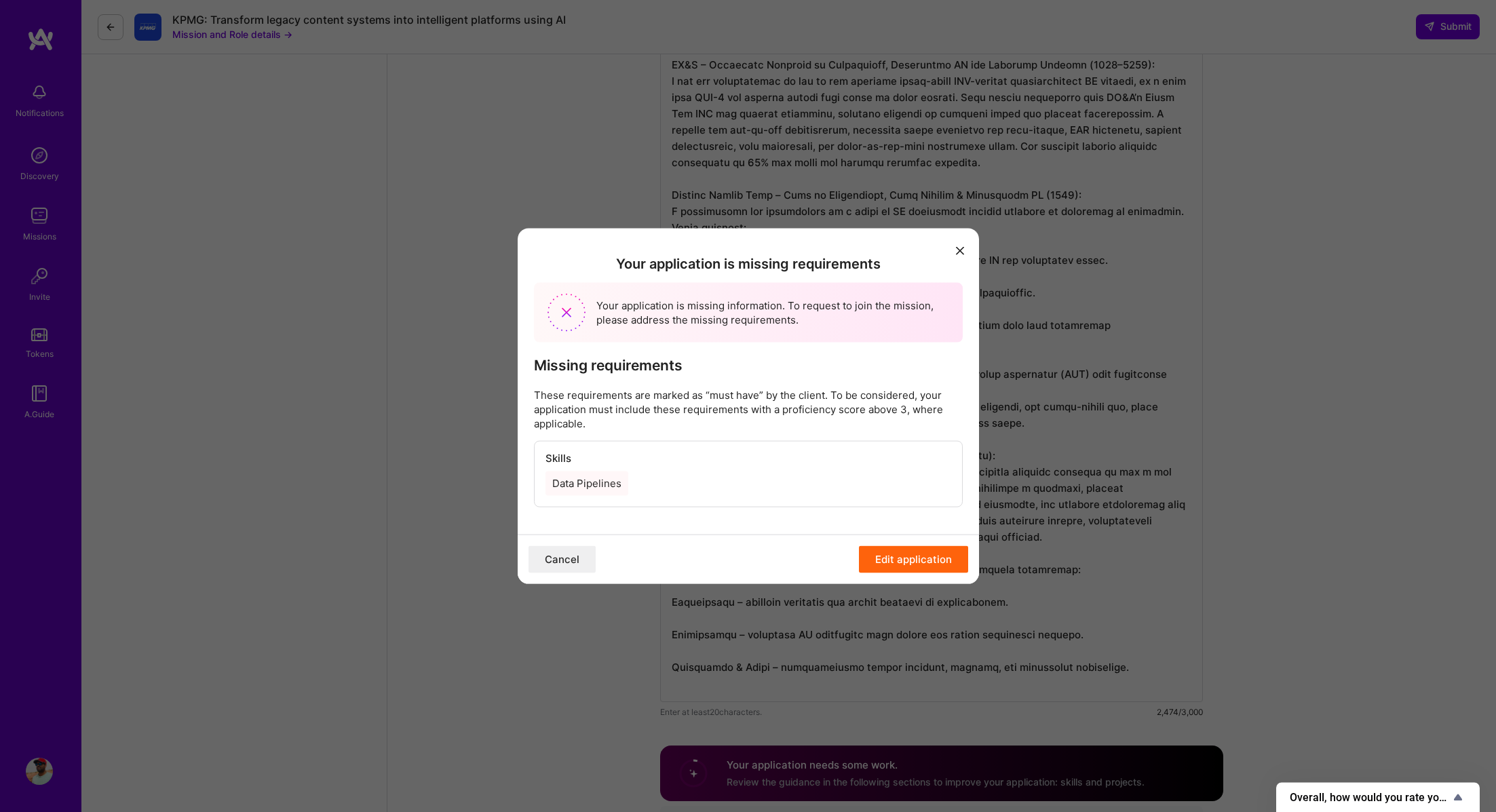 click at bounding box center [960, 251] 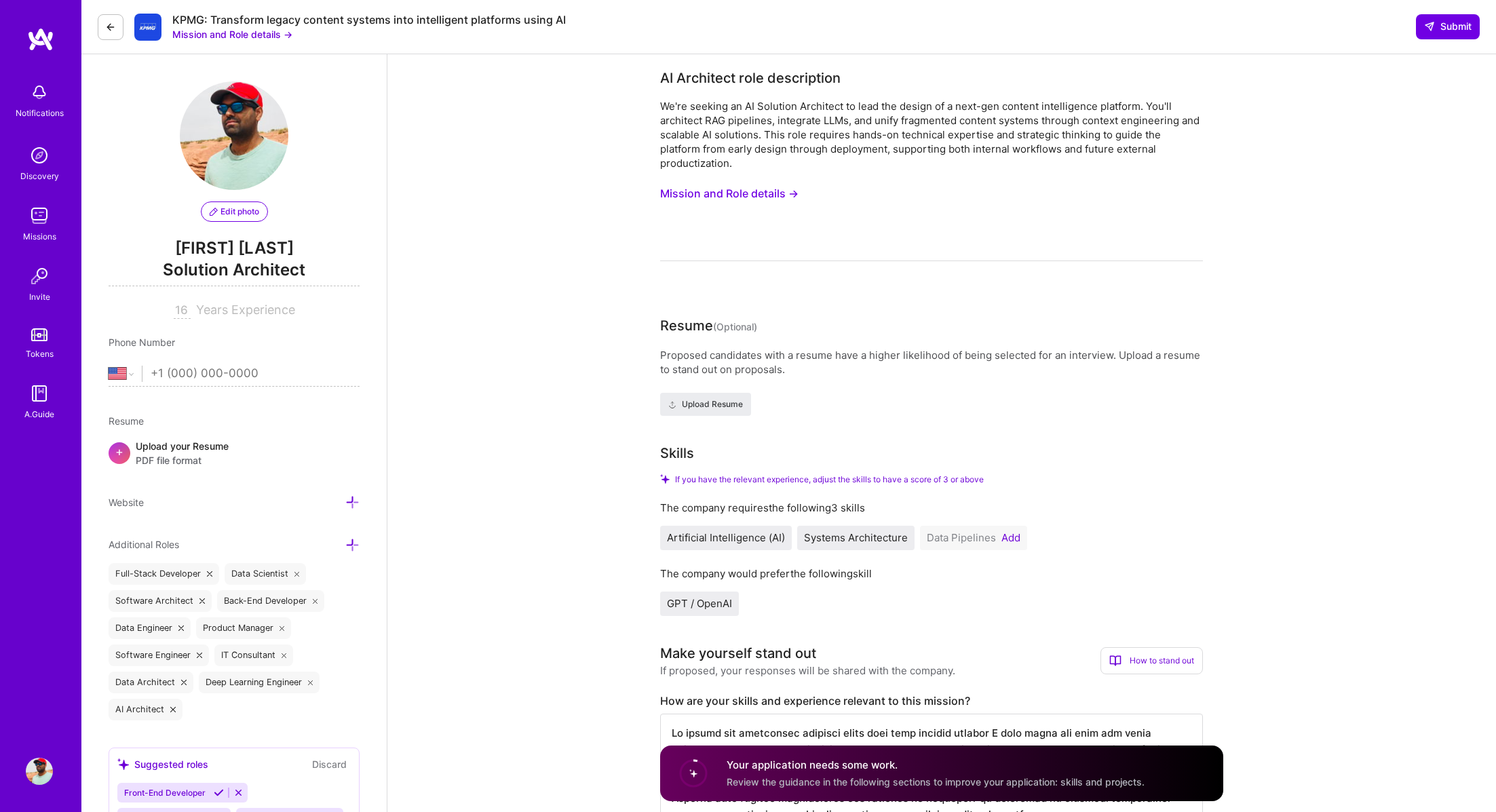 select on "US" 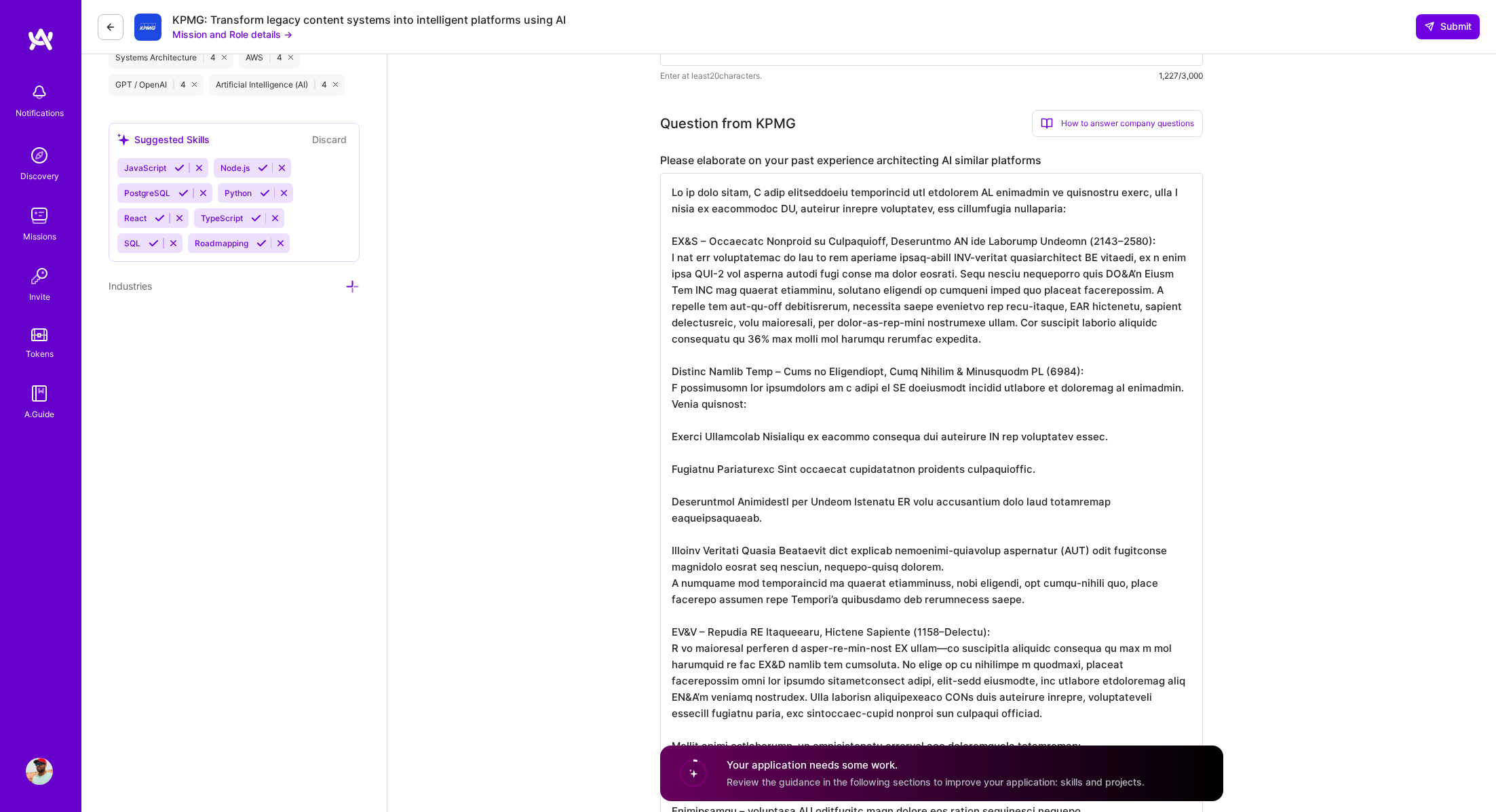 scroll, scrollTop: 1132, scrollLeft: 0, axis: vertical 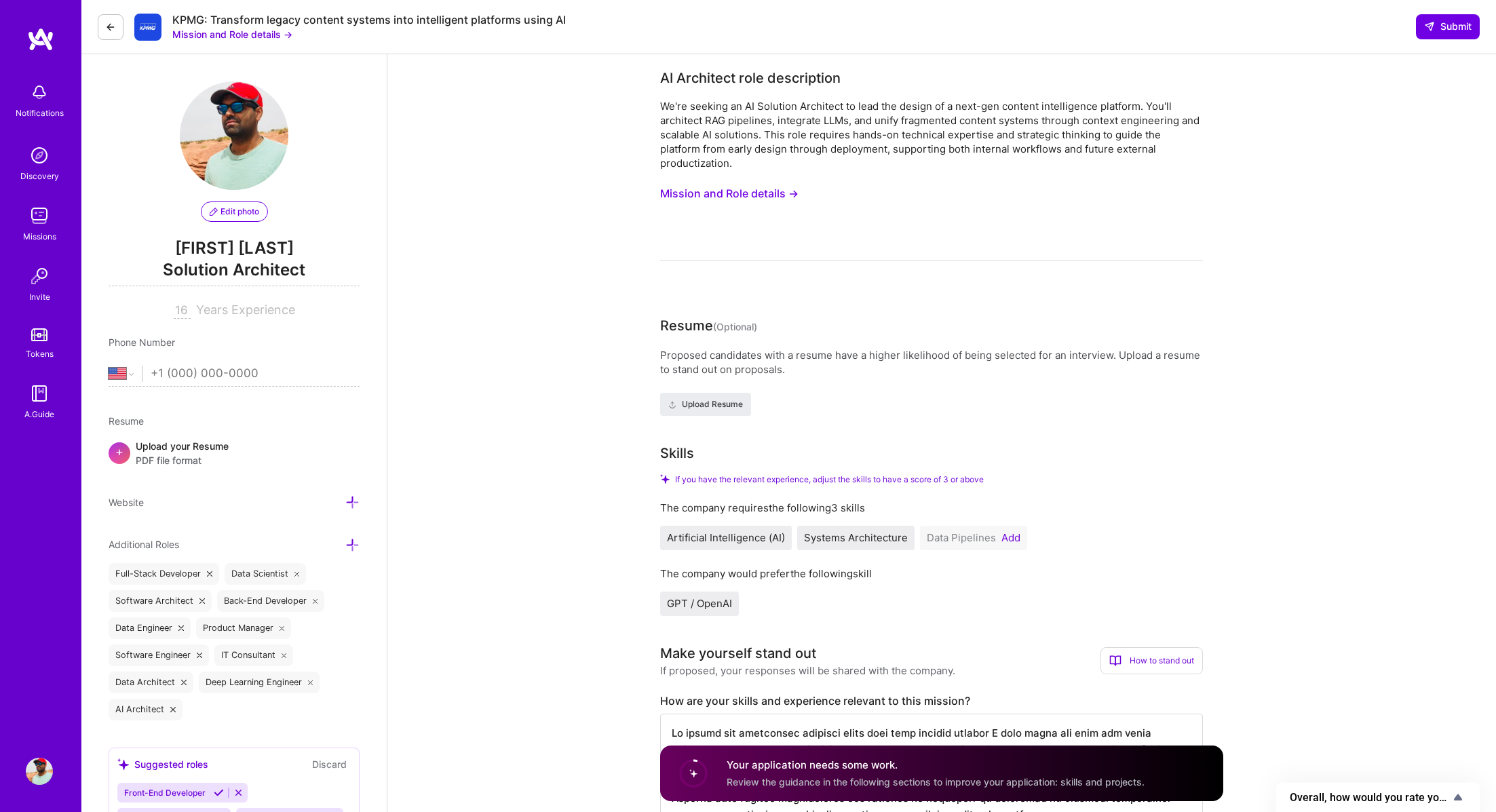 click on "Add" at bounding box center (1011, 538) 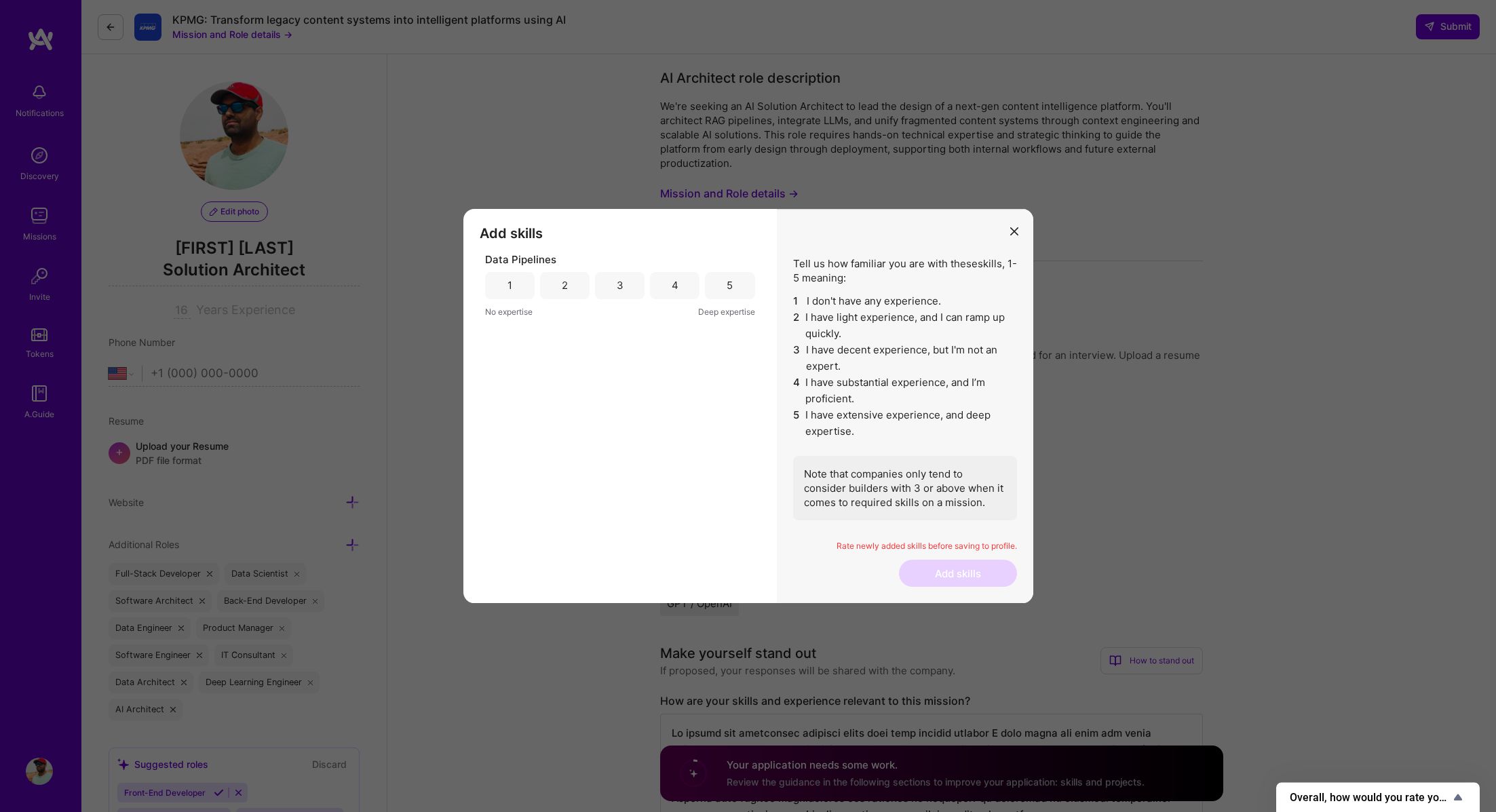 click on "3" at bounding box center (620, 285) 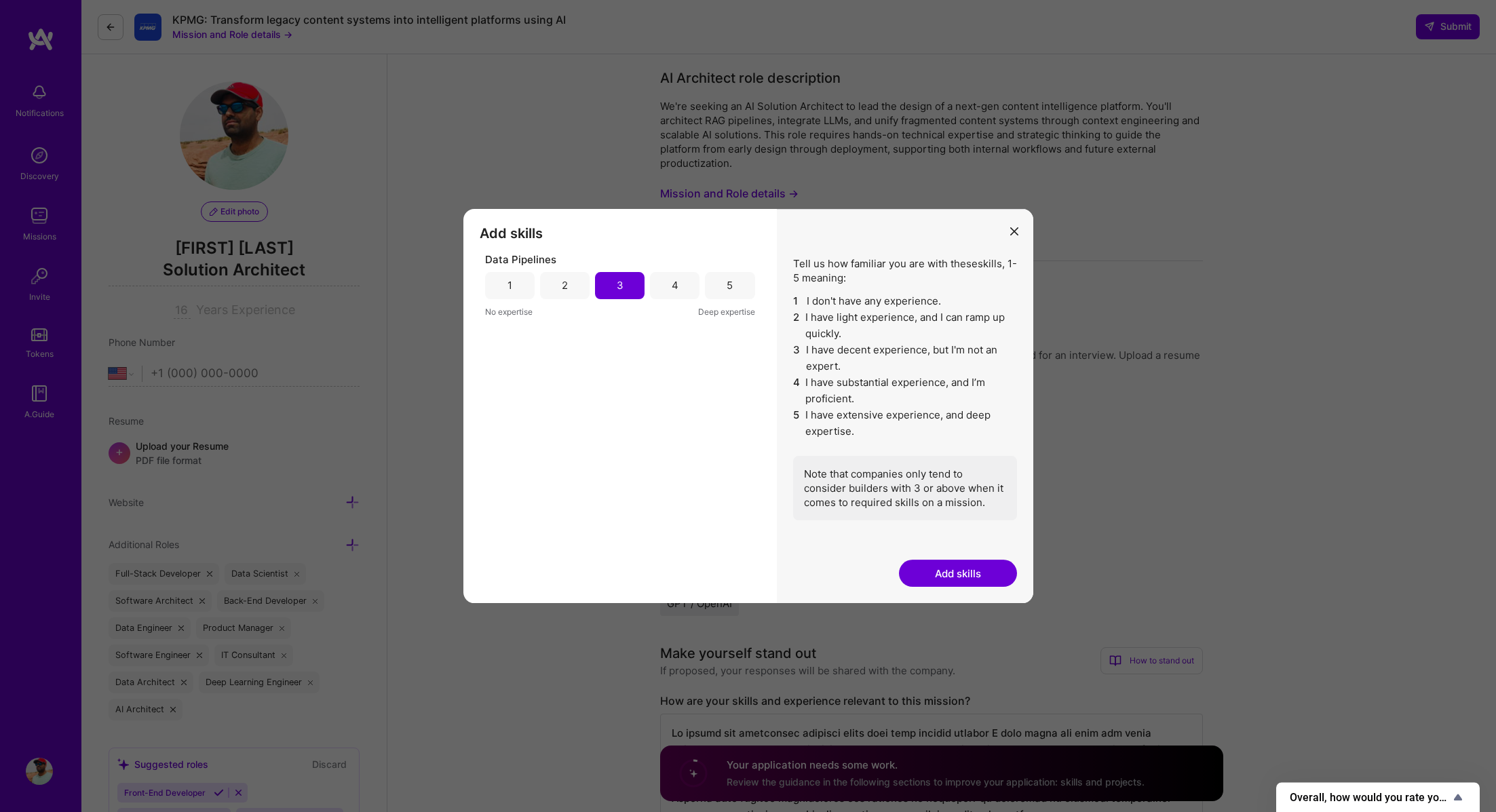 click on "Add skills" at bounding box center (958, 573) 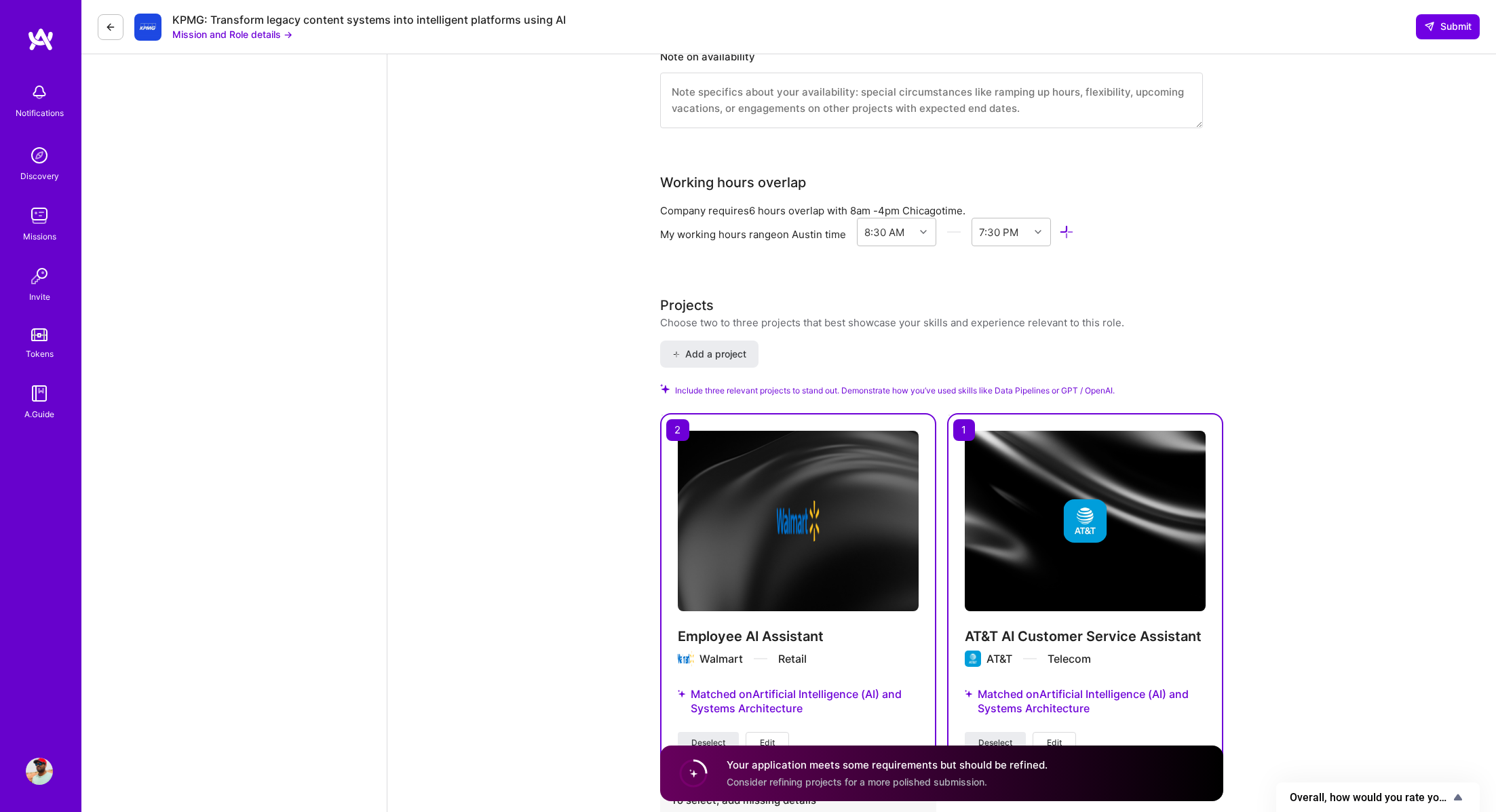 scroll, scrollTop: 2644, scrollLeft: 0, axis: vertical 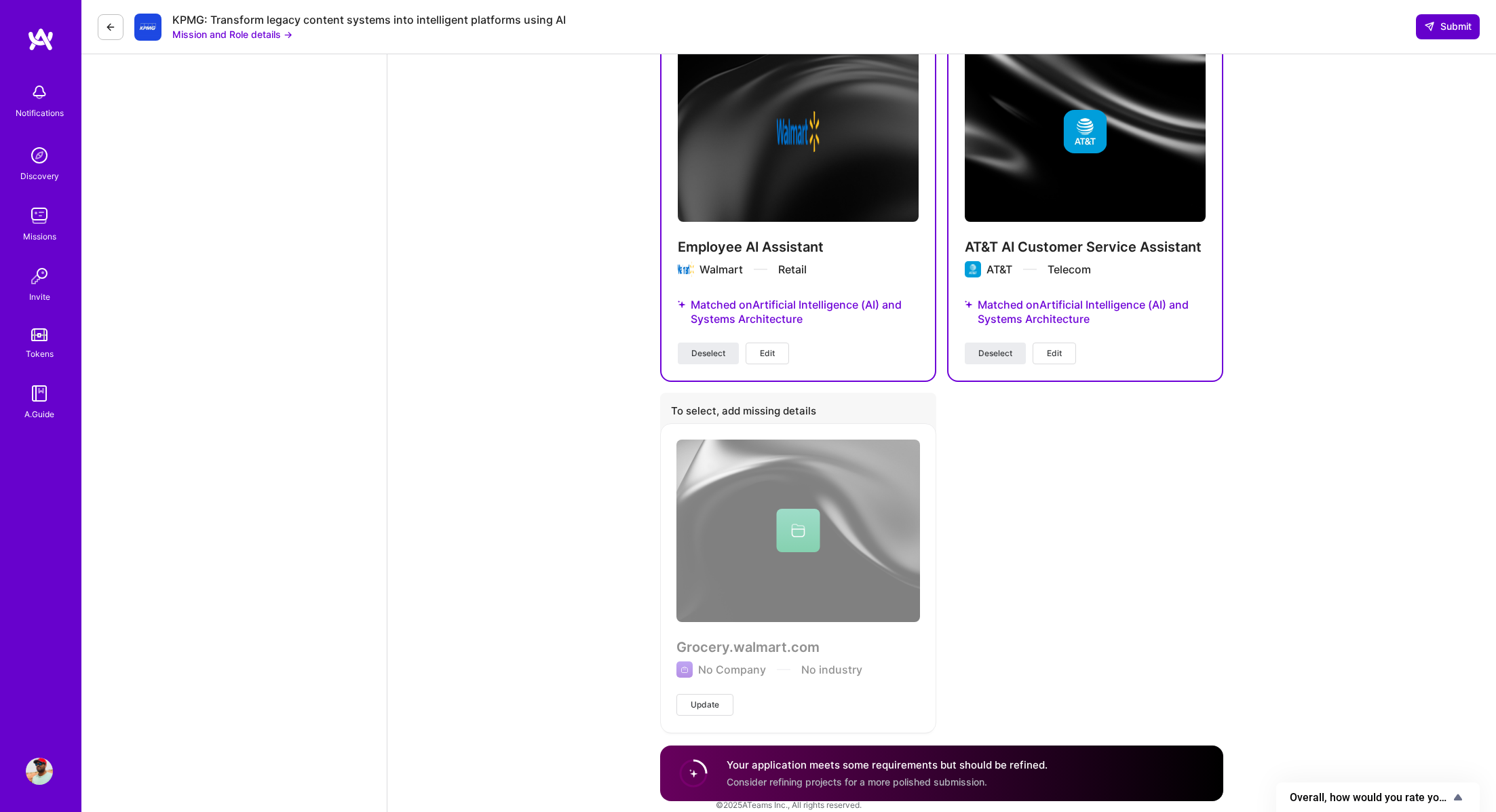 click on "Submit" at bounding box center [1448, 26] 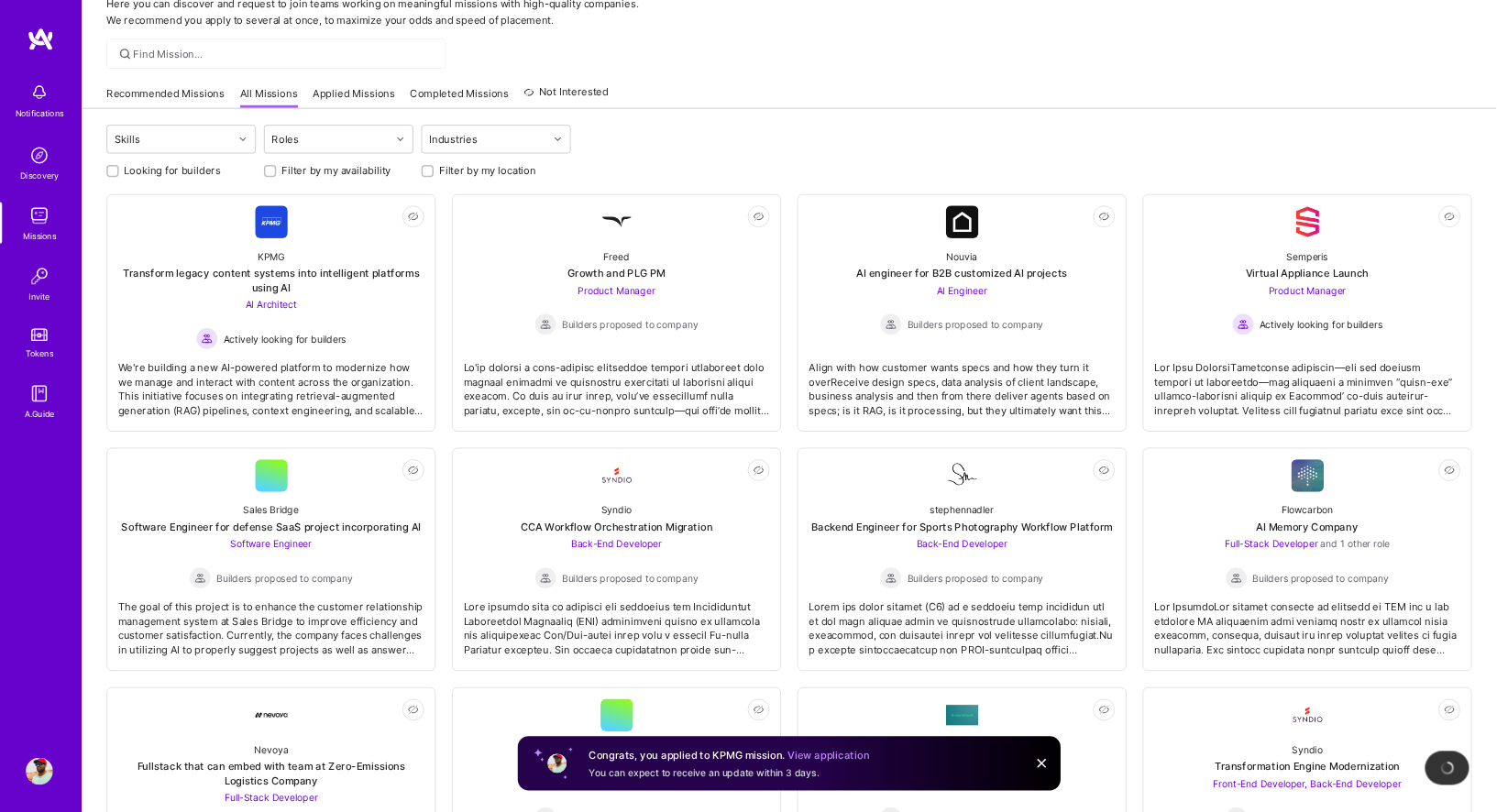 scroll, scrollTop: 84, scrollLeft: 0, axis: vertical 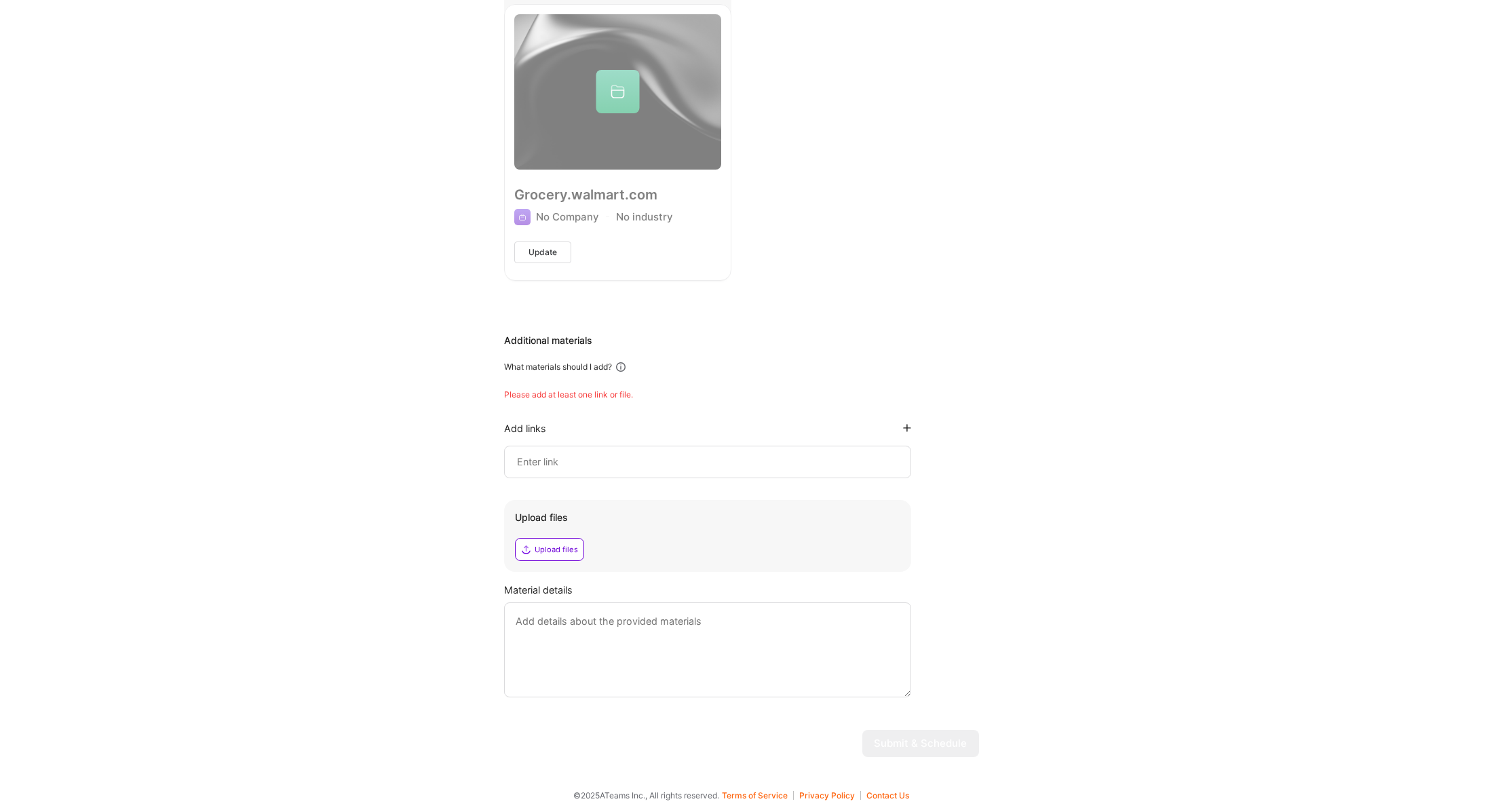 click 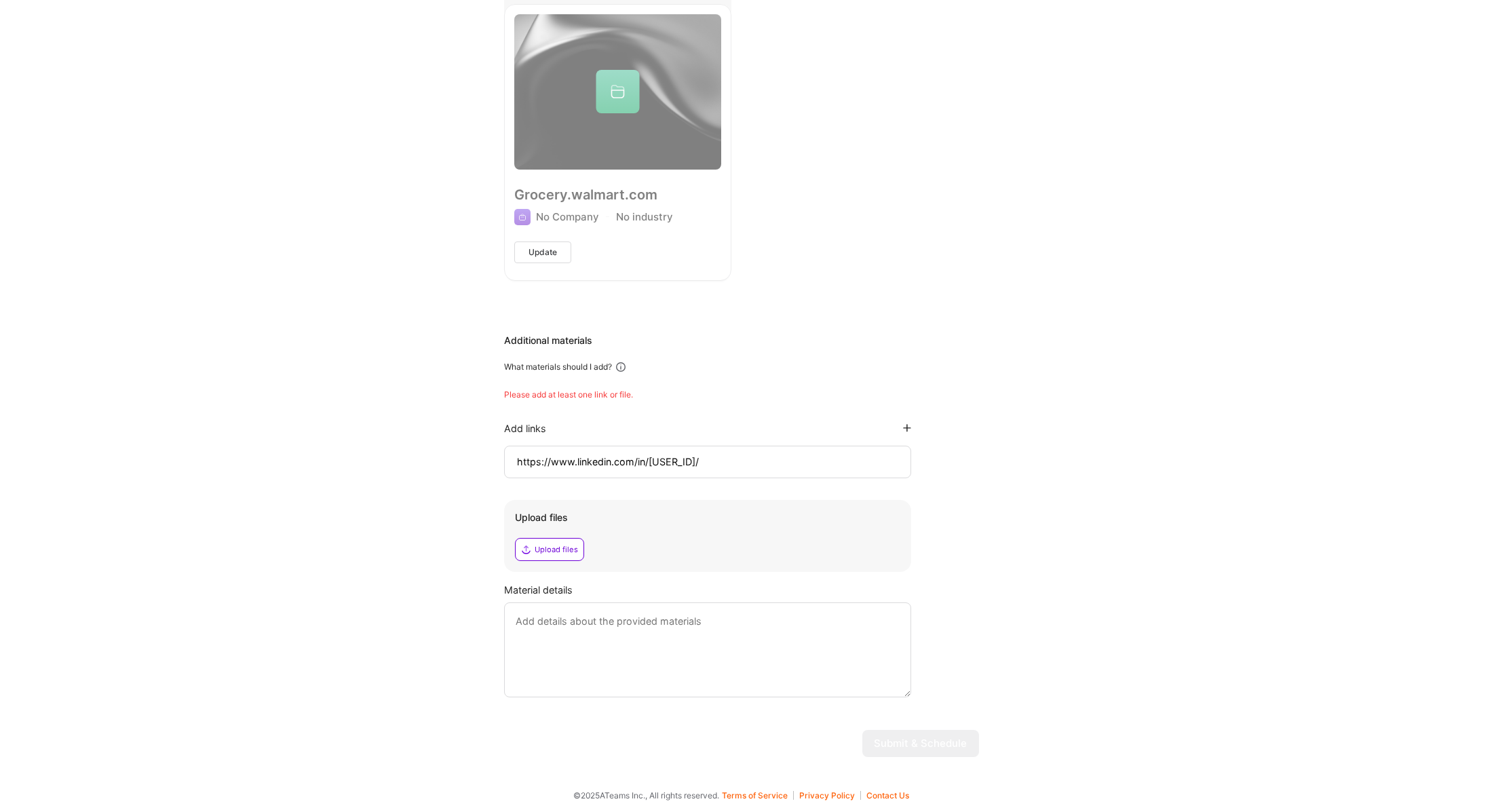 scroll, scrollTop: 711, scrollLeft: 0, axis: vertical 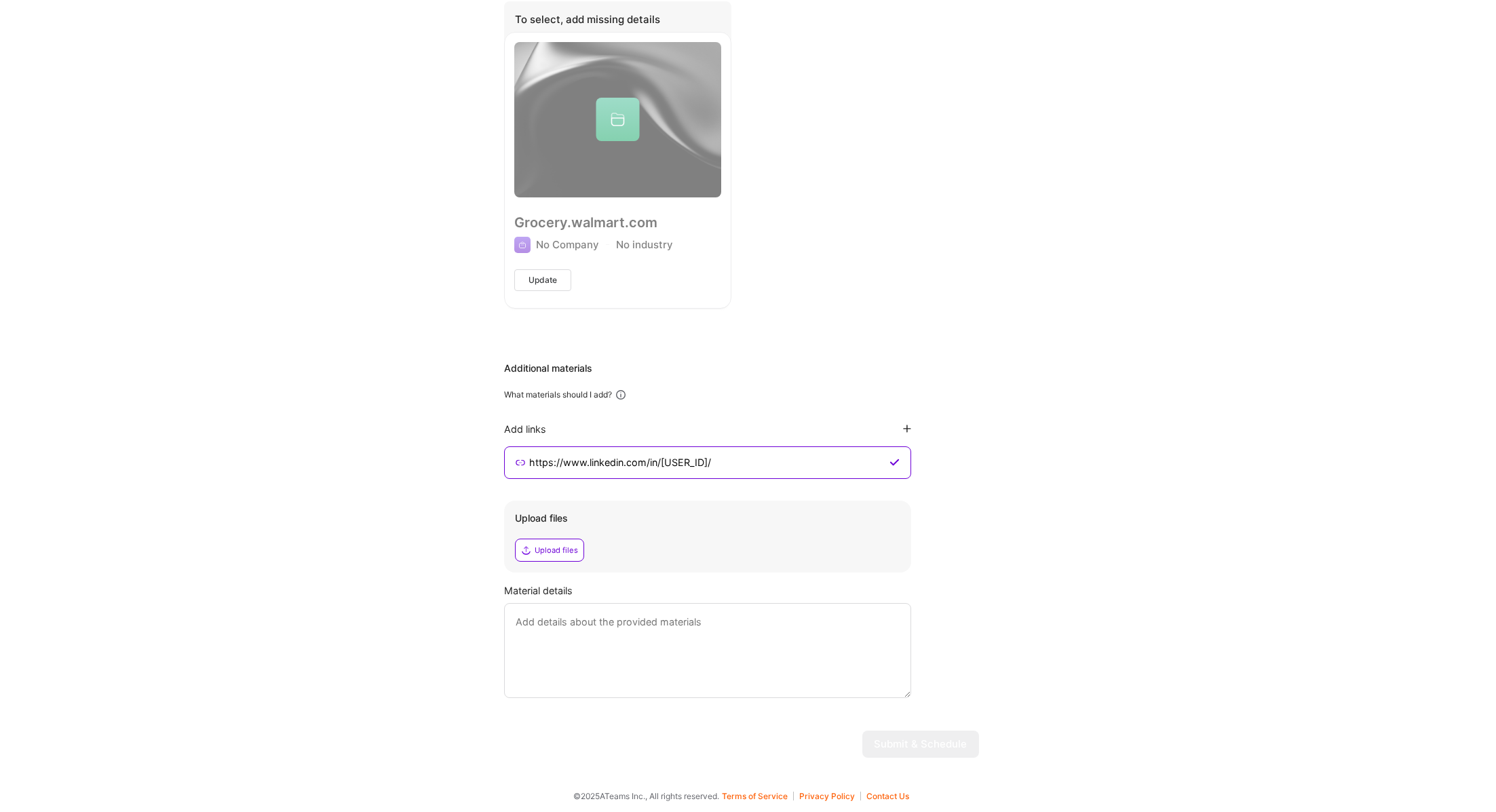 type on "https://www.linkedin.com/in/[USER_ID]/" 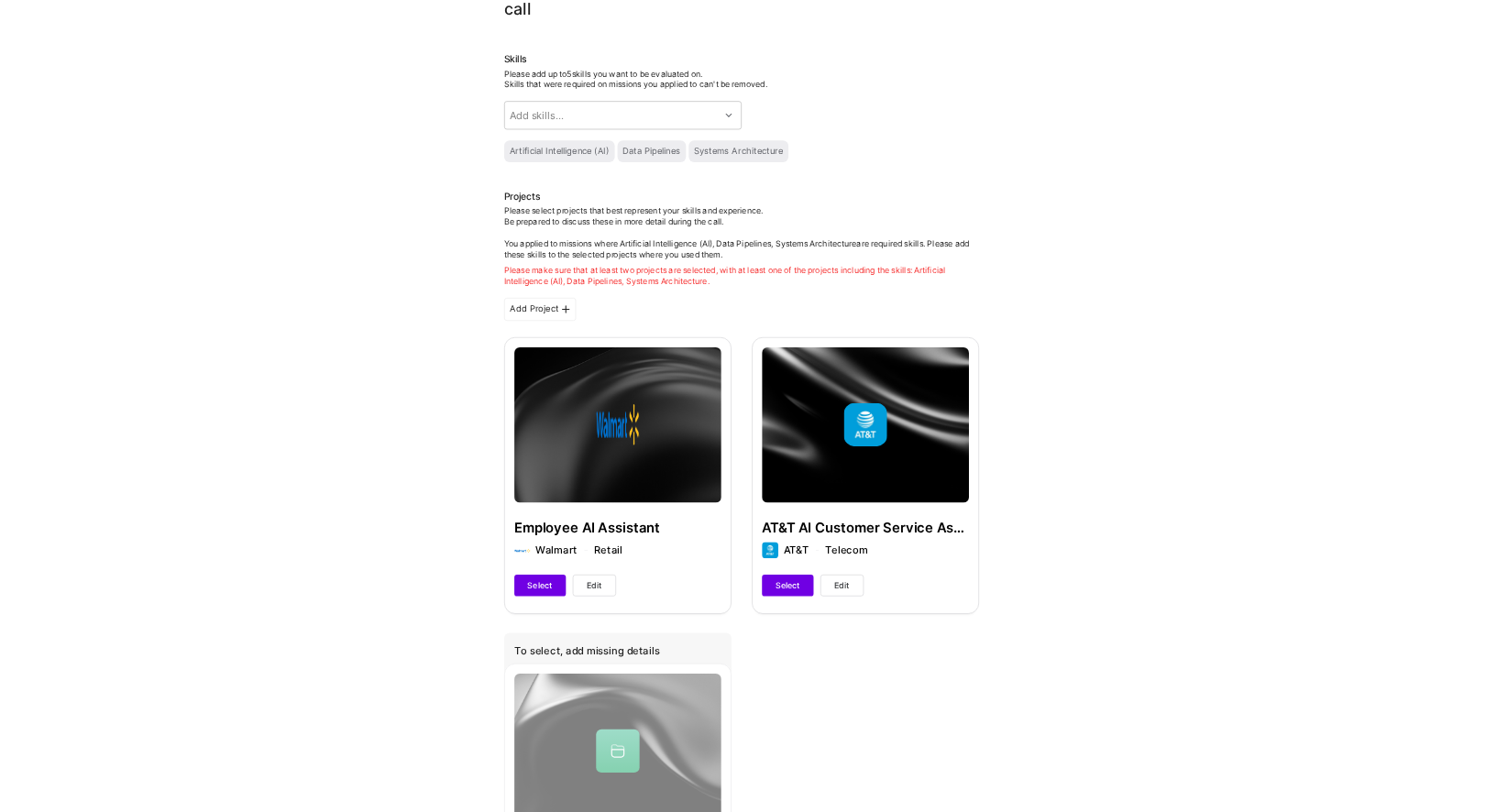 scroll, scrollTop: 0, scrollLeft: 0, axis: both 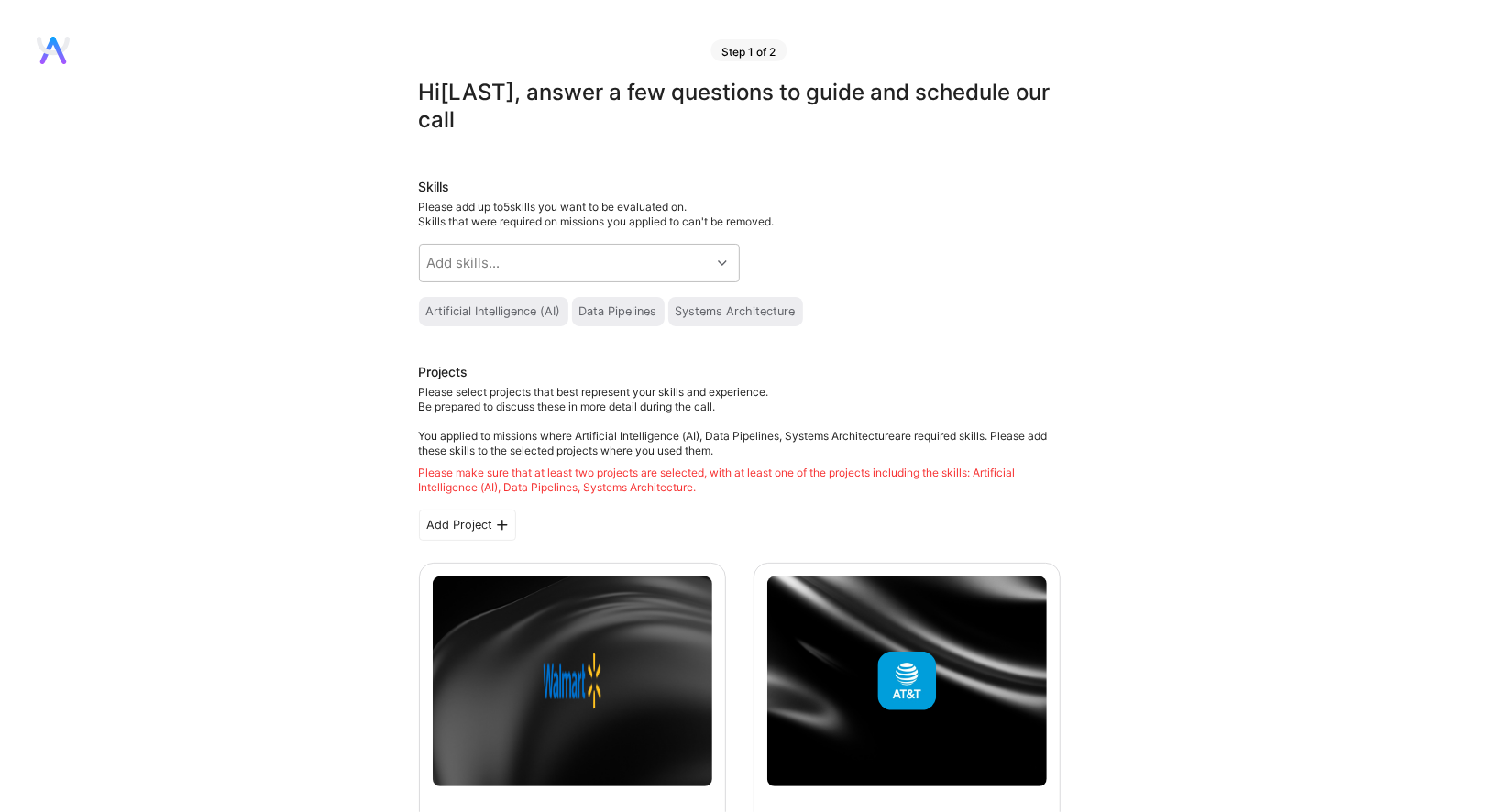 click on "Employee AI Assistant Walmart   Retail Select Edit" at bounding box center (572, 749) 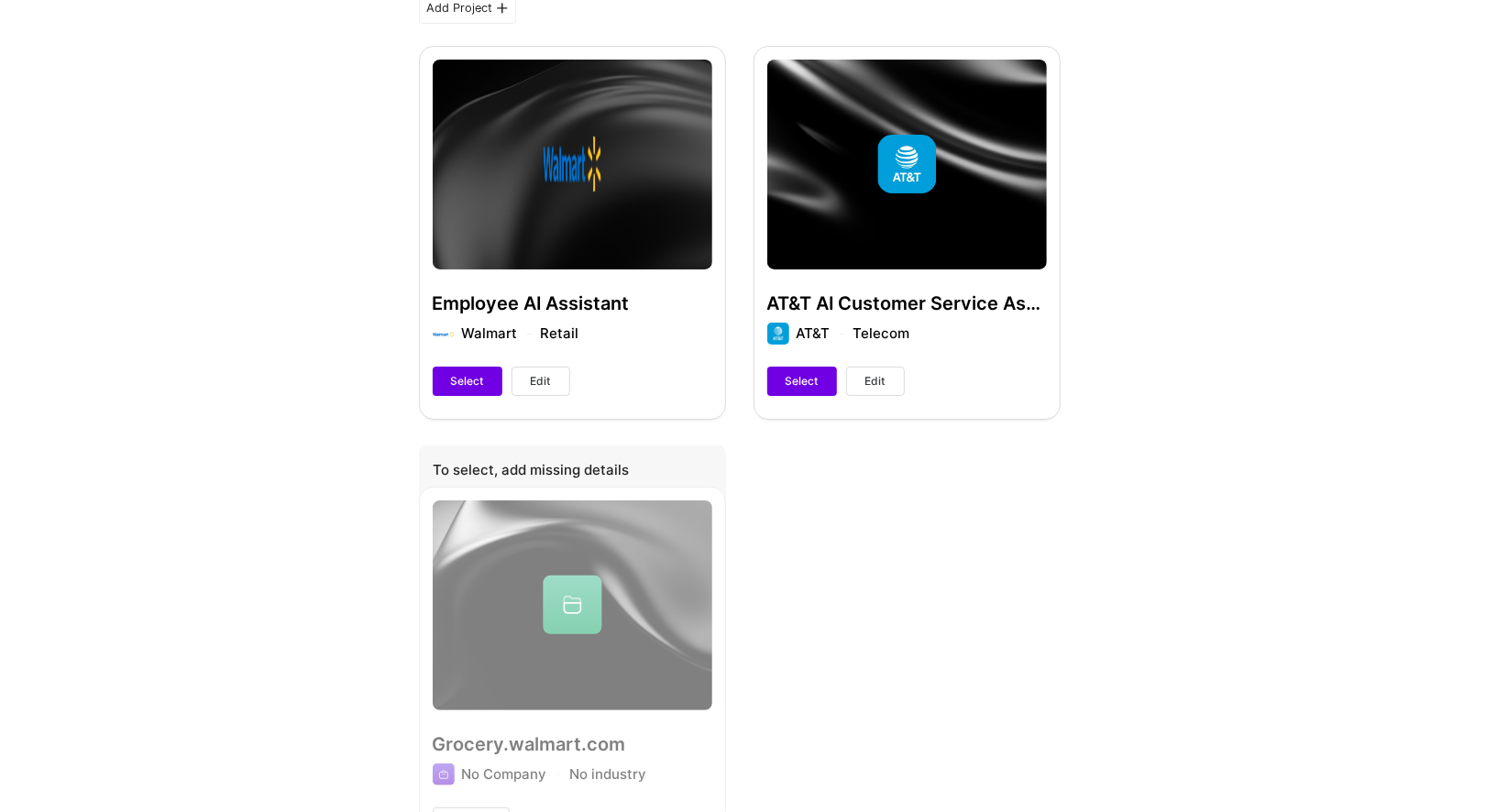 scroll, scrollTop: 477, scrollLeft: 0, axis: vertical 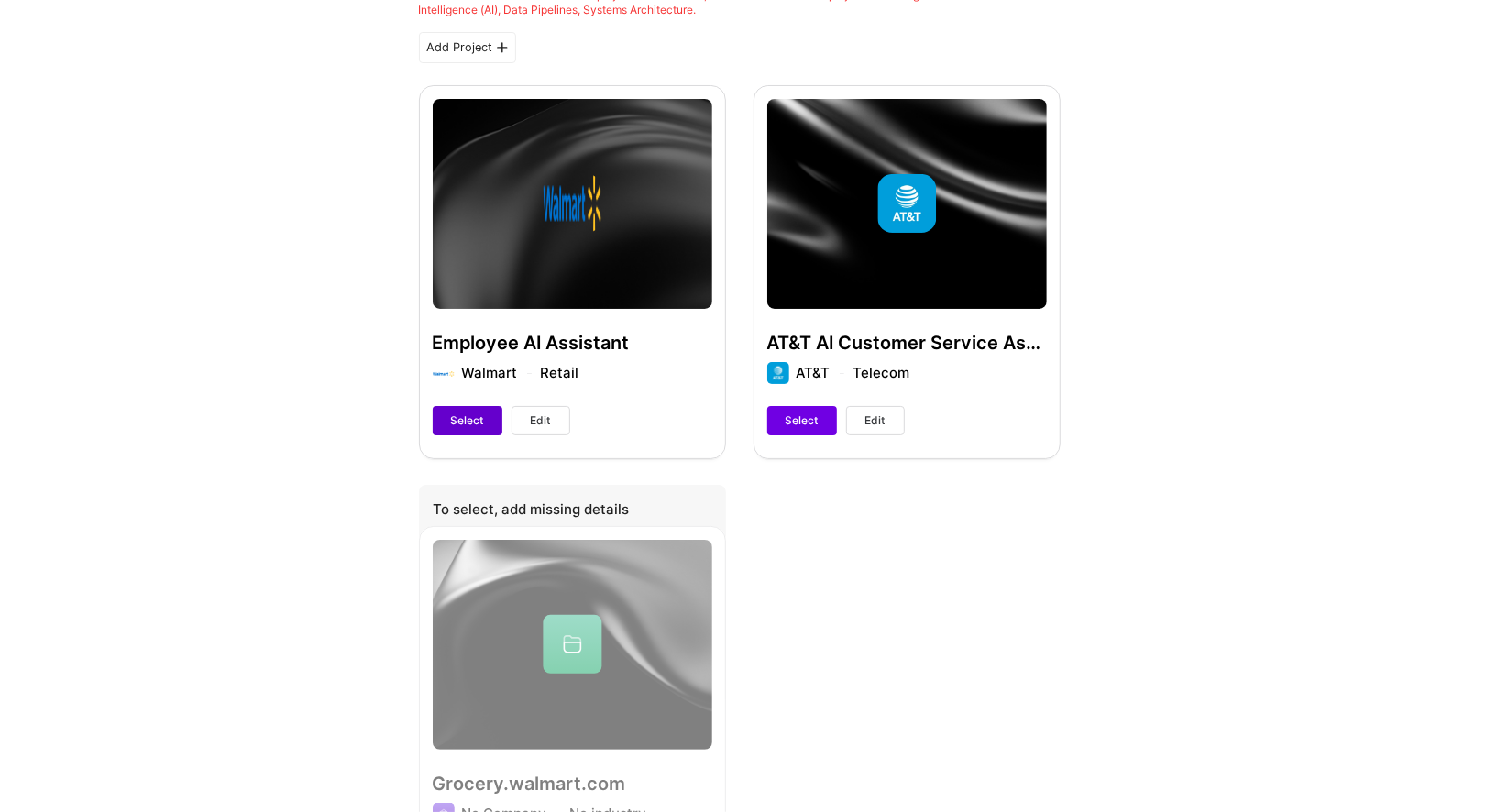 click on "Select" at bounding box center [468, 421] 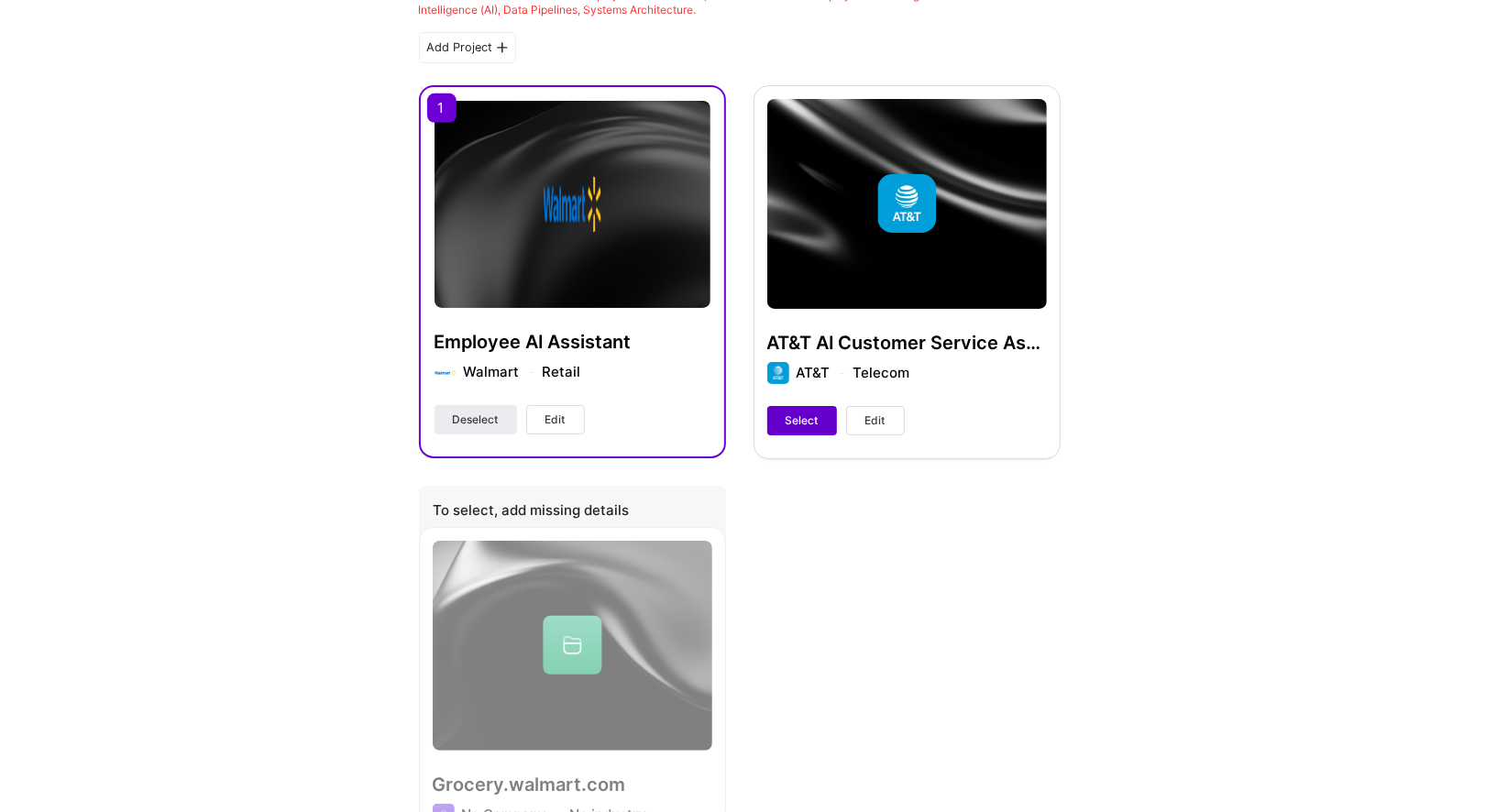 click on "Select" at bounding box center (802, 421) 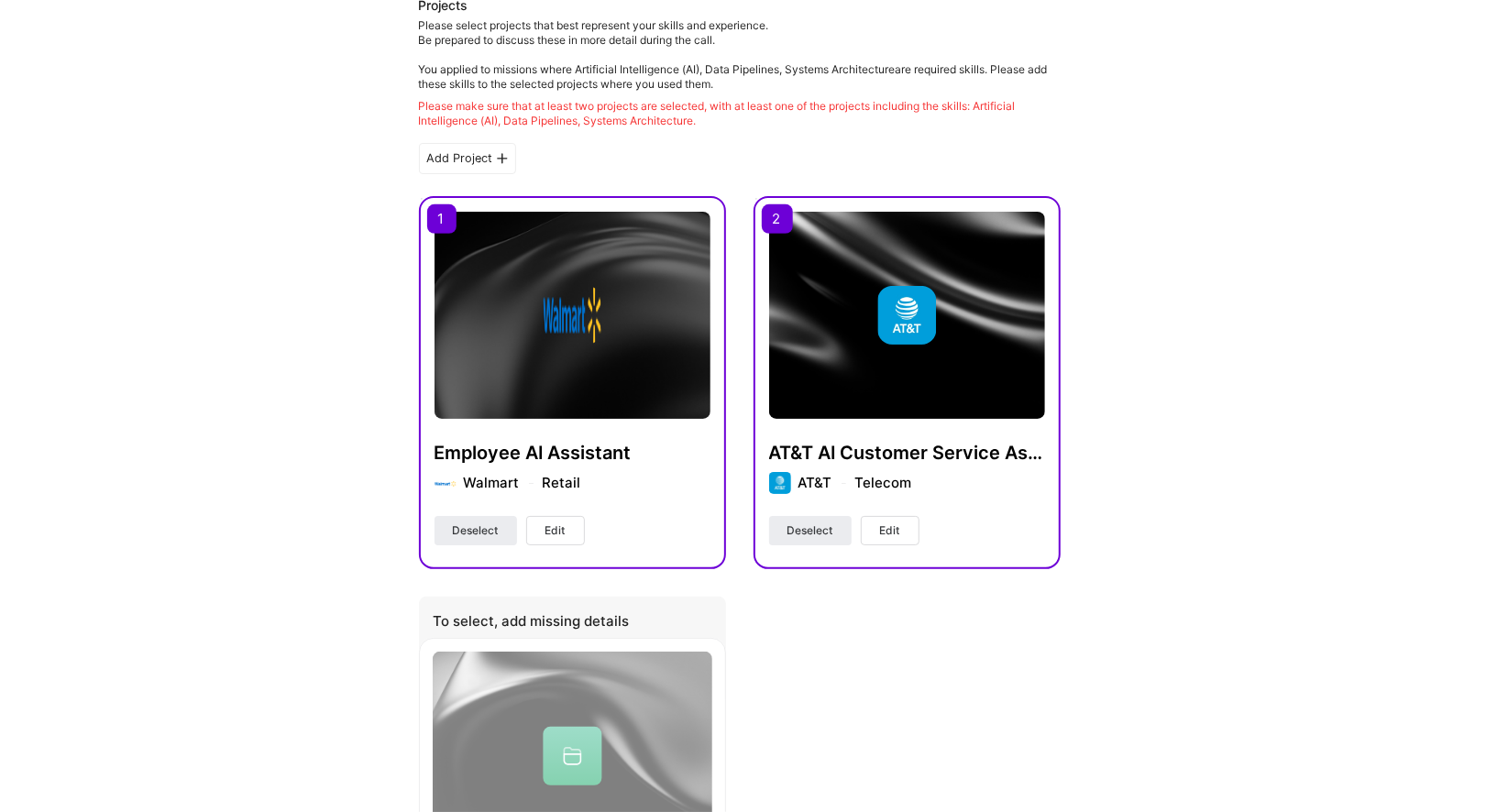 scroll, scrollTop: 0, scrollLeft: 0, axis: both 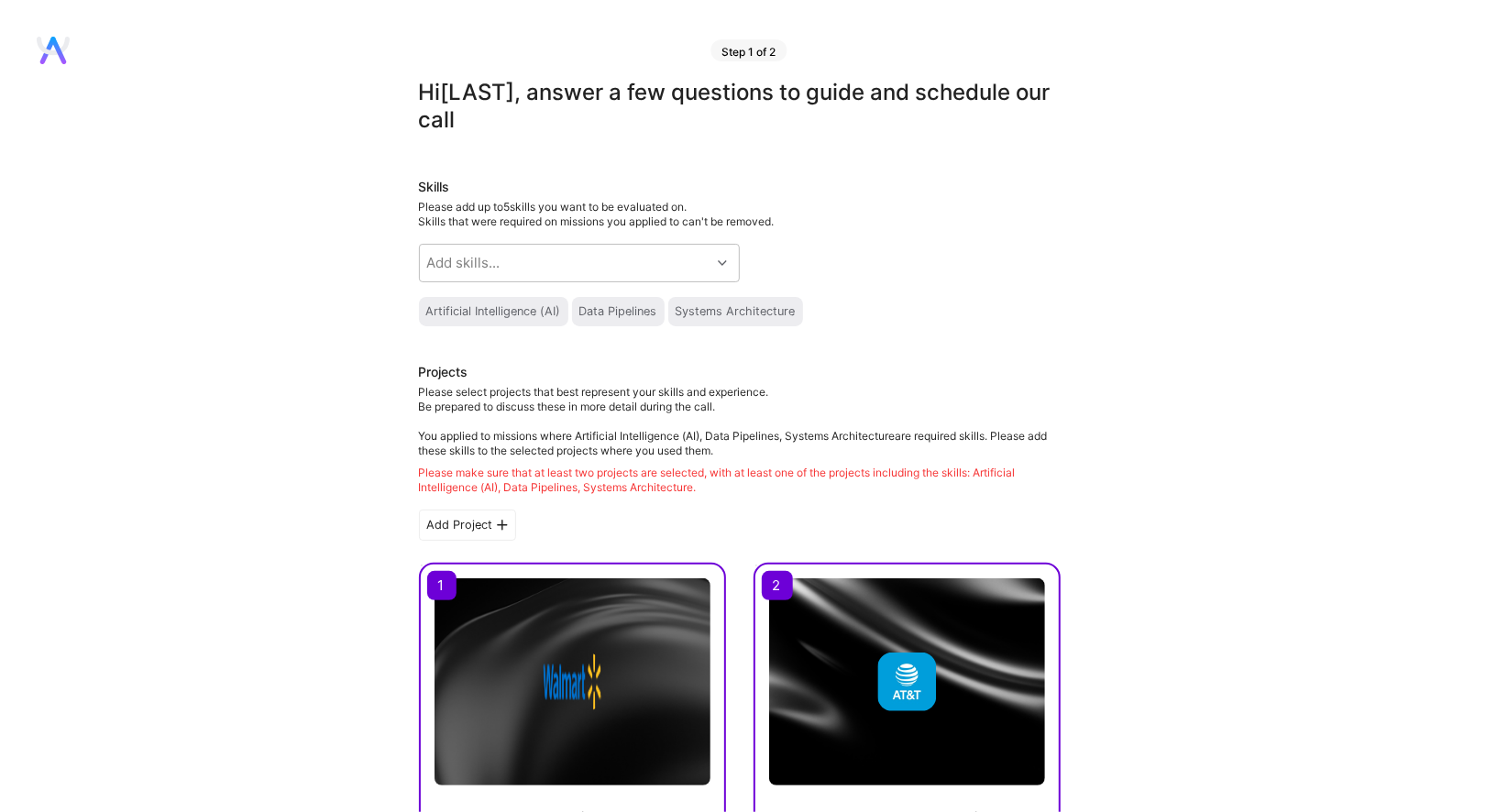 click on "Artificial Intelligence (AI)" at bounding box center (493, 312) 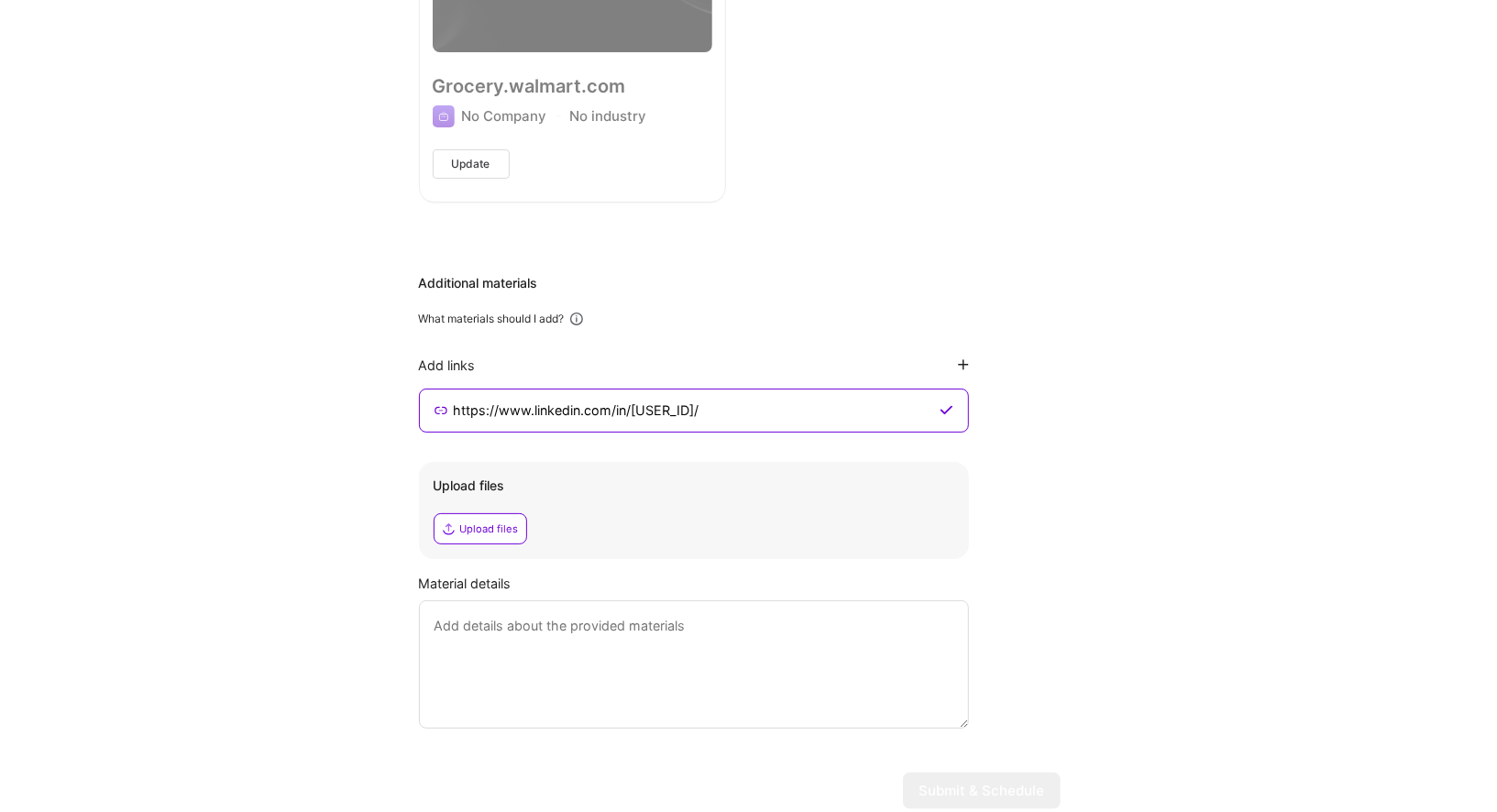scroll, scrollTop: 1245, scrollLeft: 0, axis: vertical 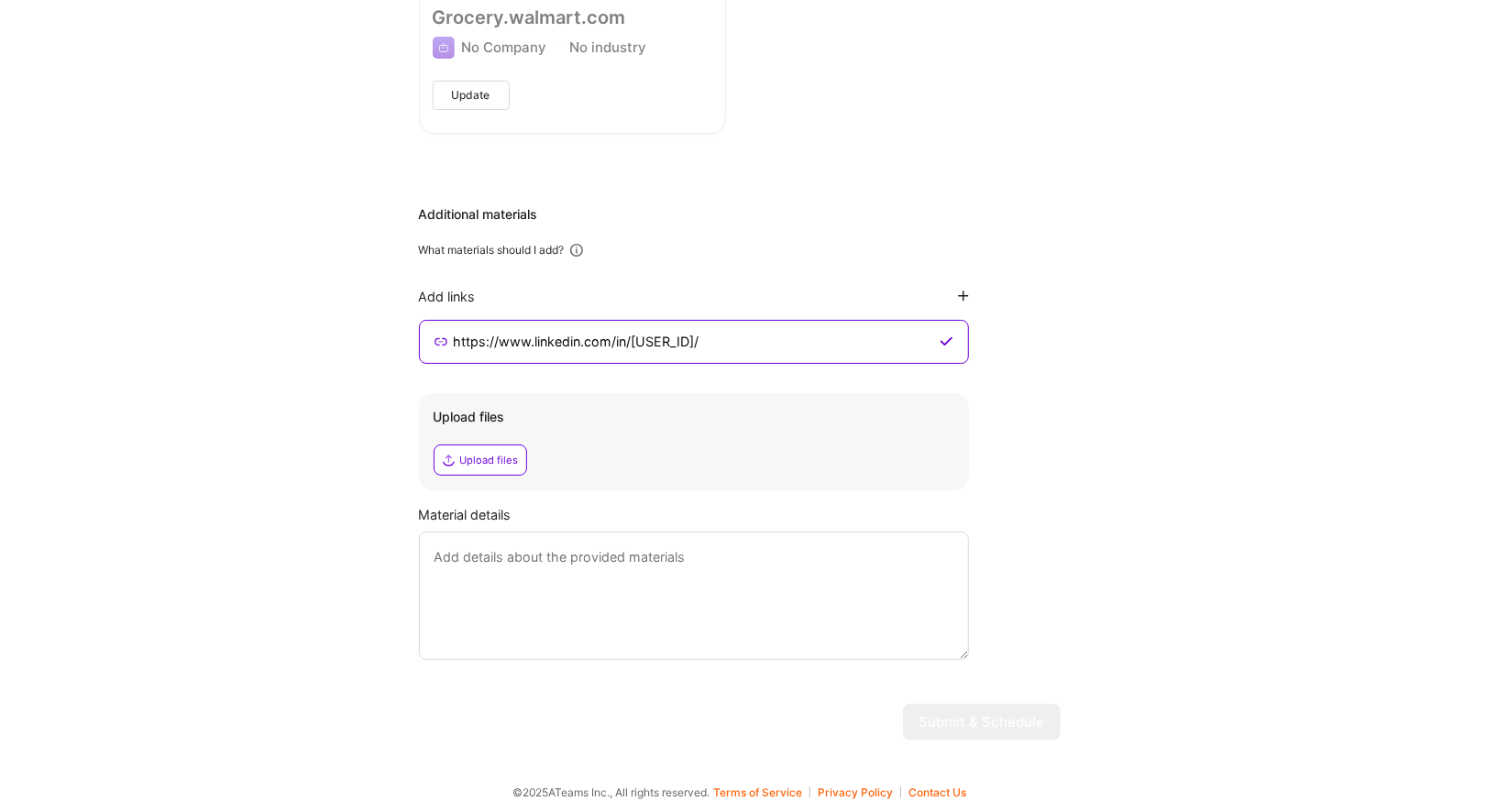 click at bounding box center [694, 596] 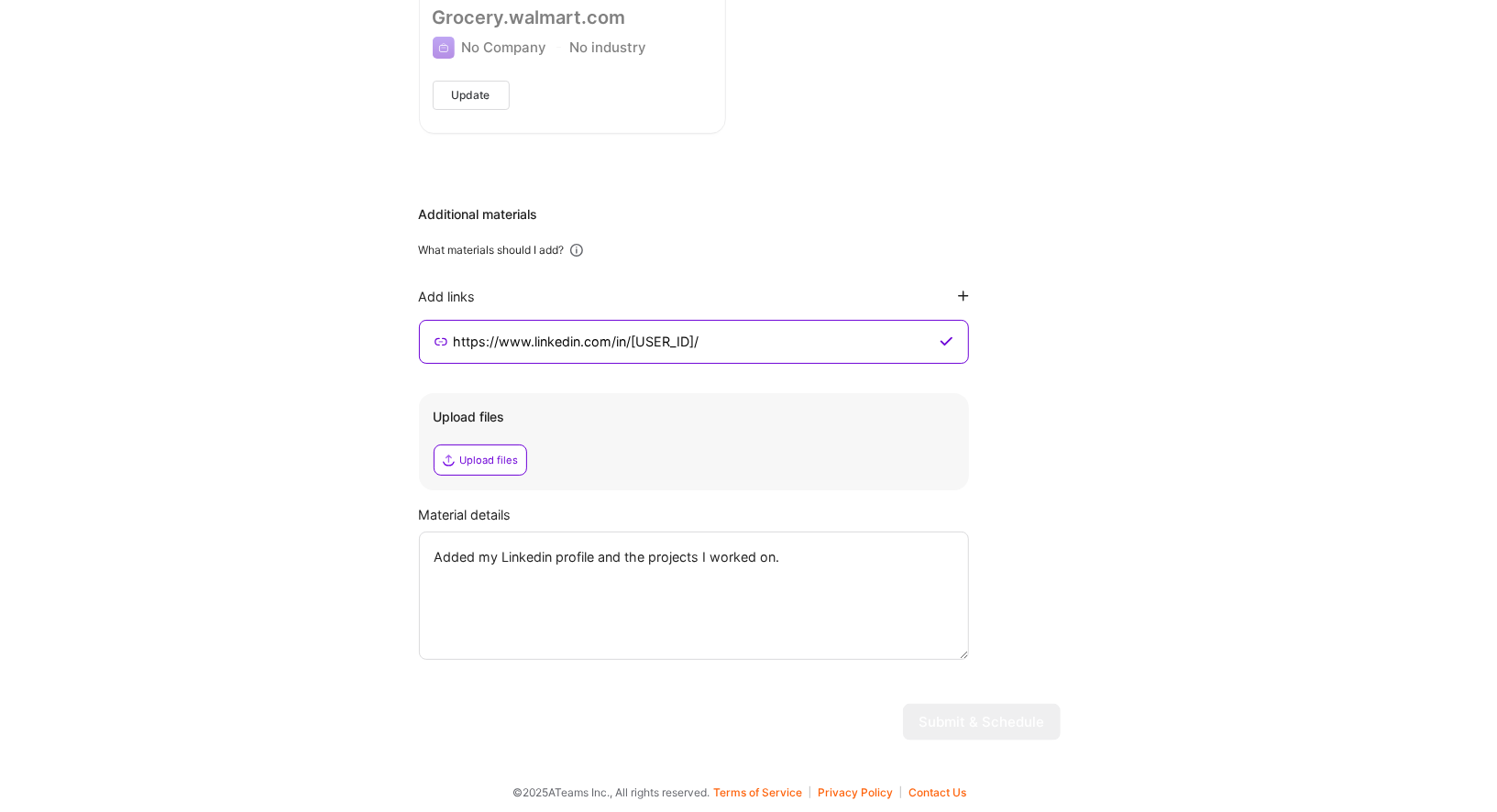 paste on "Added my Linkedin profile and the projects I worked on." 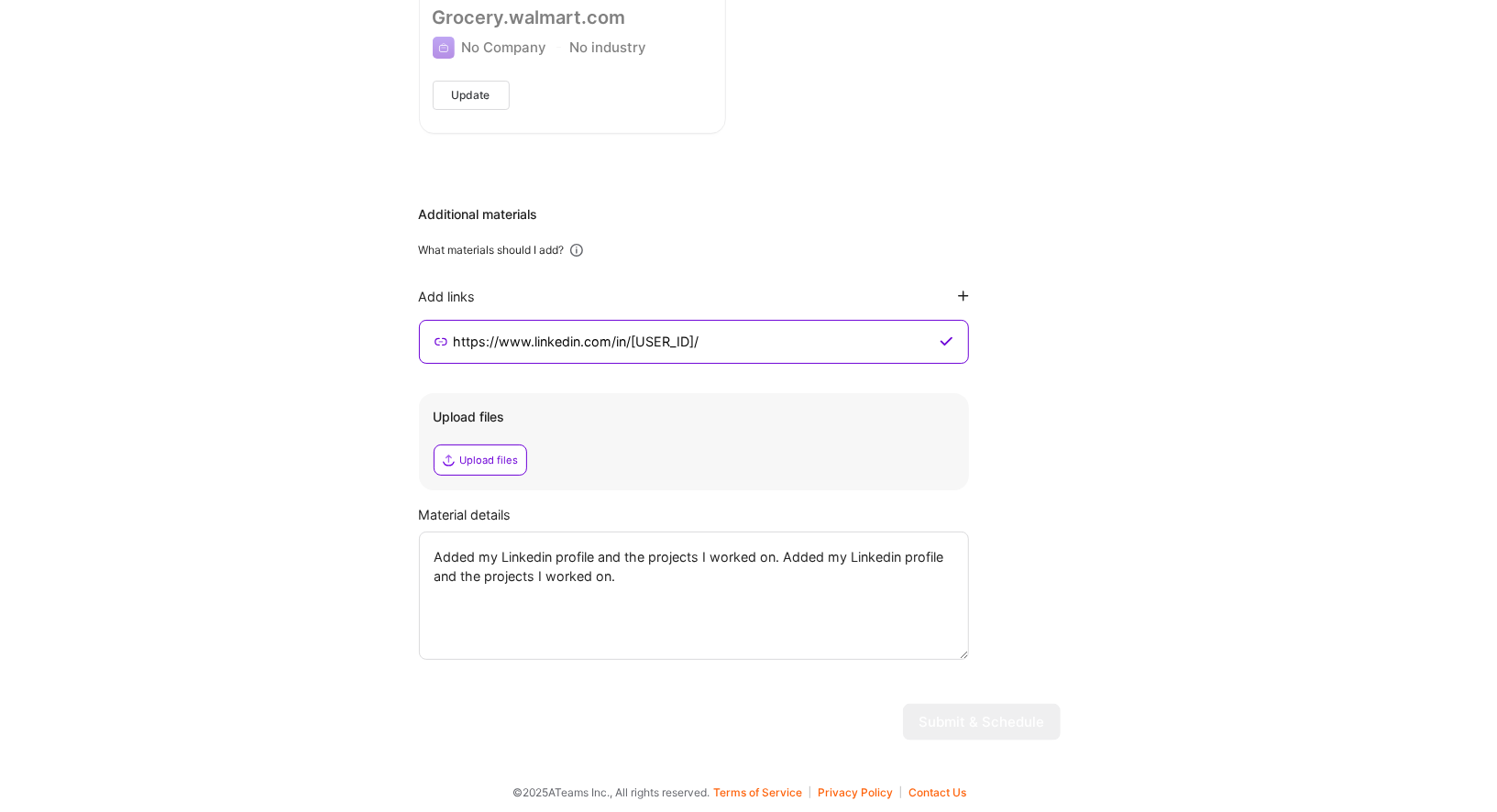 paste on "Added my Linkedin profile and the projects I worked on." 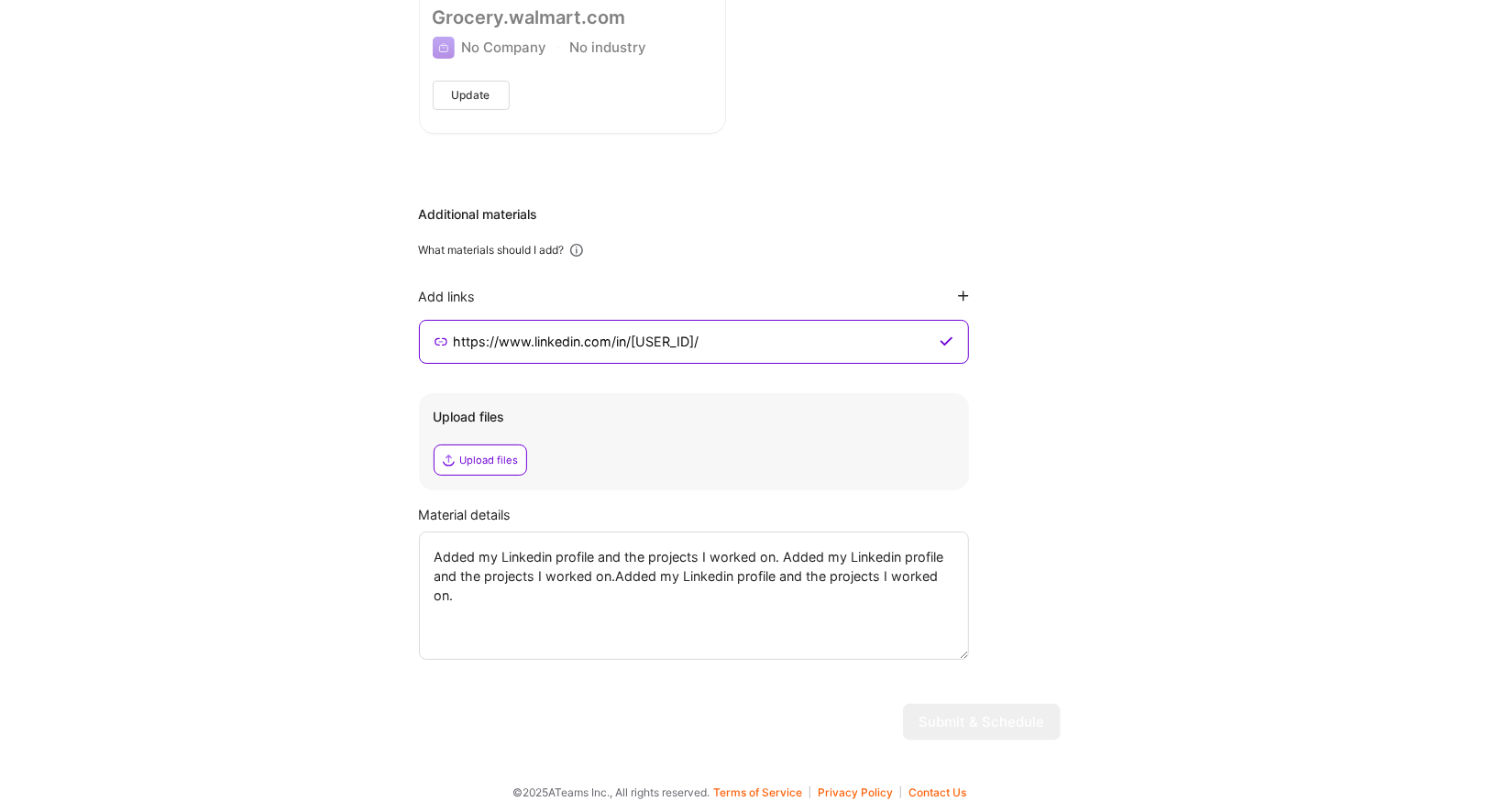 paste on "Added my Linkedin profile and the projects I worked on." 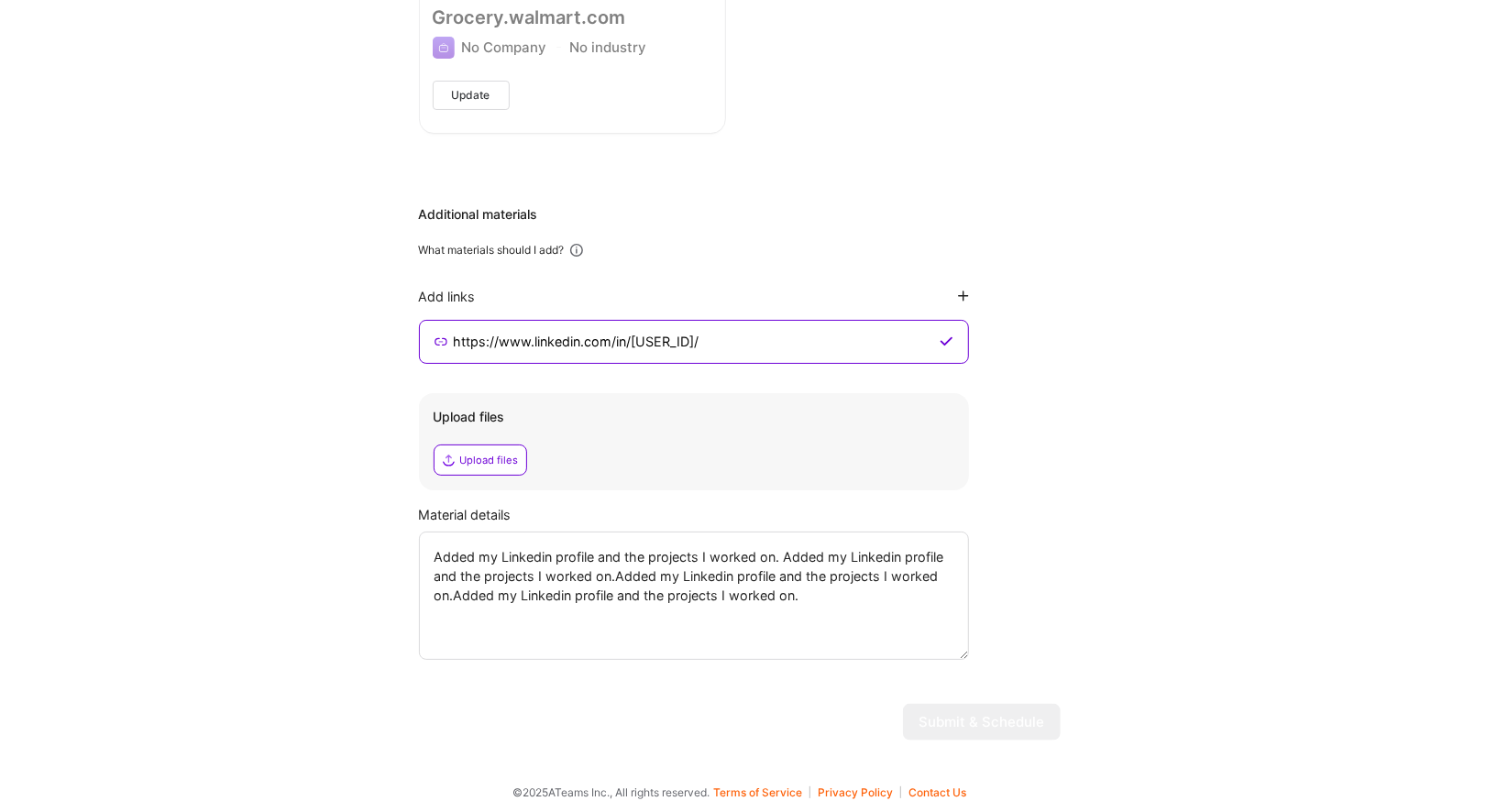 paste on "Added my Linkedin profile and the projects I worked on." 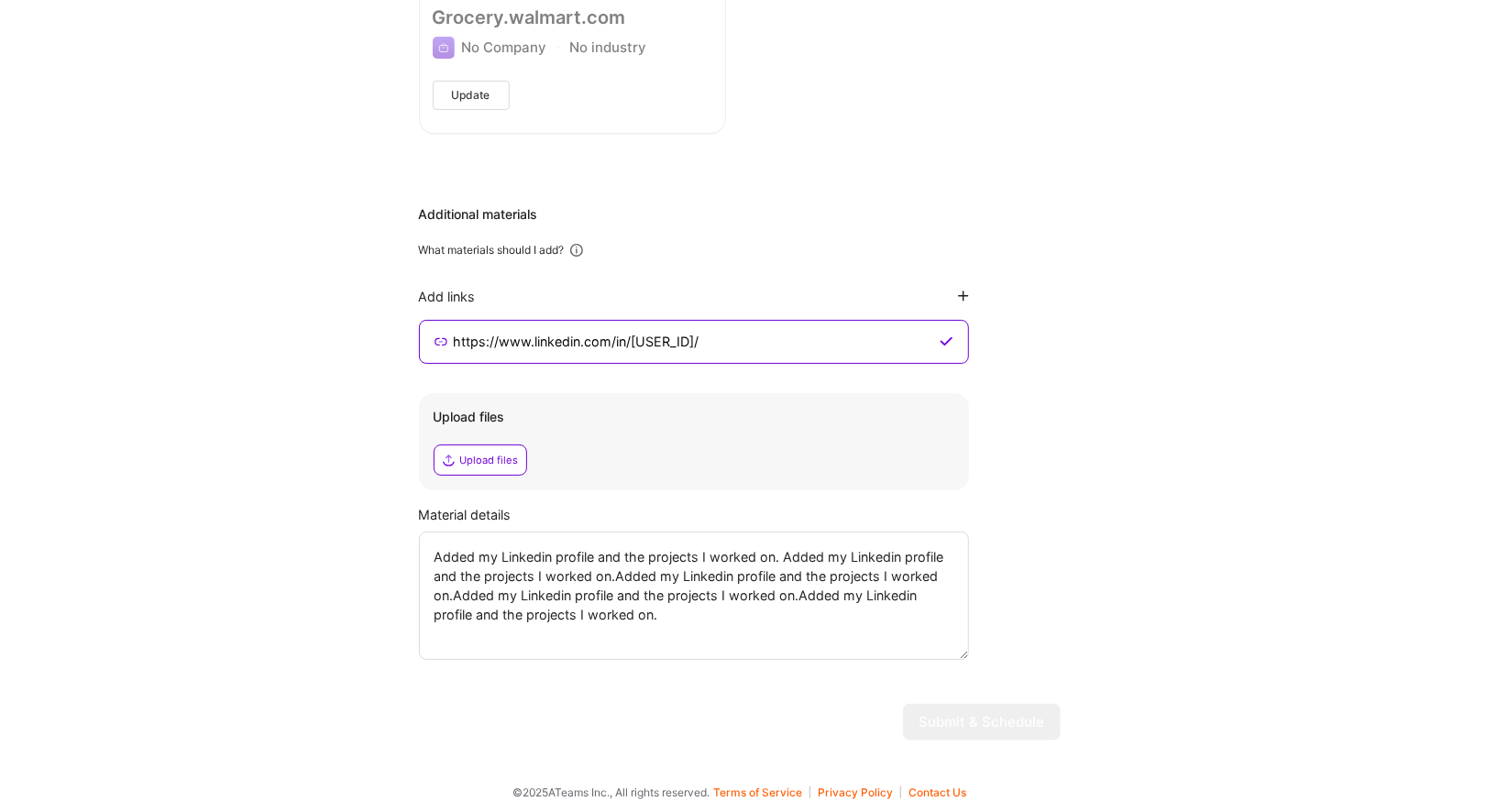 paste on "Added my Linkedin profile and the projects I worked on." 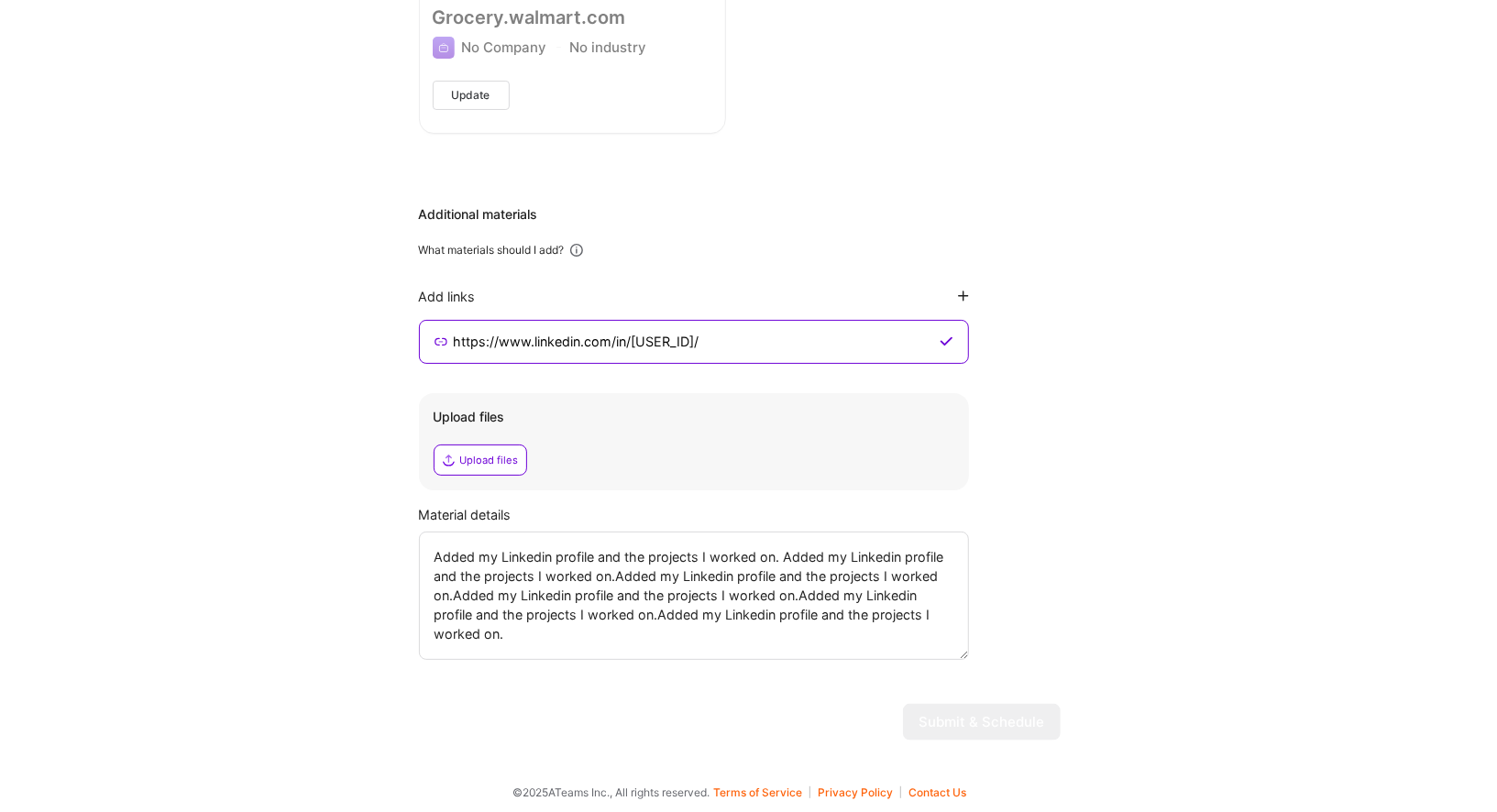 paste on "Added my Linkedin profile and the projects I worked on." 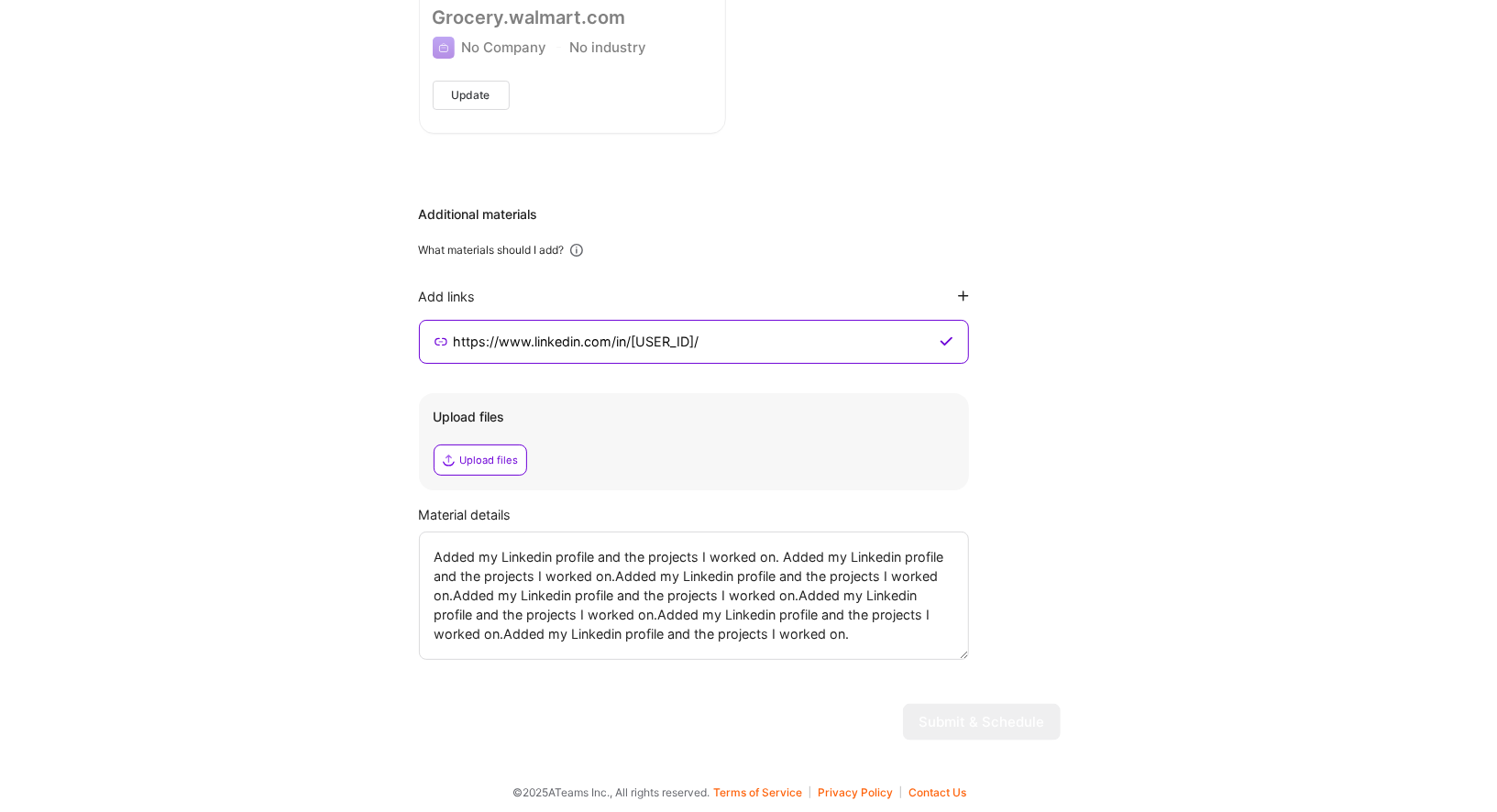 paste on "Added my Linkedin profile and the projects I worked on." 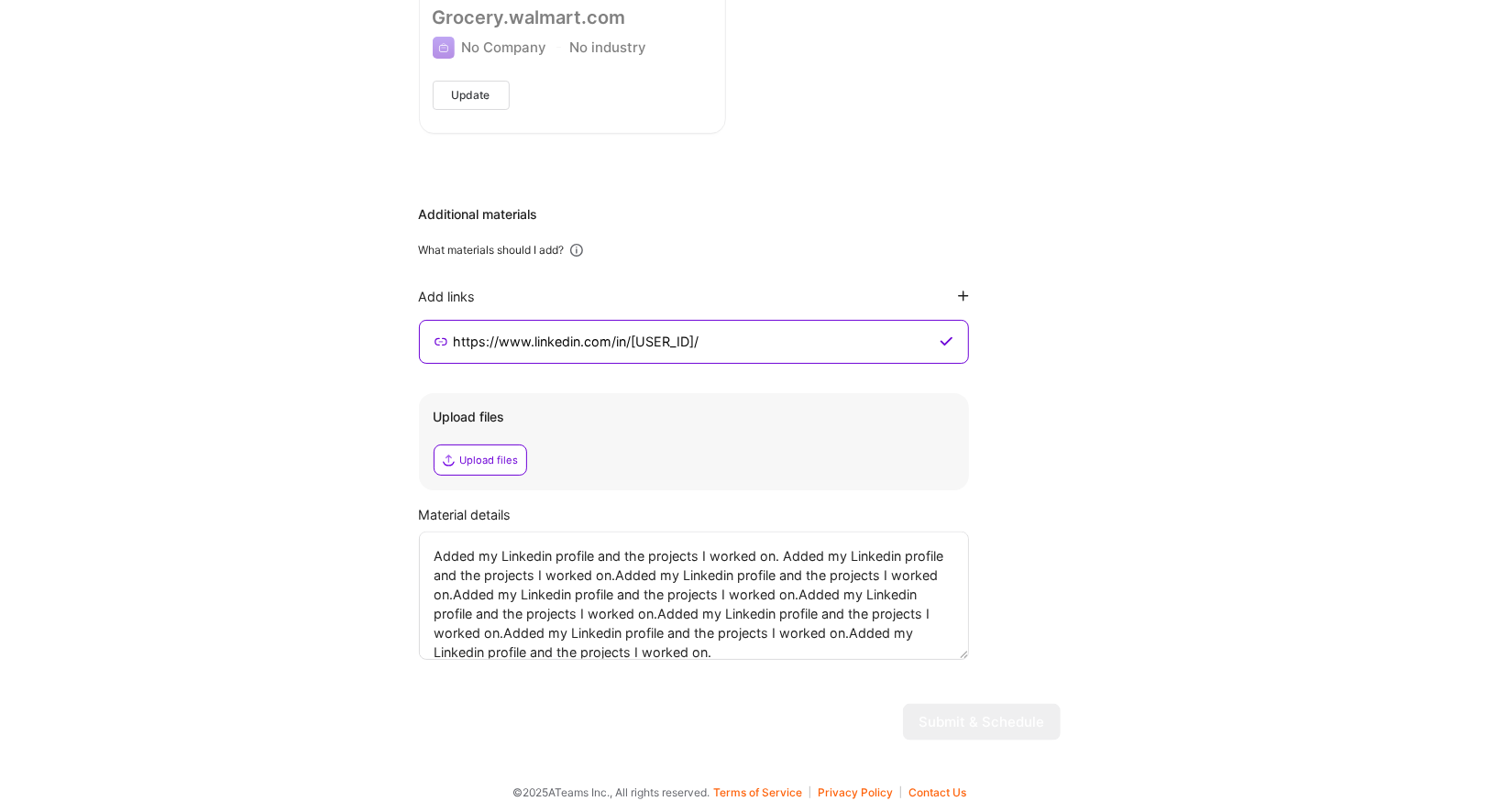 paste on "Added my Linkedin profile and the projects I worked on." 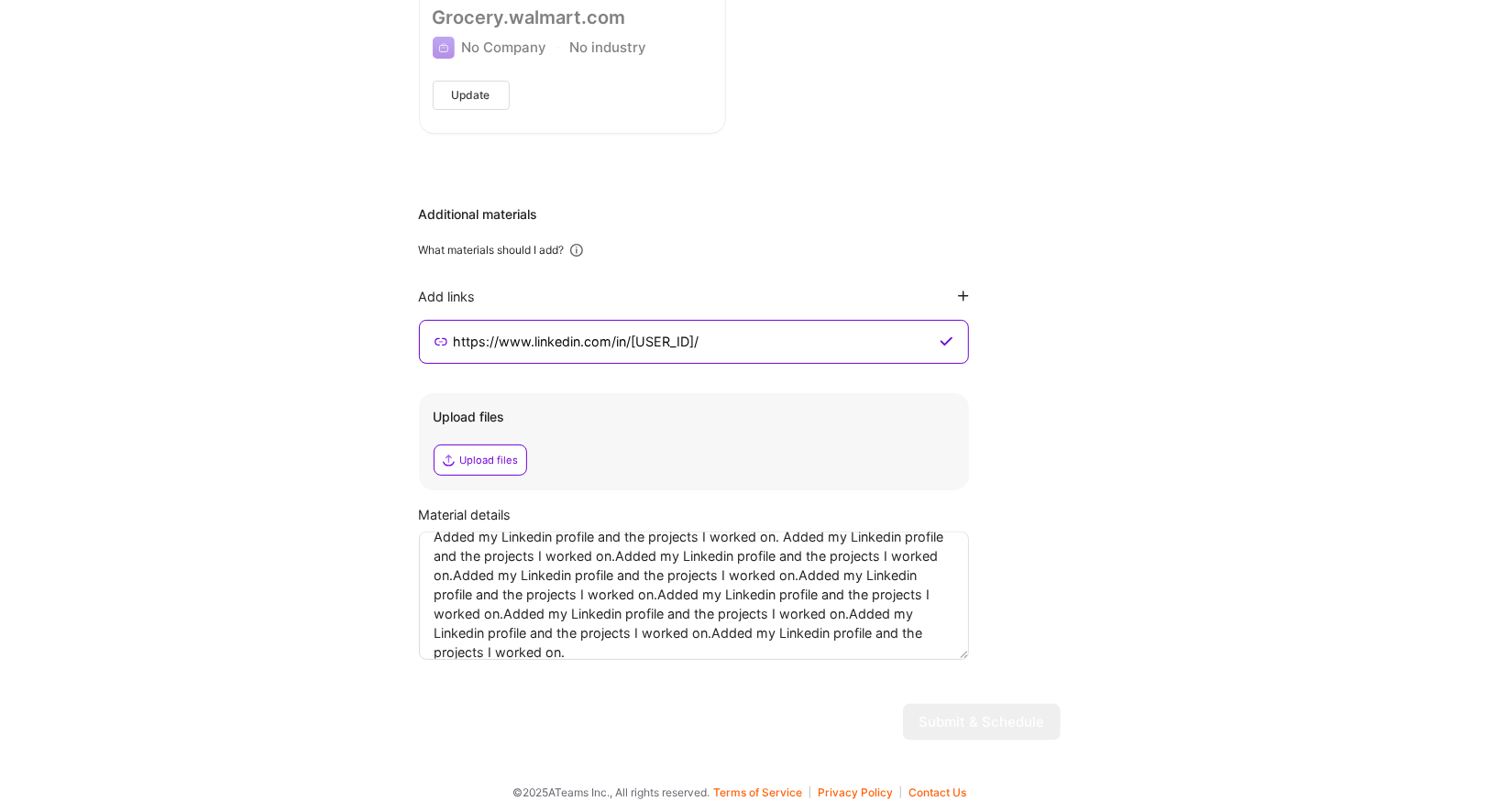 paste on "Added my Linkedin profile and the projects I worked on." 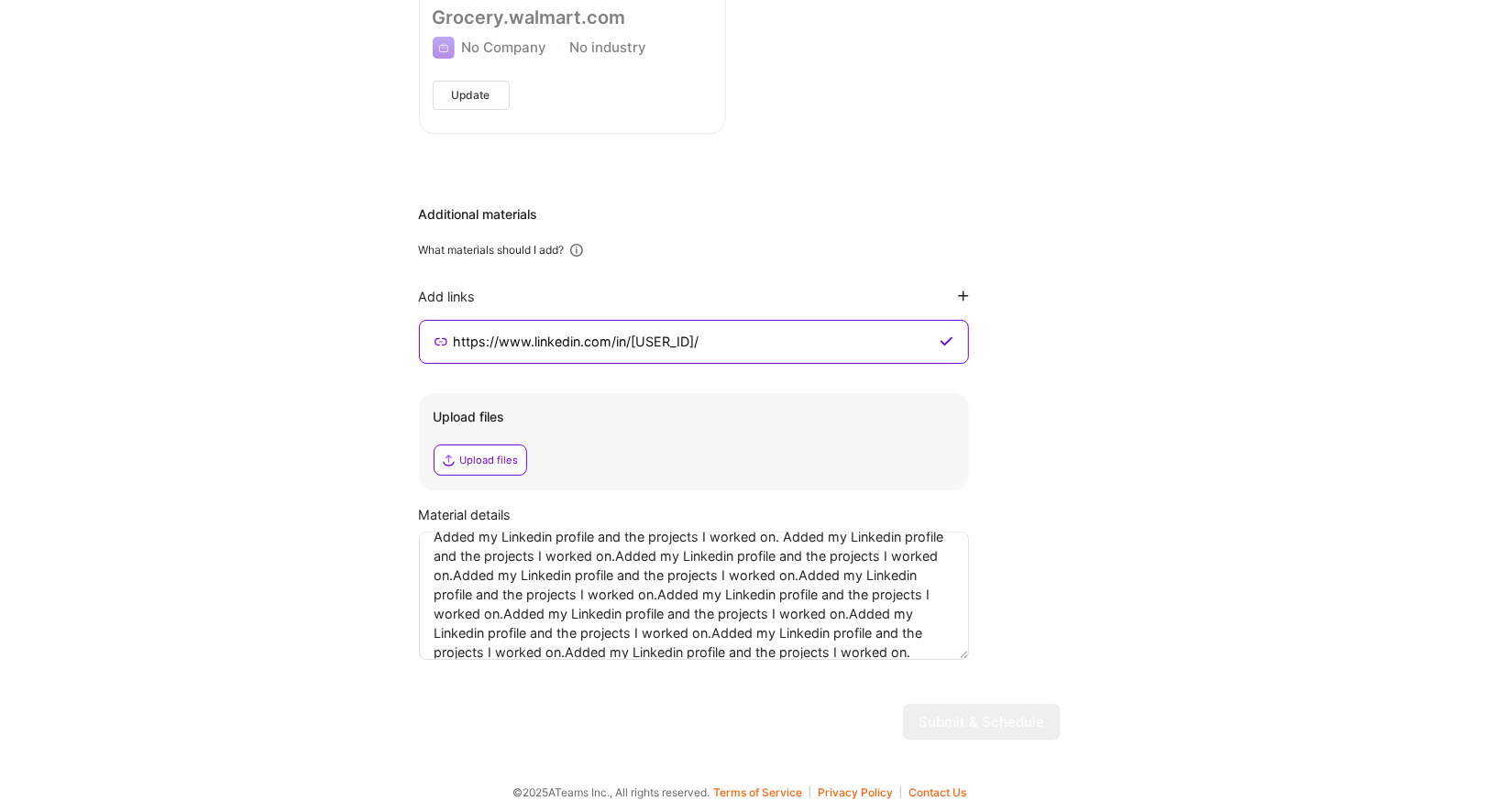 paste on "Added my Linkedin profile and the projects I worked on." 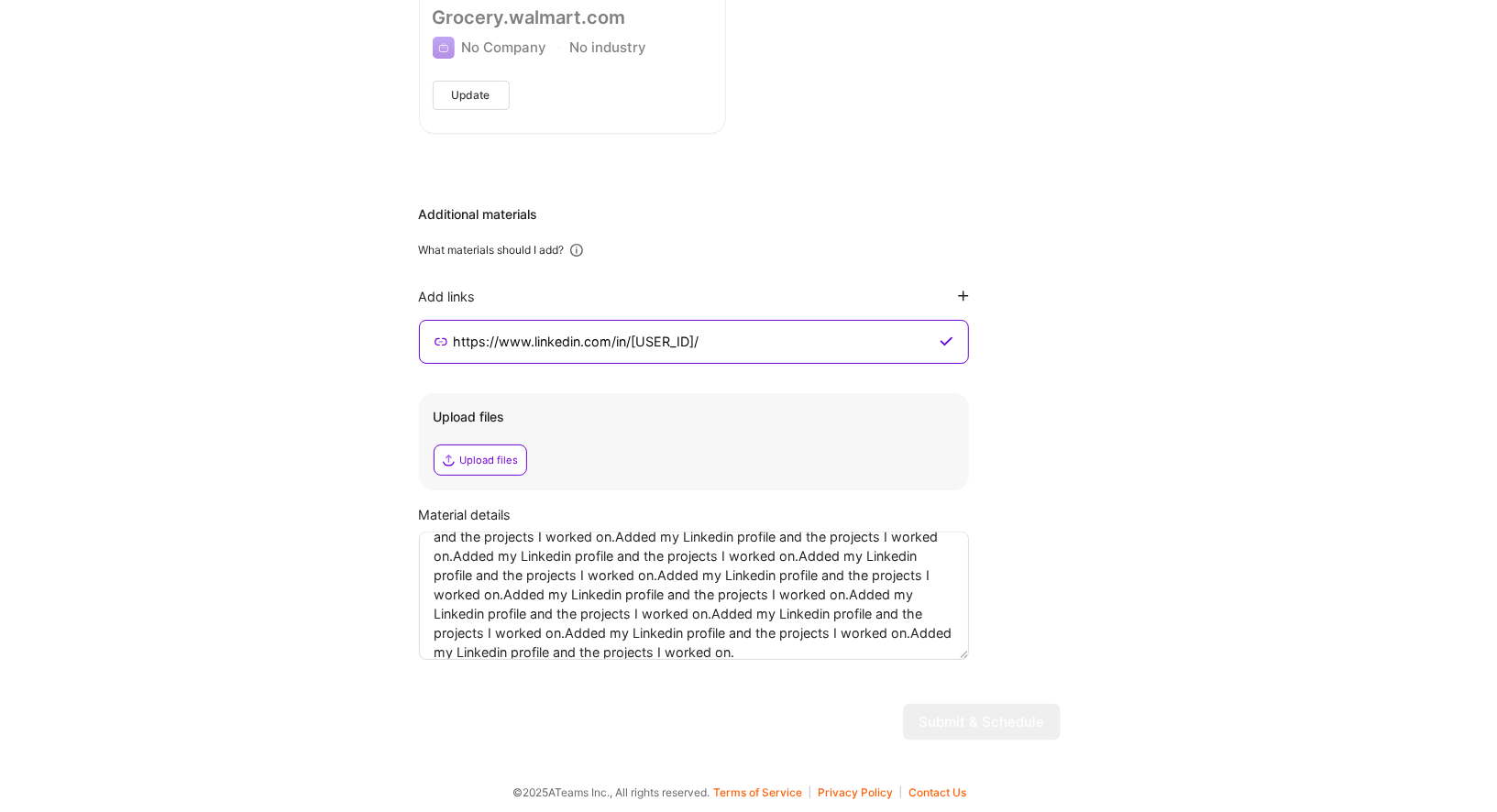 paste on "Added my Linkedin profile and the projects I worked on." 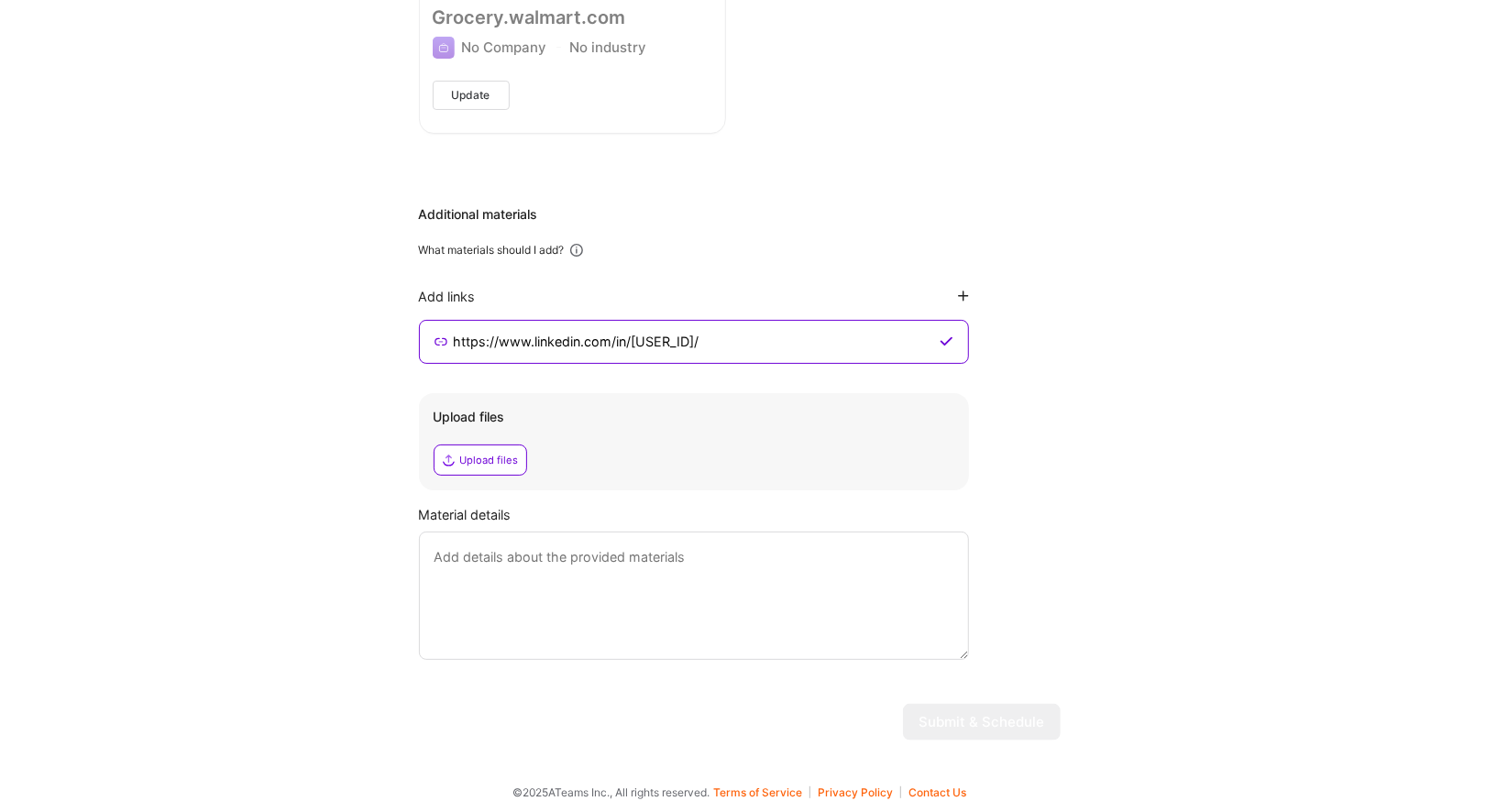 scroll, scrollTop: 0, scrollLeft: 0, axis: both 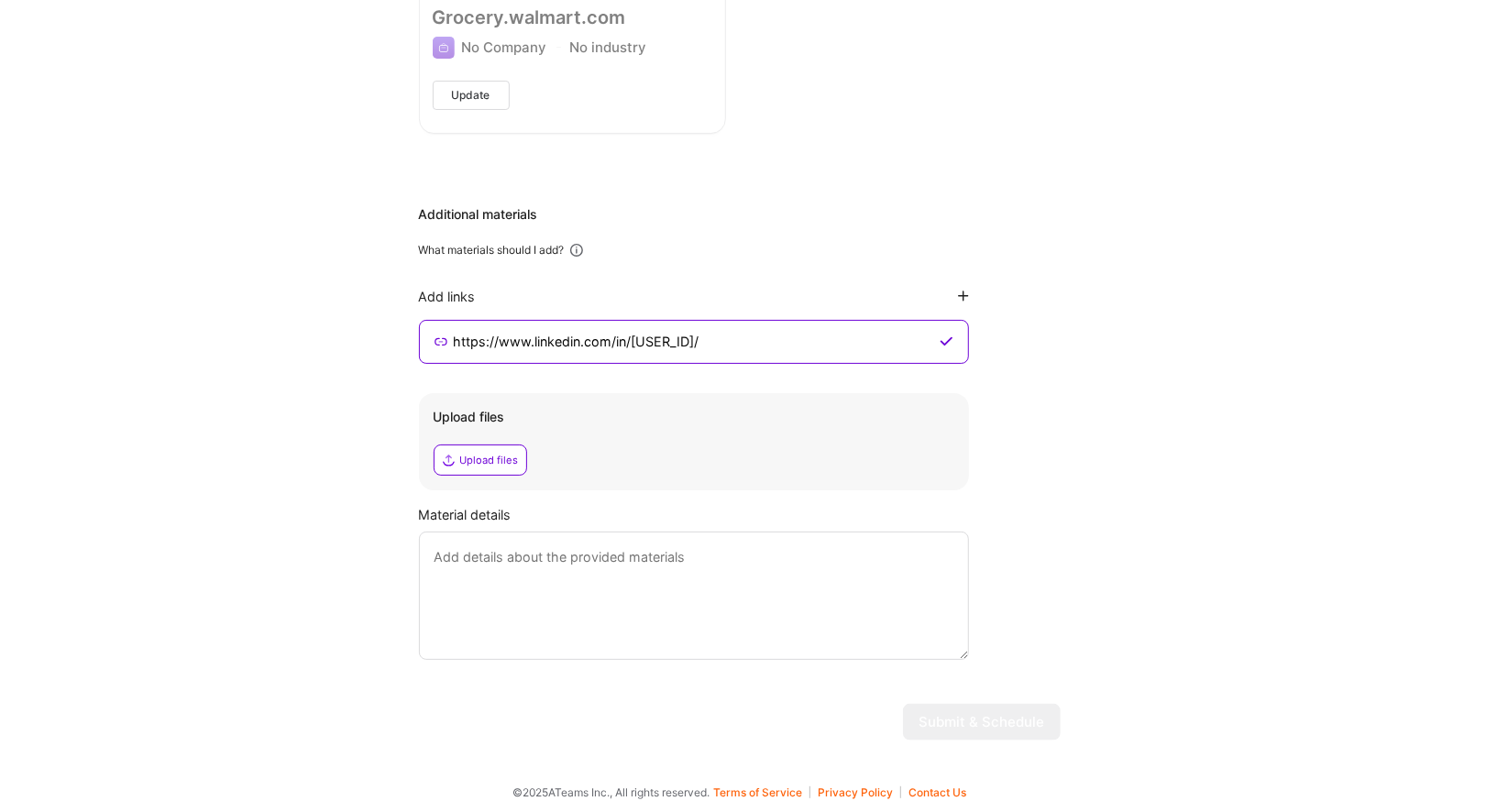 paste on "Added my Linkedin profile and the projects I worked on." 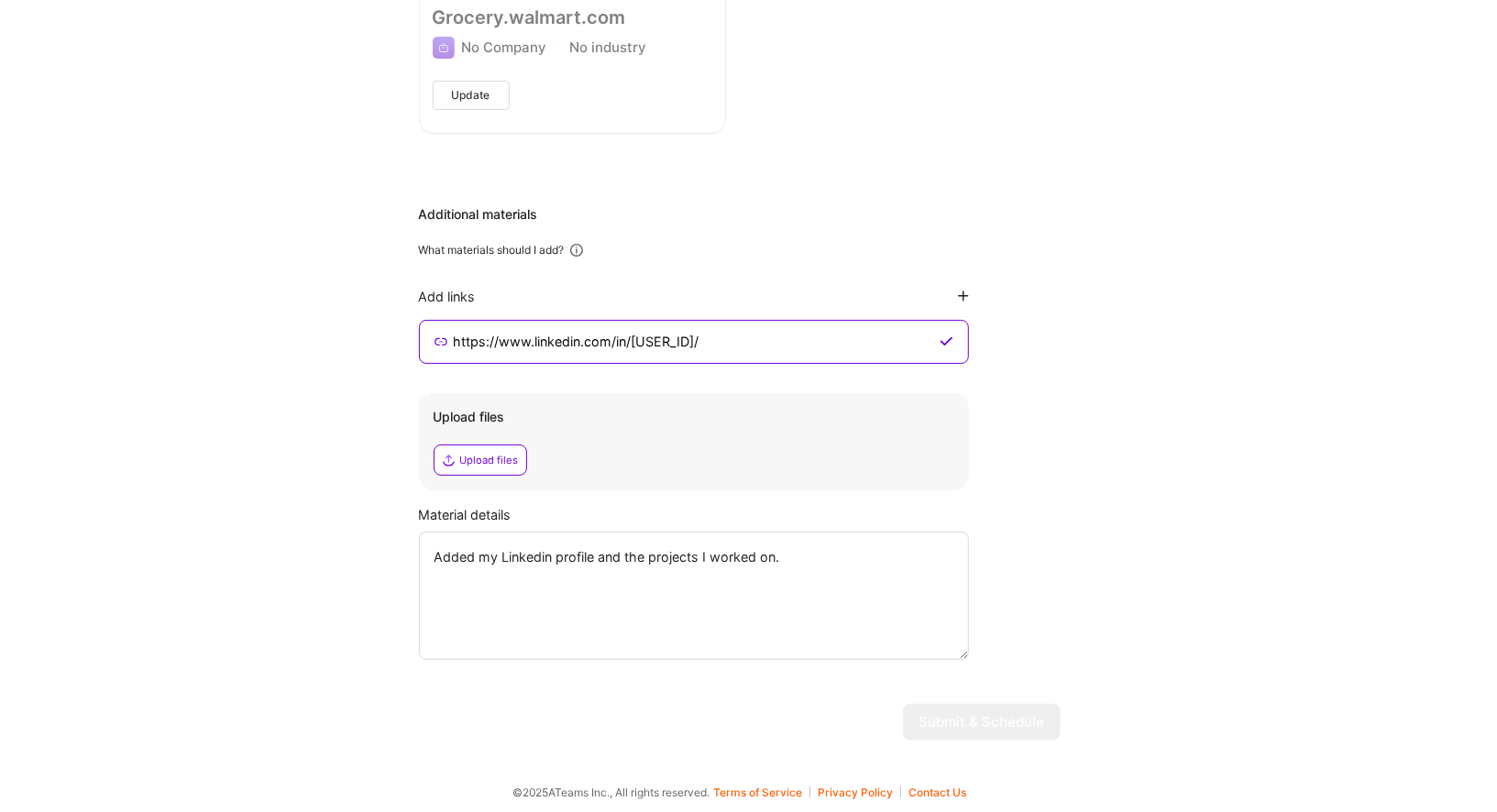 click on "Upload files" at bounding box center [490, 460] 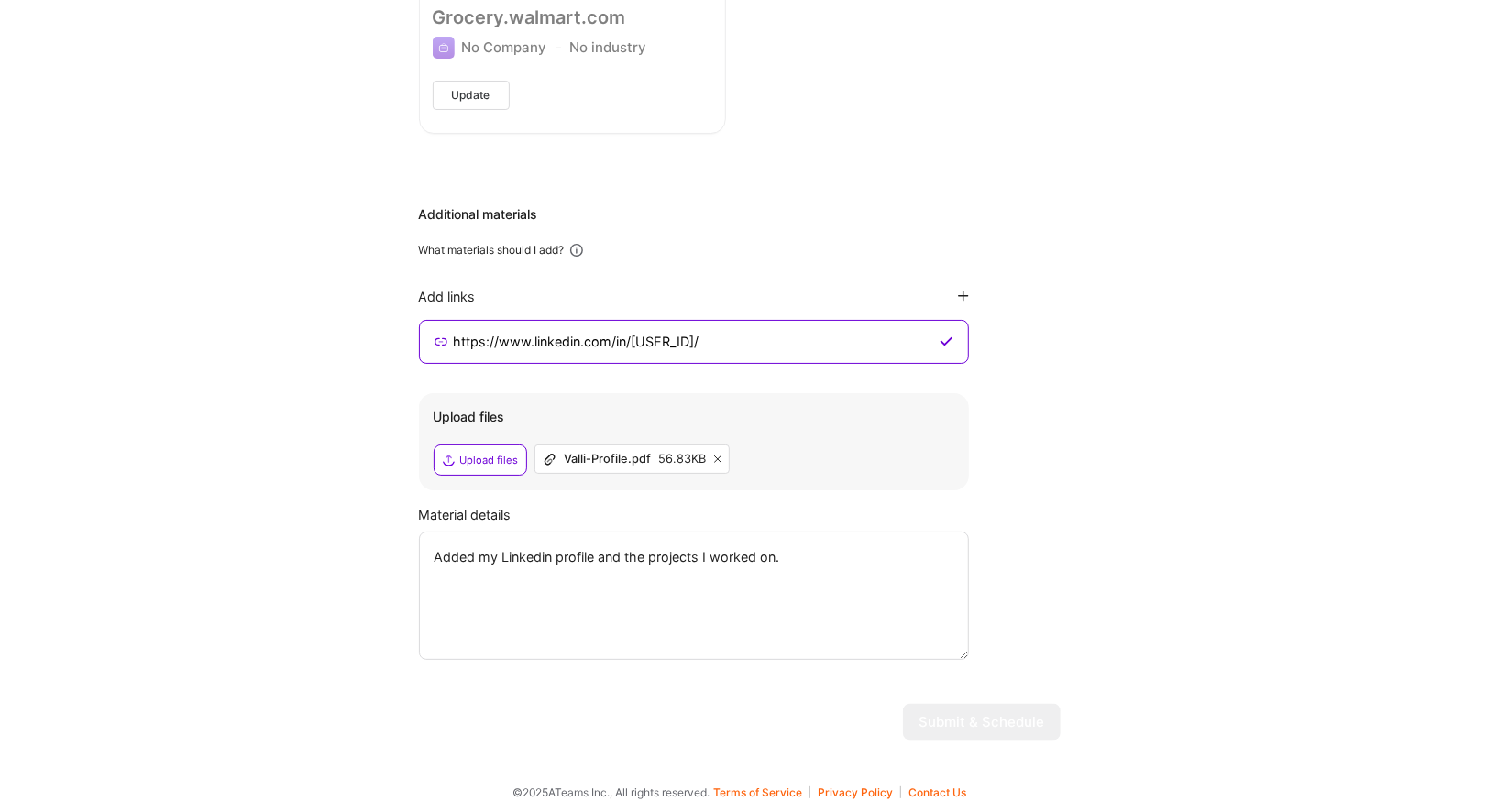 click on "Added my Linkedin profile and the projects I worked on." at bounding box center [694, 596] 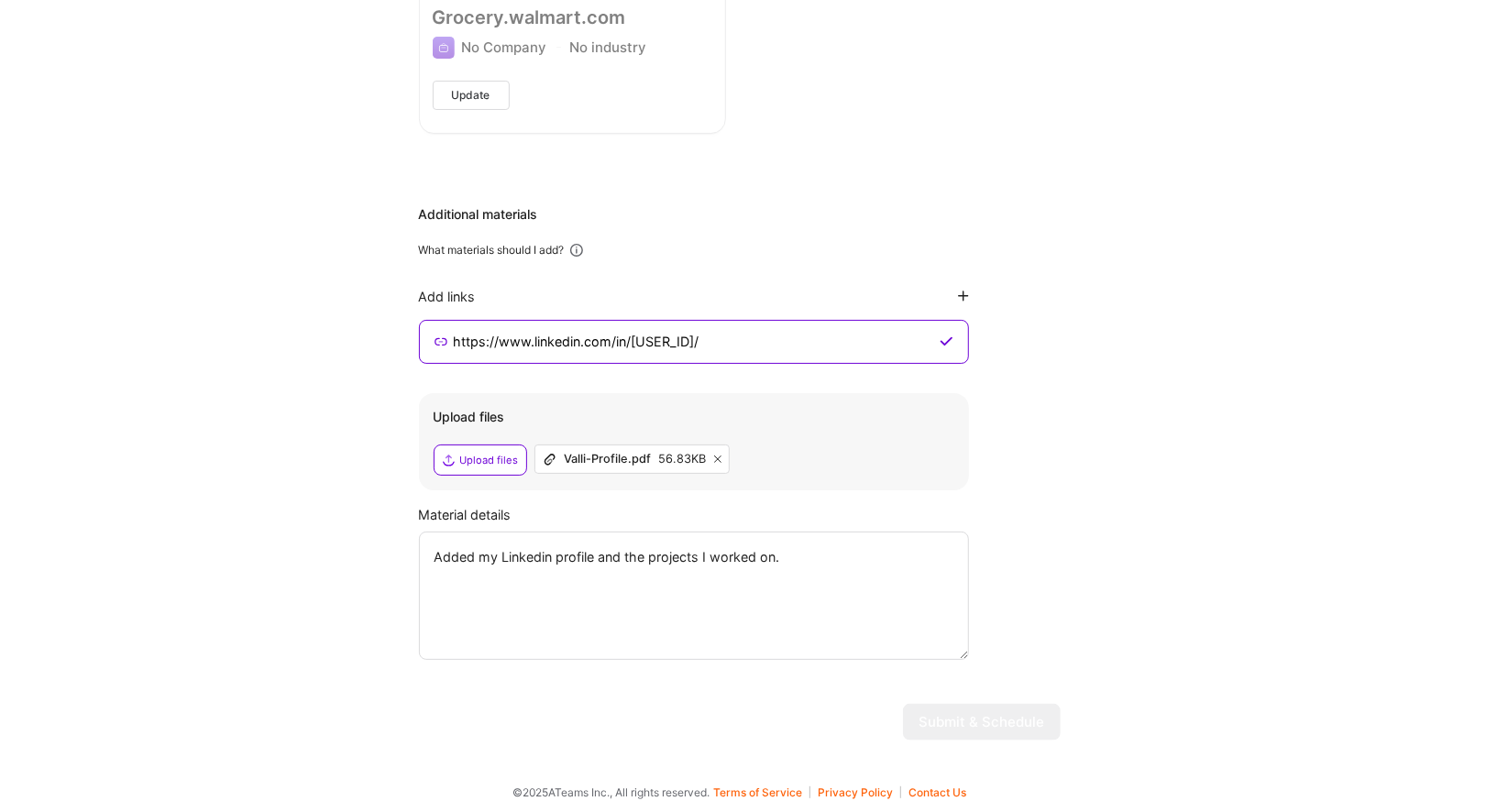 paste on "Added my Linkedin profile and the projects I worked on." 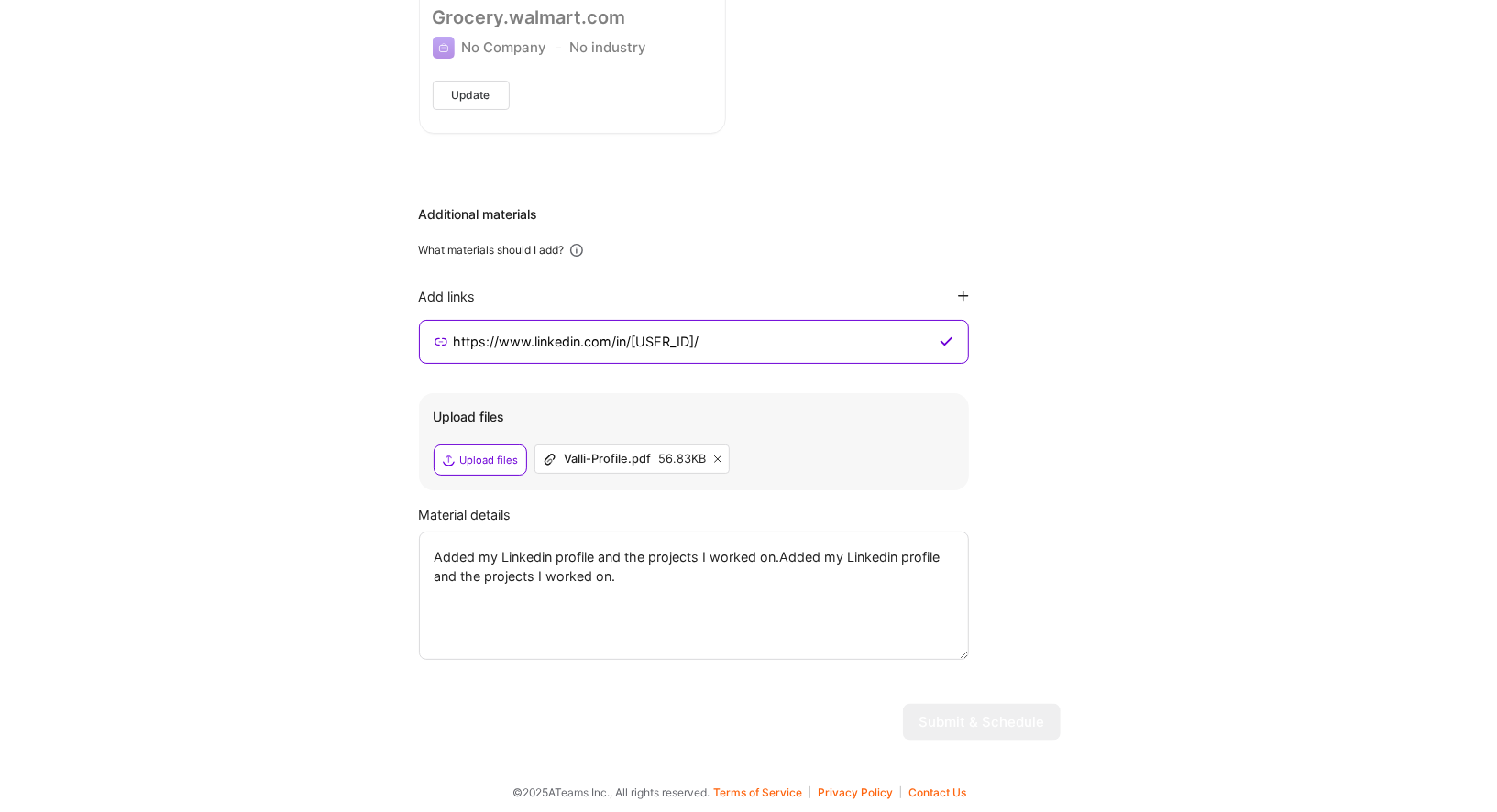 paste on "Added my Linkedin profile and the projects I worked on." 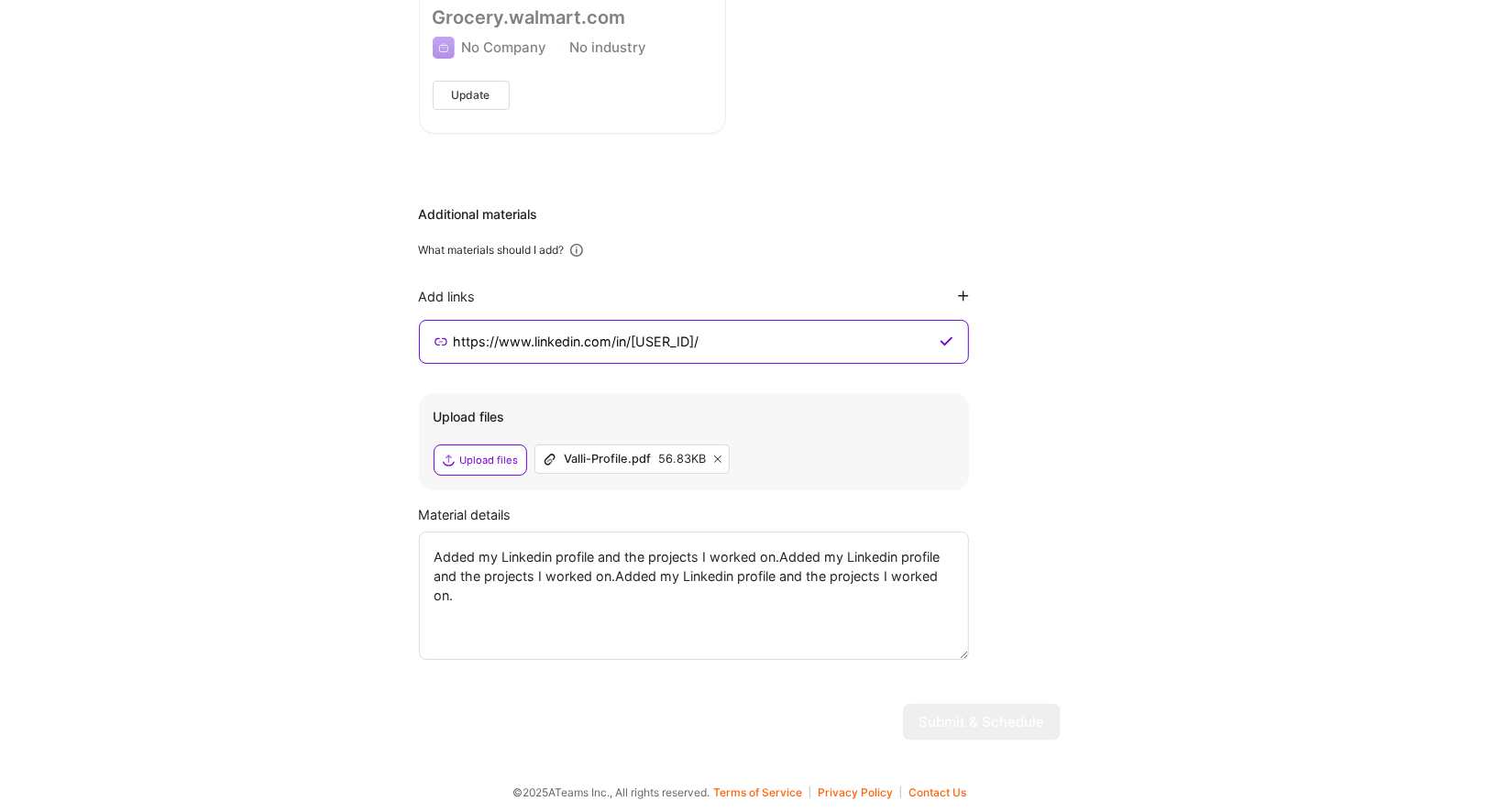 paste on "Added my Linkedin profile and the projects I worked on." 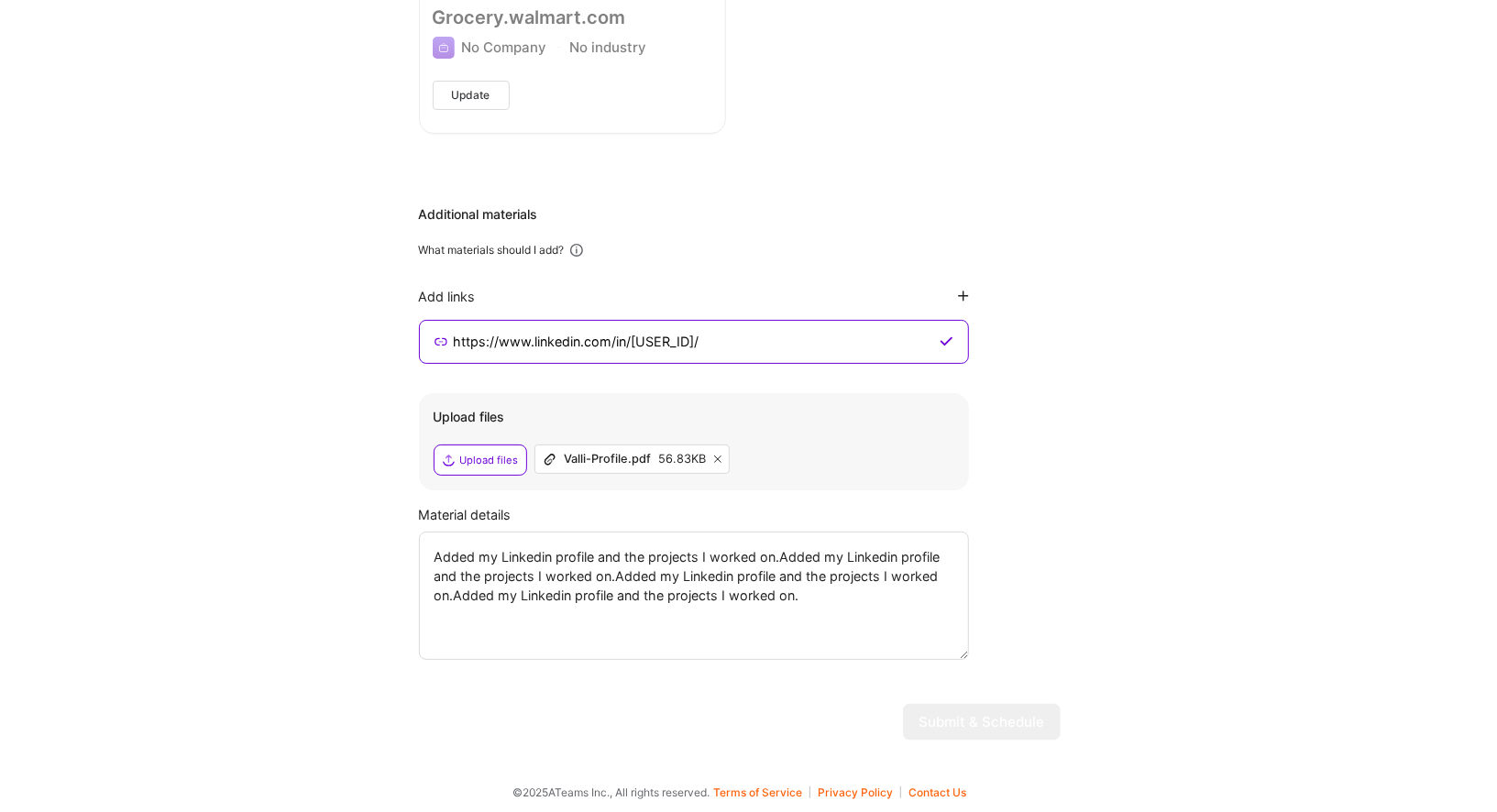 paste on "Added my Linkedin profile and the projects I worked on." 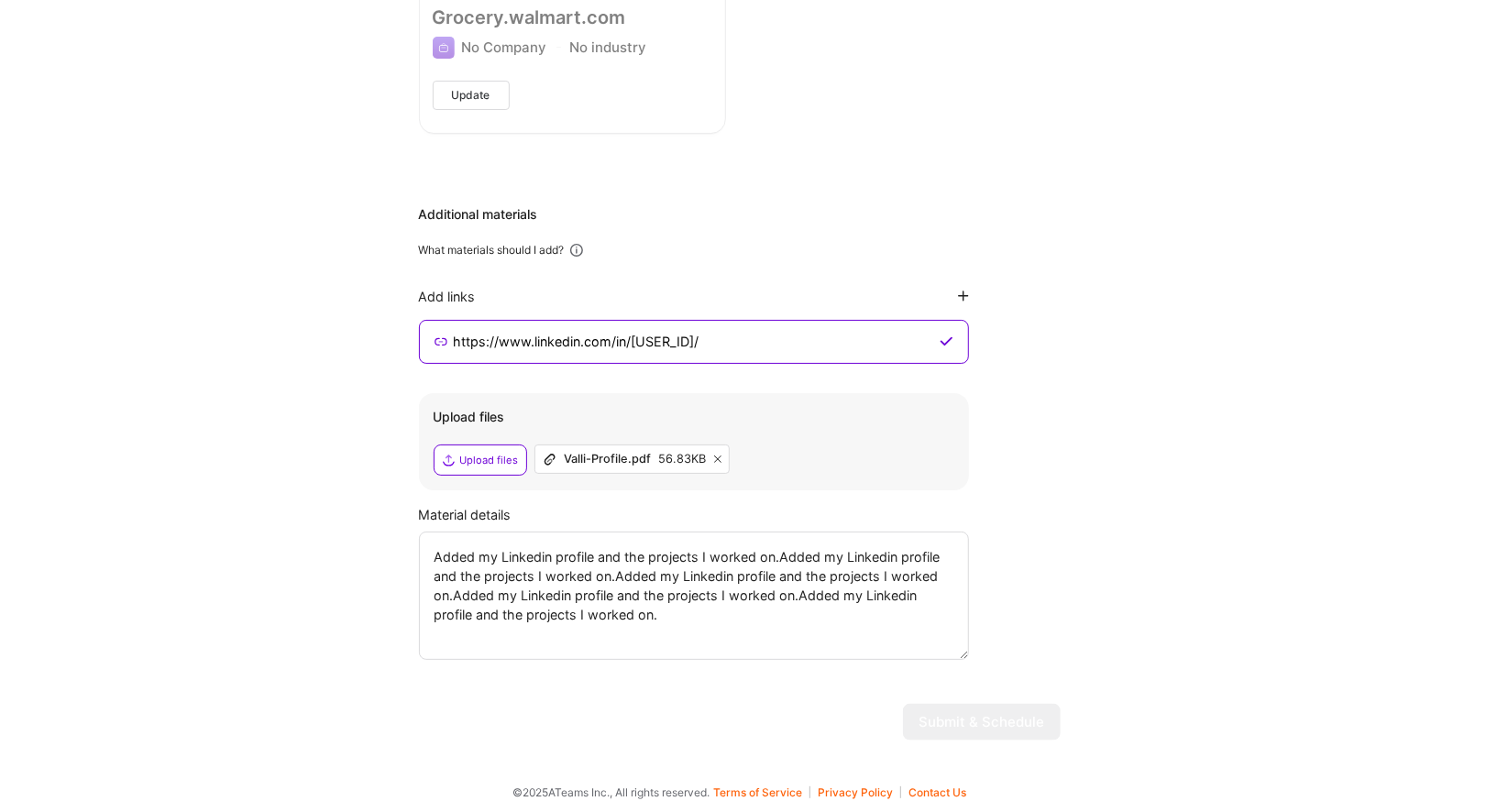 paste on "Added my Linkedin profile and the projects I worked on." 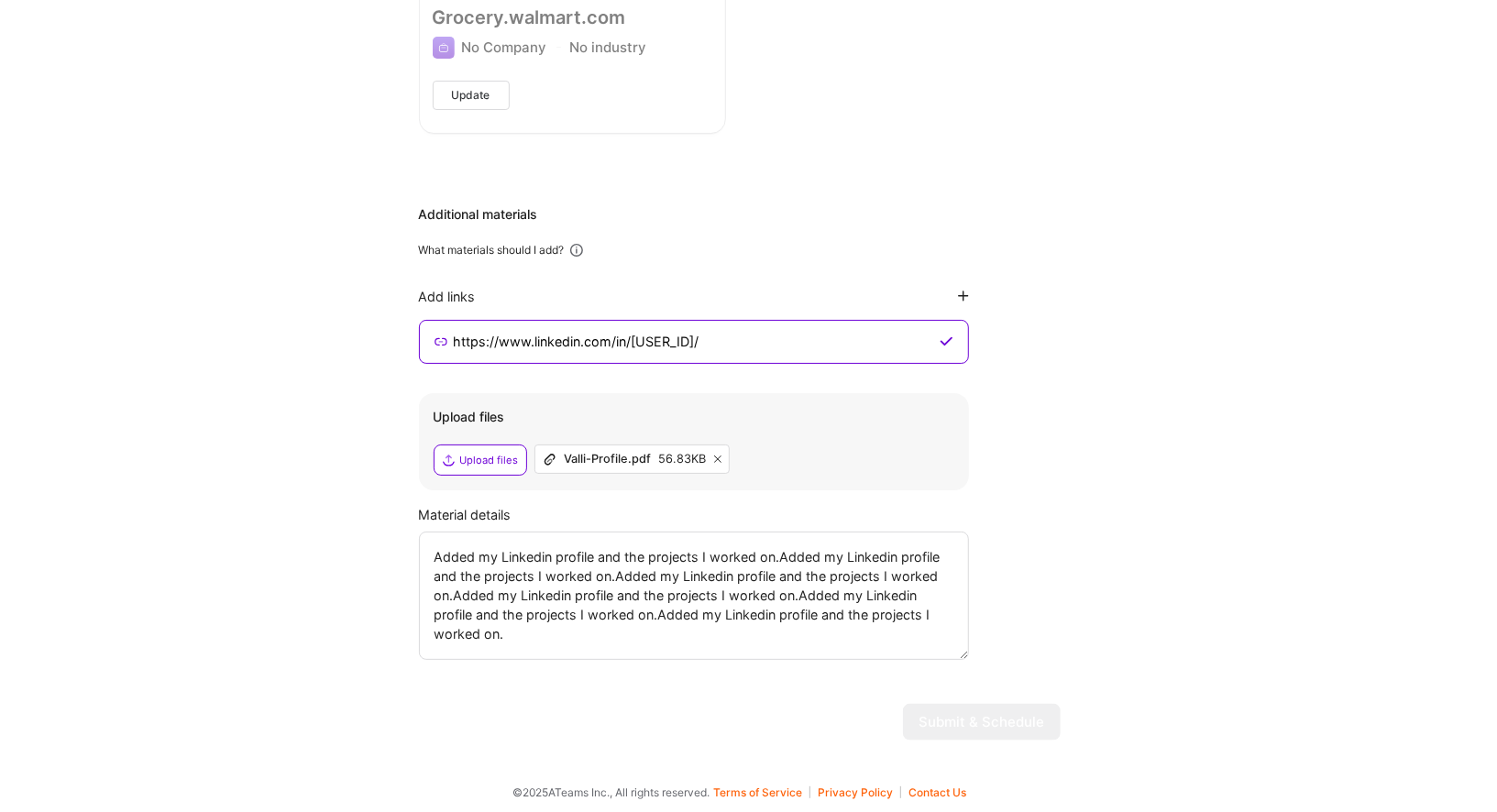 paste on "Added my Linkedin profile and the projects I worked on." 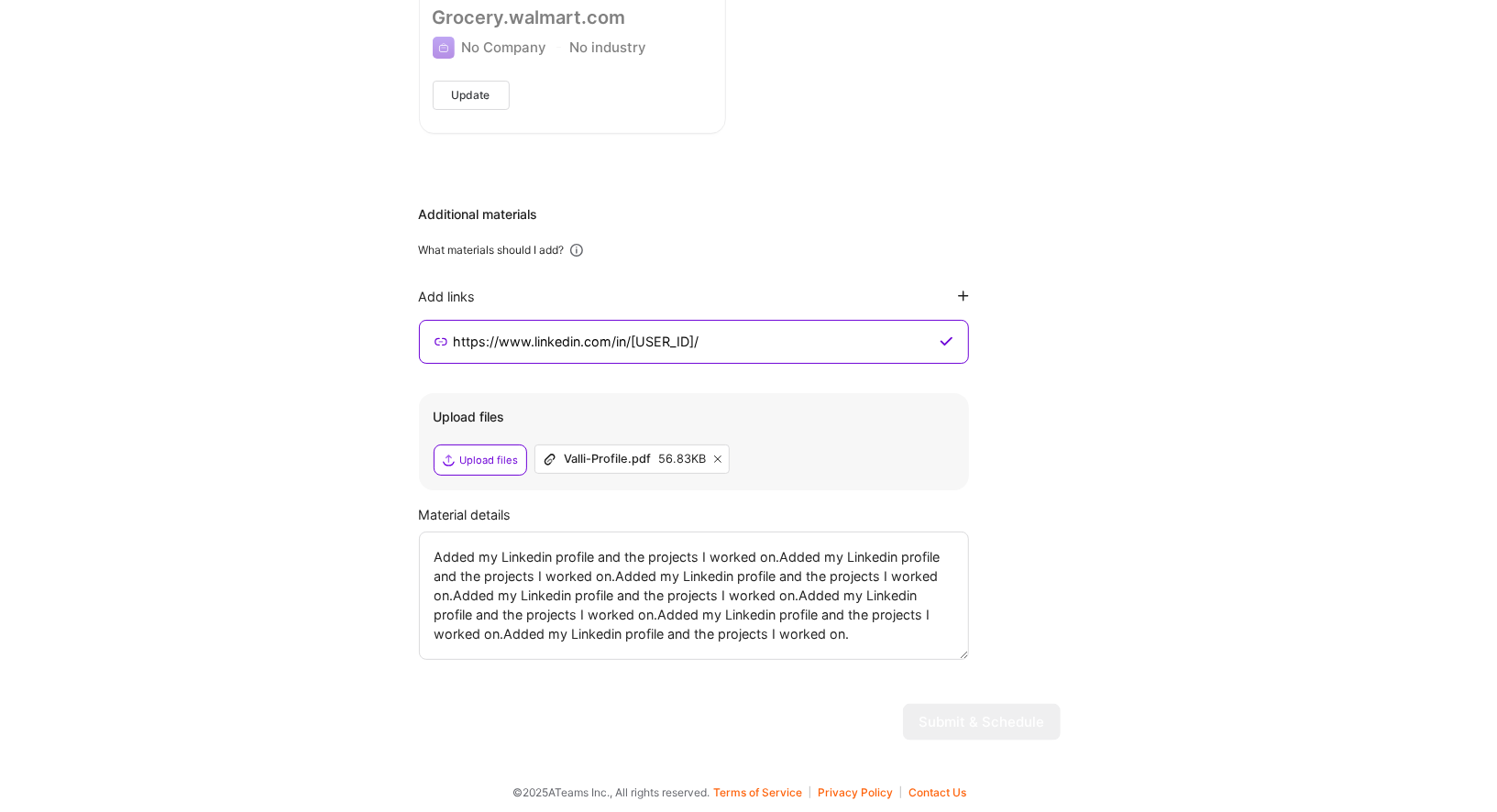 paste on "Added my Linkedin profile and the projects I worked on." 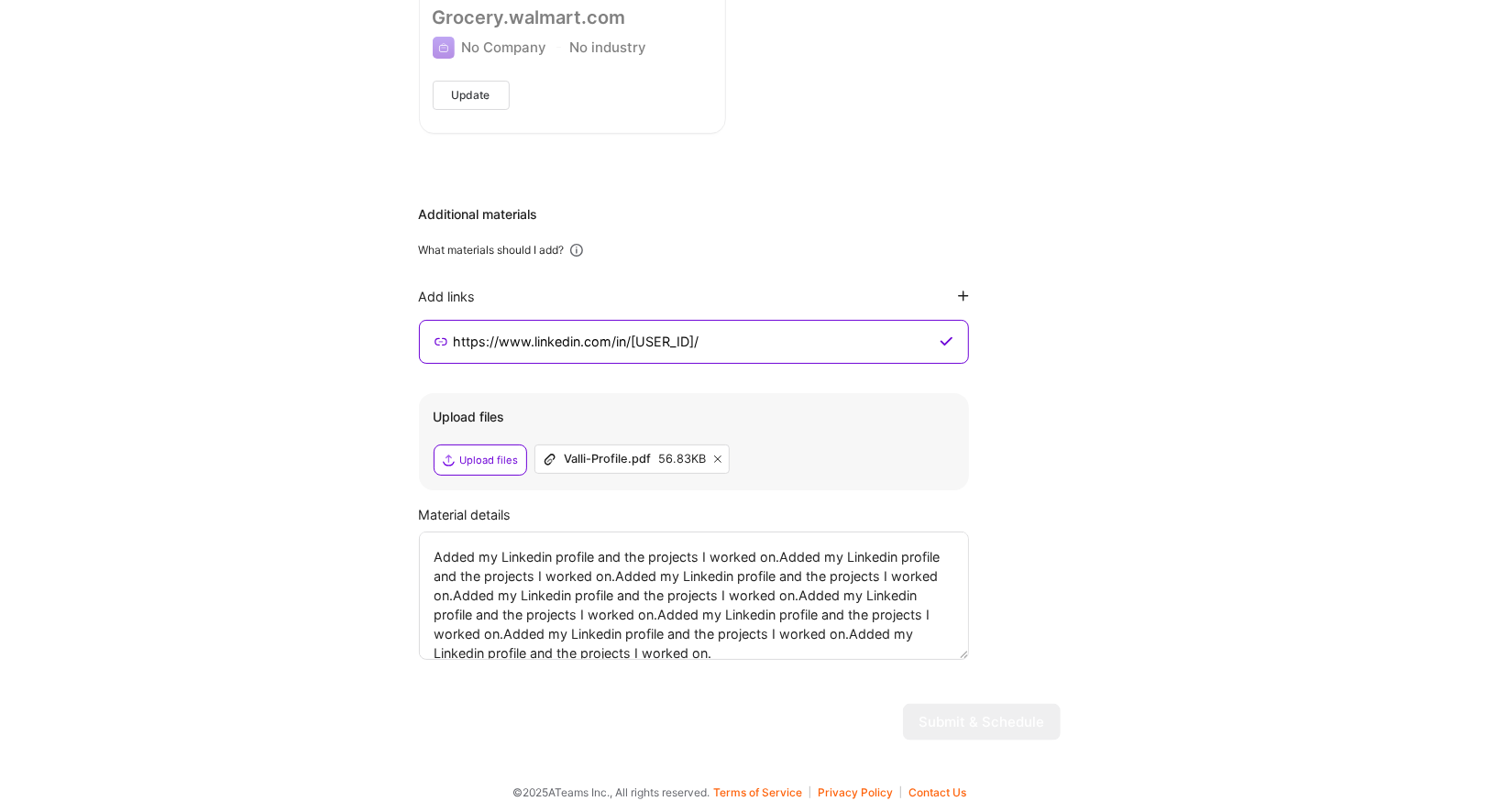 paste on "Added my Linkedin profile and the projects I worked on." 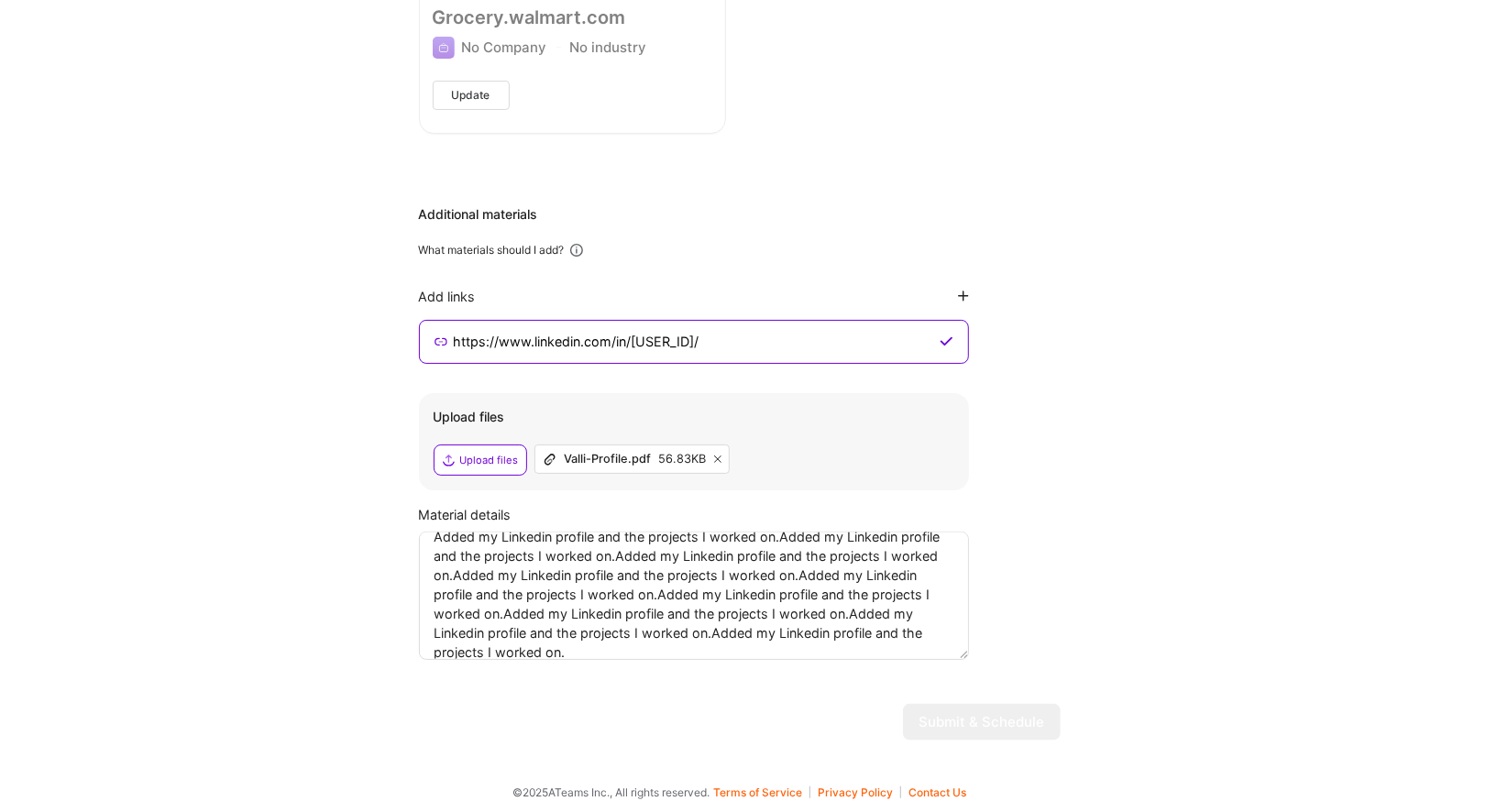 paste on "Added my Linkedin profile and the projects I worked on." 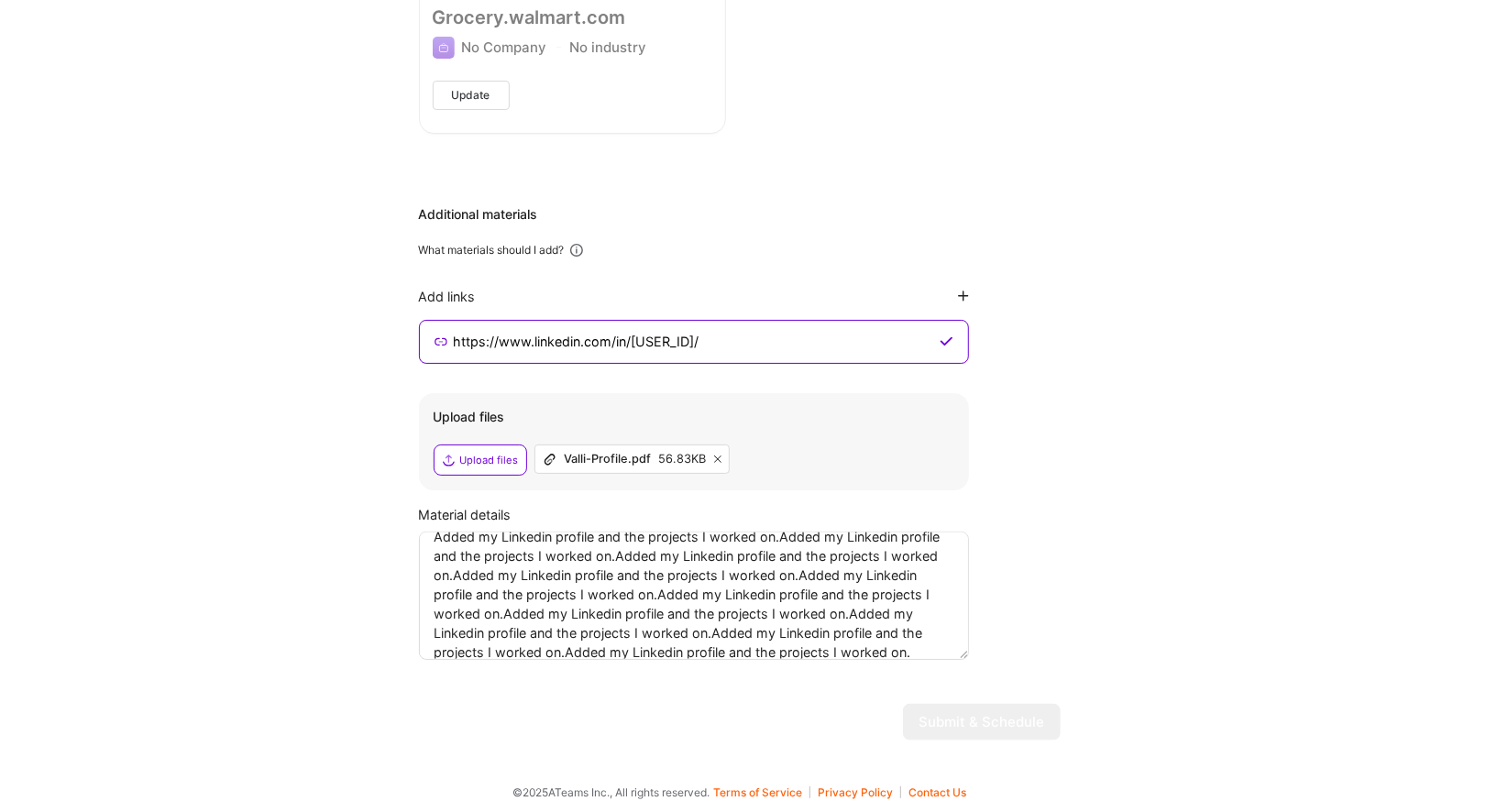 paste on "Added my Linkedin profile and the projects I worked on." 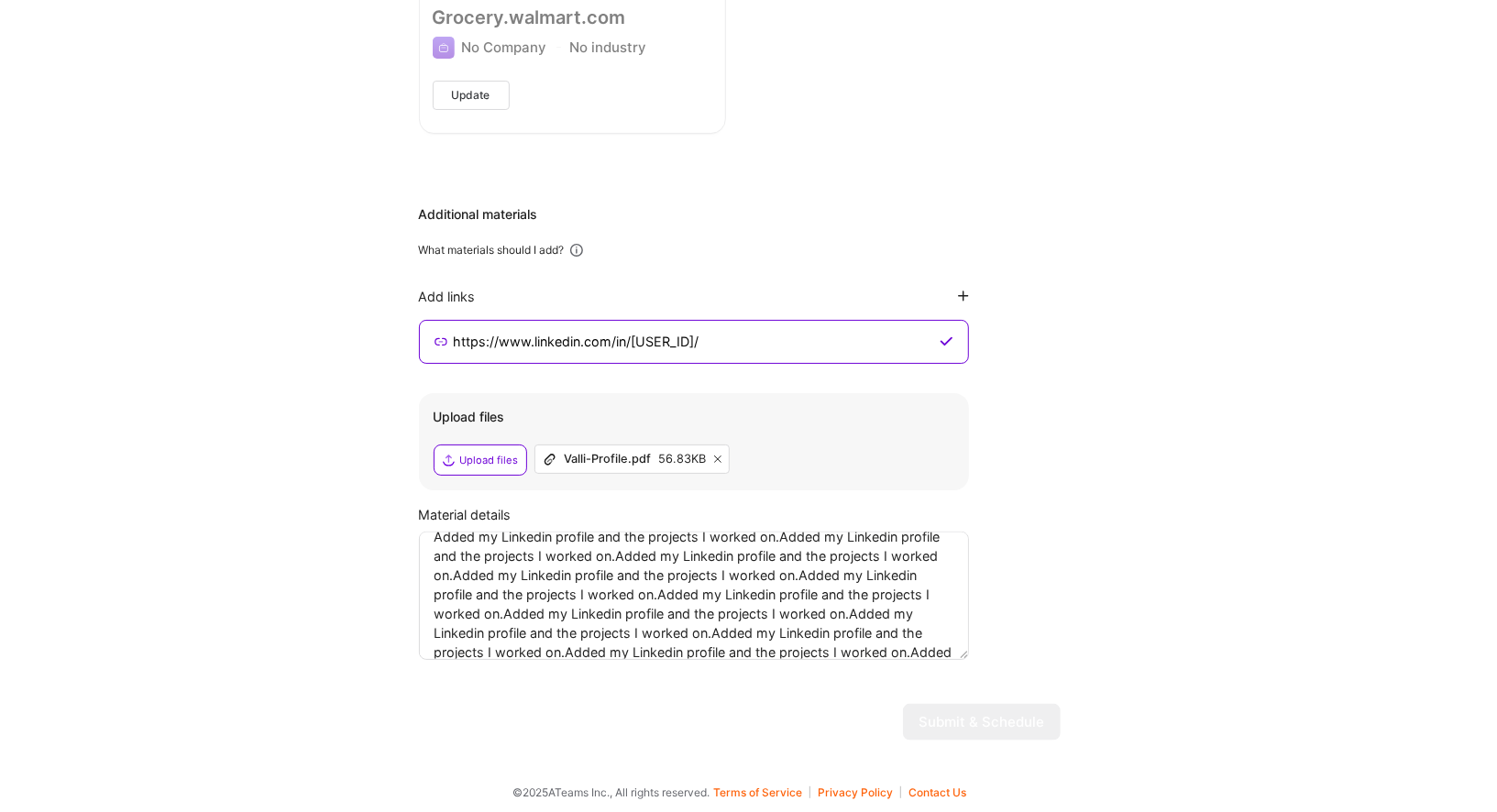 paste on "Added my Linkedin profile and the projects I worked on." 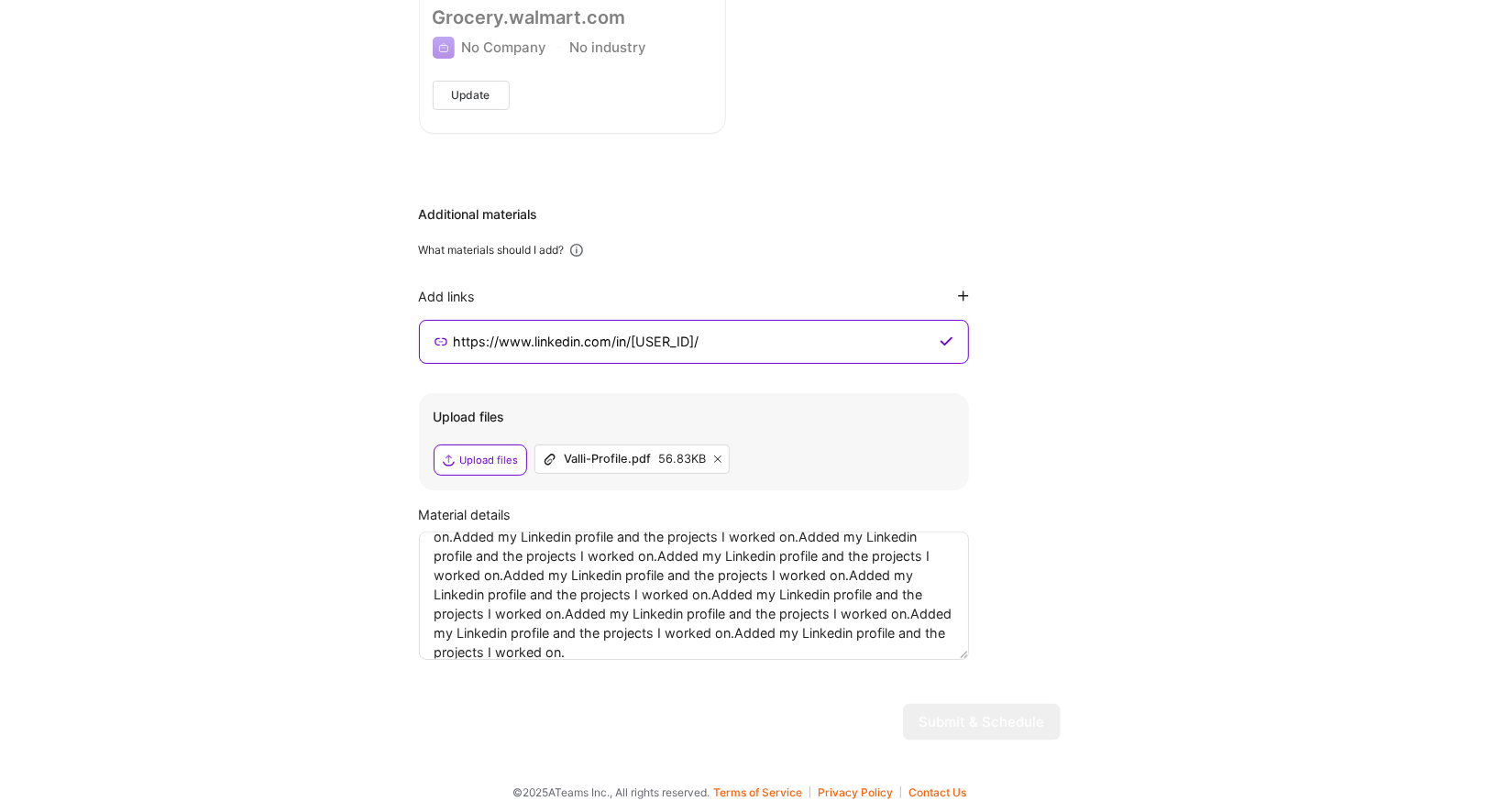 paste on "Added my Linkedin profile and the projects I worked on." 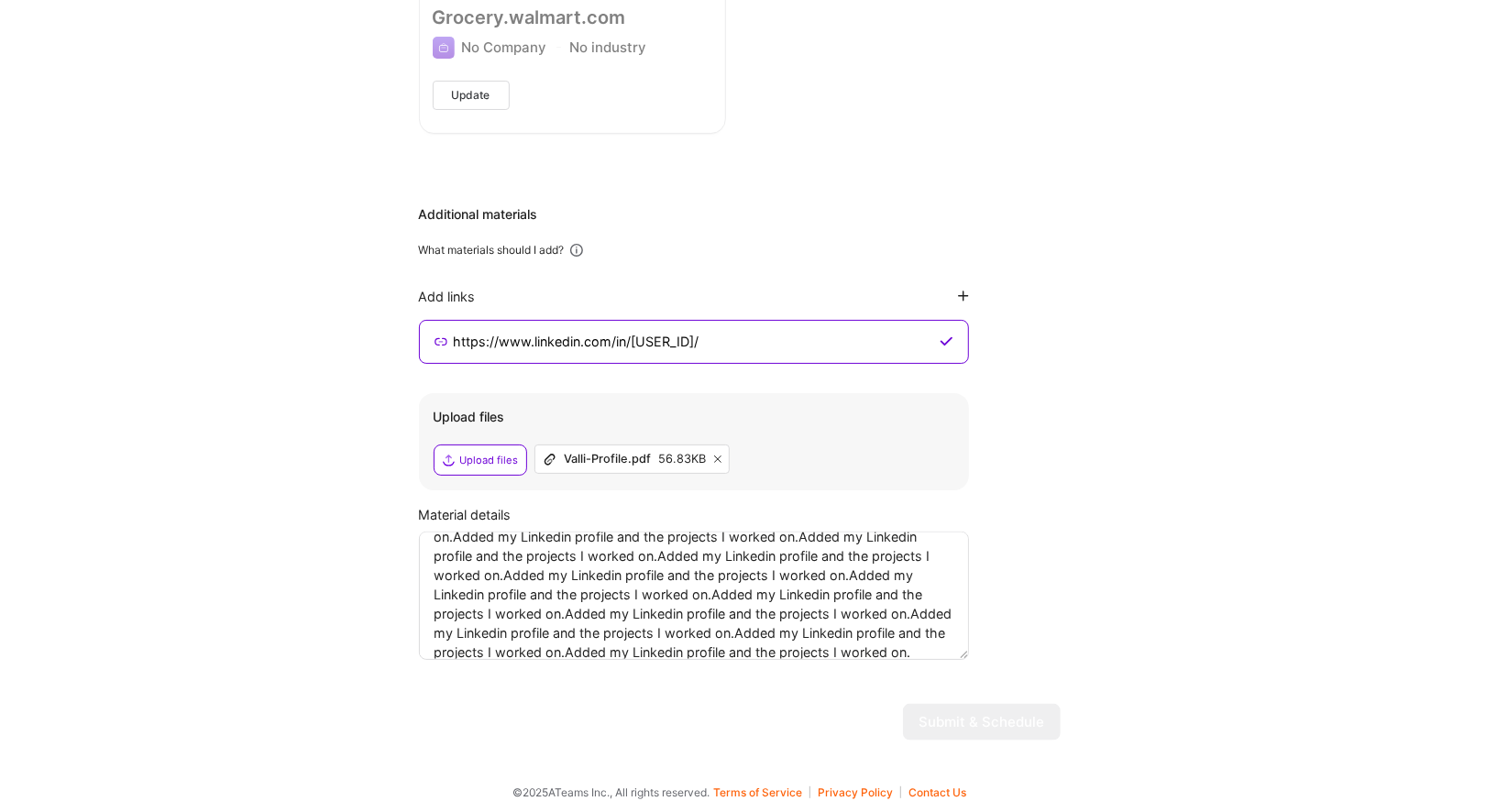 paste on "Added my Linkedin profile and the projects I worked on." 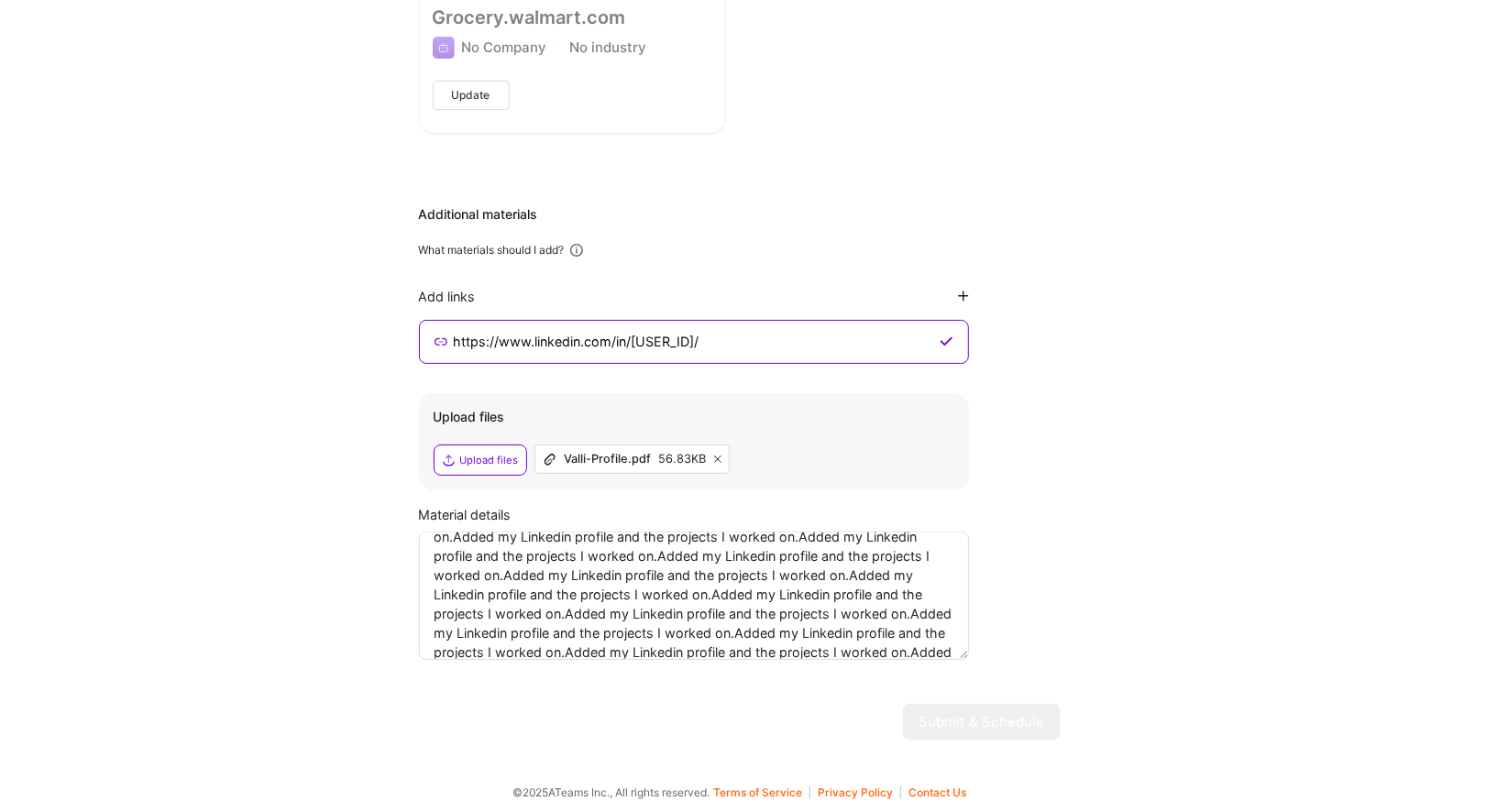 paste on "Added my Linkedin profile and the projects I worked on." 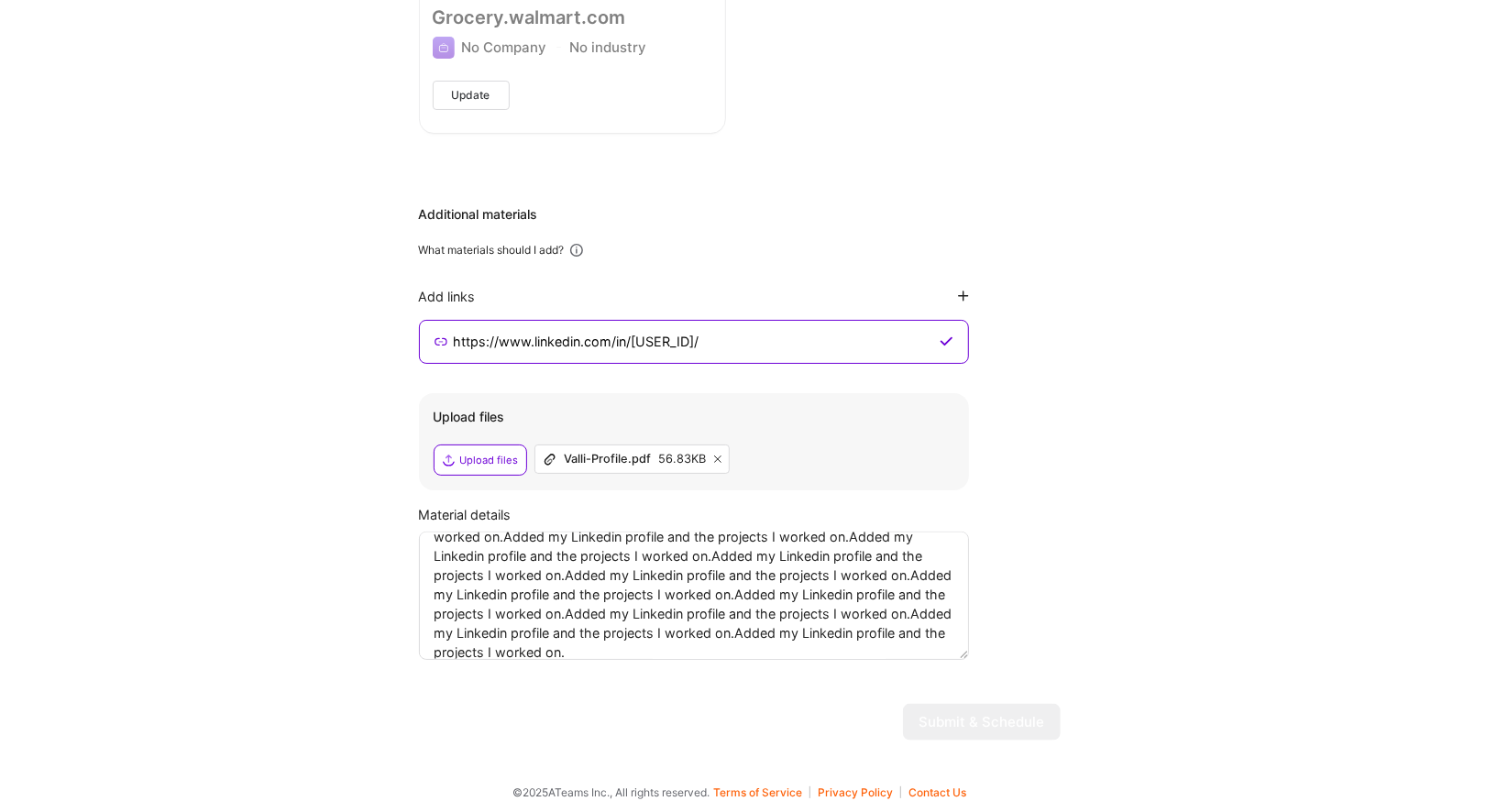 paste on "Added my Linkedin profile and the projects I worked on." 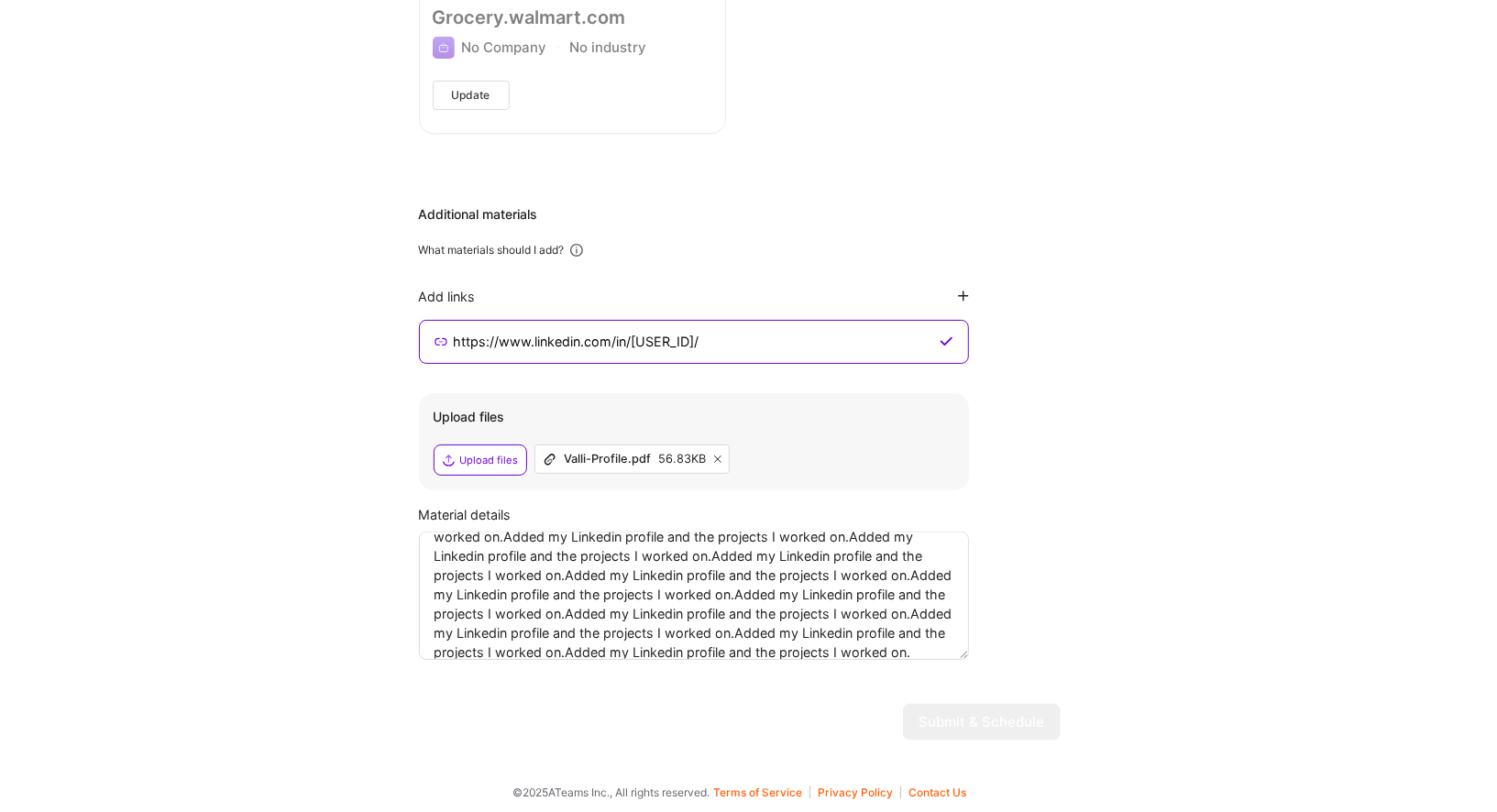 paste 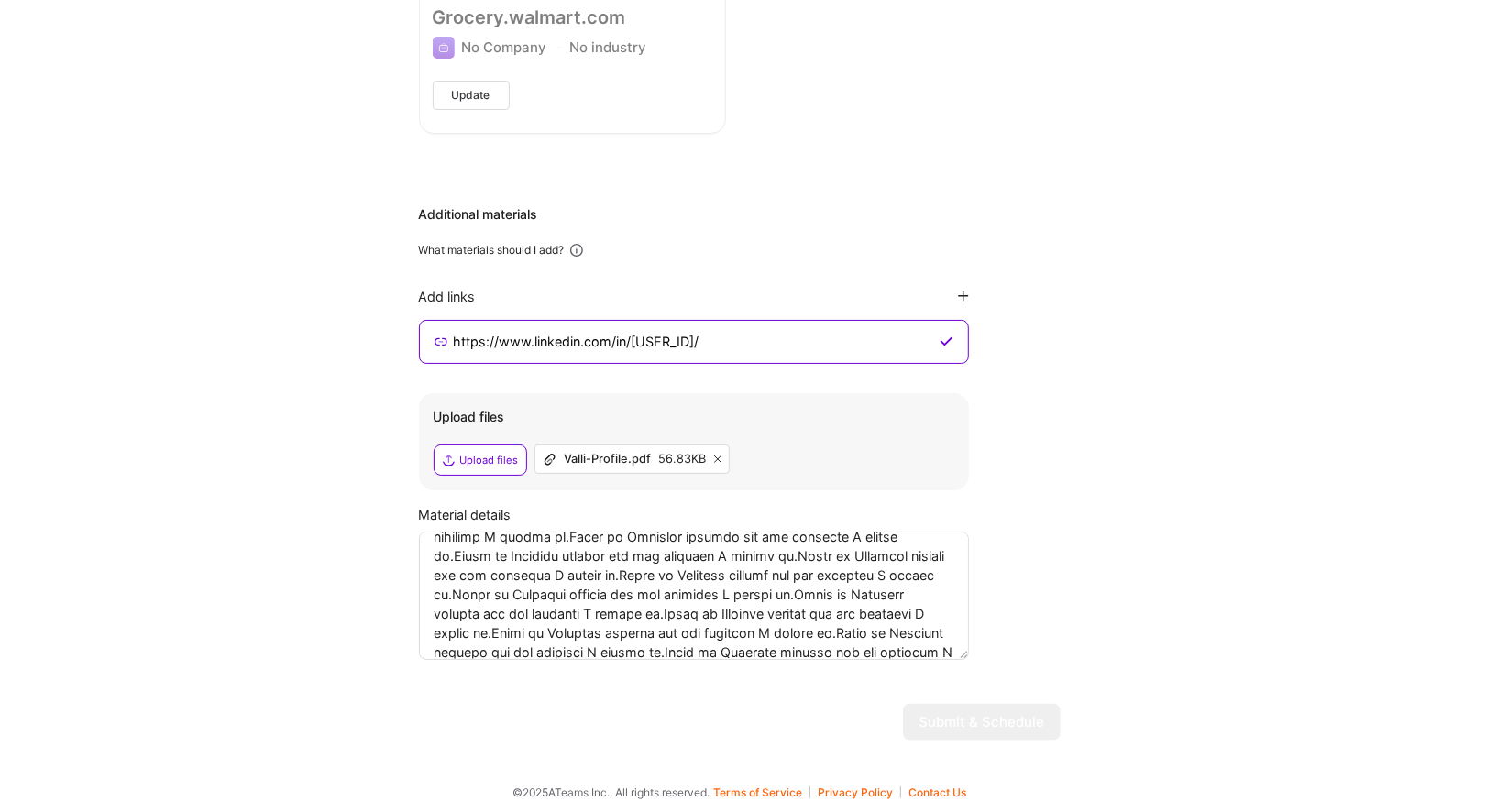 type on "Added my Linkedin profile and the projects I worked on.Added my Linkedin profile and the projects I worked on.Added my Linkedin profile and the projects I worked on.Added my Linkedin profile and the projects I worked on.Added my Linkedin profile and the projects I worked on.Added my Linkedin profile and the projects I worked on.Added my Linkedin profile and the projects I worked on.Added my Linkedin profile and the projects I worked on.Added my Linkedin profile and the projects I worked on.Added my Linkedin profile and the projects I worked on.Added my Linkedin profile and the projects I worked on.Added my Linkedin profile and the projects I worked on.Added my Linkedin profile and the projects I worked on.Added my Linkedin profile and the projects I worked on.Added my Linkedin profile and the projects I worked on.Added my Linkedin profile and the projects I worked on.Added my Linkedin profile and the projects I worked on.Added my Linkedin profile and the projects I worked on.Added my Linkedin profile and t..." 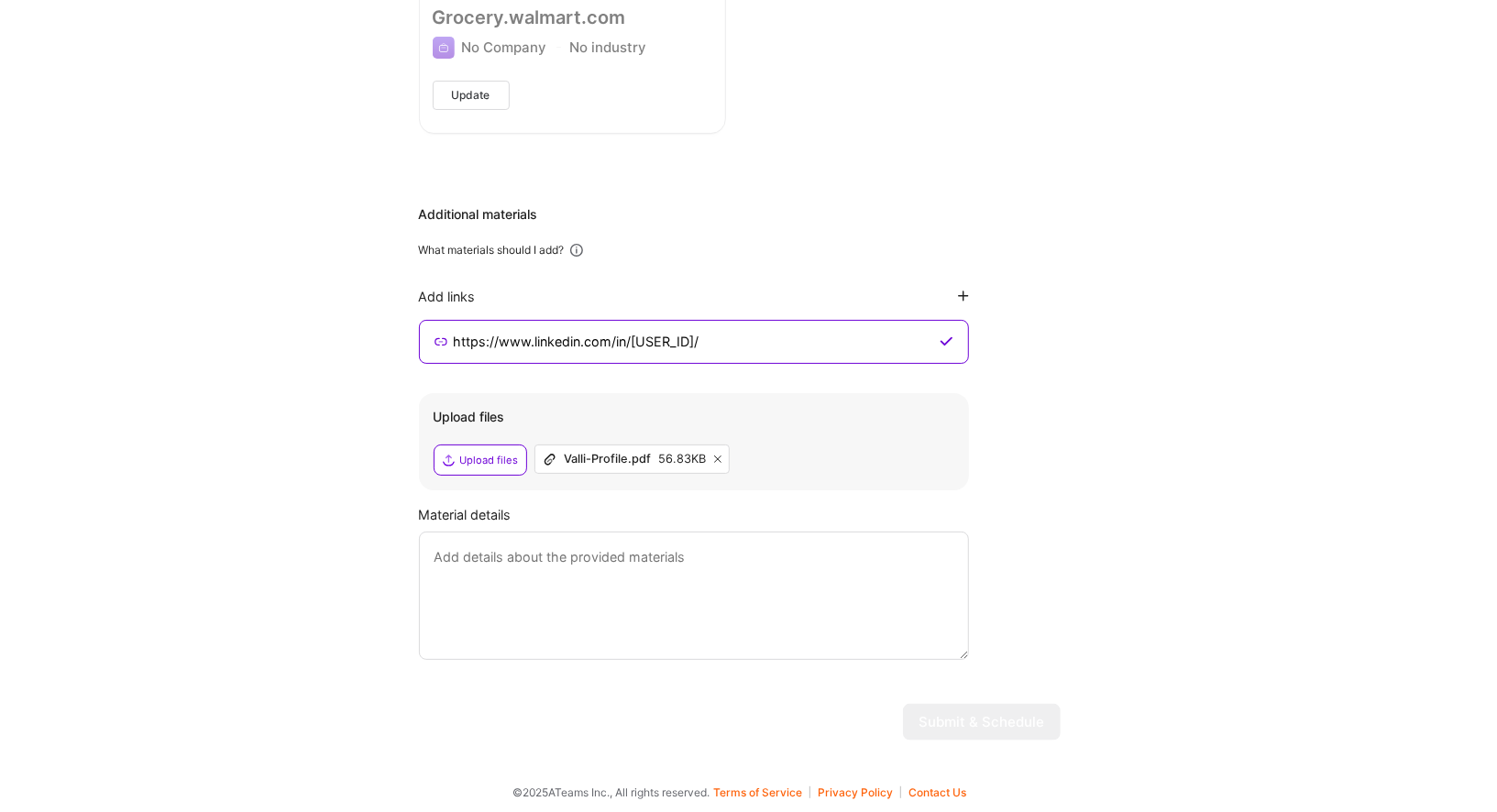 scroll, scrollTop: 0, scrollLeft: 0, axis: both 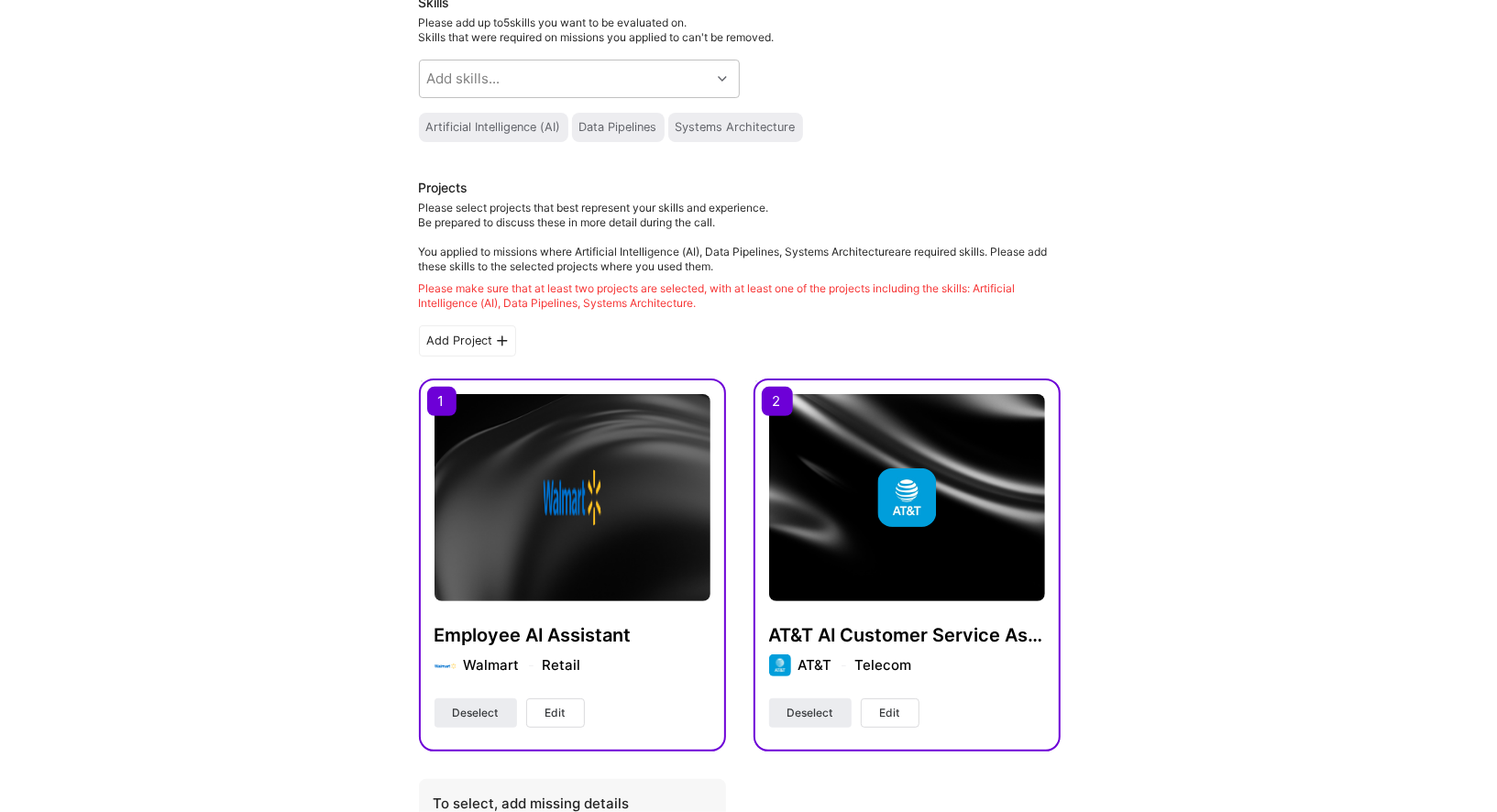click on "Edit" at bounding box center [556, 713] 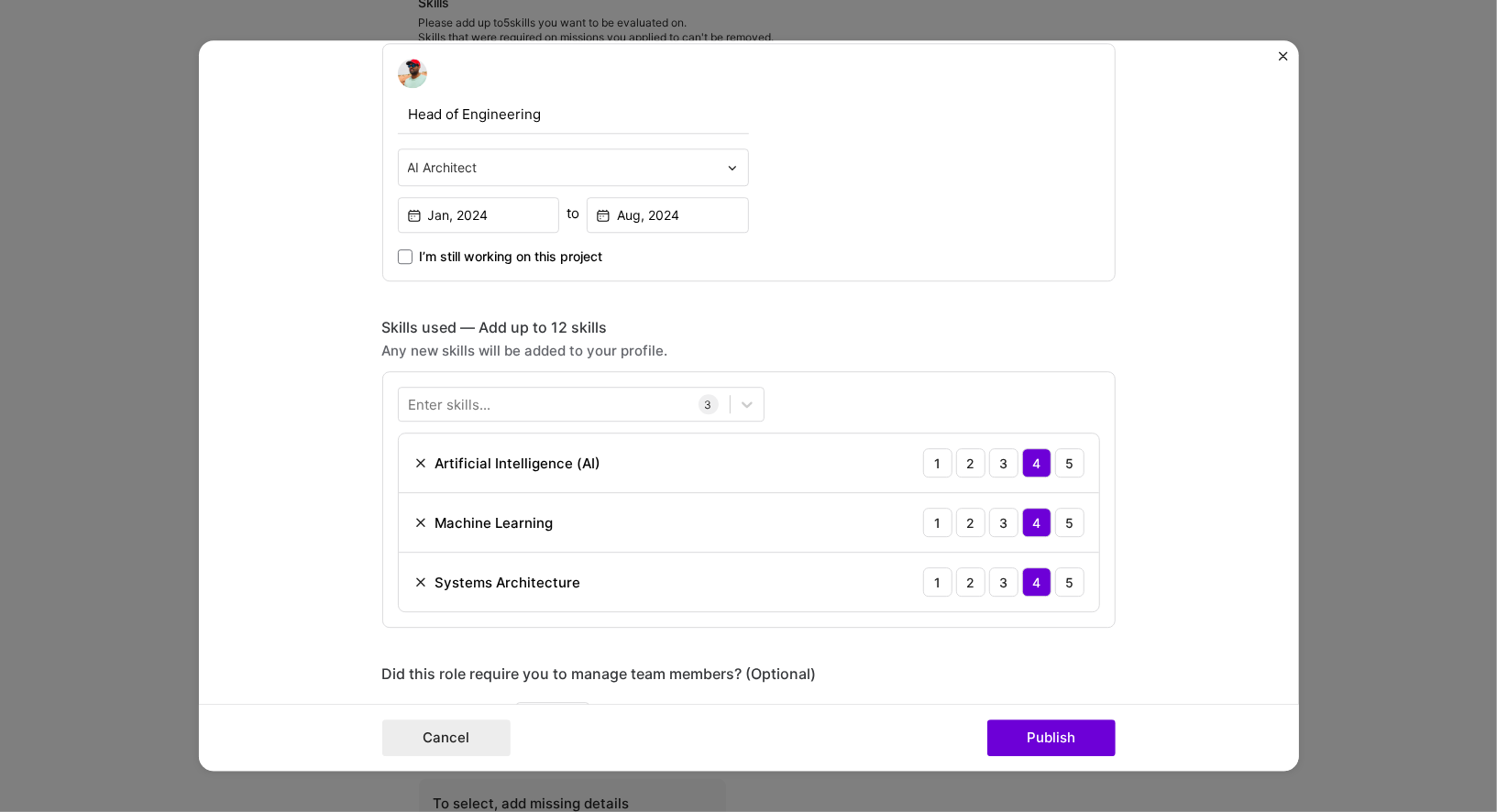 scroll, scrollTop: 587, scrollLeft: 0, axis: vertical 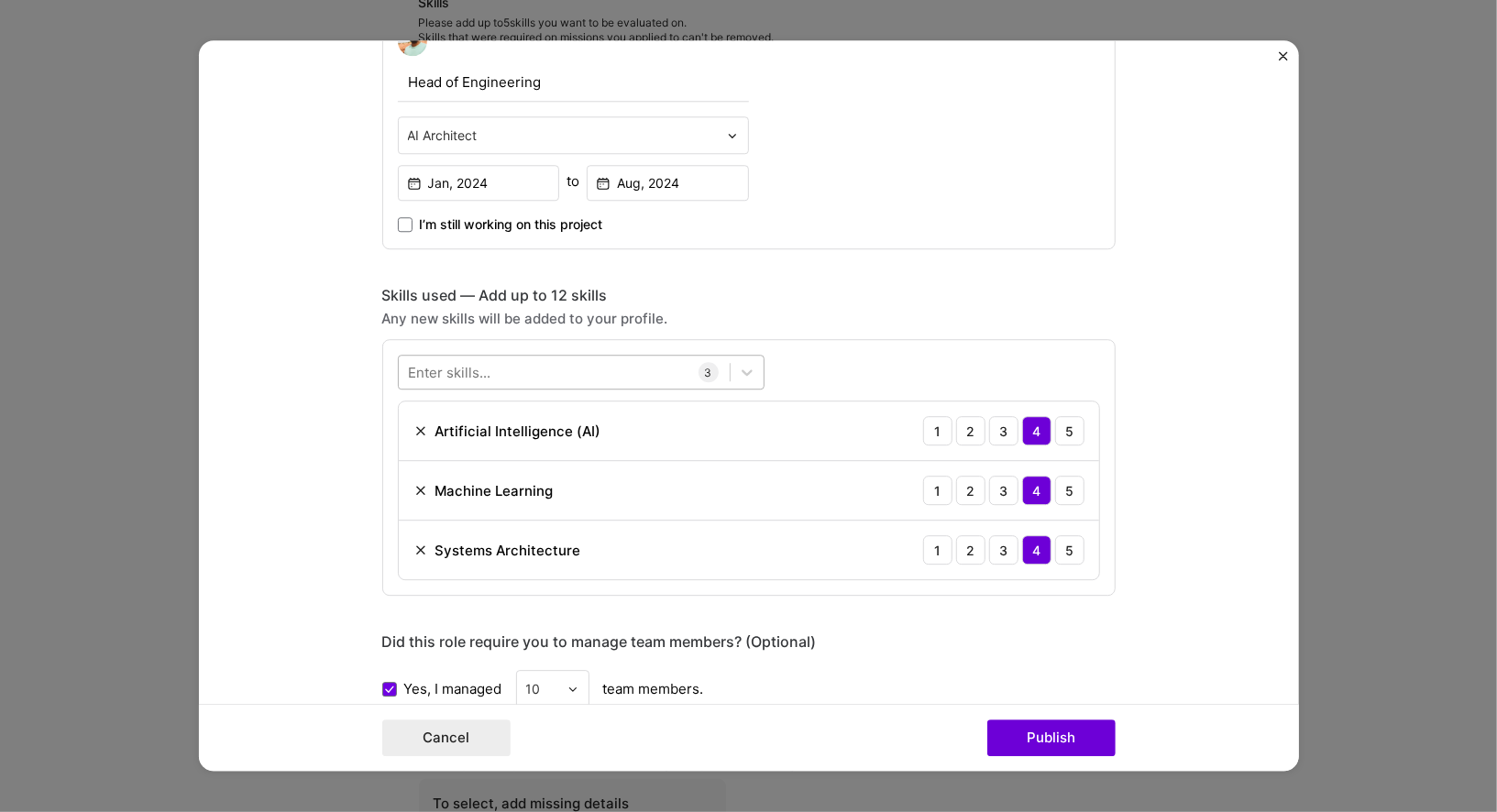 click at bounding box center (564, 372) 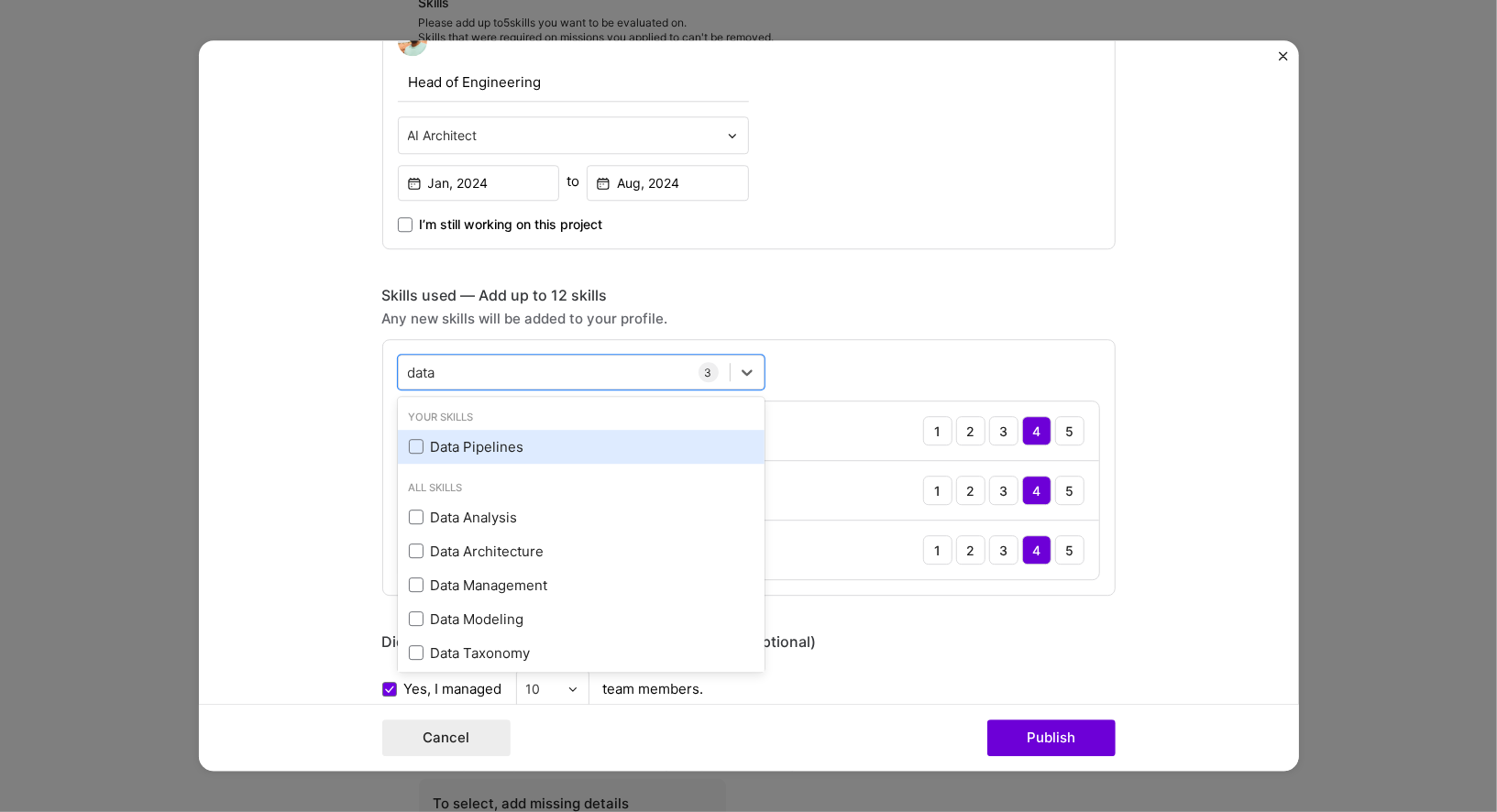 click on "Data Pipelines" at bounding box center (581, 446) 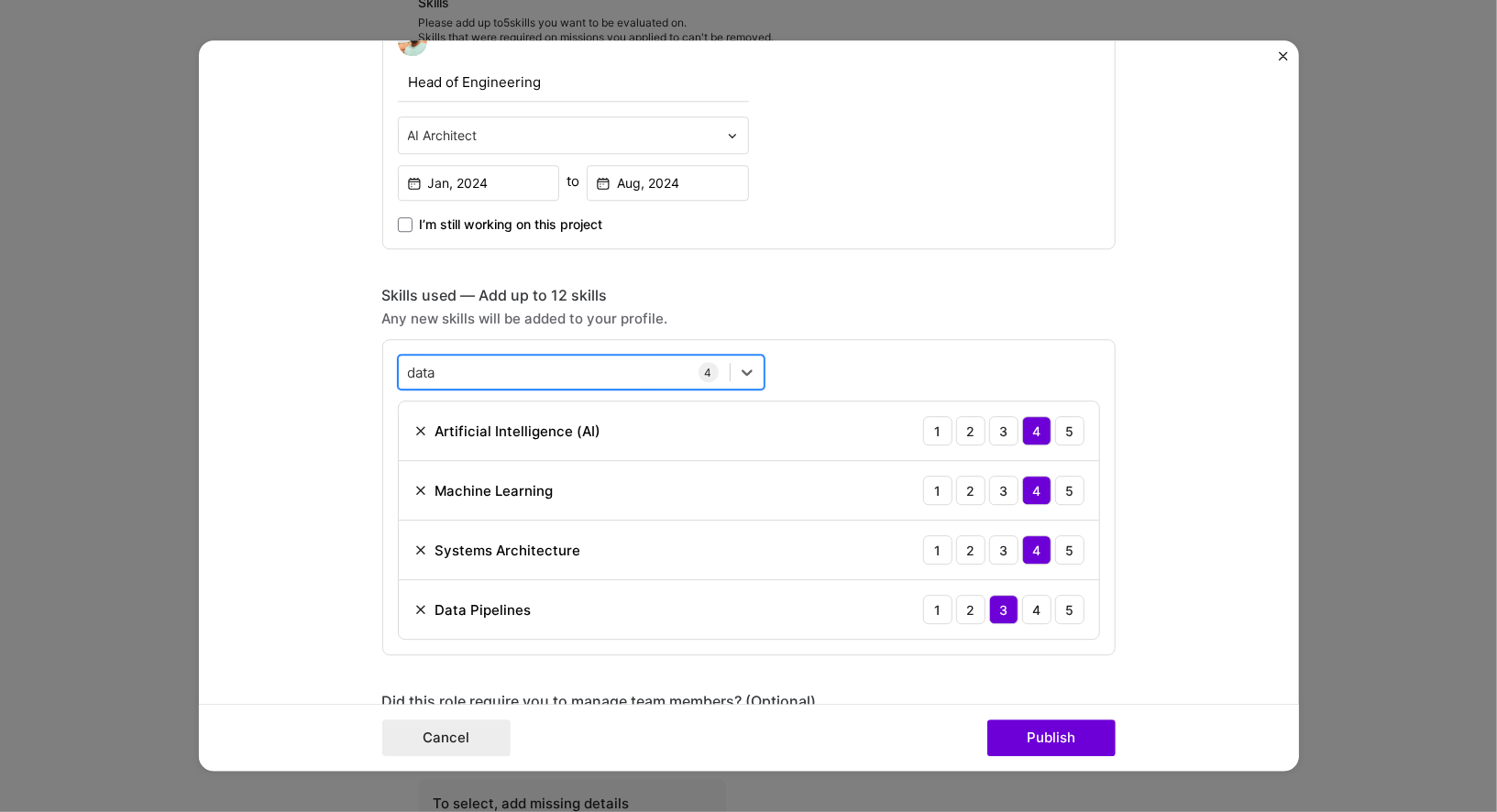 click on "data data" at bounding box center (564, 372) 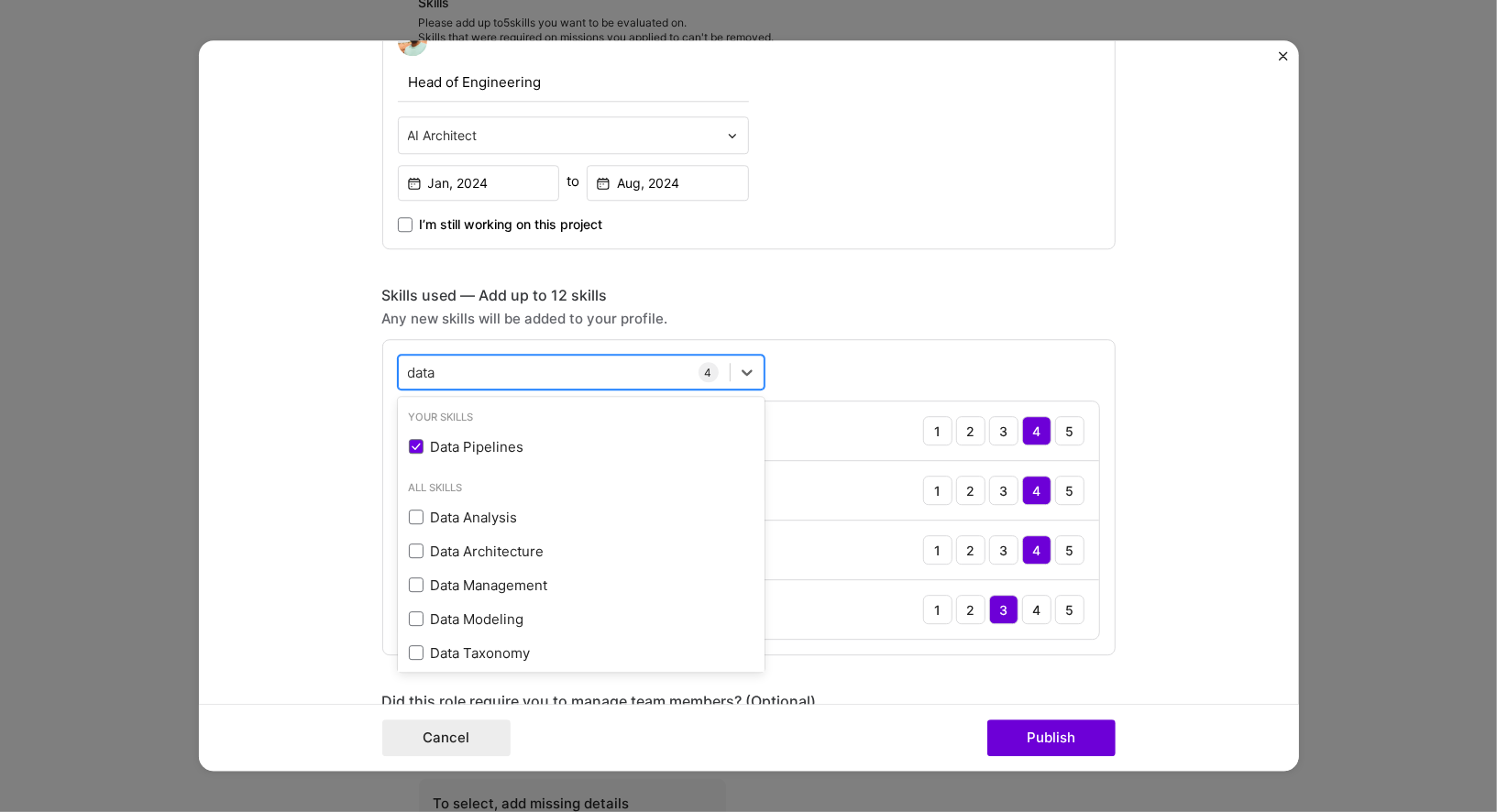 click on "data data" at bounding box center (564, 372) 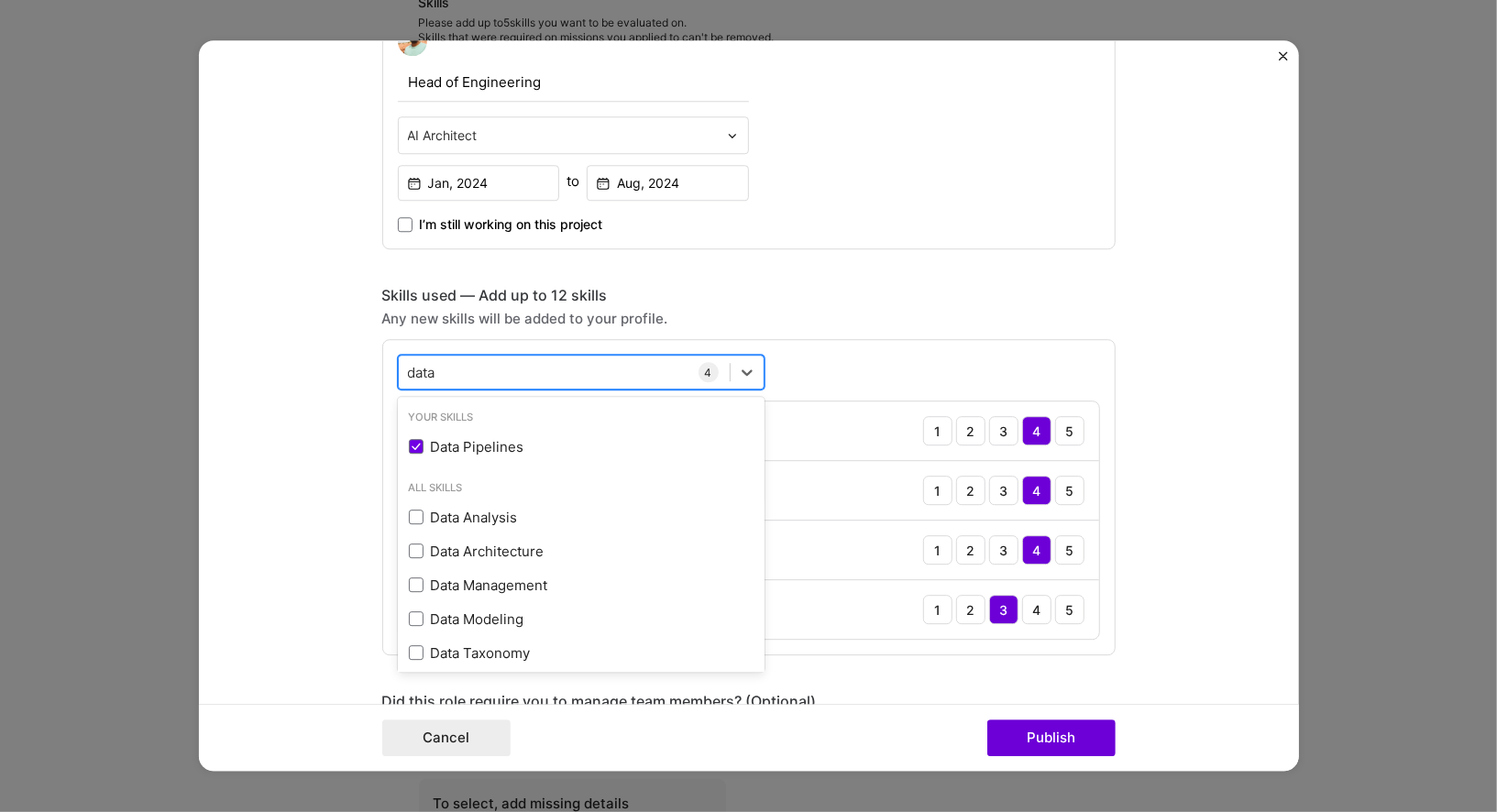 click on "data" at bounding box center (424, 372) 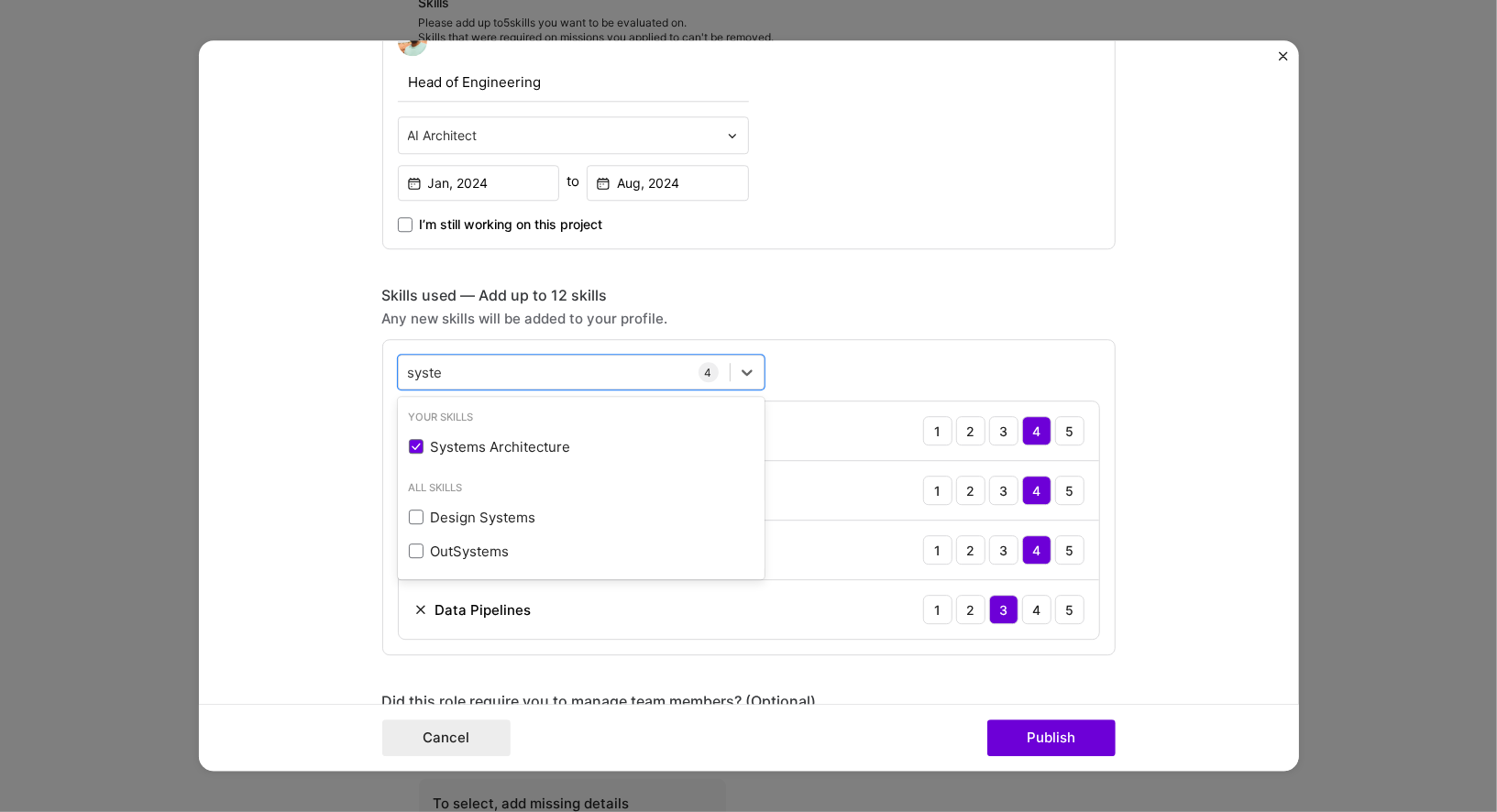 type on "syste" 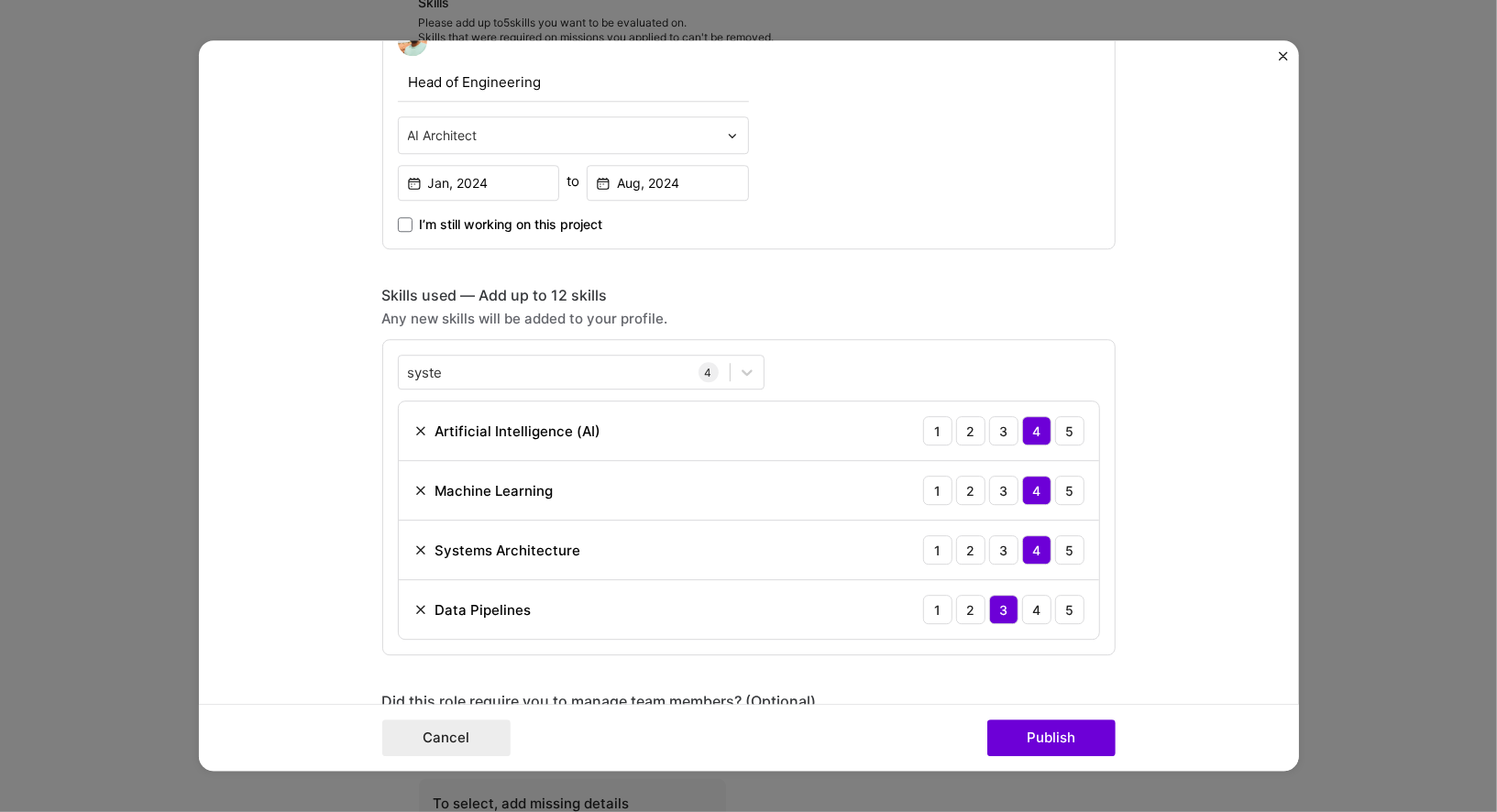 click on "Project title Employee AI Assistant Company Walmart
Project industry Industry 1 Project Link (Optional)
Drag and drop an image or   Upload file Upload file We recommend uploading at least 4 images. 1600x1200px or higher recommended. Max 5MB each. Role Head of Engineering AI Architect Jan, 2024
to Aug, 2024
I’m still working on this project Skills used — Add up to 12 skills Any new skills will be added to your profile. syste syste 4 Artificial Intelligence (AI) 1 2 3 4 5 Machine Learning 1 2 3 4 5 Systems Architecture 1 2 3 4 5 Data Pipelines 1 2 3 4 5 Did this role require you to manage team members? (Optional) Yes, I managed 10 team members. Were you involved from inception to launch (0  ->  1)? (Optional) Zero to one is creation and development of a unique product from the ground up. I was involved in zero to one with this project Add metrics (Optional) Project details   710 /" at bounding box center (749, 405) 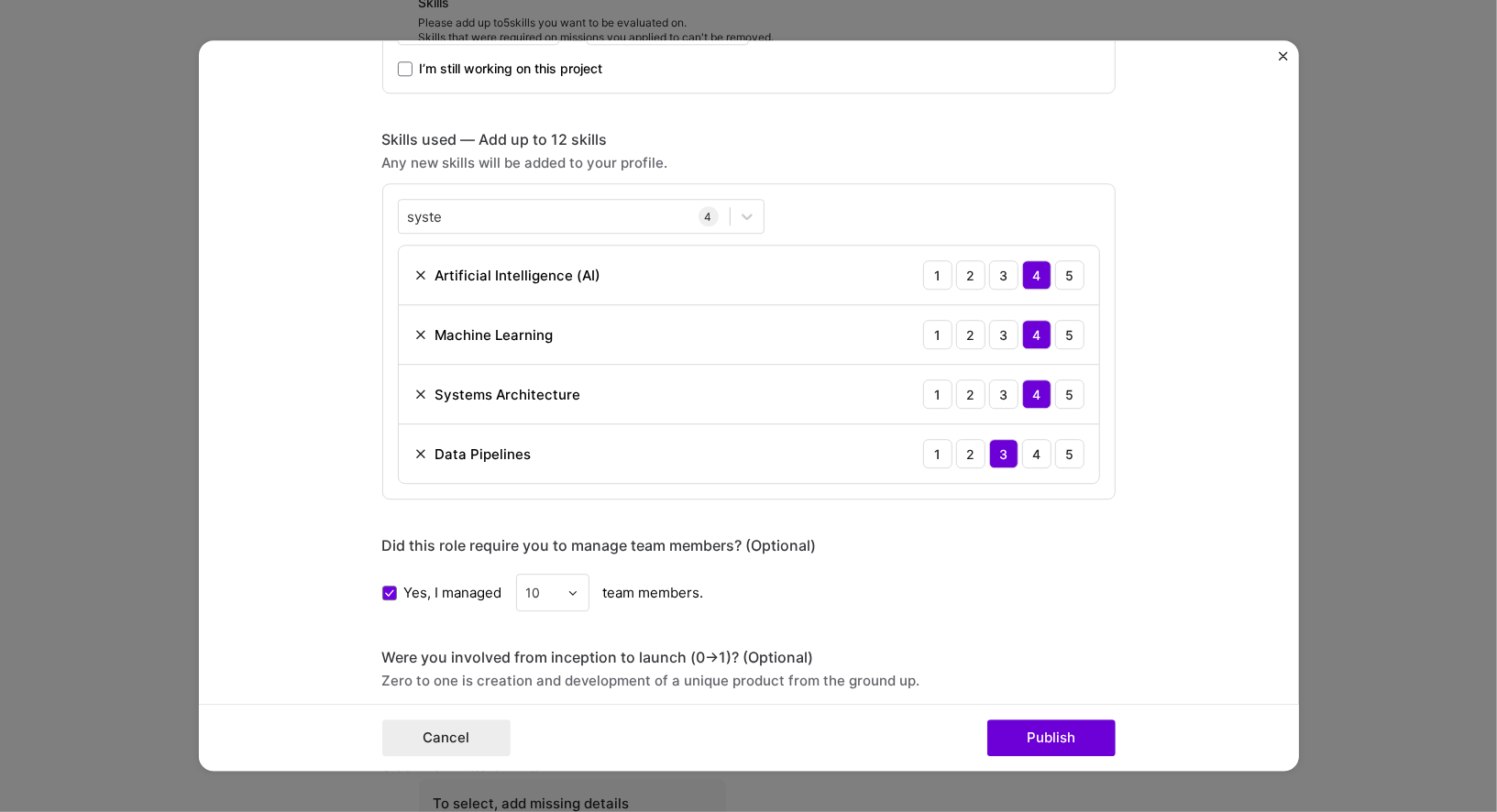 scroll, scrollTop: 755, scrollLeft: 0, axis: vertical 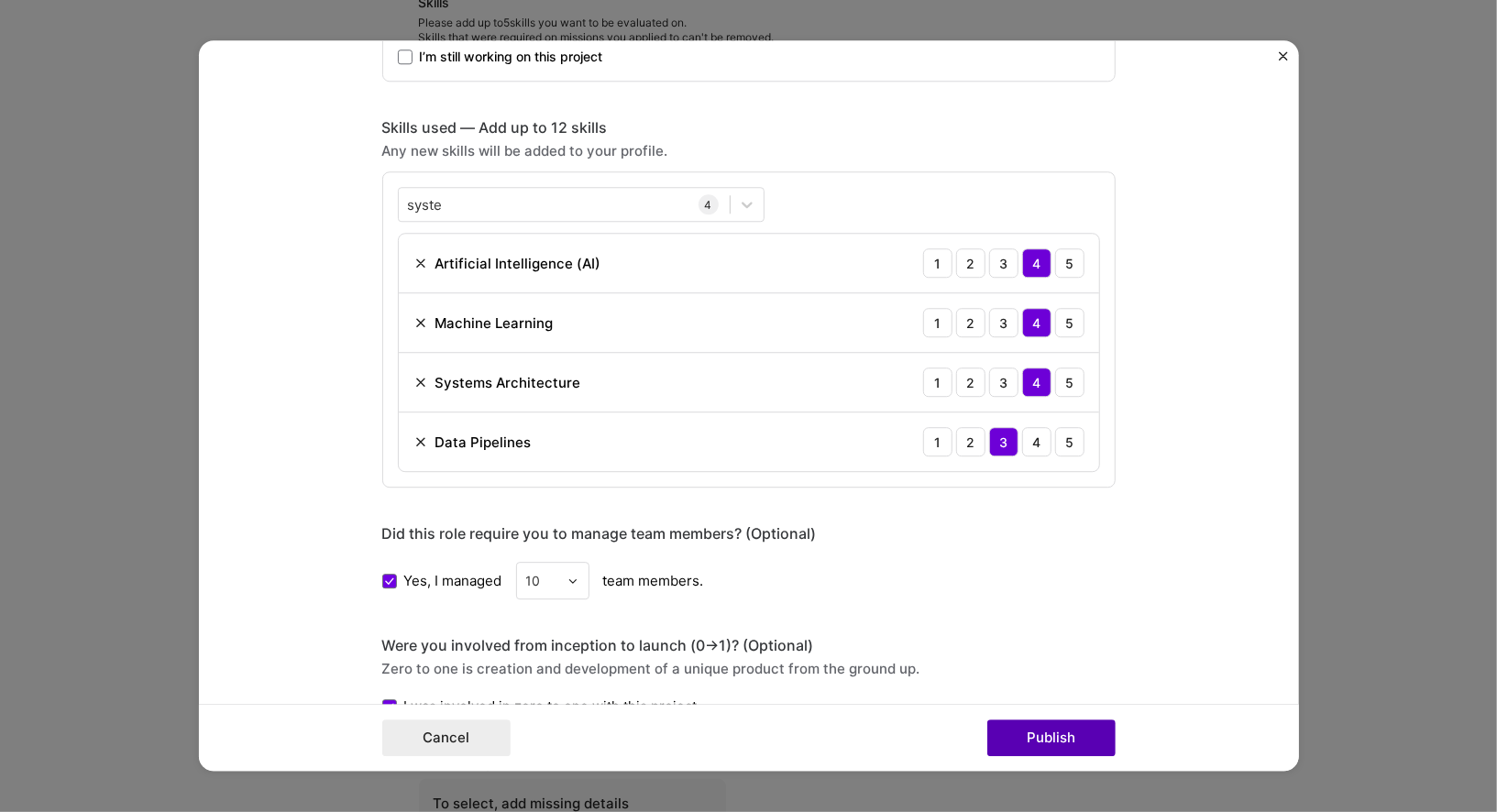click on "Publish" at bounding box center [1051, 739] 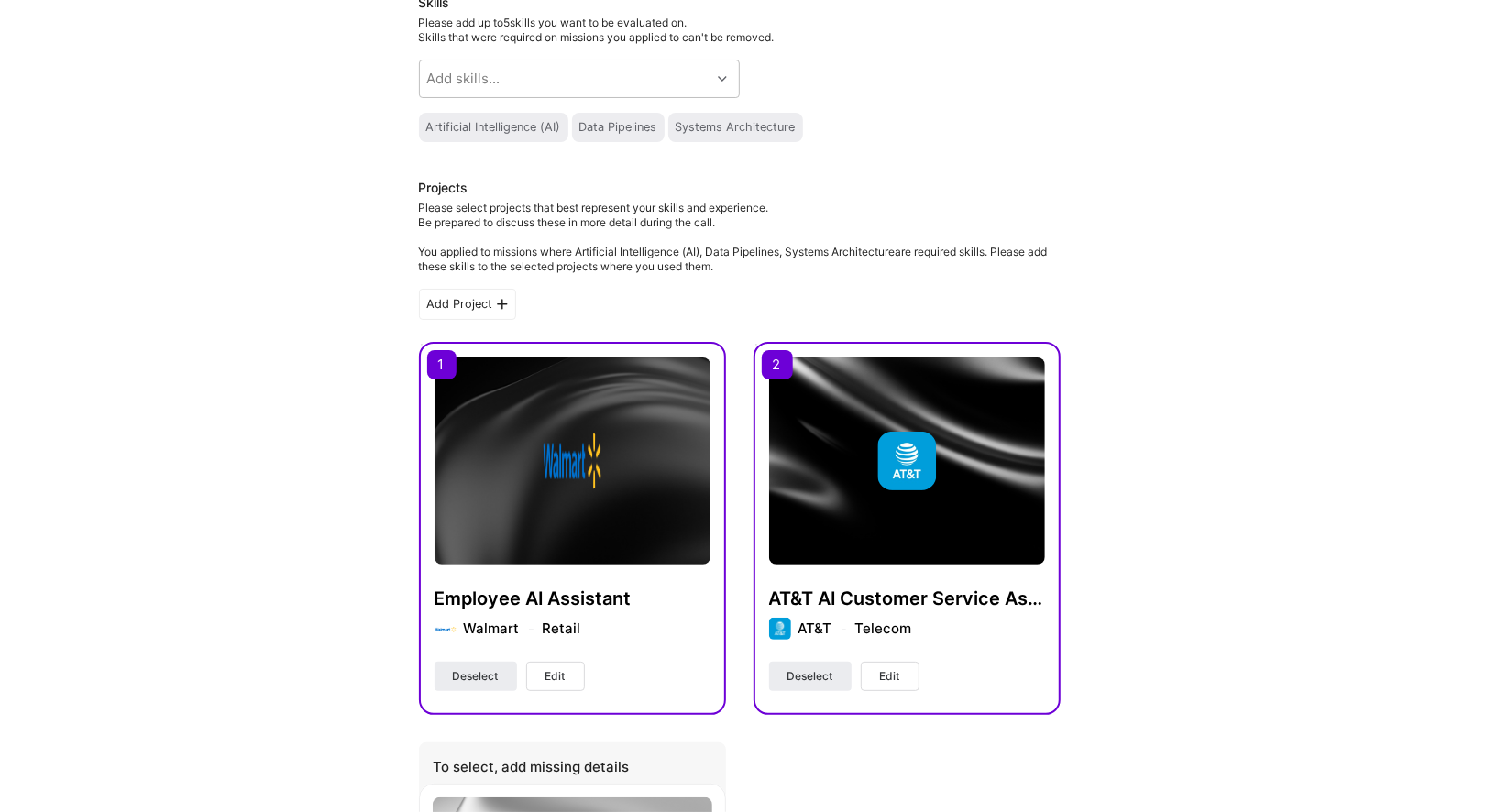 scroll, scrollTop: 1208, scrollLeft: 0, axis: vertical 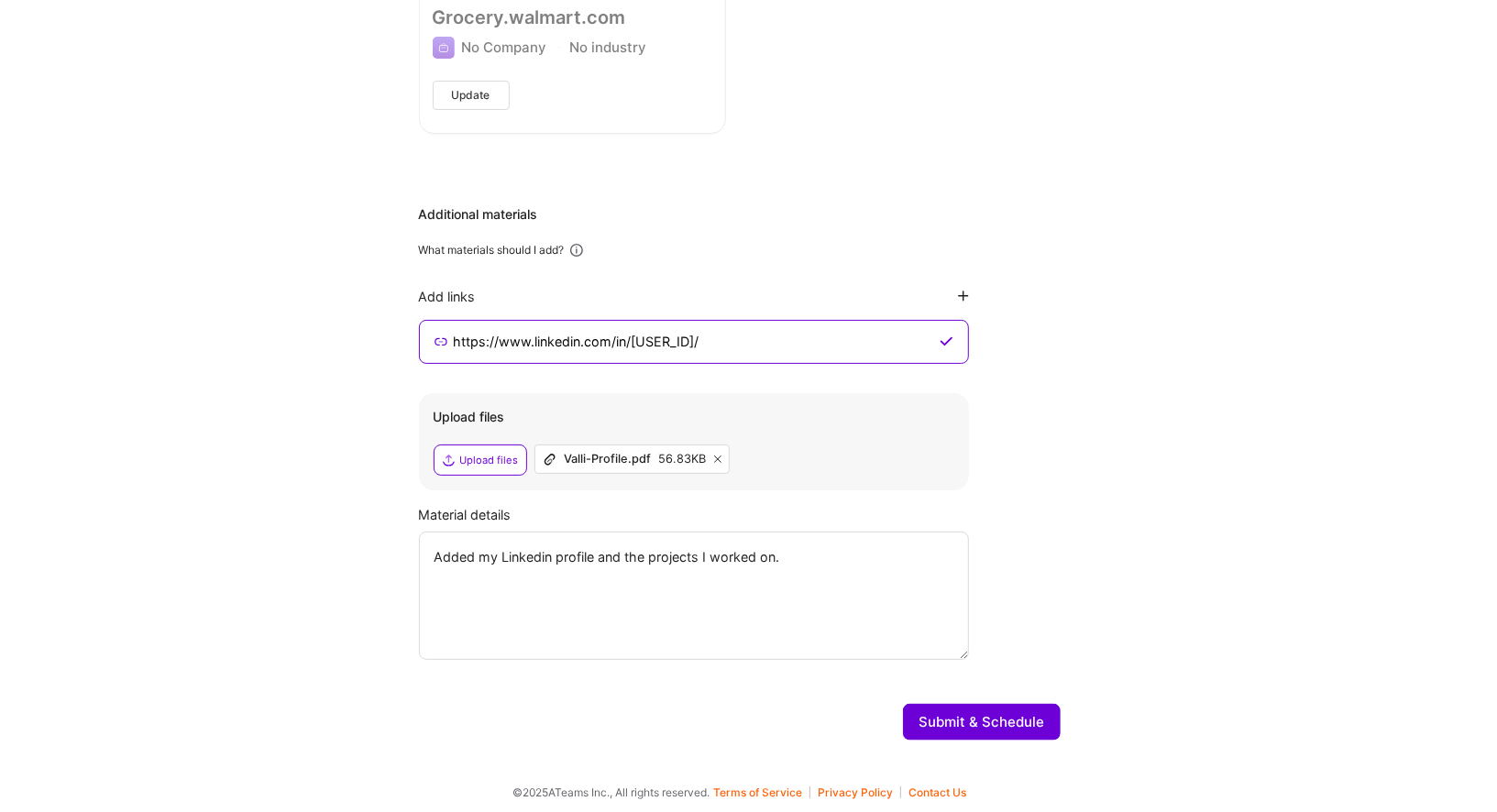 click on "Submit & Schedule" at bounding box center (982, 722) 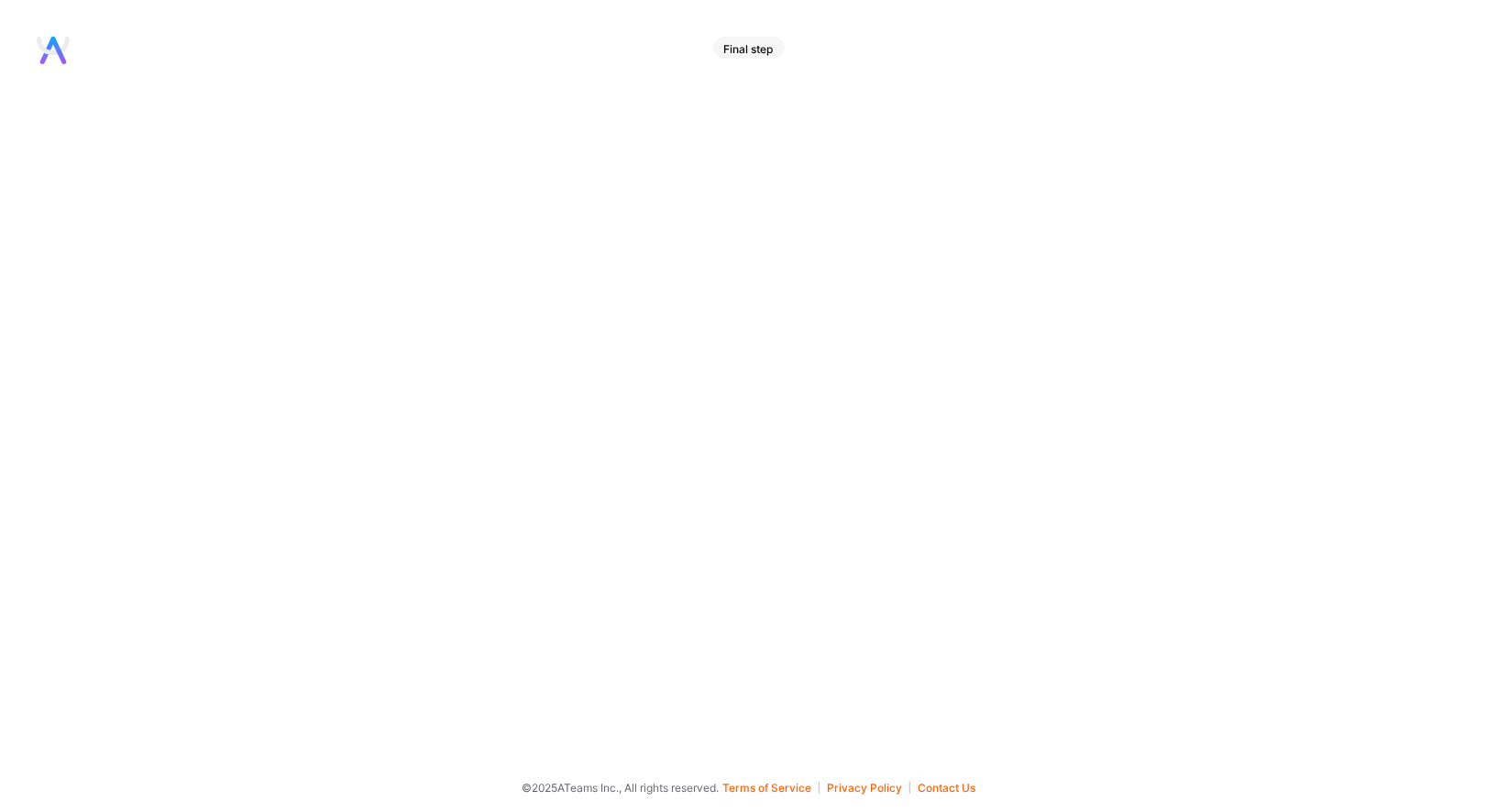 scroll, scrollTop: 0, scrollLeft: 0, axis: both 